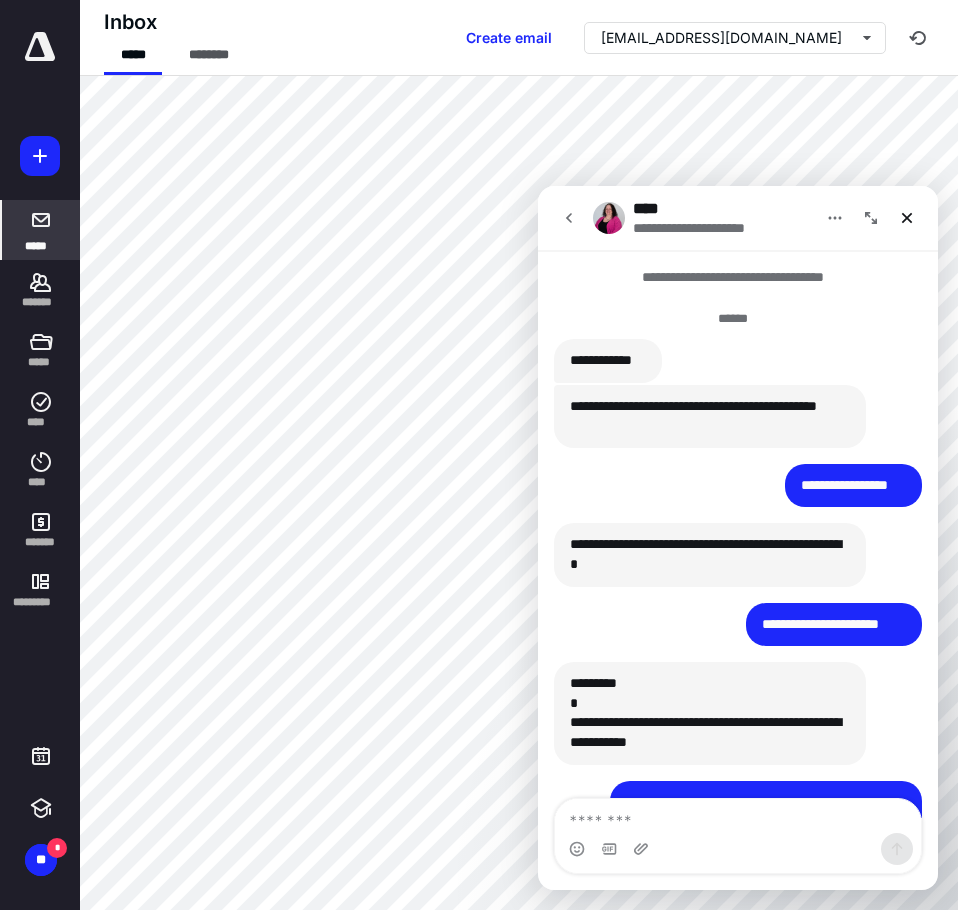 scroll, scrollTop: 0, scrollLeft: 0, axis: both 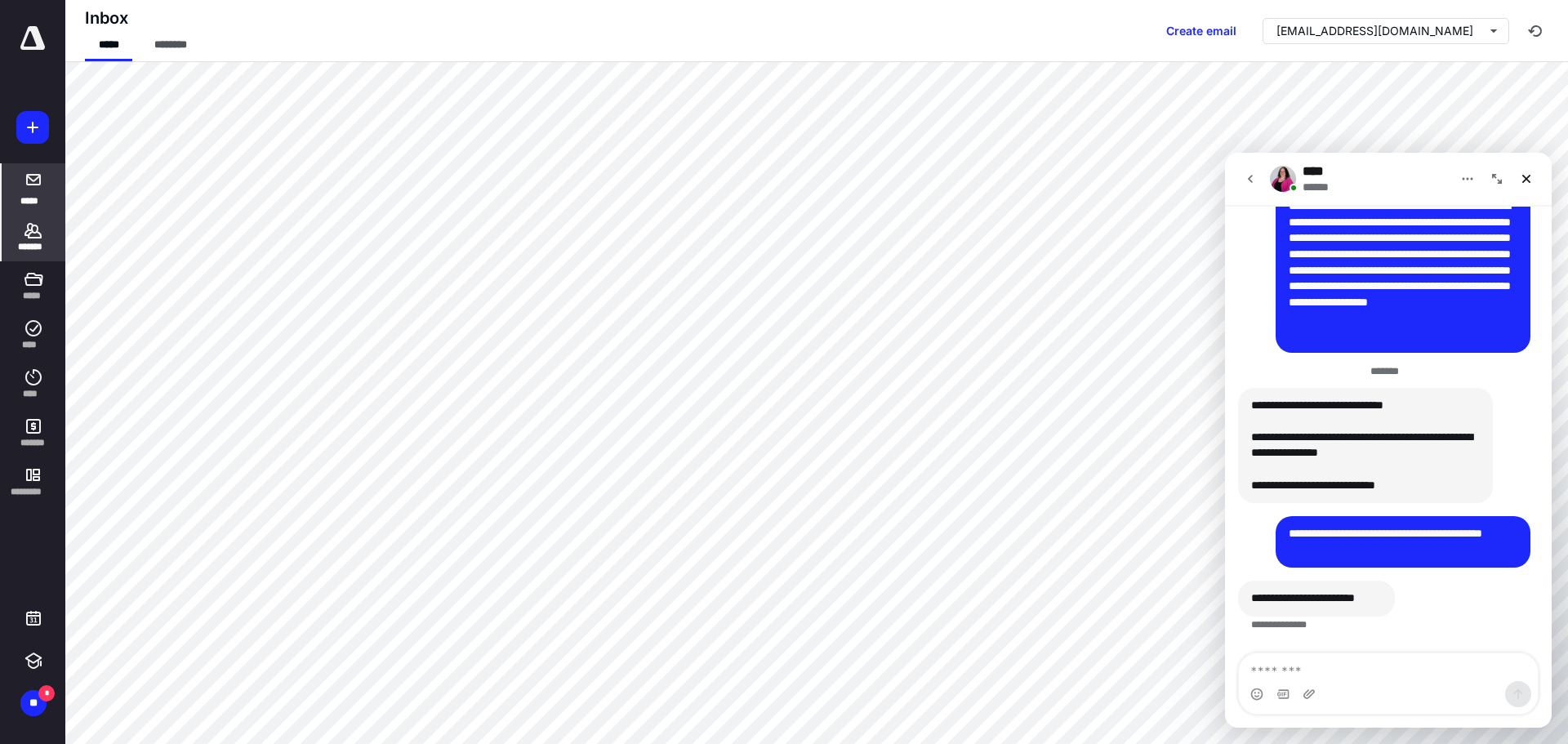 click on "*******" at bounding box center [33, 237] 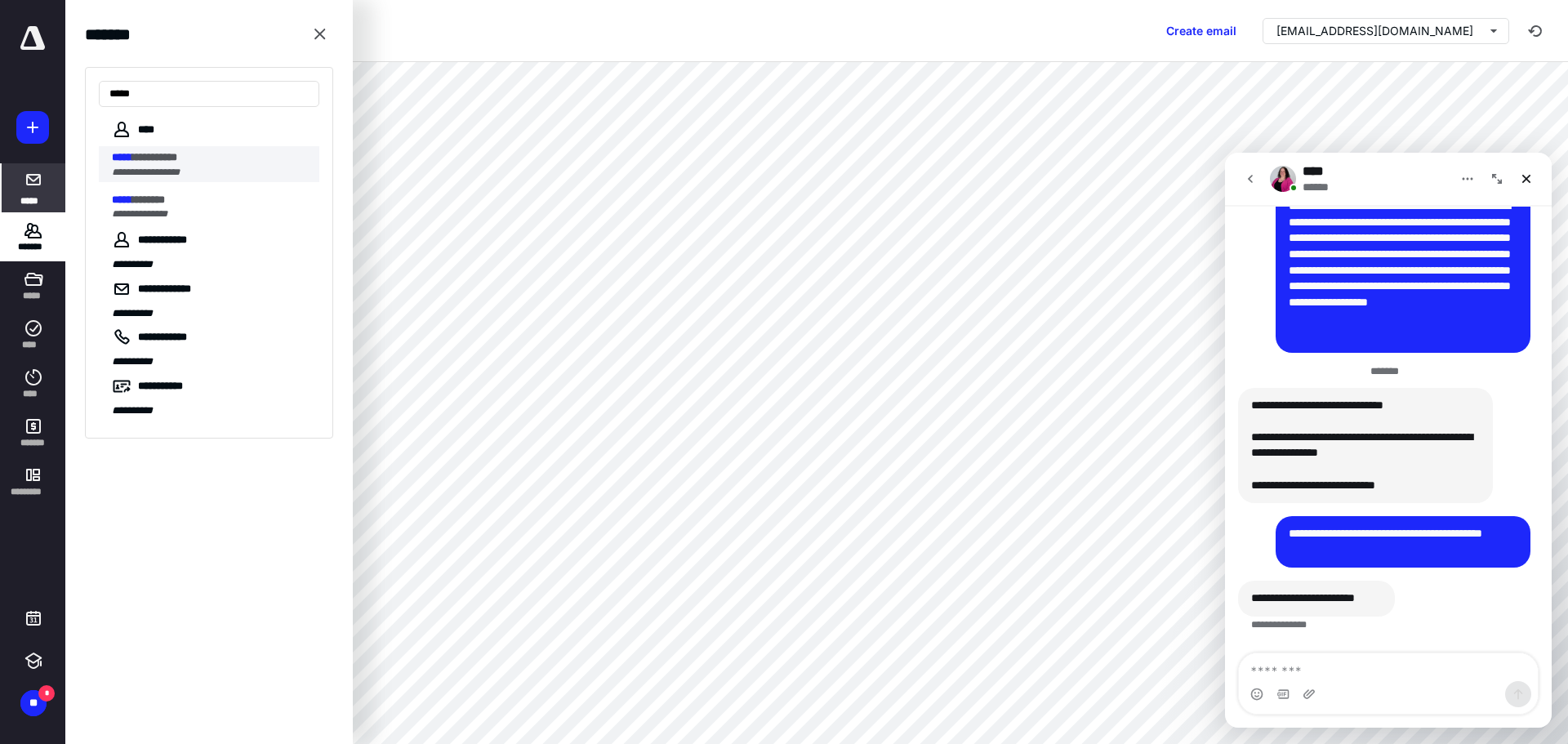 type on "*****" 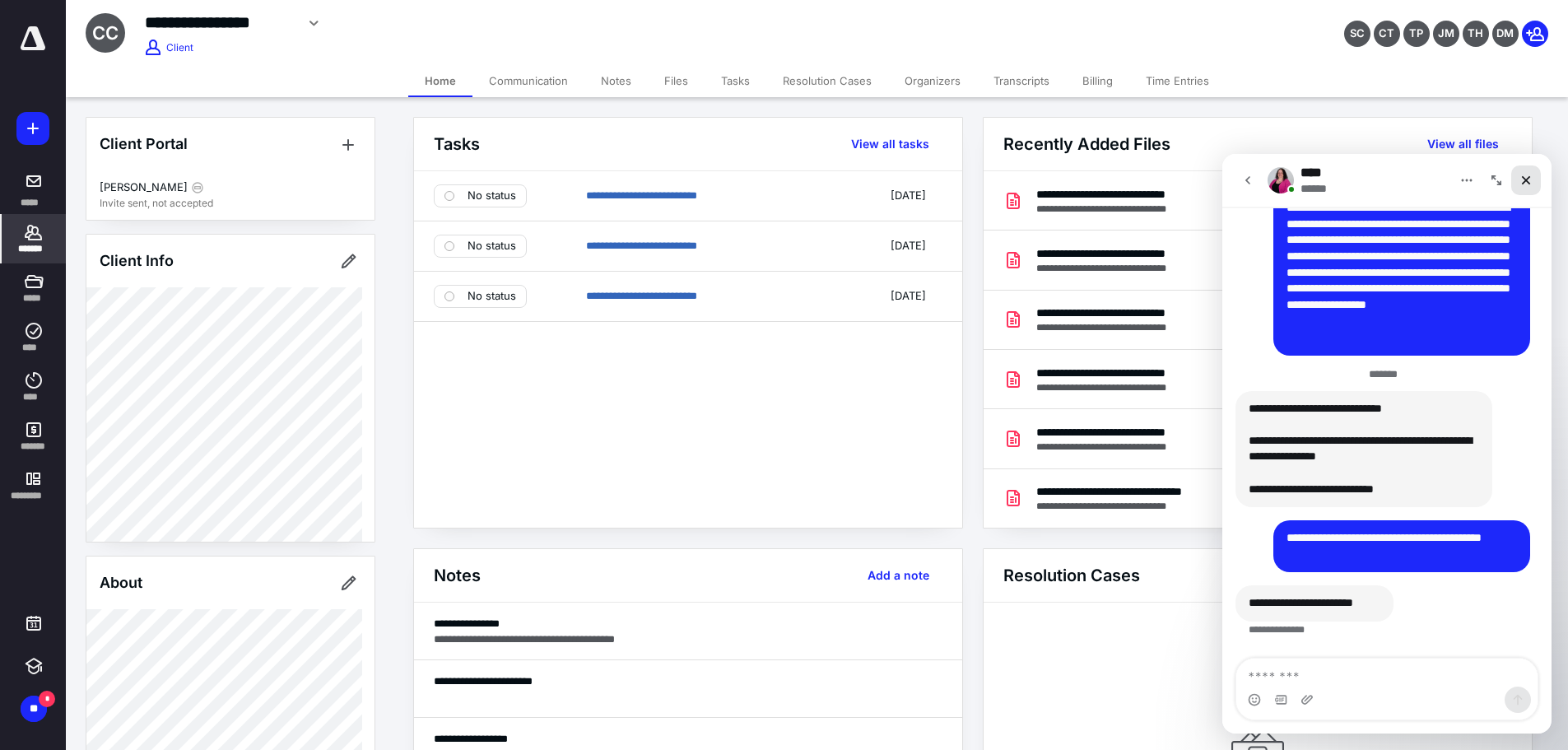 click 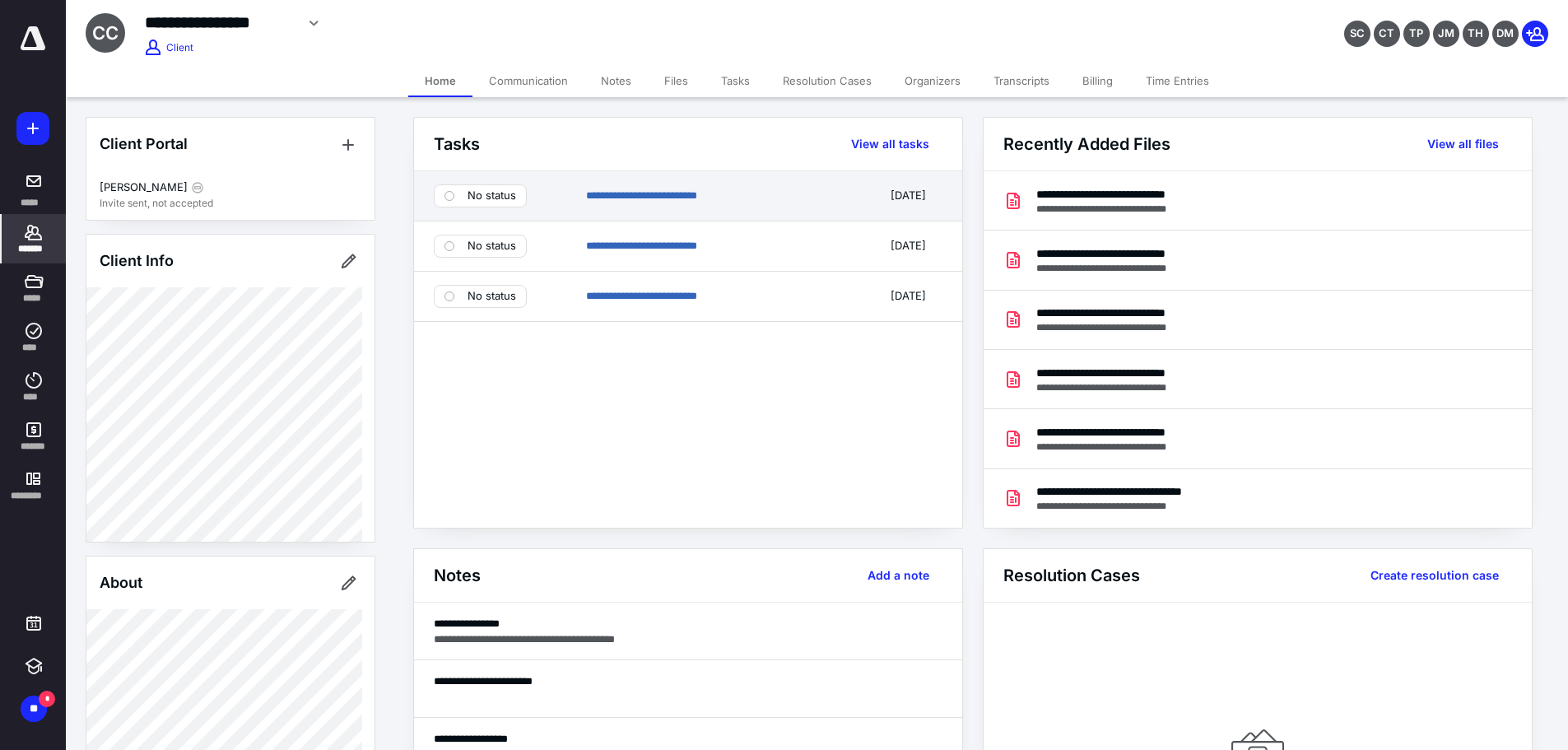 scroll, scrollTop: 0, scrollLeft: 0, axis: both 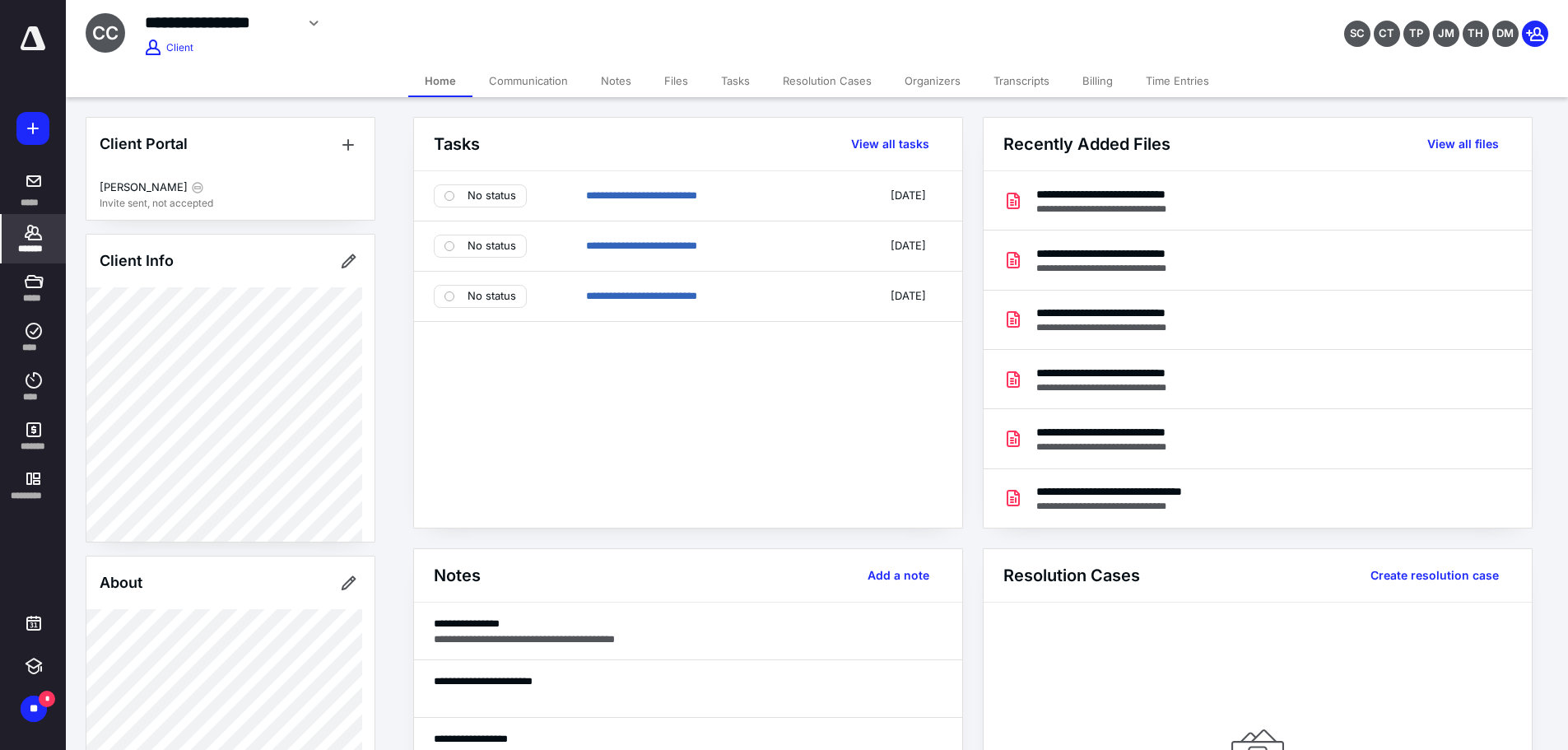 click on "Billing" at bounding box center [1097, 81] 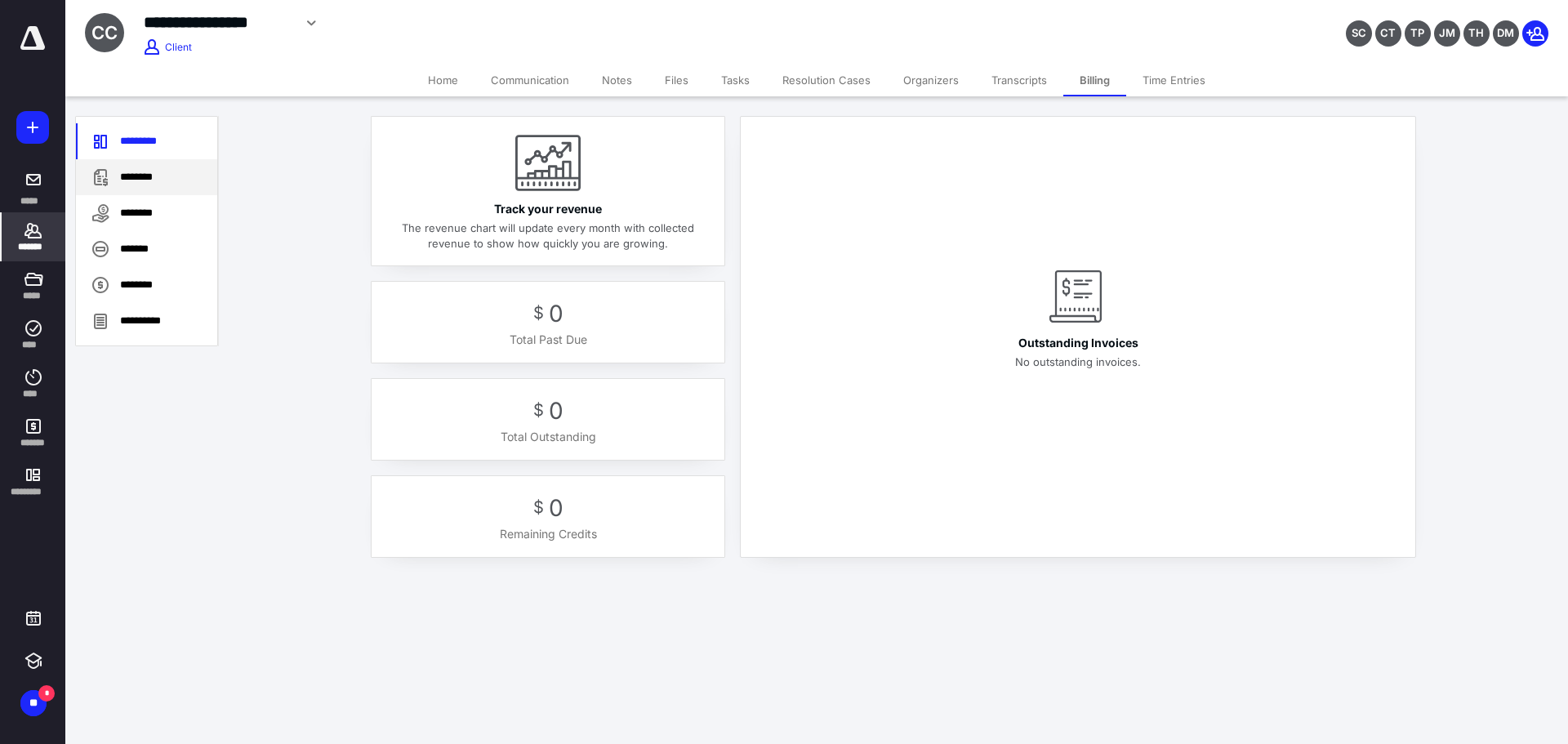 click on "********" at bounding box center (146, 177) 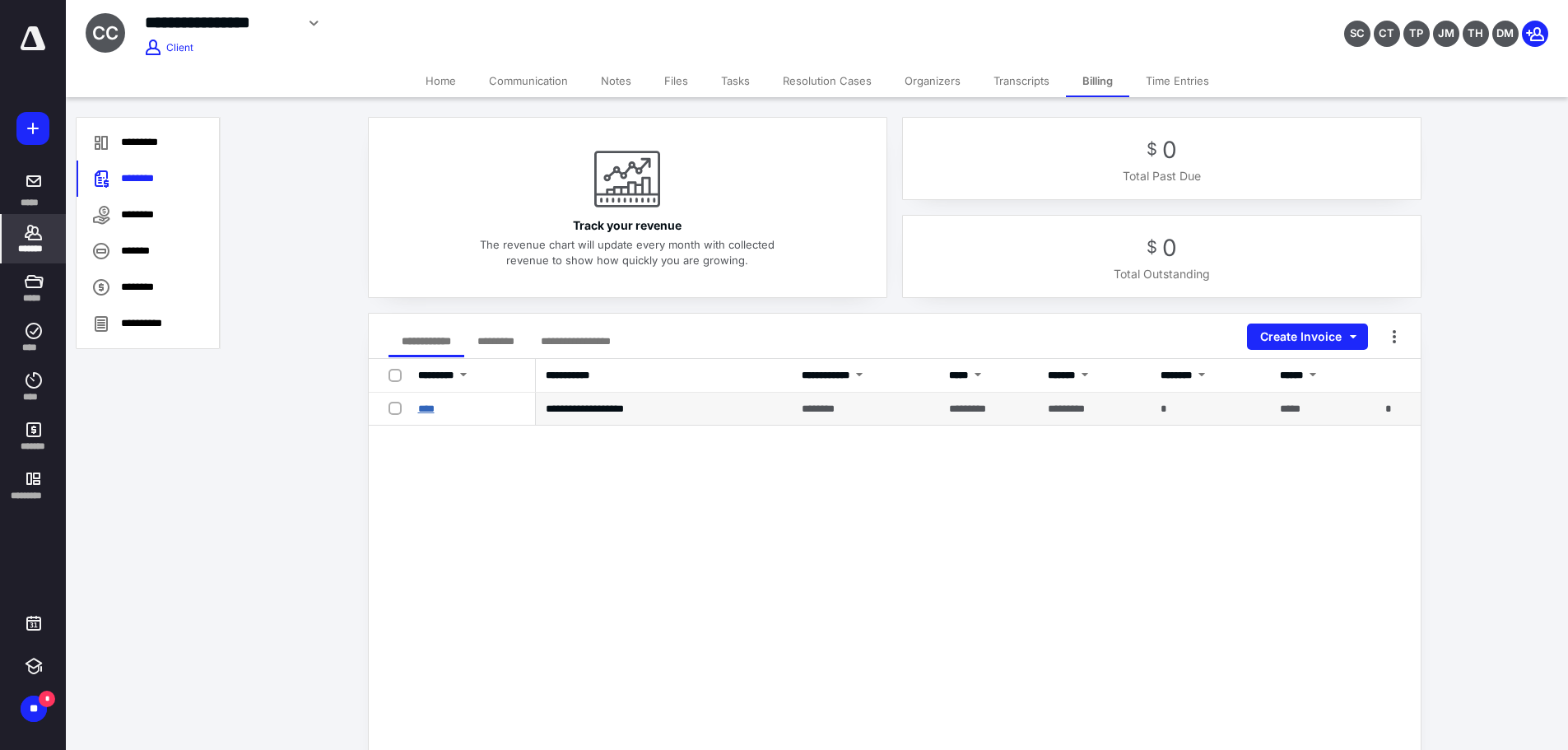 click on "****" at bounding box center (426, 408) 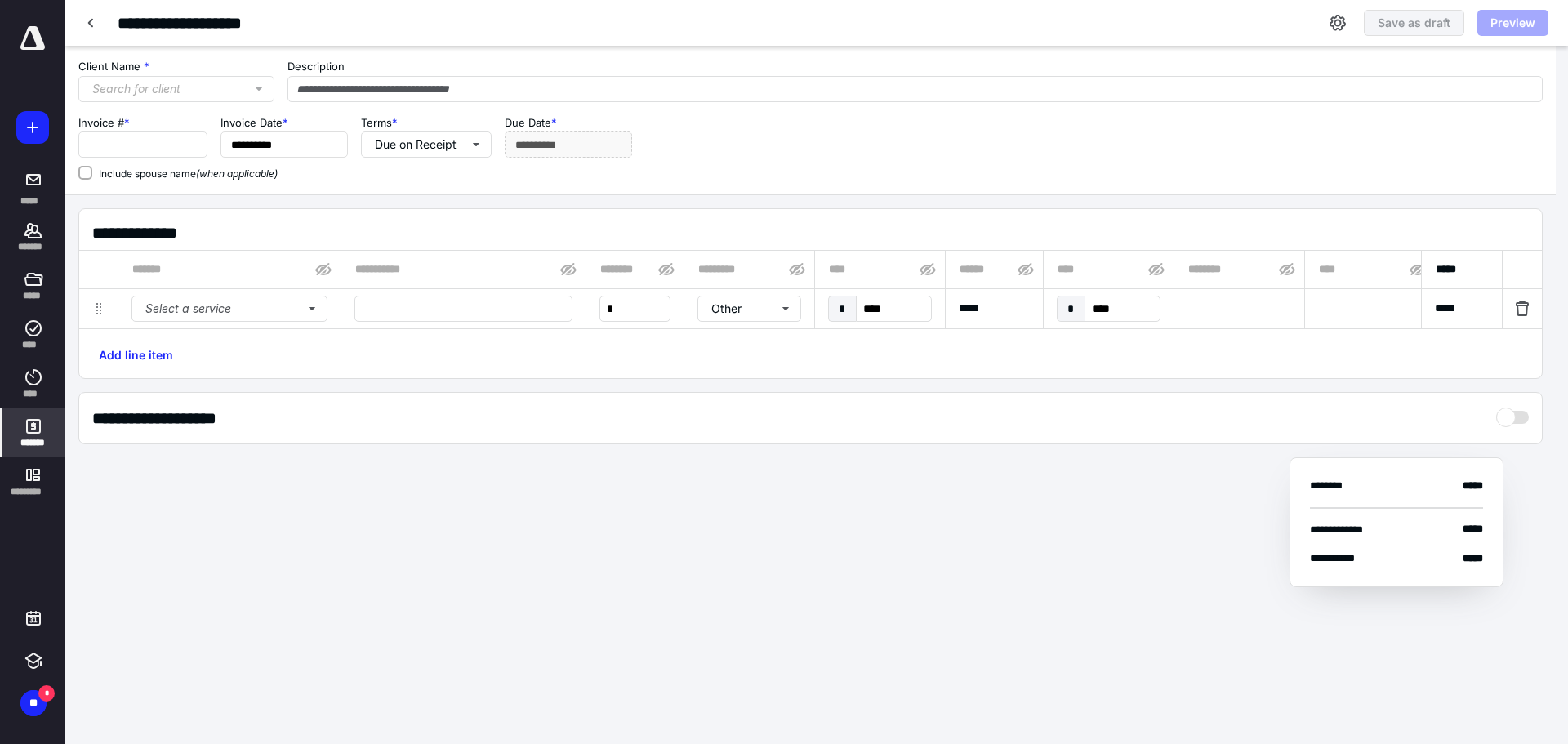 type on "**********" 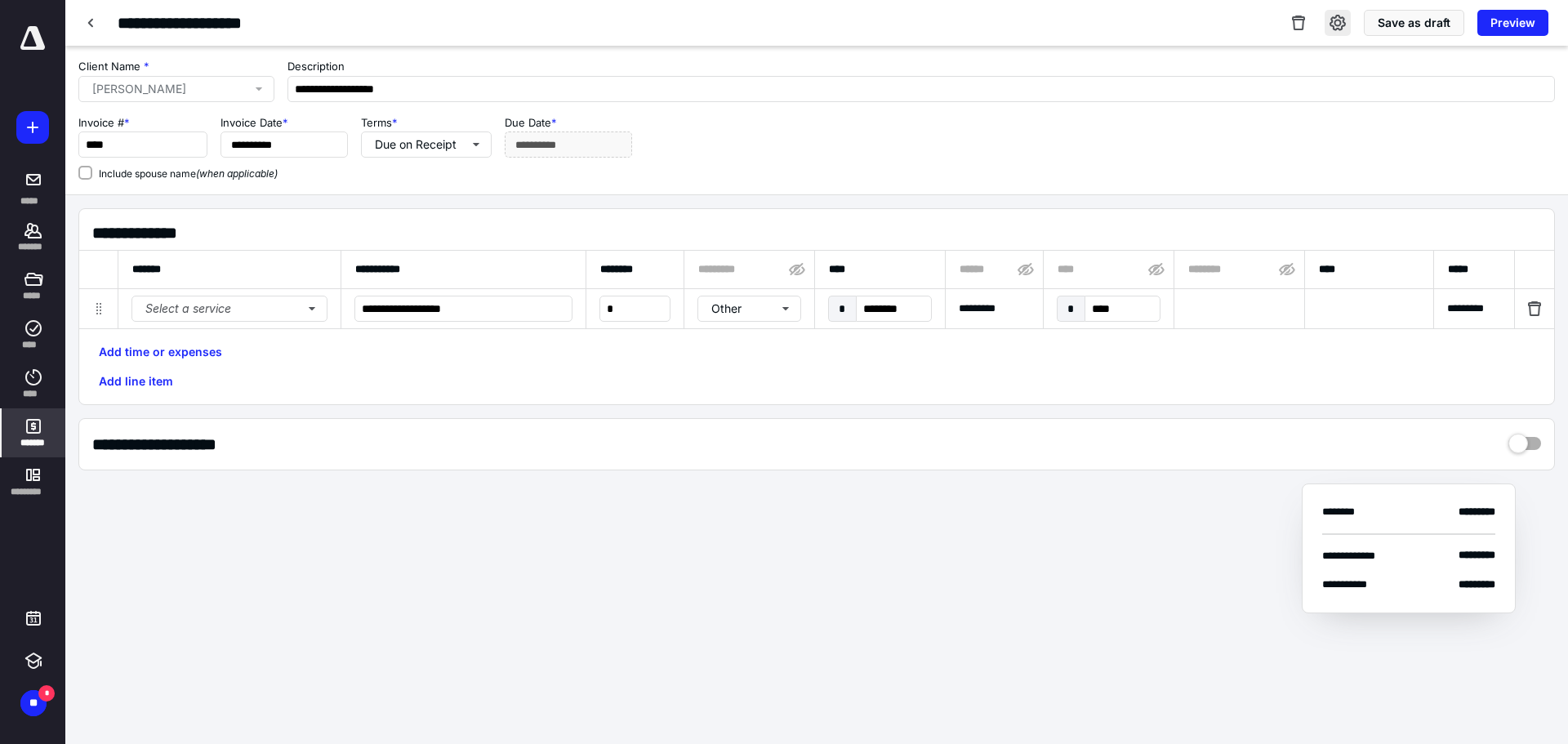 click at bounding box center (1338, 23) 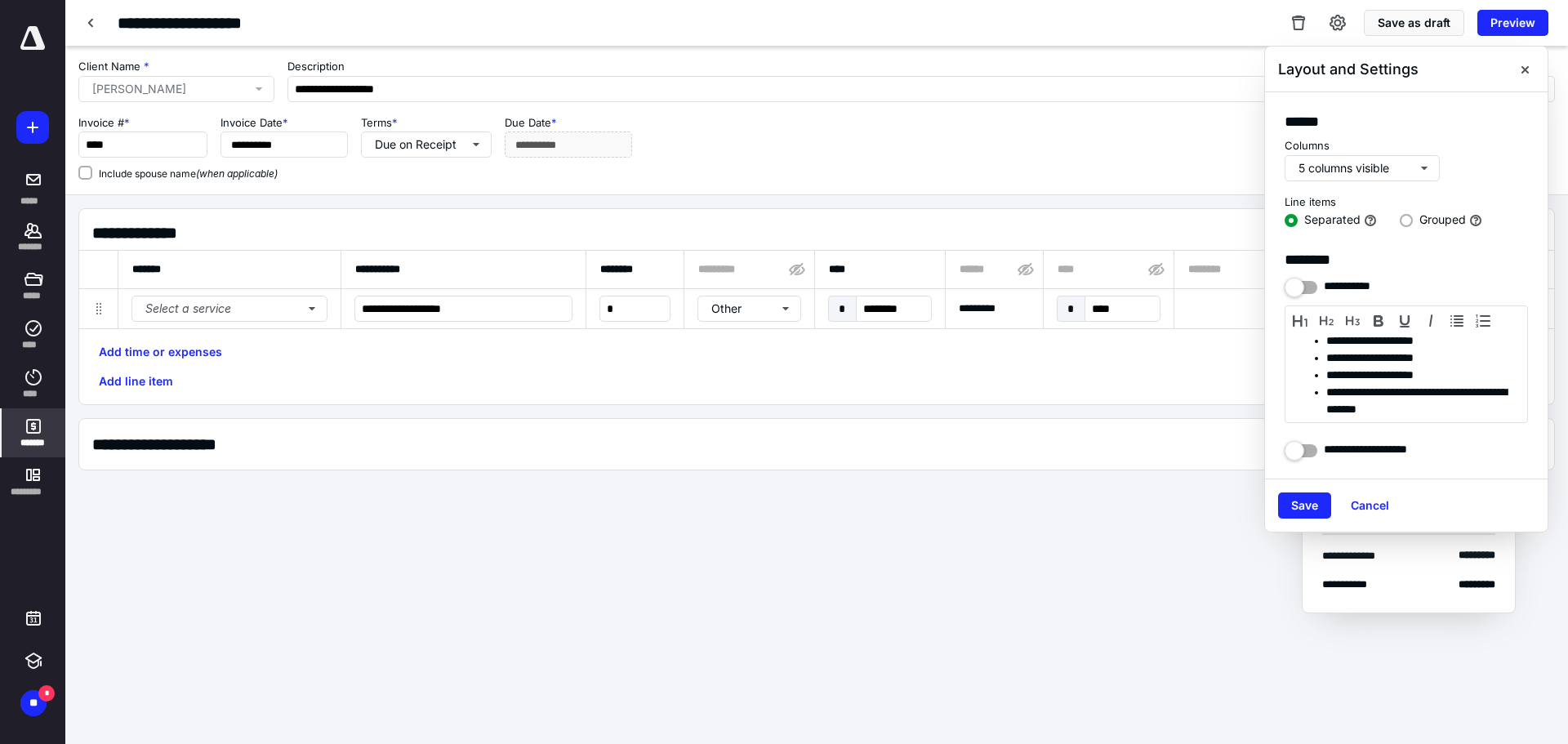 scroll, scrollTop: 4, scrollLeft: 0, axis: vertical 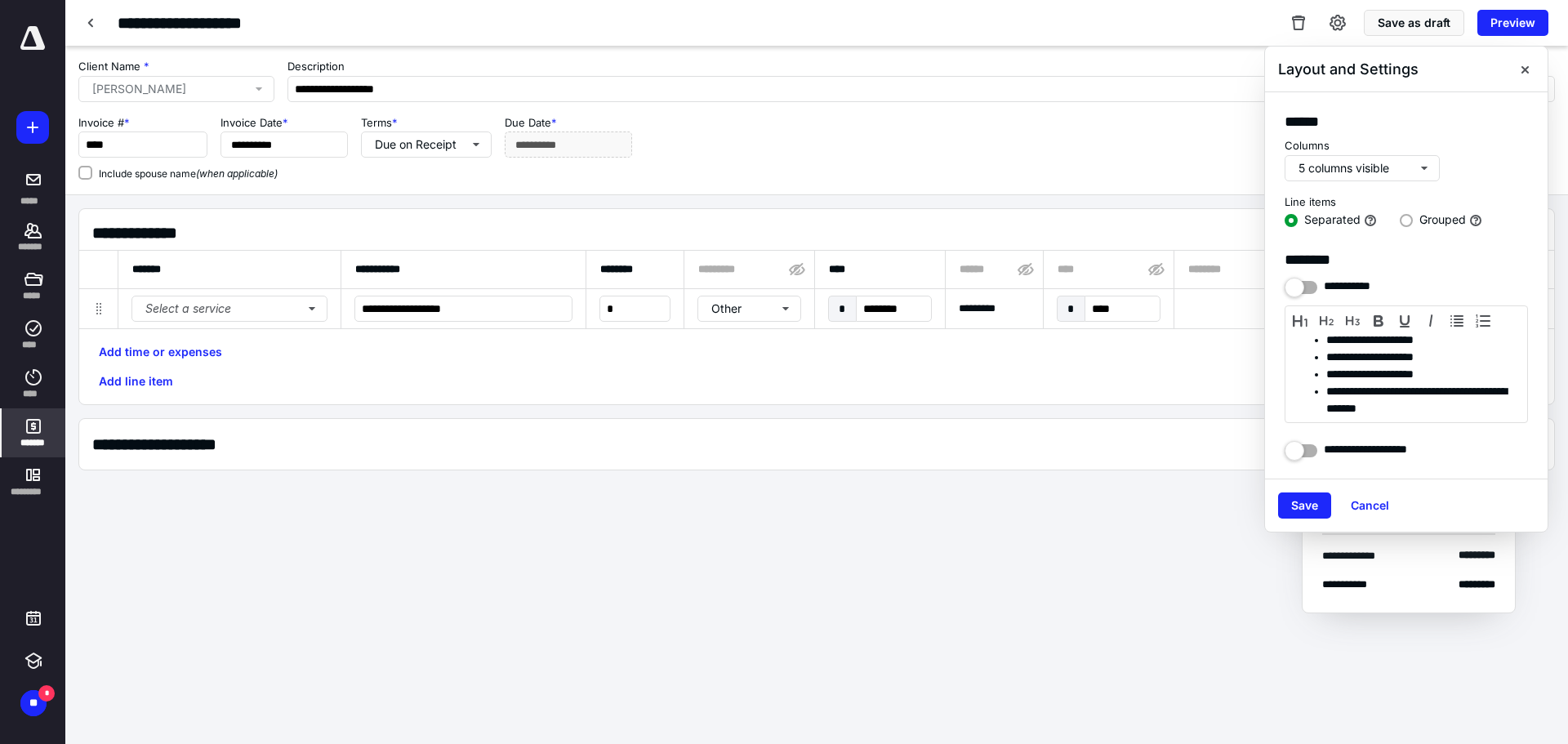 click on "**********" at bounding box center [1406, 376] 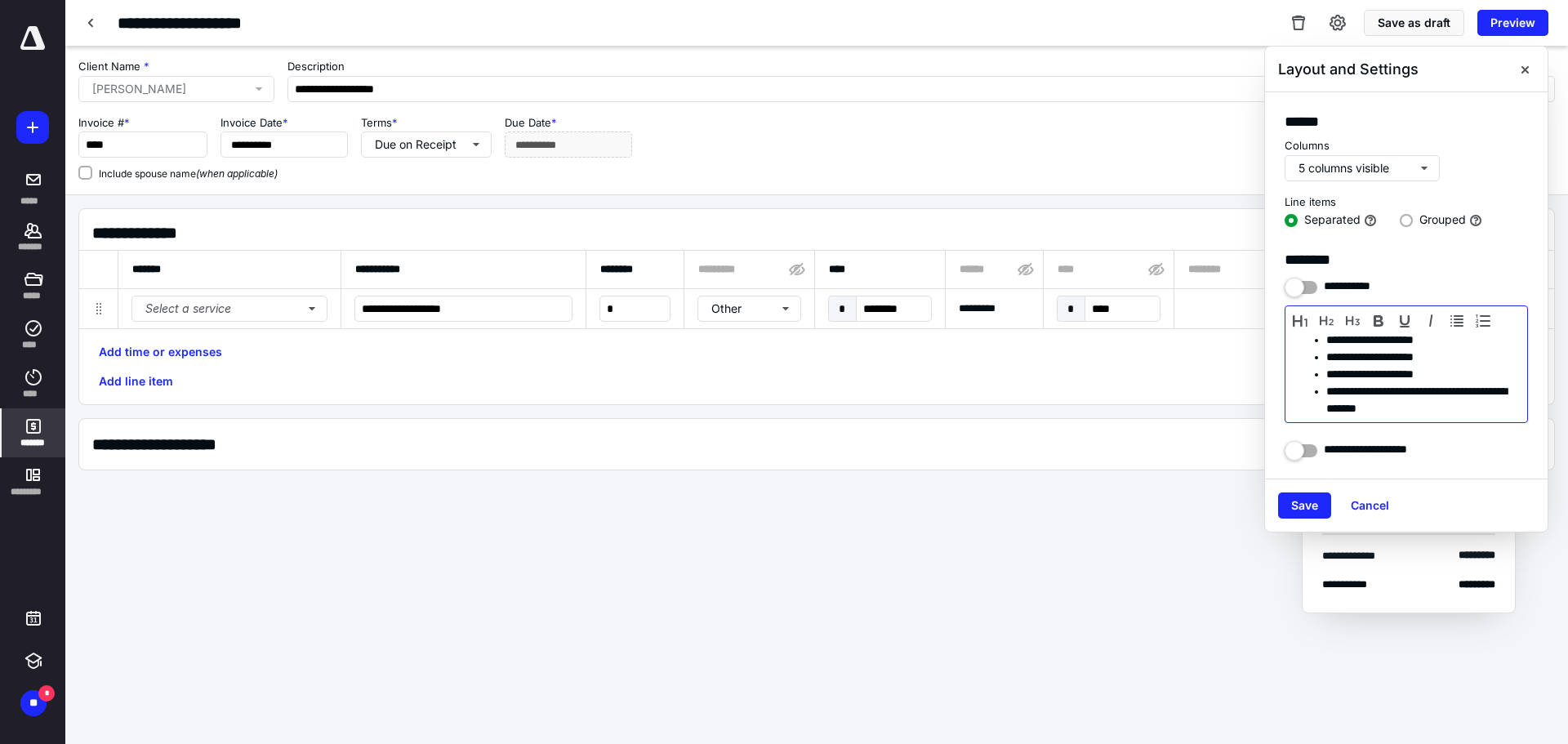 click on "**********" at bounding box center [1416, 400] 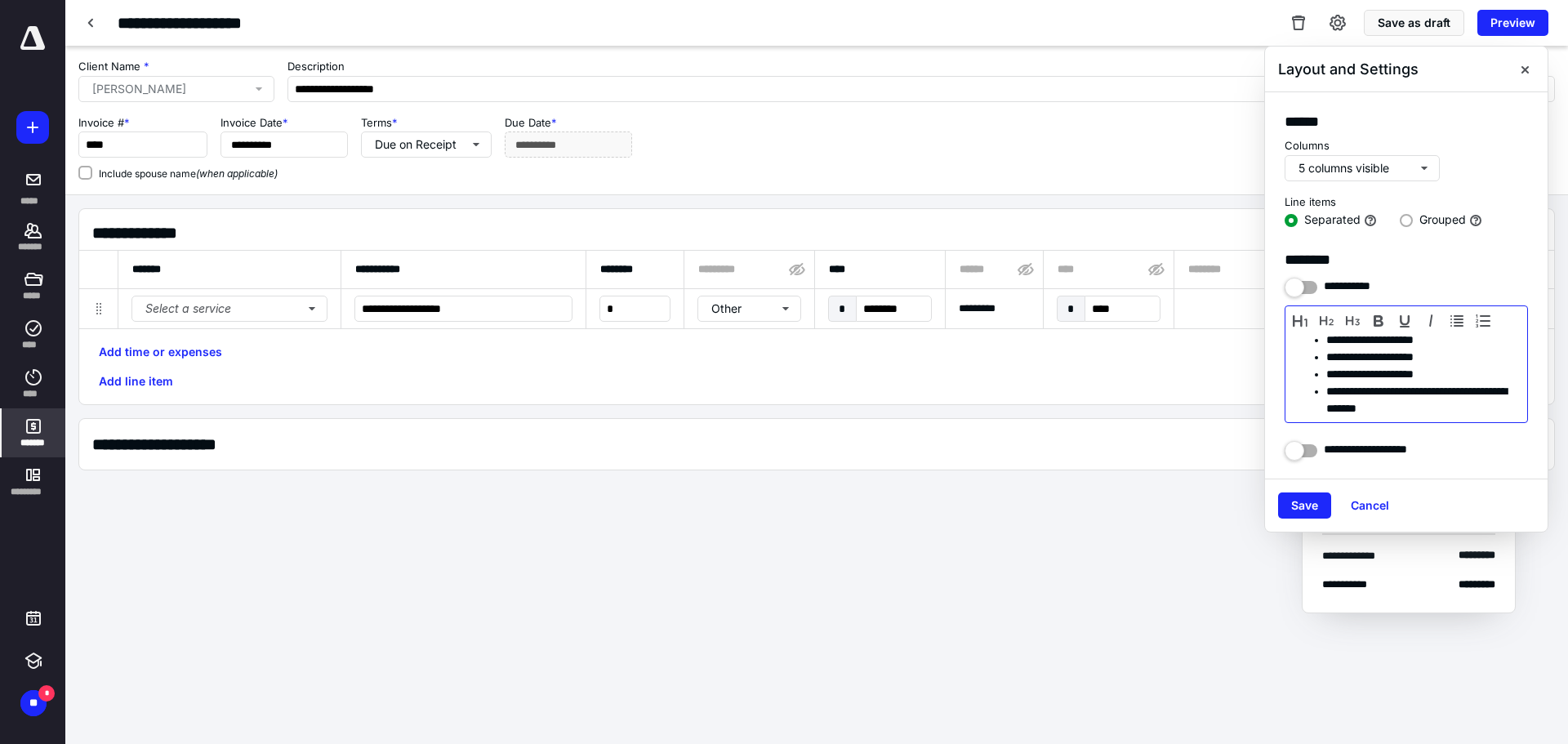 type 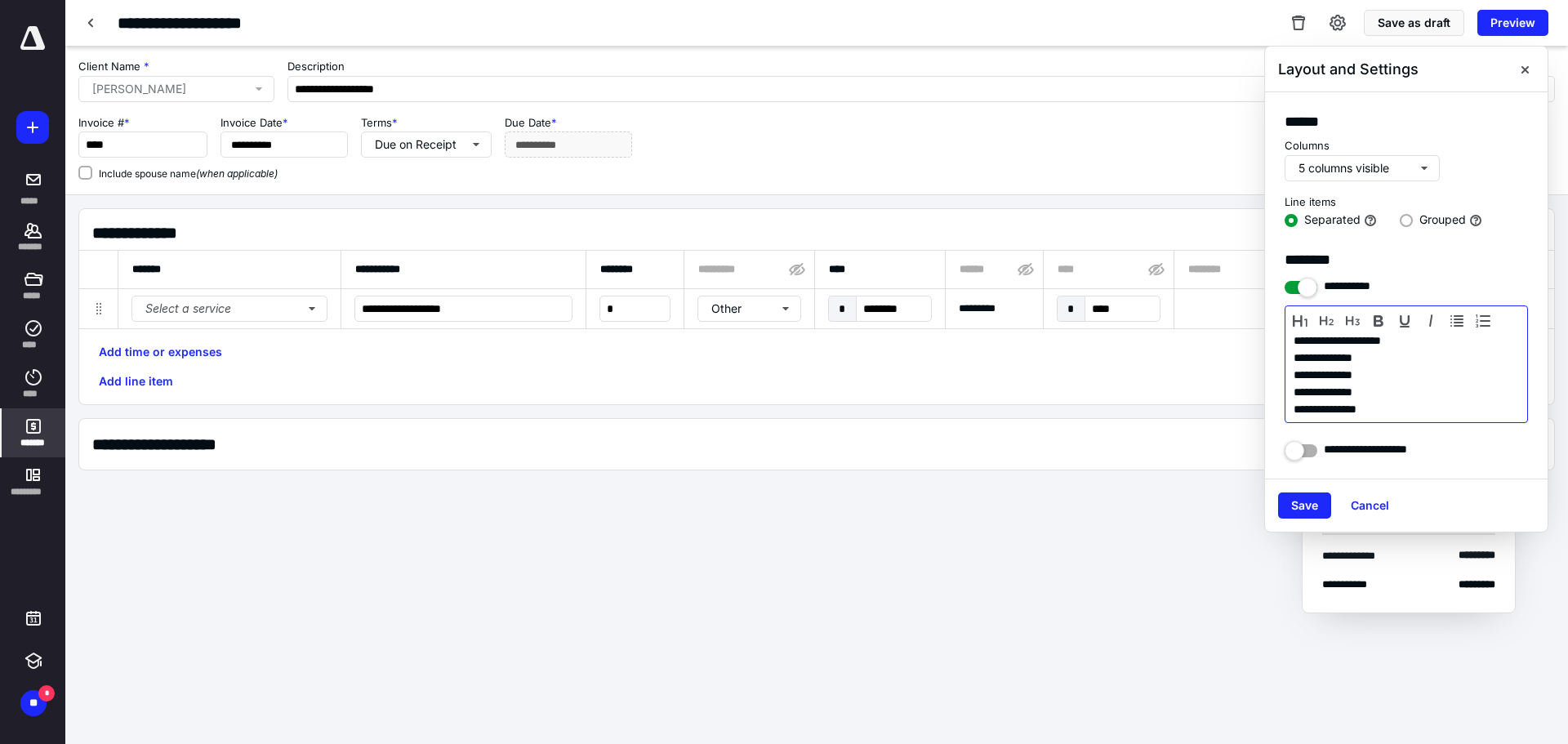 scroll, scrollTop: 77, scrollLeft: 0, axis: vertical 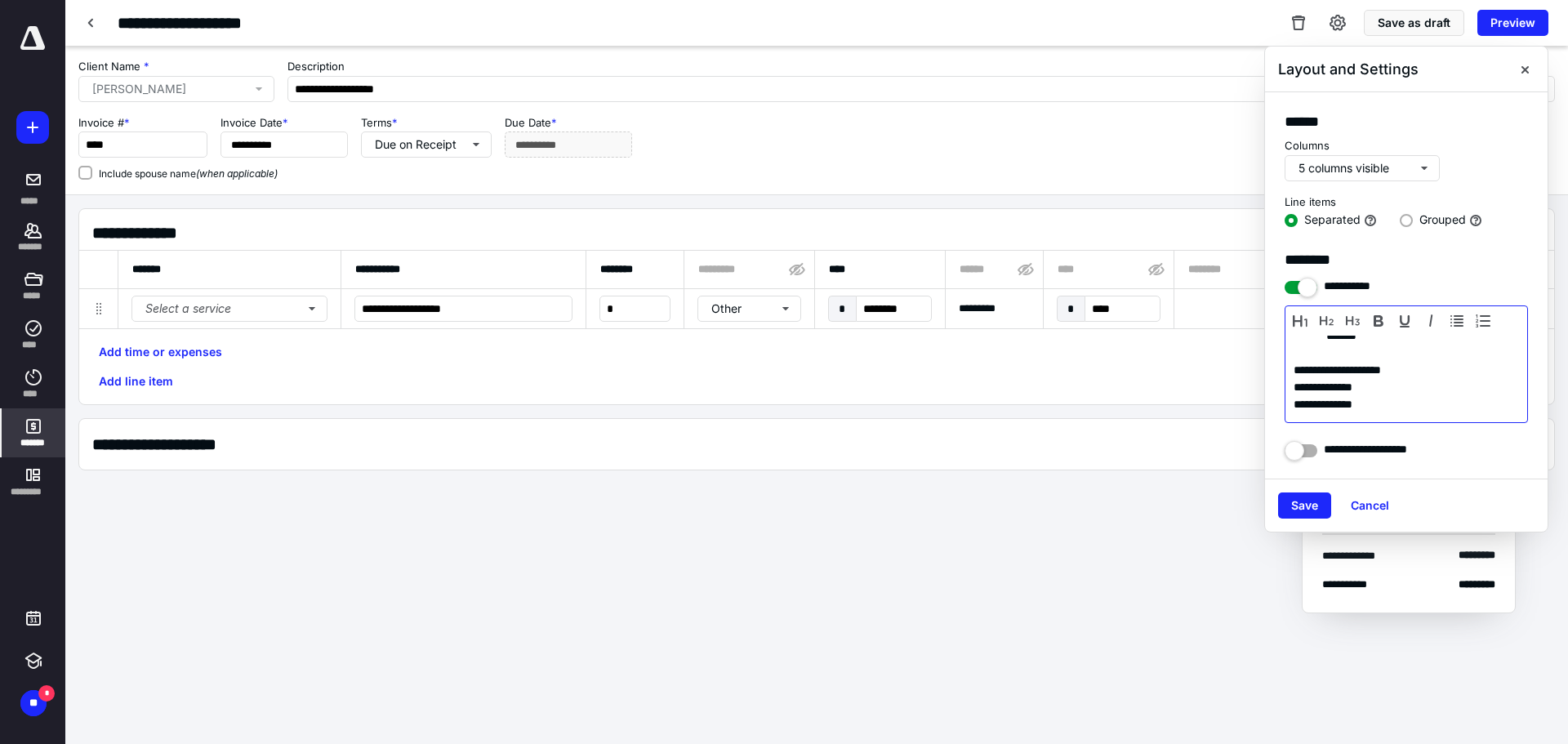 click on "**********" at bounding box center (1400, 370) 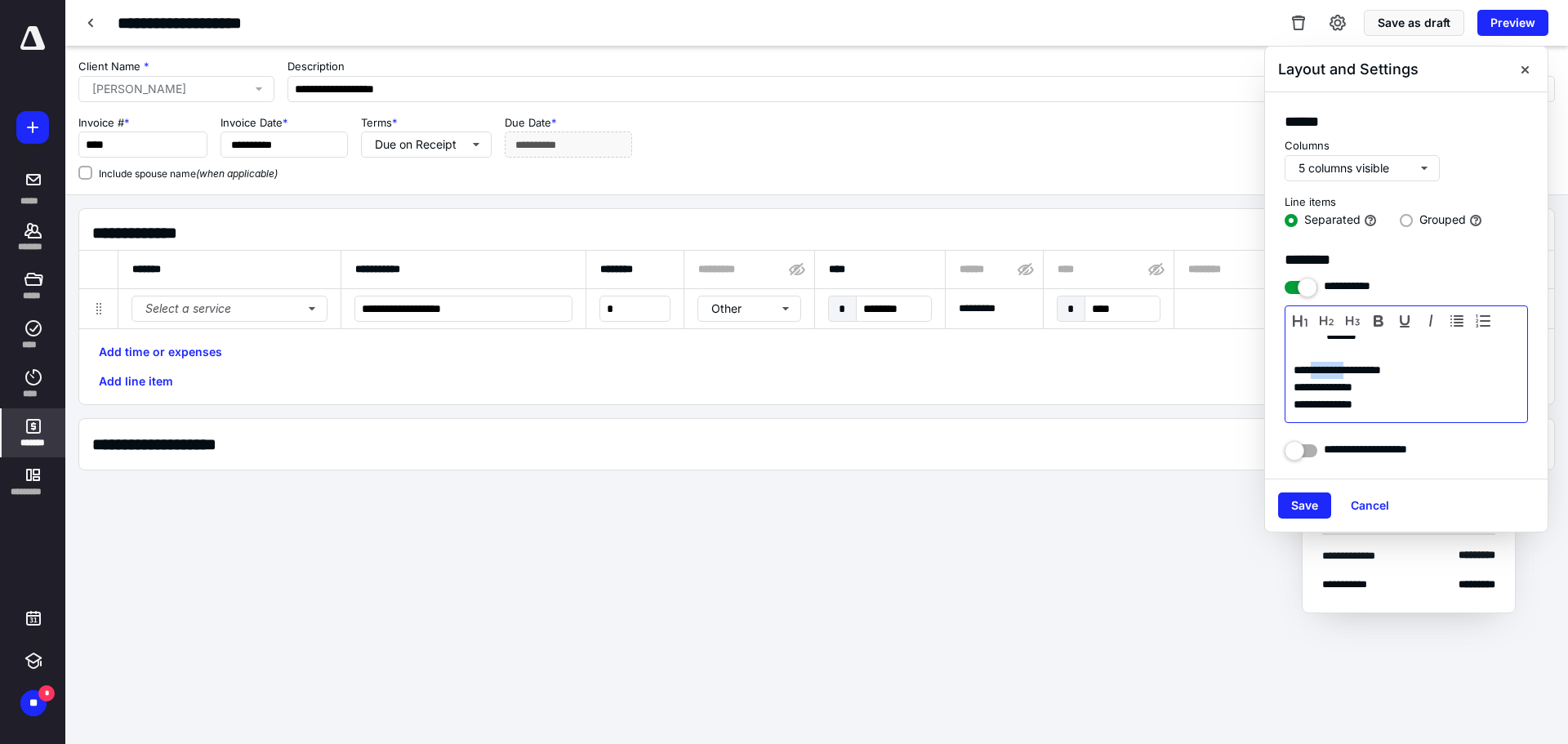 click on "**********" at bounding box center (1400, 370) 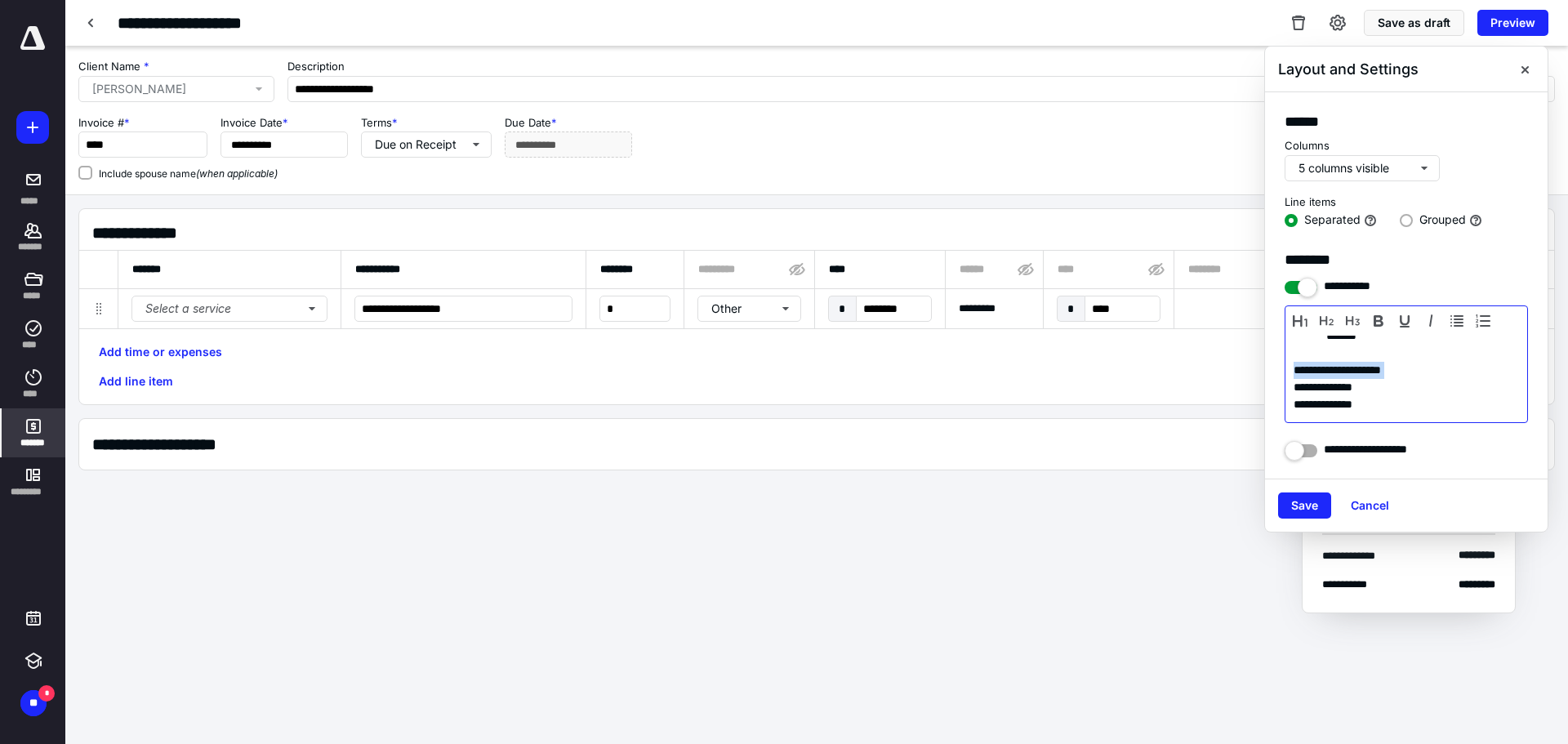 click on "**********" at bounding box center [1400, 370] 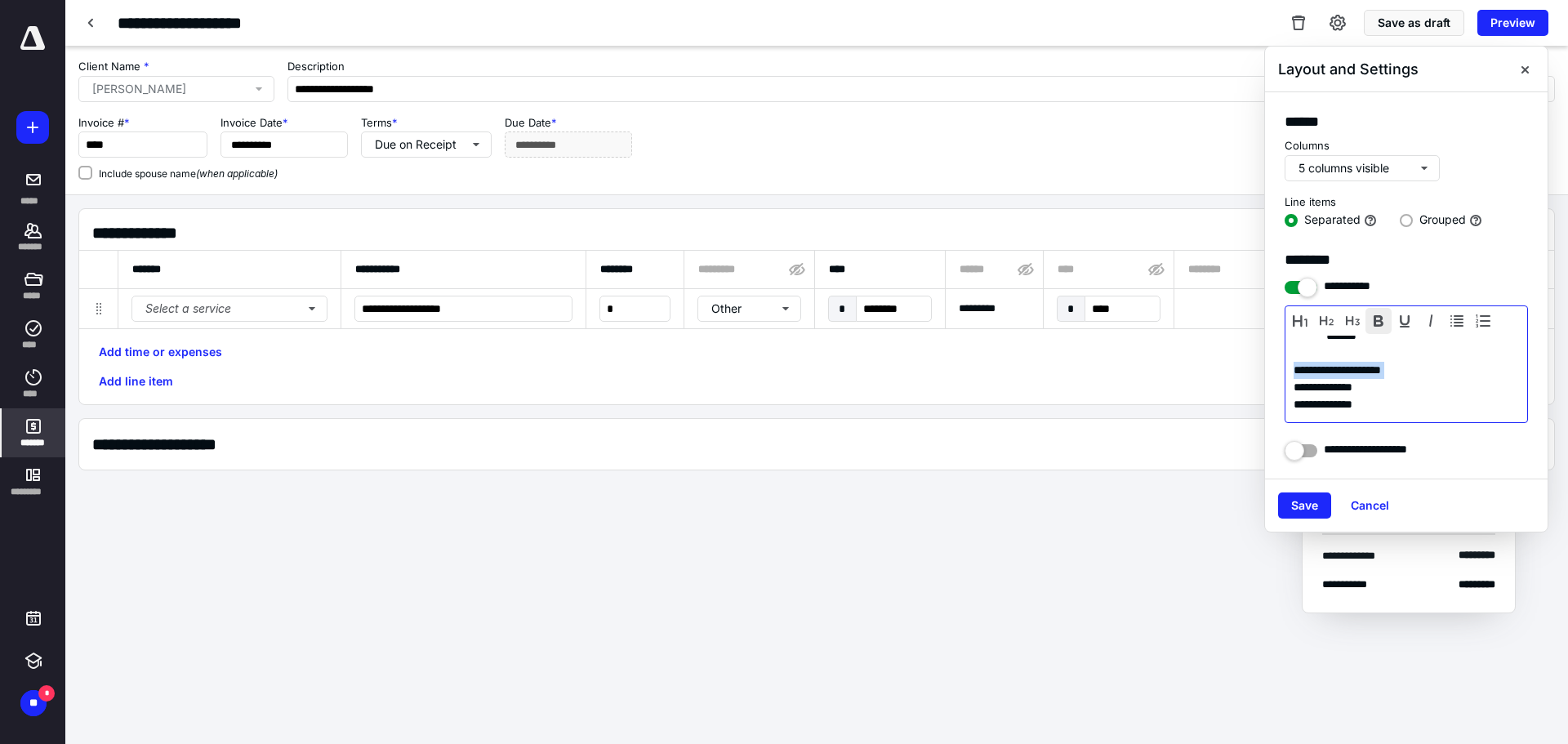 click at bounding box center [1379, 321] 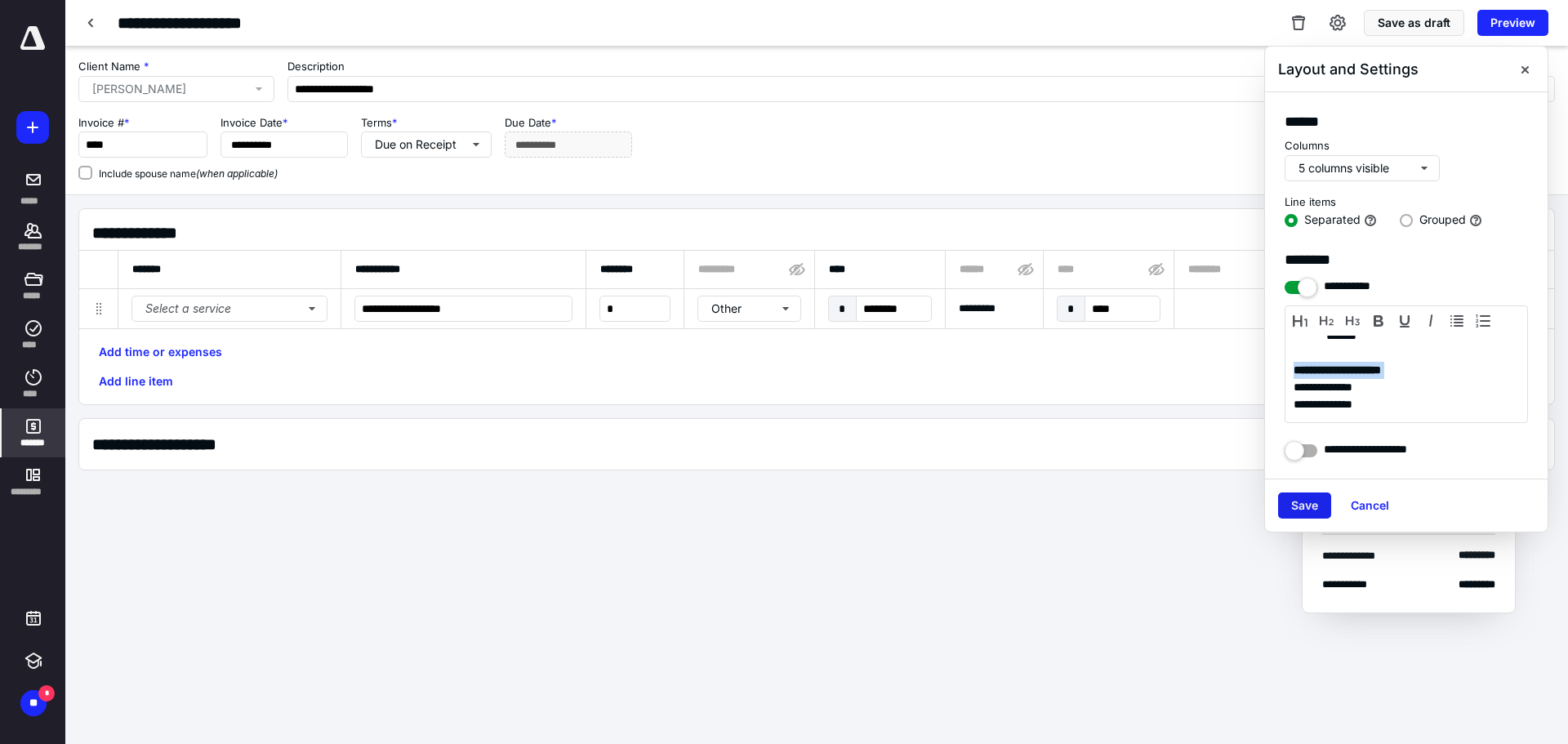 click on "Save" at bounding box center (1304, 506) 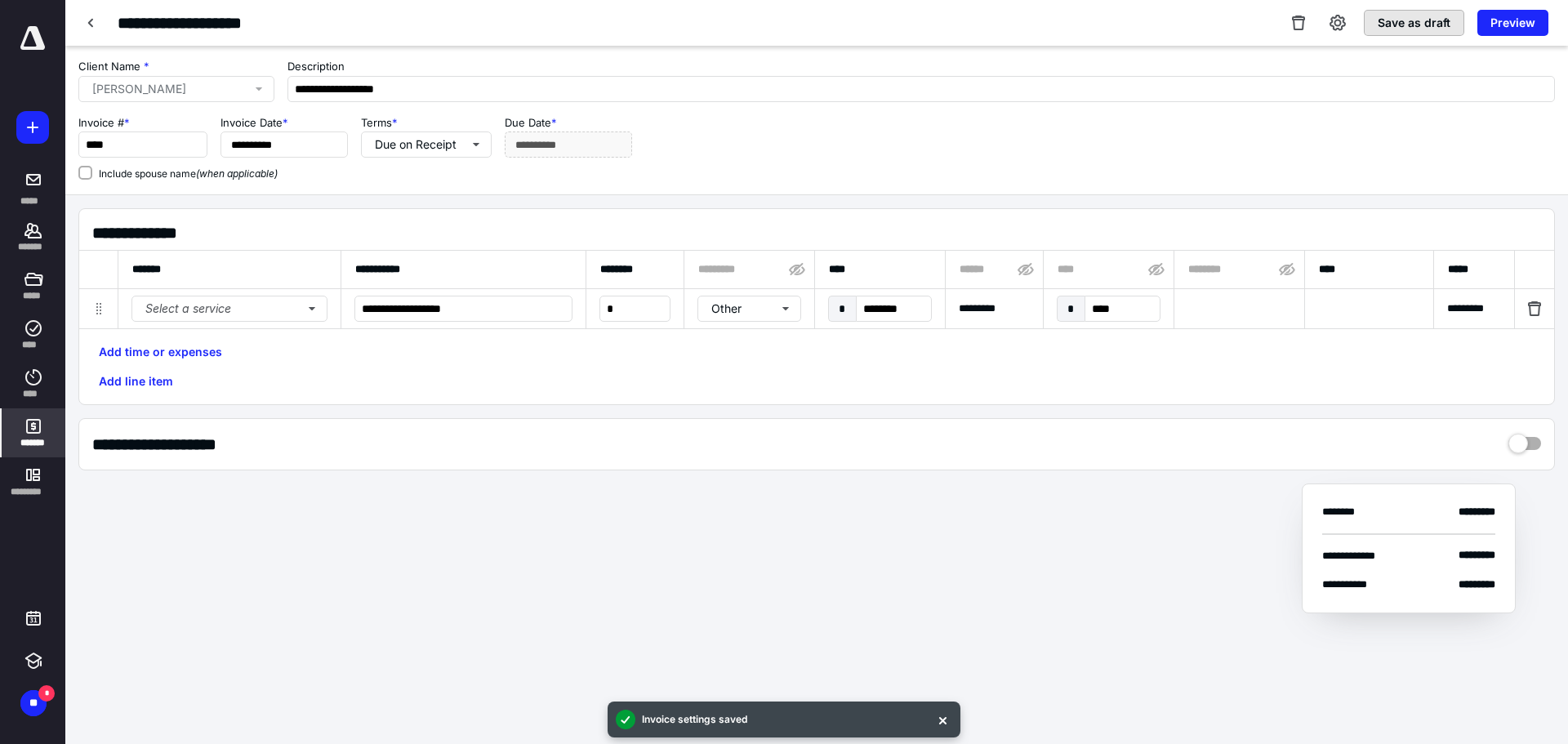 click on "Save as draft" at bounding box center [1414, 23] 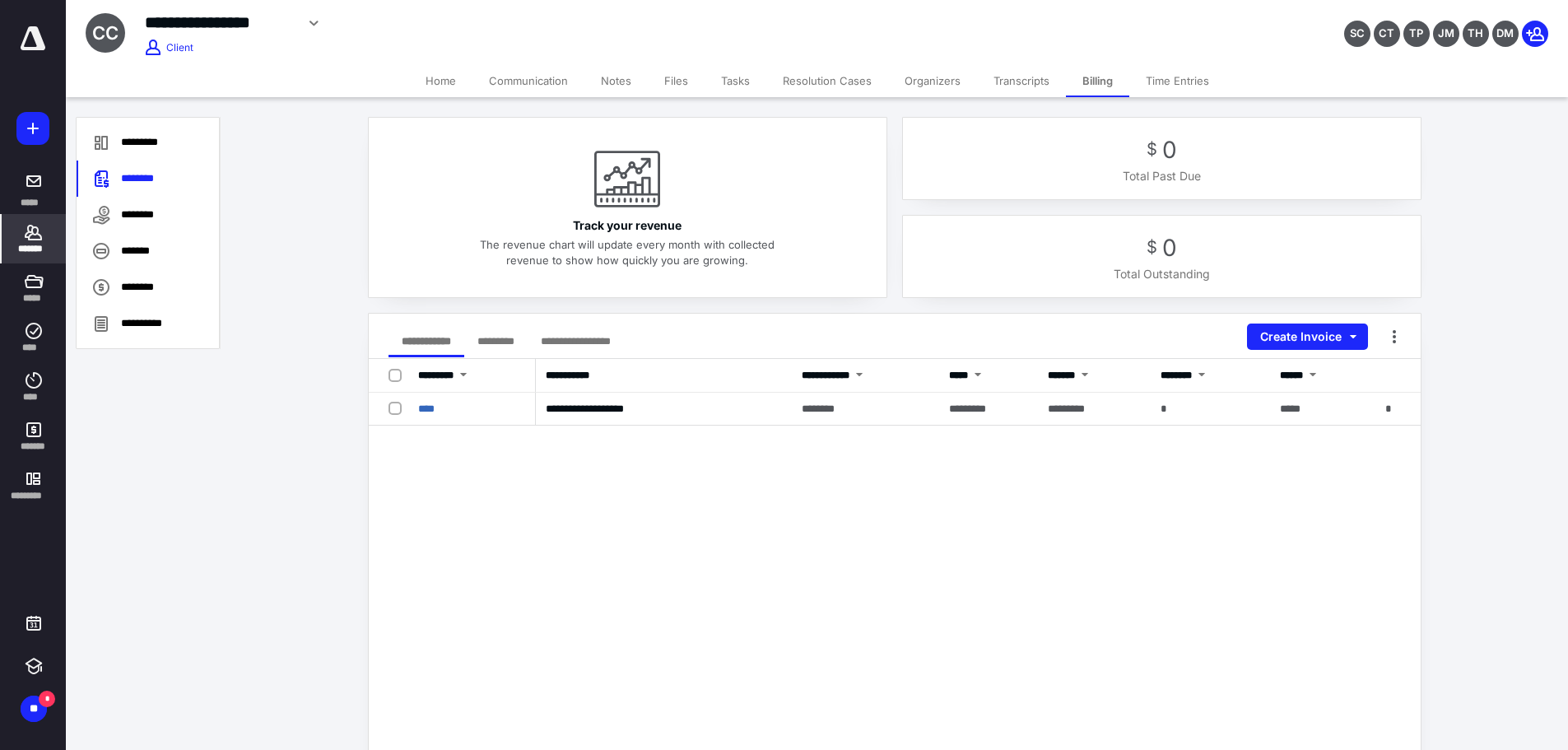 click on "*******" at bounding box center [34, 239] 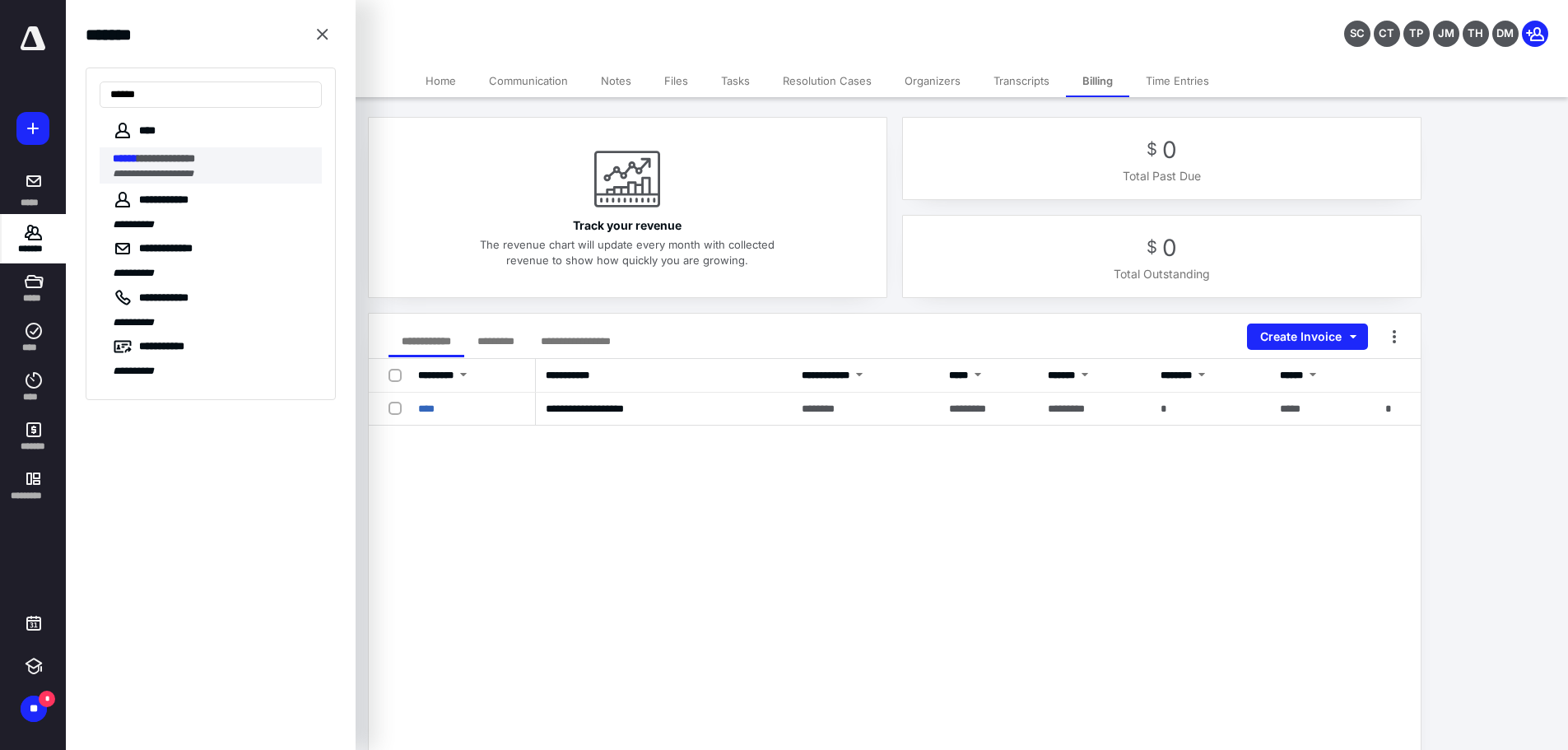 type on "******" 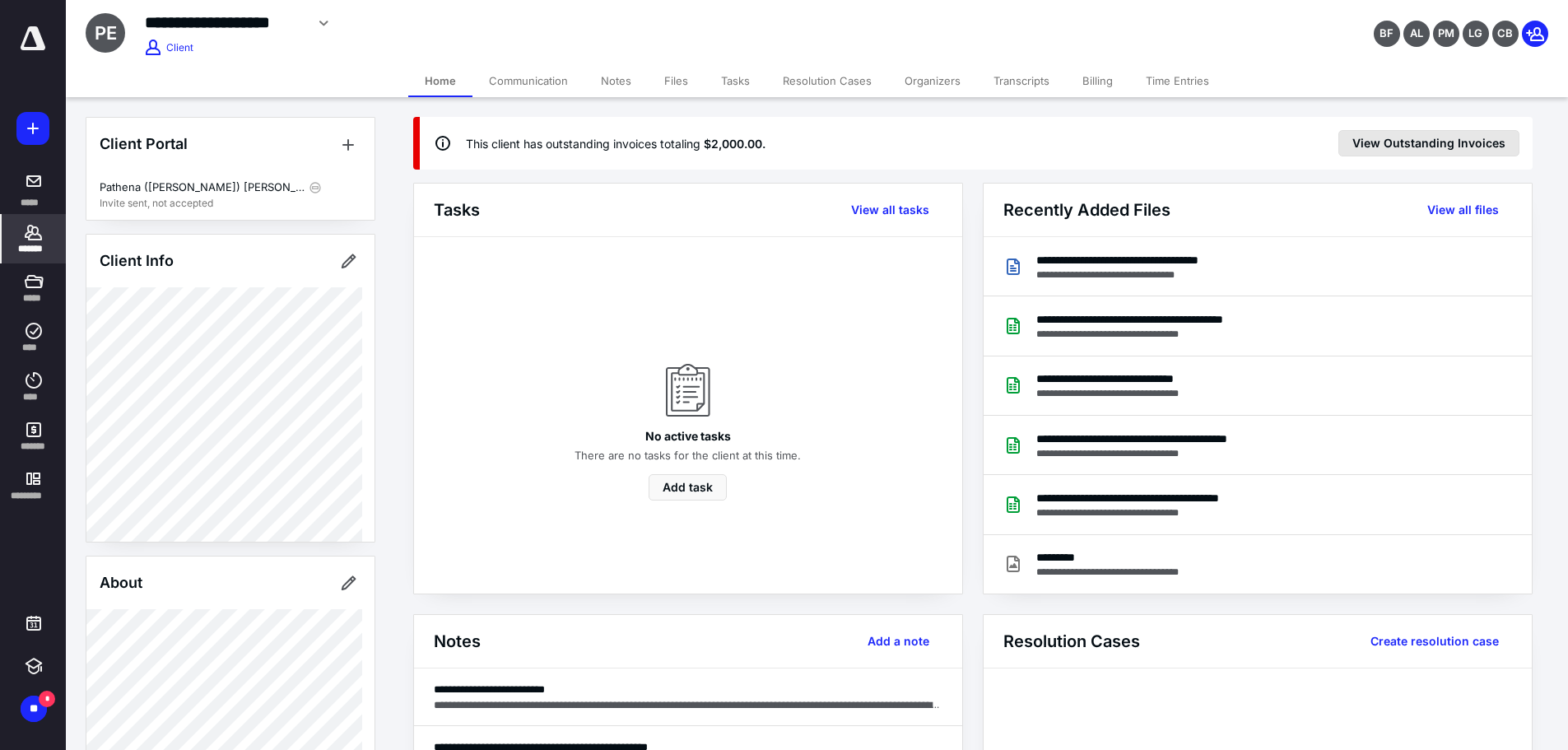 drag, startPoint x: 1407, startPoint y: 118, endPoint x: 1409, endPoint y: 133, distance: 15.132746 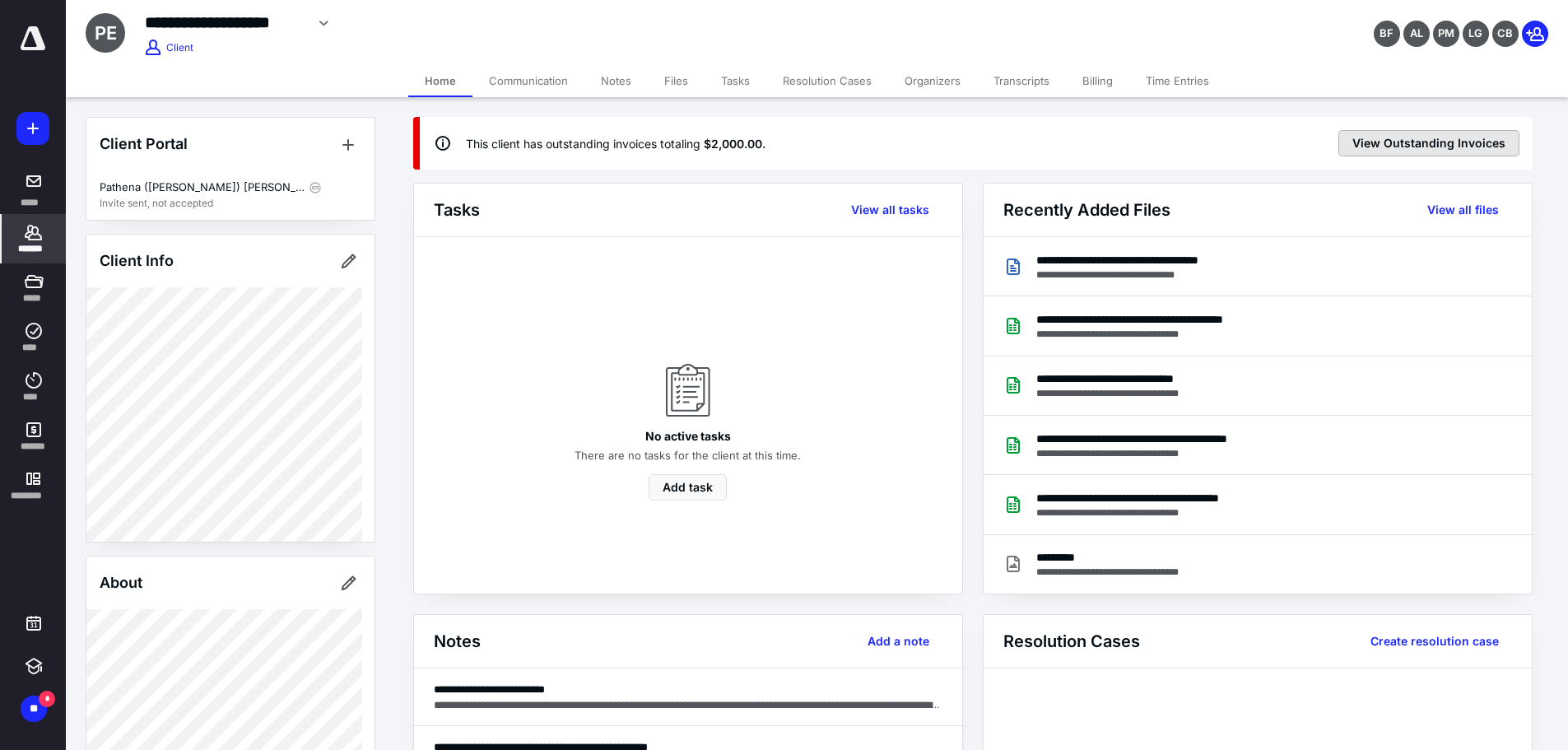 click on "View Outstanding Invoices" at bounding box center (1429, 143) 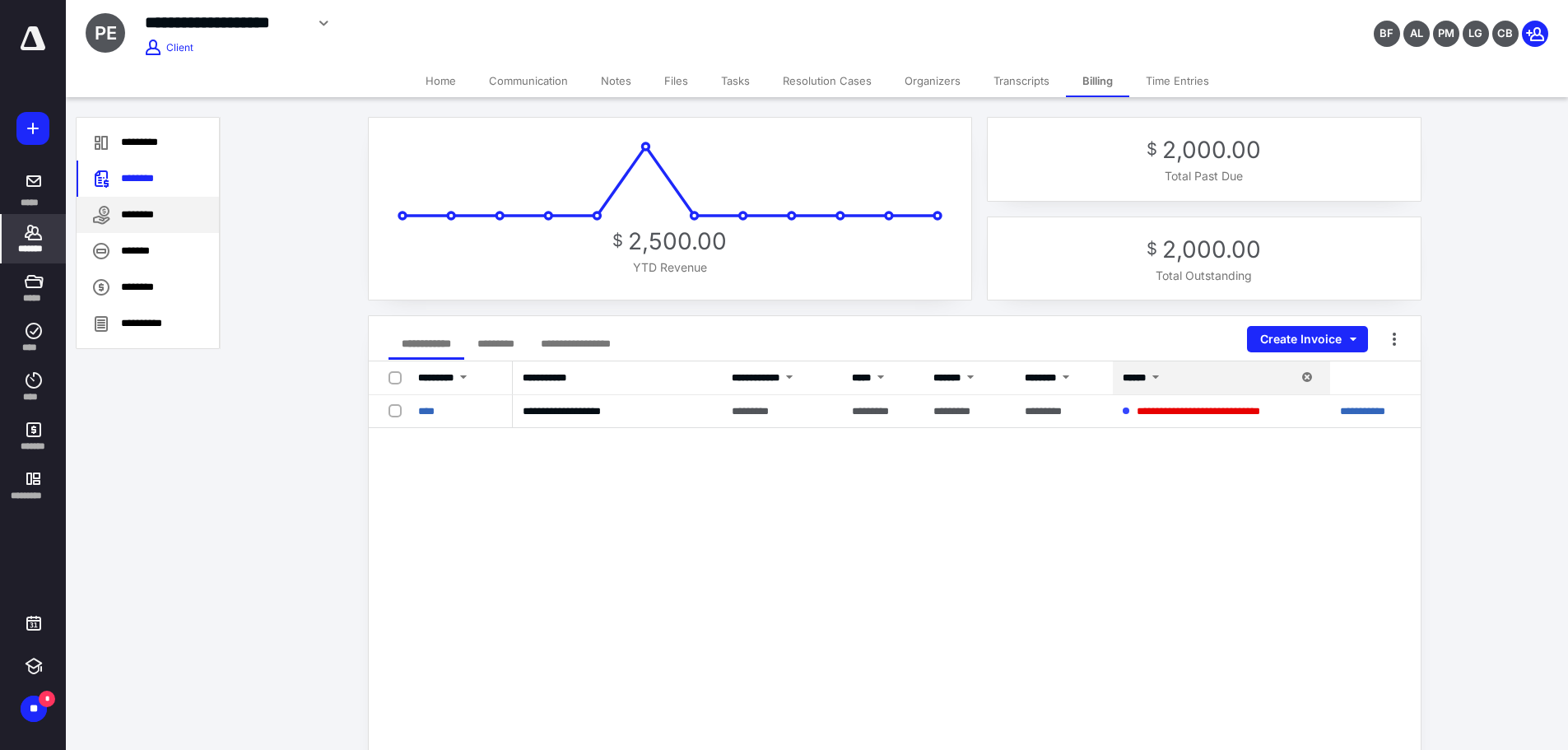click on "********" at bounding box center [147, 215] 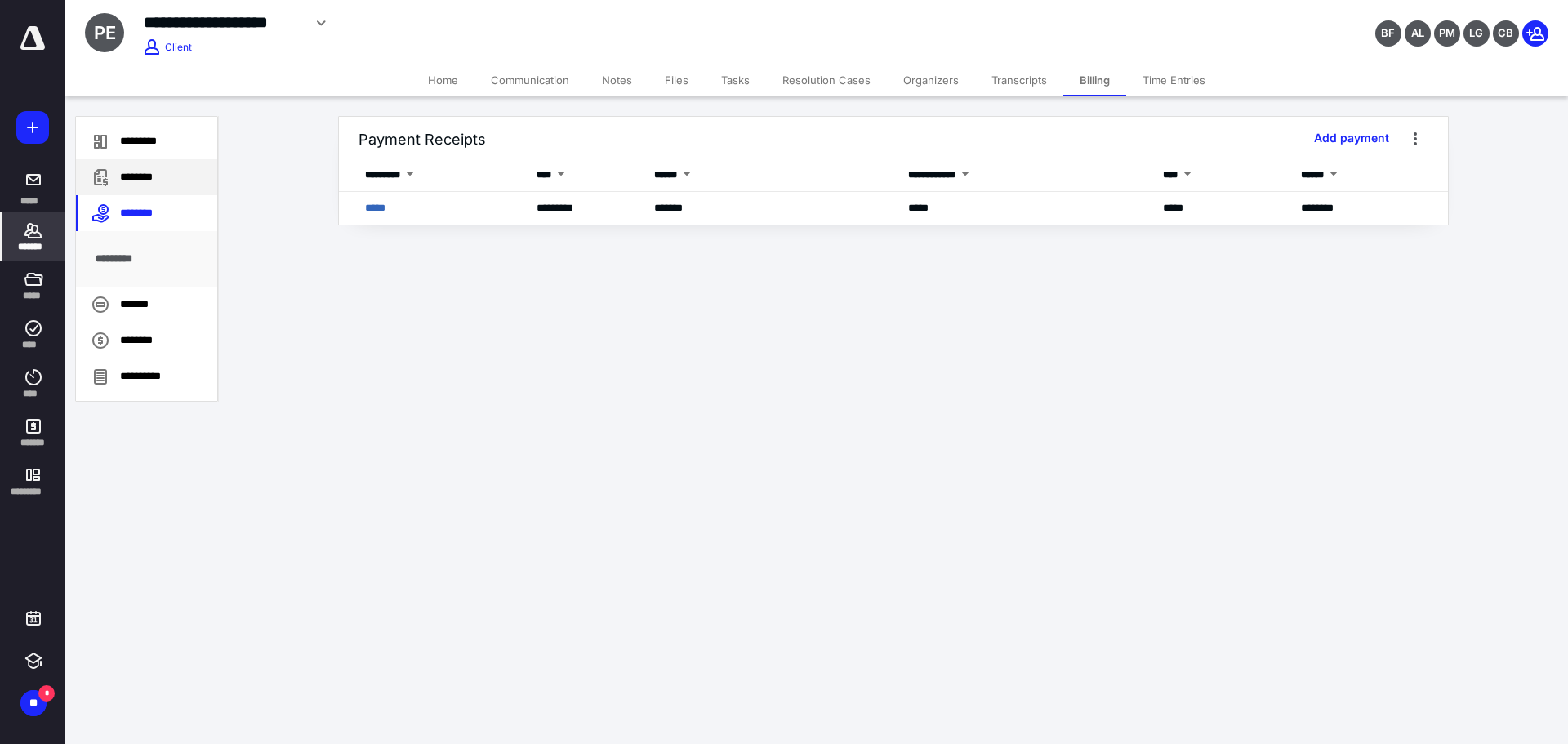 click on "********" at bounding box center [146, 177] 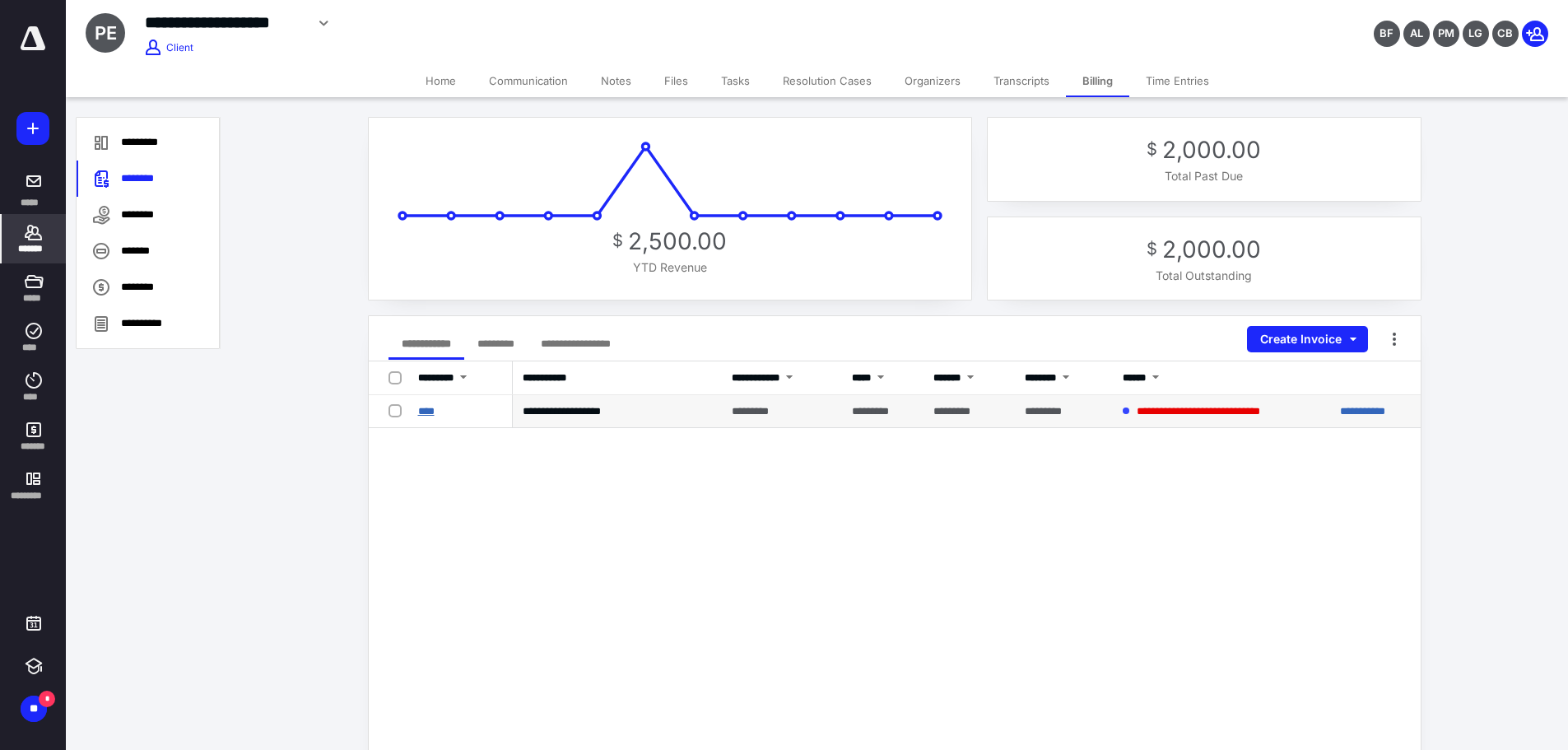 click on "****" at bounding box center (426, 411) 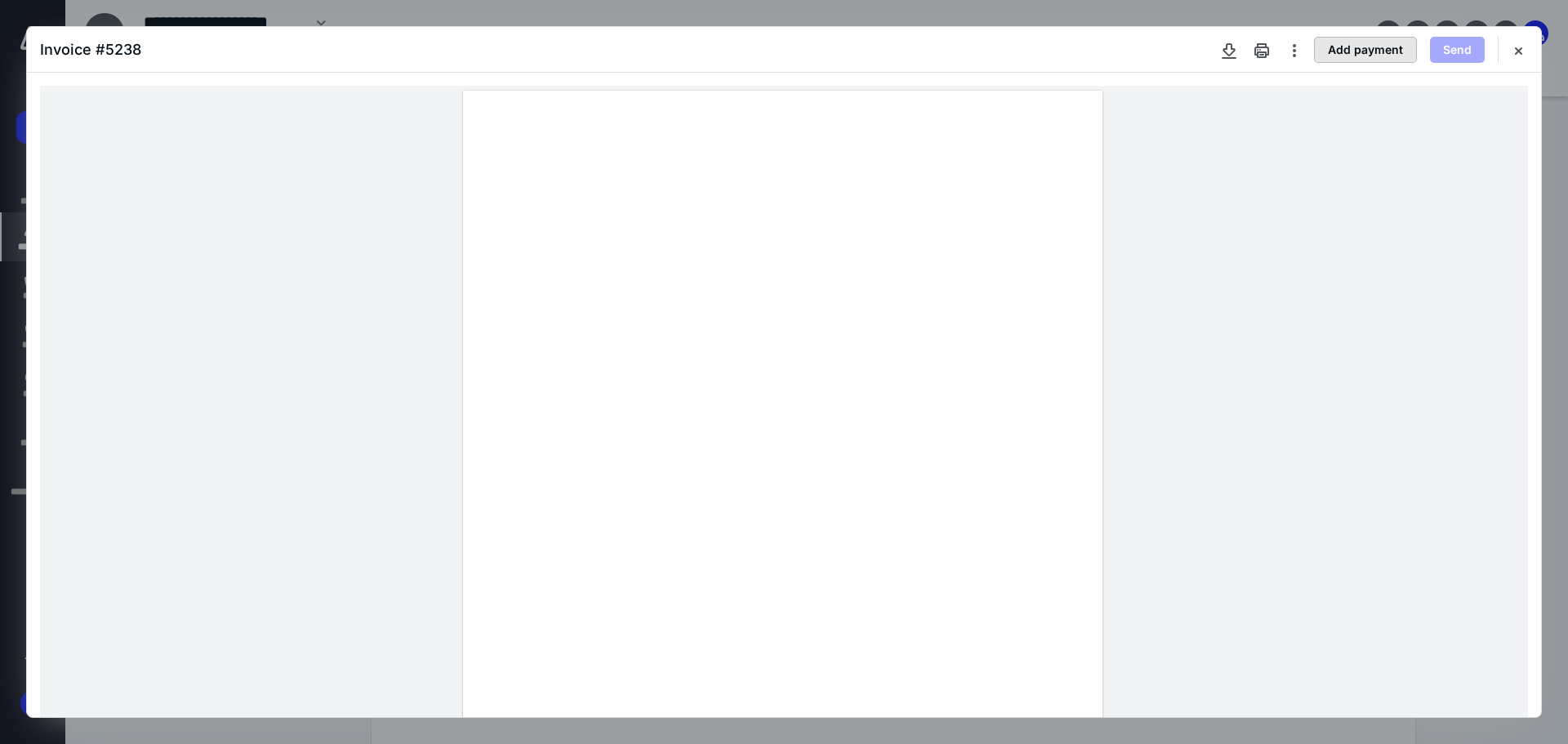 click on "Add payment" at bounding box center (1365, 50) 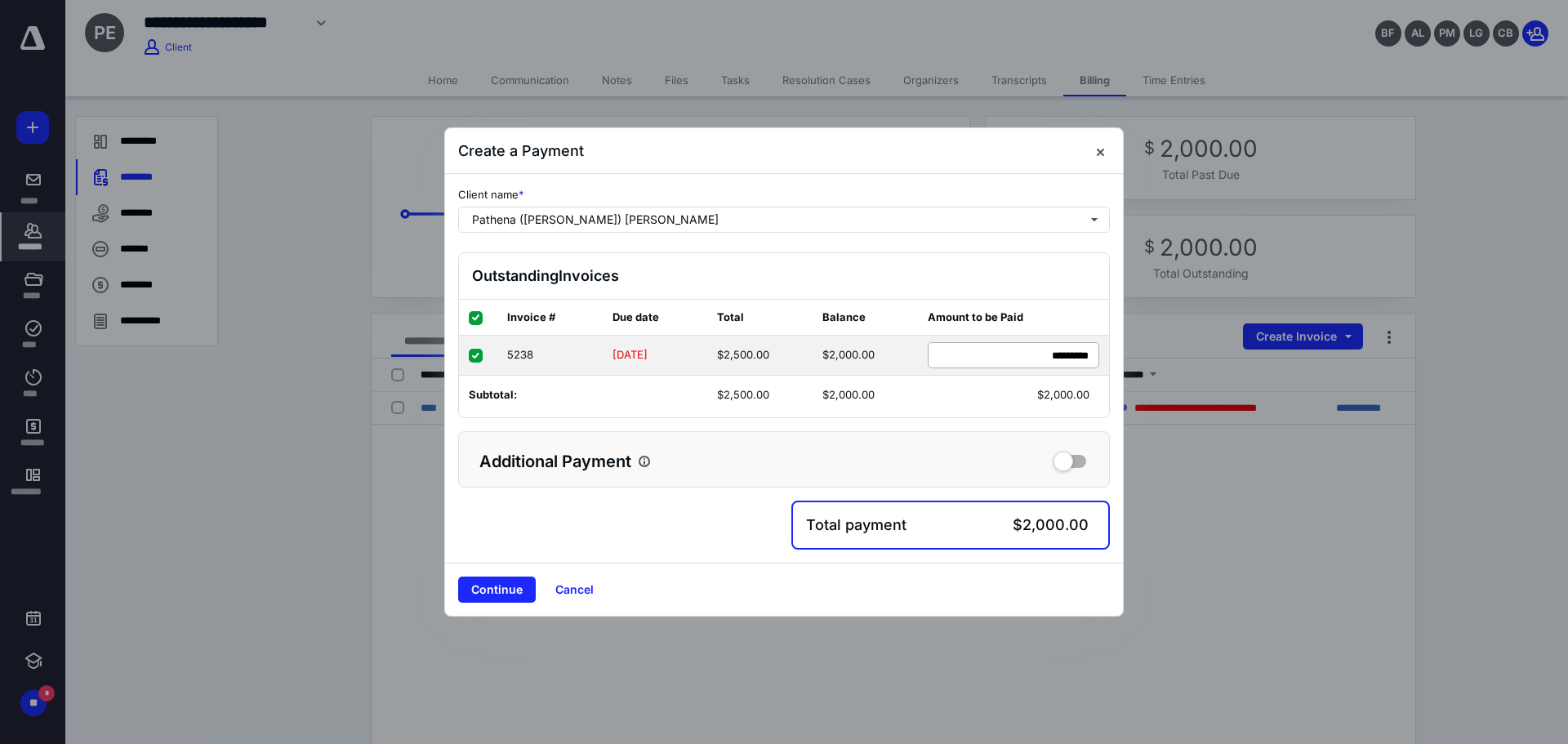 click on "******* *********" at bounding box center [1013, 355] 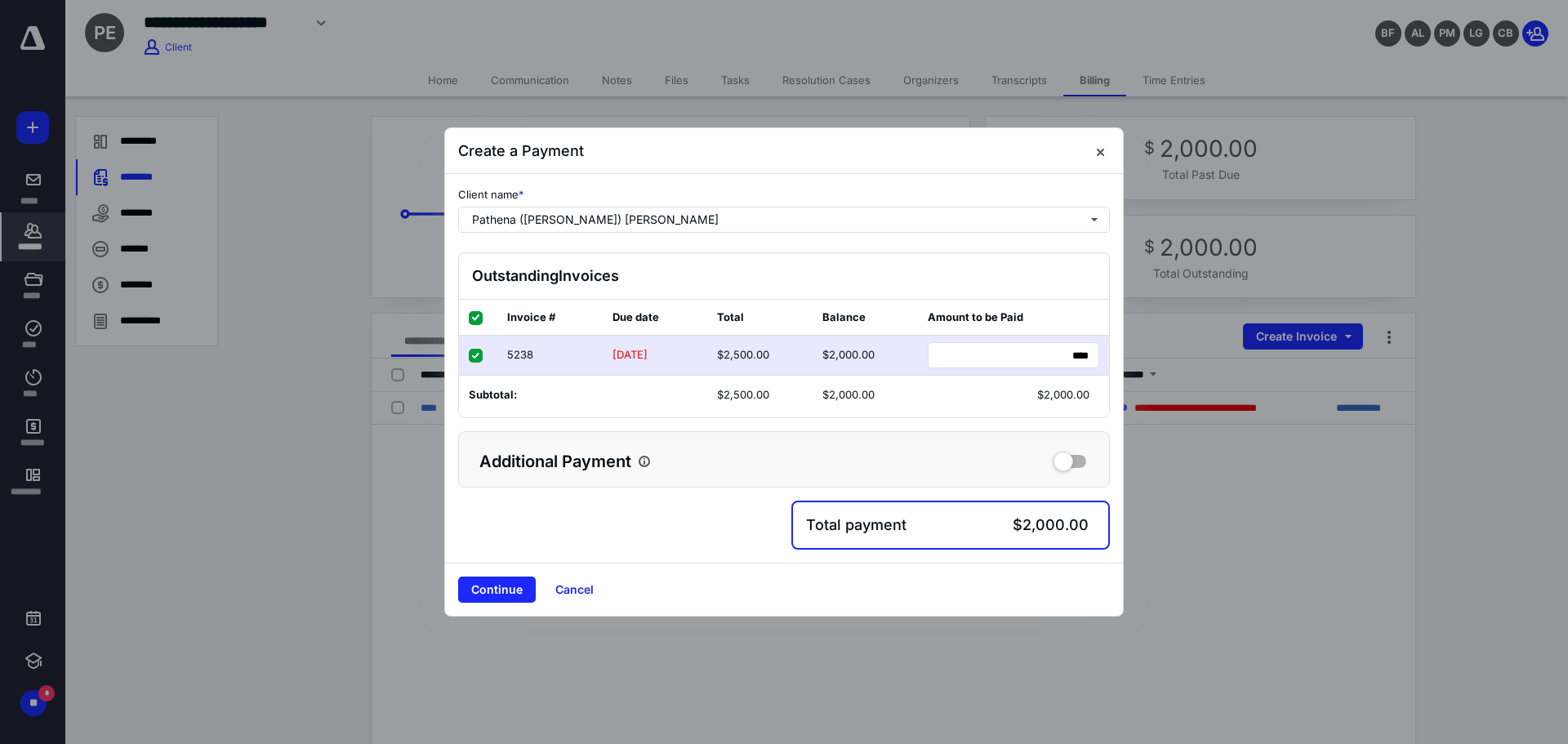 drag, startPoint x: 585, startPoint y: 597, endPoint x: 570, endPoint y: 584, distance: 19.849433 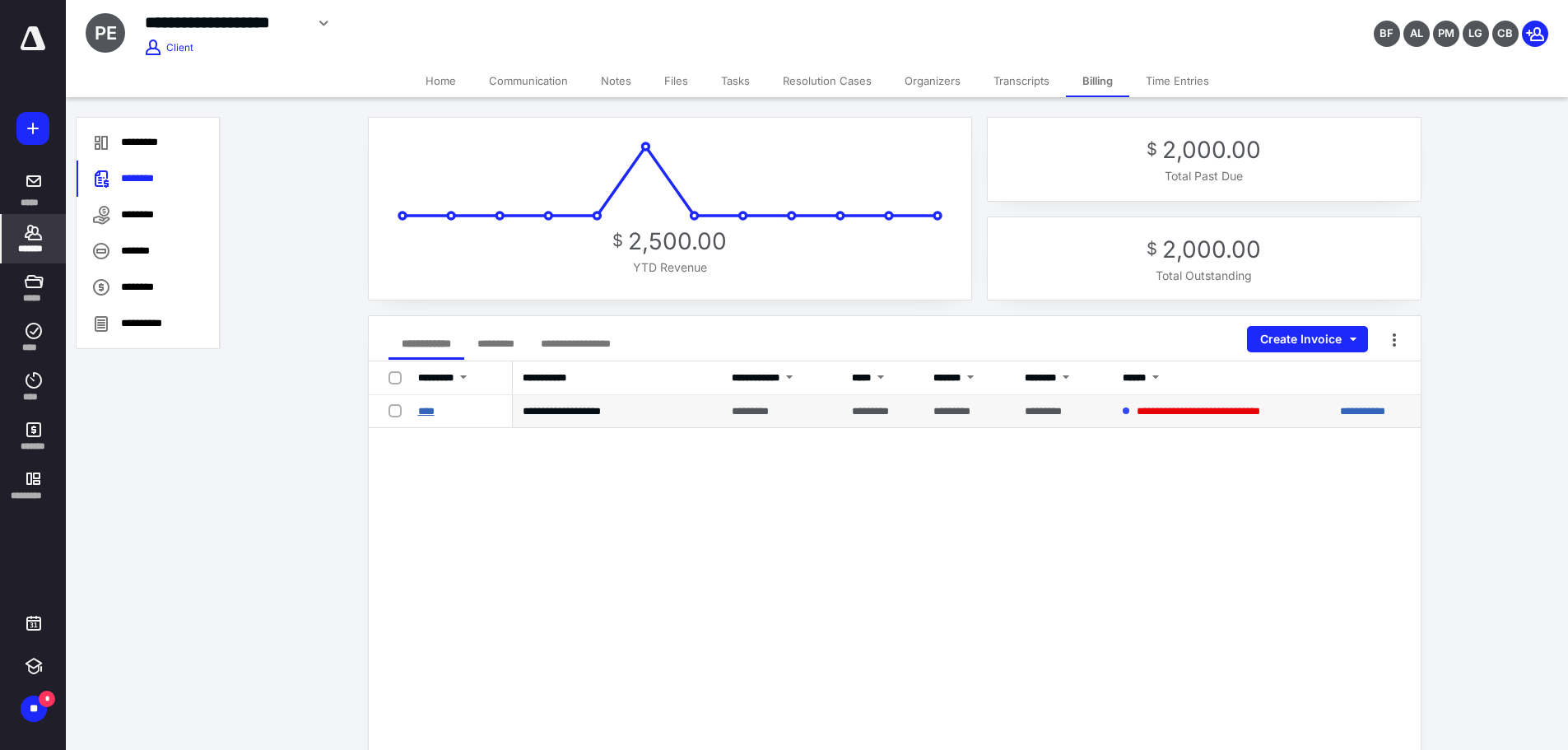 click on "****" at bounding box center (426, 411) 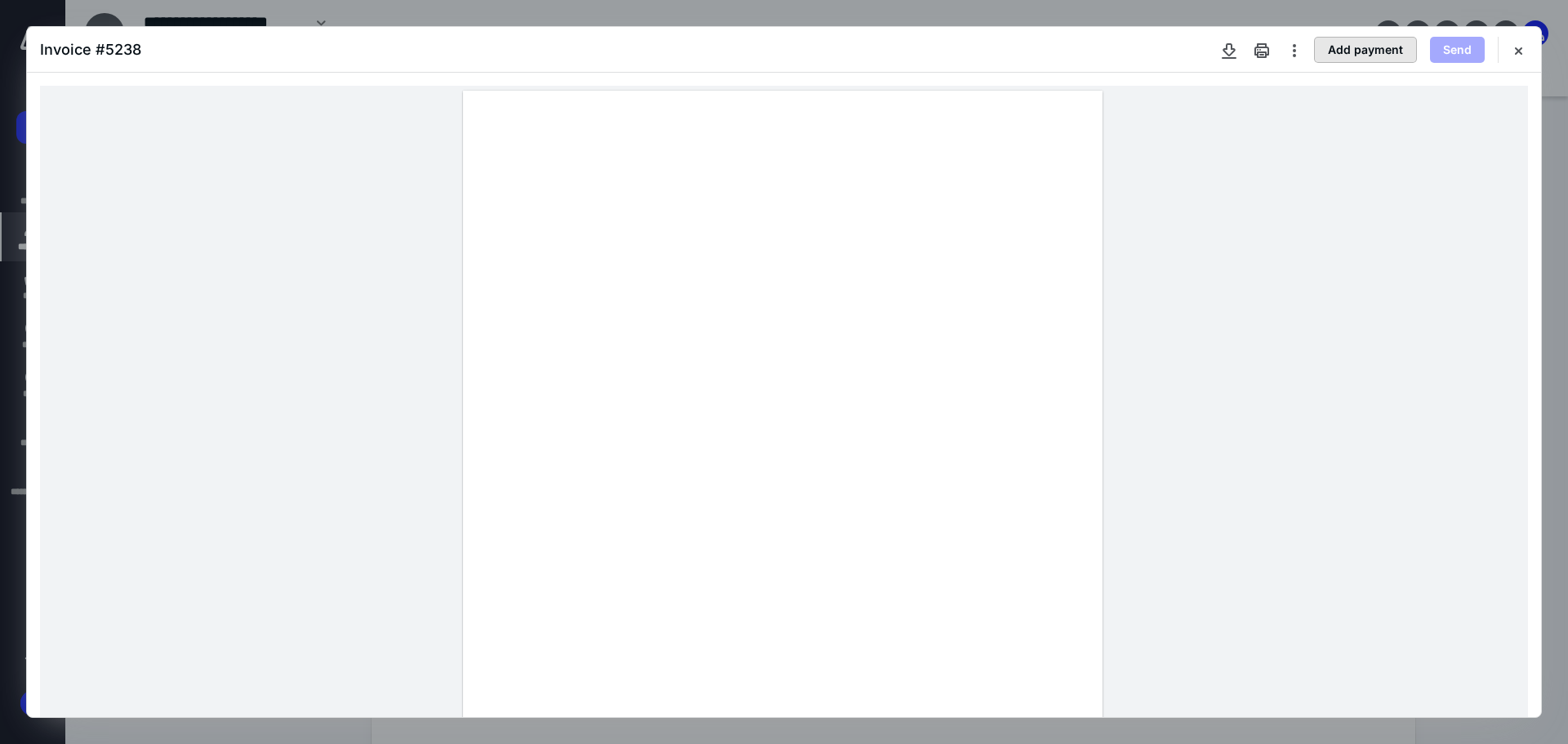 click on "Add payment" at bounding box center [1365, 50] 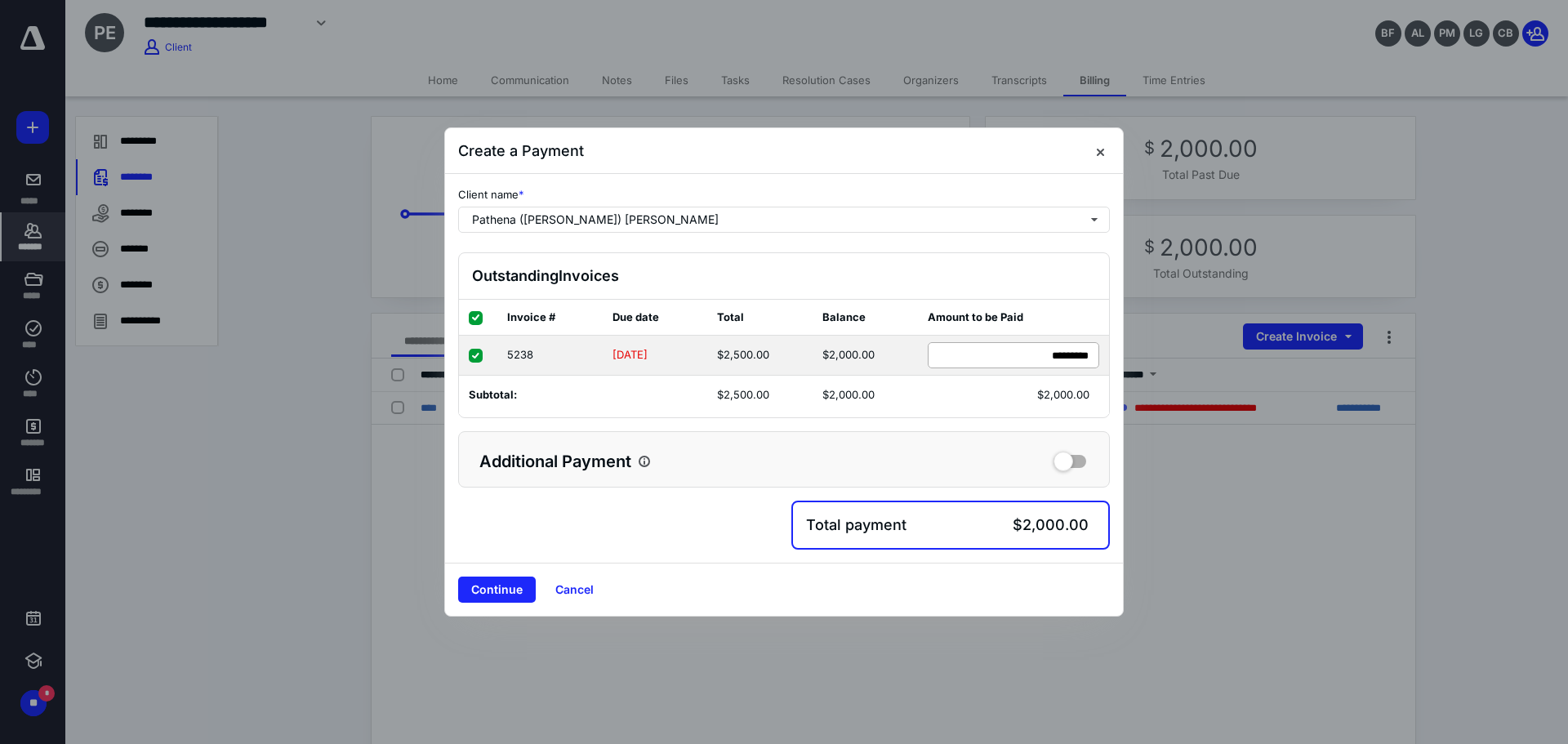 click on "******* *********" at bounding box center (1013, 355) 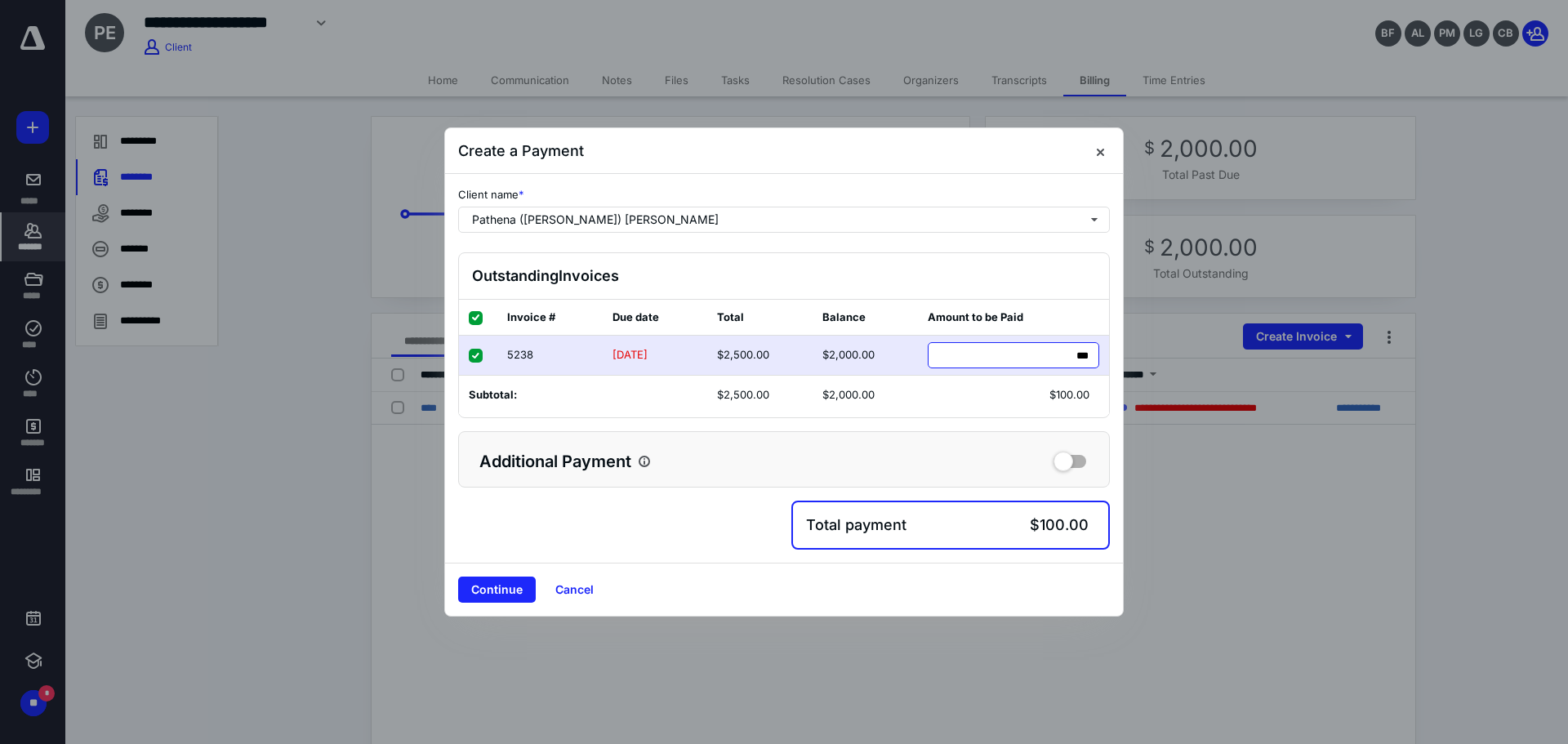 type on "****" 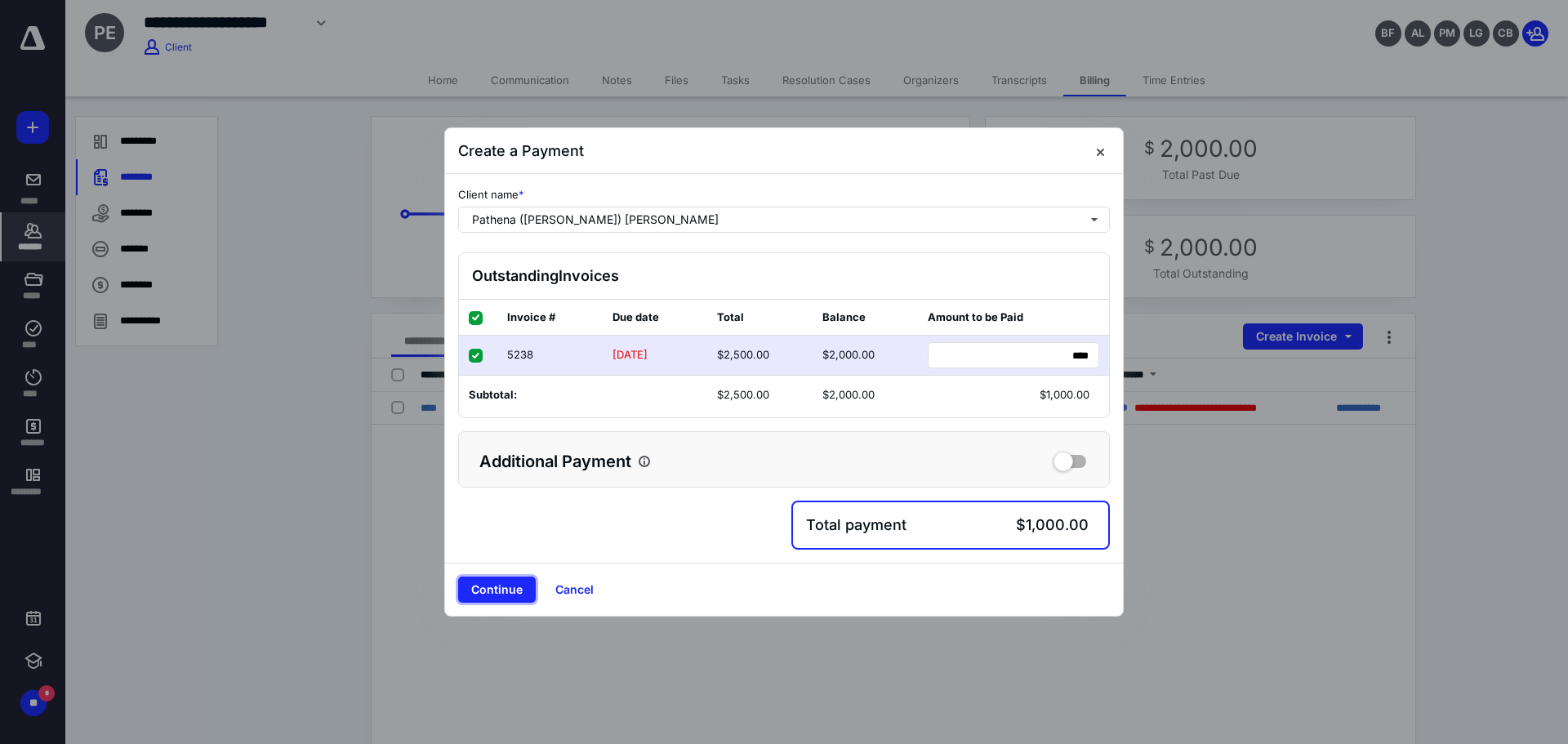 drag, startPoint x: 466, startPoint y: 594, endPoint x: 488, endPoint y: 586, distance: 23.4094 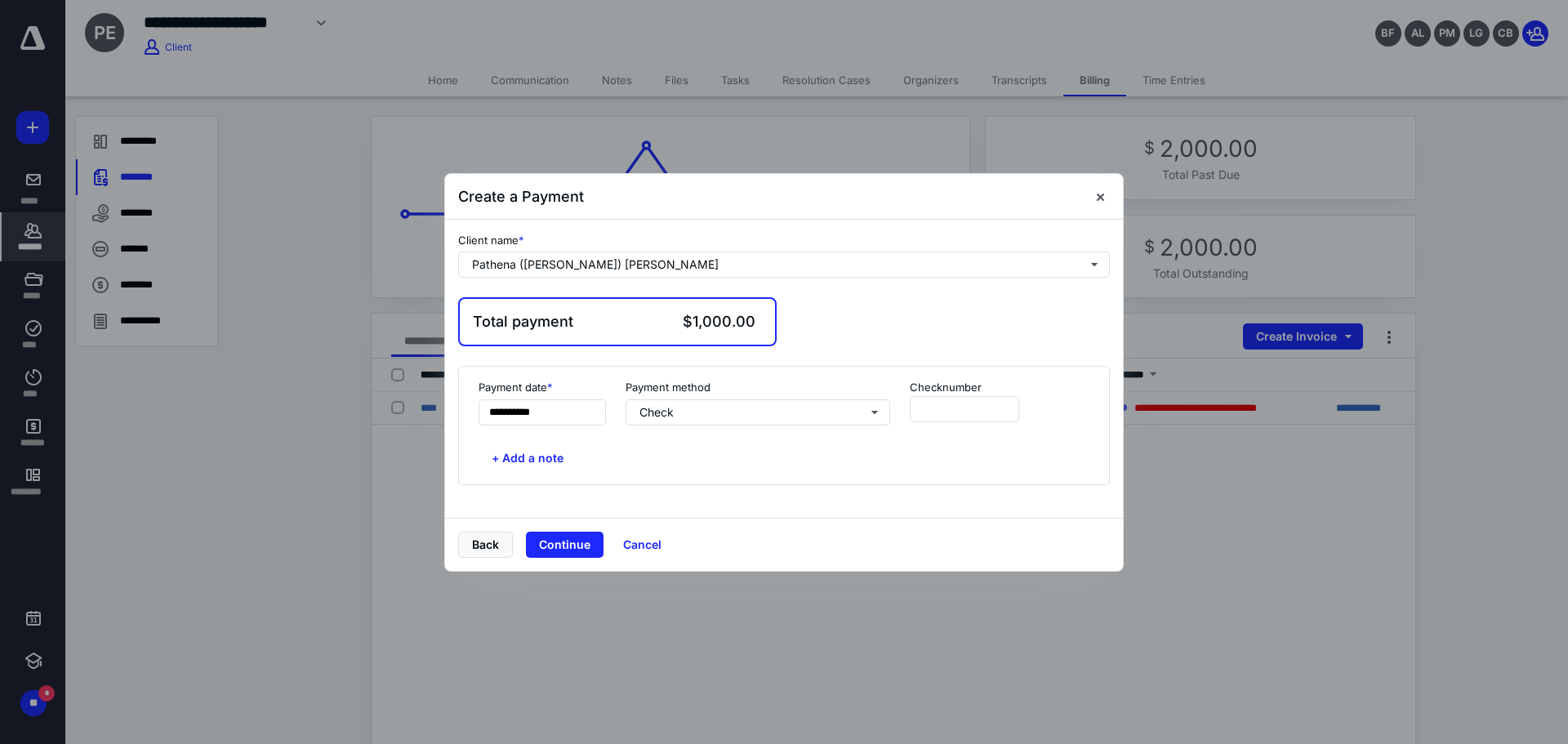 click on "**********" at bounding box center (784, 425) 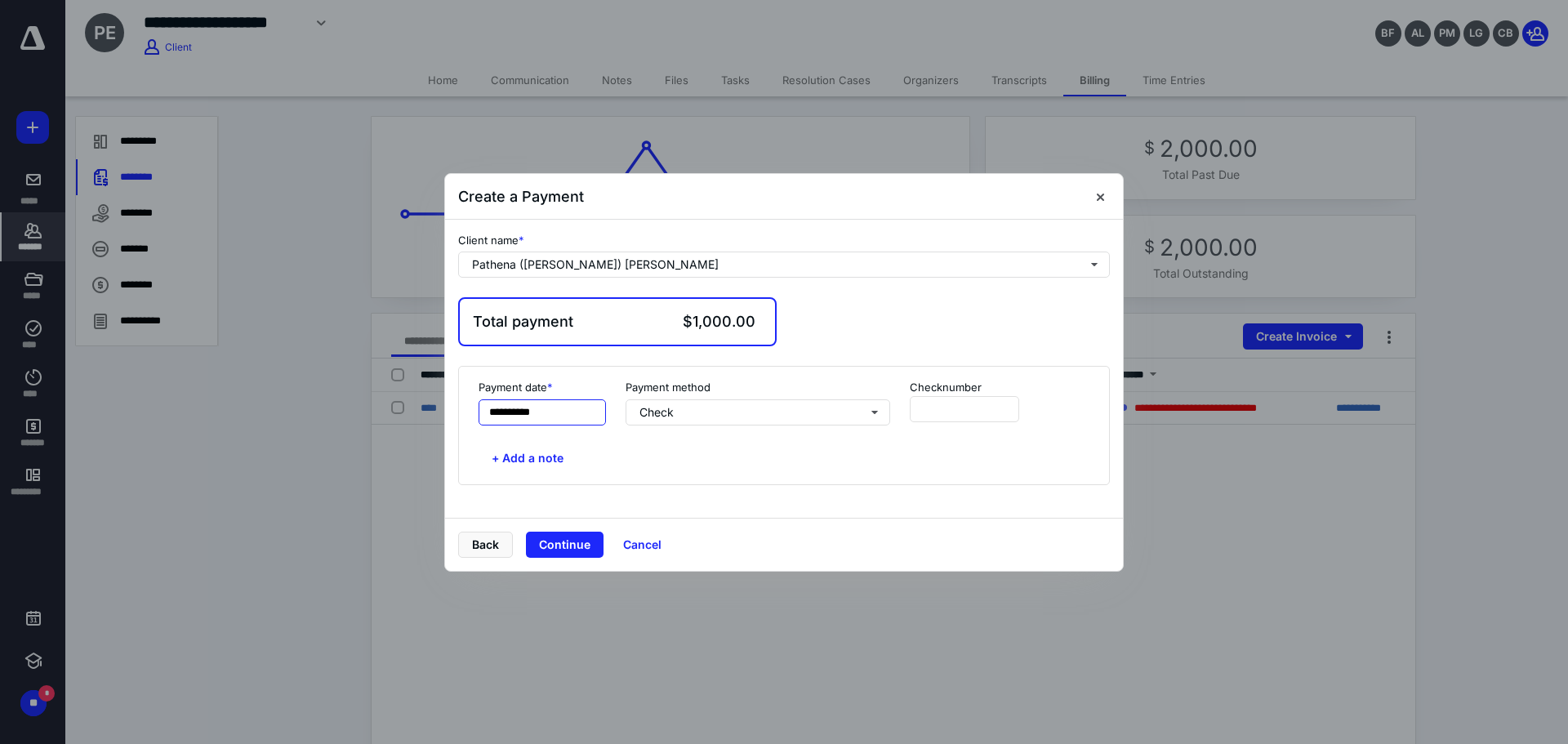 click on "**********" at bounding box center [542, 412] 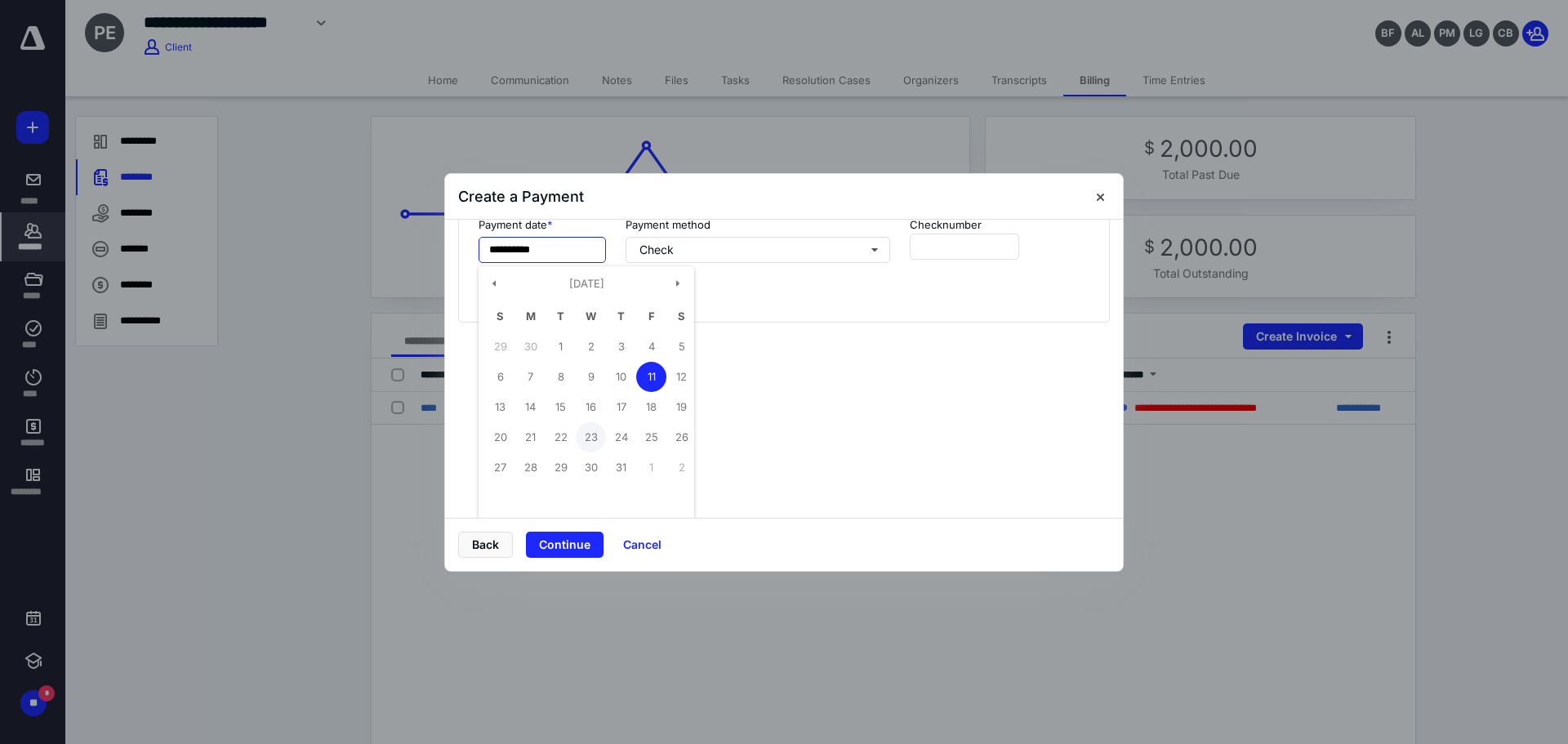 scroll, scrollTop: 163, scrollLeft: 0, axis: vertical 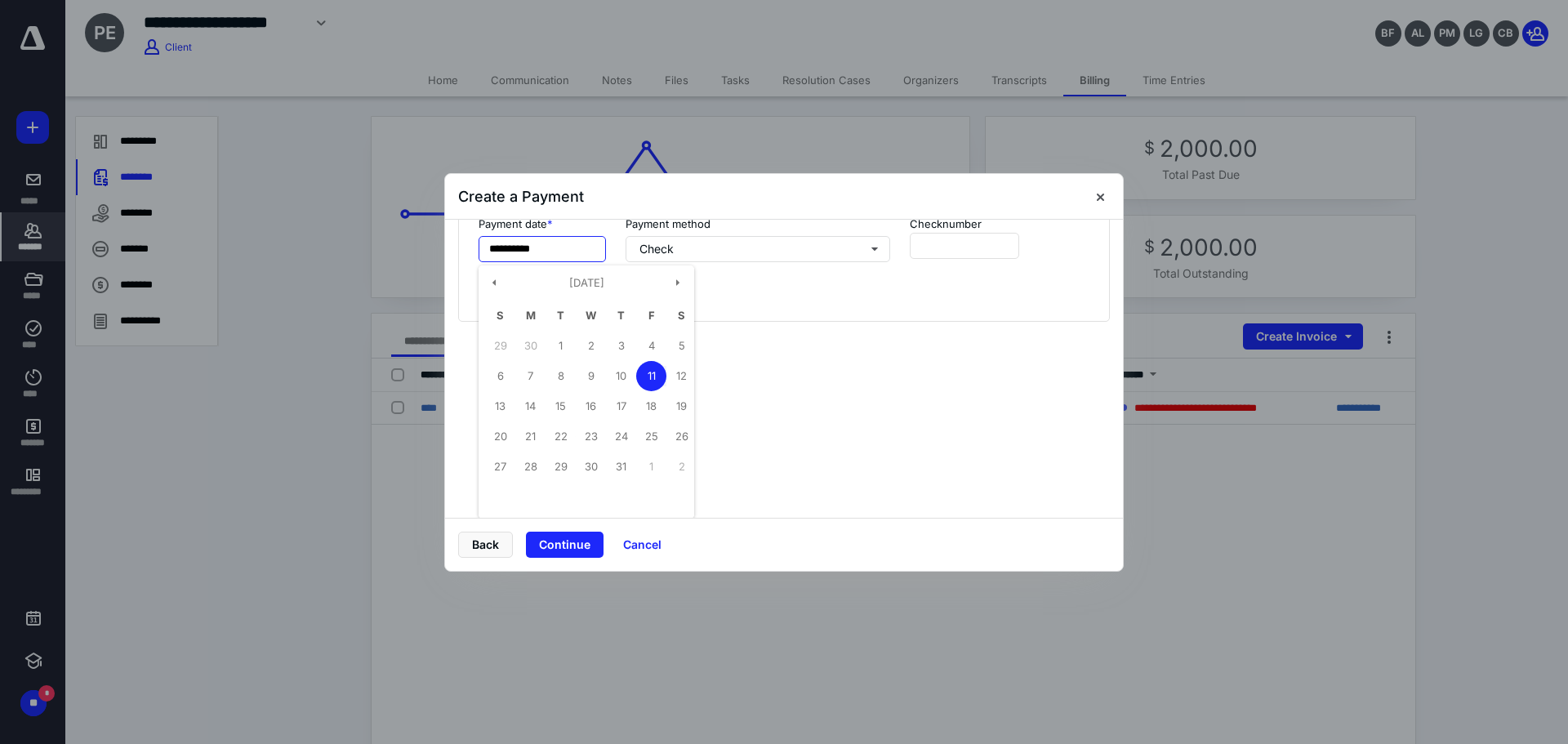 drag, startPoint x: 628, startPoint y: 381, endPoint x: 719, endPoint y: 386, distance: 91.137259 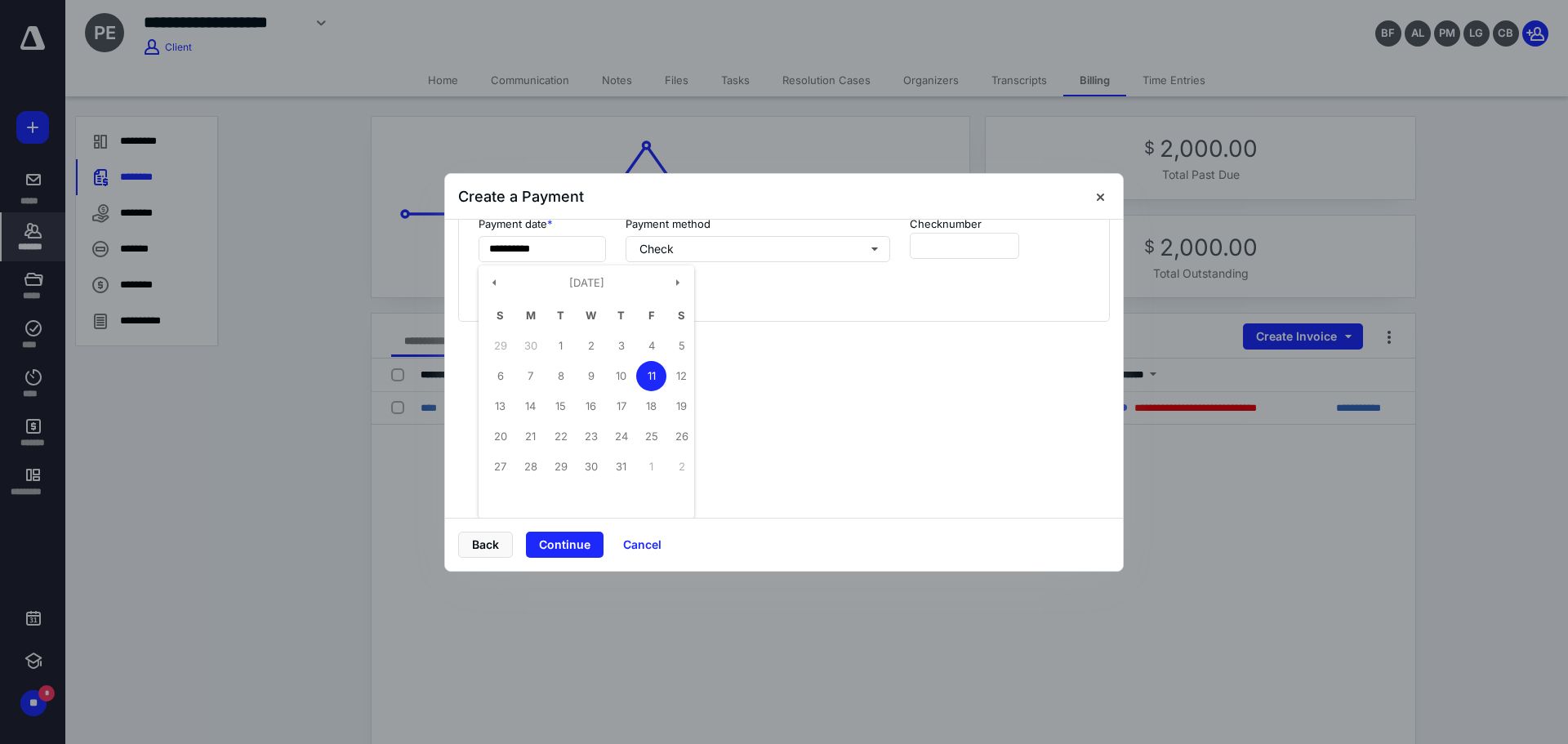 type on "**********" 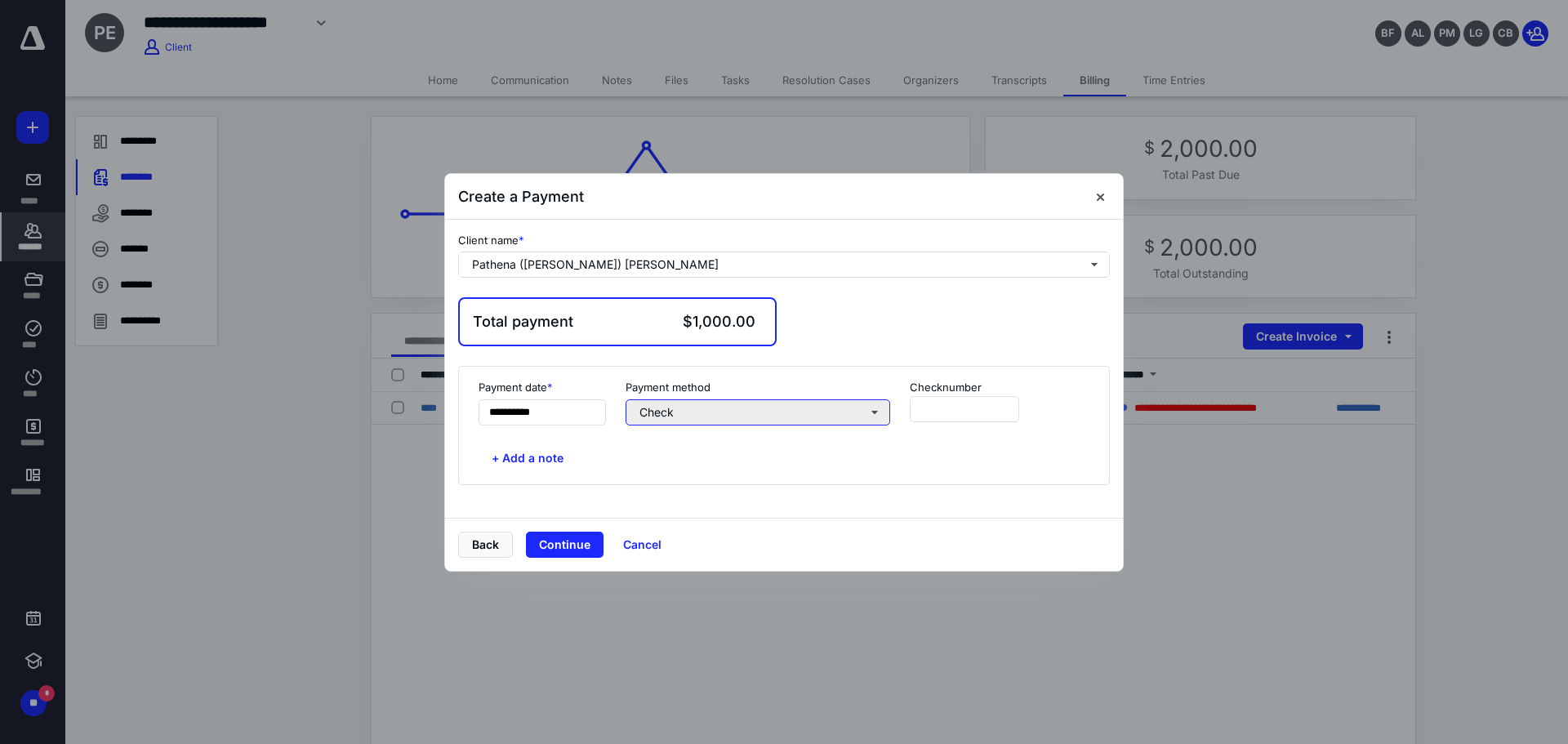 click on "Check" at bounding box center [758, 412] 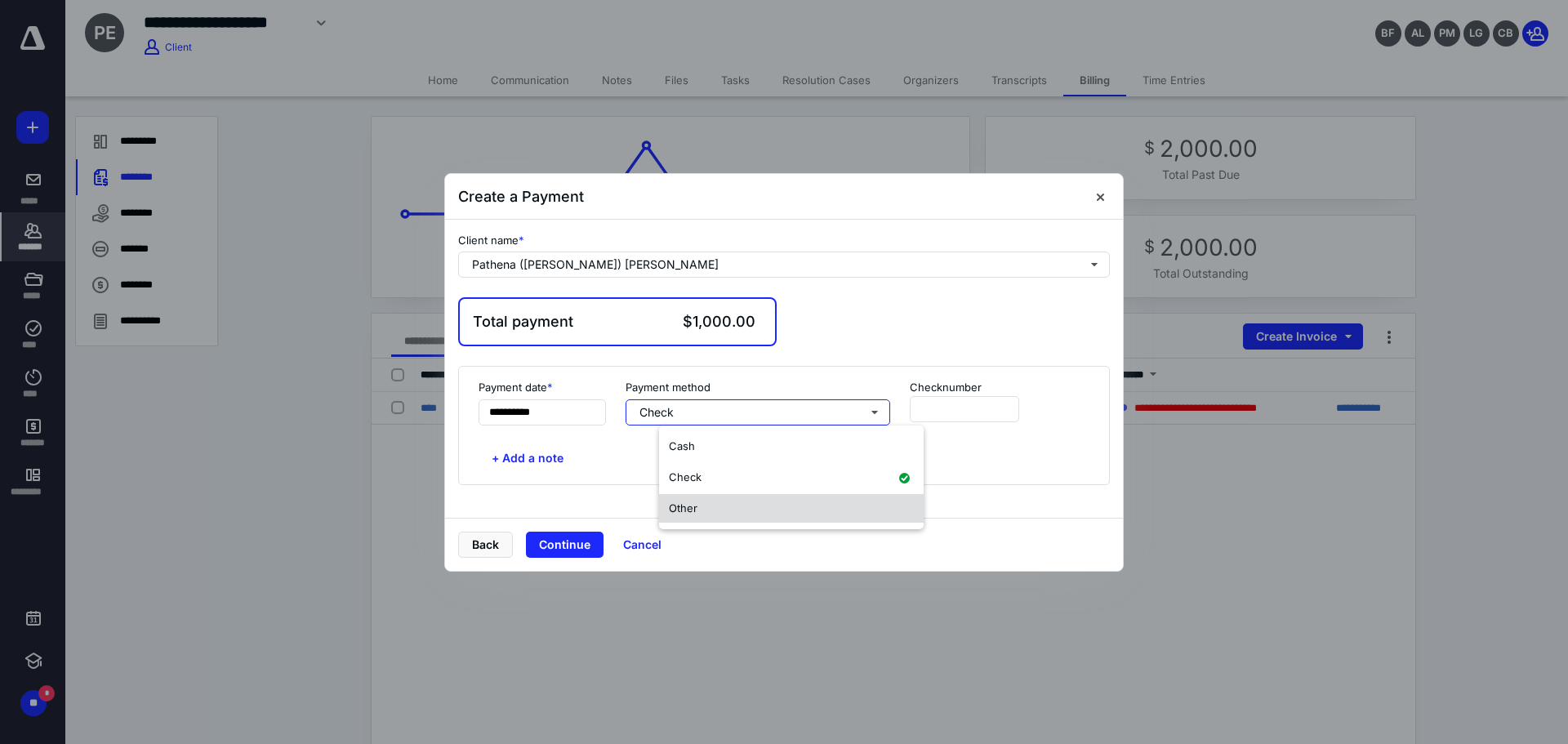 click on "Other" at bounding box center (791, 509) 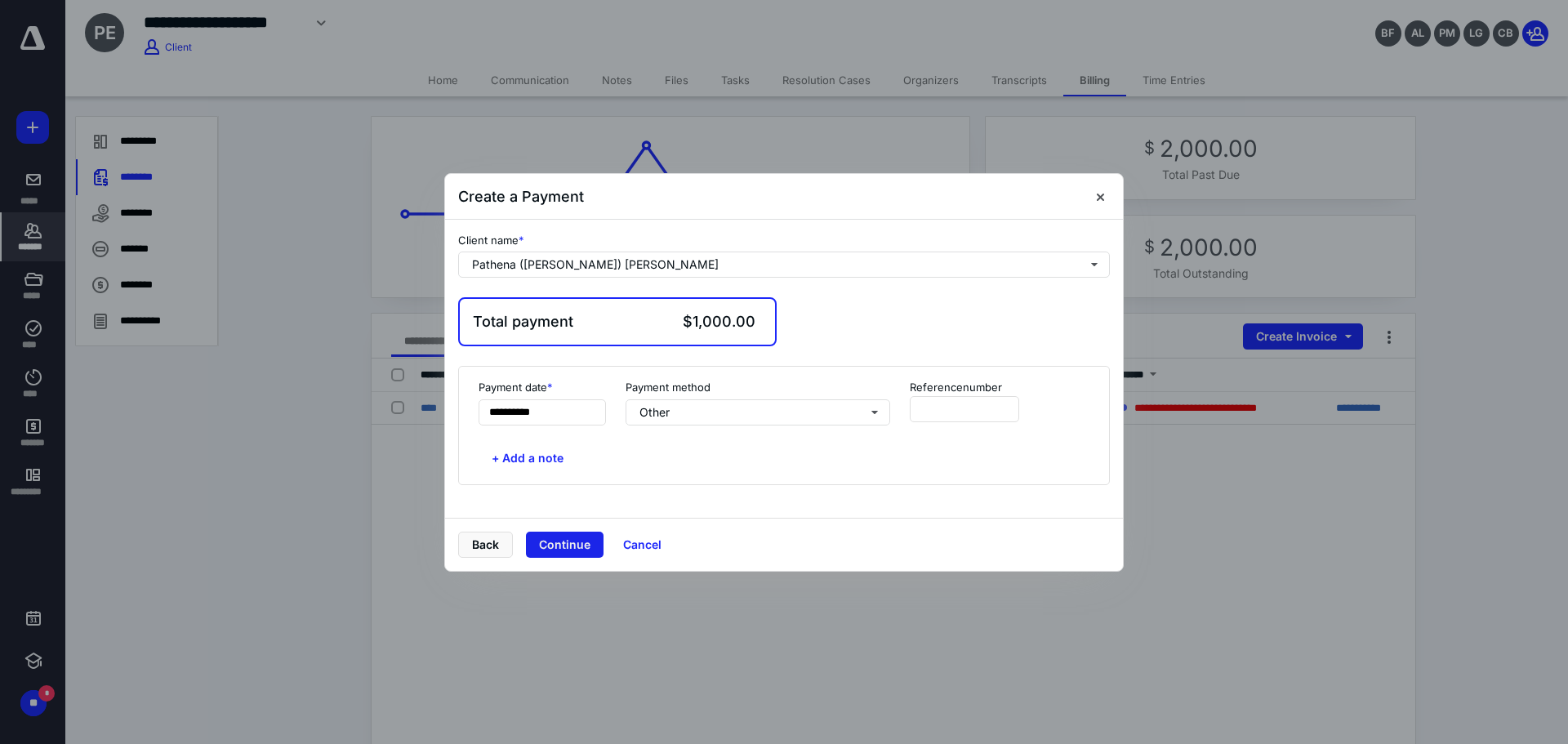 click on "Continue" at bounding box center [564, 545] 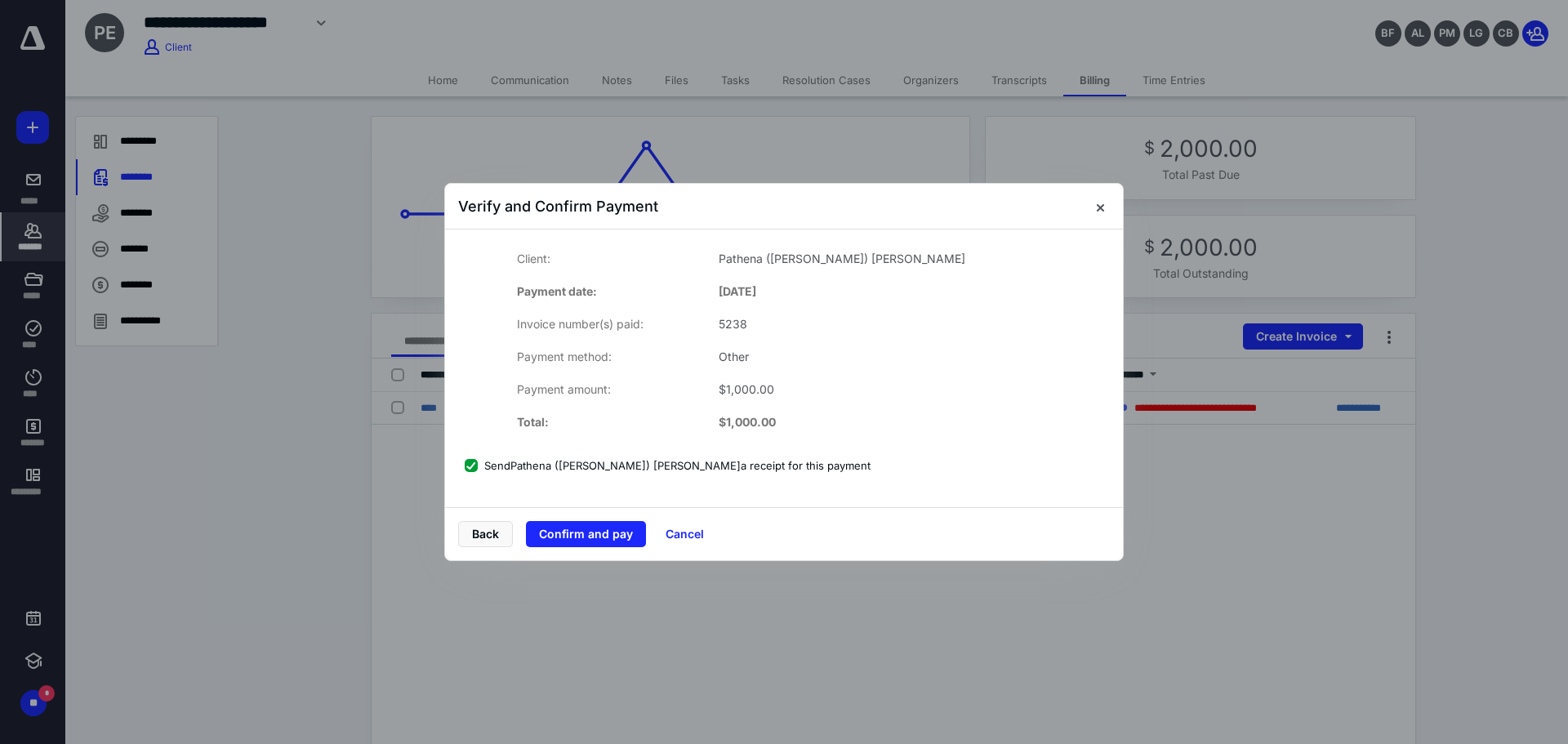 drag, startPoint x: 582, startPoint y: 466, endPoint x: 581, endPoint y: 522, distance: 56.00893 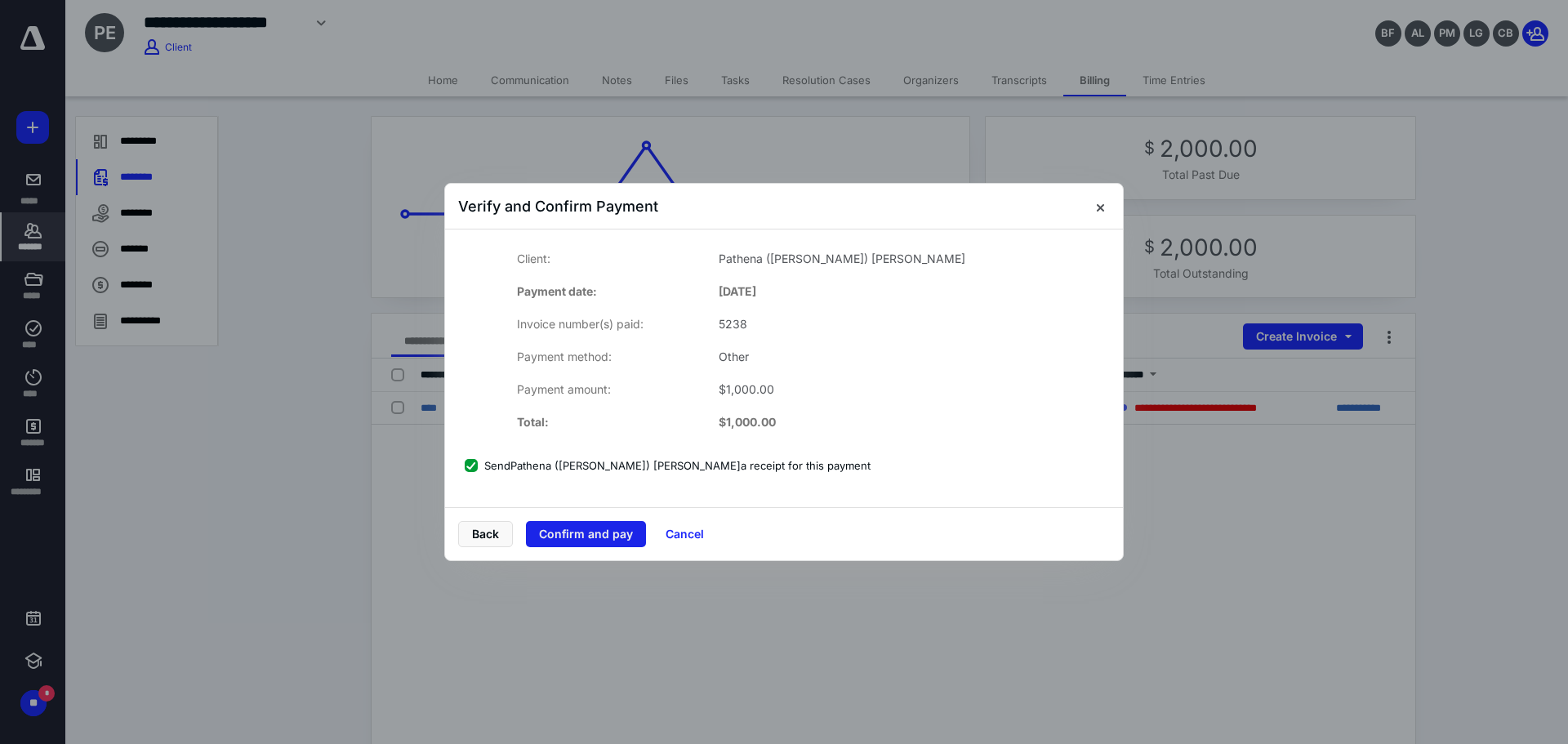 click on "Send  Pathena ([PERSON_NAME]) [PERSON_NAME]  a receipt for this payment" at bounding box center [667, 466] 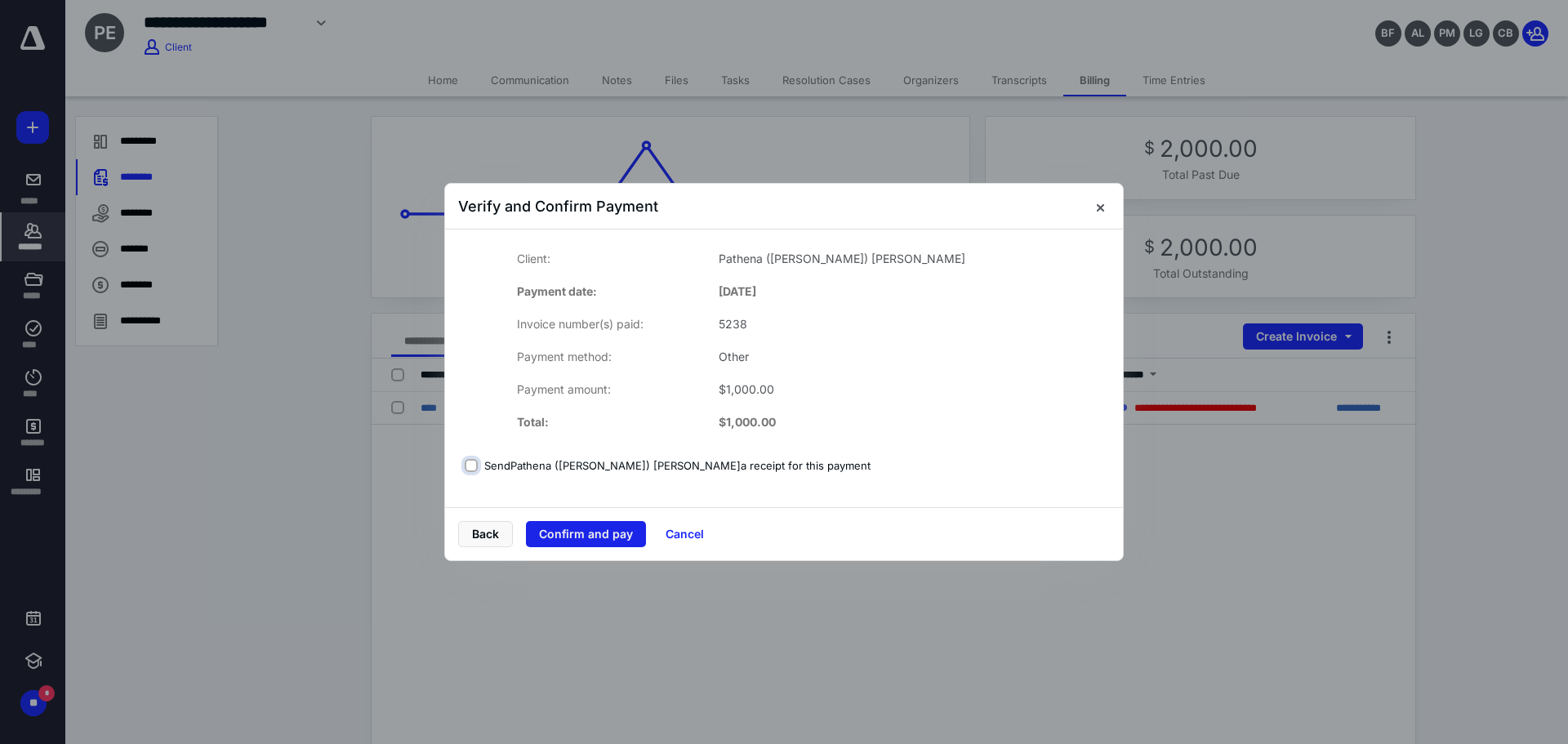 checkbox on "false" 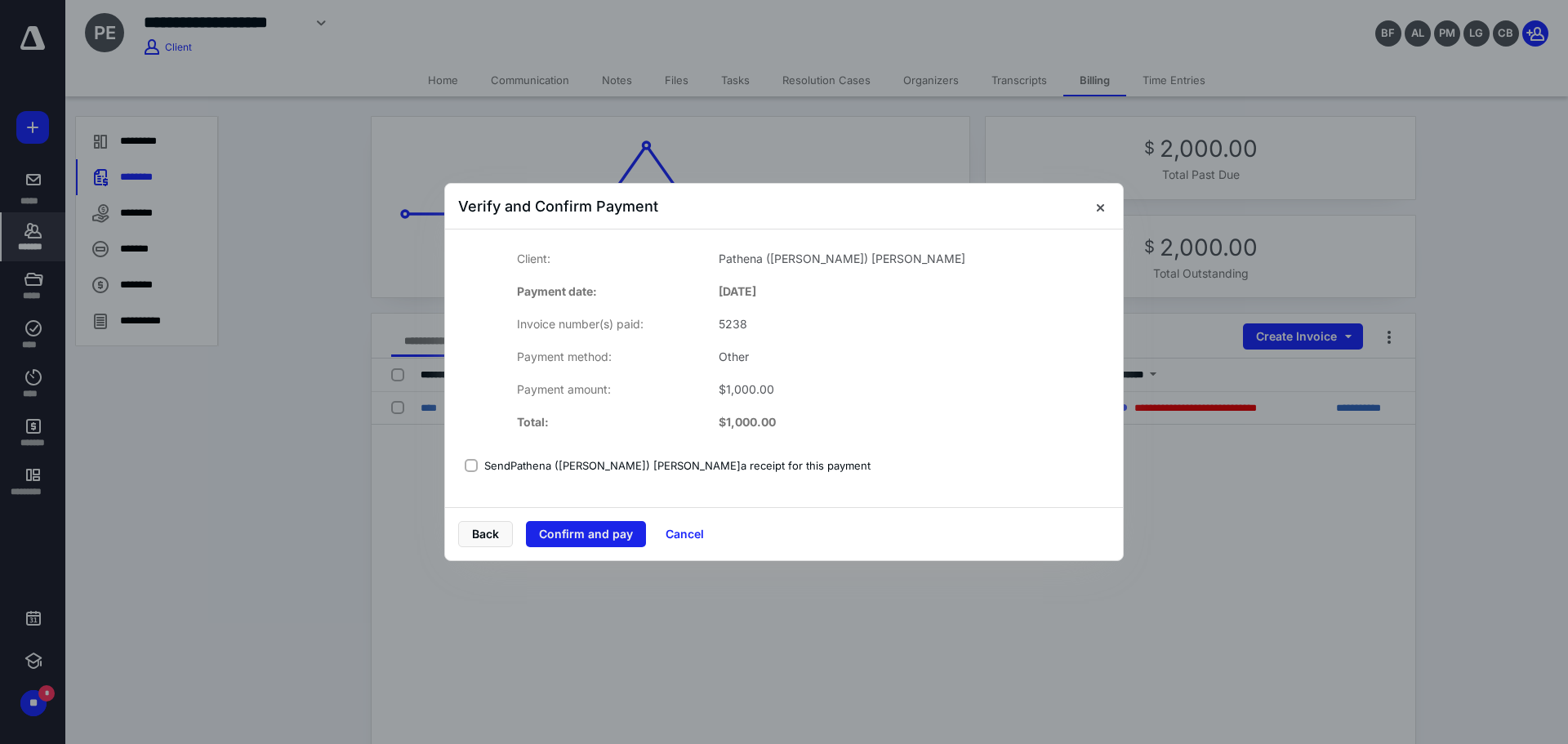 click on "Confirm and pay" at bounding box center [586, 534] 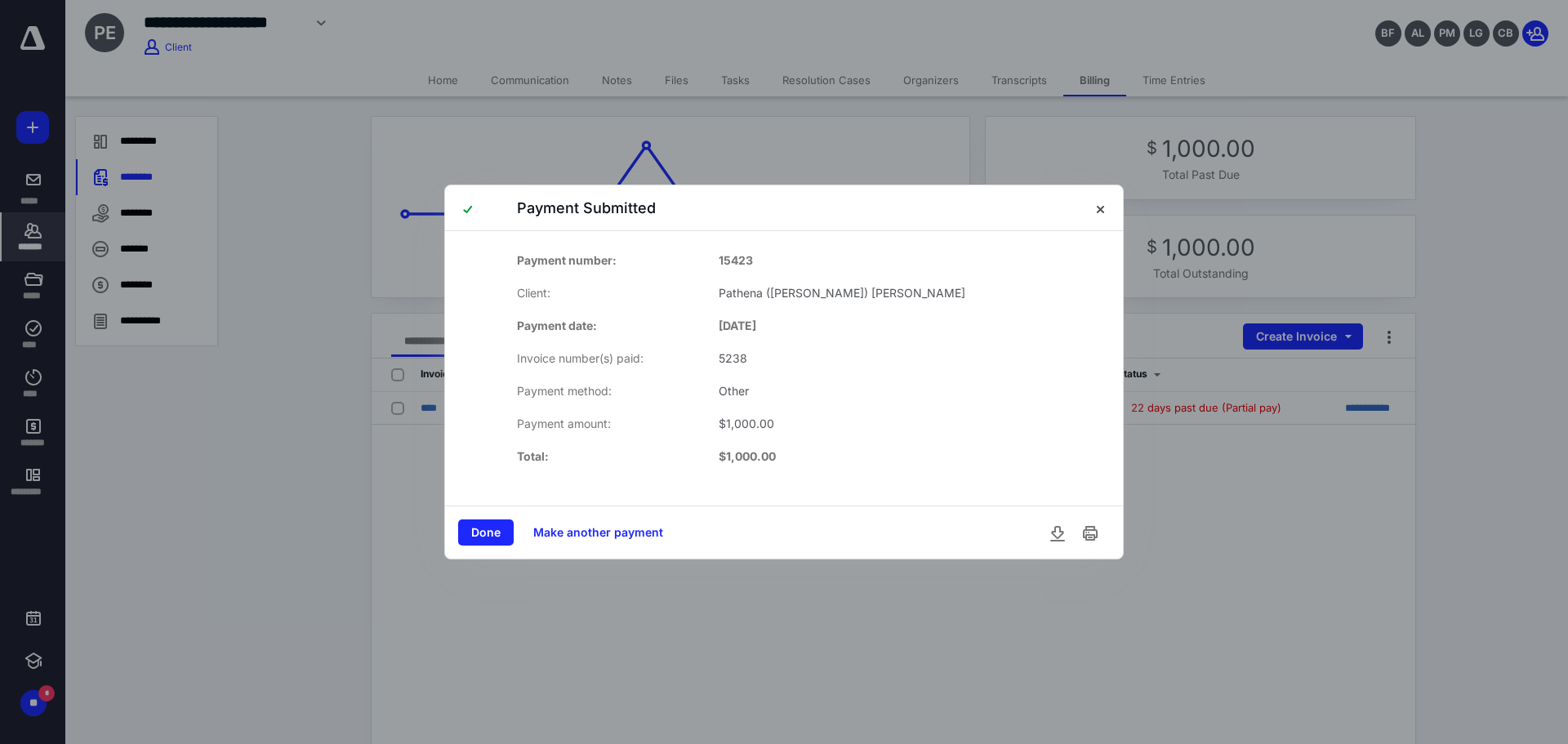 drag, startPoint x: 488, startPoint y: 531, endPoint x: 461, endPoint y: 546, distance: 30.88689 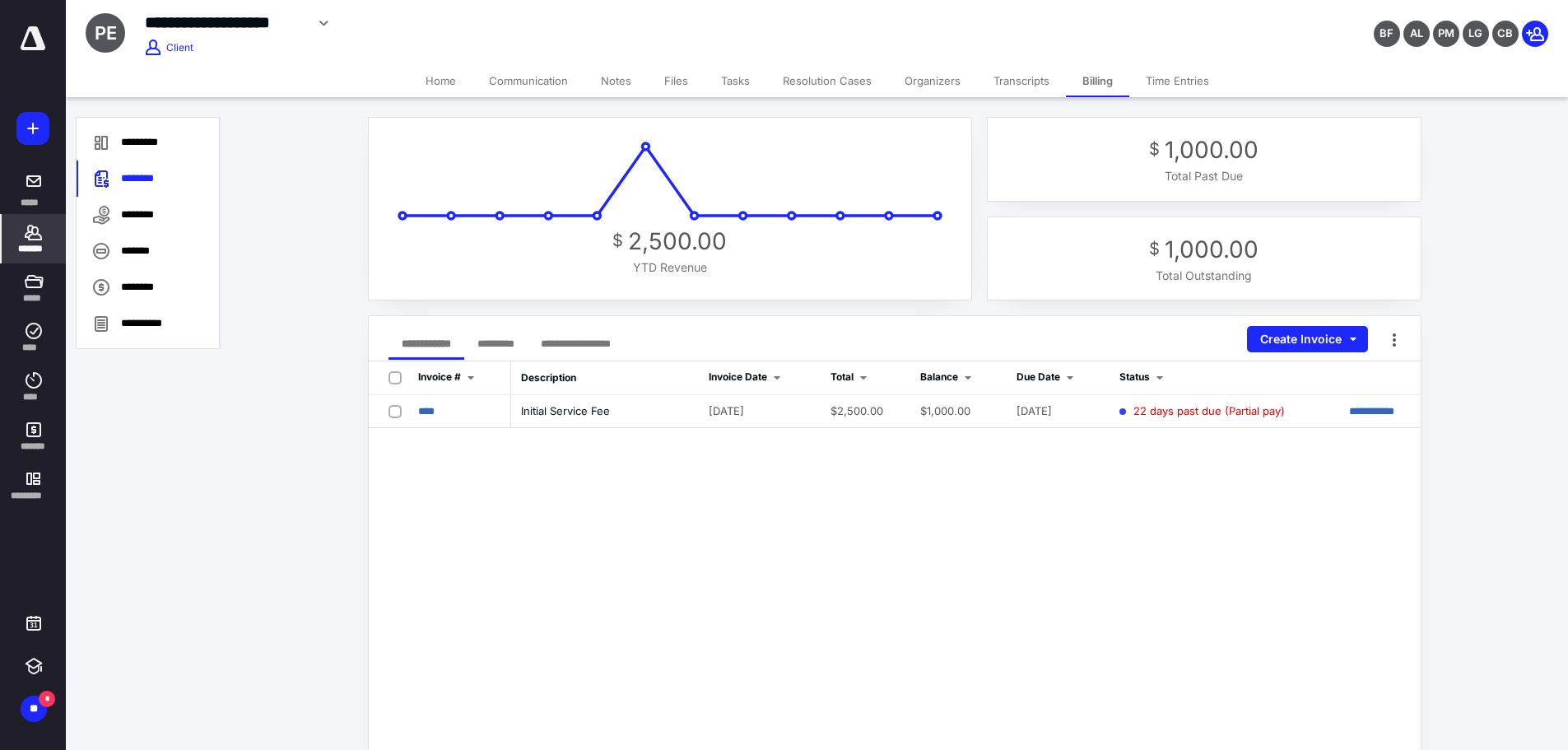 click 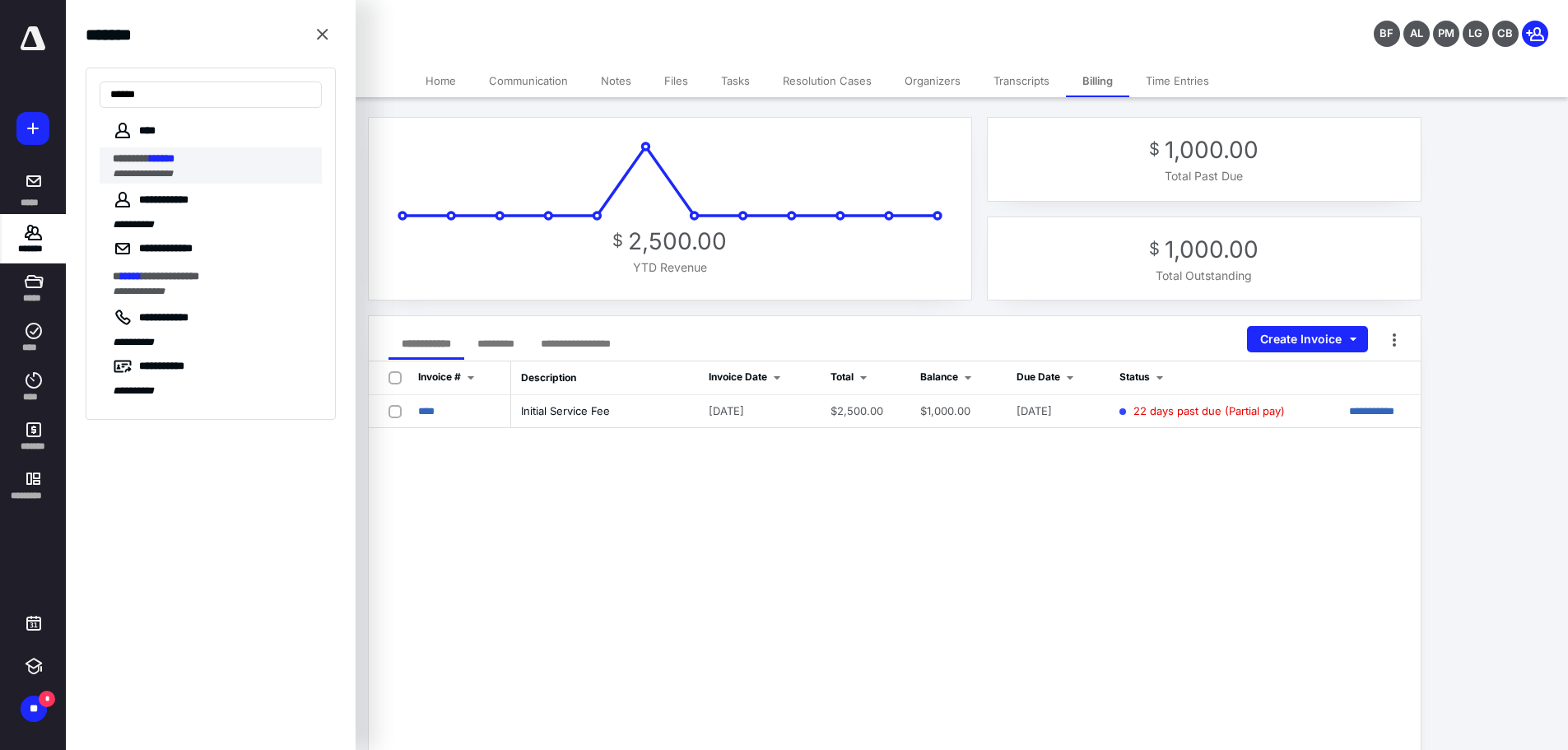type on "******" 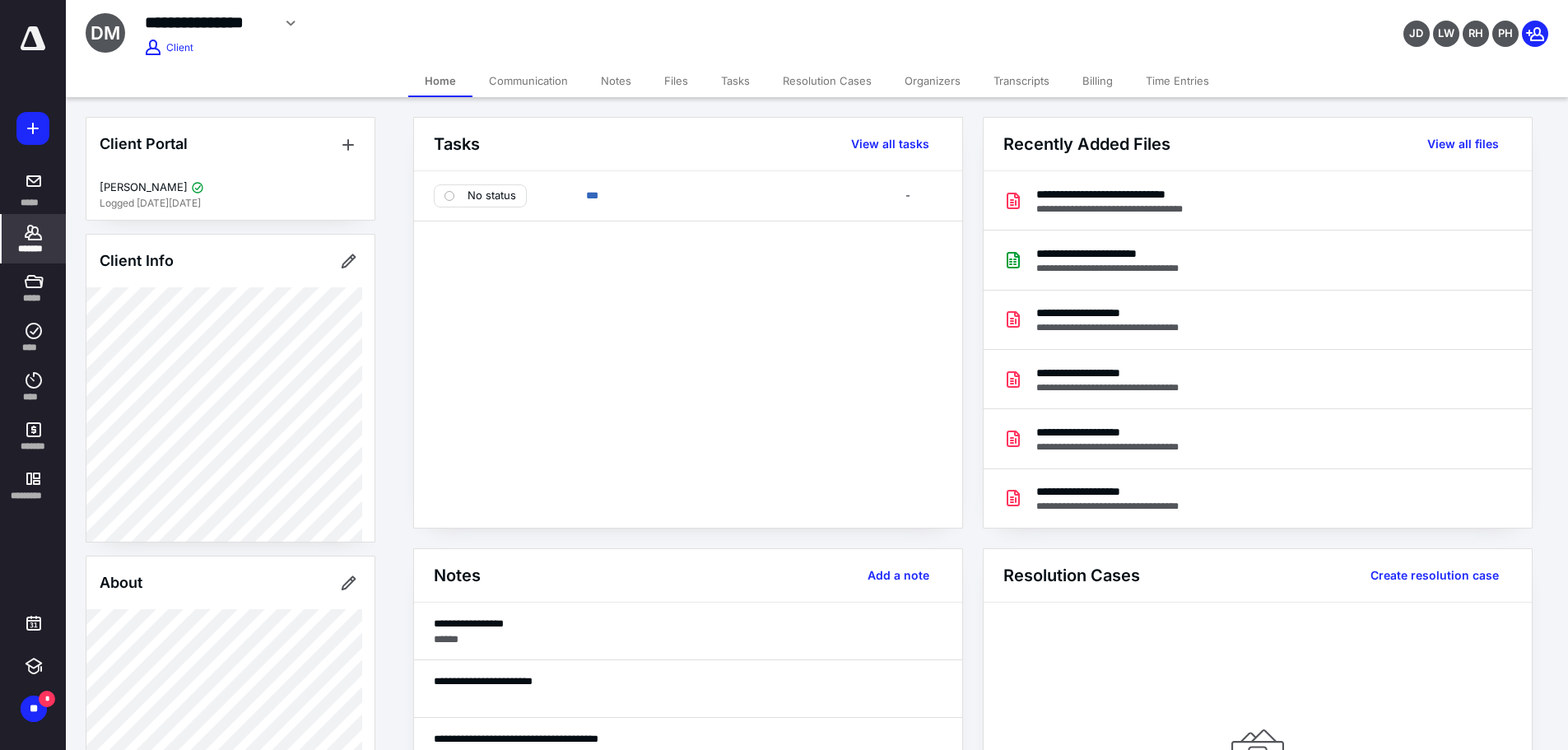click on "Billing" at bounding box center [1097, 81] 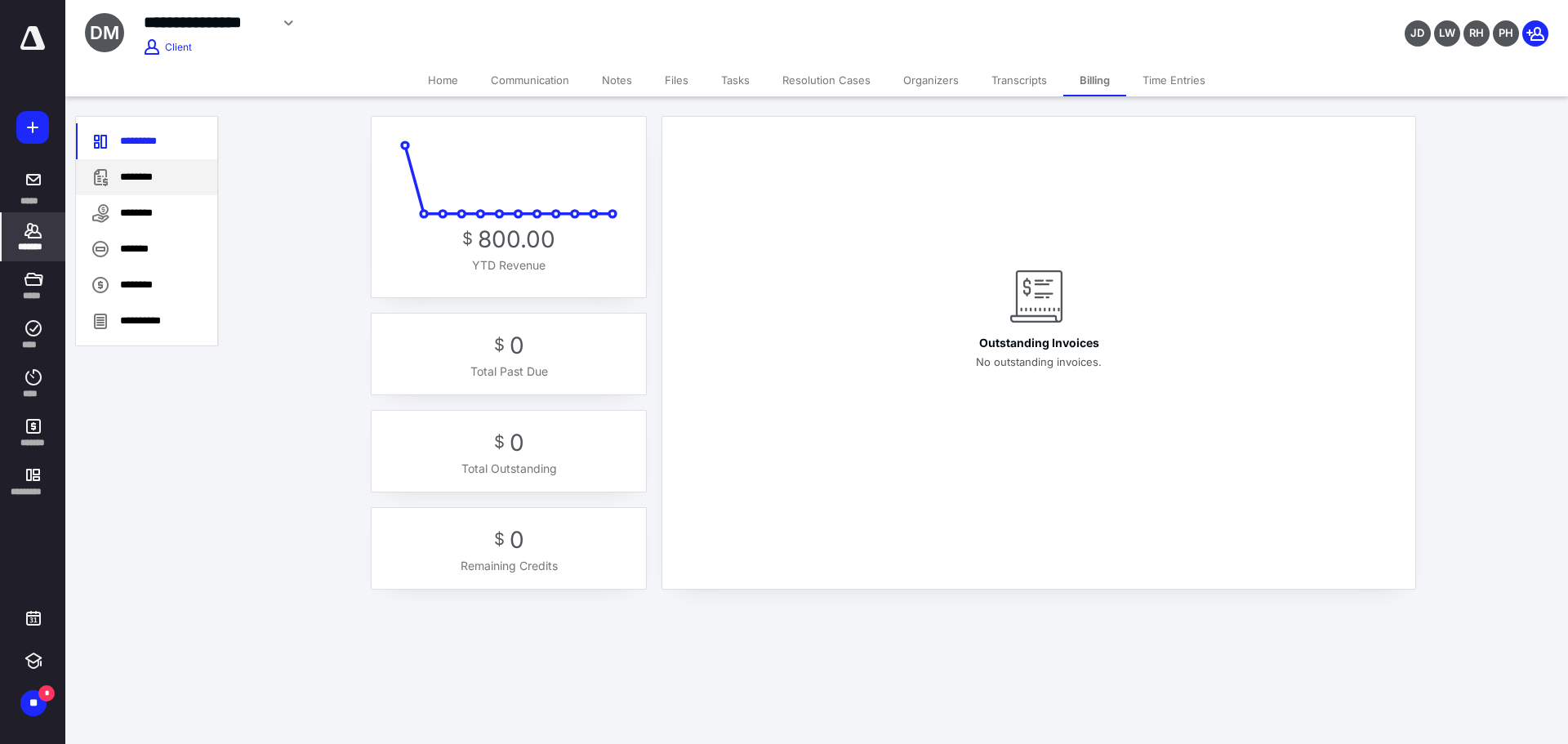 click on "********" at bounding box center [146, 177] 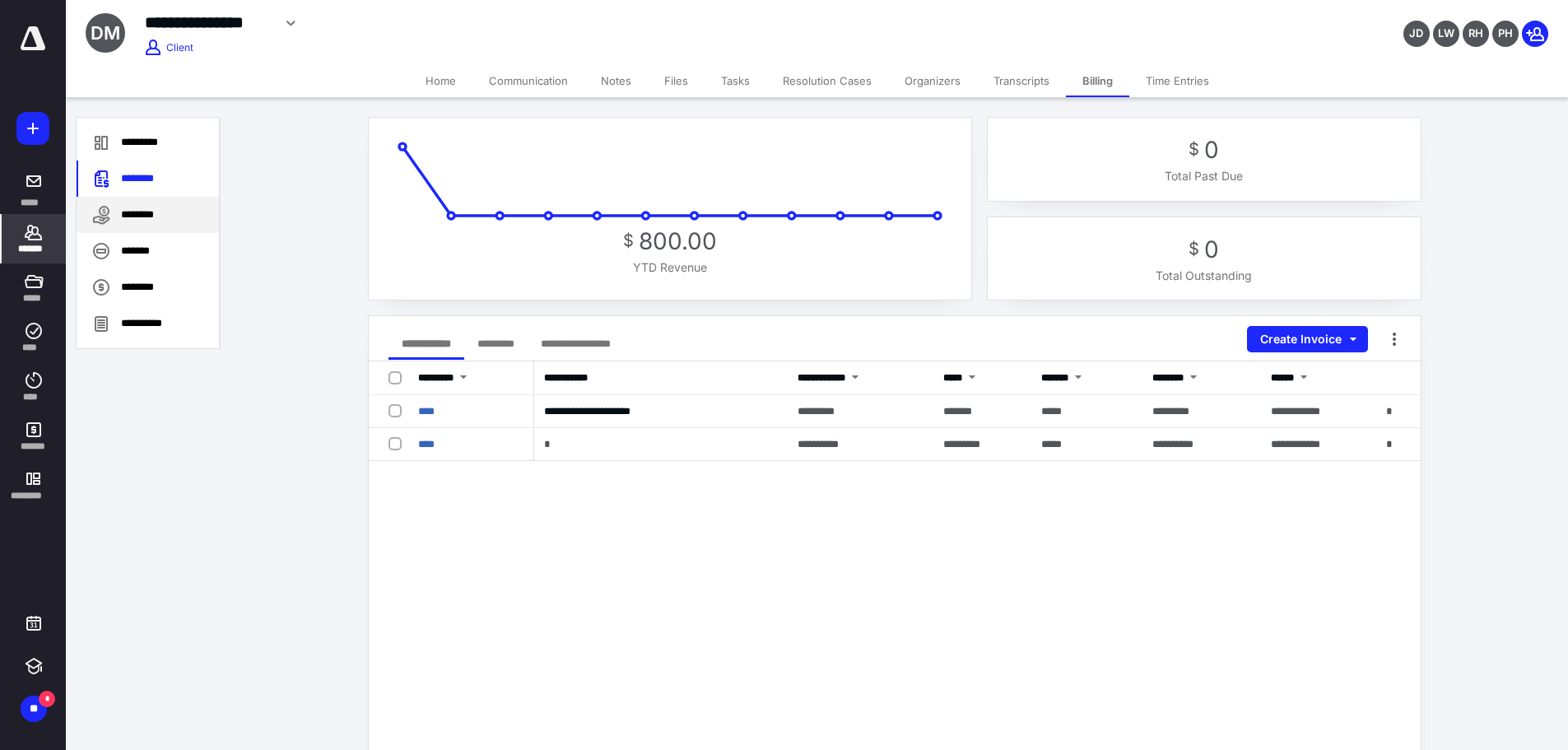click on "********" at bounding box center (147, 215) 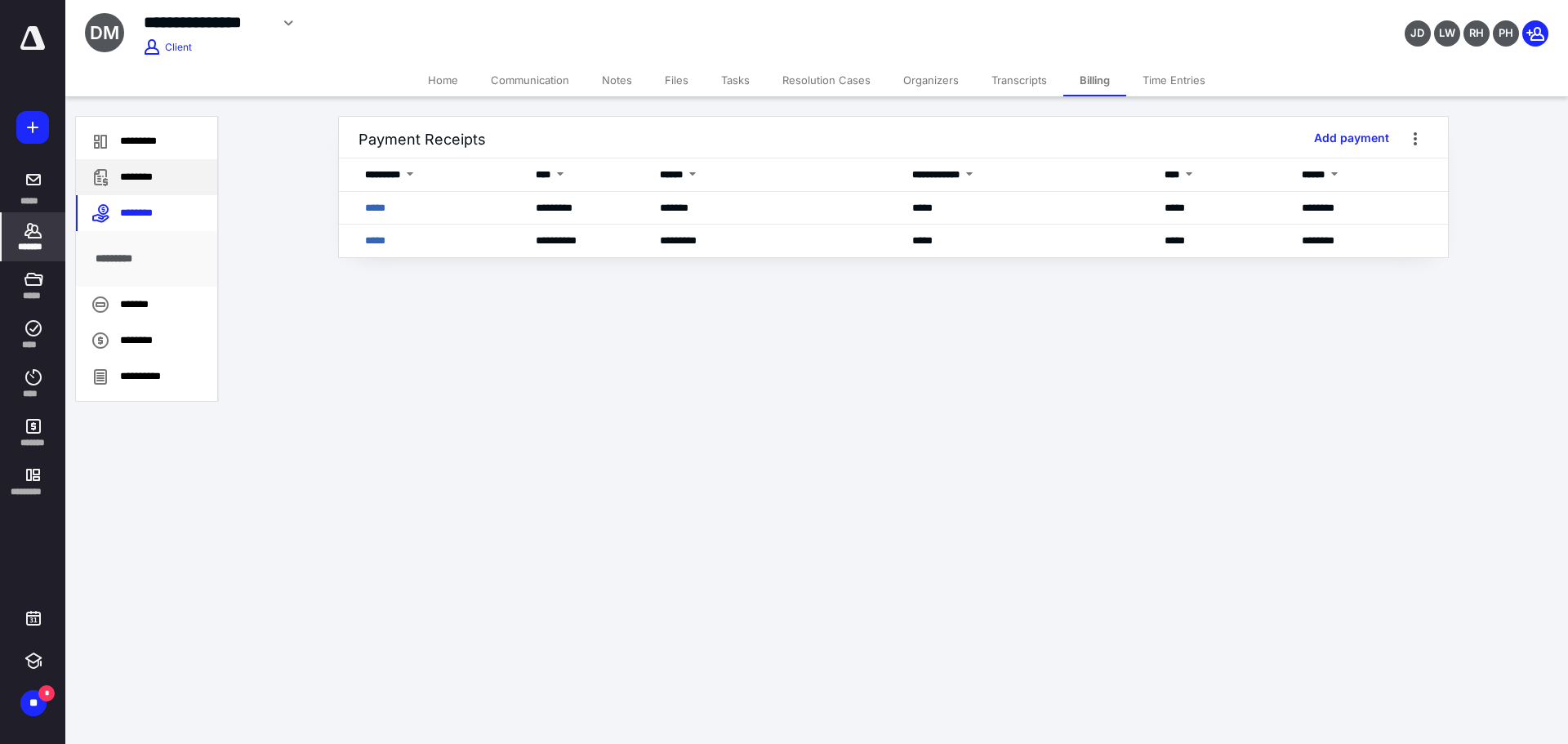 click on "********" at bounding box center (146, 177) 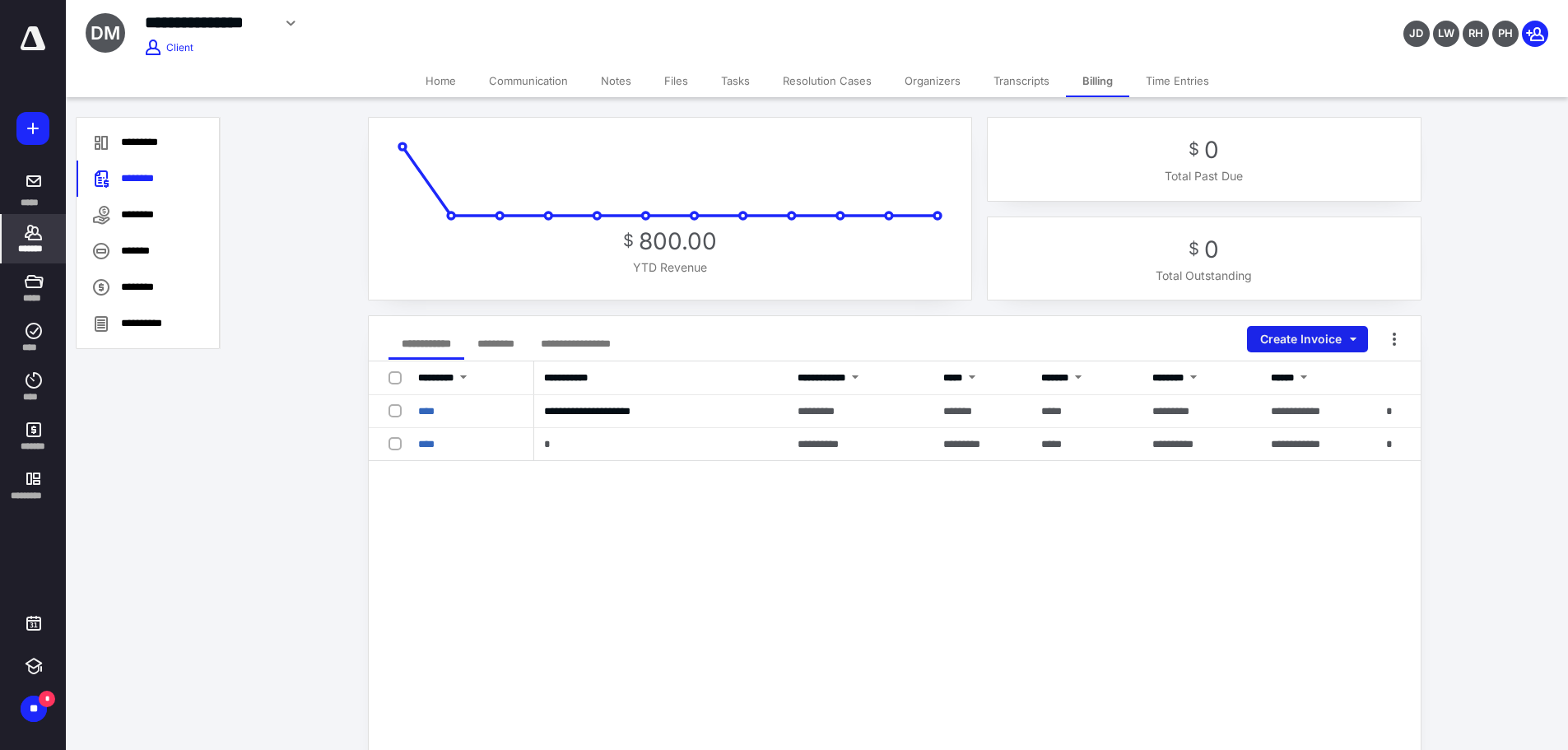 click on "Create Invoice" at bounding box center [1307, 339] 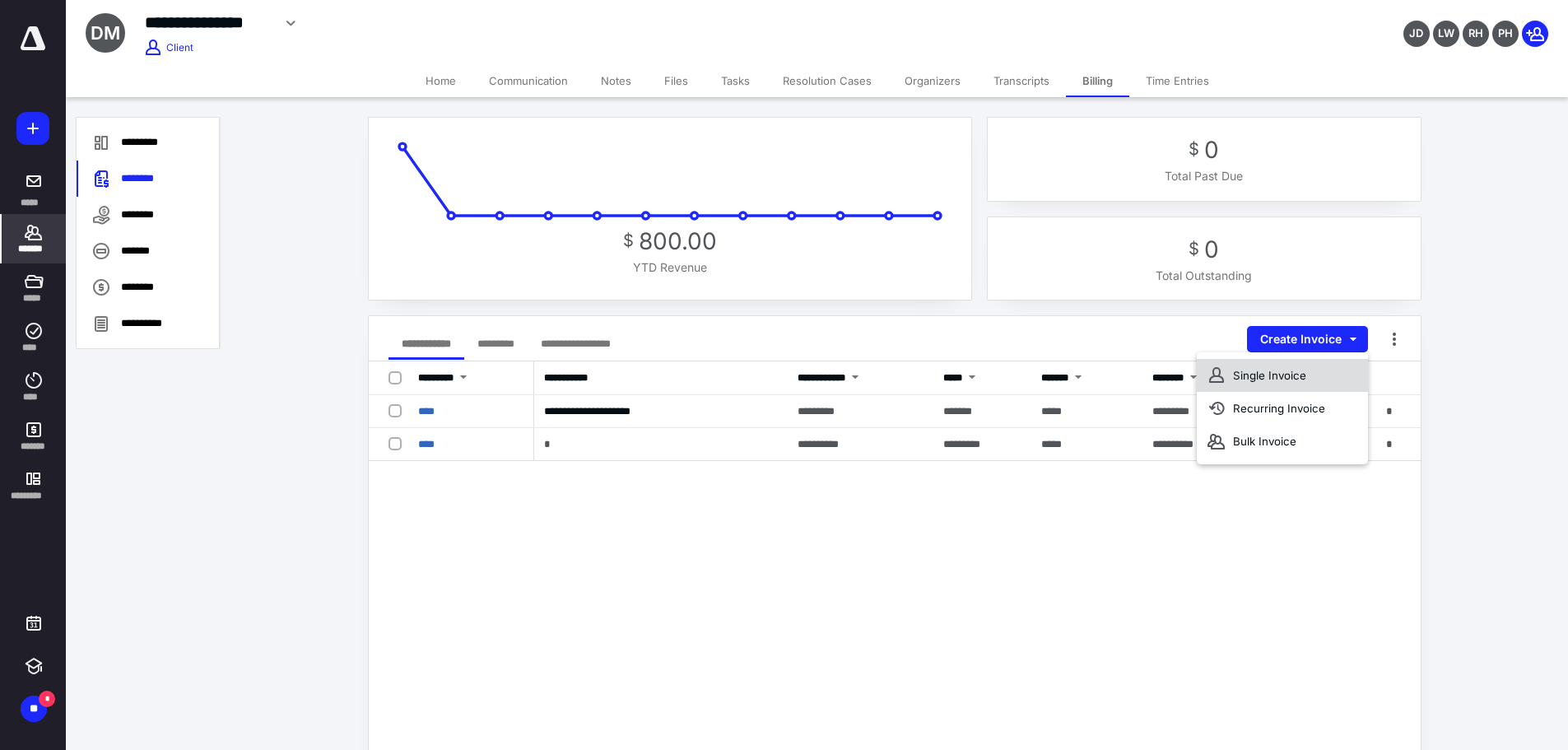 click on "Single Invoice" at bounding box center [1282, 375] 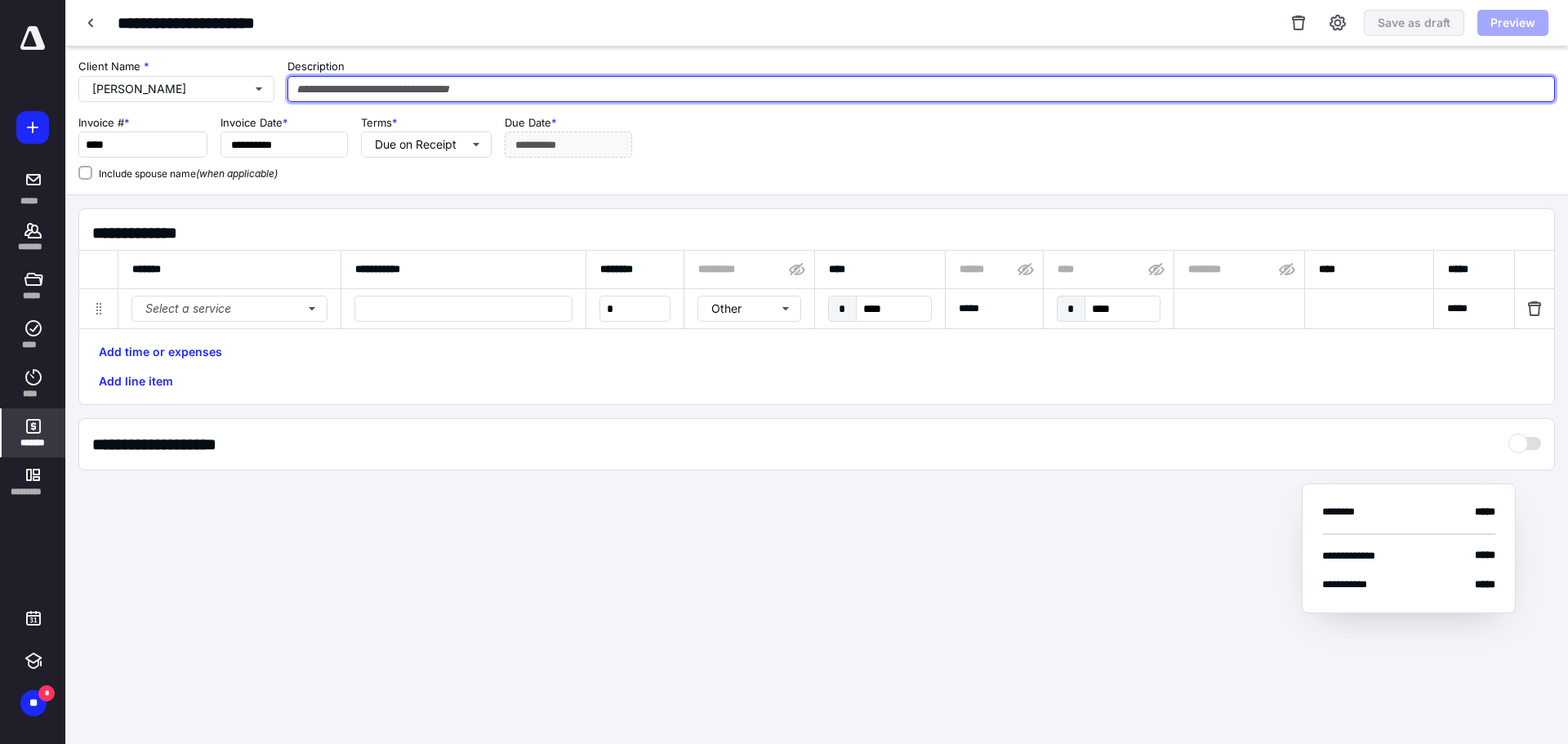drag, startPoint x: 795, startPoint y: 87, endPoint x: 565, endPoint y: 231, distance: 271.35954 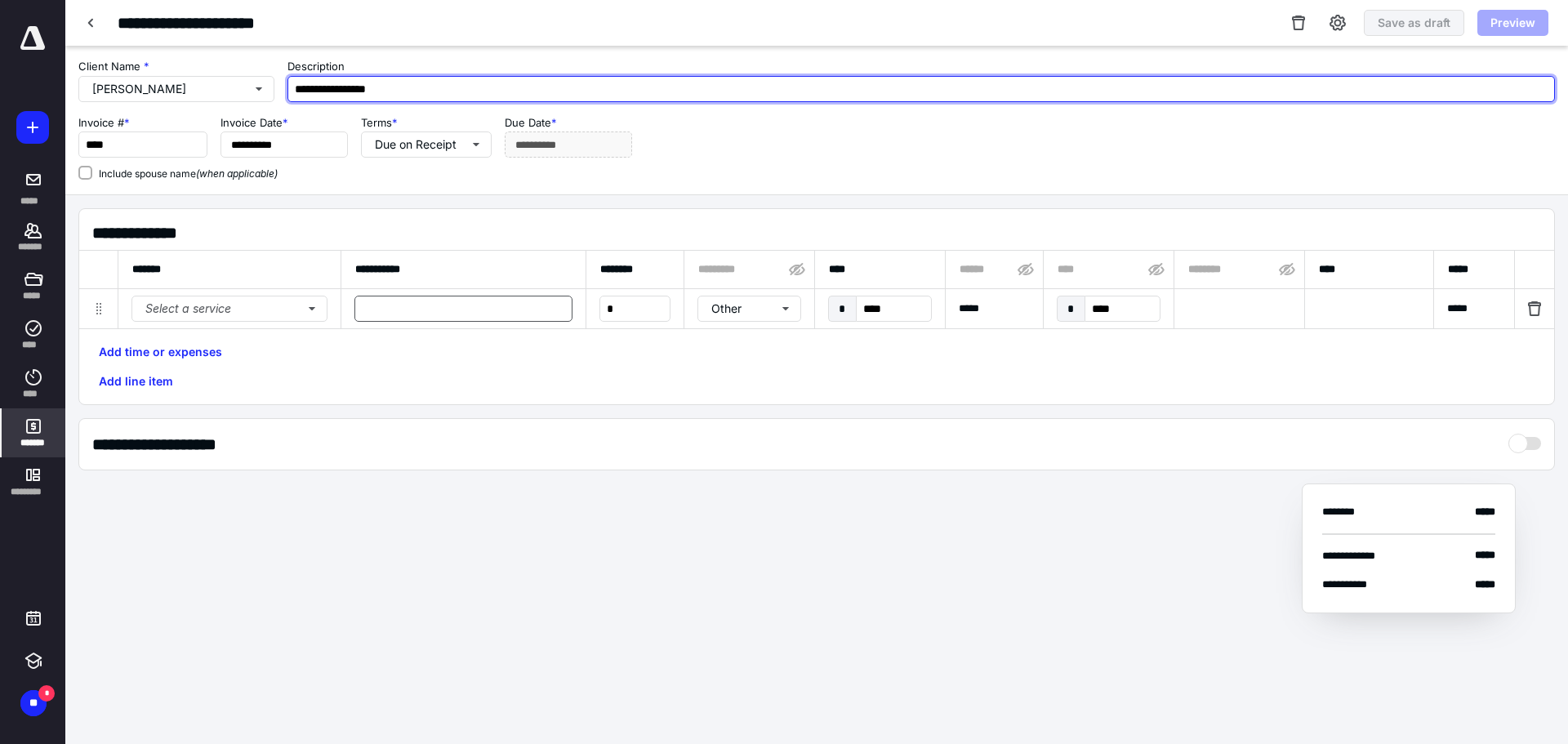 type on "**********" 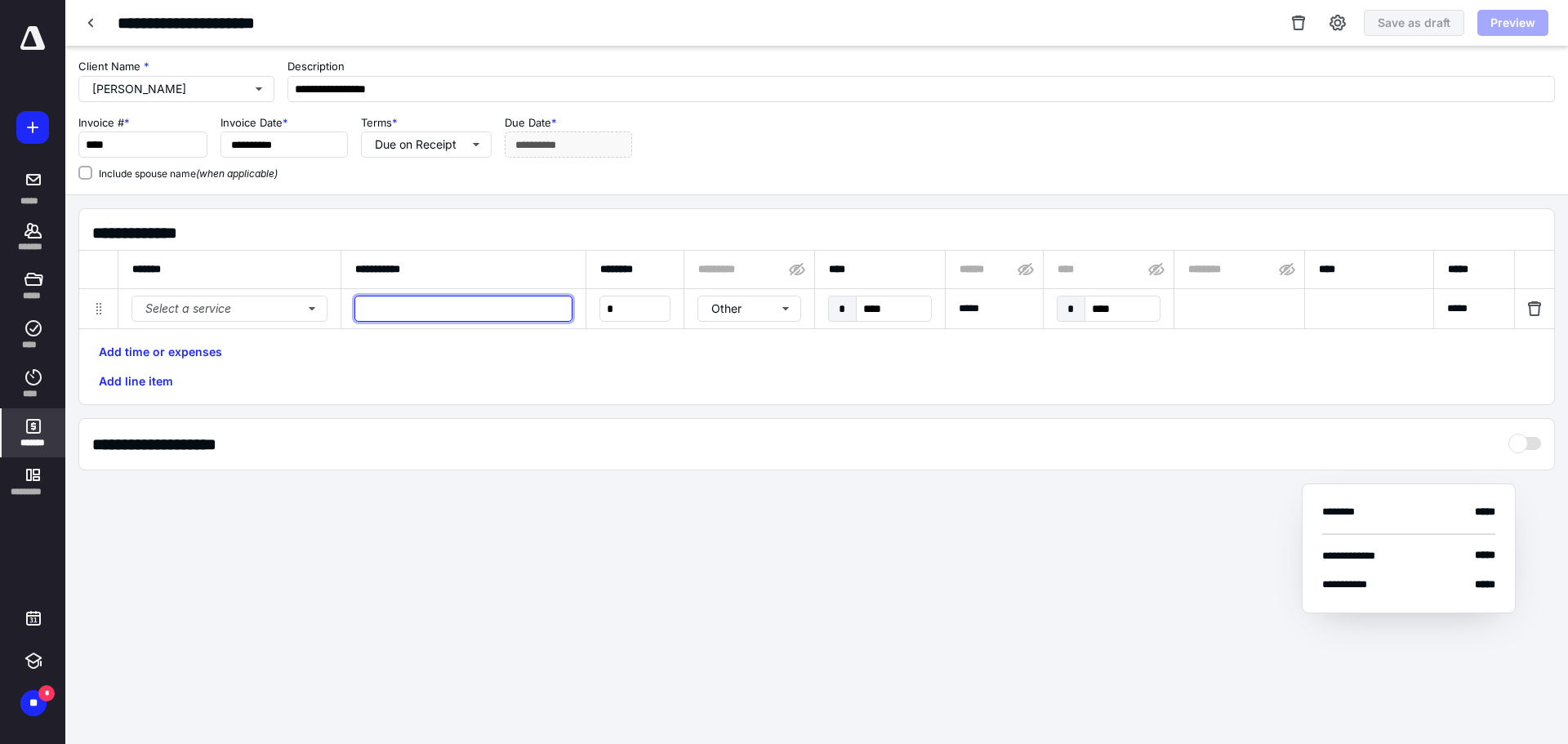 click at bounding box center [463, 309] 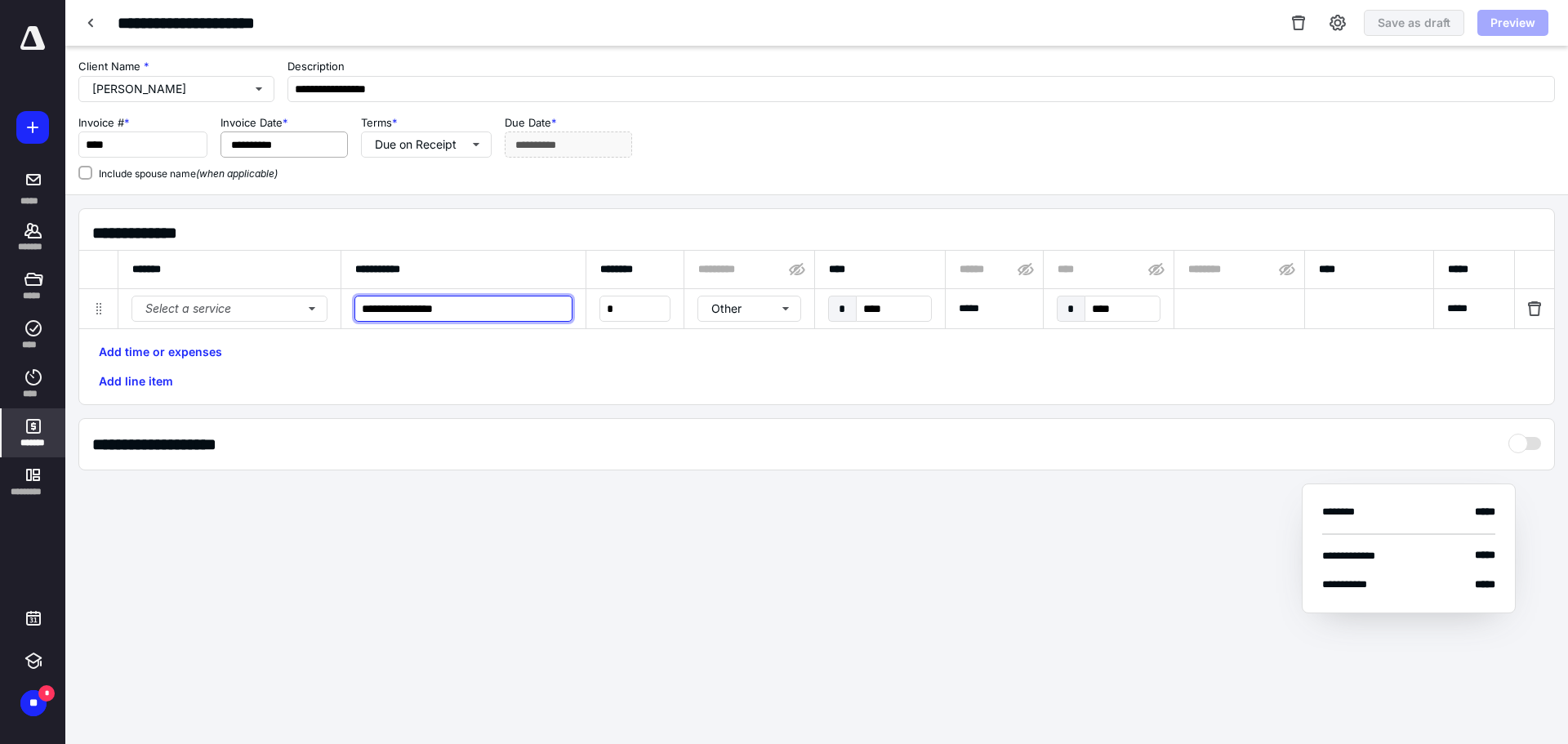 type on "**********" 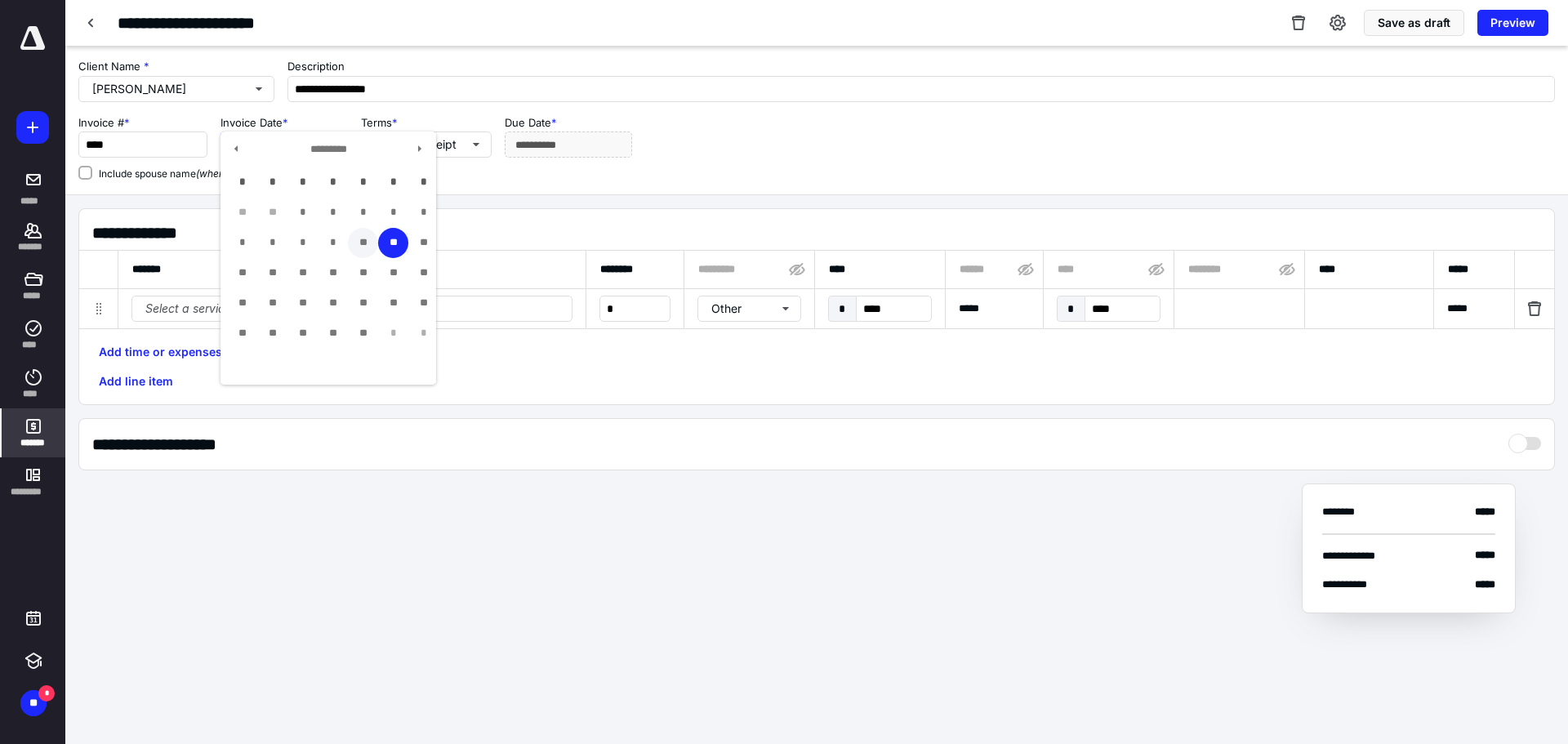 drag, startPoint x: 378, startPoint y: 150, endPoint x: 398, endPoint y: 237, distance: 89.26926 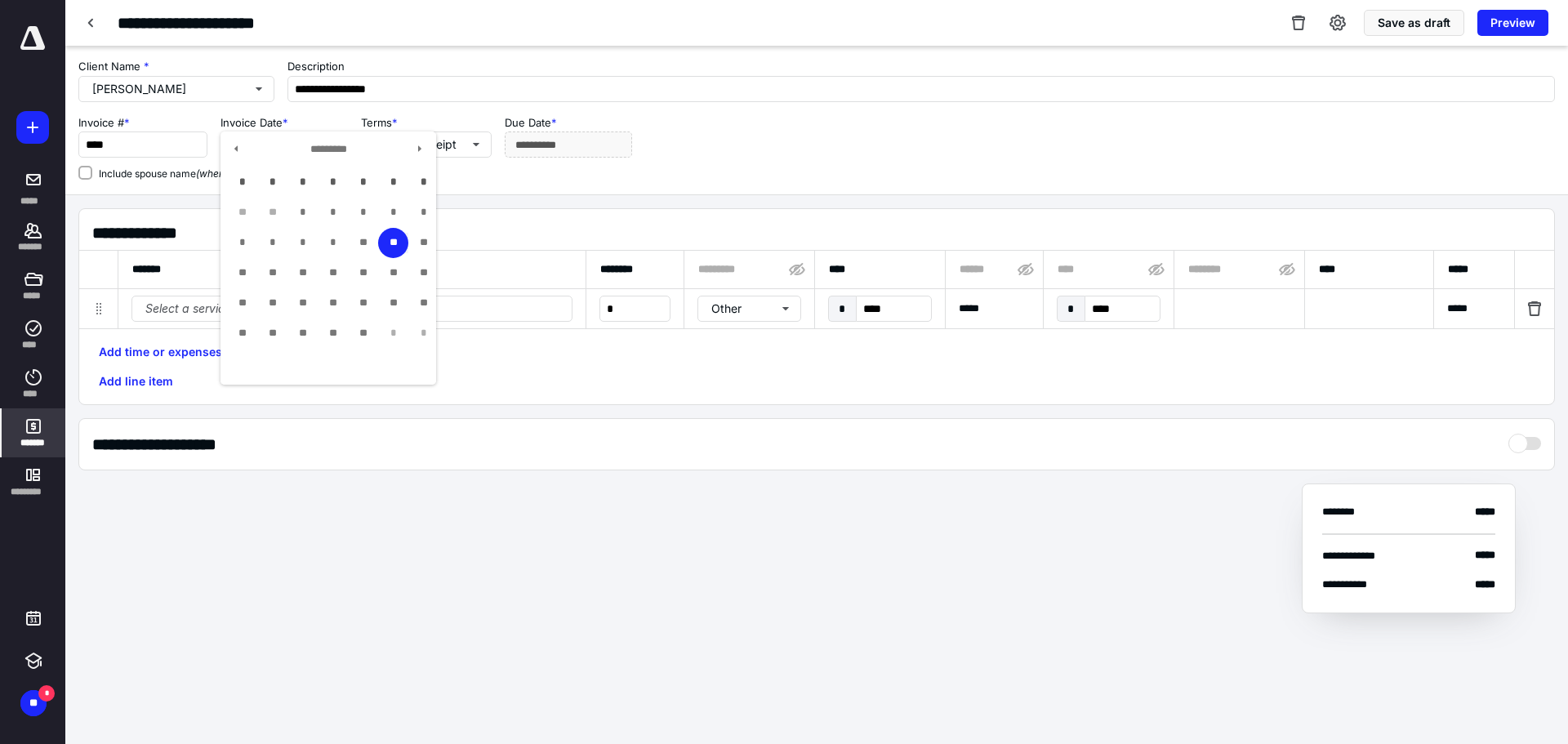 type on "**********" 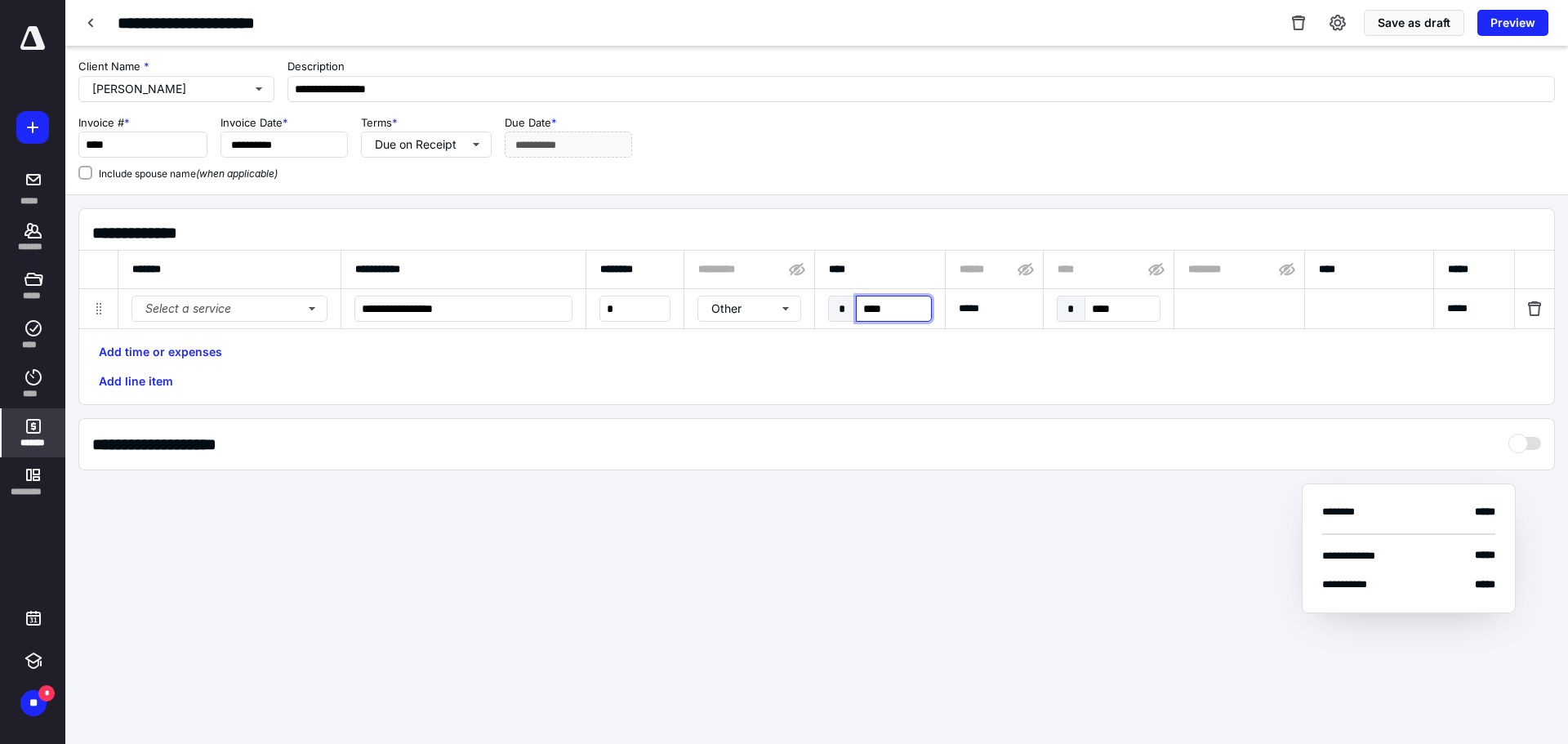click on "****" at bounding box center [893, 309] 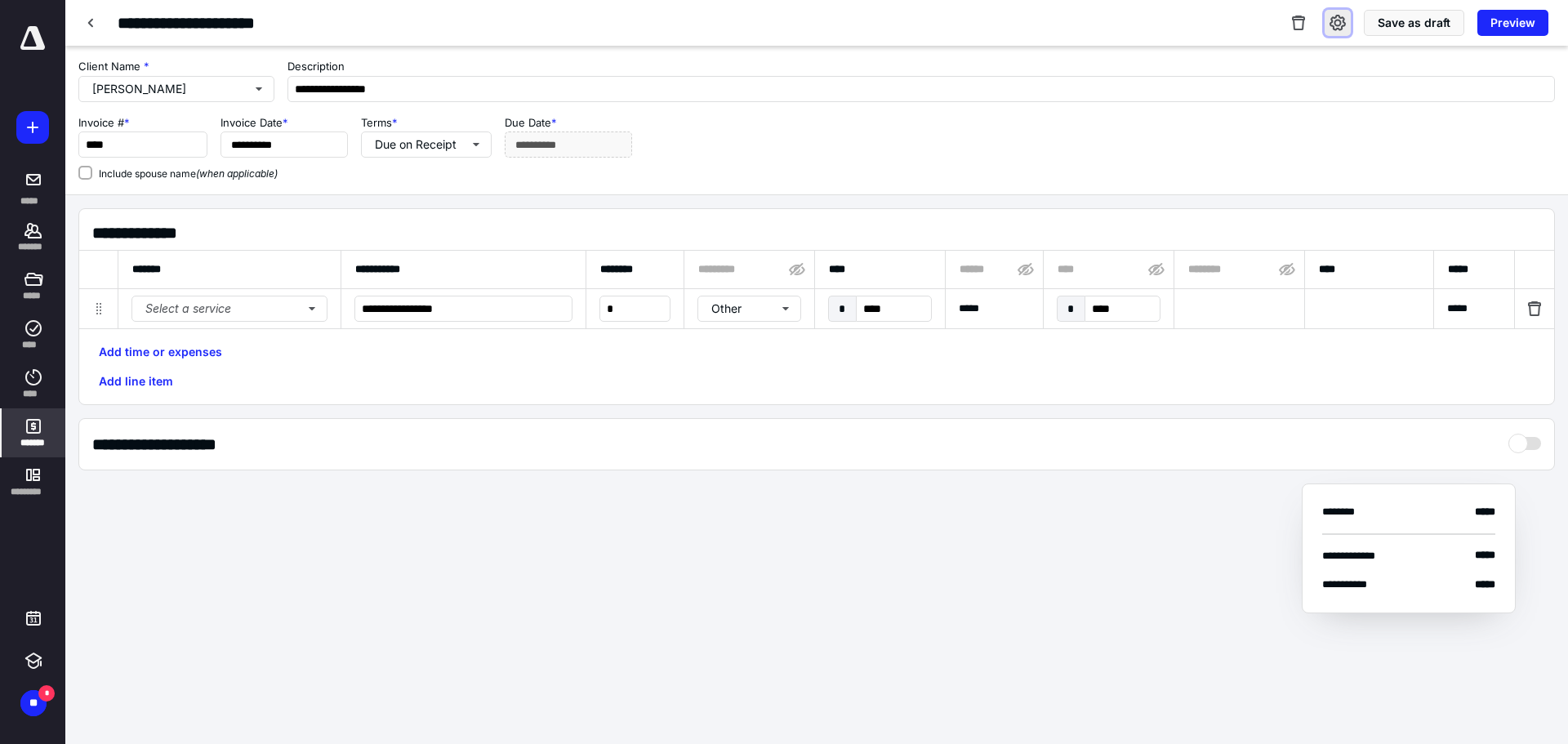 type on "********" 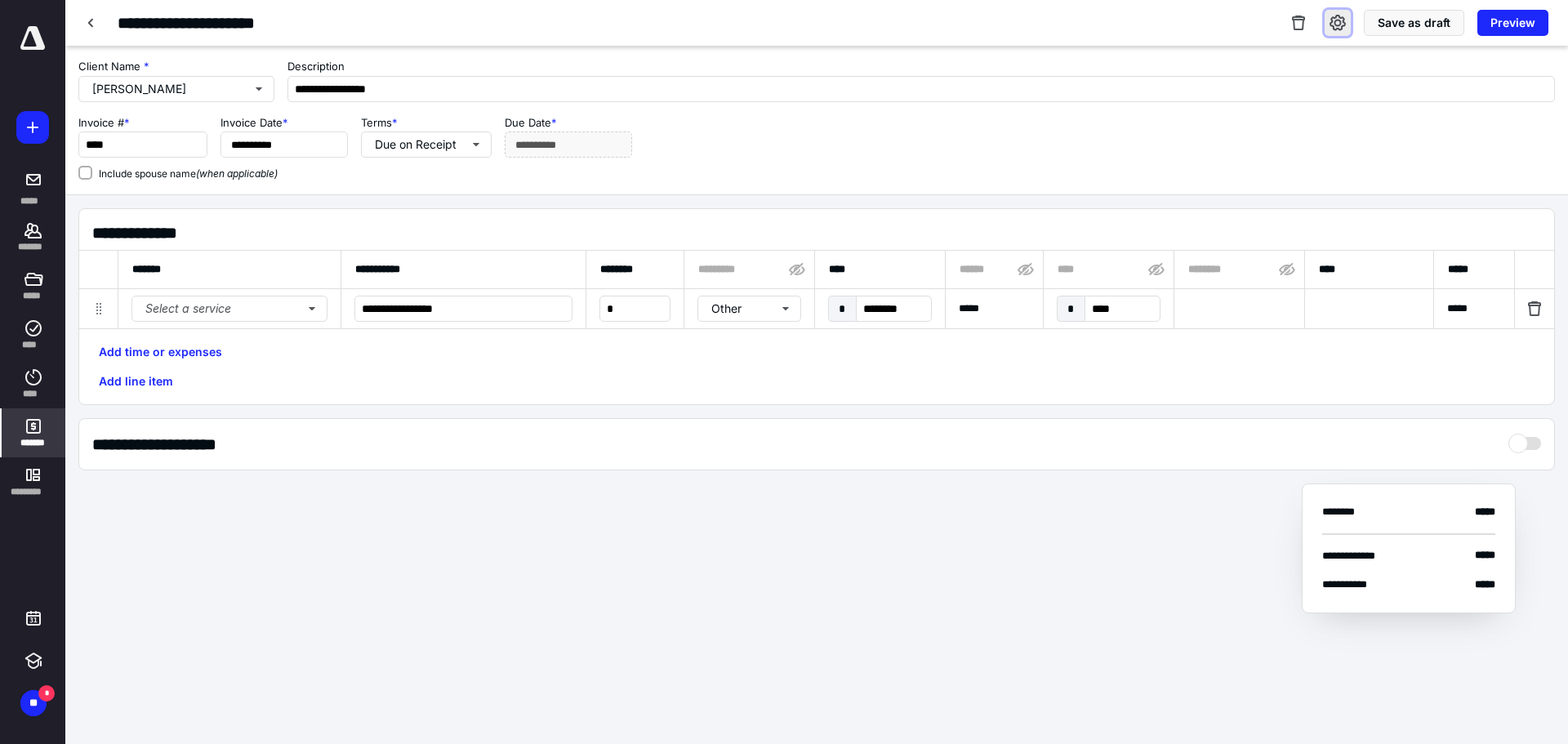 drag, startPoint x: 1346, startPoint y: 16, endPoint x: 1343, endPoint y: 31, distance: 15.297059 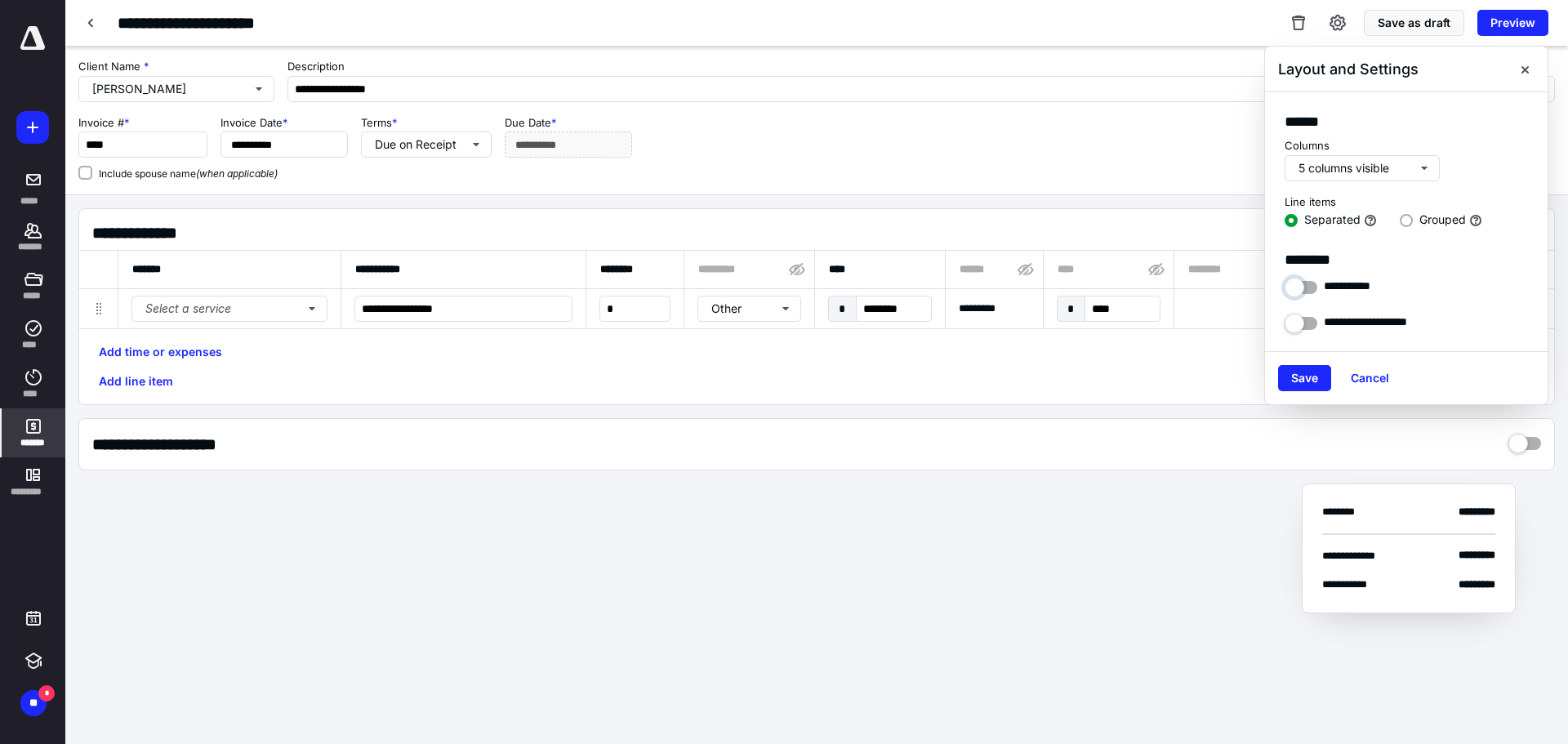 click at bounding box center [1301, 283] 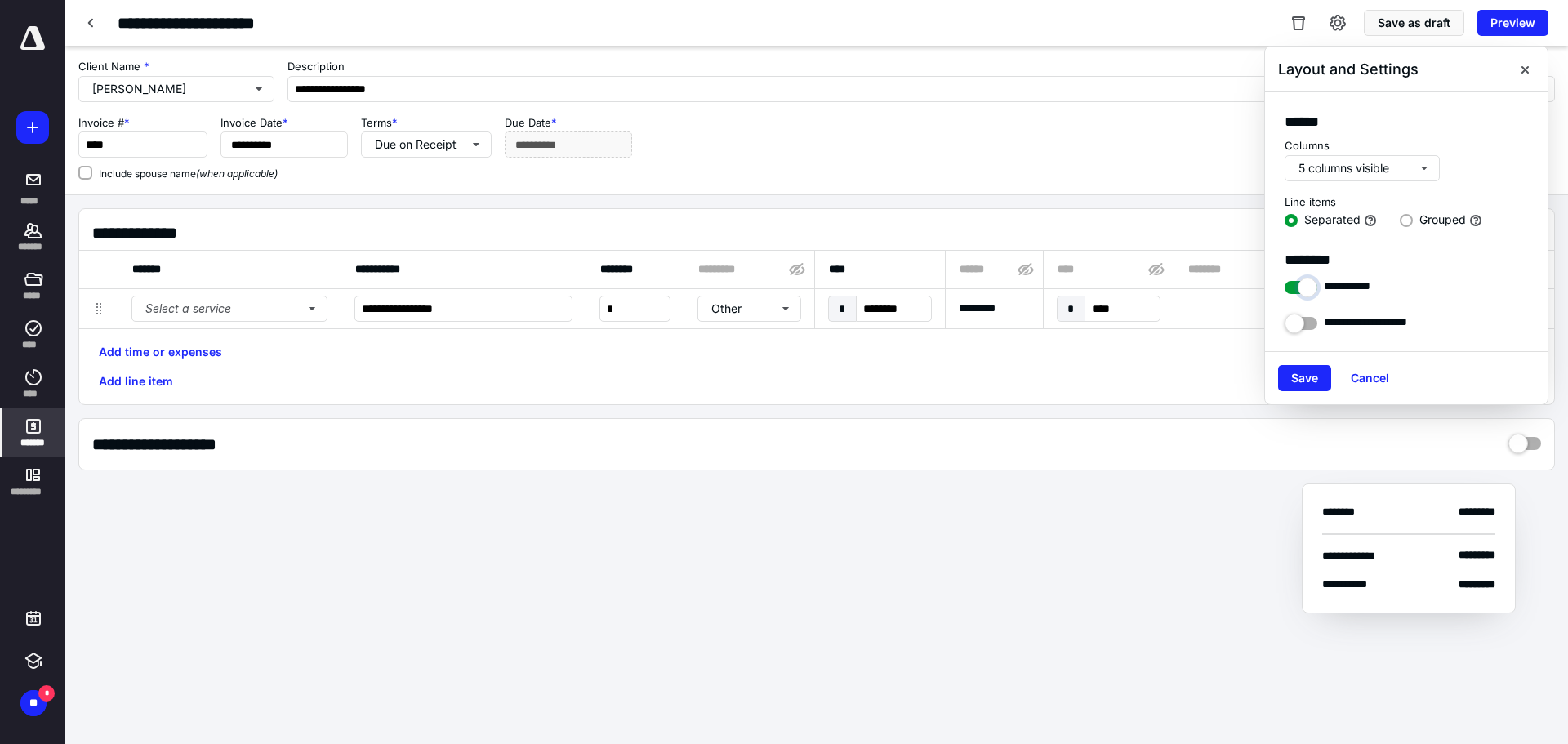 checkbox on "****" 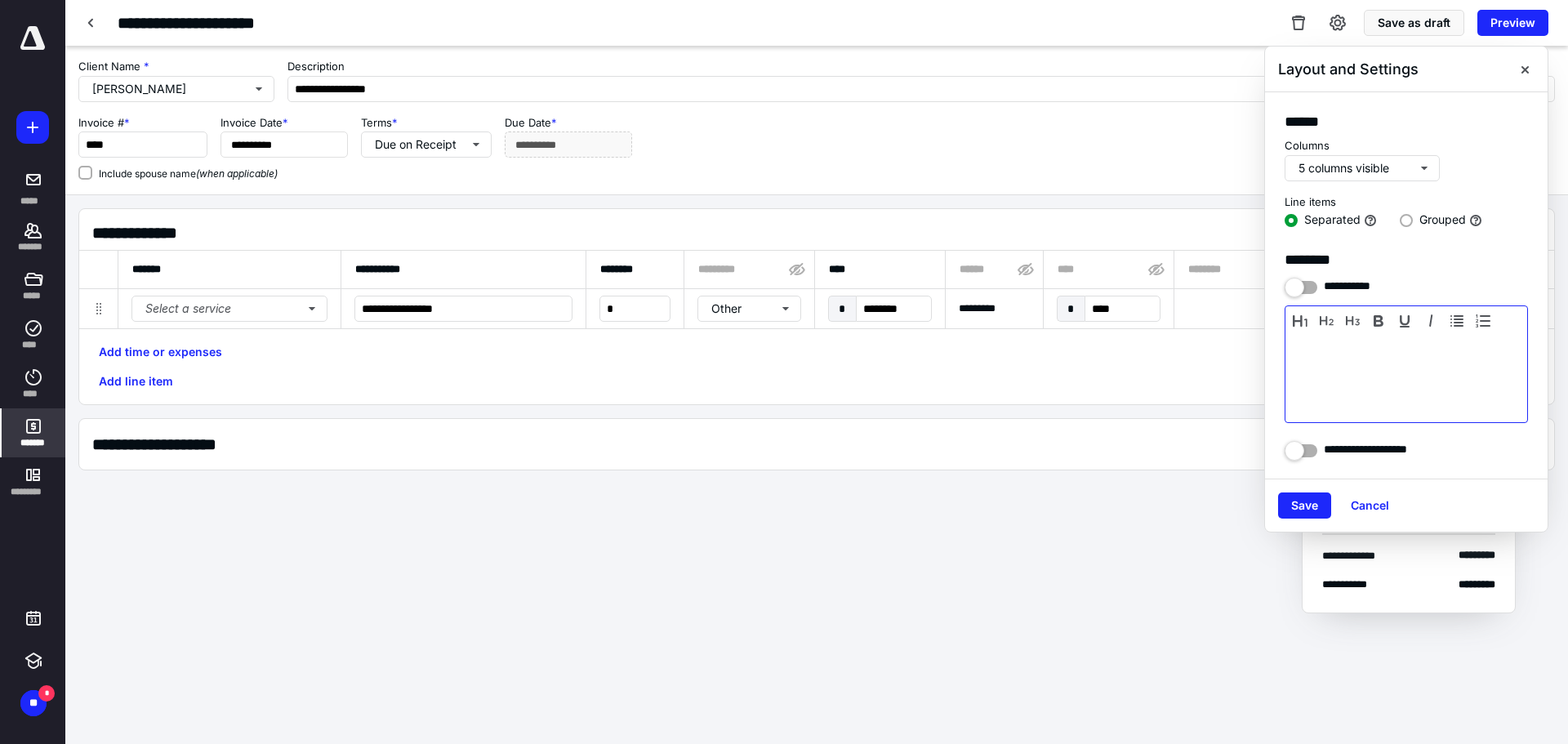 click at bounding box center [1406, 376] 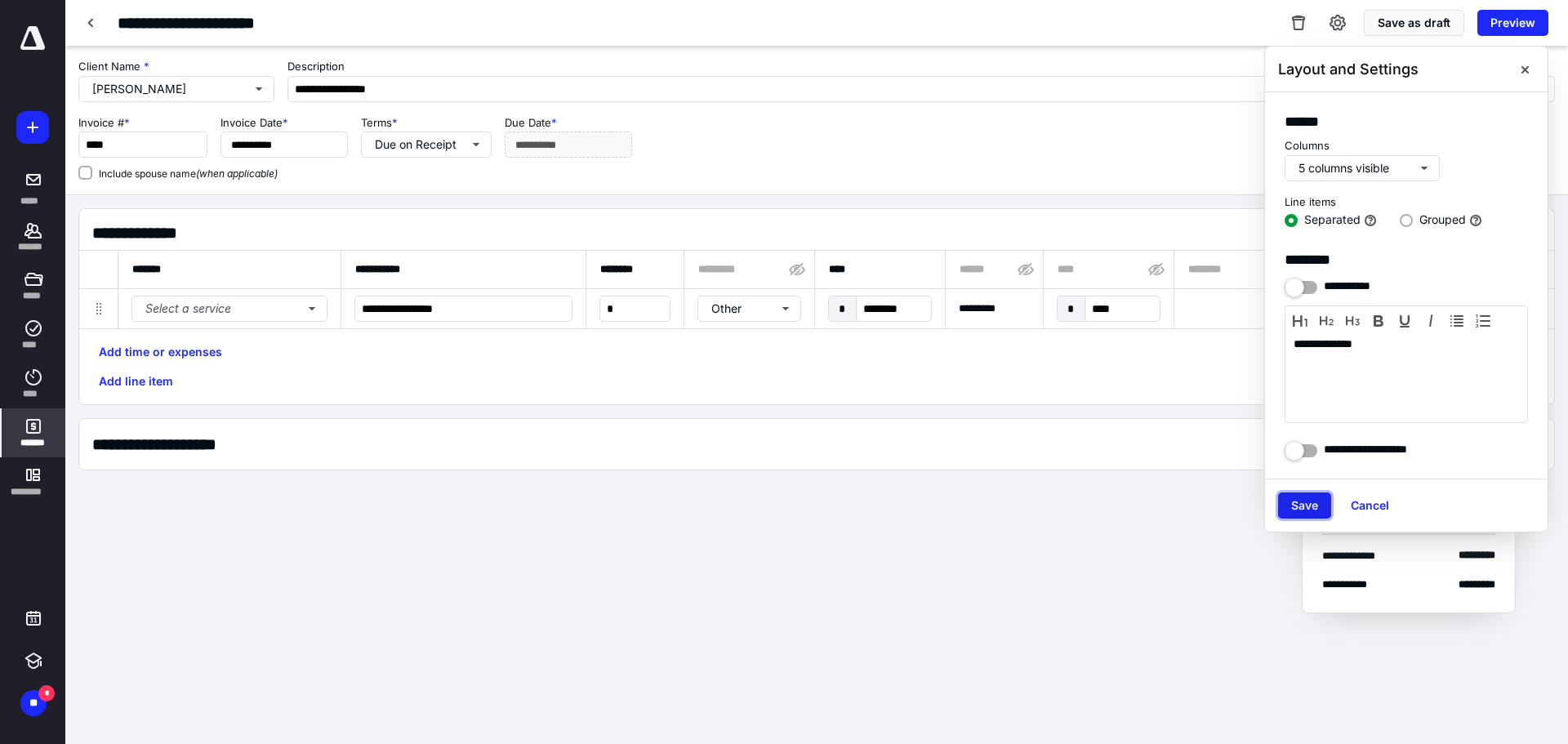 click on "Save" at bounding box center (1304, 506) 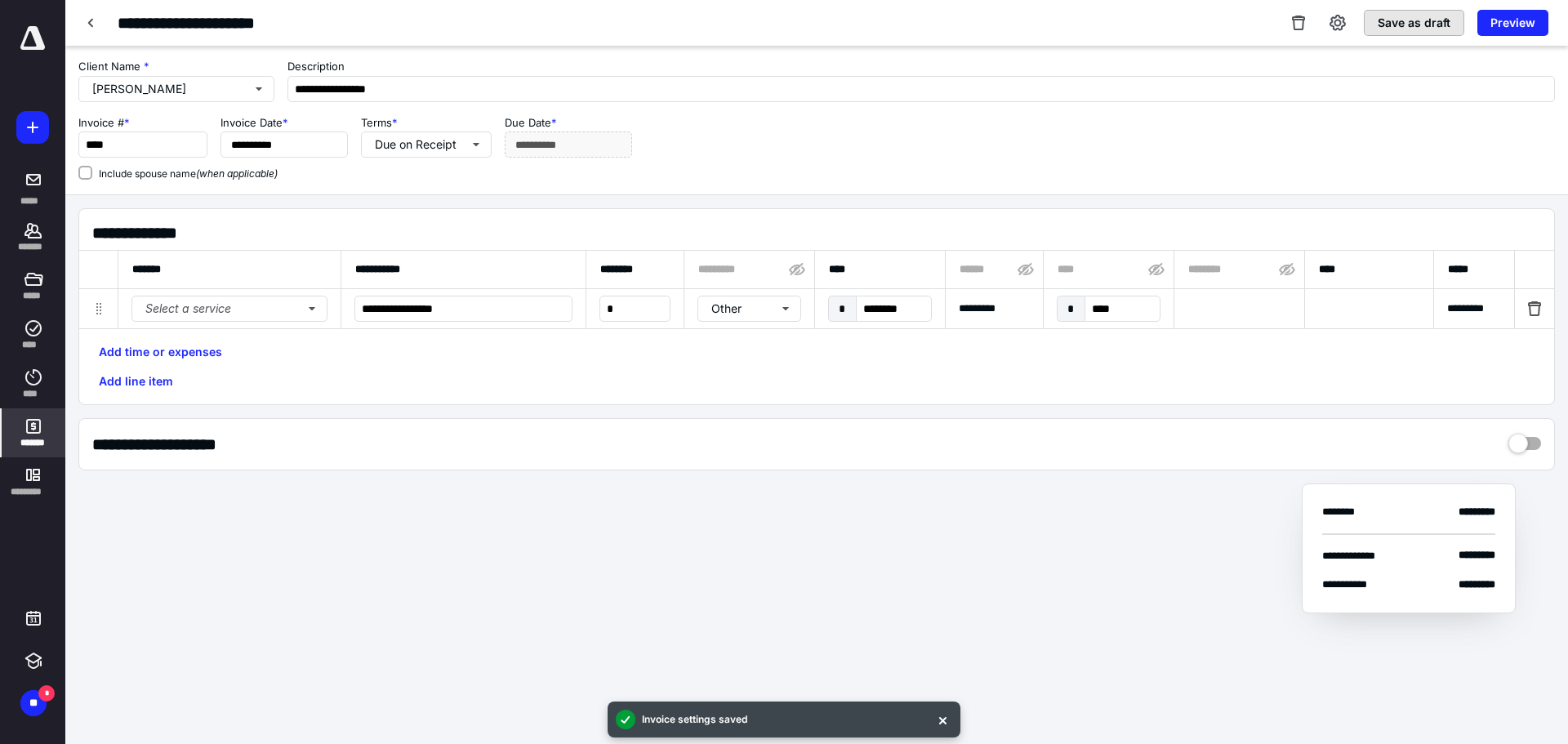 click on "Save as draft" at bounding box center (1414, 23) 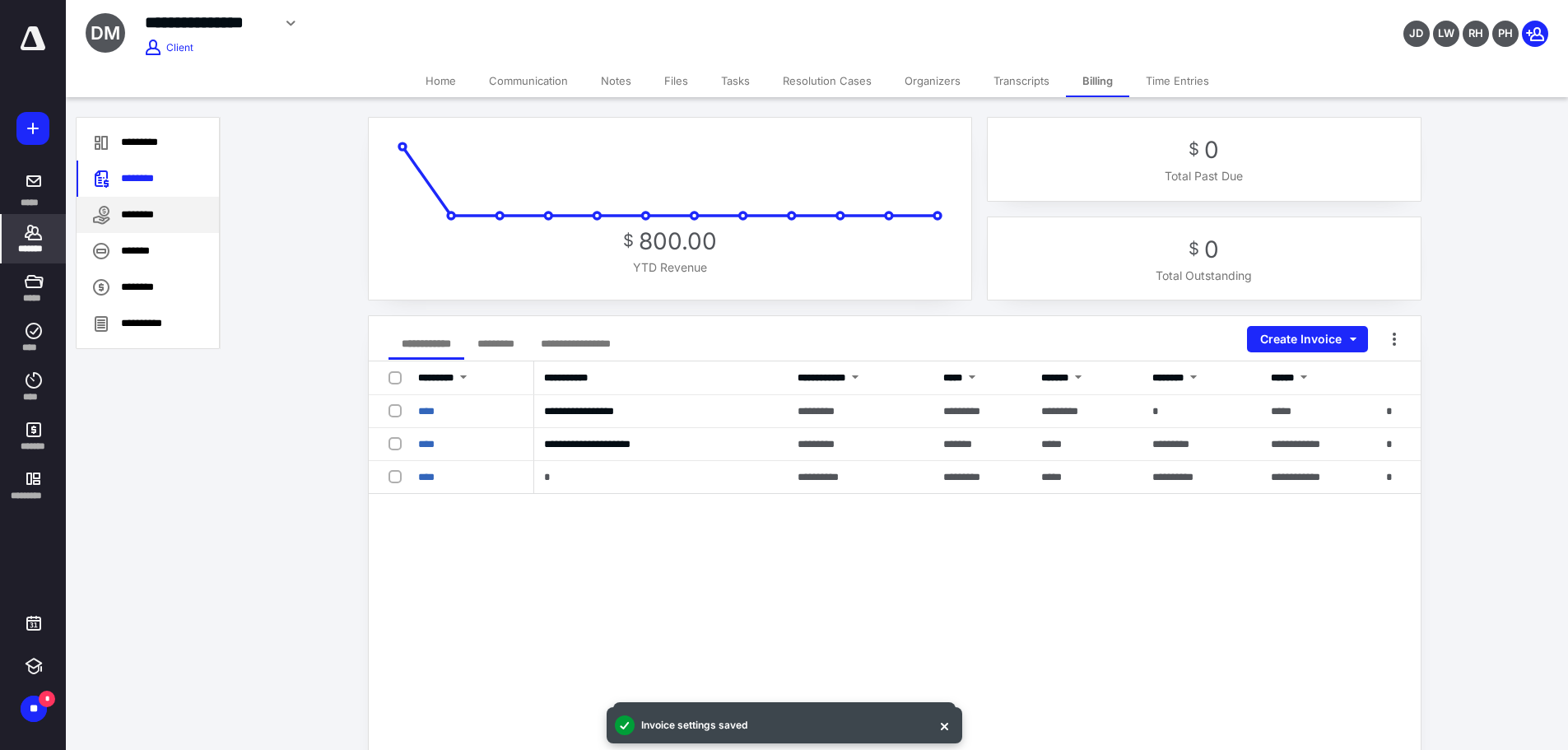 click on "********" at bounding box center (147, 215) 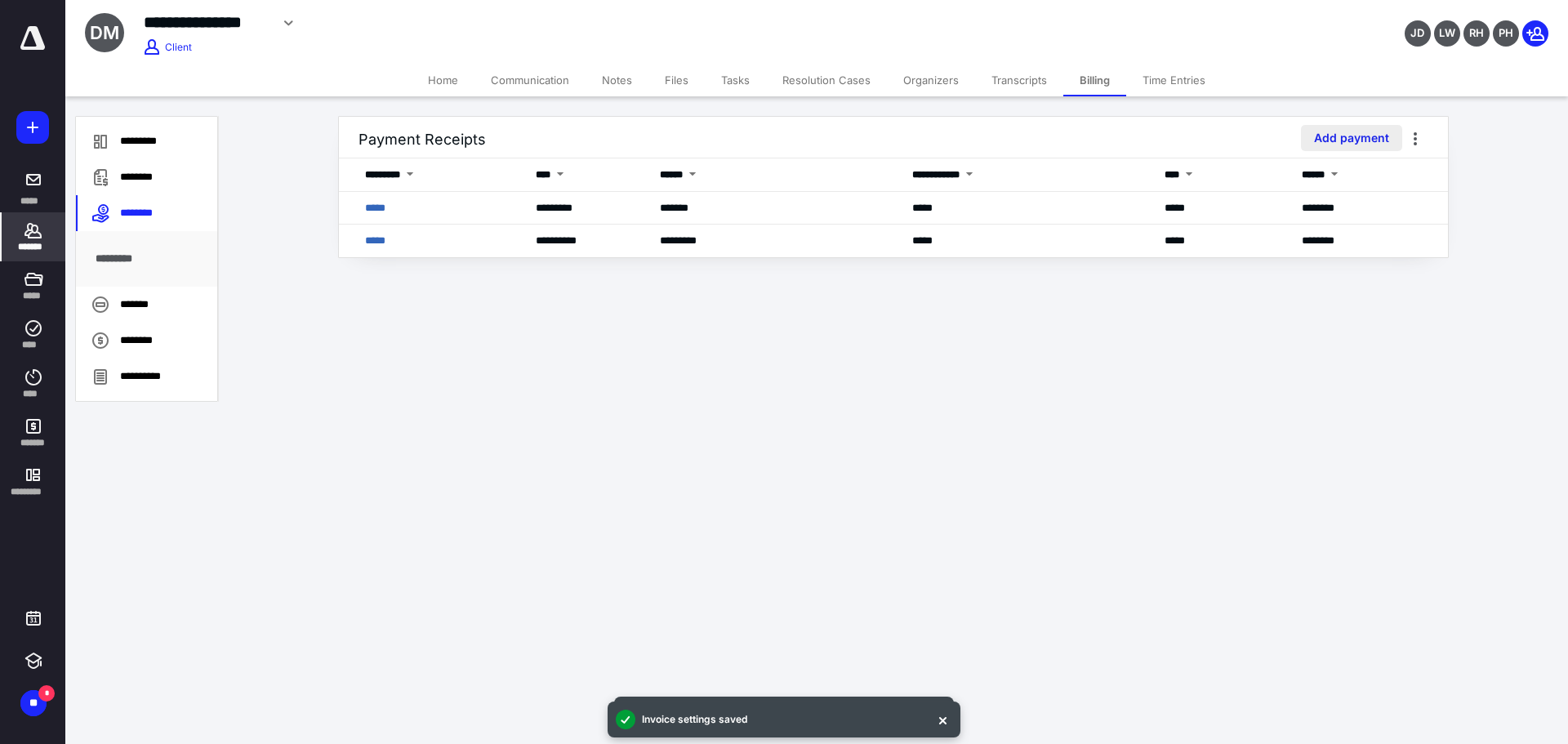 click on "Add payment" at bounding box center [1352, 138] 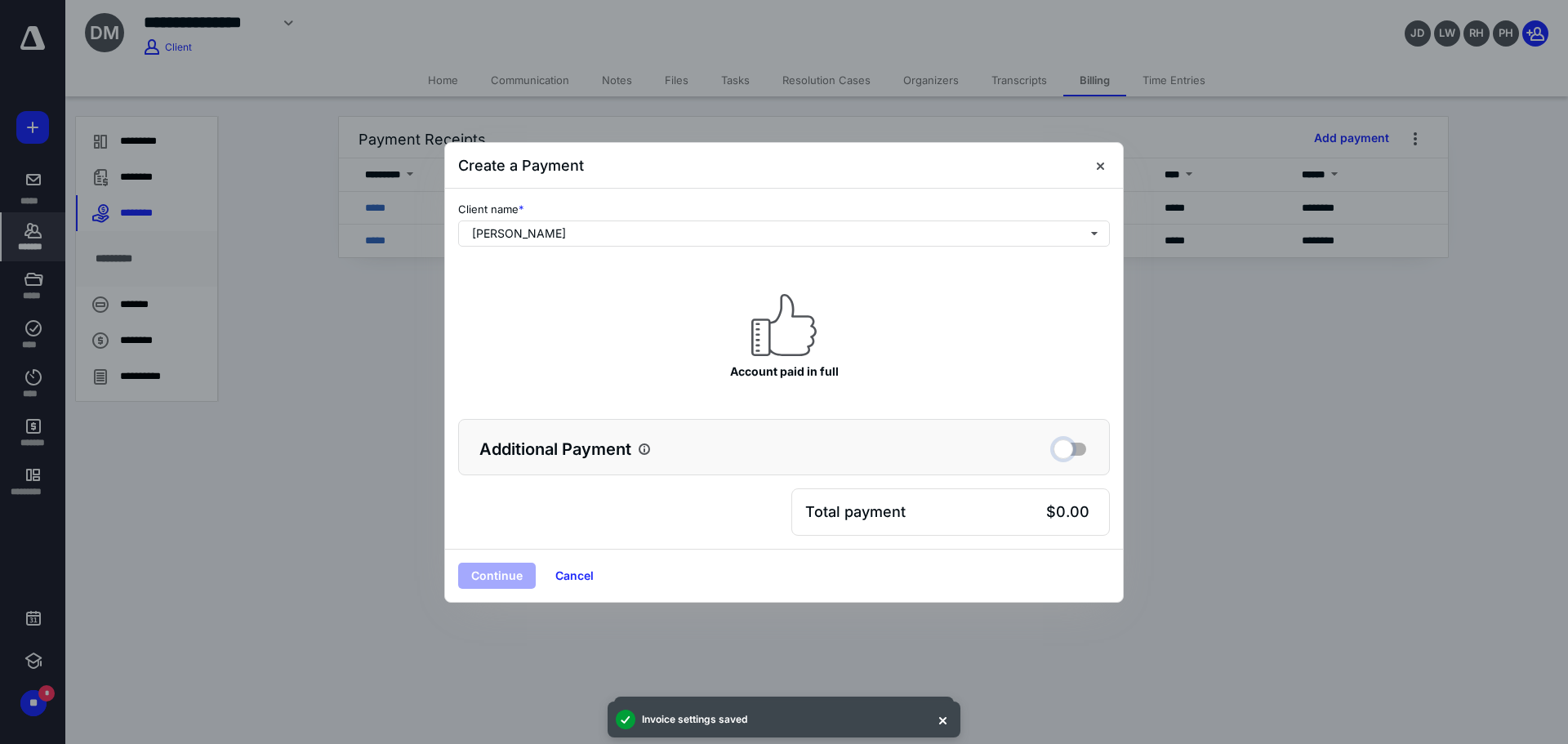 click at bounding box center (1070, 447) 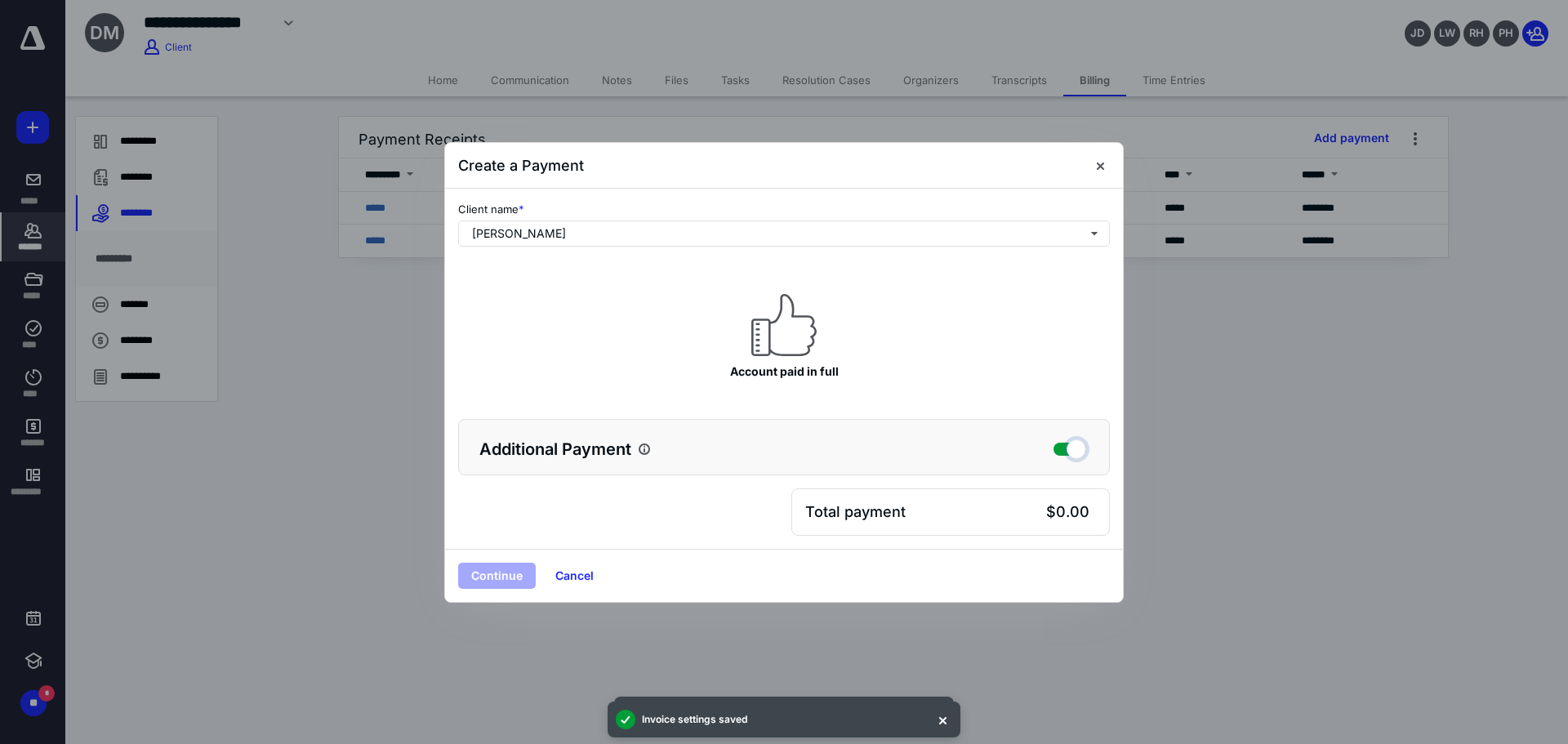 checkbox on "true" 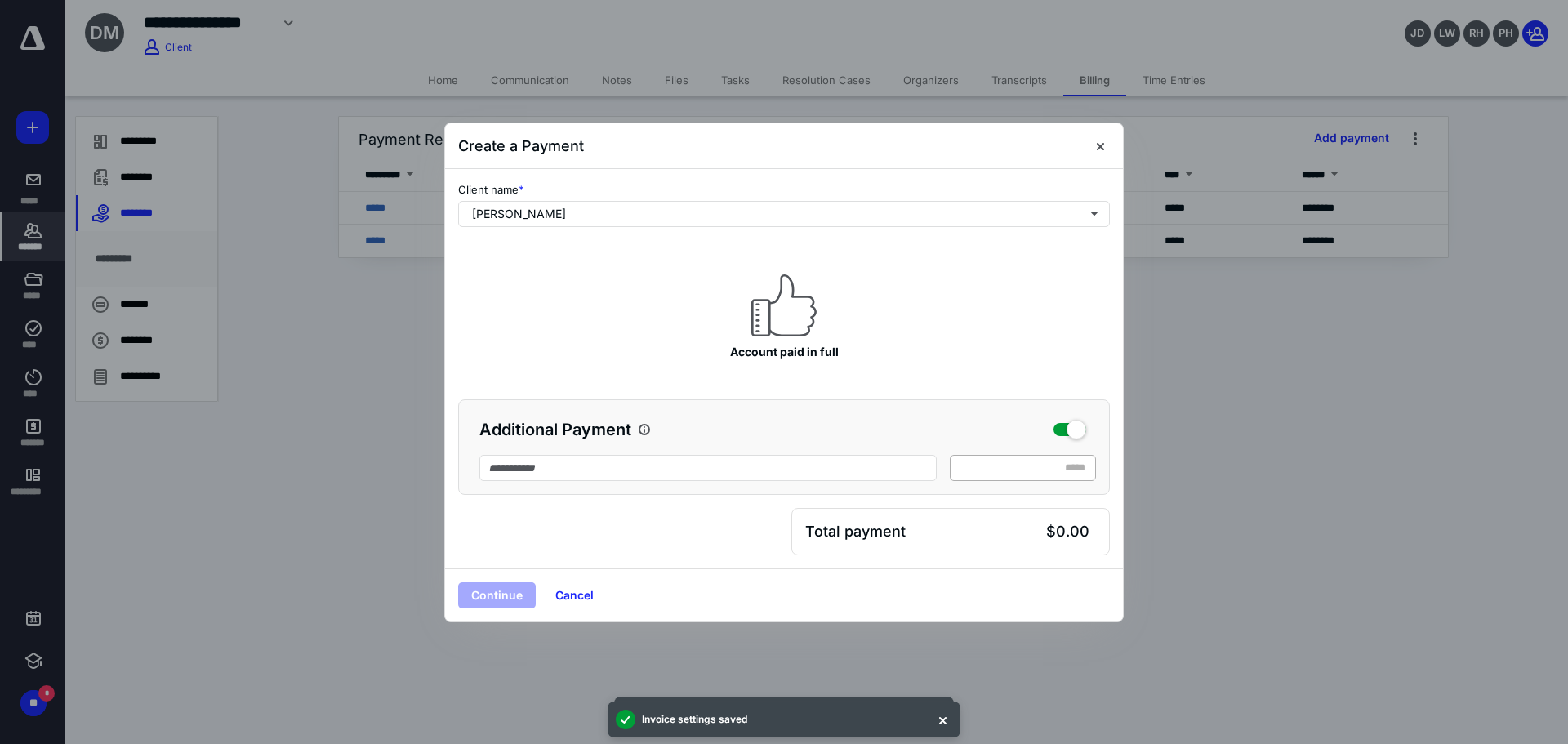 click on "* *****" at bounding box center [1022, 468] 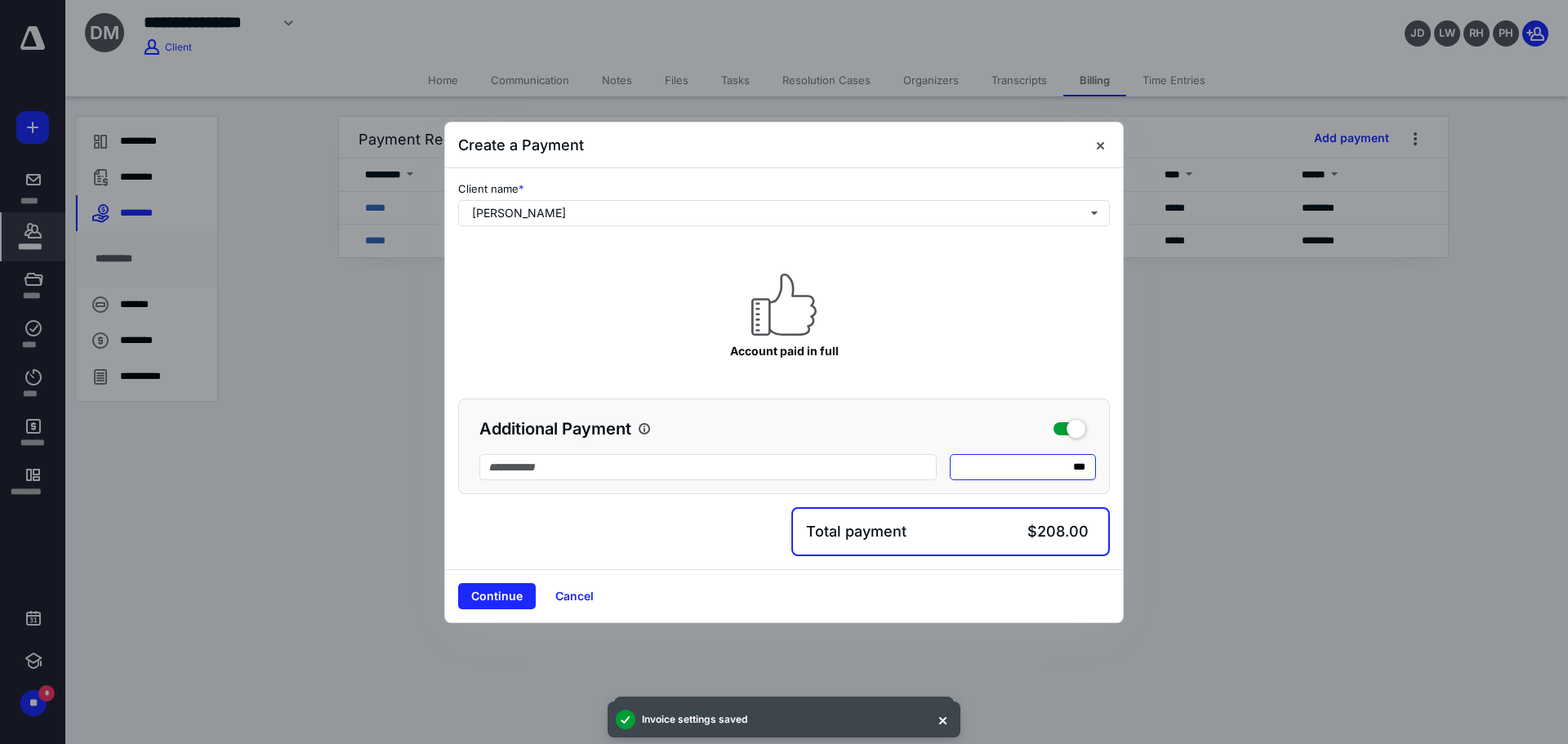 type on "****" 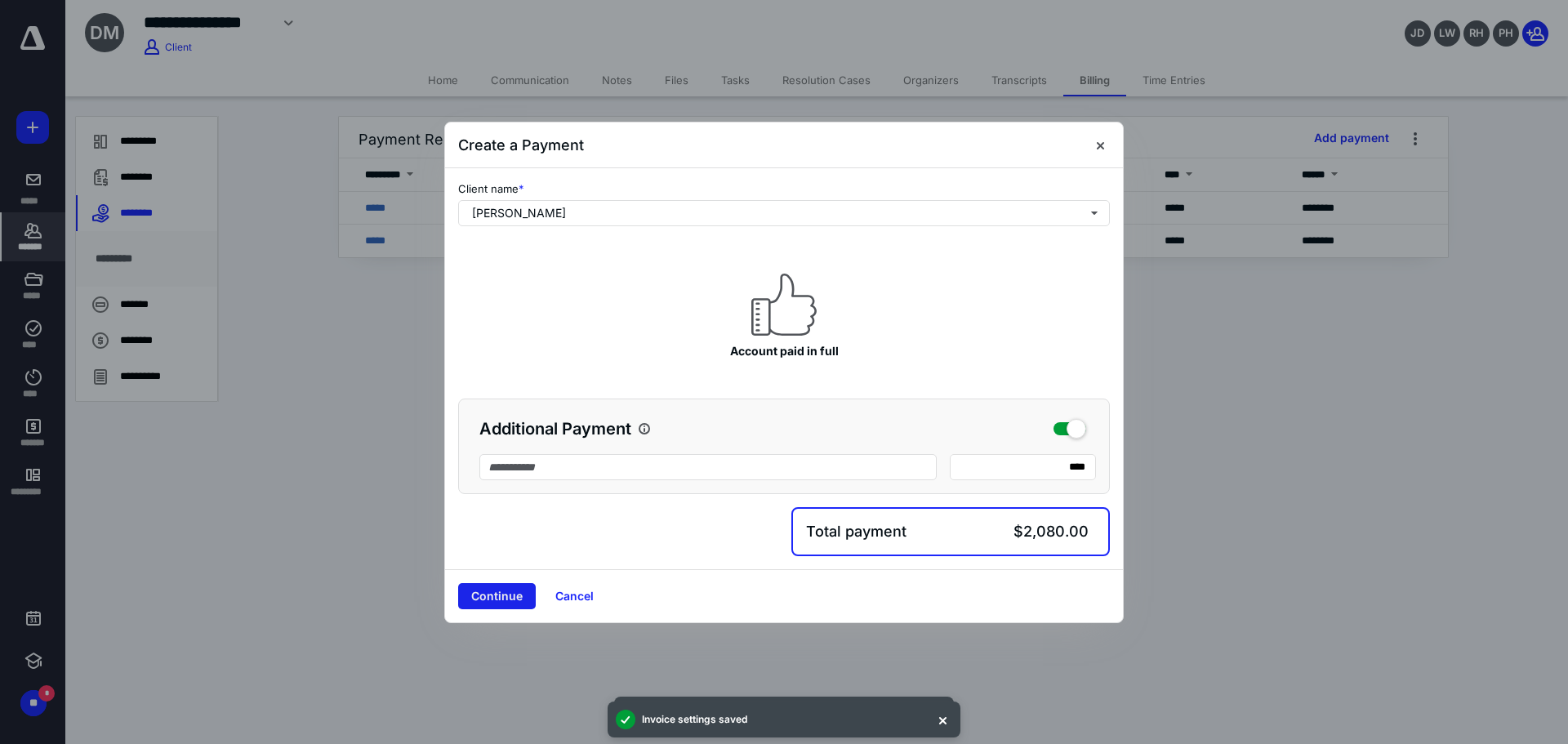 click on "Continue Cancel" at bounding box center [784, 595] 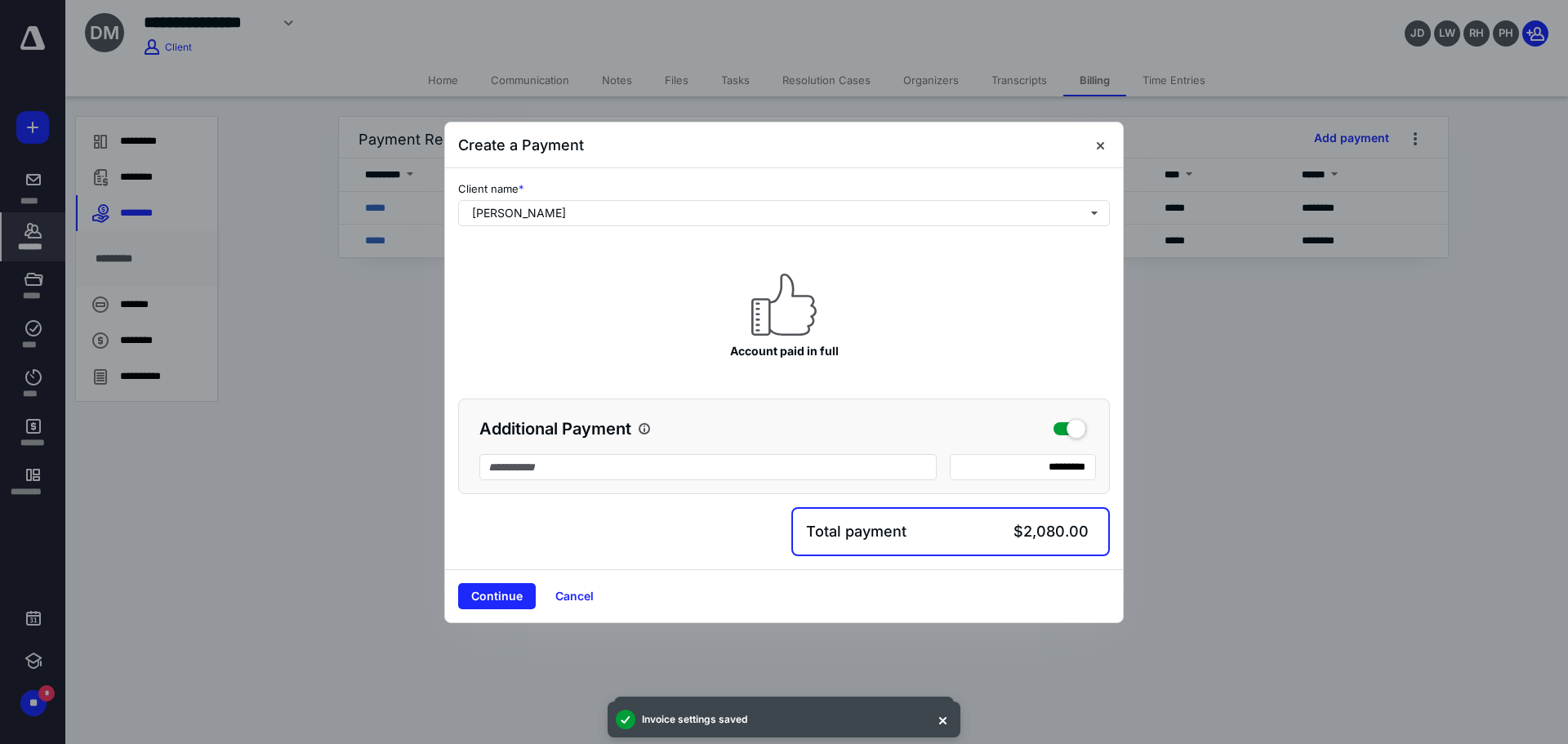 drag, startPoint x: 472, startPoint y: 590, endPoint x: 492, endPoint y: 560, distance: 36.055513 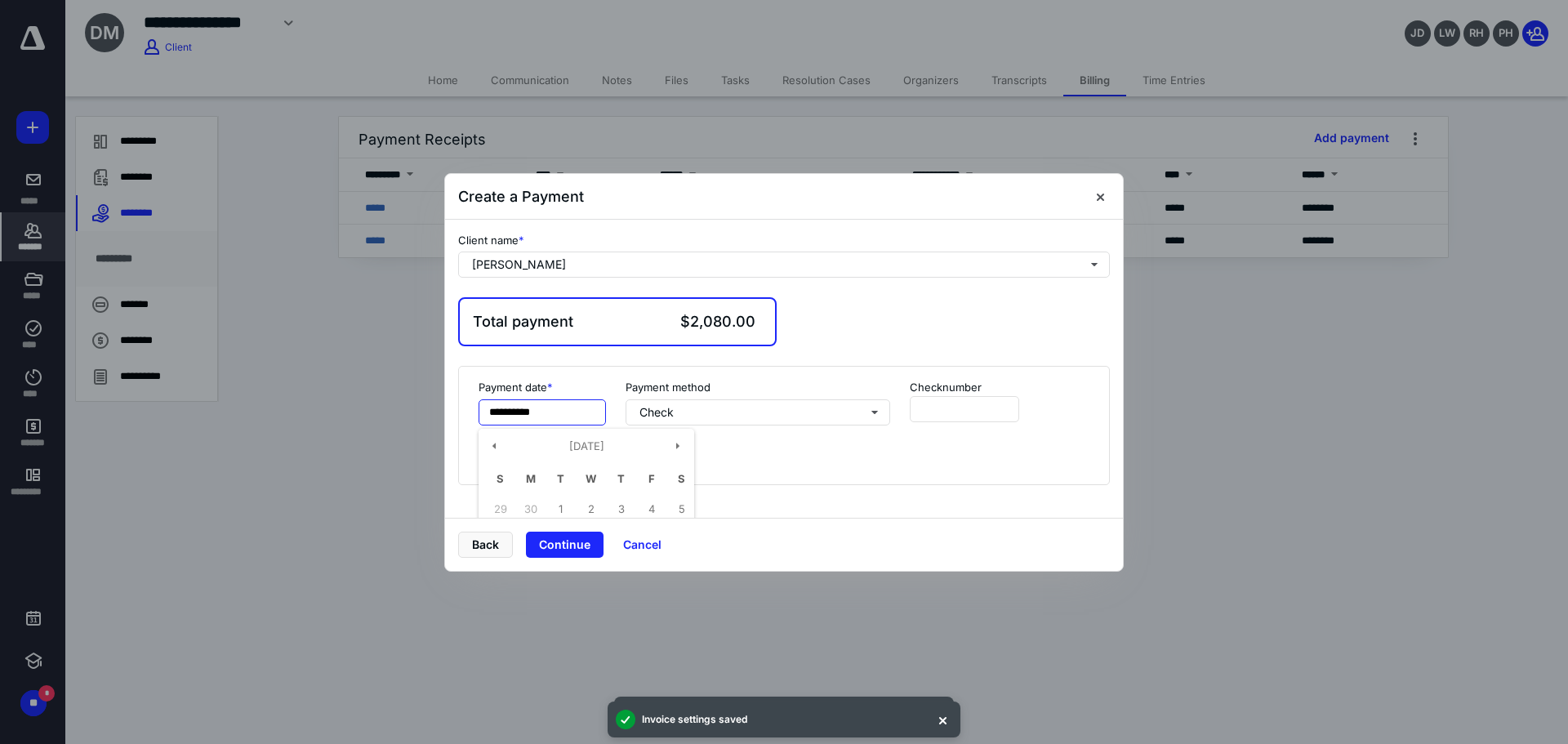 drag, startPoint x: 568, startPoint y: 409, endPoint x: 579, endPoint y: 427, distance: 21.095023 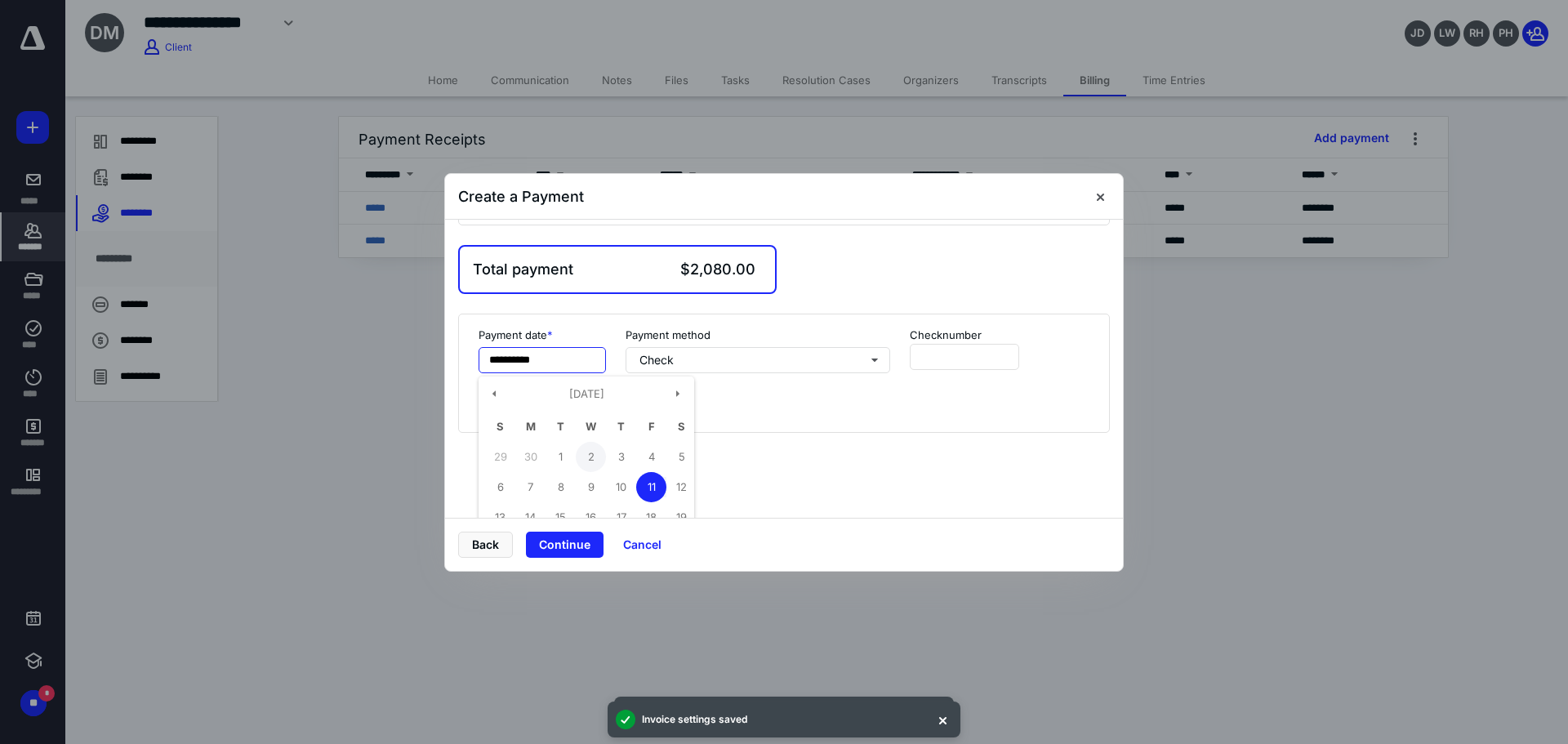 scroll, scrollTop: 82, scrollLeft: 0, axis: vertical 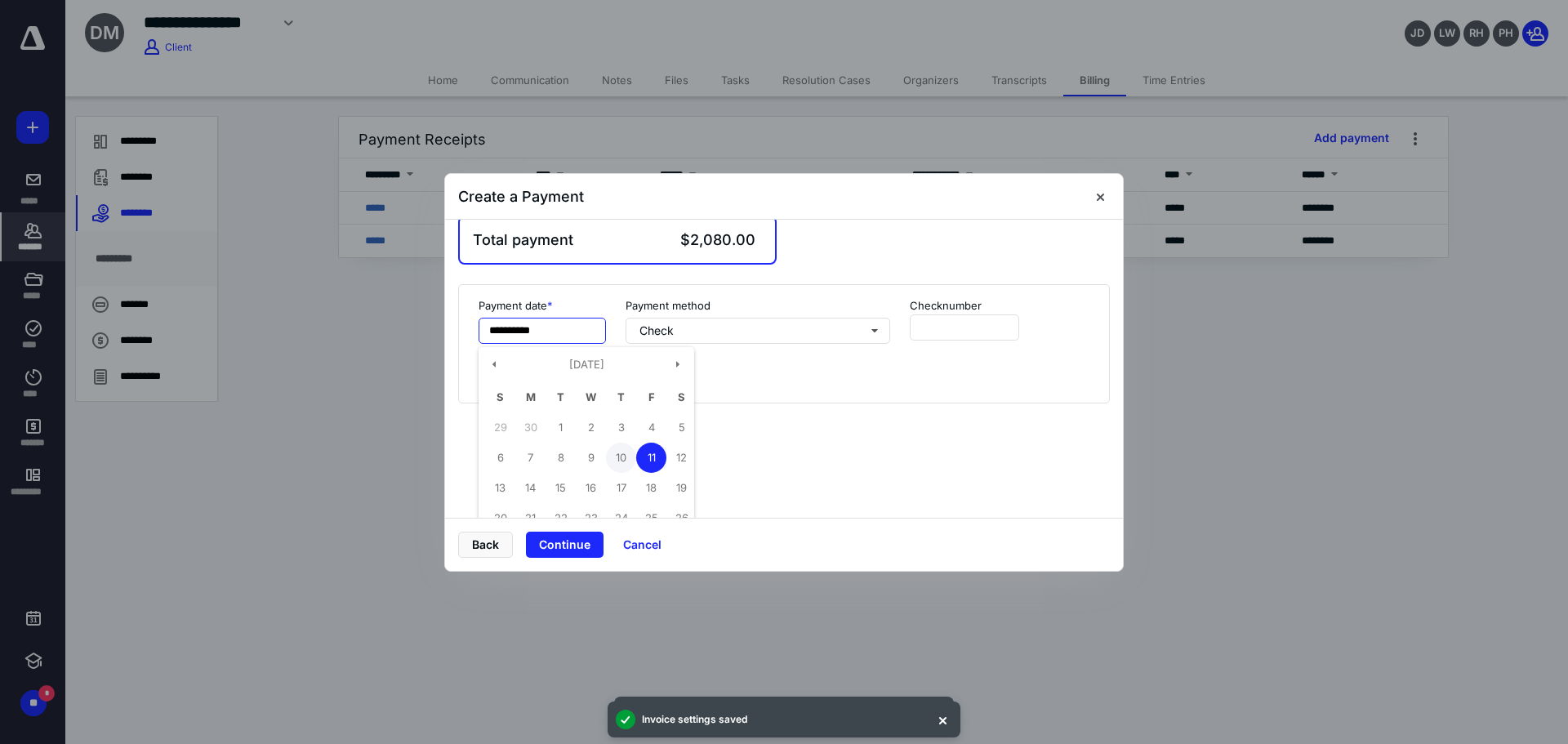 click on "10" at bounding box center (621, 457) 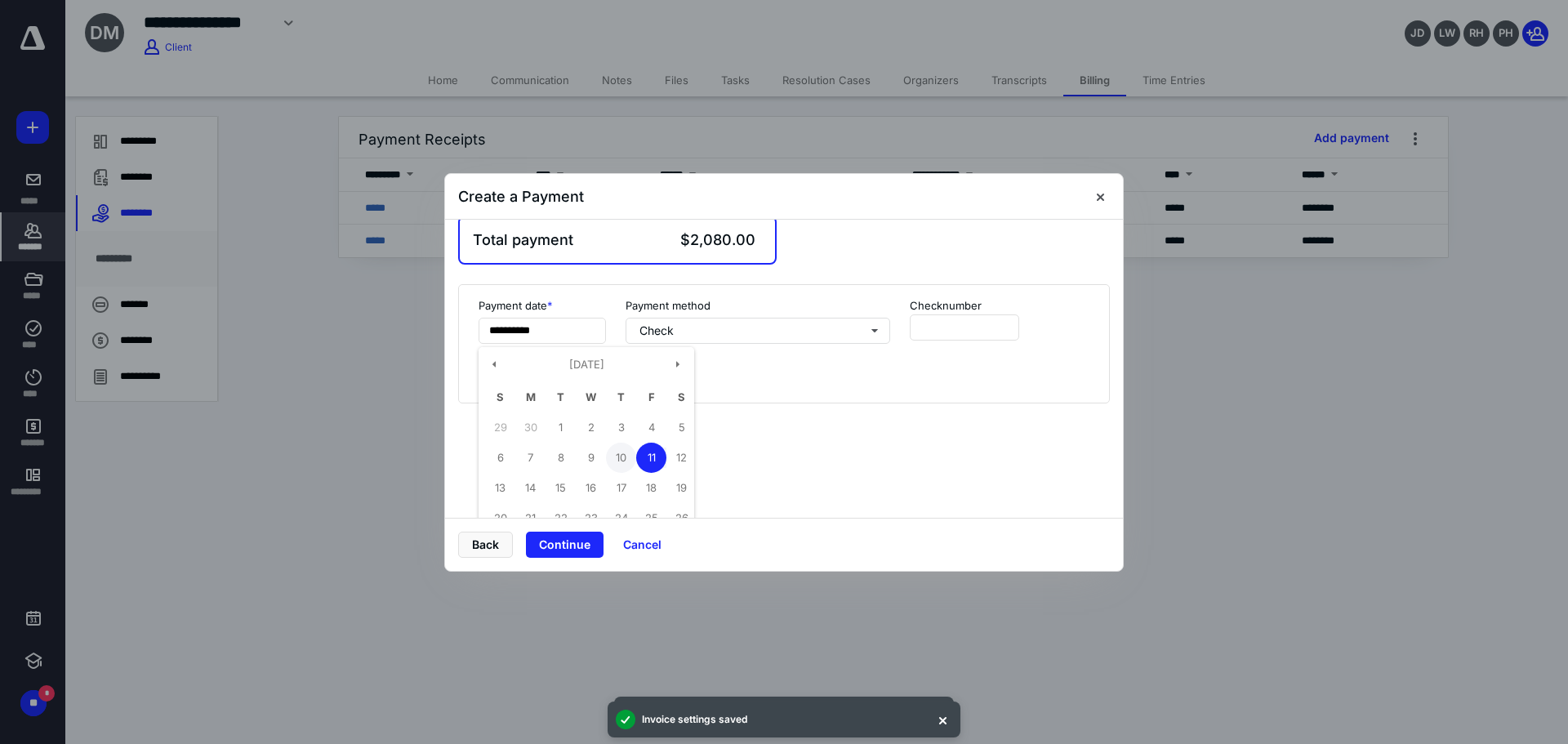 type on "**********" 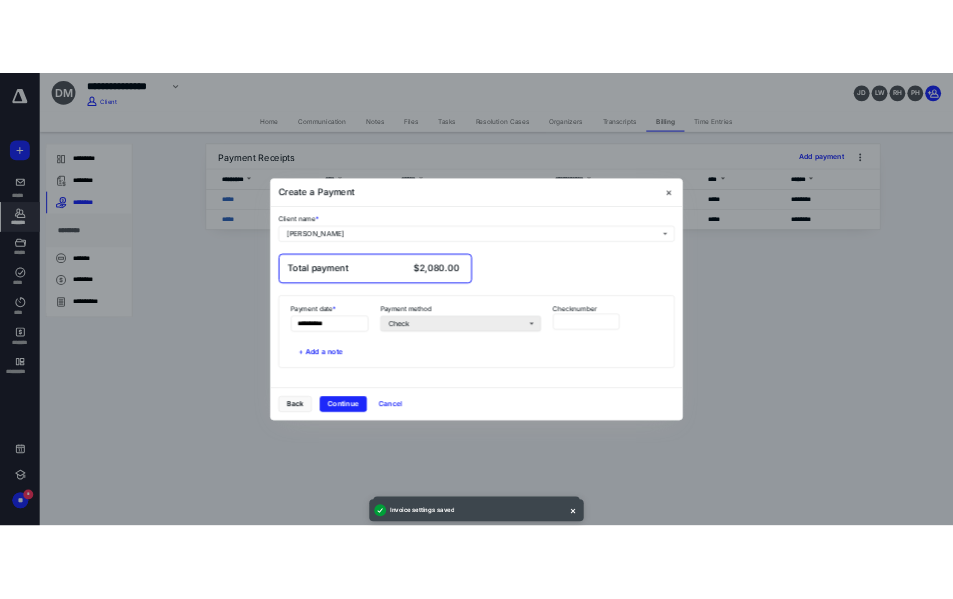 scroll, scrollTop: 0, scrollLeft: 0, axis: both 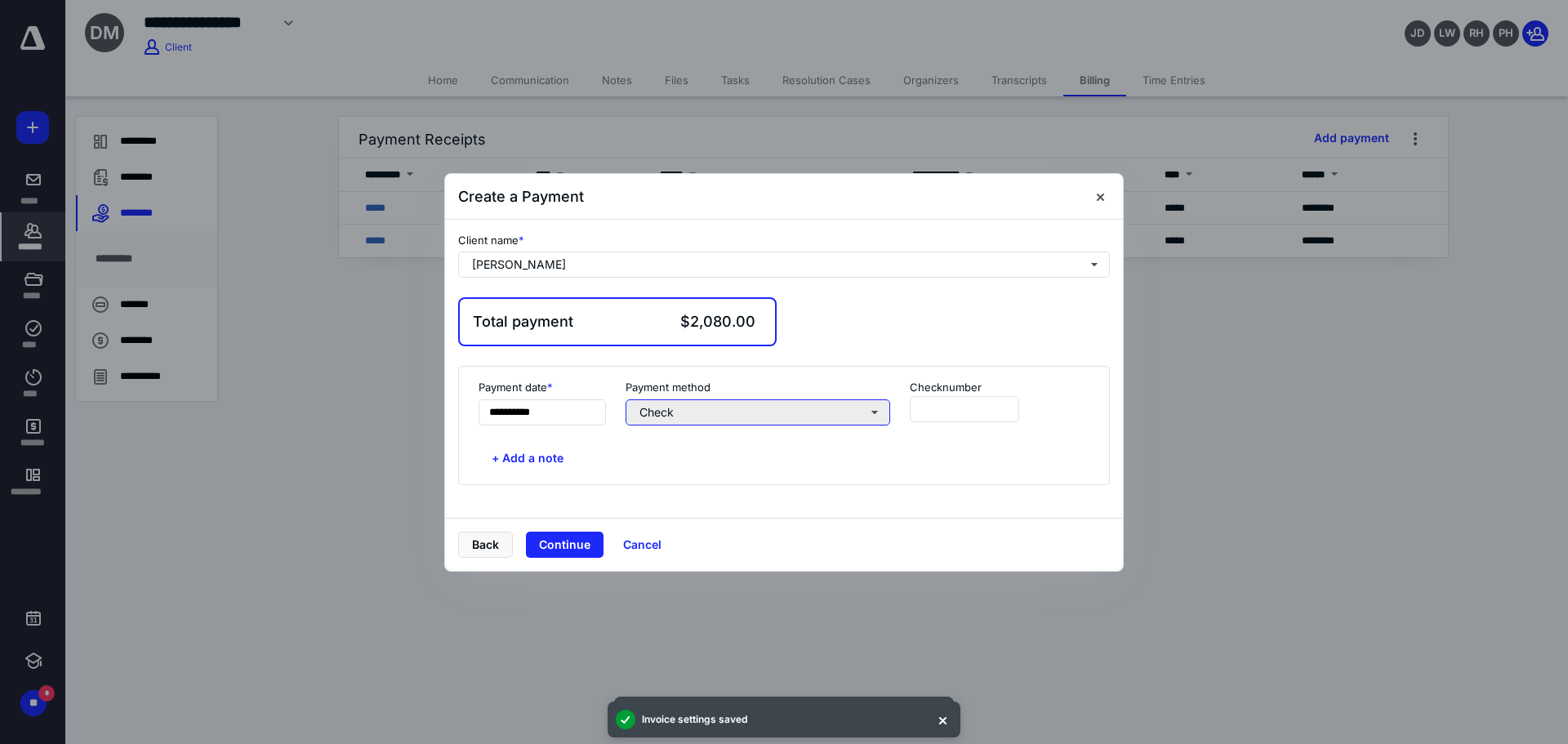 drag, startPoint x: 766, startPoint y: 415, endPoint x: 763, endPoint y: 423, distance: 8.544004 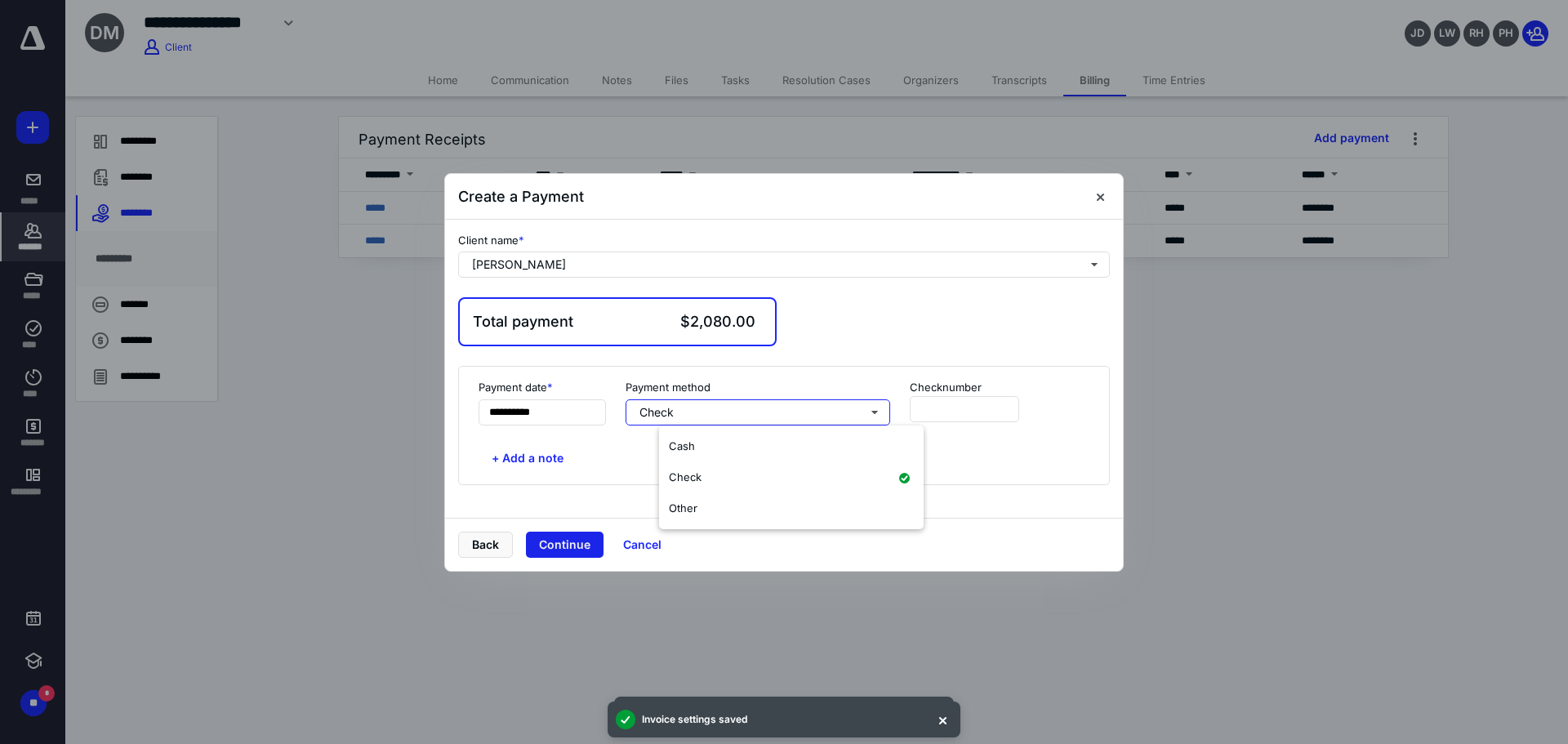 drag, startPoint x: 721, startPoint y: 501, endPoint x: 595, endPoint y: 537, distance: 131.04198 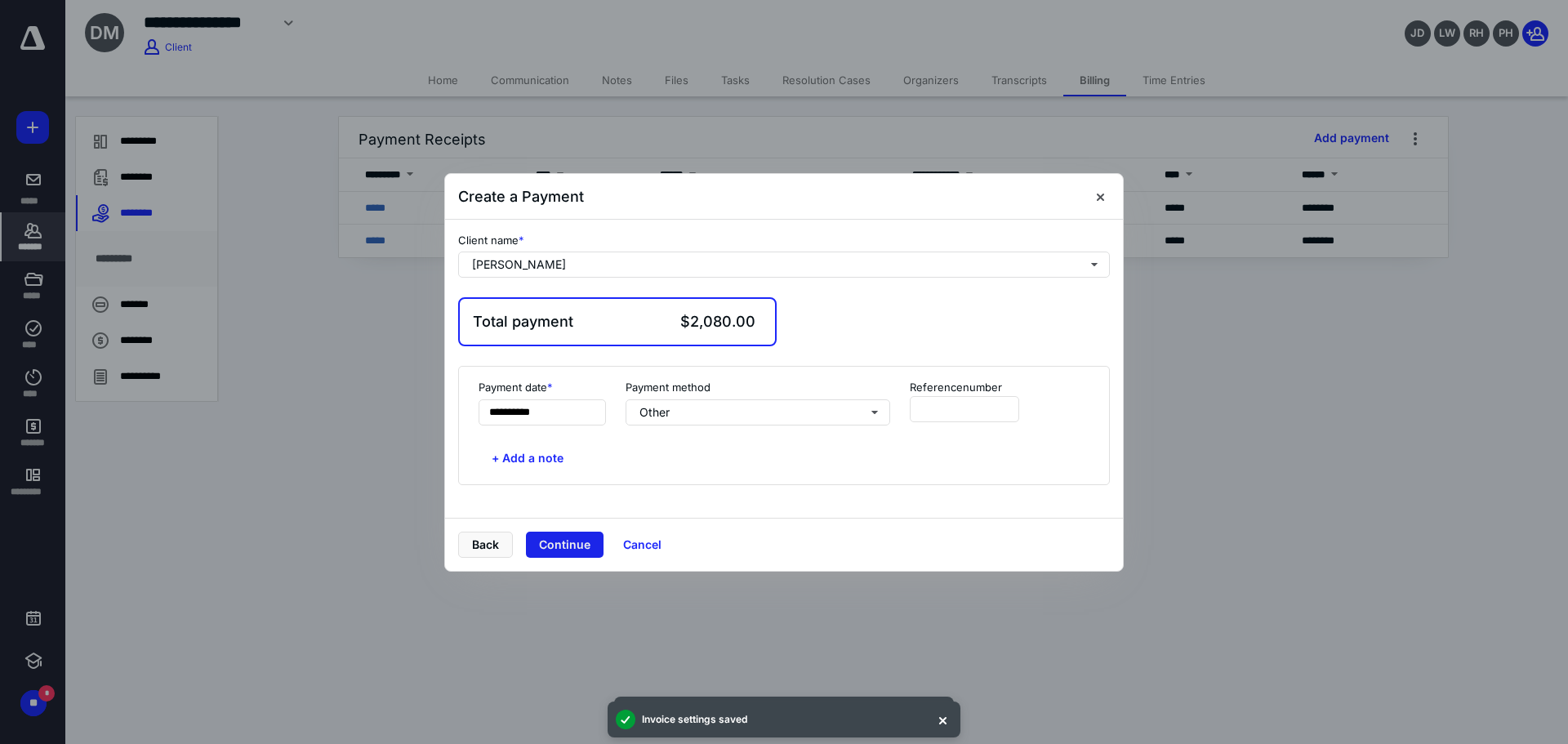 drag, startPoint x: 525, startPoint y: 556, endPoint x: 550, endPoint y: 537, distance: 31.400637 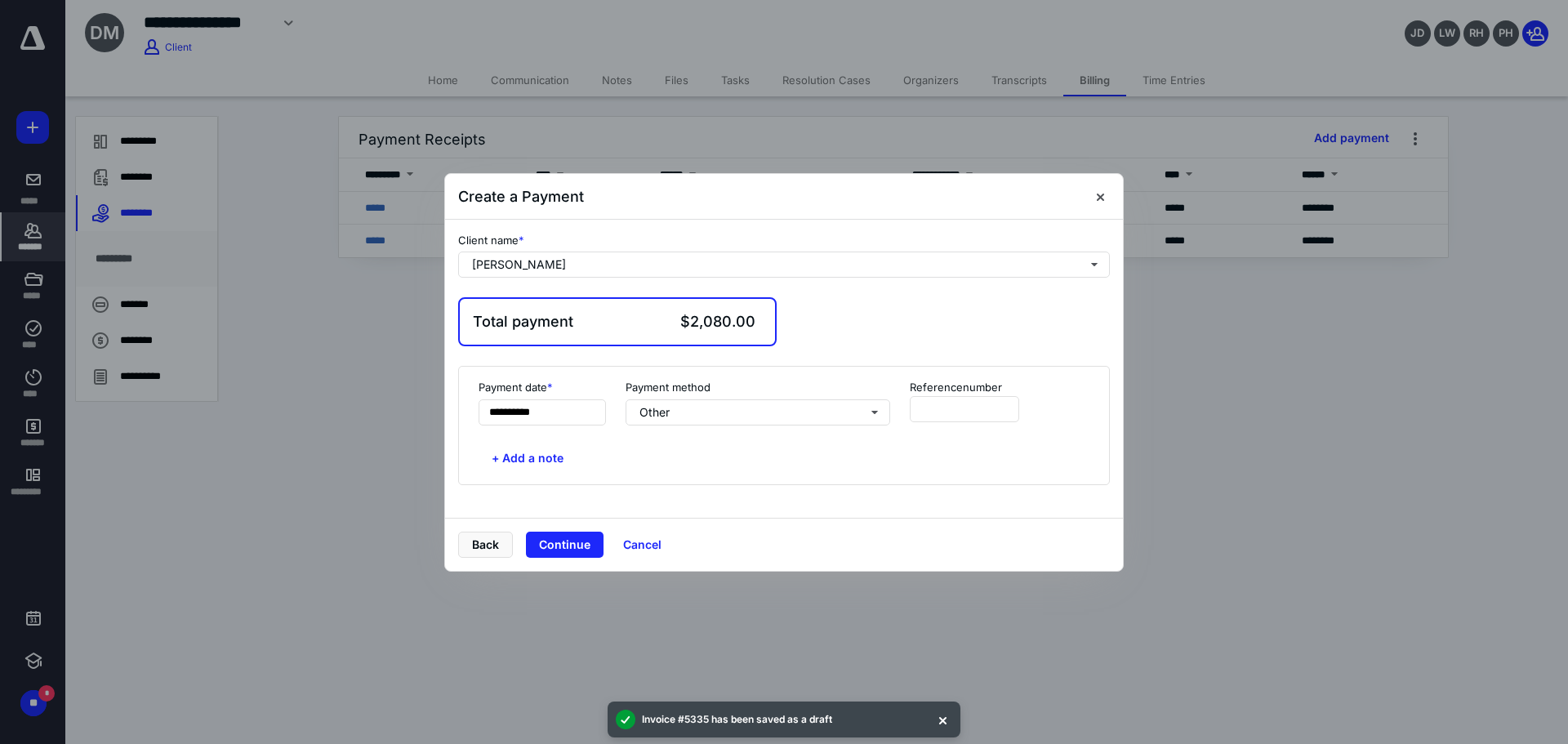 click on "Continue" at bounding box center [564, 545] 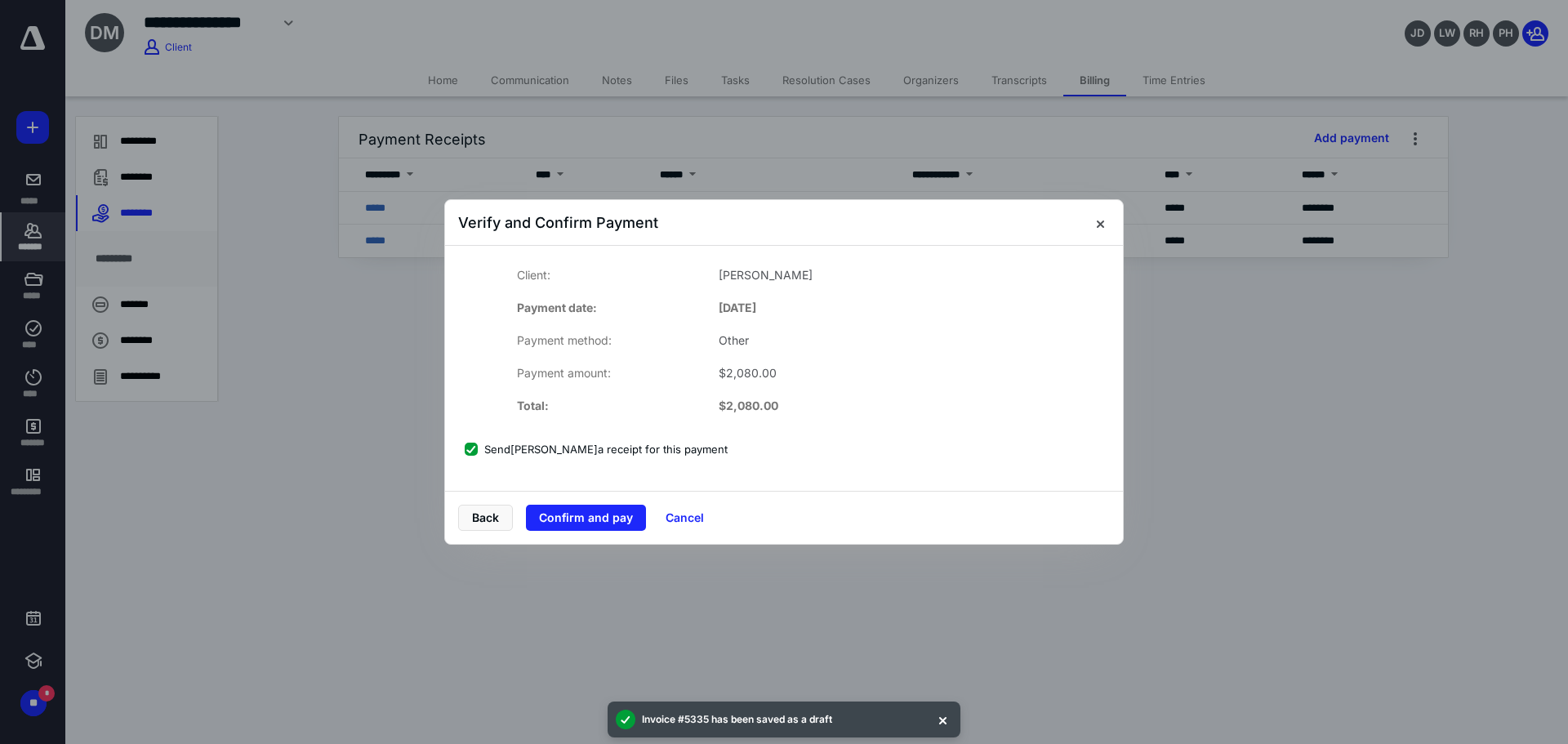 click on "Send  [PERSON_NAME]  a receipt for this payment" at bounding box center [596, 449] 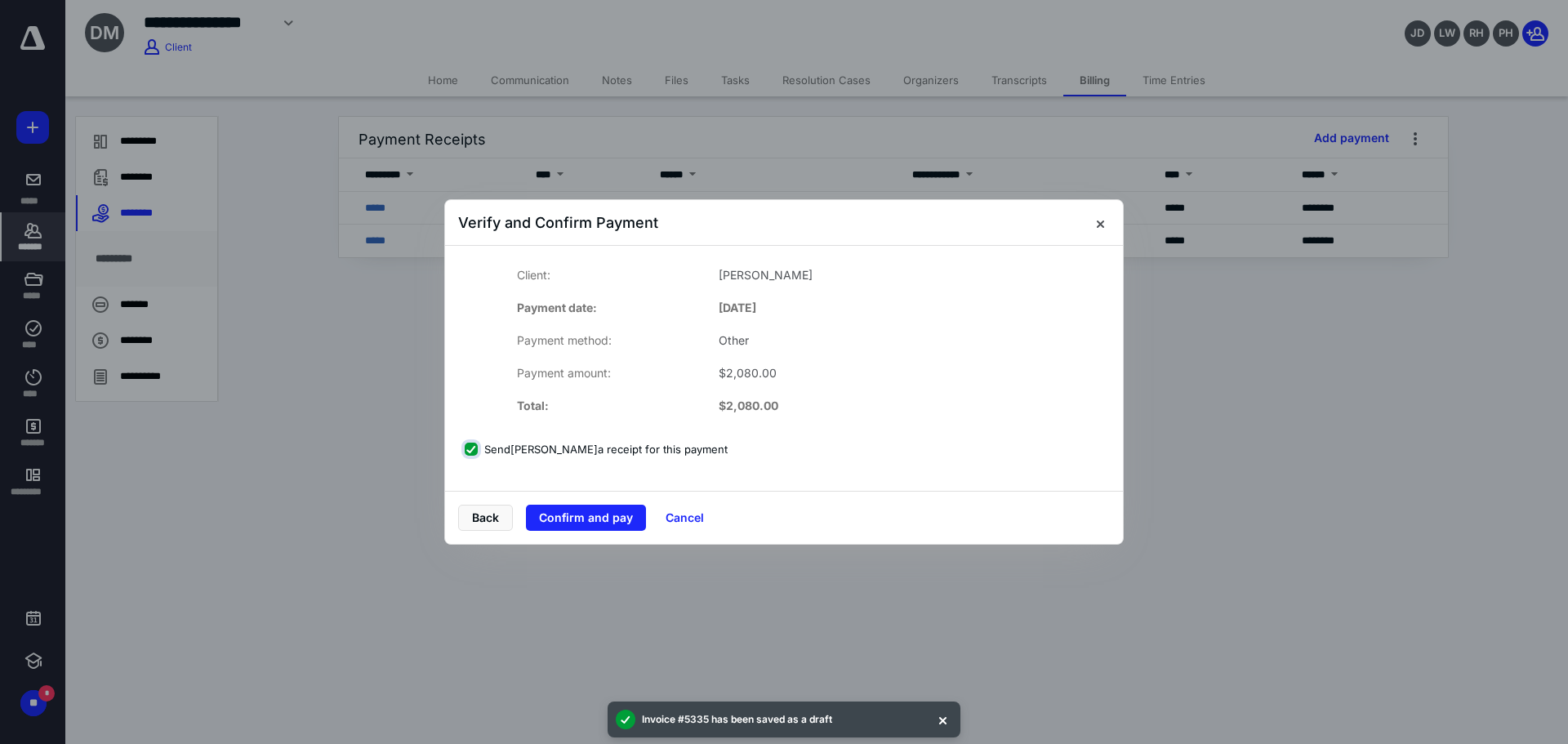 click on "Send  [PERSON_NAME]  a receipt for this payment" at bounding box center (473, 449) 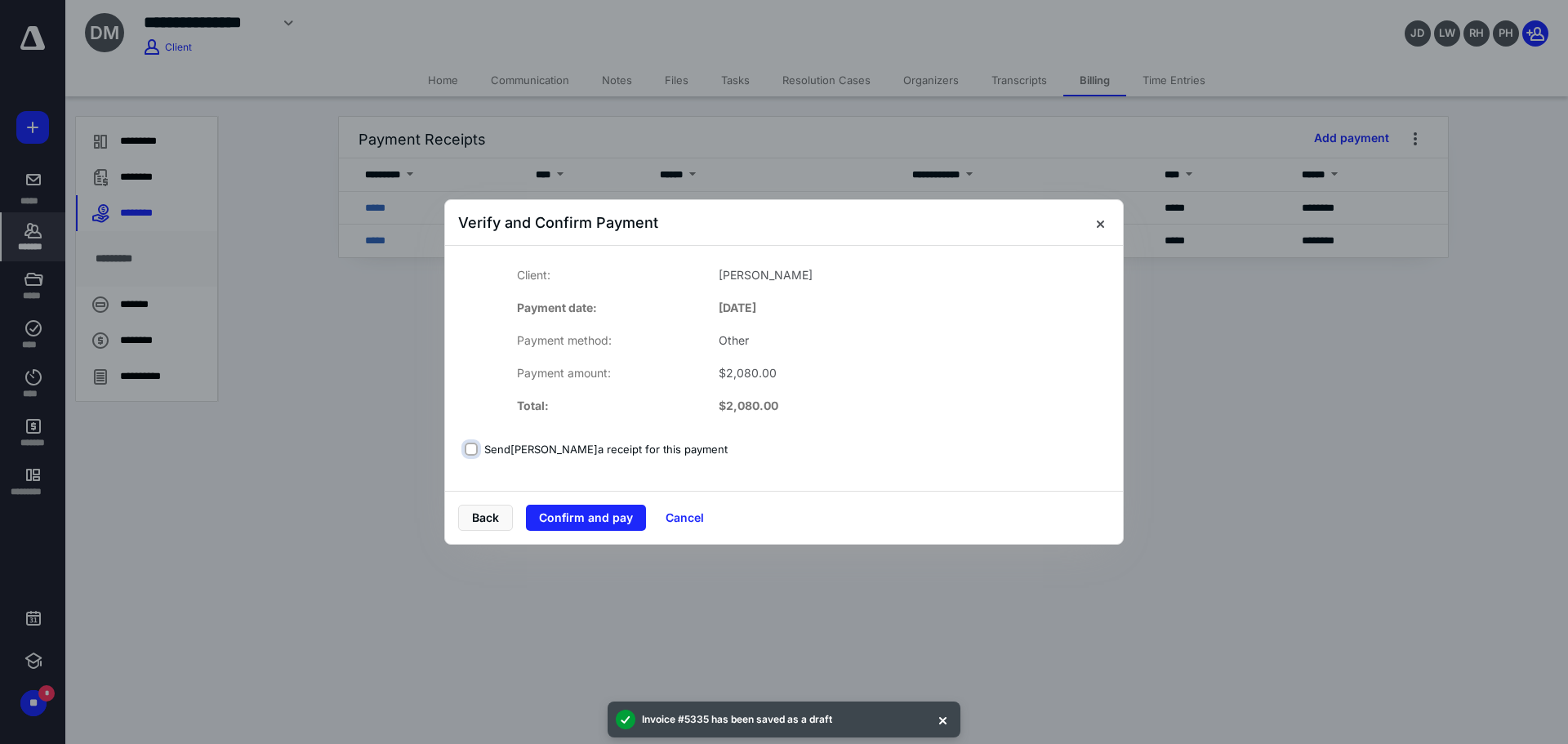 checkbox on "false" 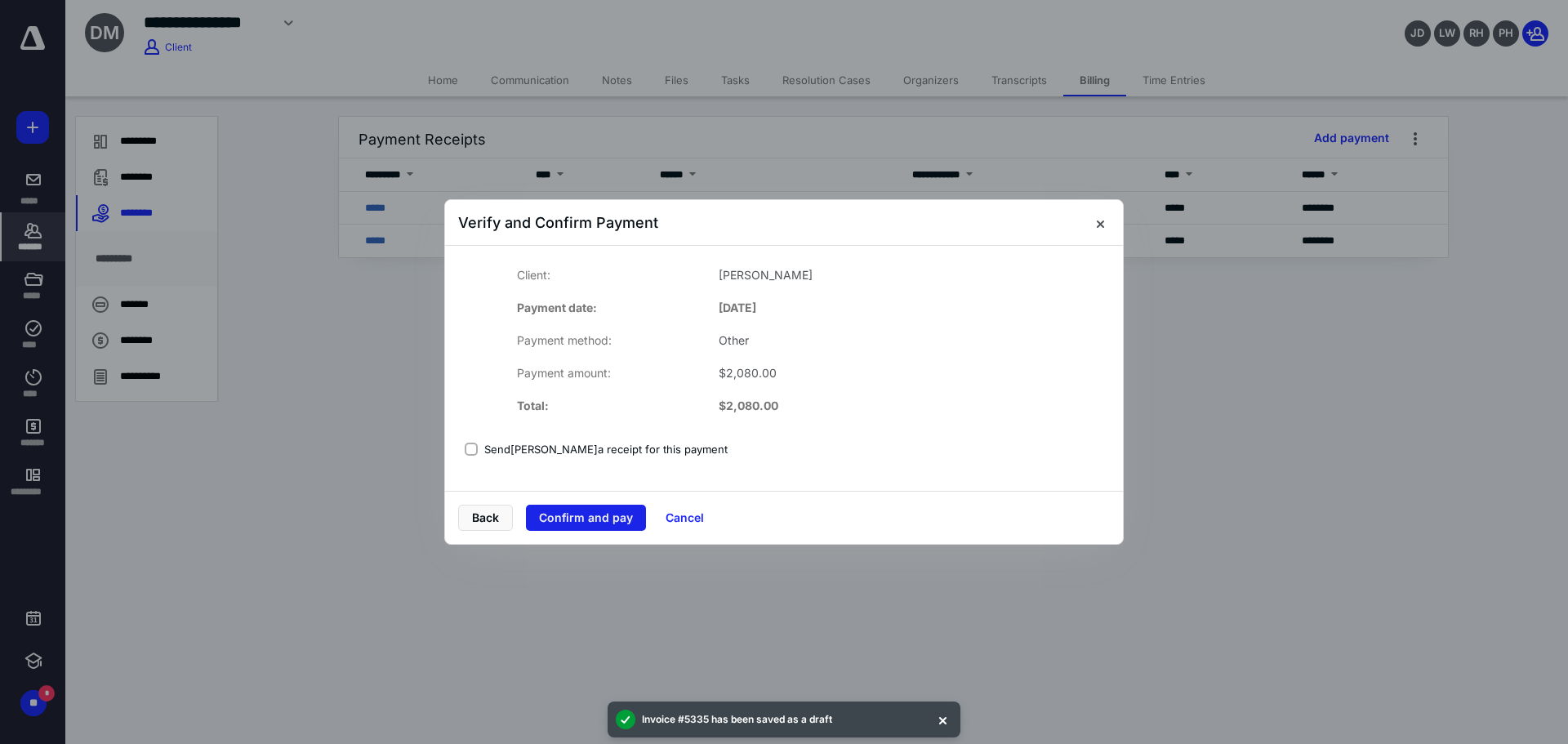 click on "Confirm and pay" at bounding box center [586, 518] 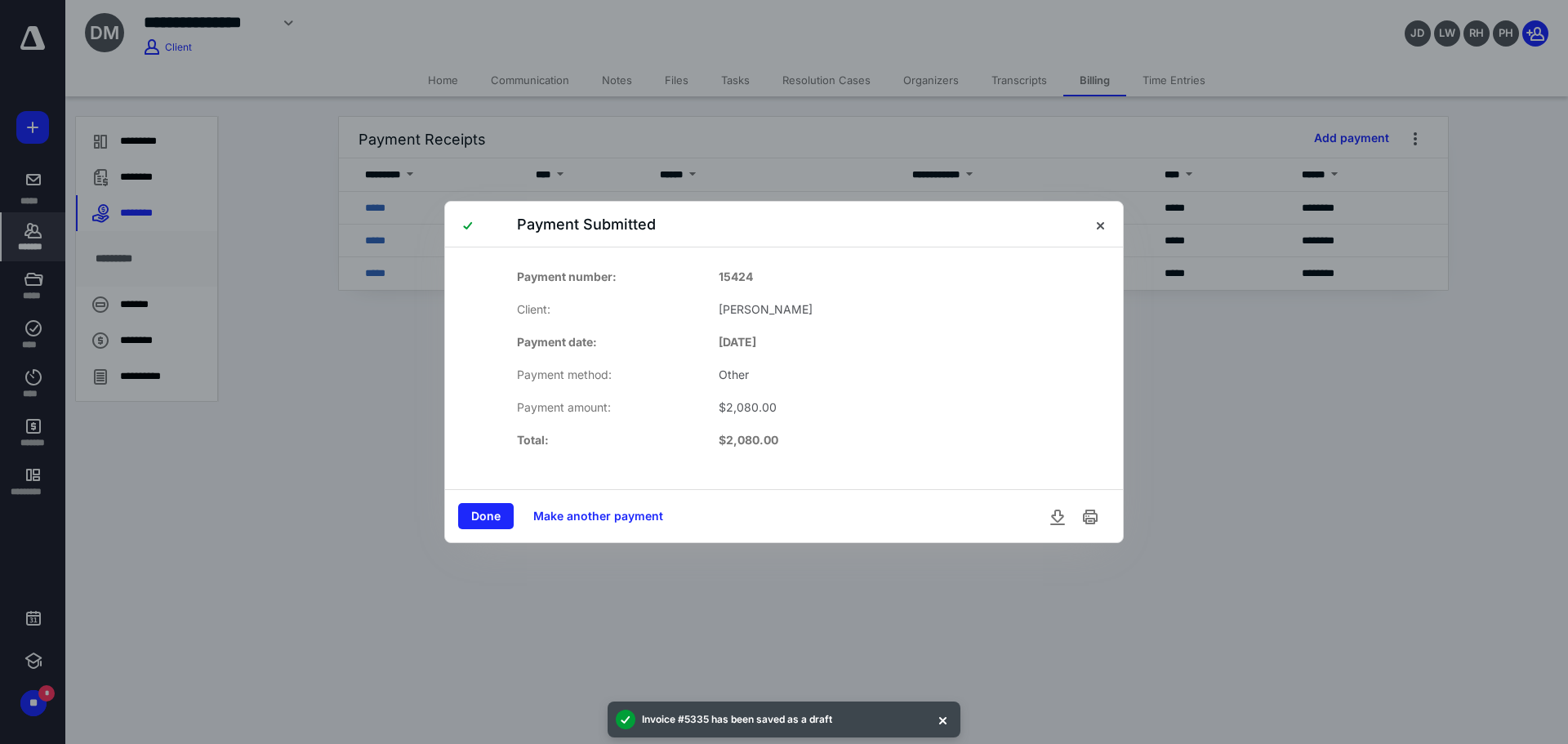click on "Done" at bounding box center (486, 516) 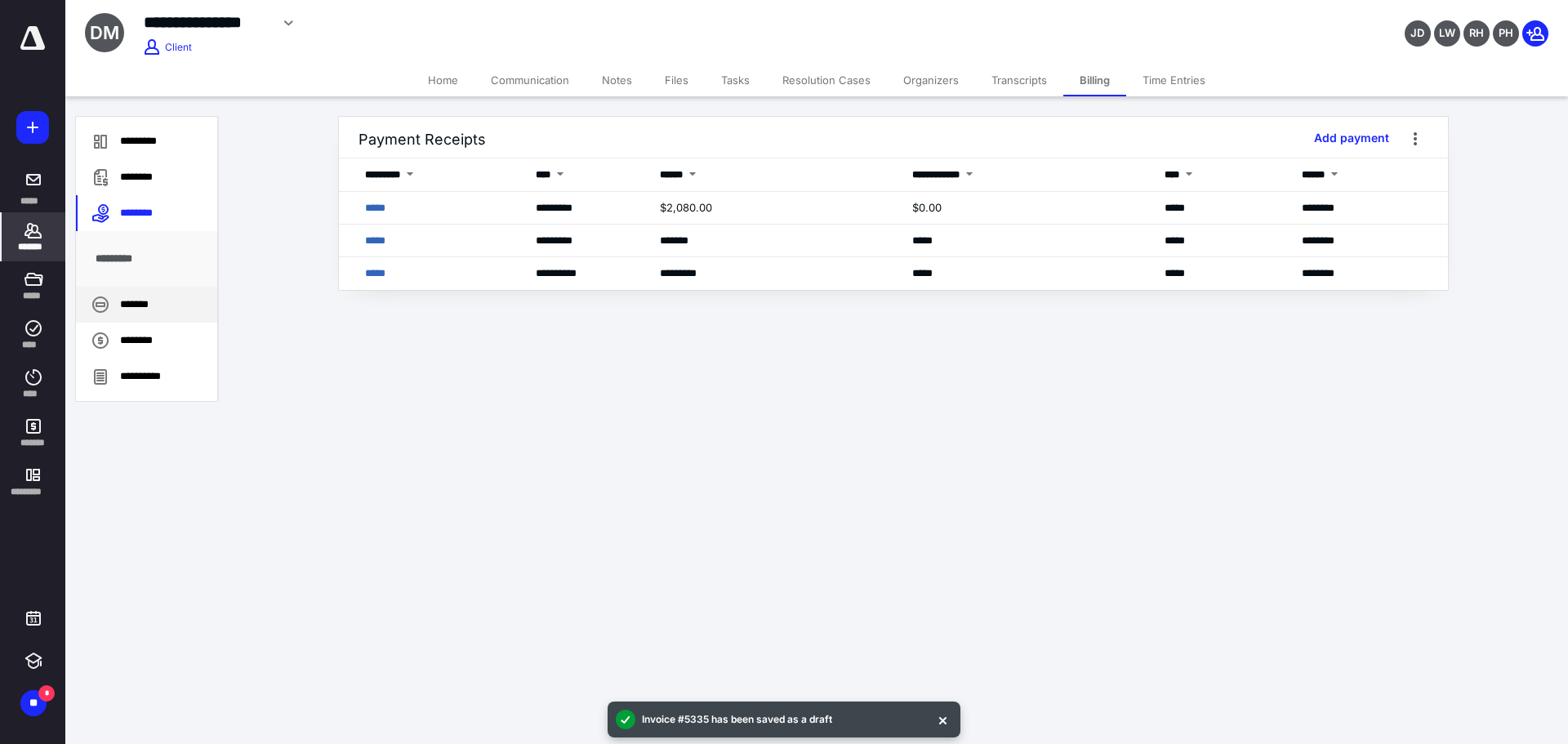 click on "*******" at bounding box center [146, 305] 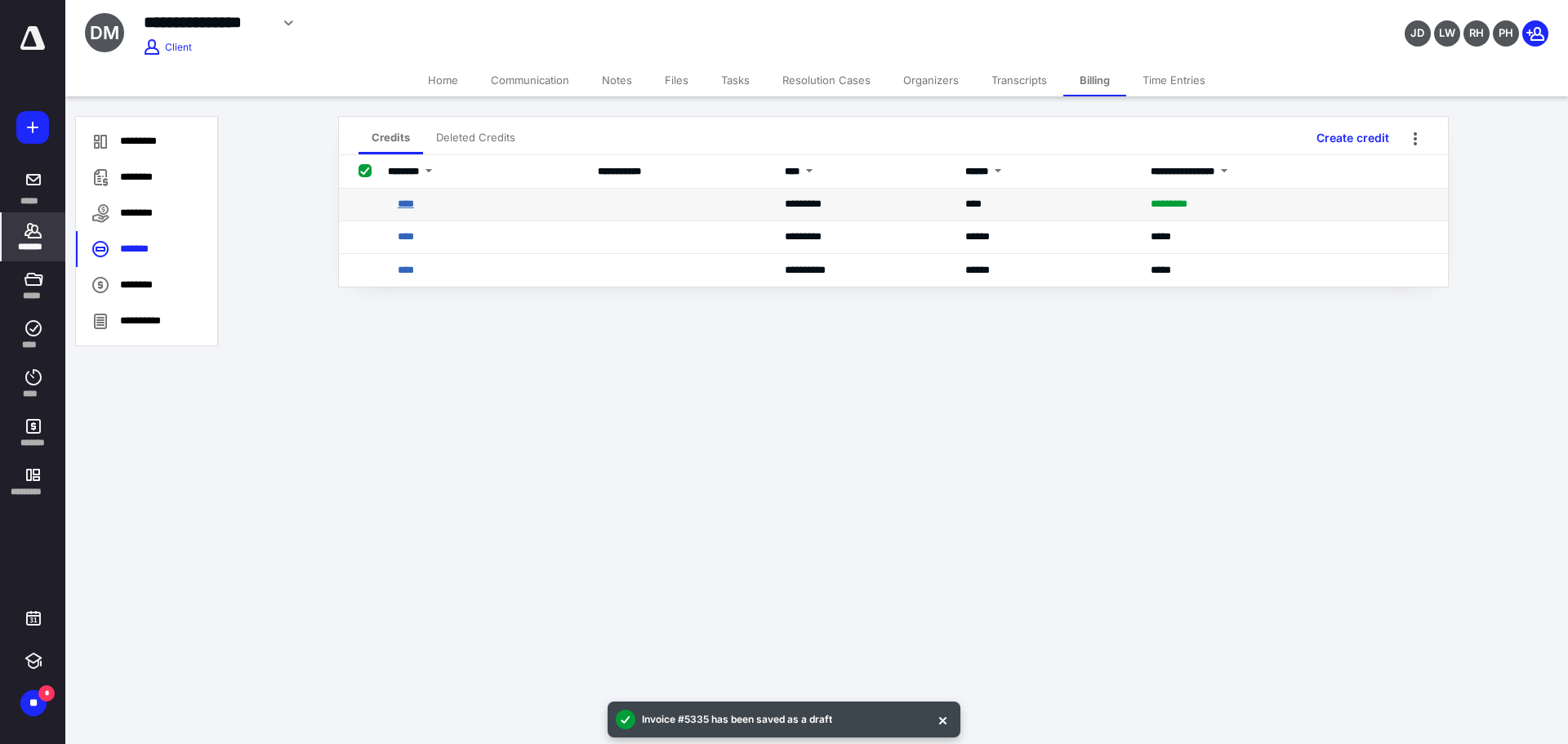 drag, startPoint x: 399, startPoint y: 207, endPoint x: 408, endPoint y: 207, distance: 9 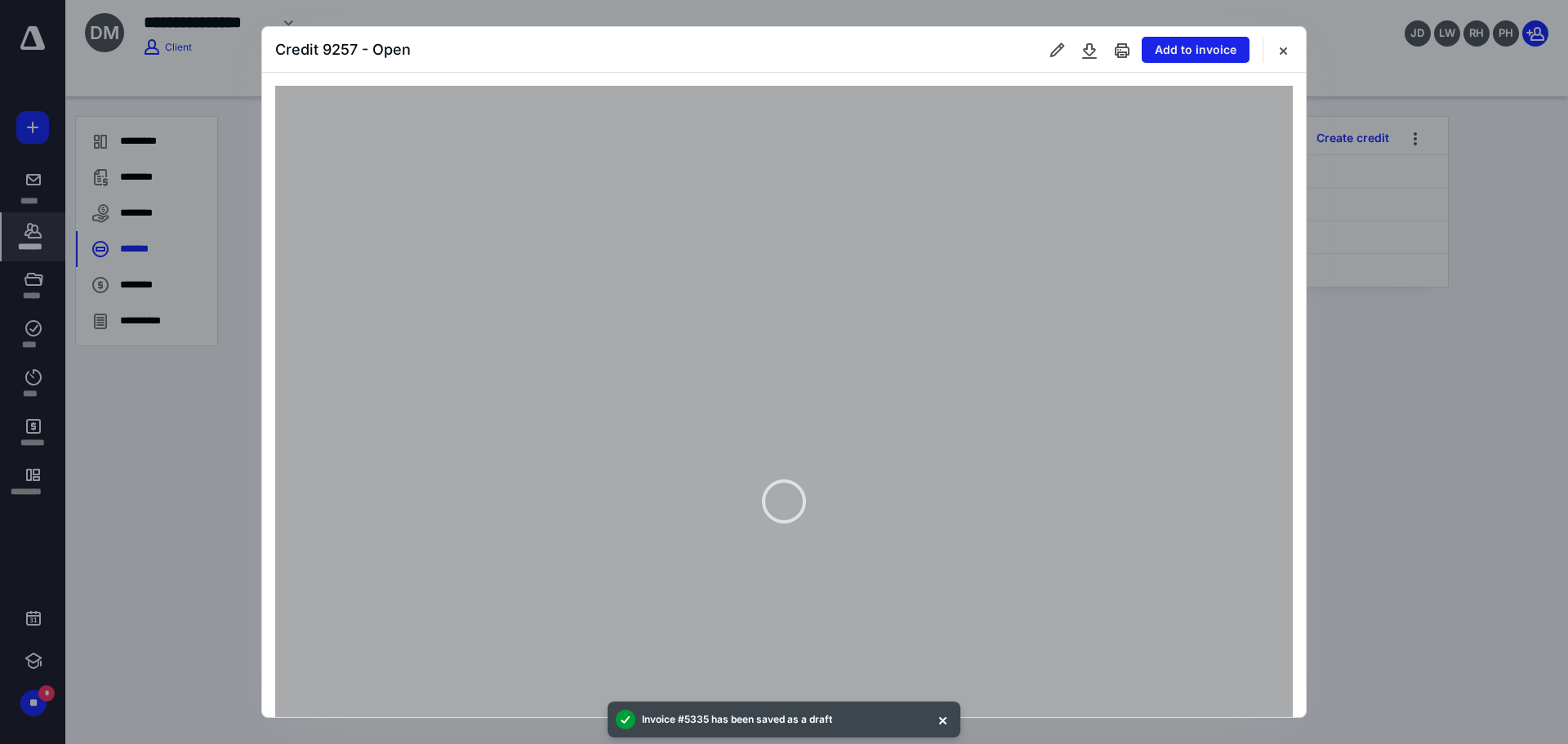 click on "Add to invoice" at bounding box center [1196, 50] 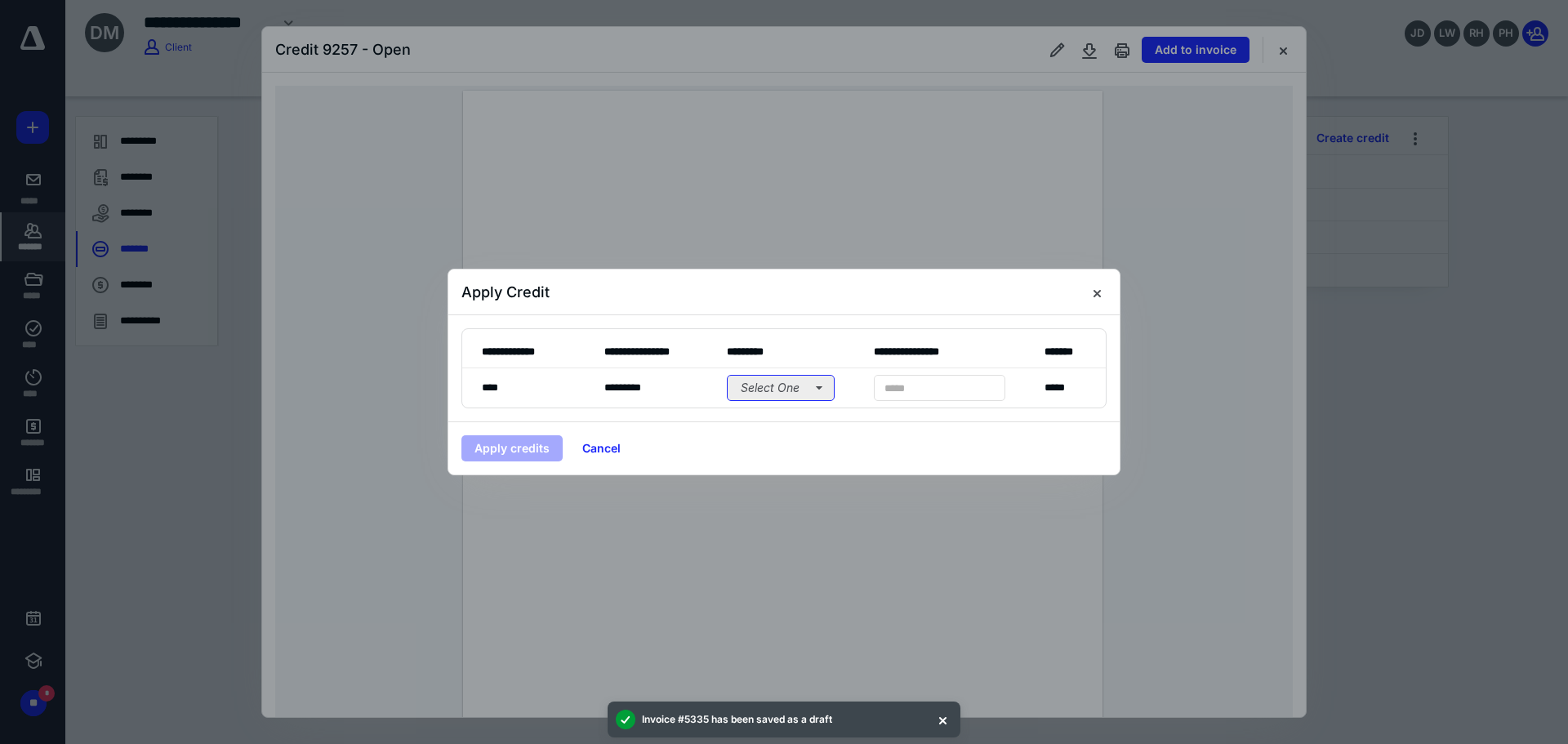 click on "Select One" at bounding box center (781, 388) 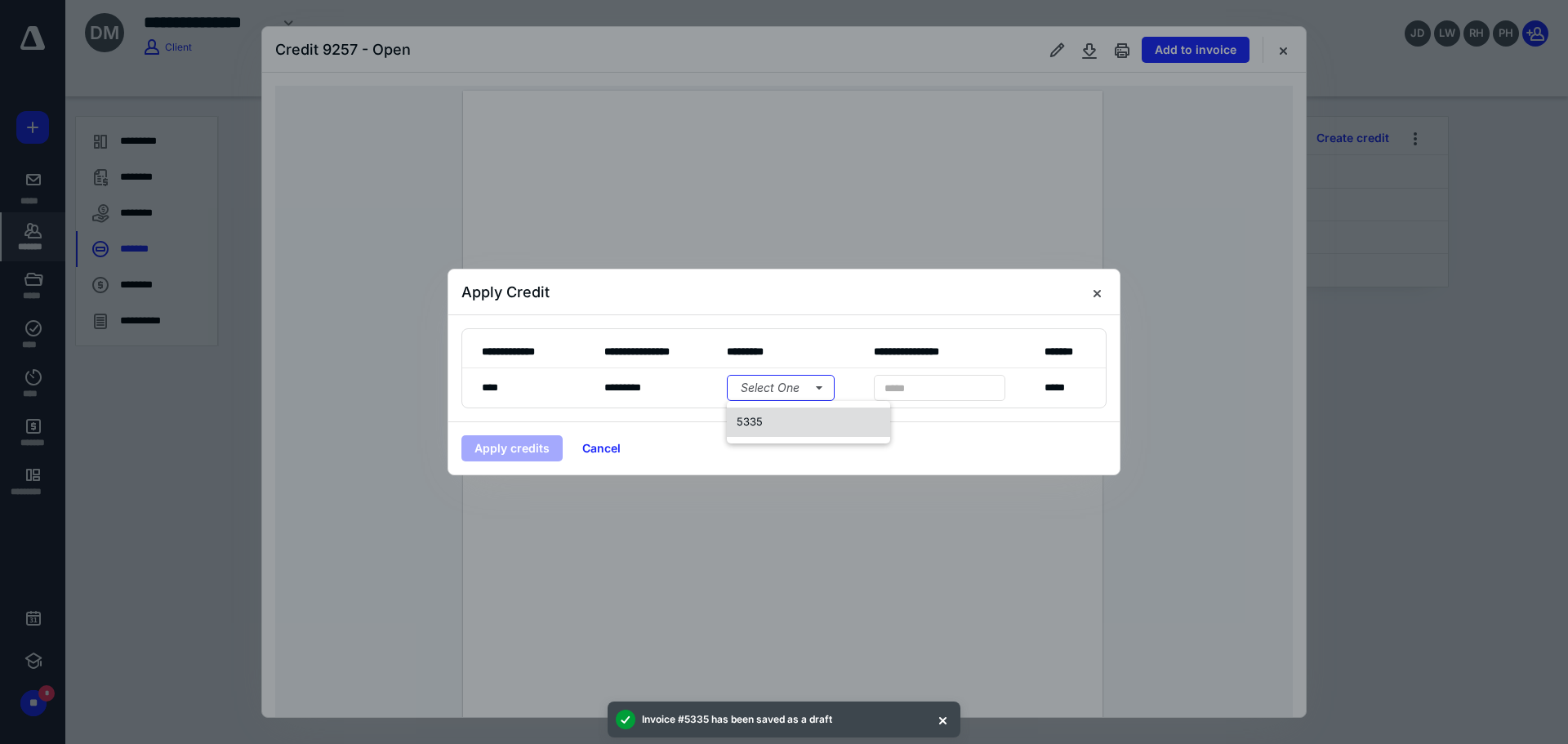 drag, startPoint x: 808, startPoint y: 416, endPoint x: 825, endPoint y: 418, distance: 17.117243 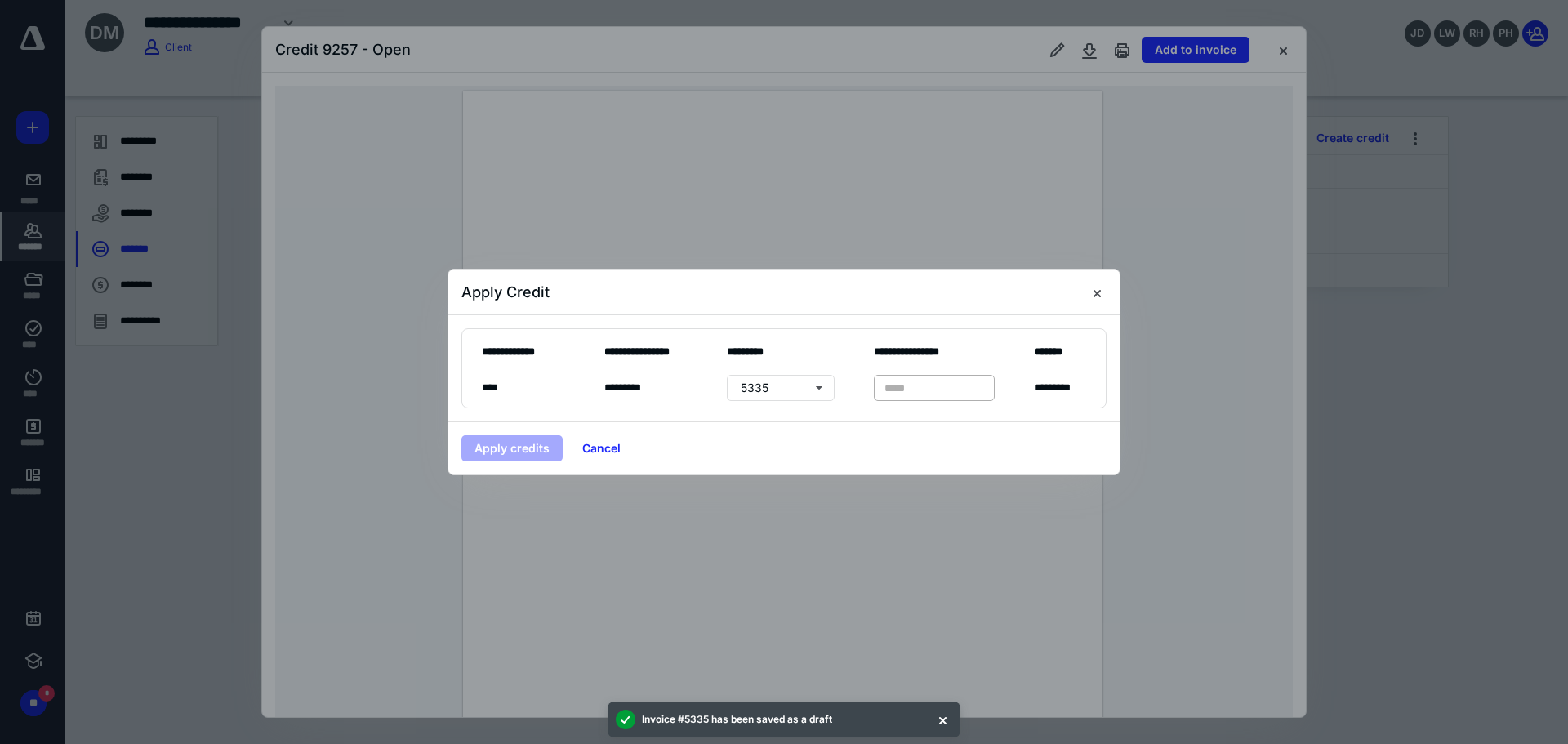 click on "* *****" at bounding box center (934, 388) 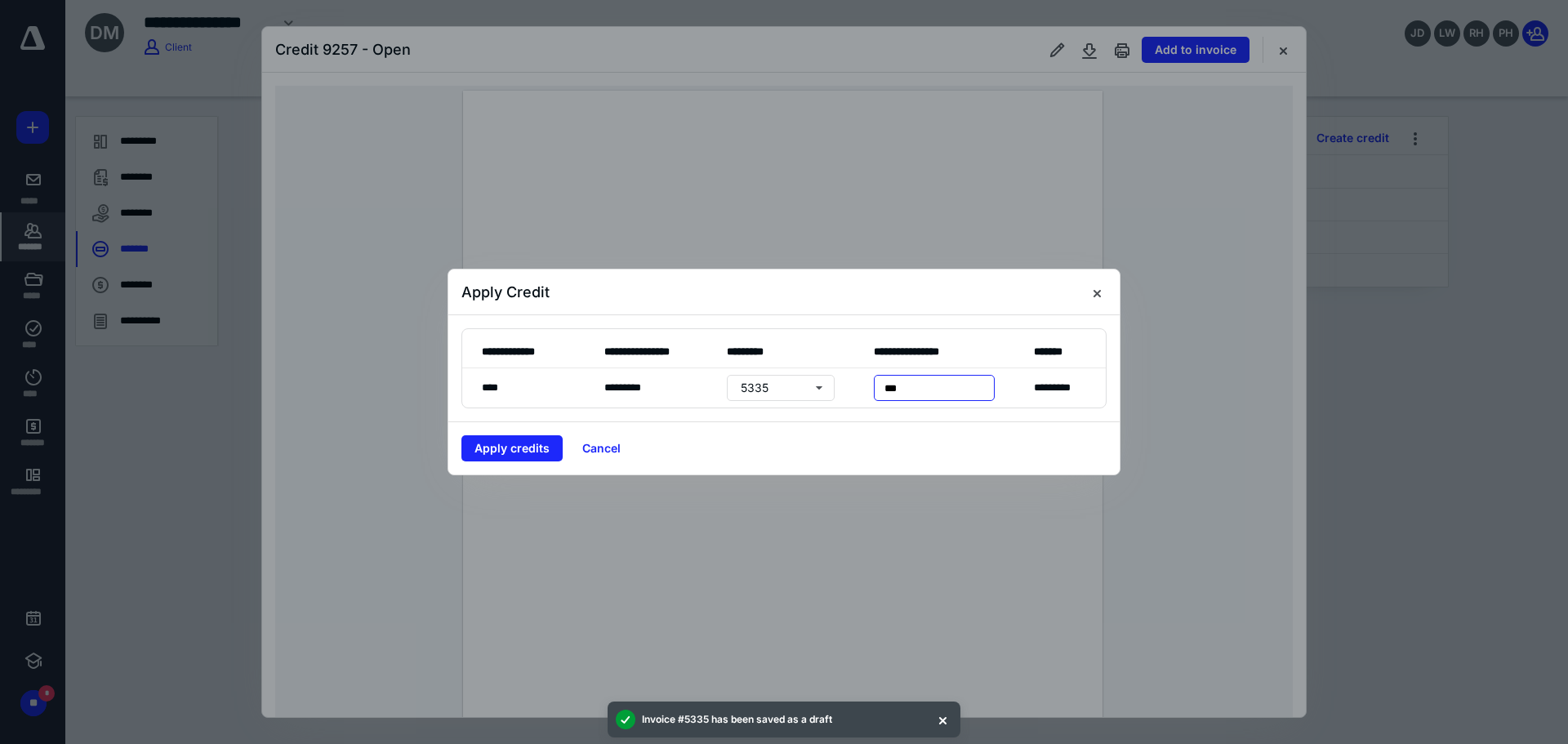 type on "****" 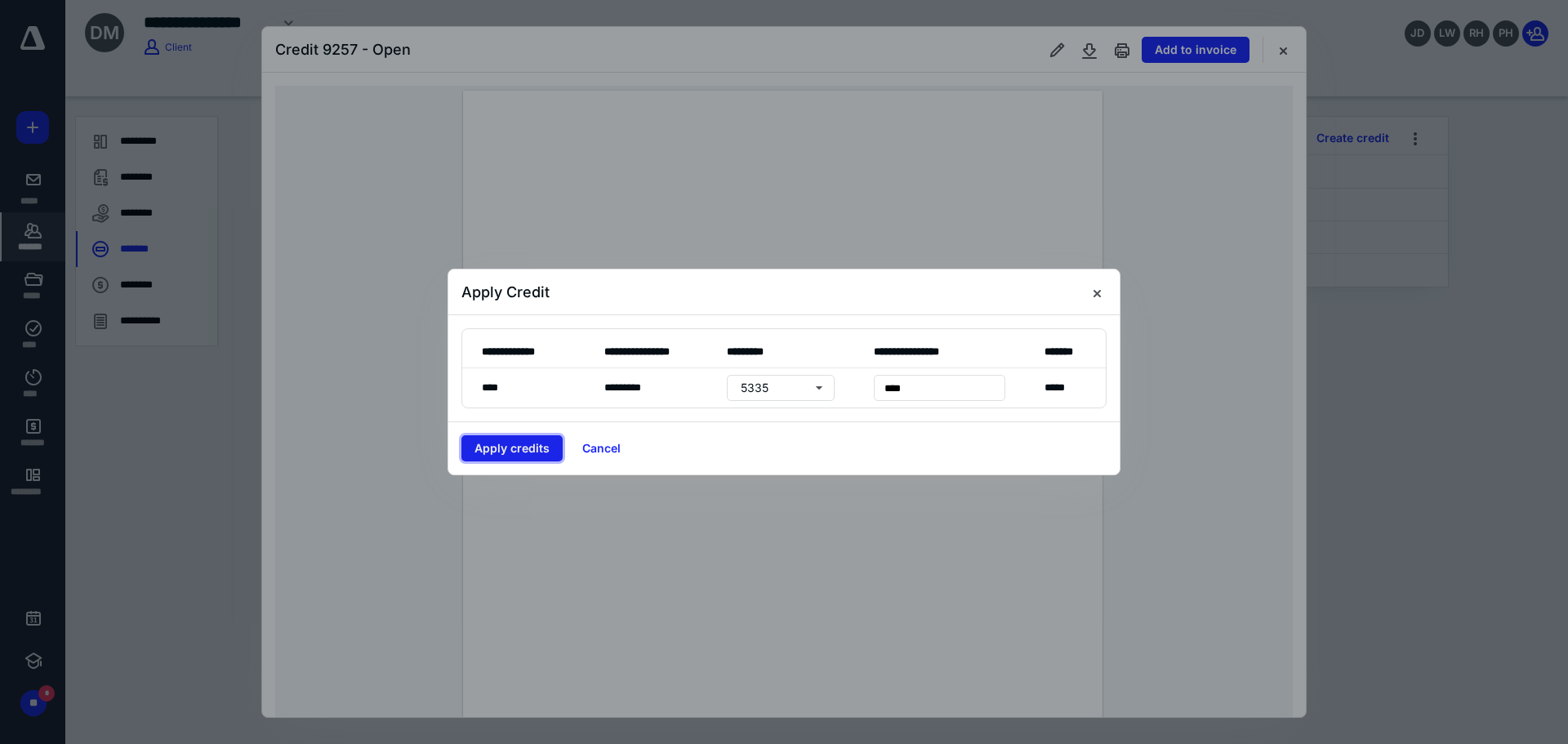 click on "Apply credits" at bounding box center (512, 448) 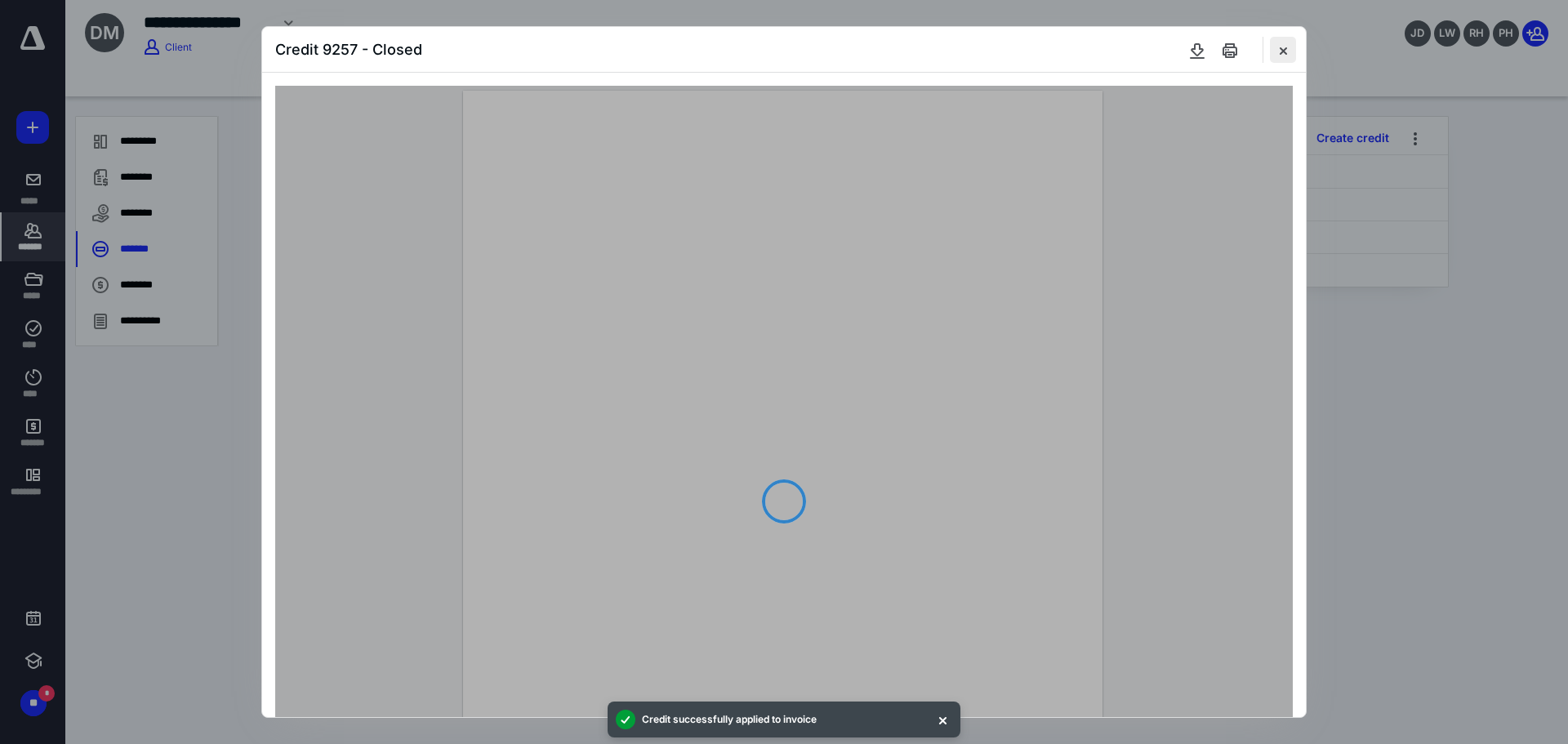 click at bounding box center (1283, 50) 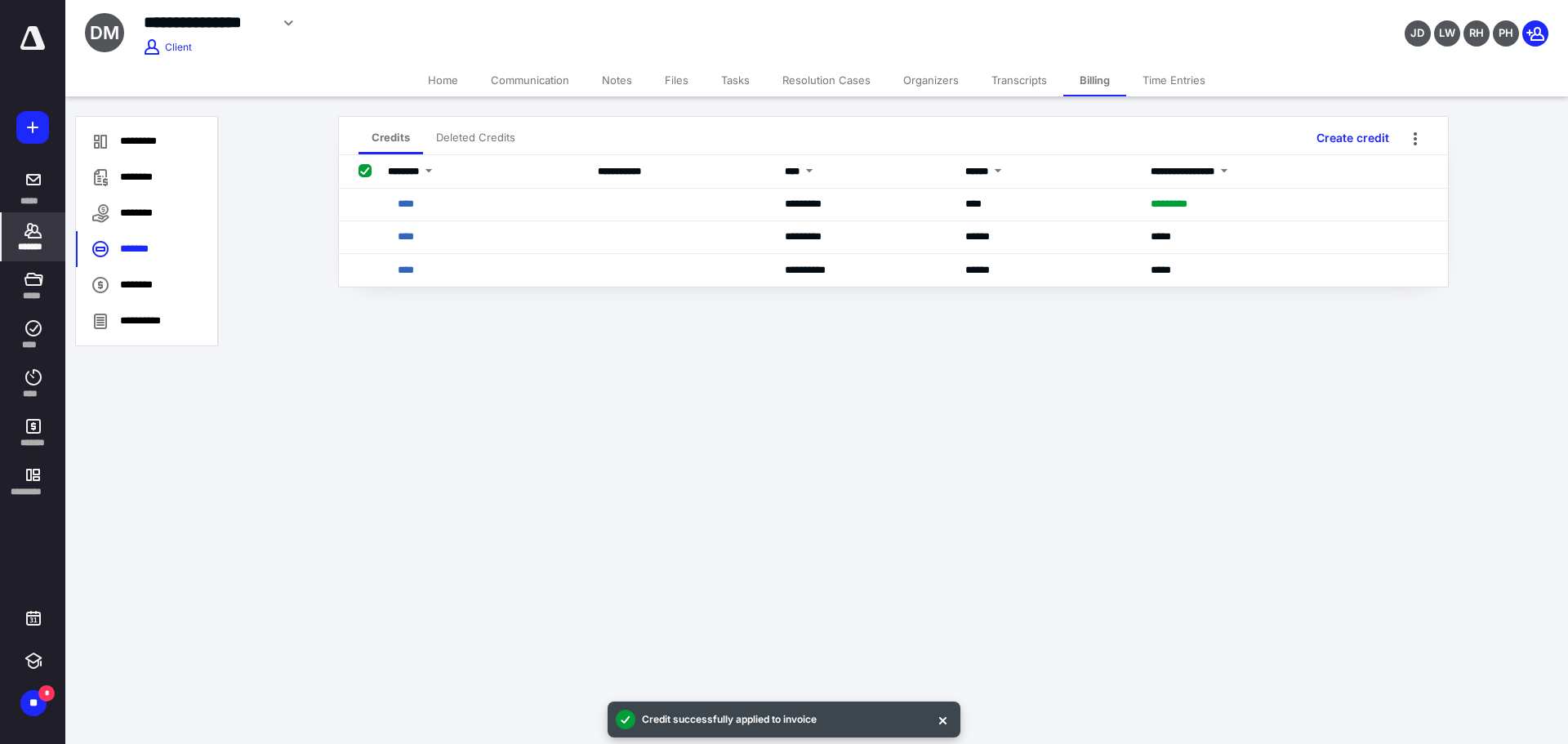 click on "*******" at bounding box center [33, 237] 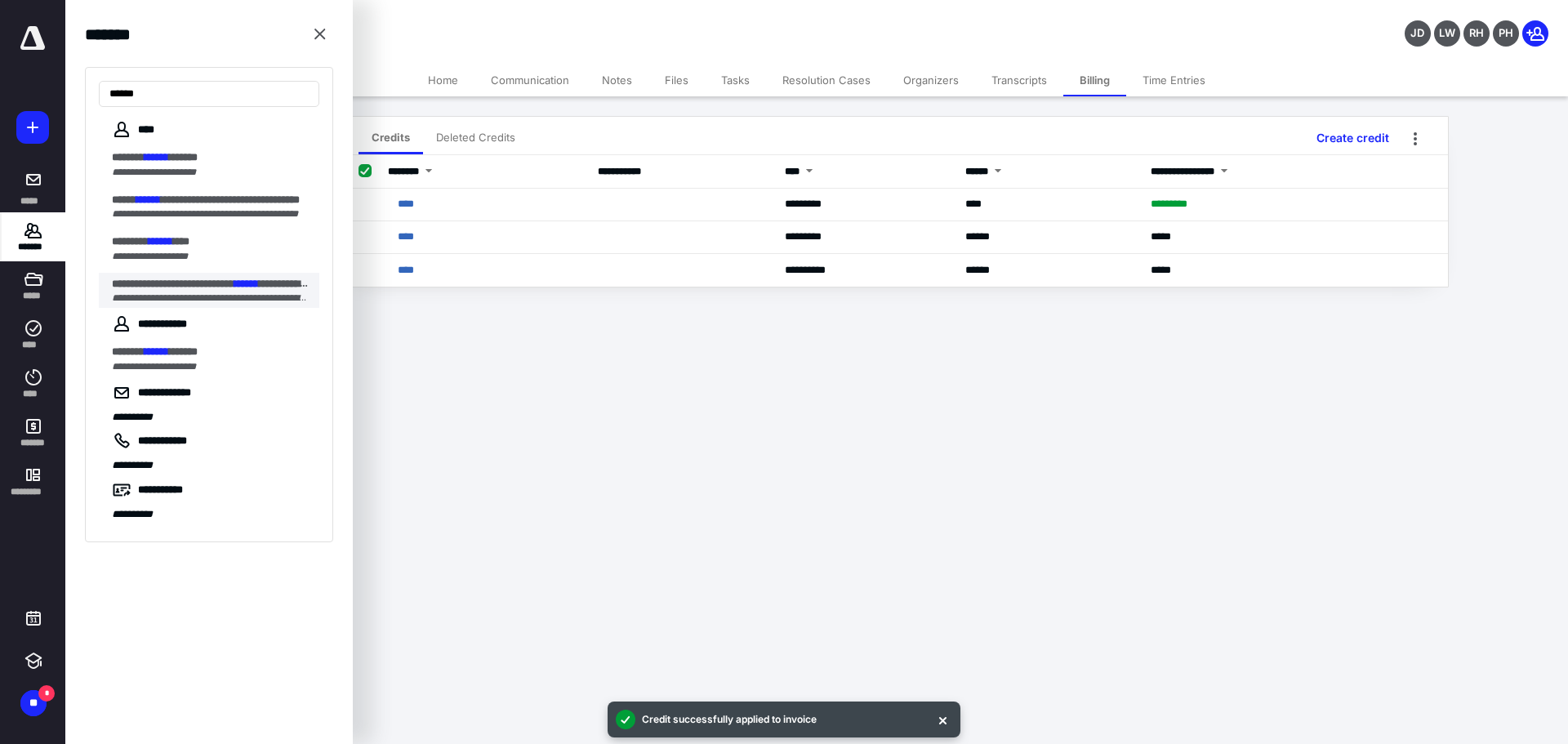 type on "******" 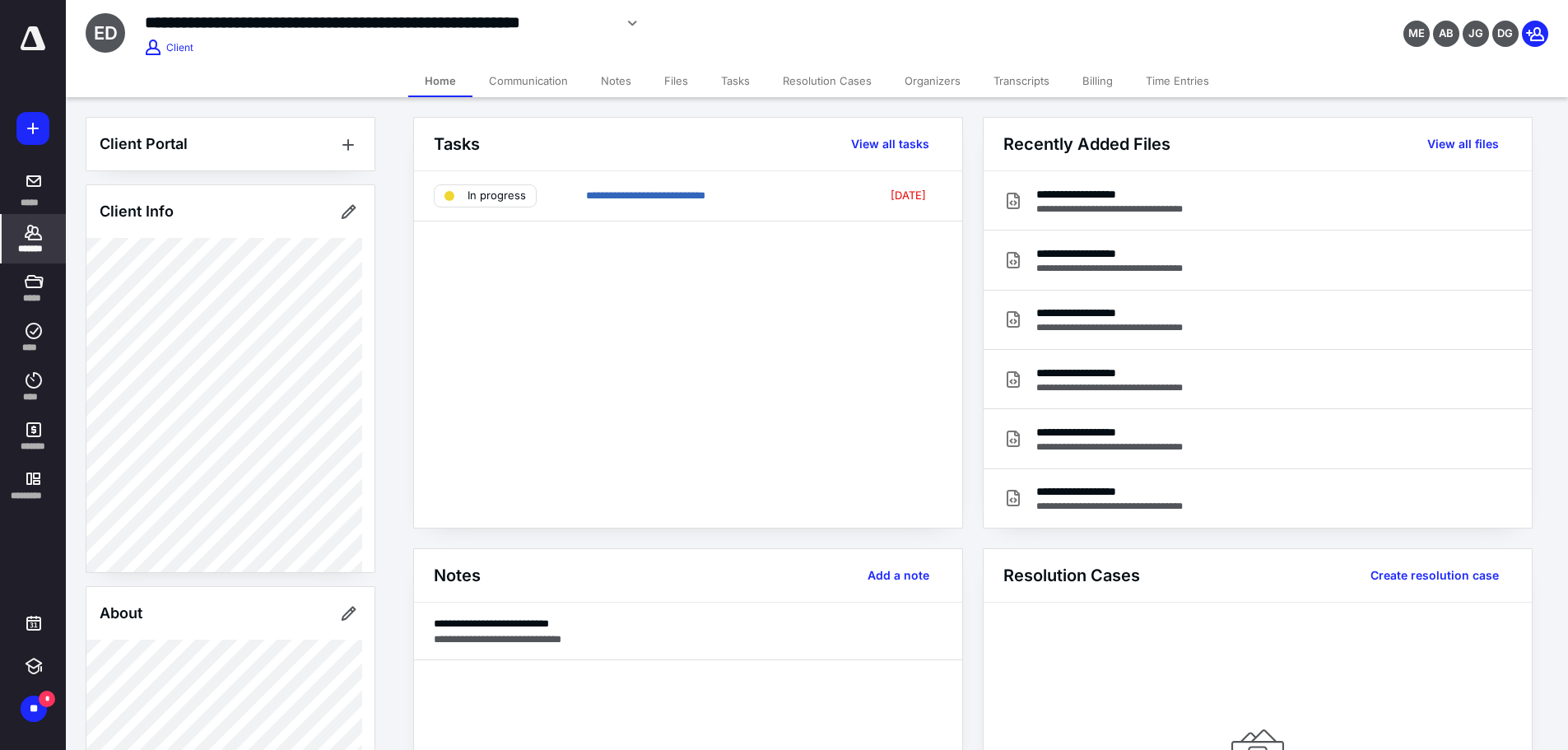 click on "Billing" at bounding box center (1097, 81) 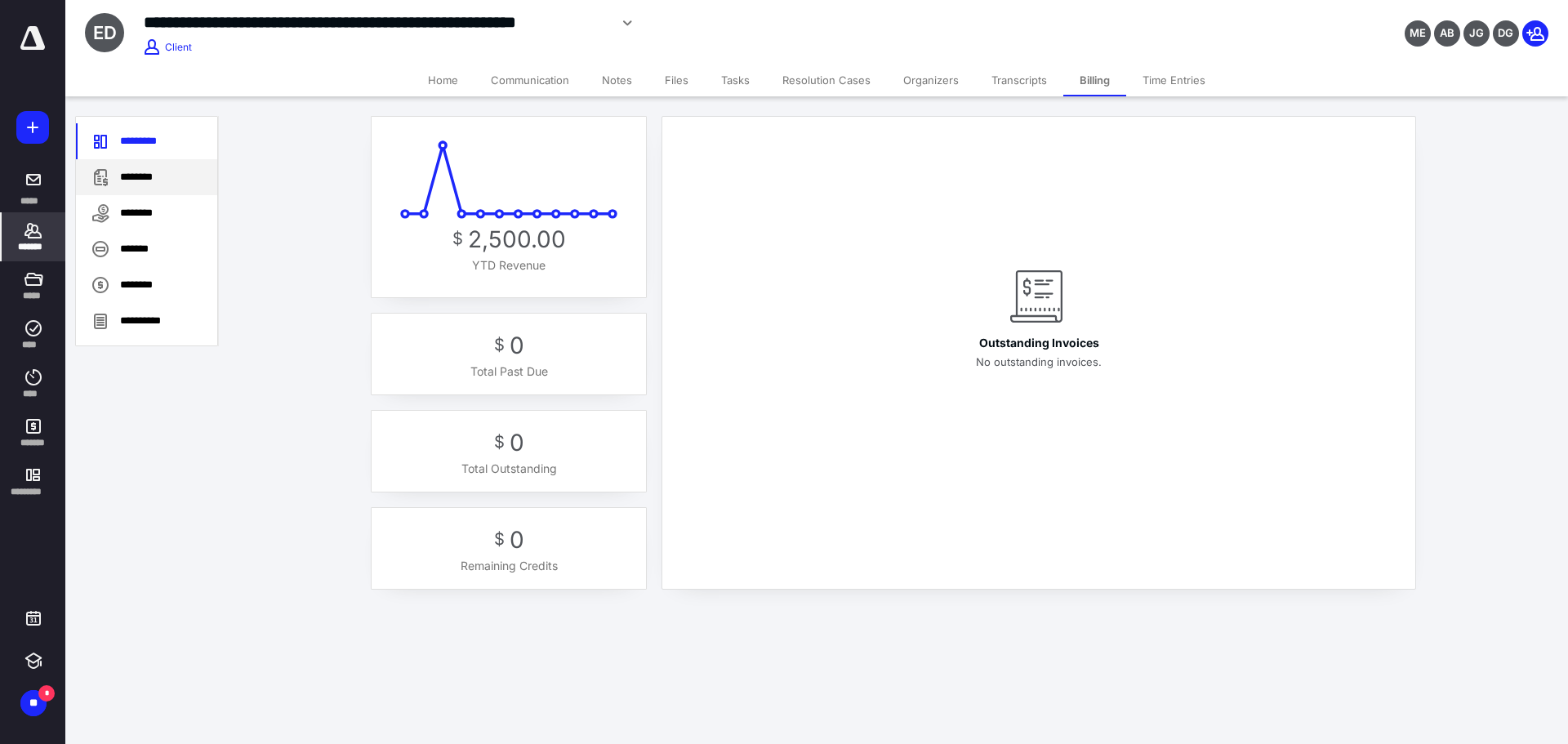 click on "********" at bounding box center (146, 177) 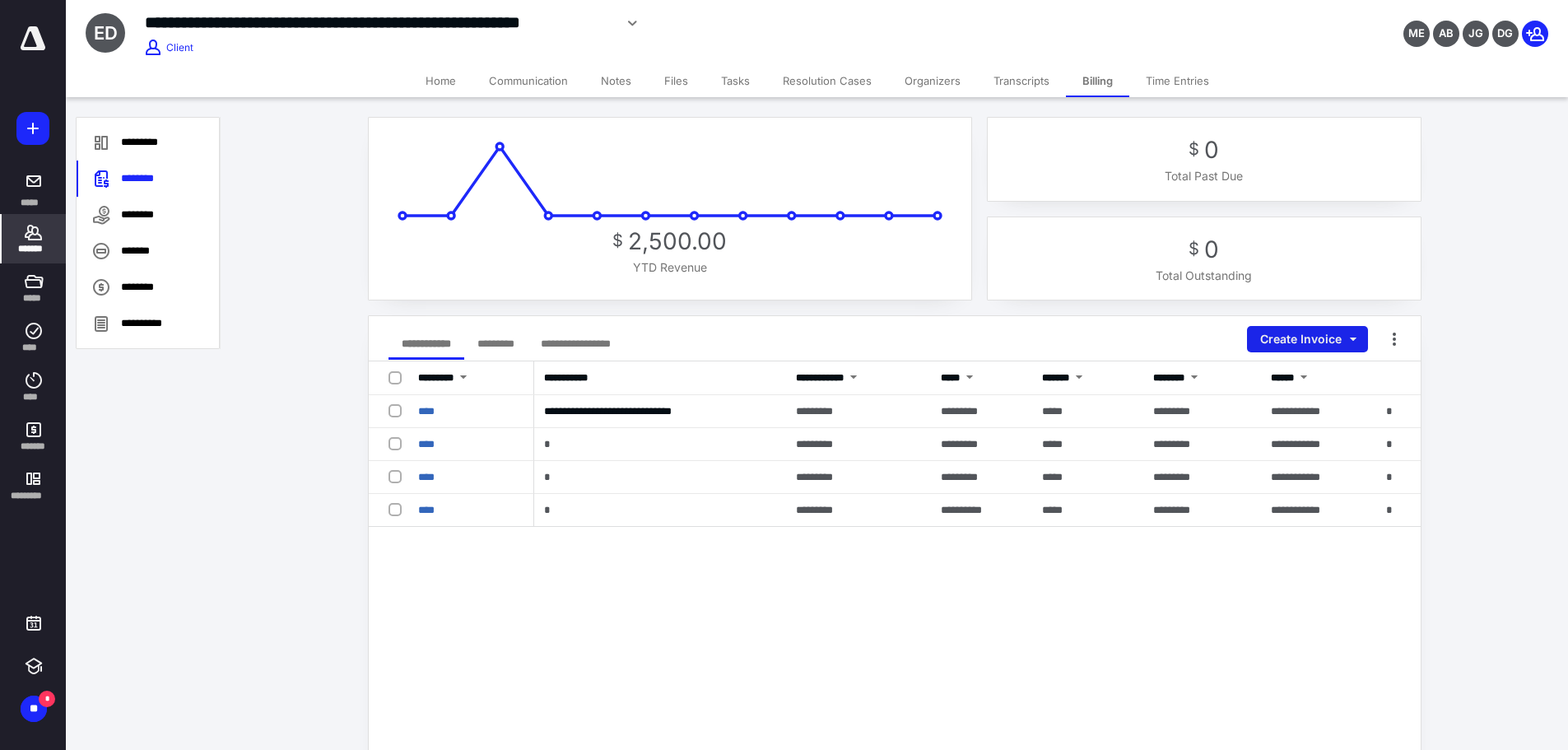 click on "Create Invoice" at bounding box center [1307, 339] 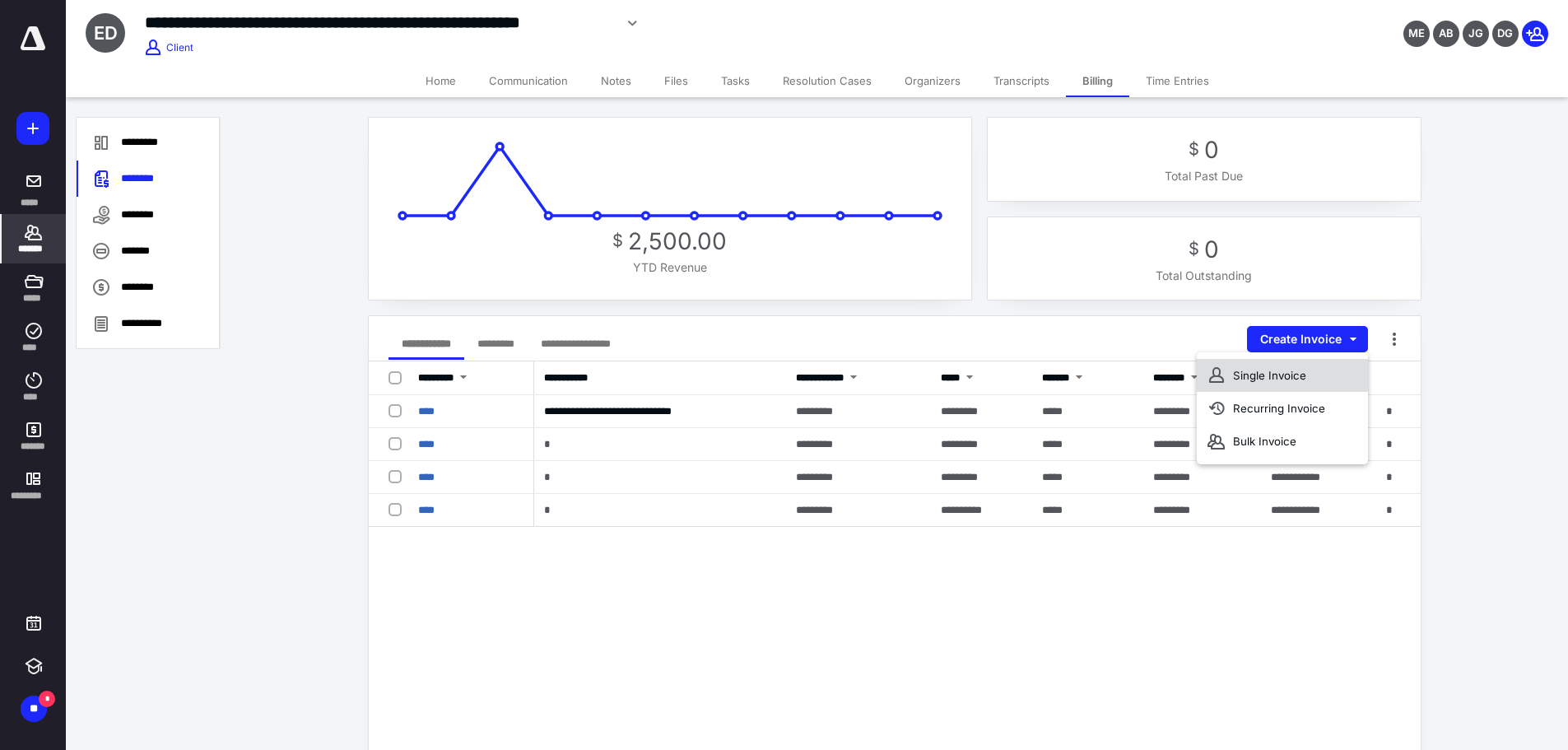 click on "Single Invoice" at bounding box center (1282, 375) 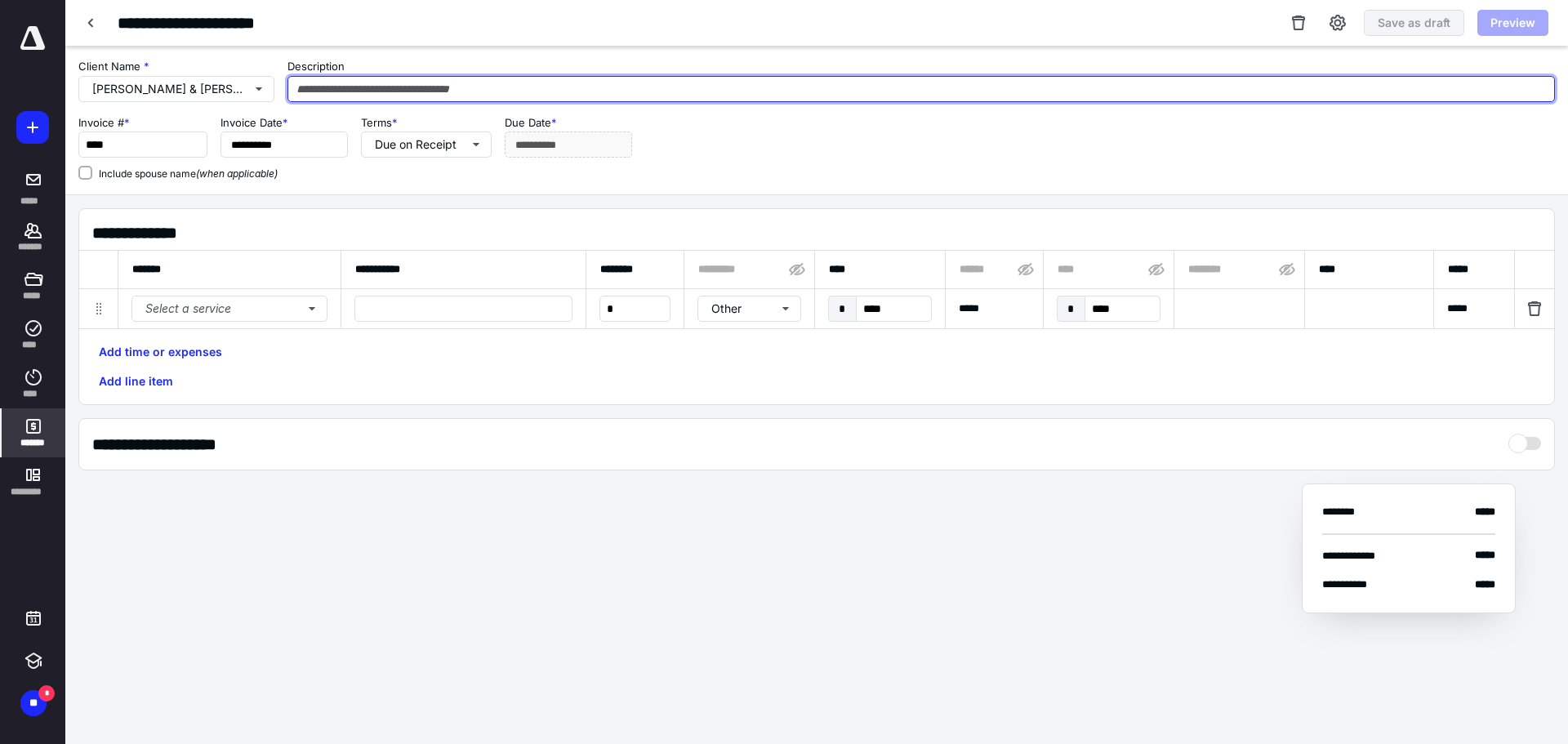 click at bounding box center [921, 89] 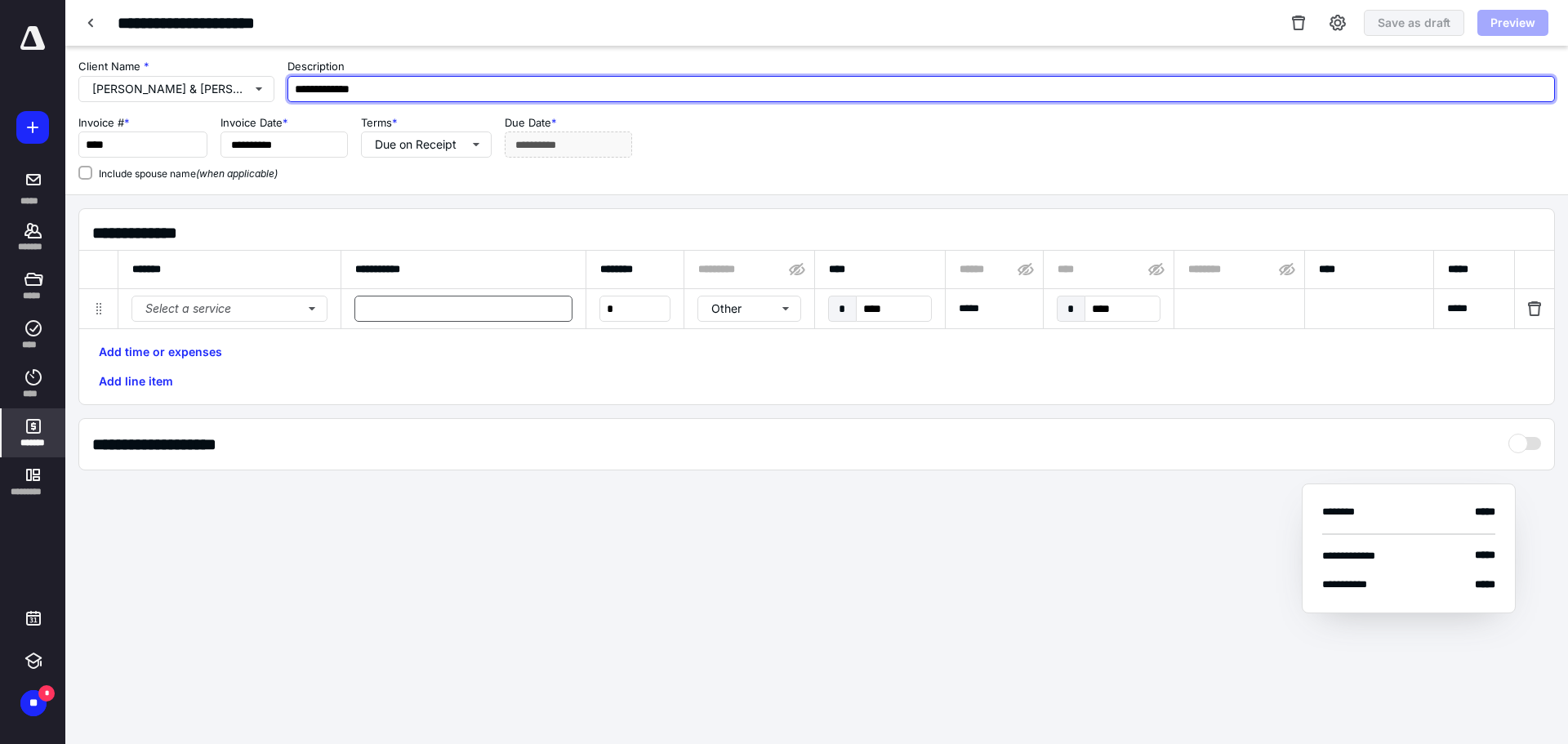 type on "**********" 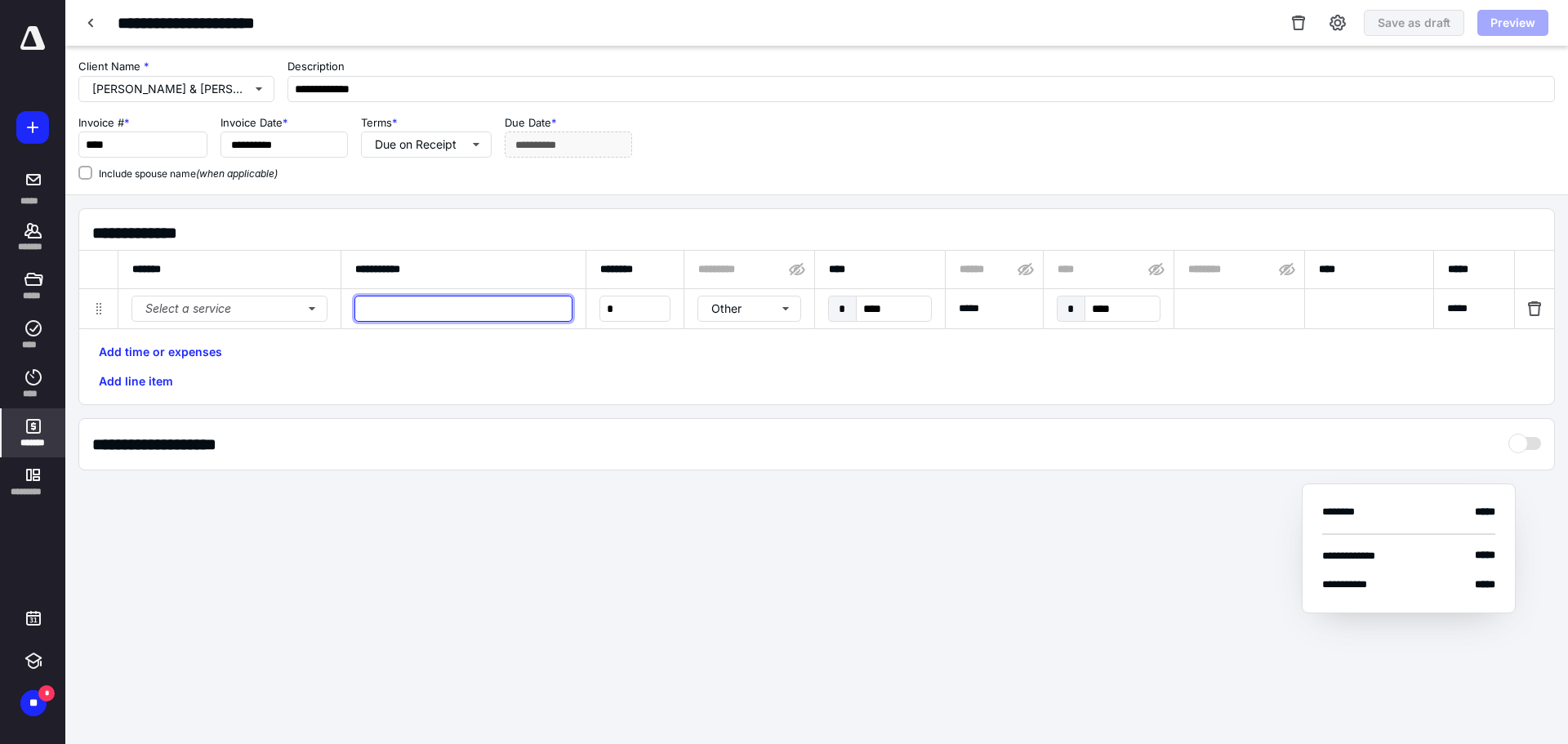 click at bounding box center (463, 309) 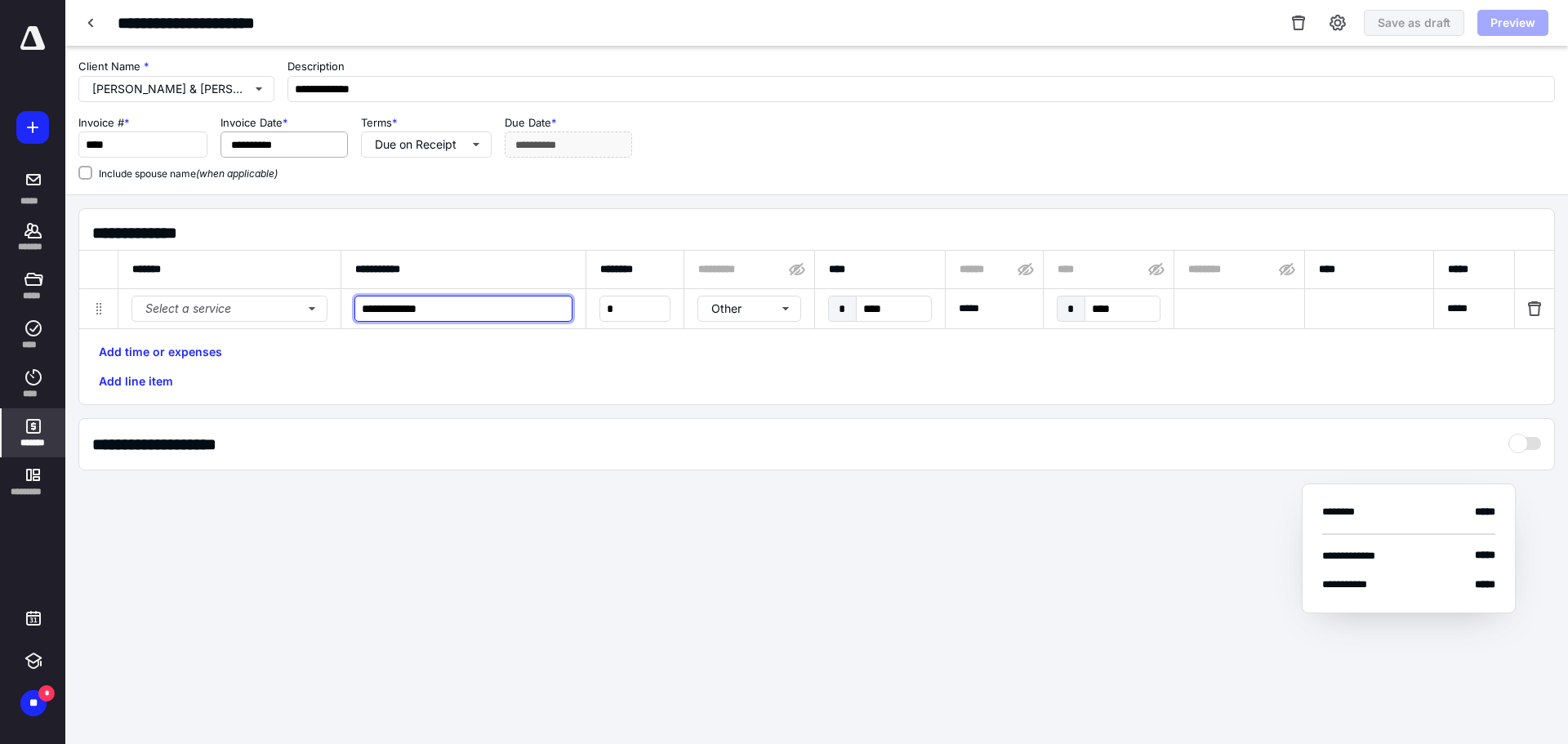 type on "**********" 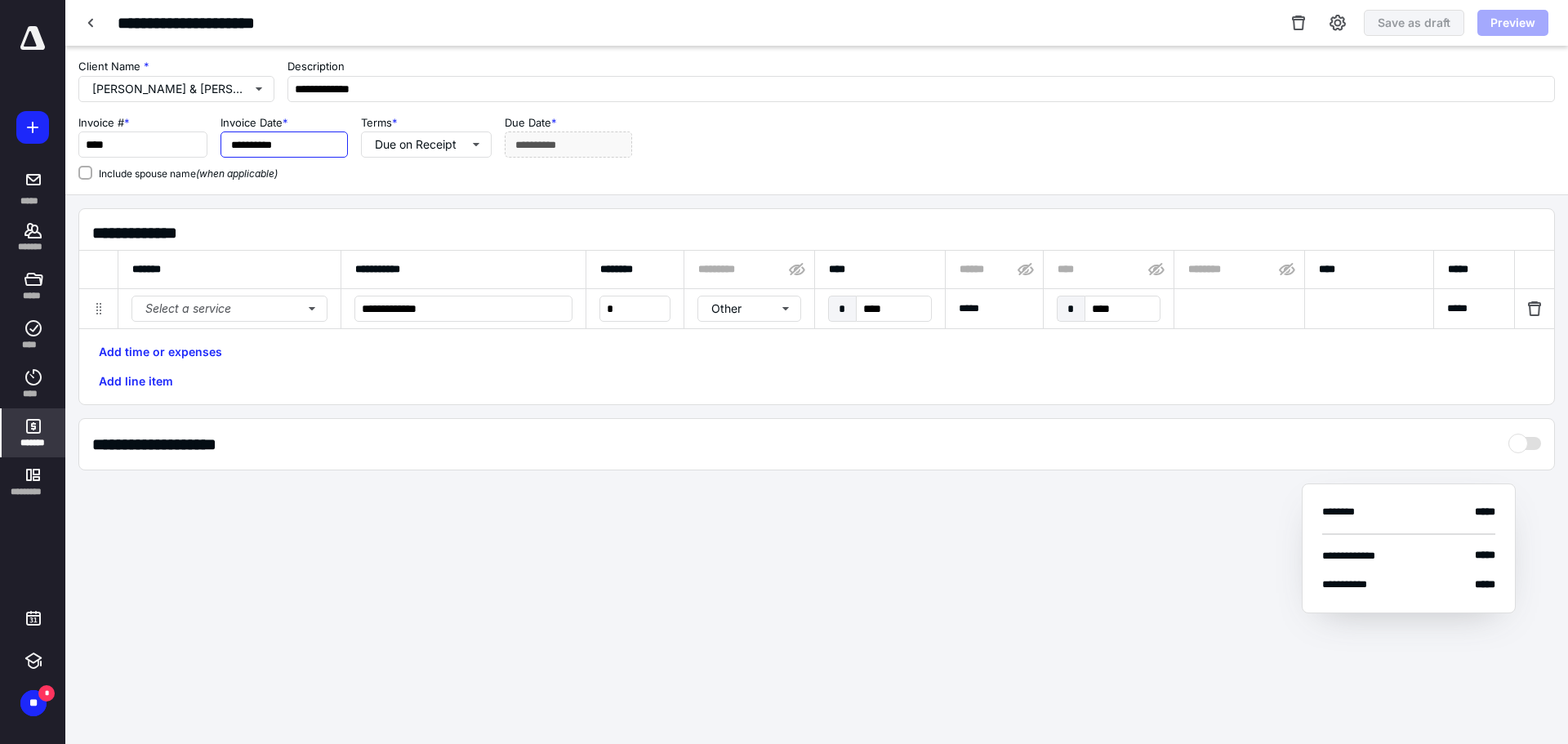 click on "**********" at bounding box center [284, 145] 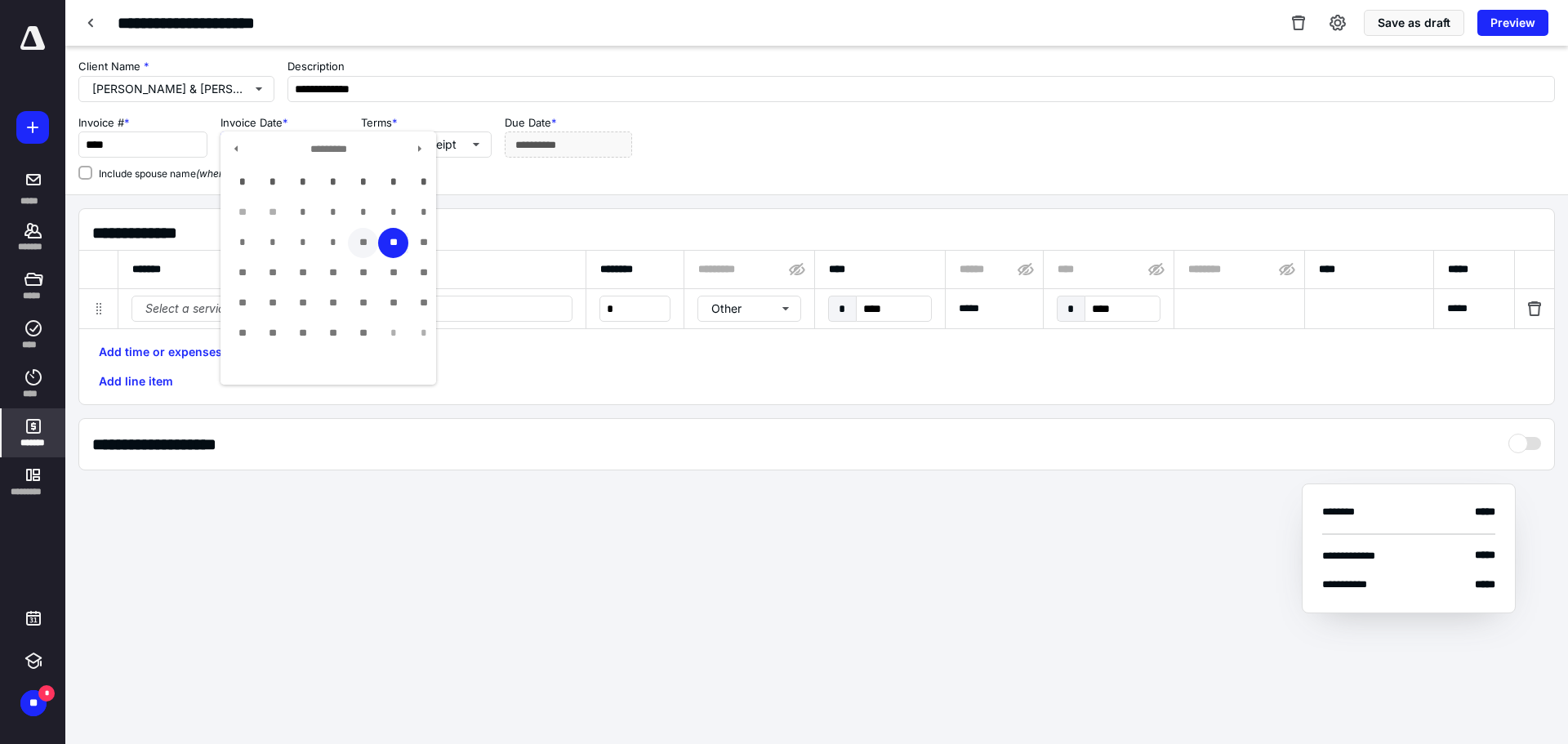 click on "**" at bounding box center (363, 243) 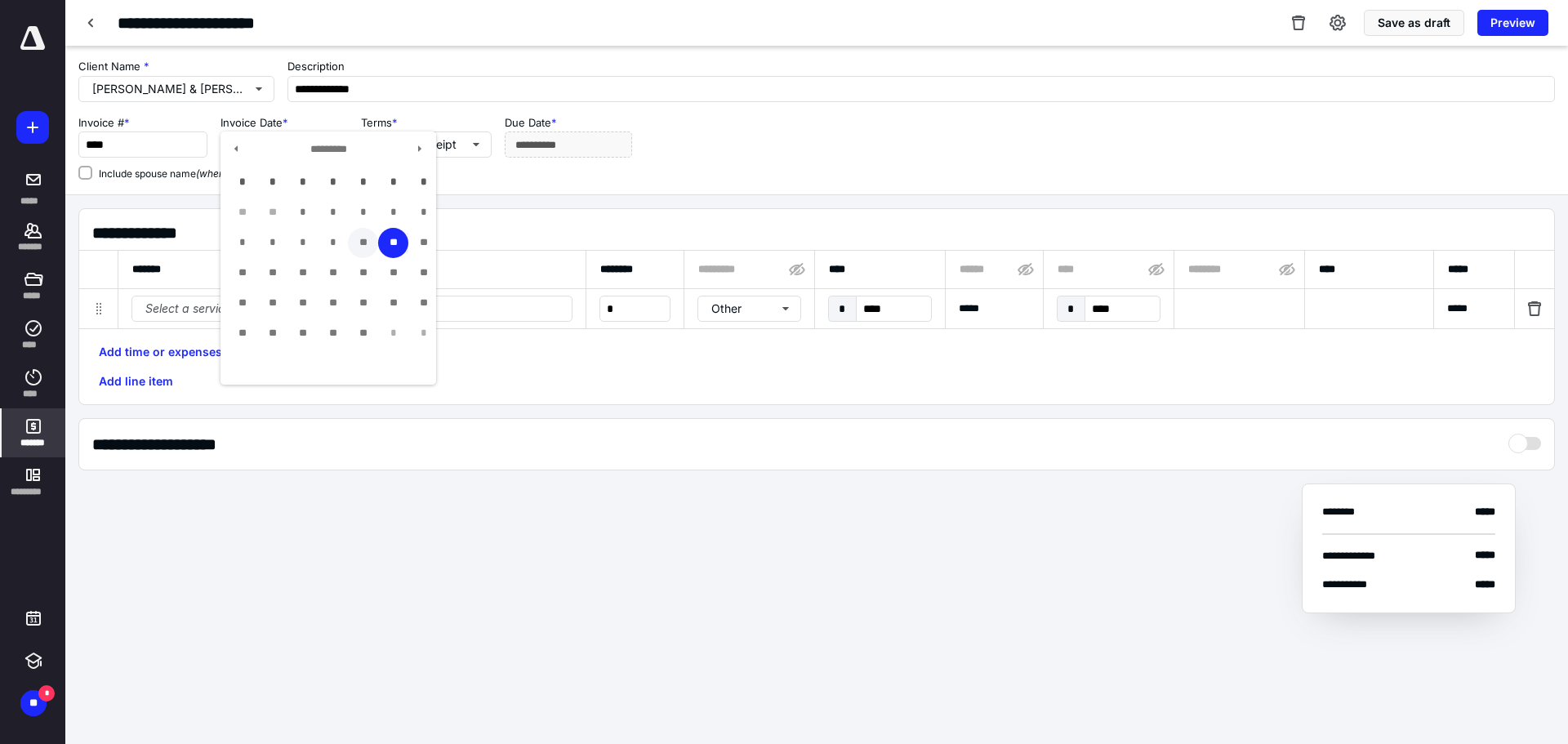 type on "**********" 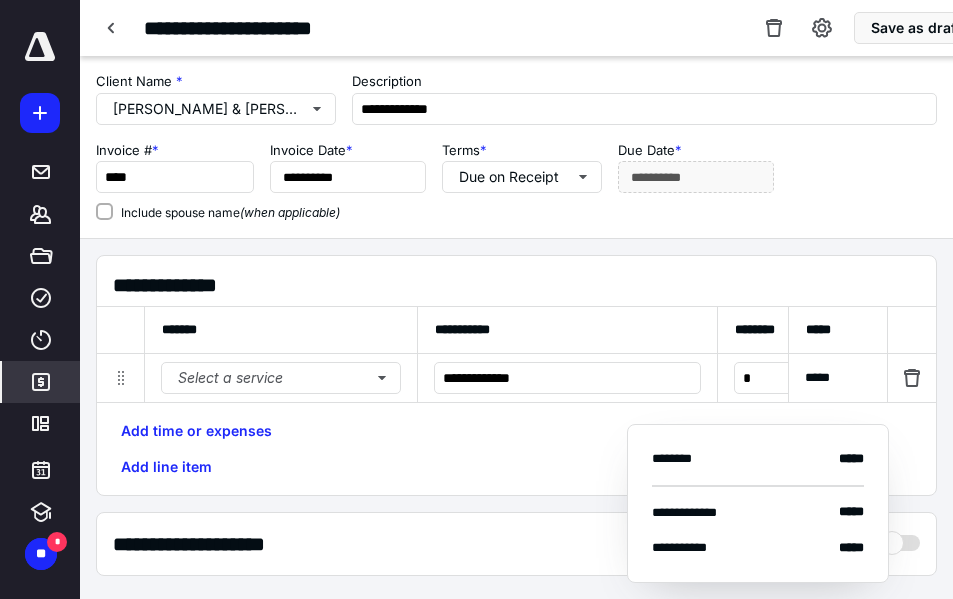 scroll, scrollTop: 8234, scrollLeft: 0, axis: vertical 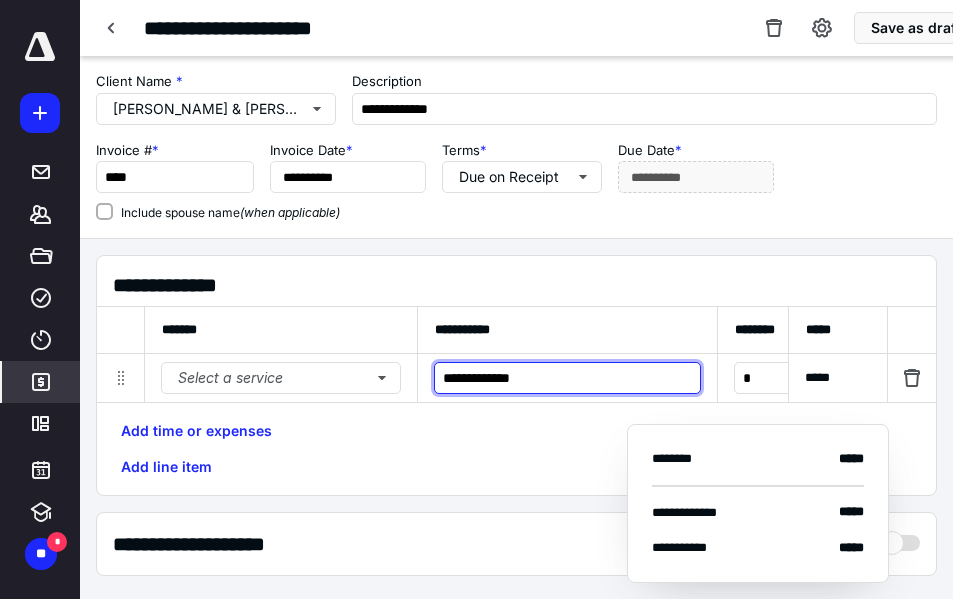 click on "**********" at bounding box center (567, 378) 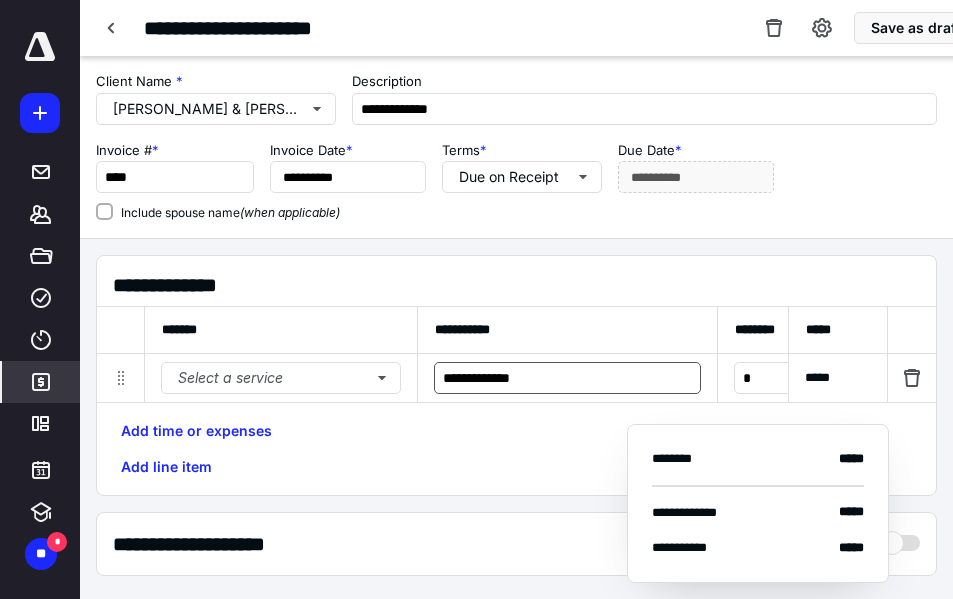 type 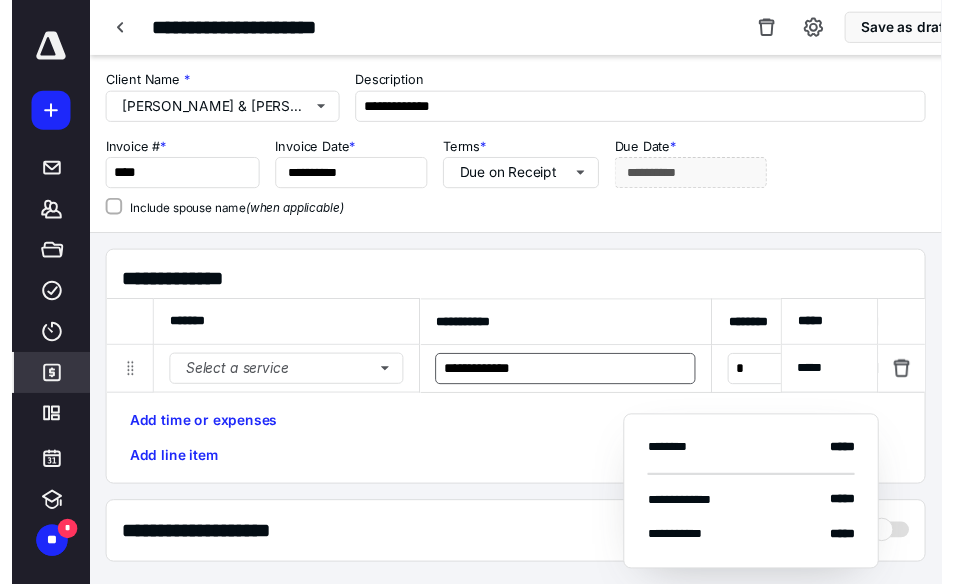 scroll, scrollTop: 0, scrollLeft: 578, axis: horizontal 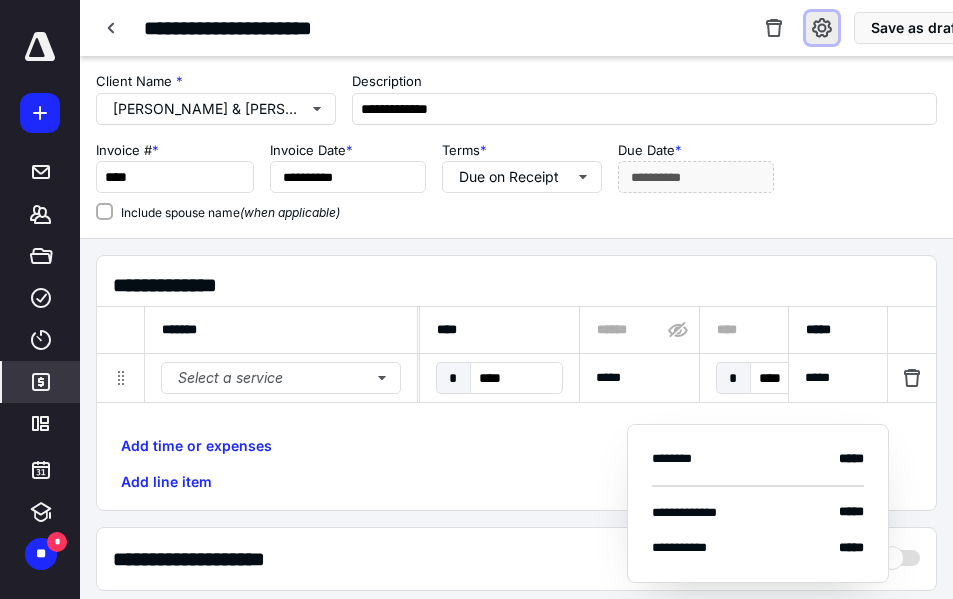 type on "********" 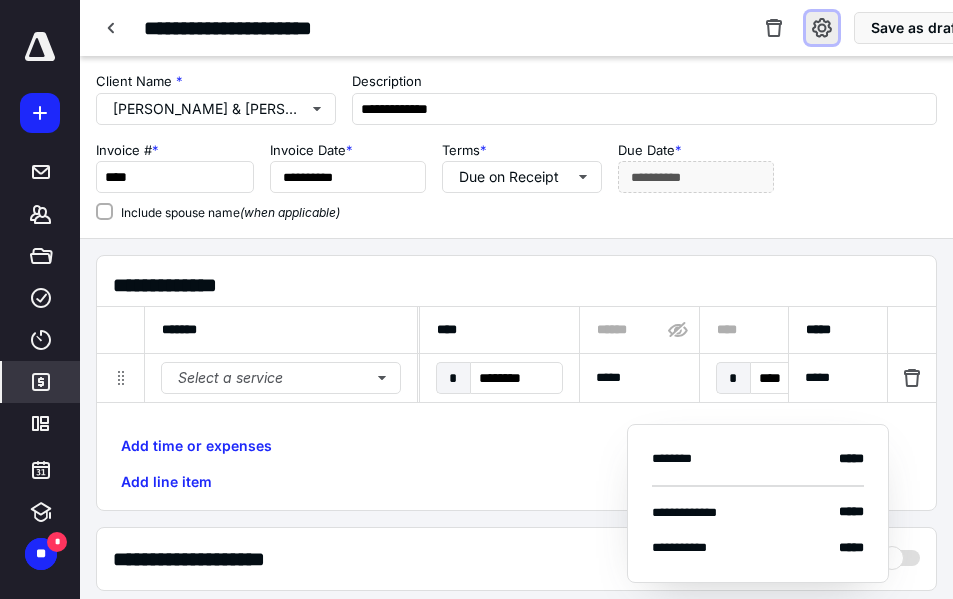 click at bounding box center [822, 28] 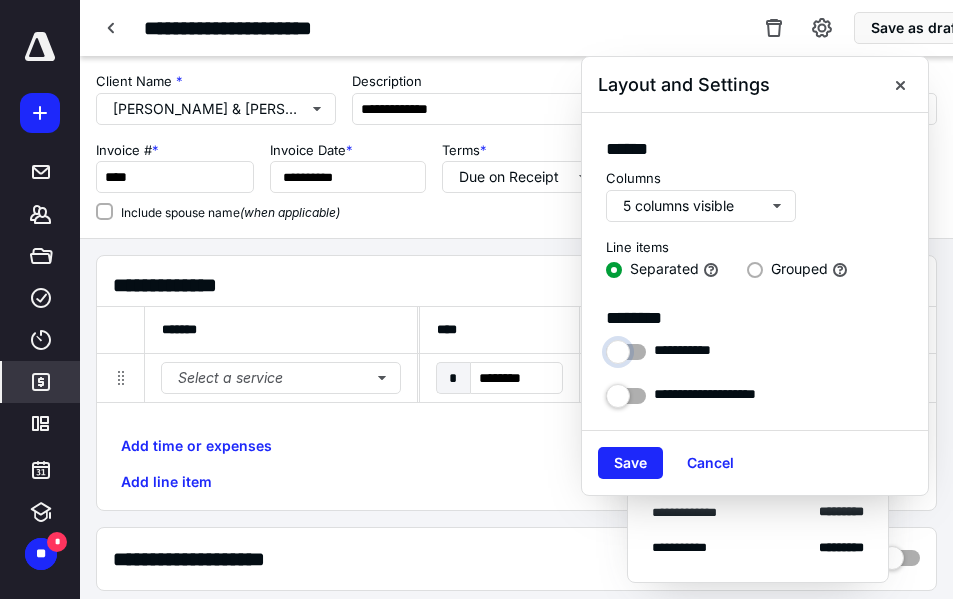 drag, startPoint x: 625, startPoint y: 349, endPoint x: 650, endPoint y: 369, distance: 32.01562 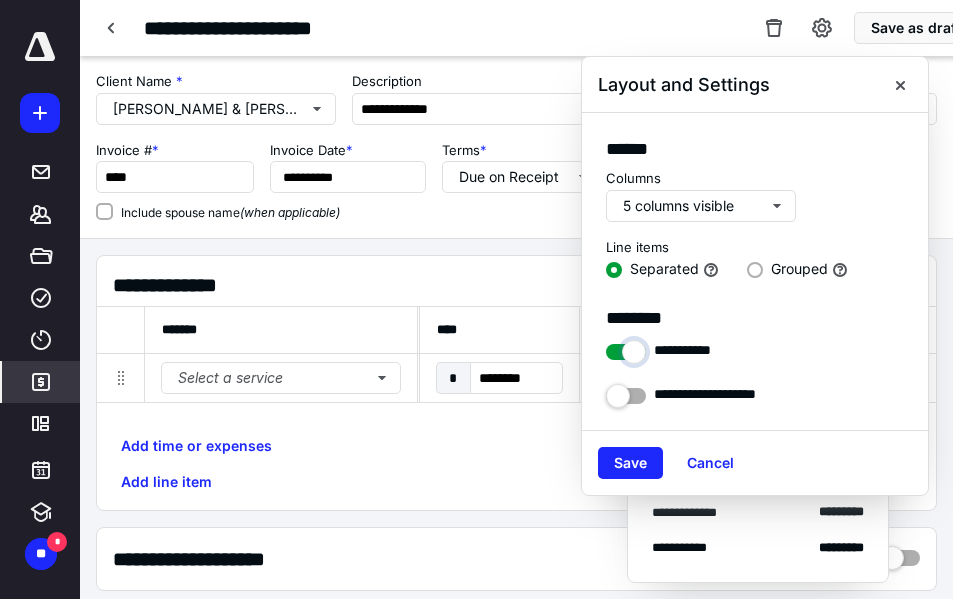 checkbox on "****" 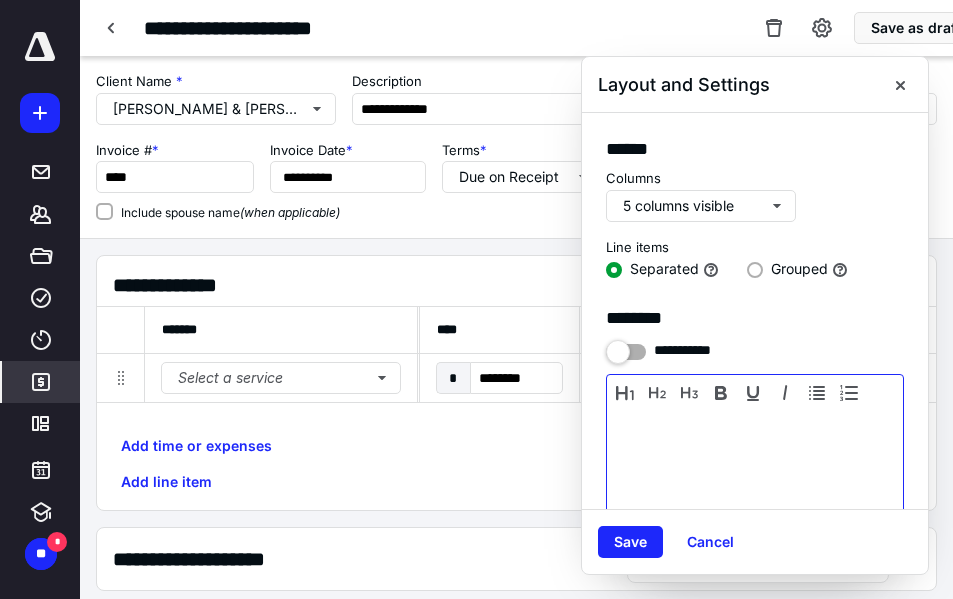 click at bounding box center (755, 461) 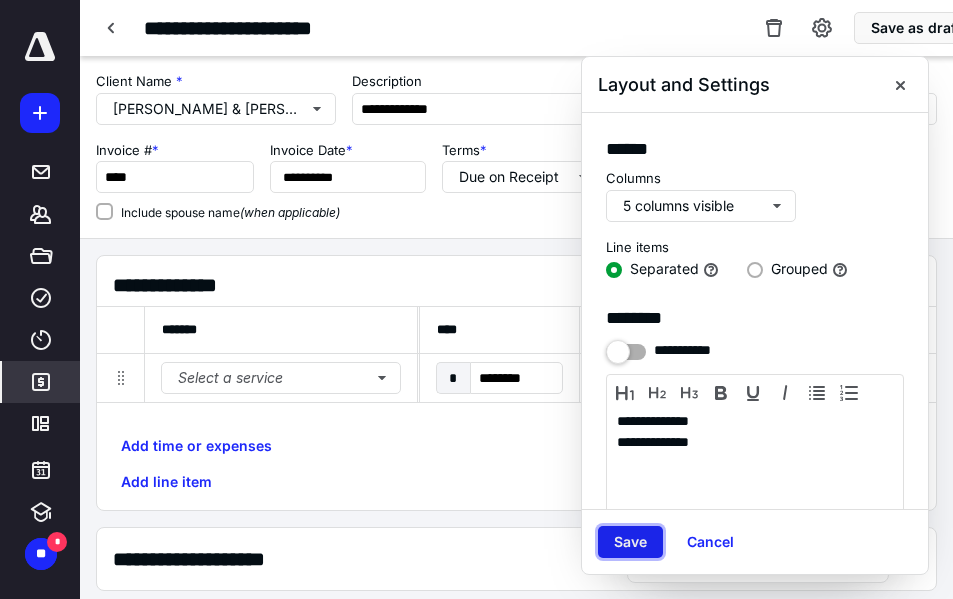 click on "Save" at bounding box center (630, 542) 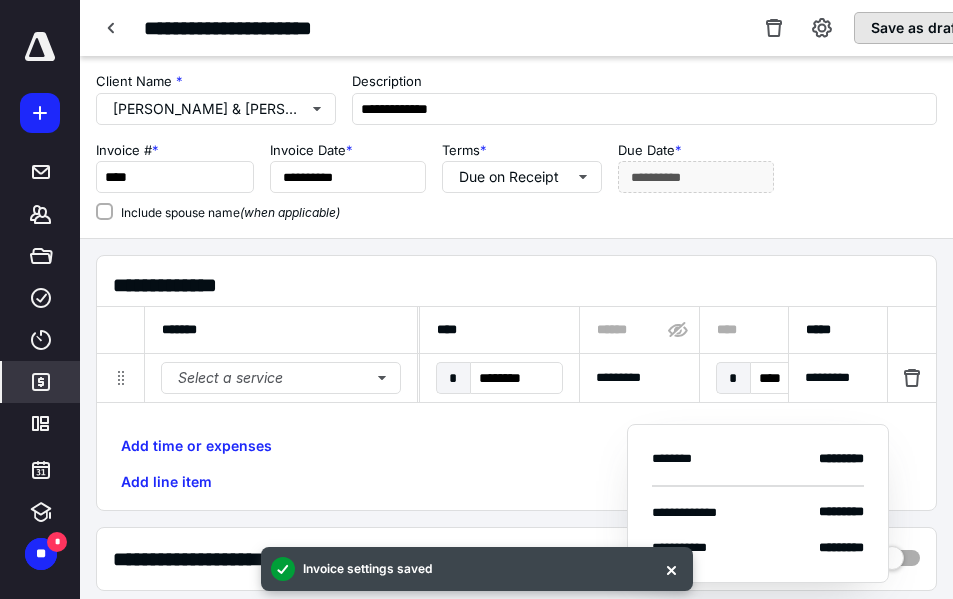 click on "Save as draft" at bounding box center [915, 28] 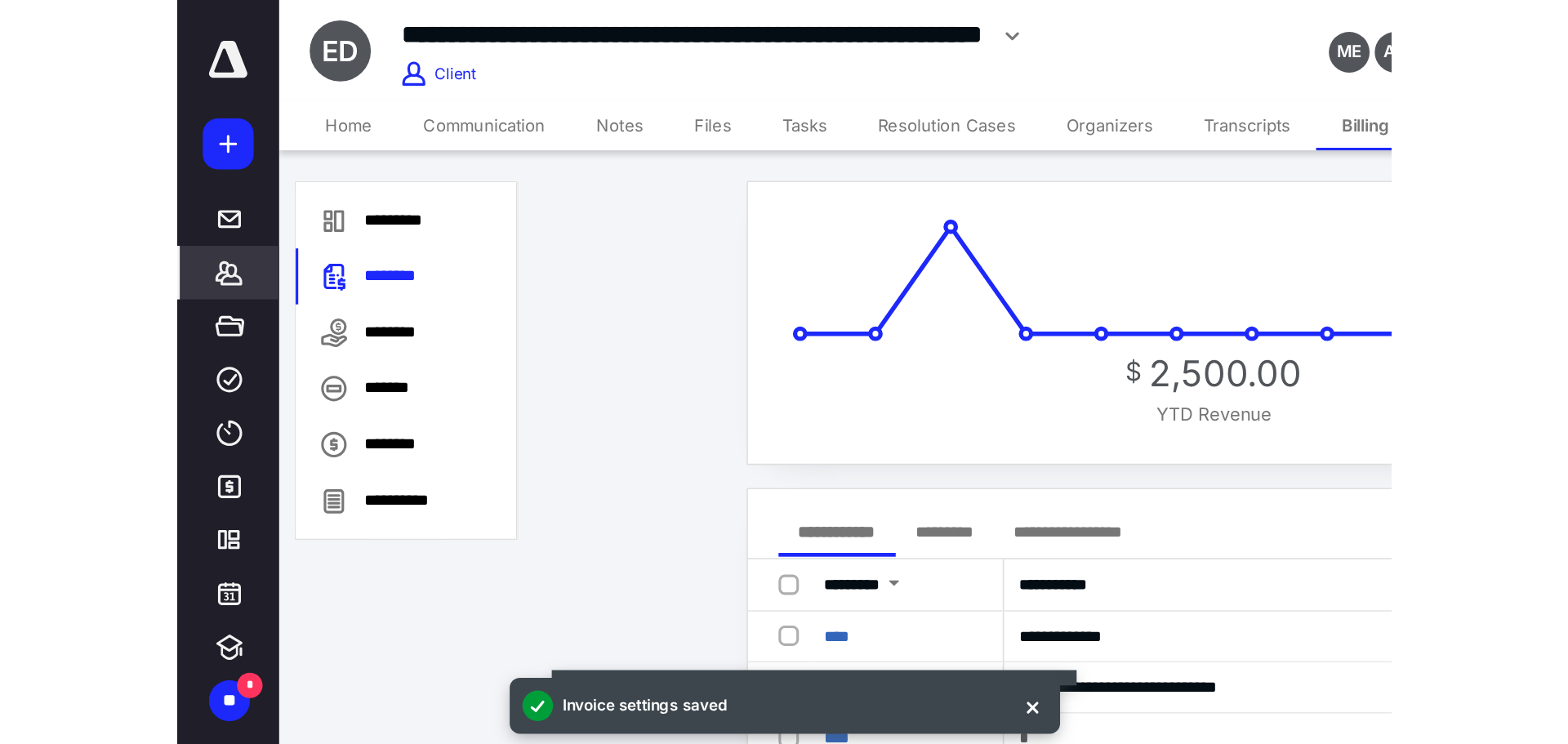 scroll, scrollTop: 6606, scrollLeft: 0, axis: vertical 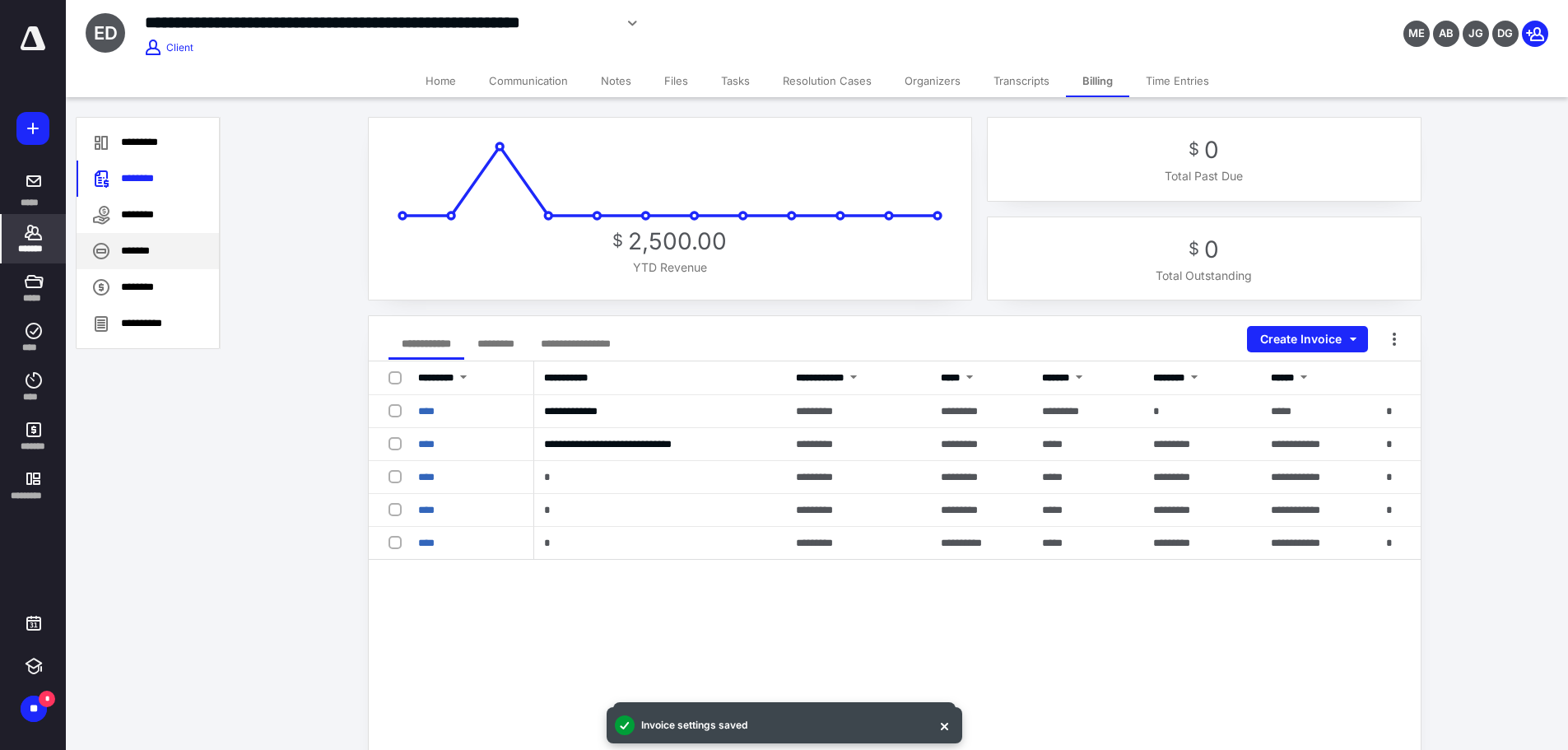 click on "*******" at bounding box center [147, 251] 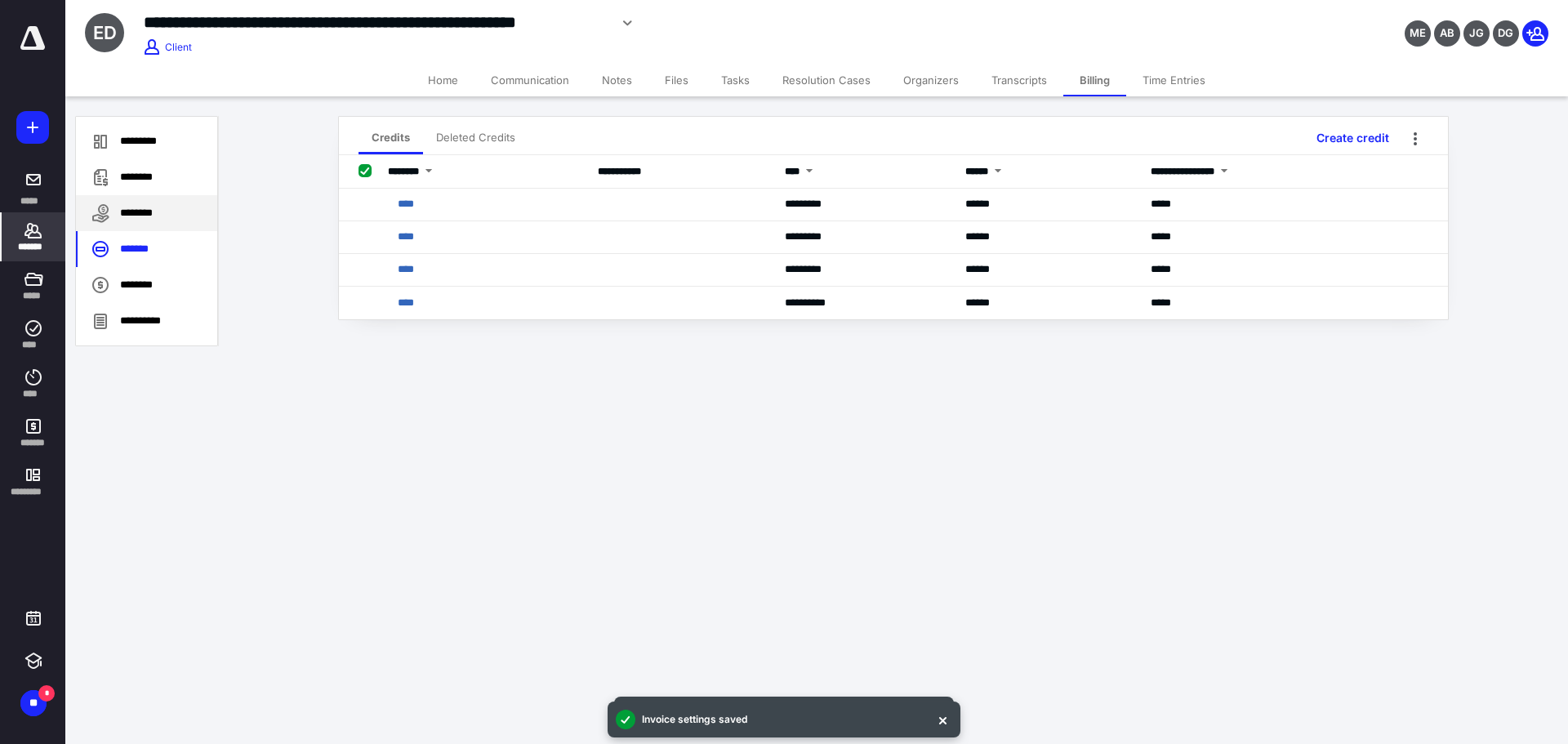 click on "********" at bounding box center [146, 213] 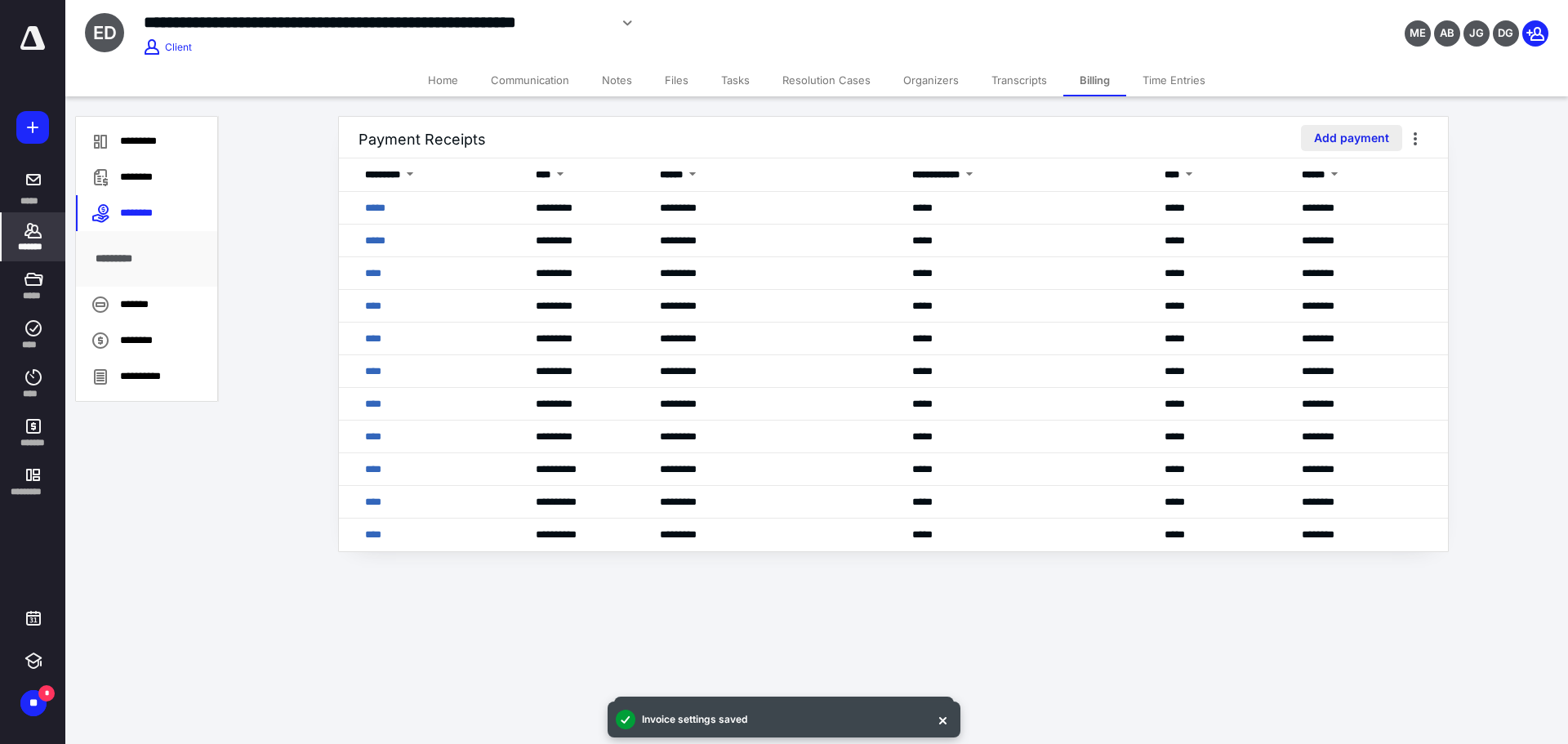 click on "Add payment" at bounding box center (1352, 138) 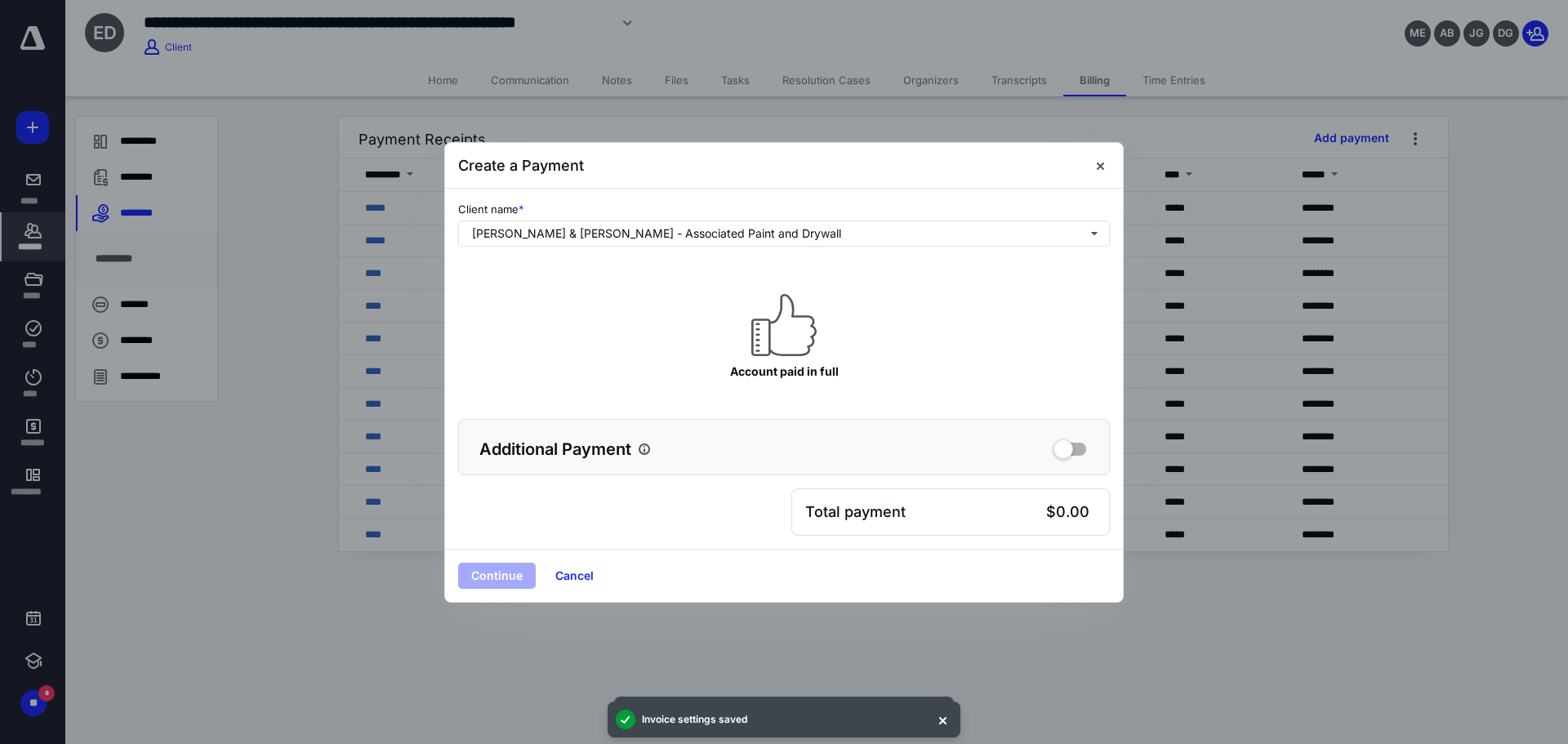 click at bounding box center [1070, 449] 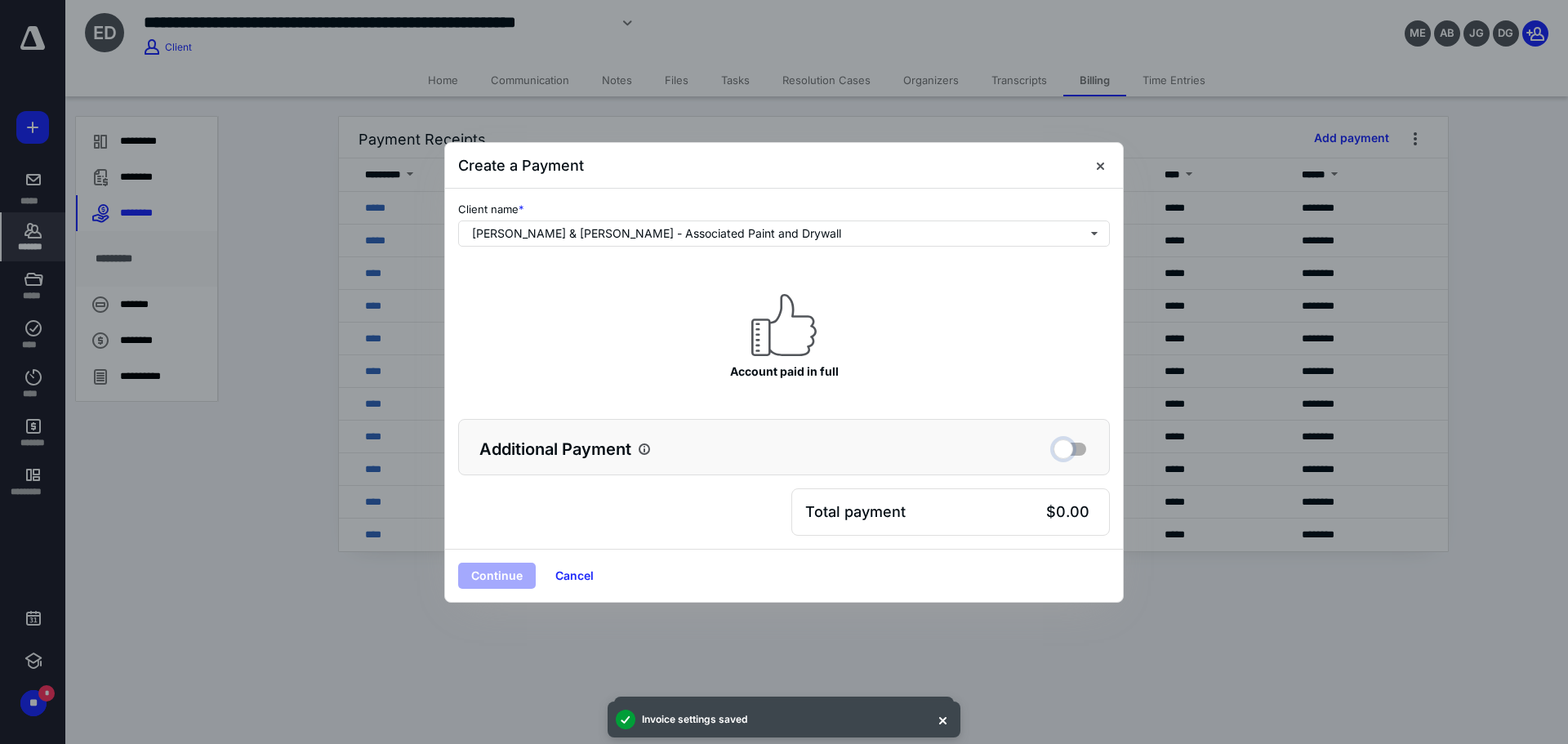 click at bounding box center [1070, 447] 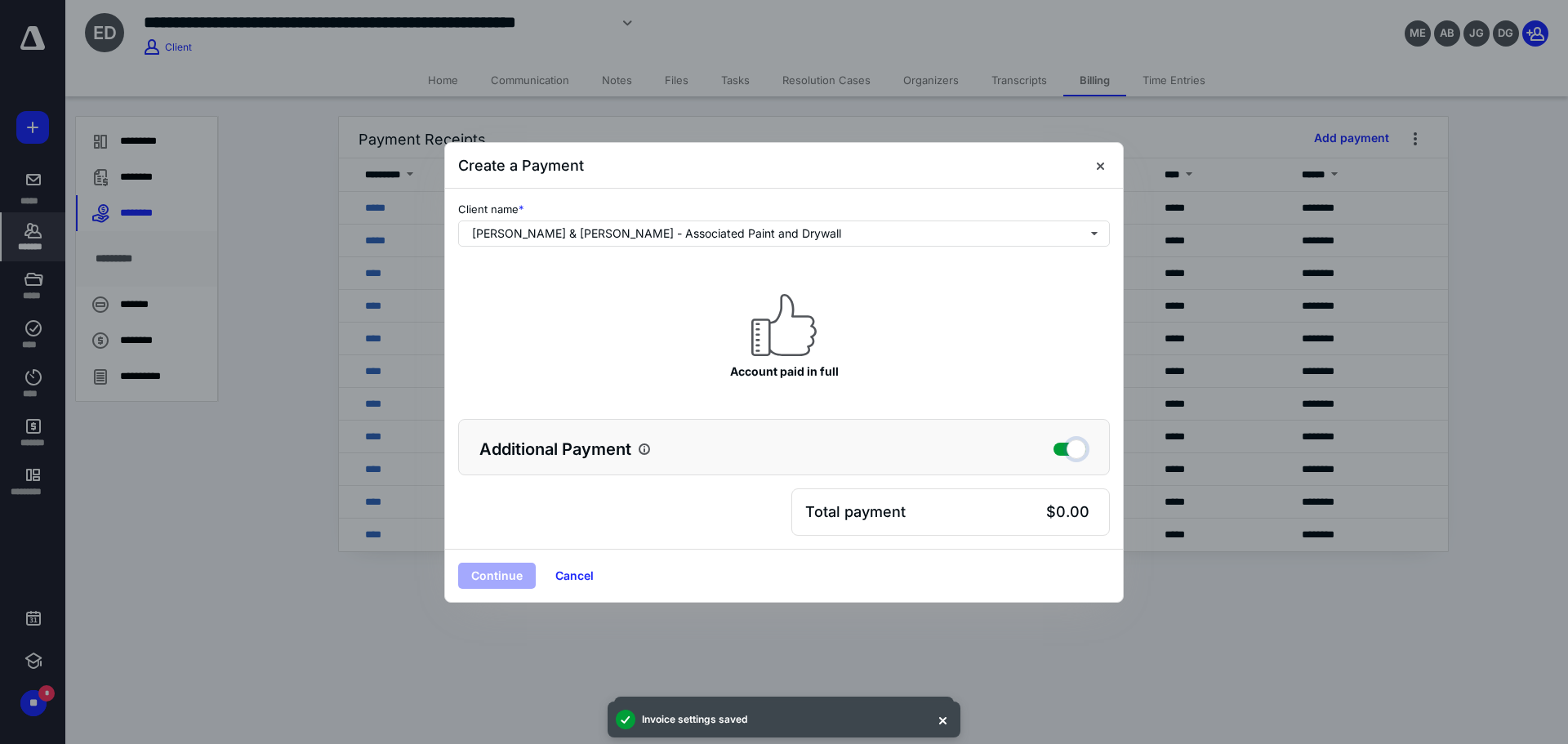 checkbox on "true" 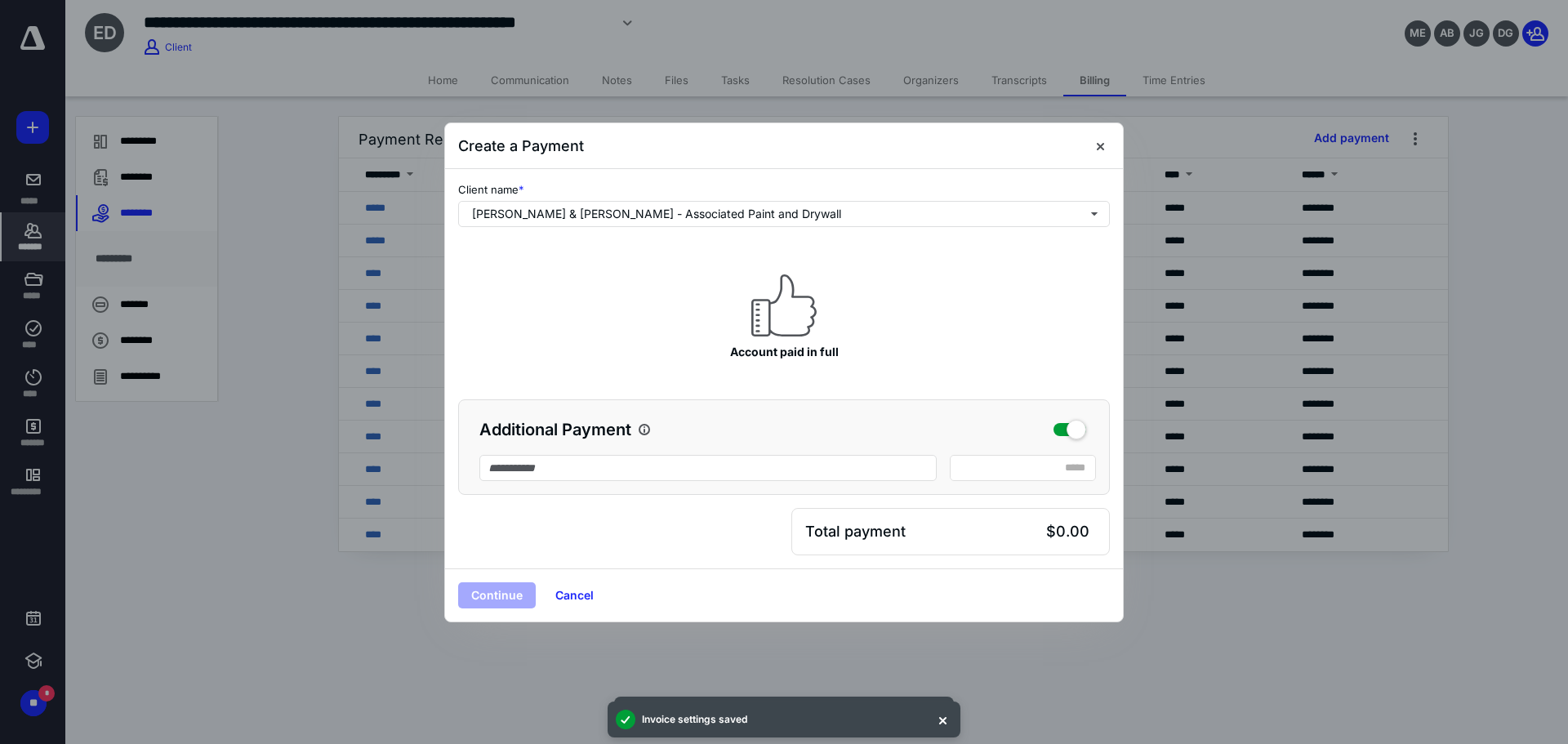click on "* *****" at bounding box center (1022, 468) 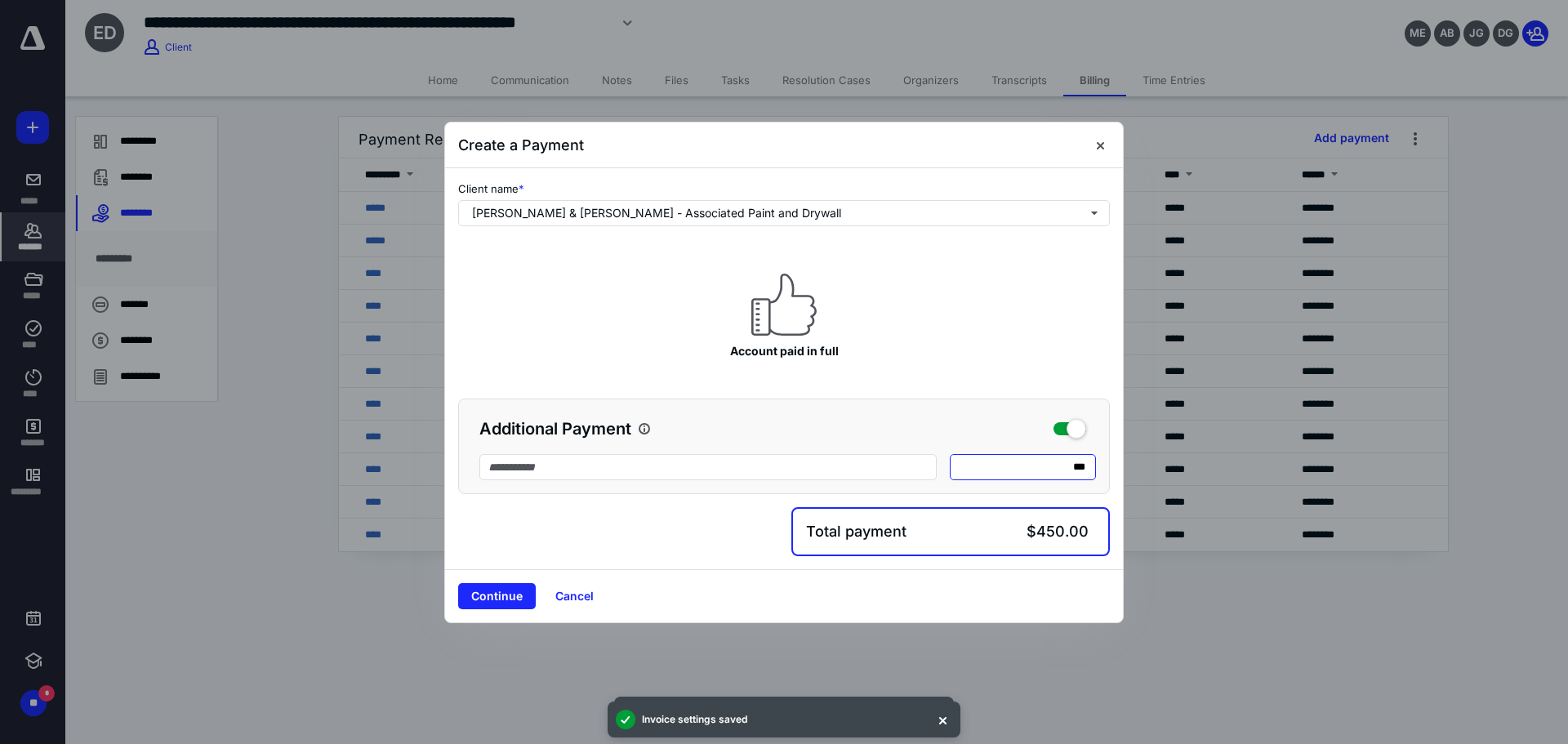 type on "****" 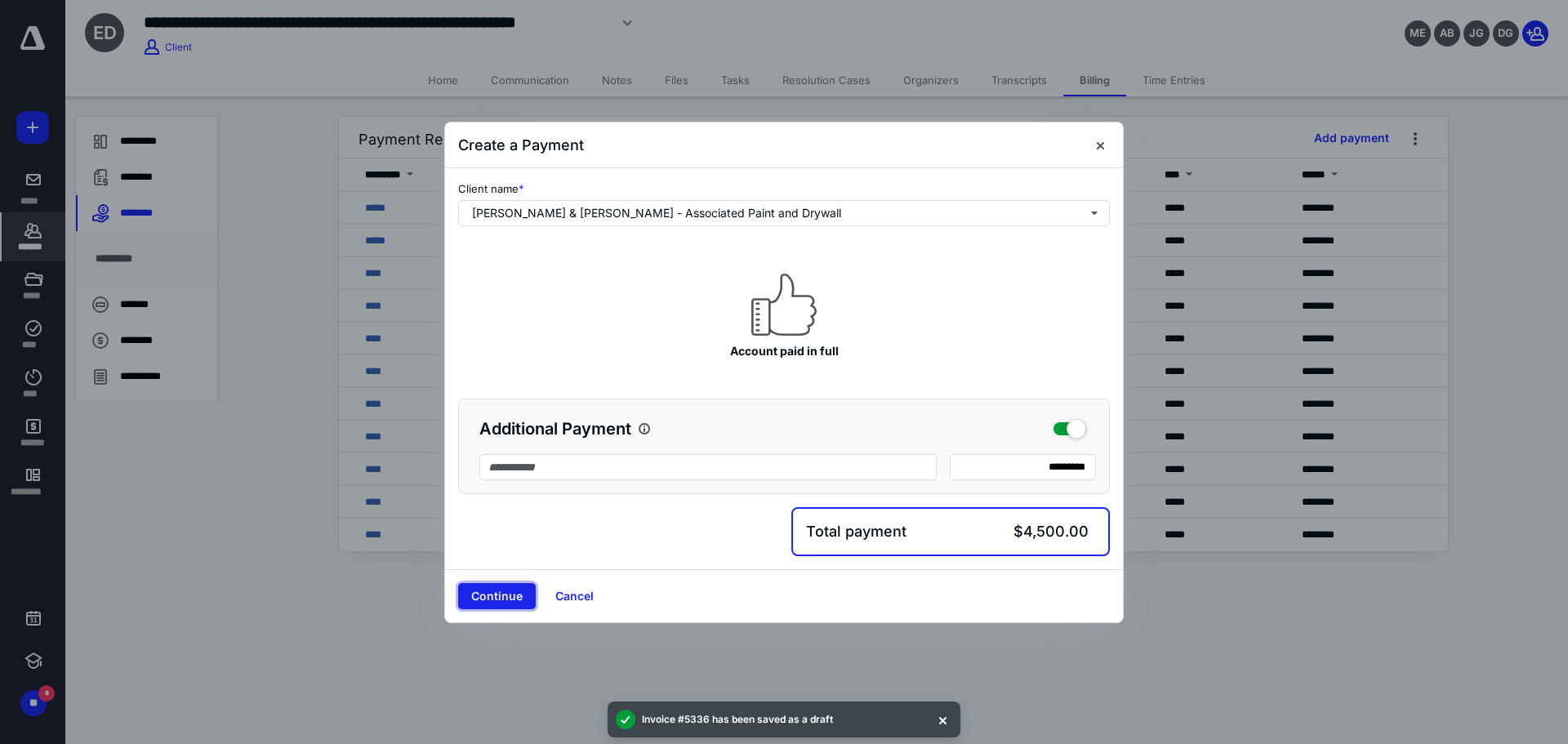 click on "Continue" at bounding box center (497, 596) 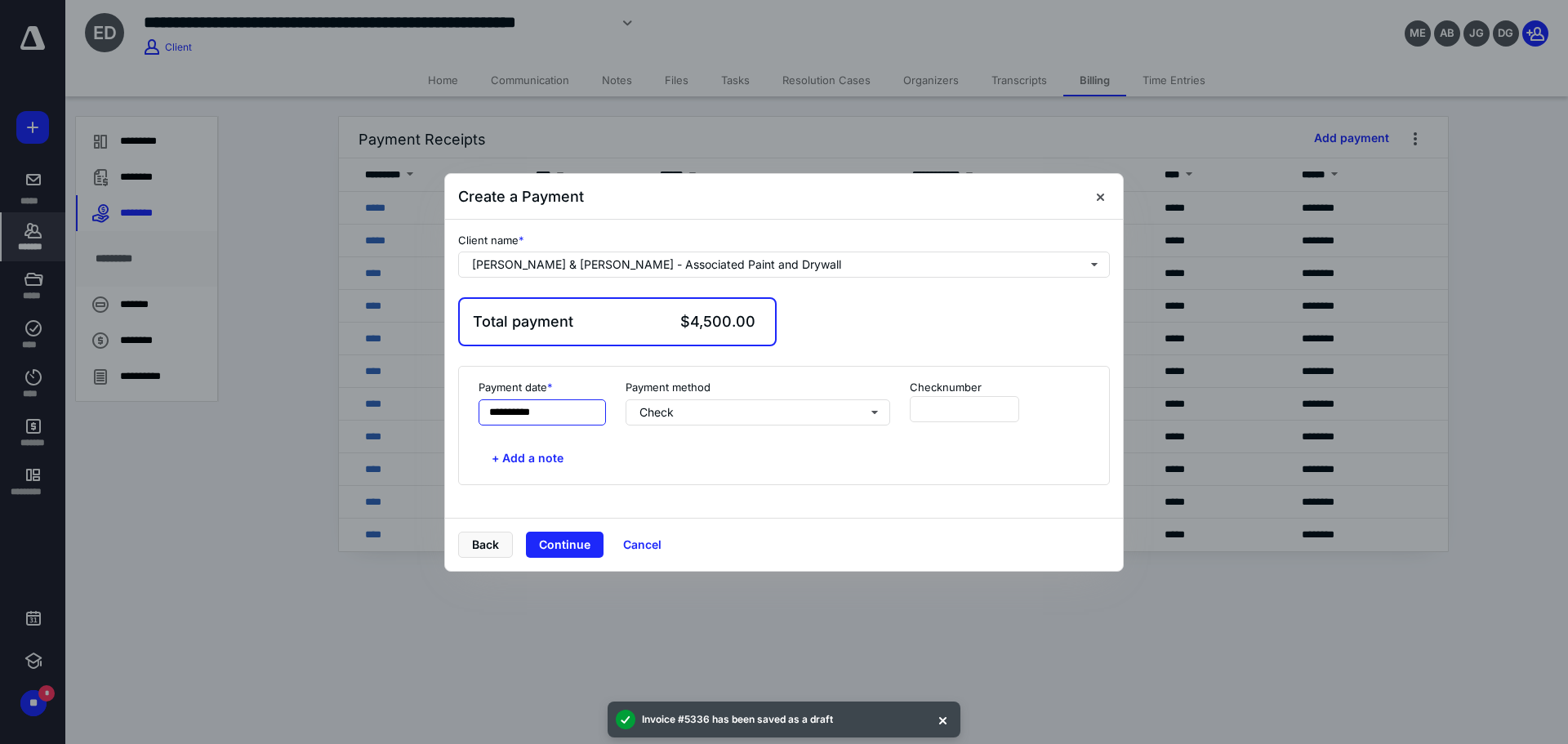 click on "**********" at bounding box center (542, 412) 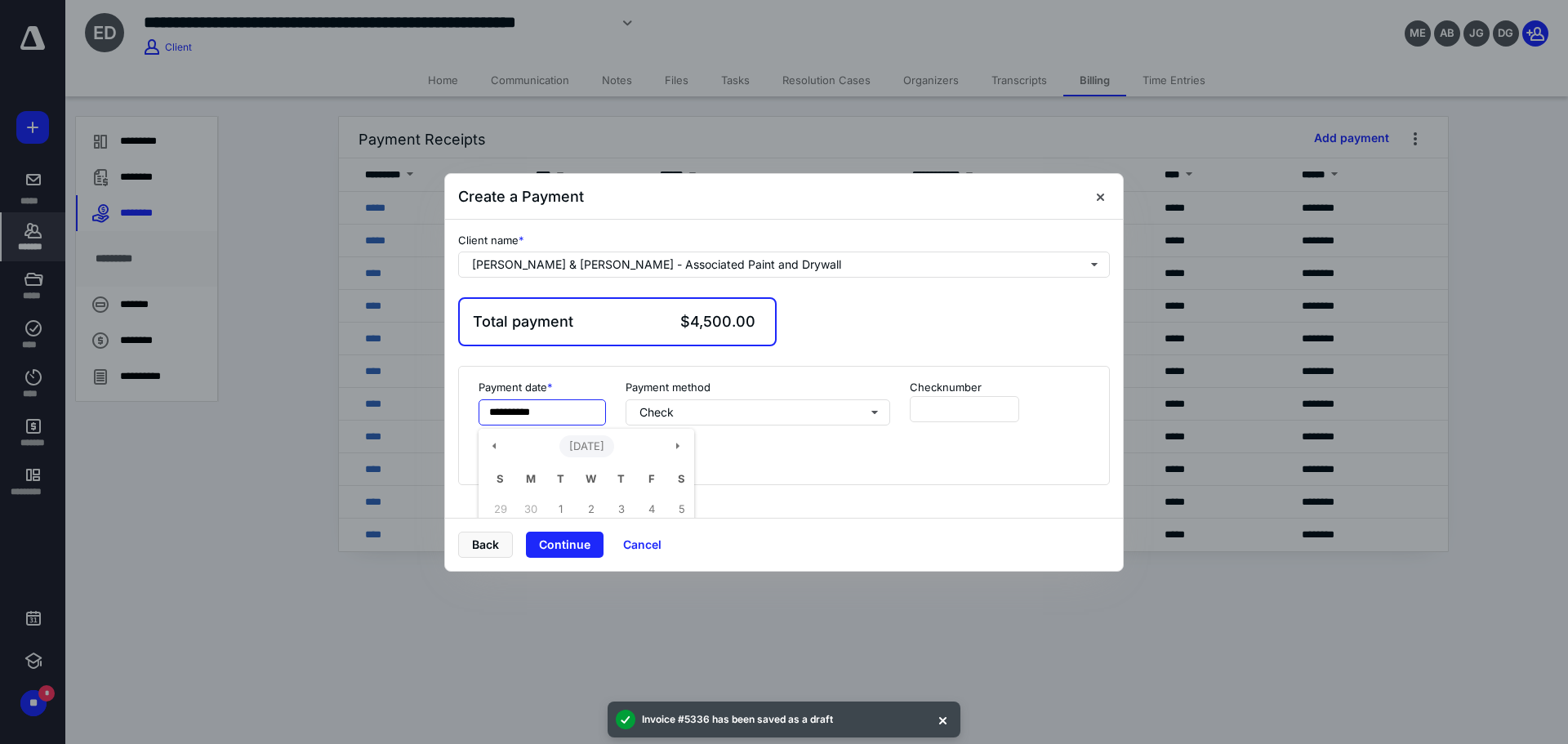 scroll, scrollTop: 82, scrollLeft: 0, axis: vertical 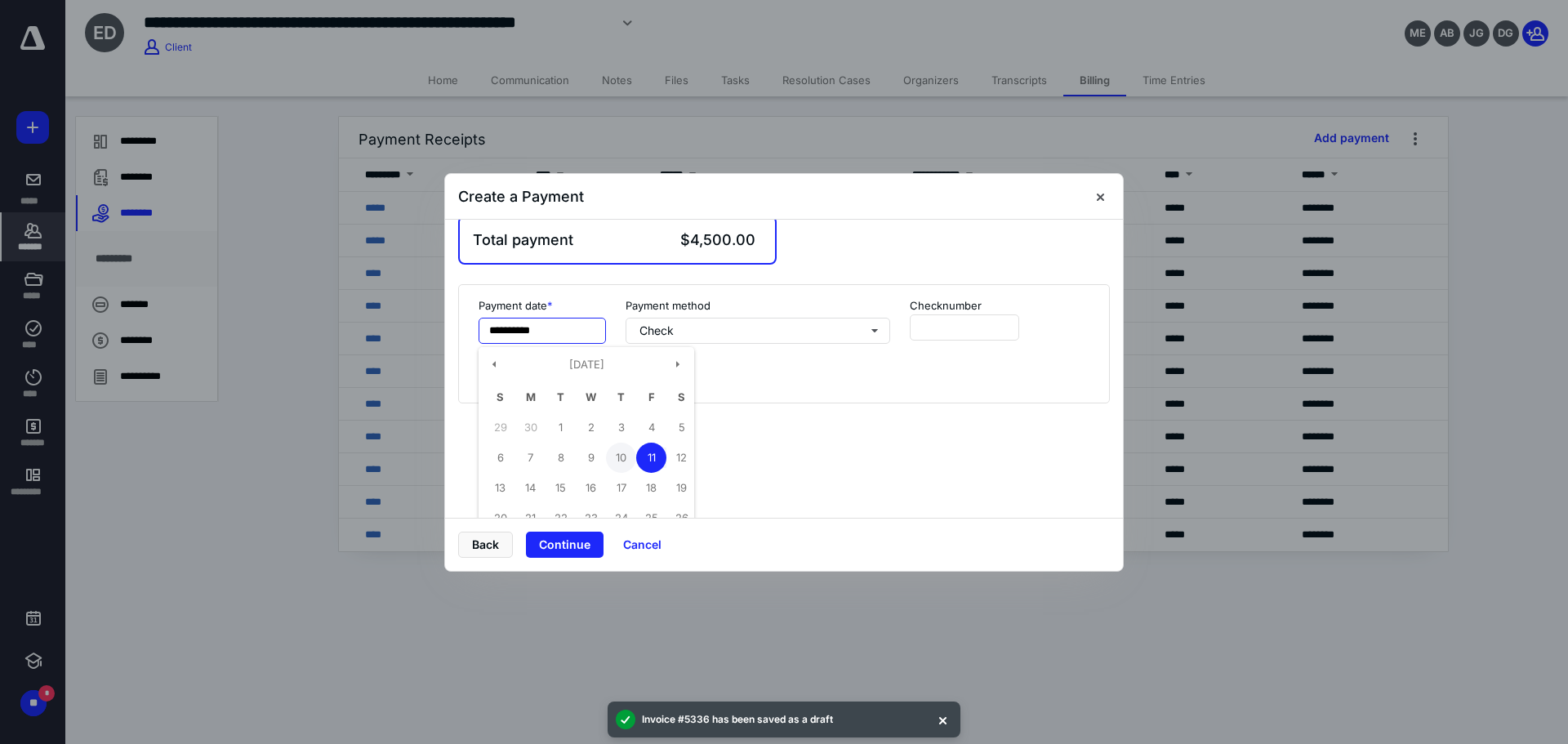 click on "10" at bounding box center (621, 457) 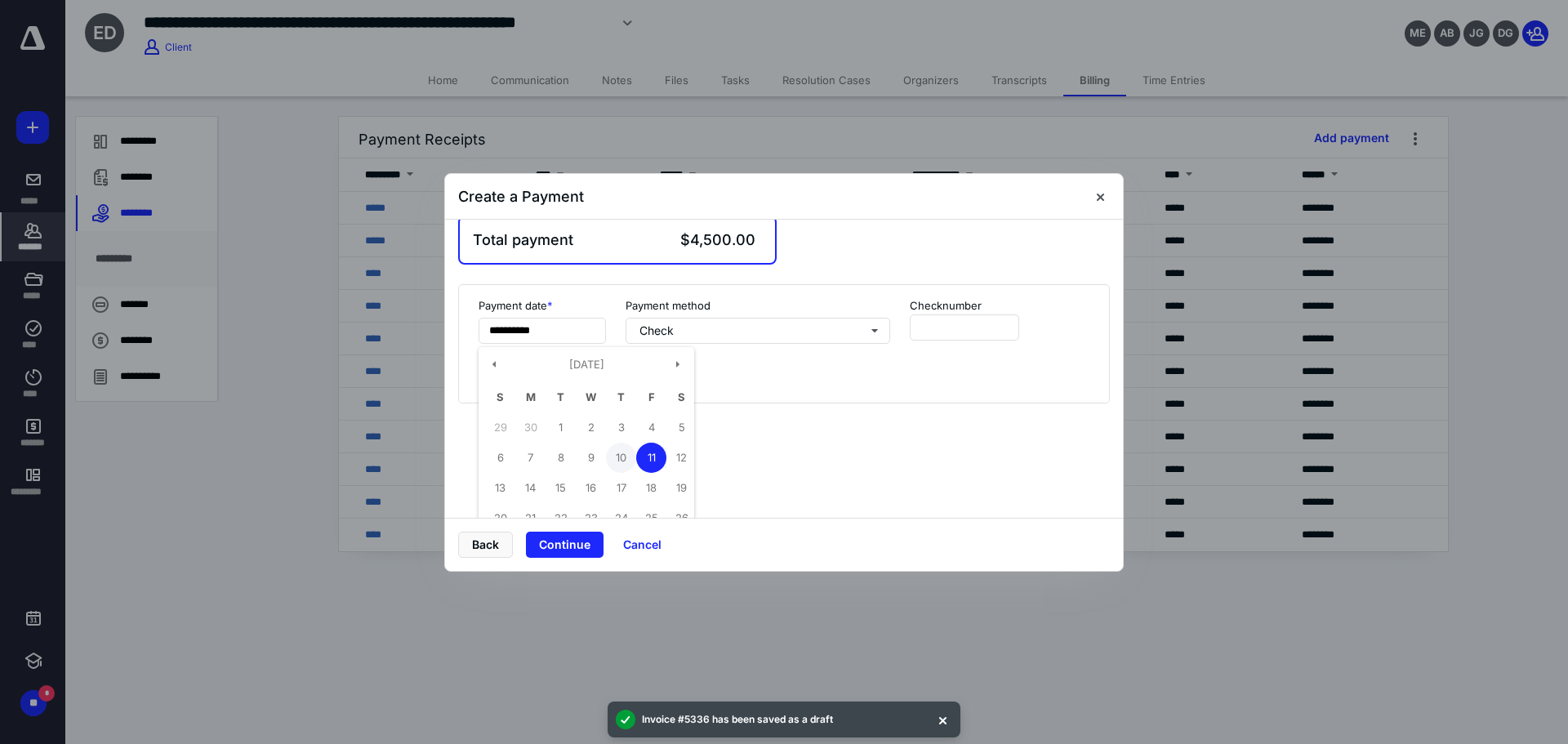 type on "**********" 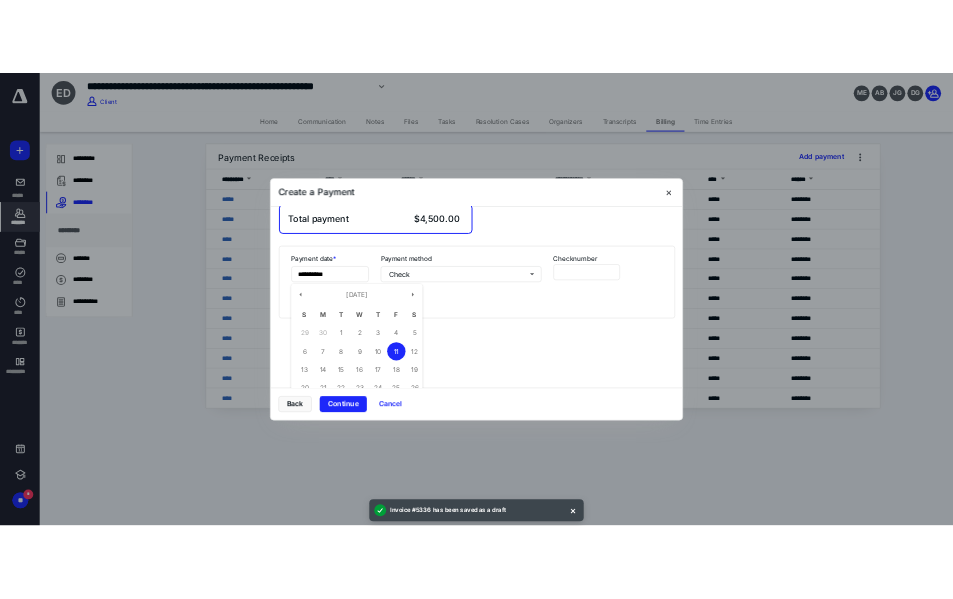 scroll, scrollTop: 0, scrollLeft: 0, axis: both 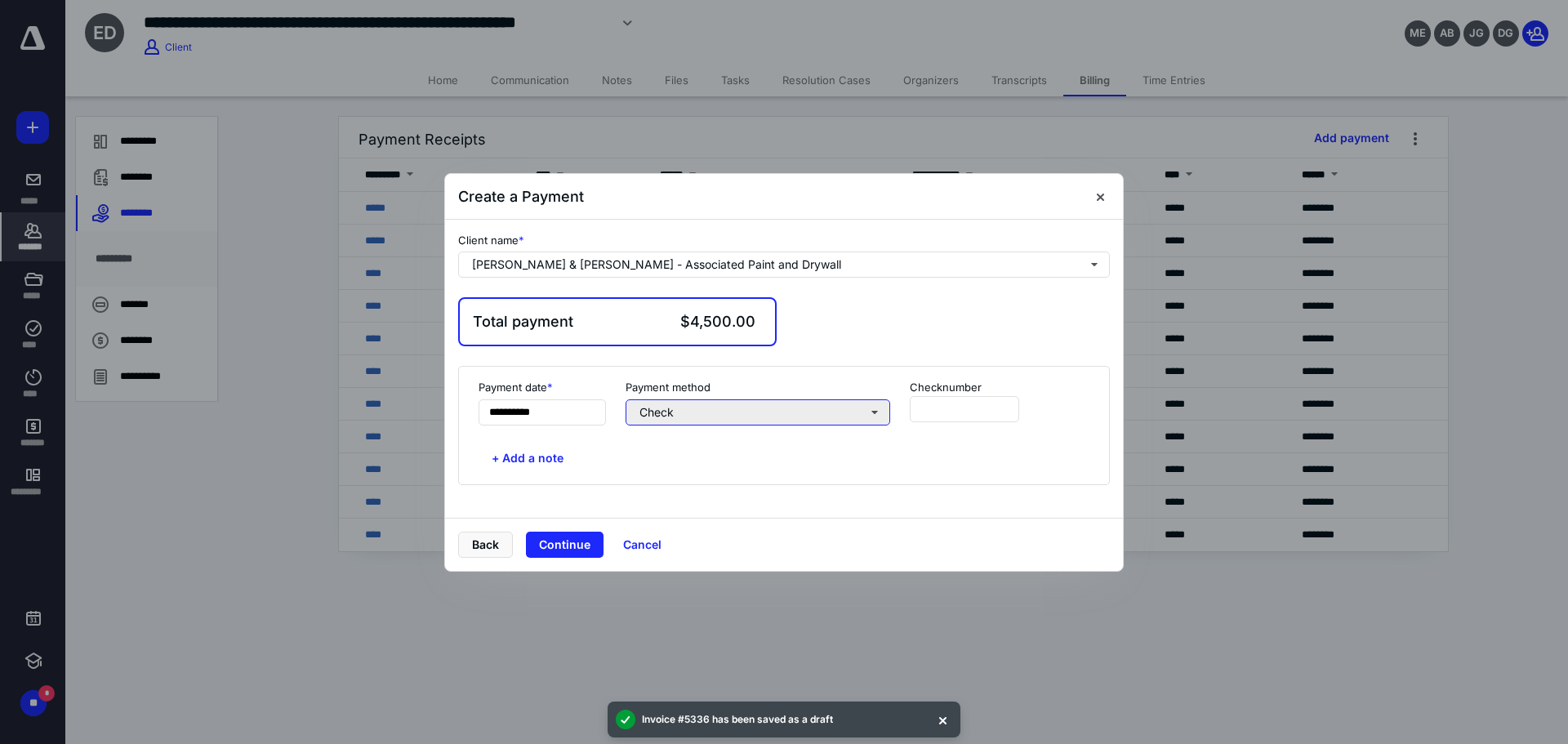 click on "Check" at bounding box center [758, 412] 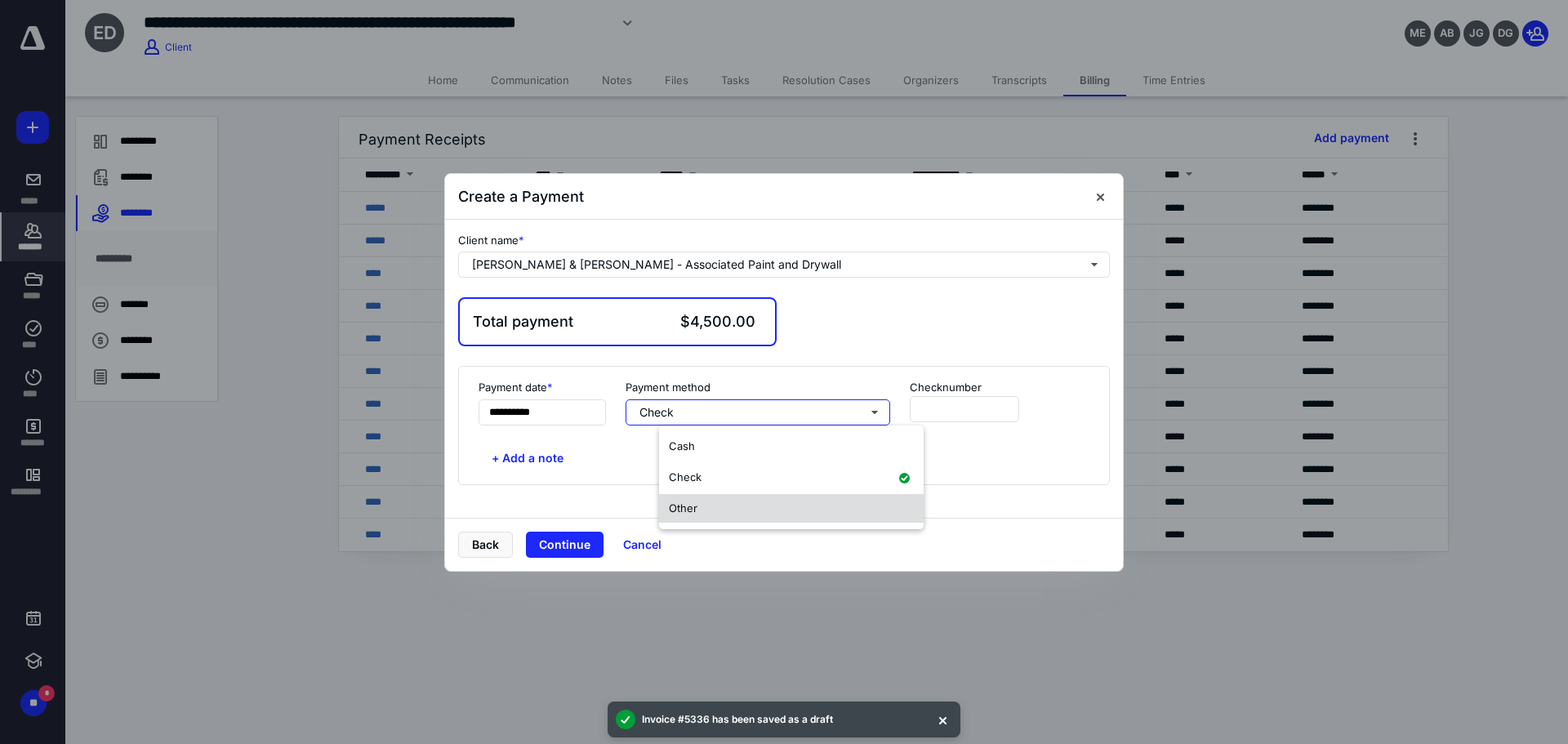 click on "Other" at bounding box center [791, 509] 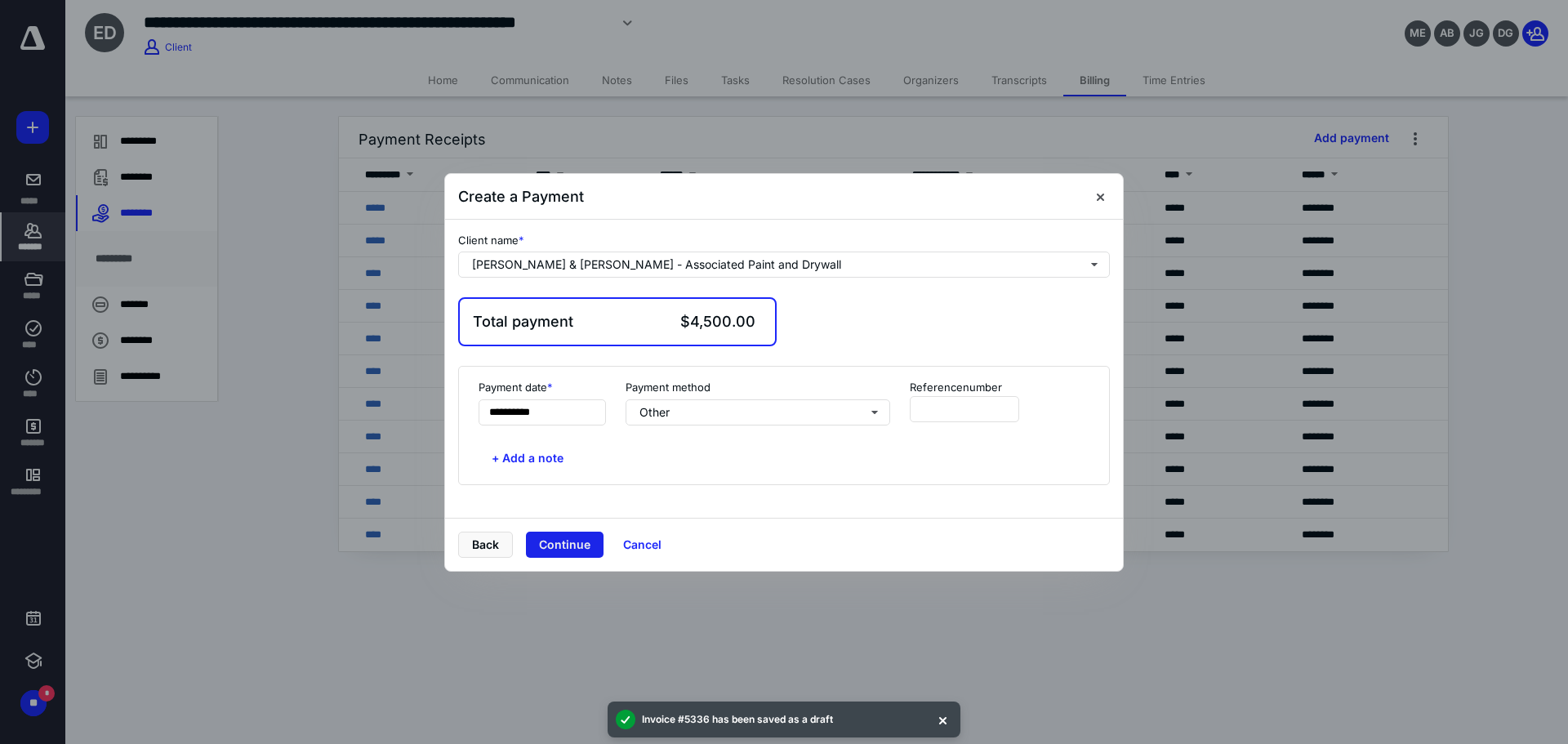 click on "Continue" at bounding box center [564, 545] 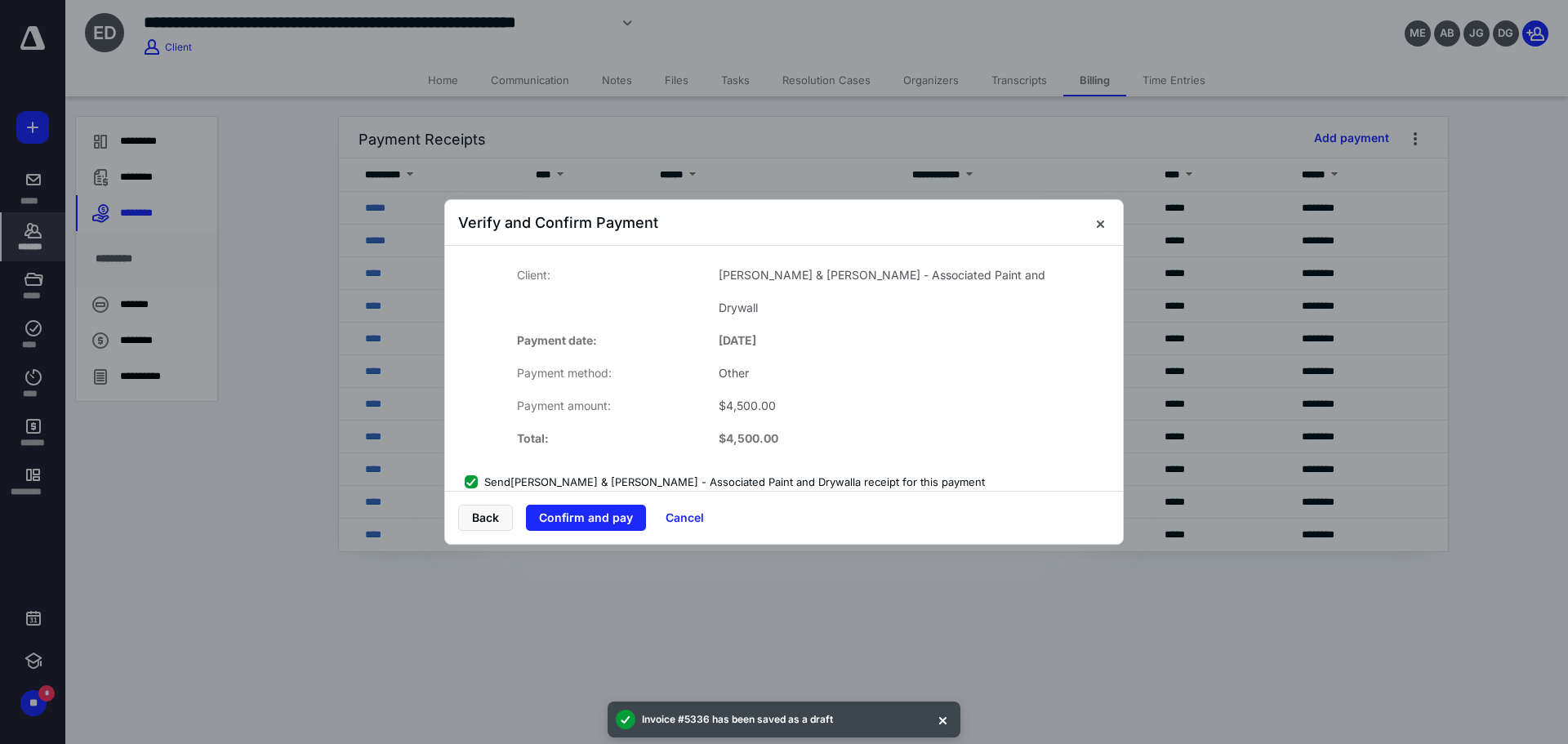 click on "Send  [PERSON_NAME] & [PERSON_NAME] - Associated Paint and [PERSON_NAME]  a receipt for this payment" at bounding box center (724, 482) 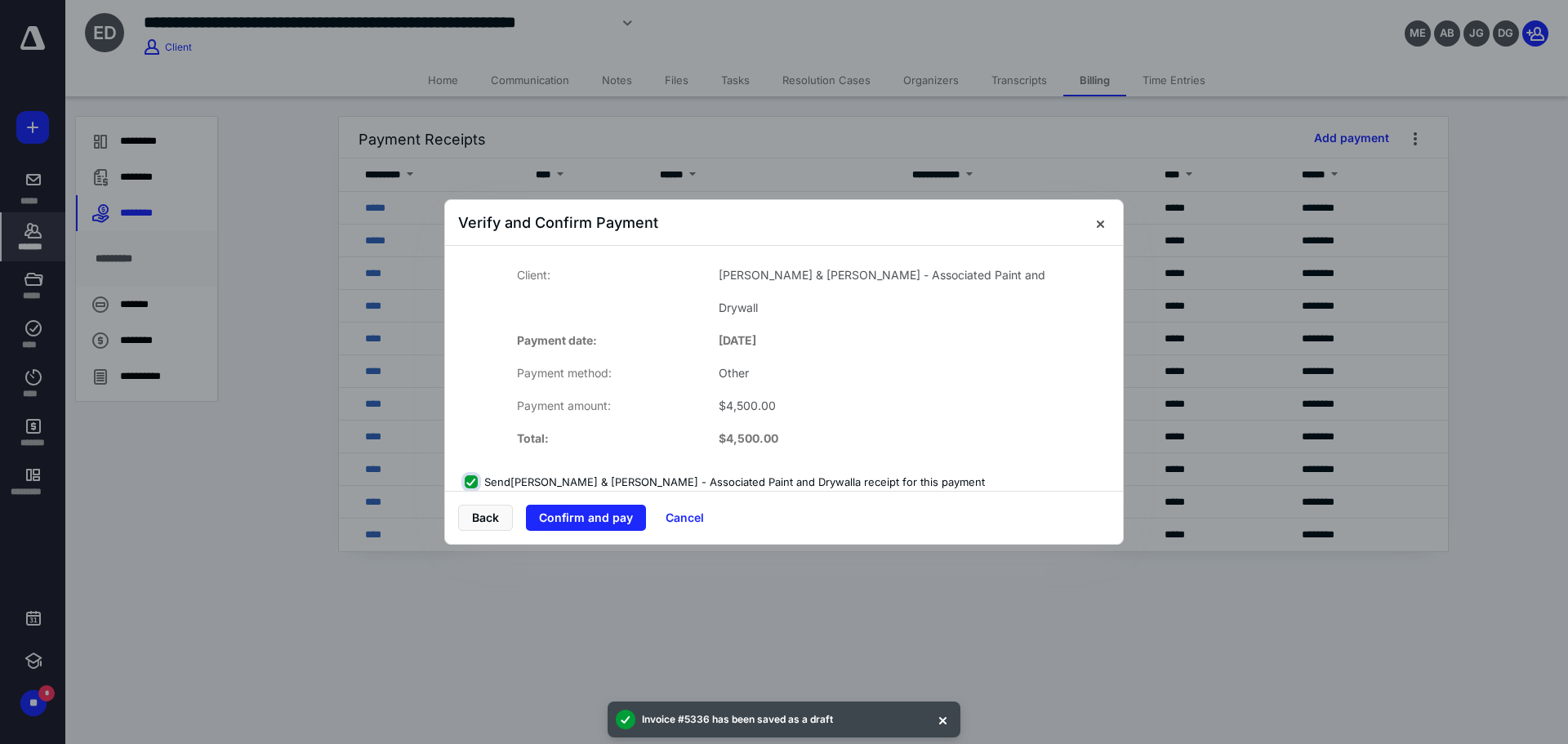 click on "Send  [PERSON_NAME] & [PERSON_NAME] - Associated Paint and [PERSON_NAME]  a receipt for this payment" at bounding box center [473, 482] 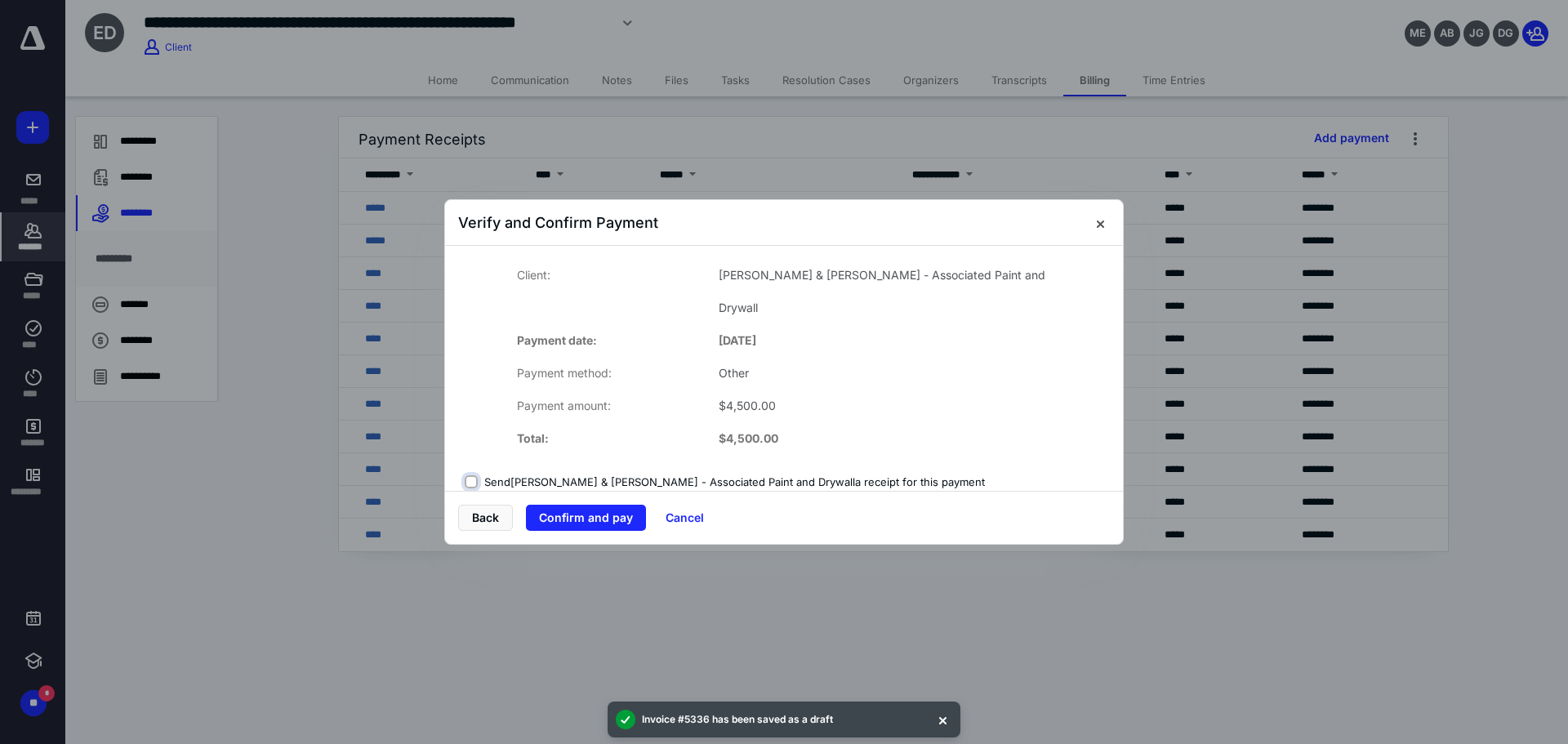 checkbox on "false" 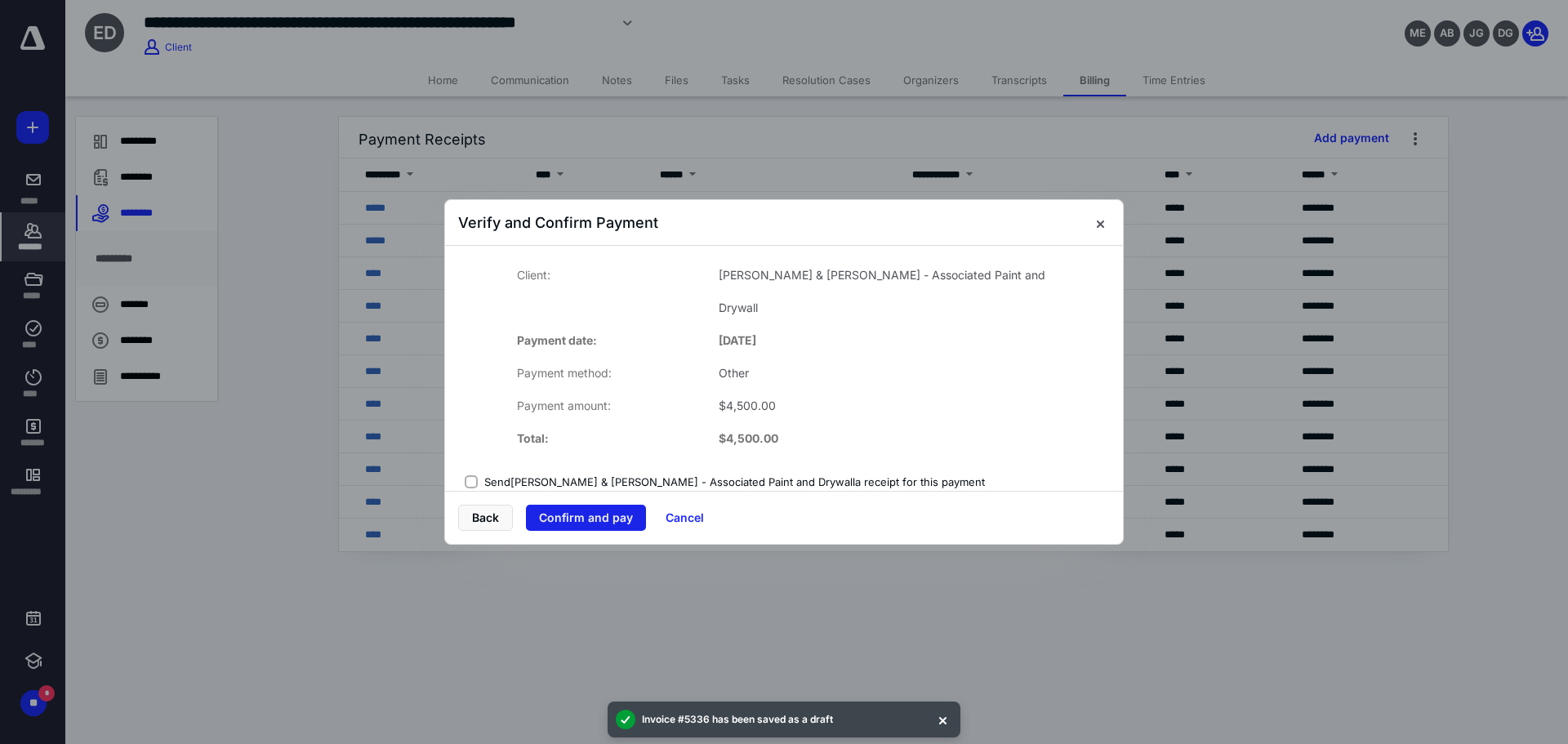 click on "Confirm and pay" at bounding box center [586, 518] 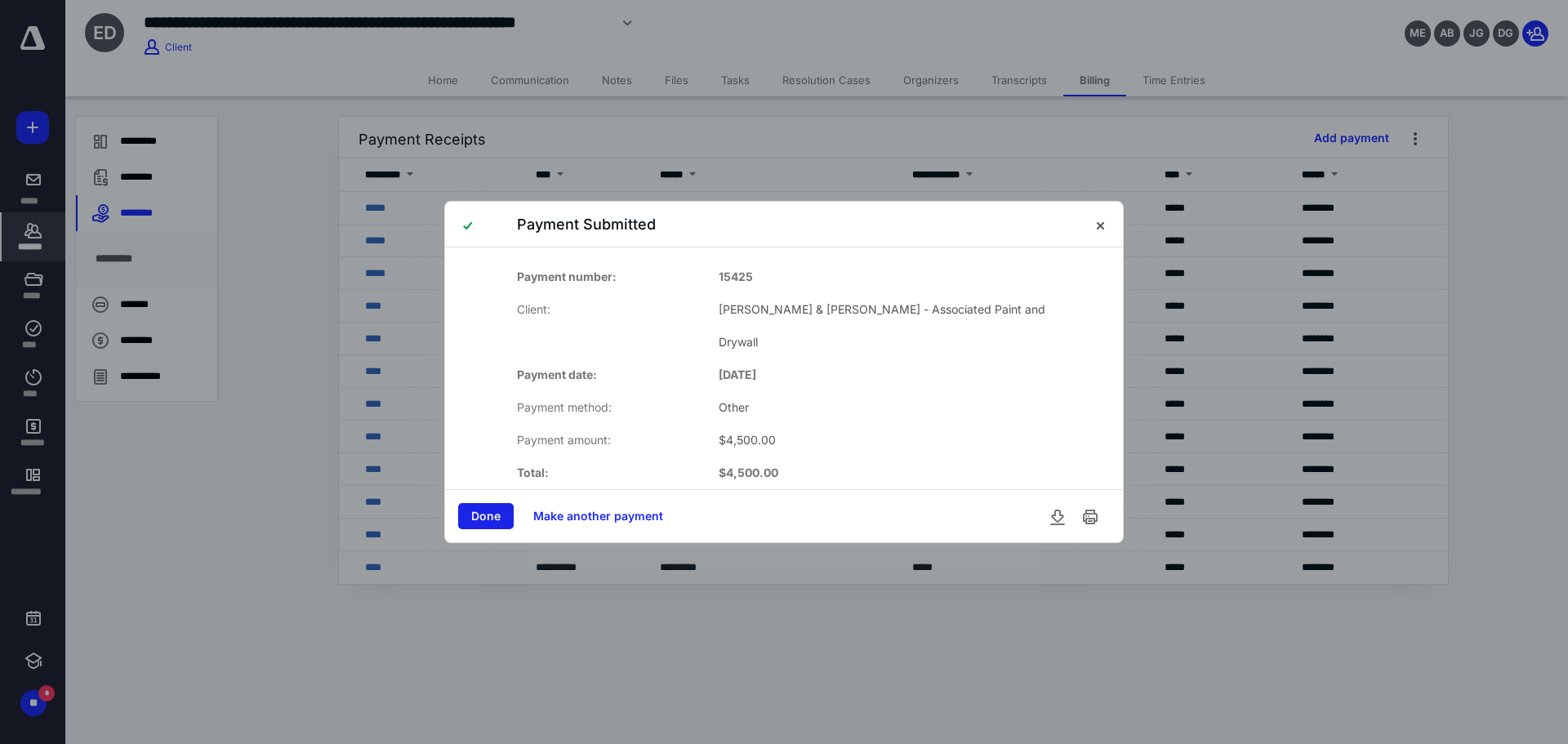 click on "Done" at bounding box center [486, 516] 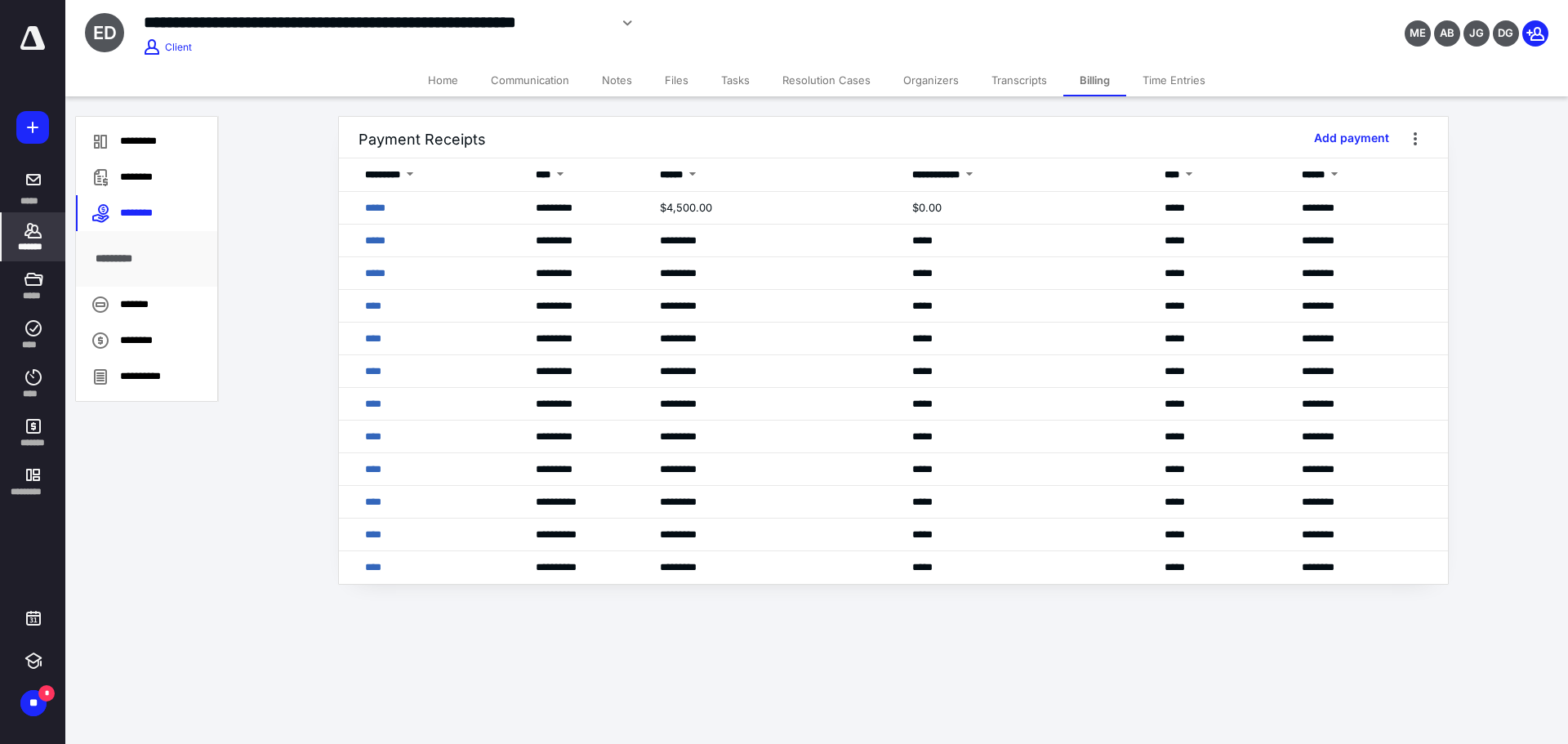 drag, startPoint x: 121, startPoint y: 296, endPoint x: 226, endPoint y: 290, distance: 105.17129 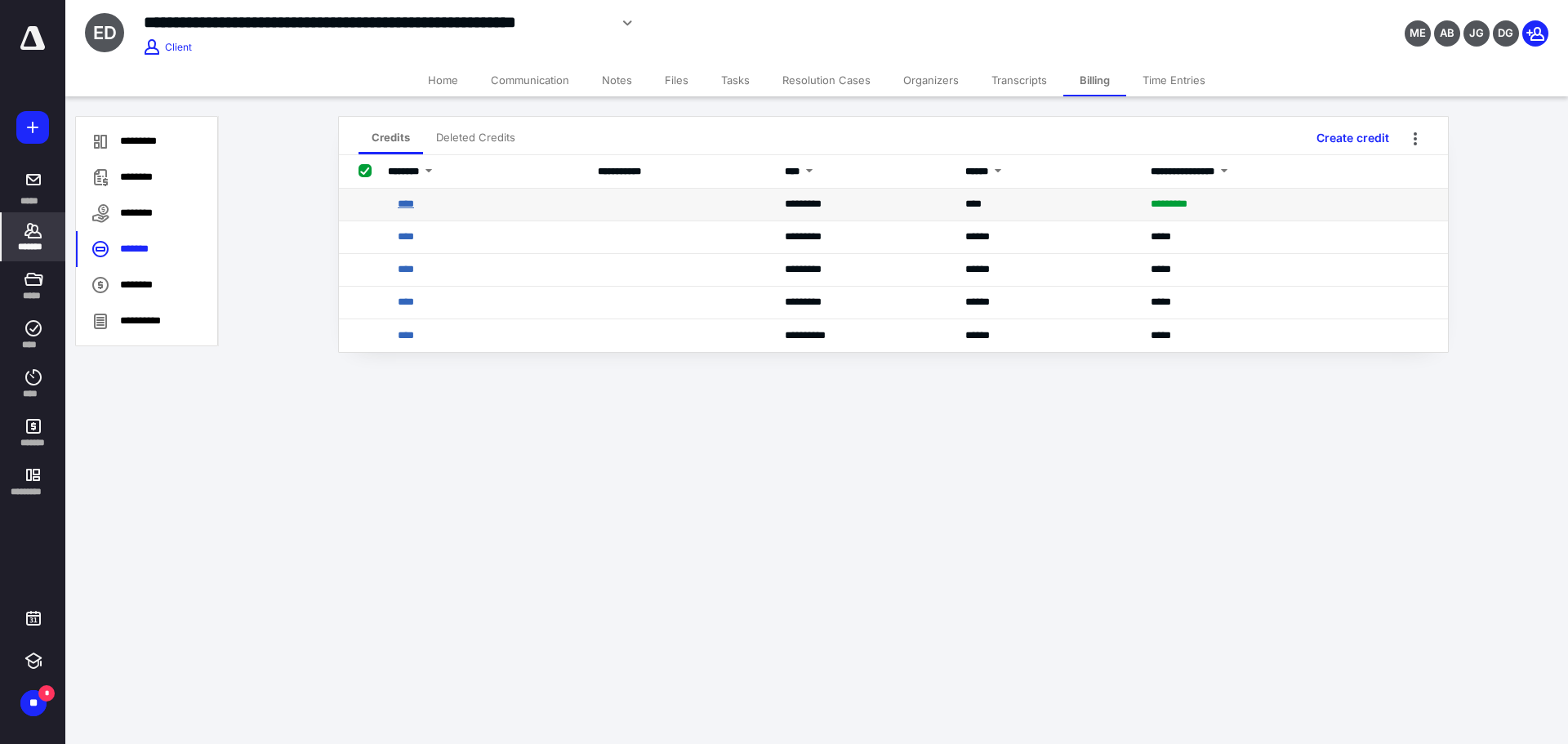 click on "****" at bounding box center (406, 203) 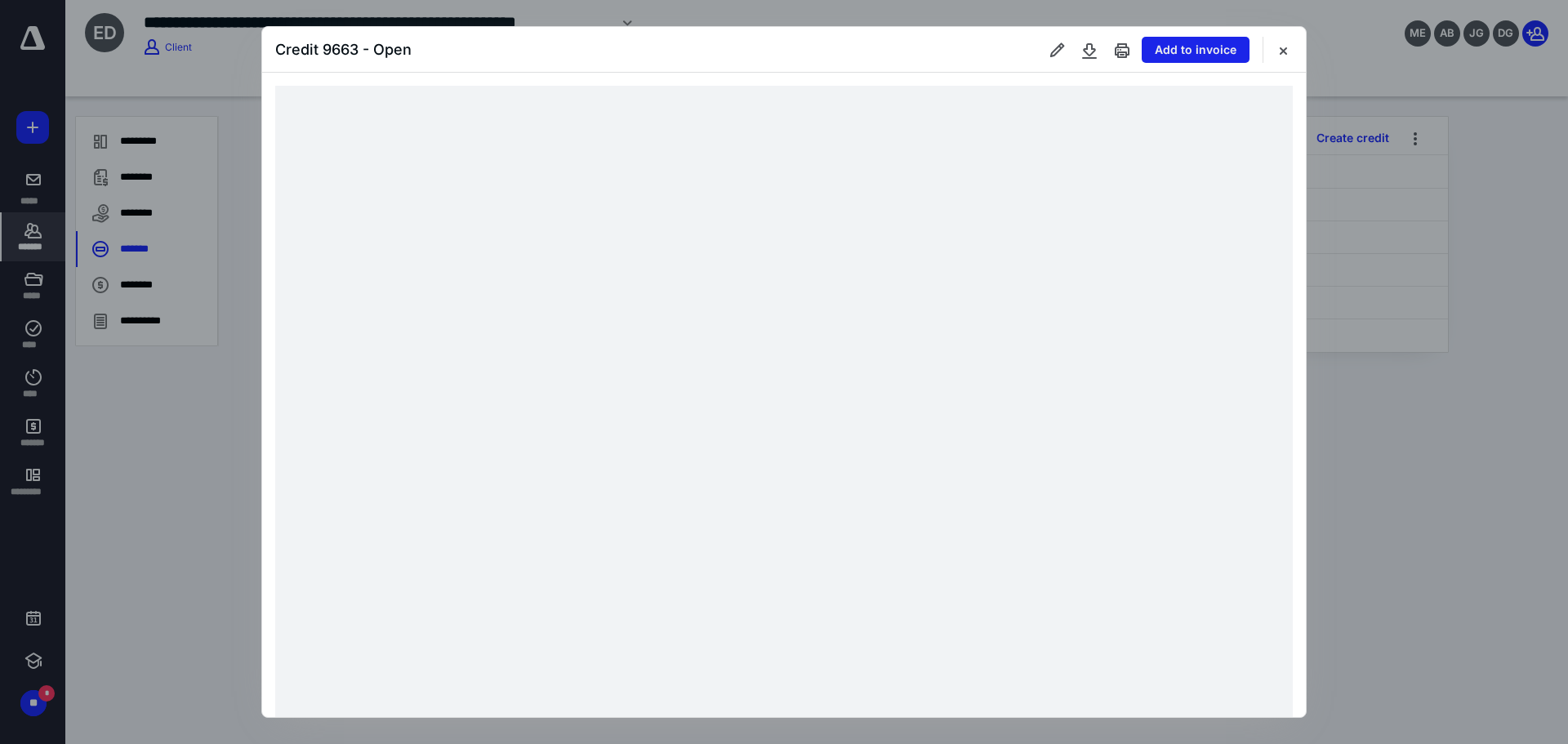 click on "Add to invoice" at bounding box center [1196, 50] 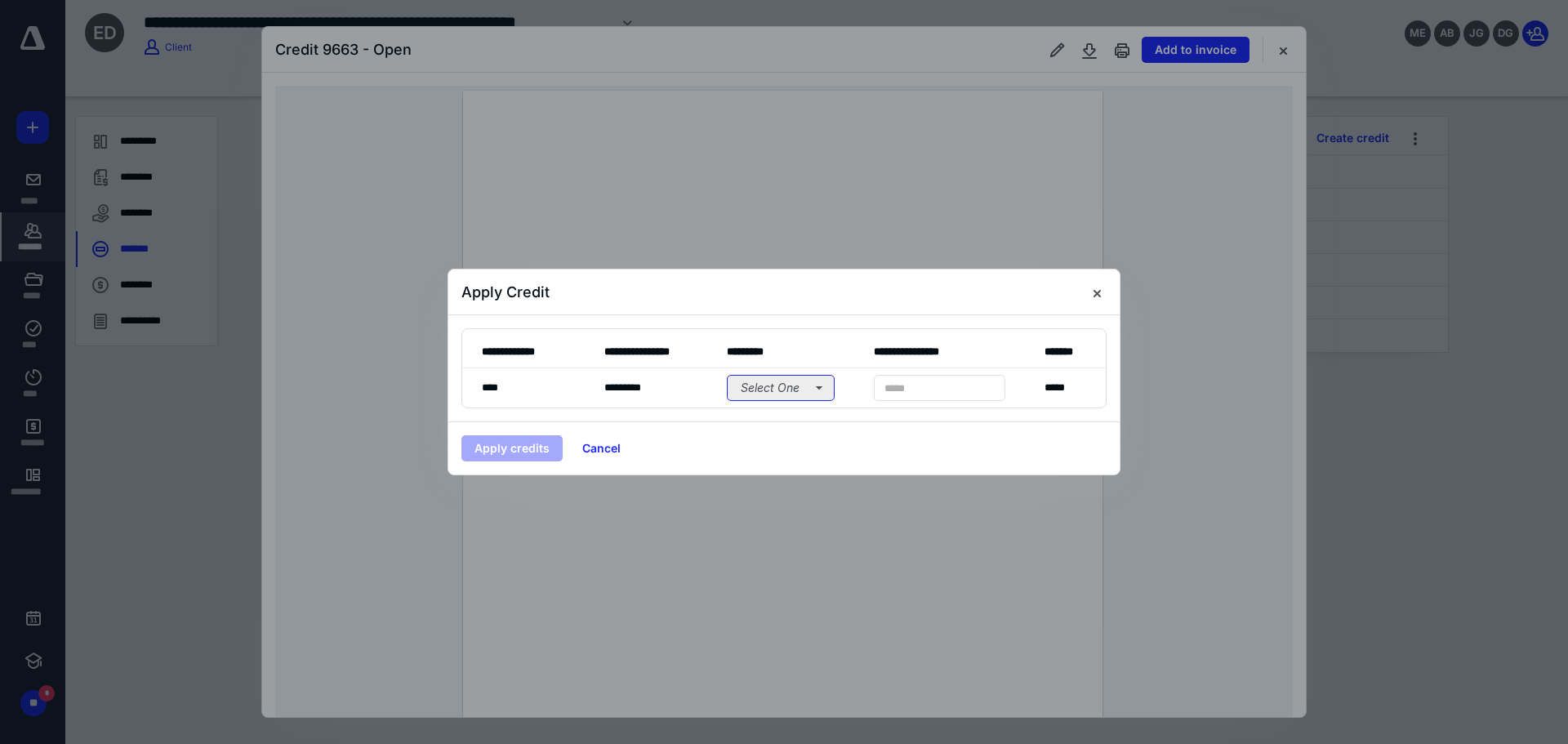 click on "Select One" at bounding box center [781, 388] 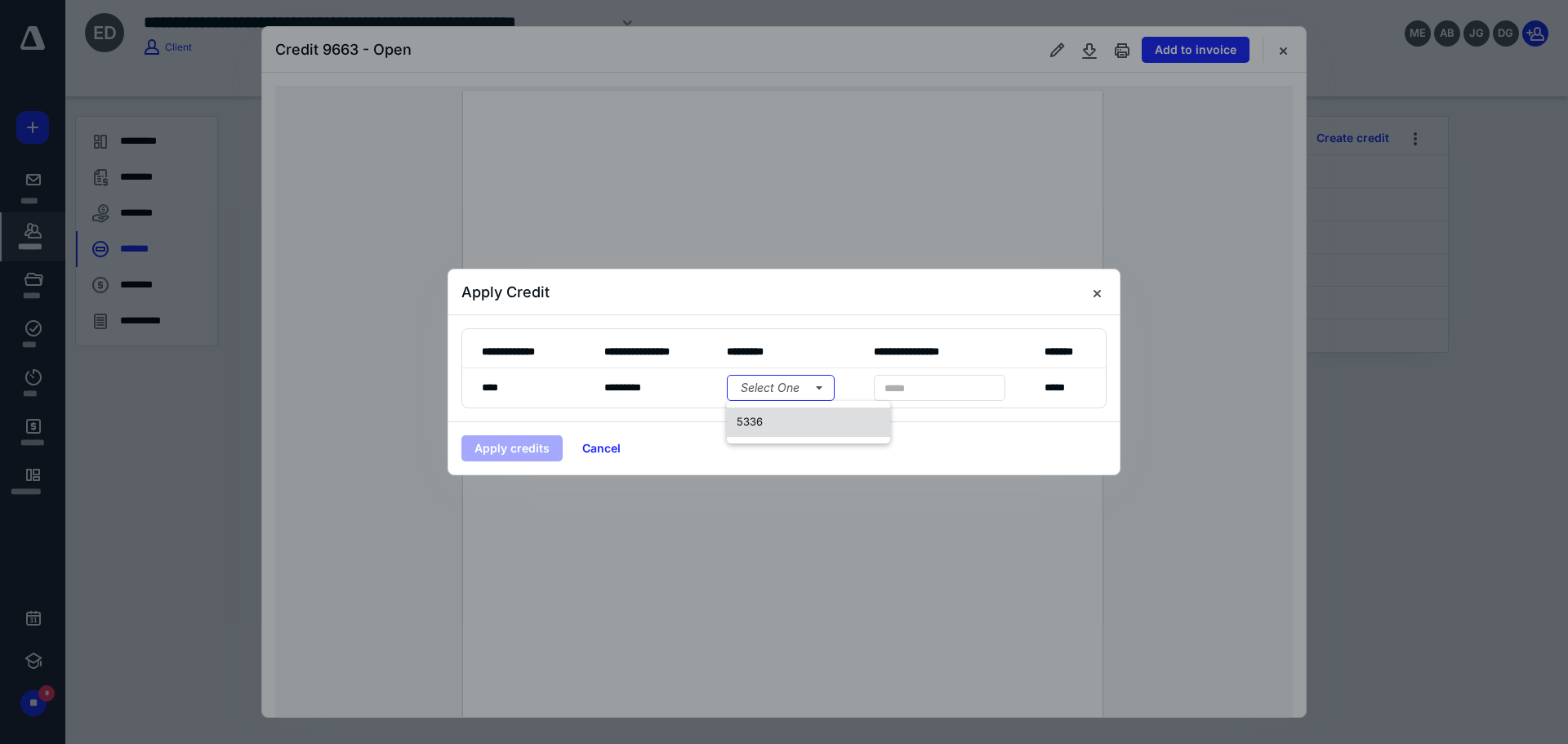 drag, startPoint x: 815, startPoint y: 415, endPoint x: 961, endPoint y: 398, distance: 146.98639 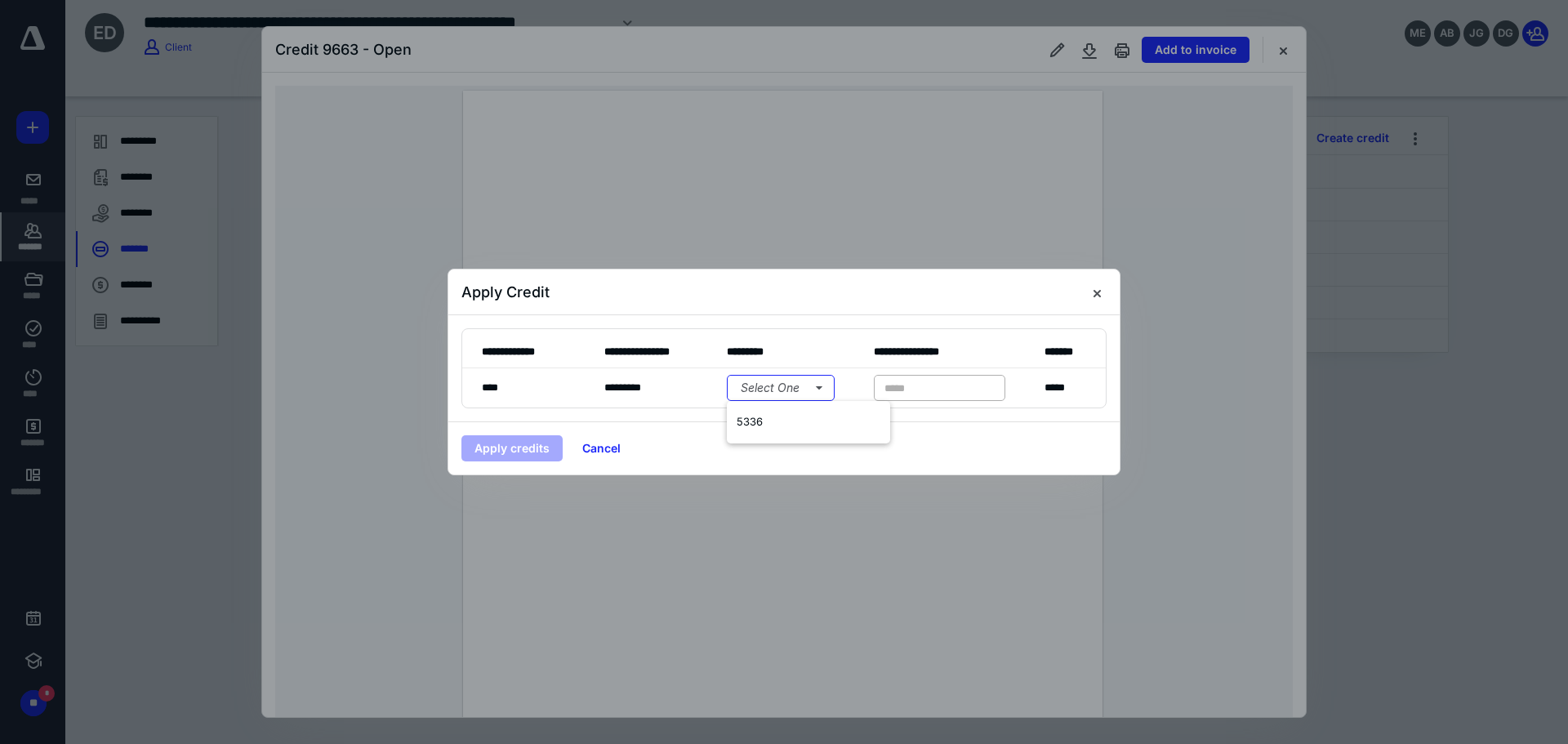 click on "5336" at bounding box center (808, 422) 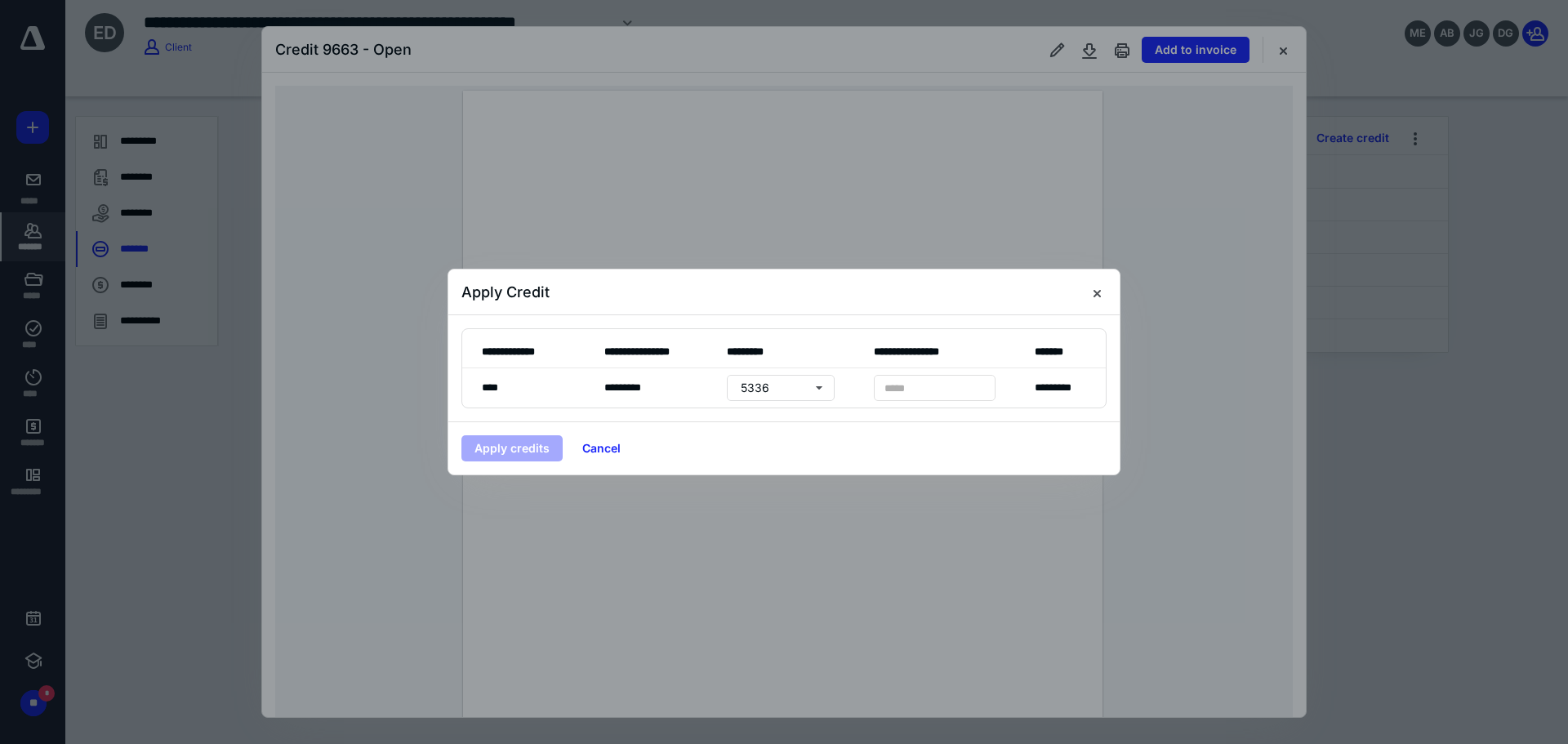click on "**********" at bounding box center [934, 352] 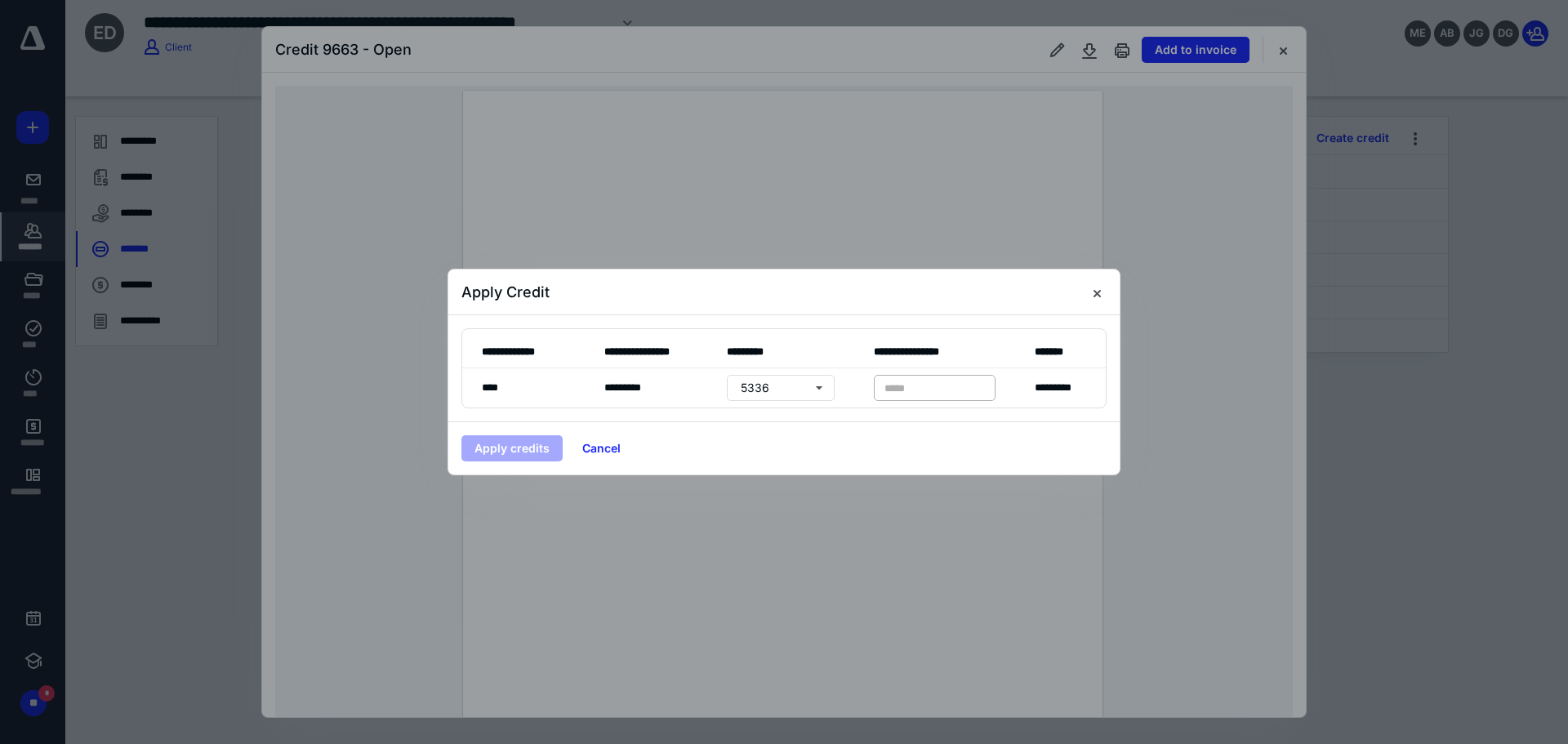 click on "* *****" at bounding box center [934, 388] 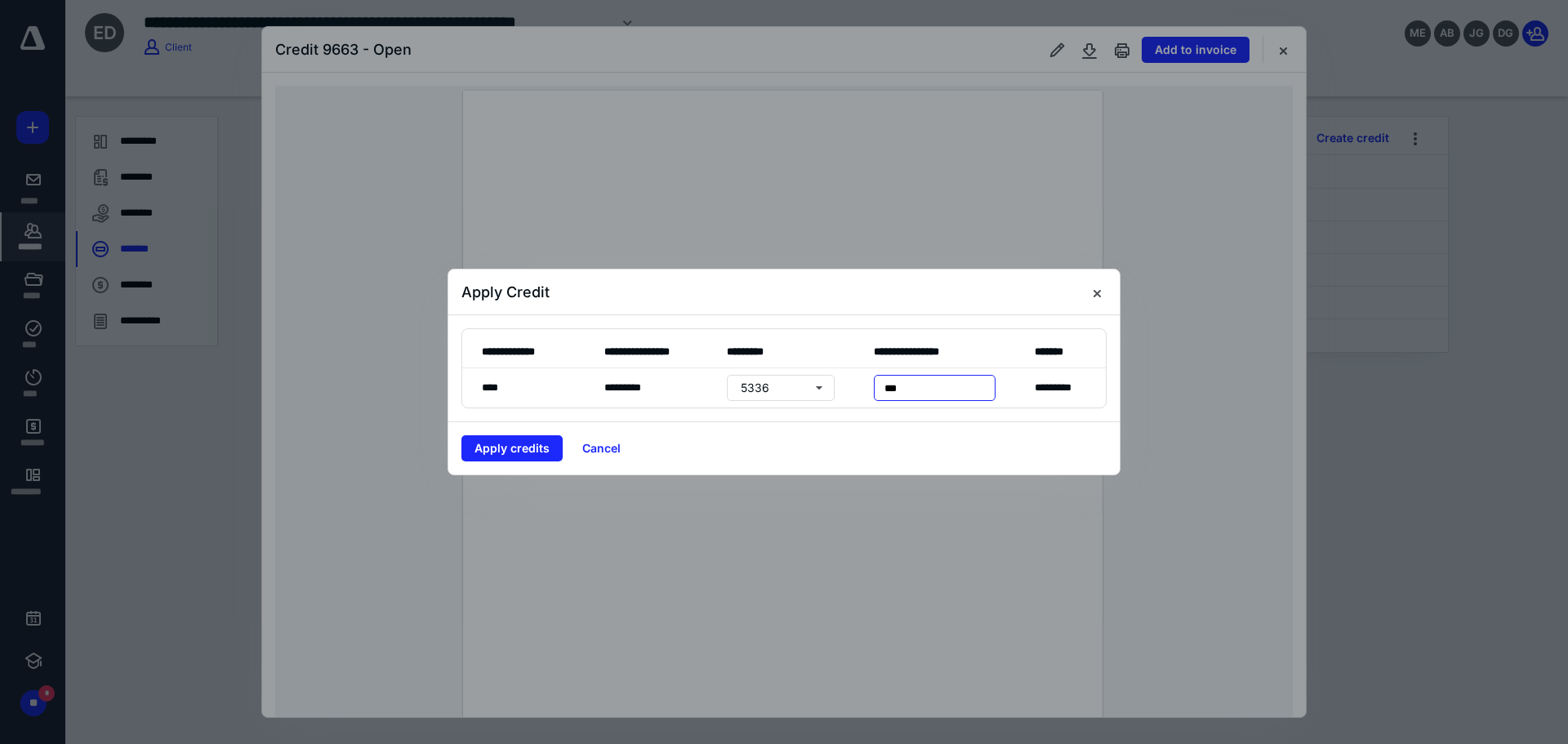 type on "****" 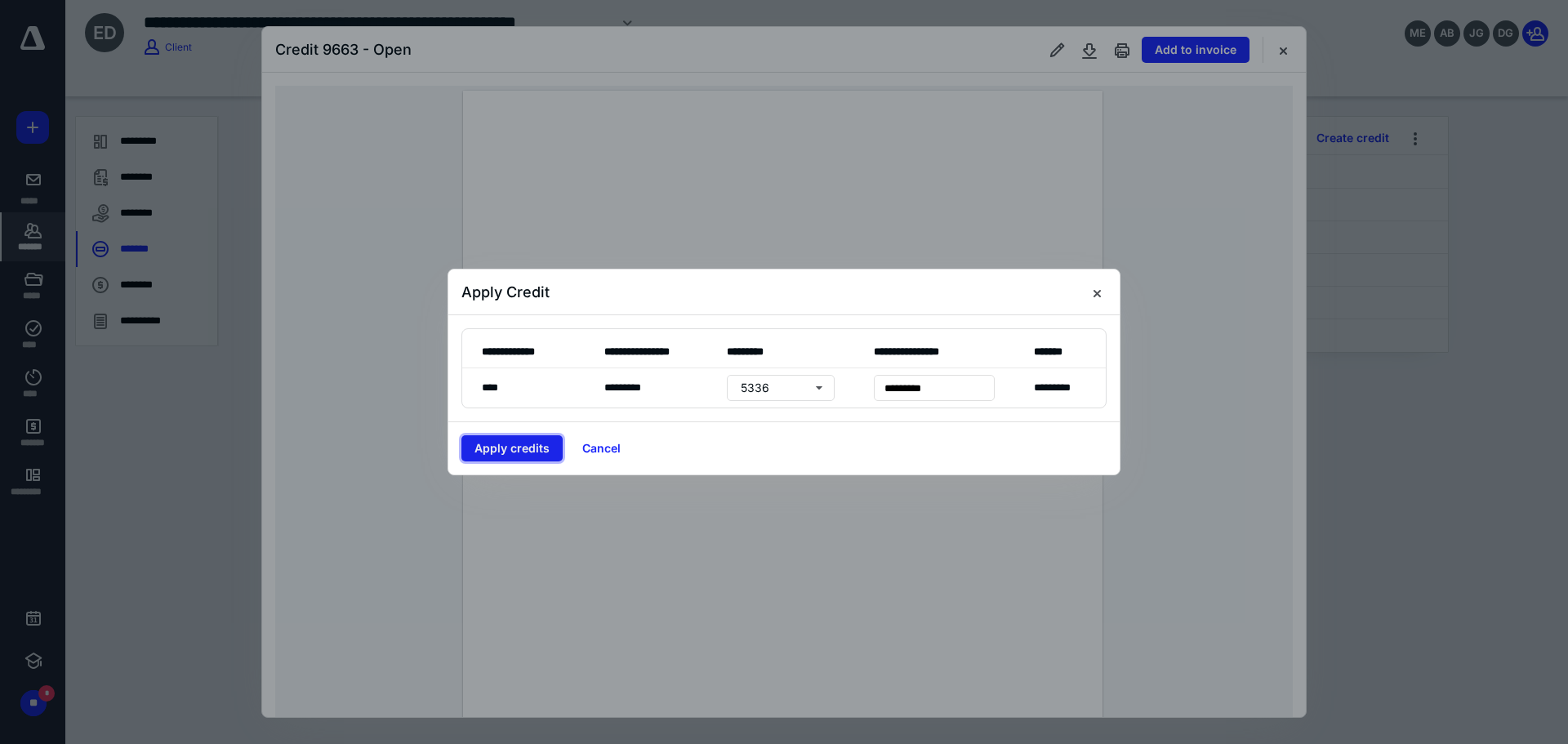 click on "Apply credits" at bounding box center [512, 448] 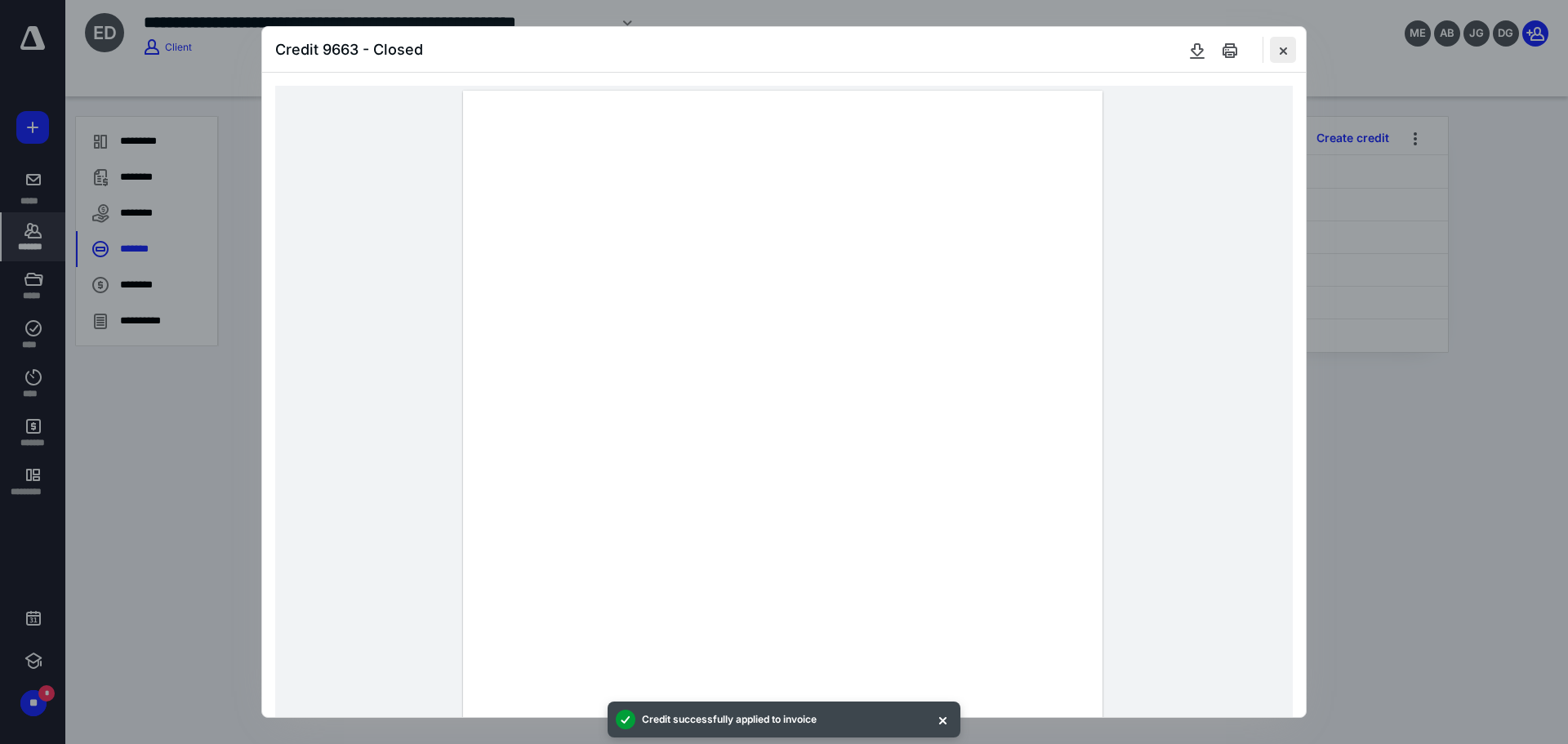 click at bounding box center [1283, 50] 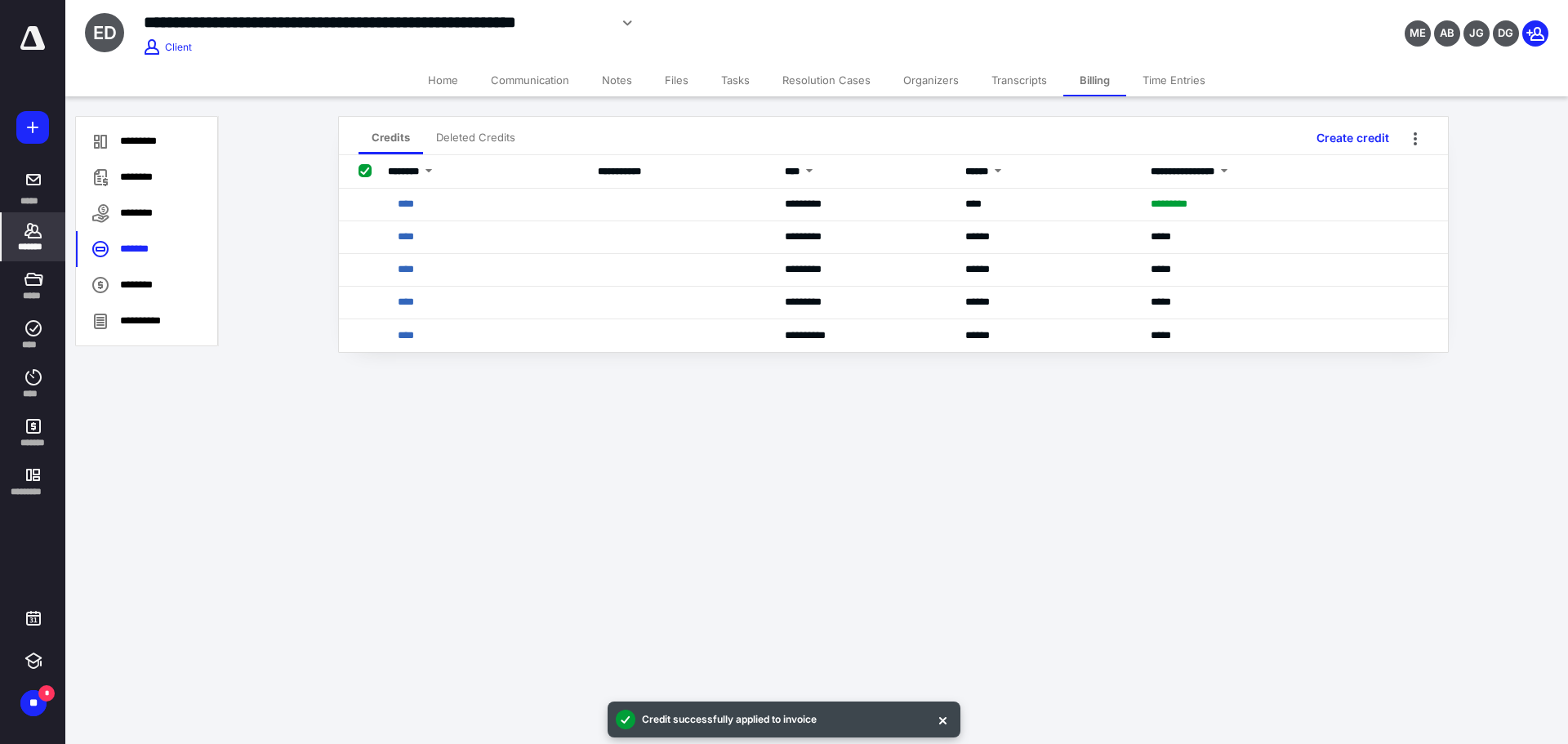 click on "*******" at bounding box center (33, 247) 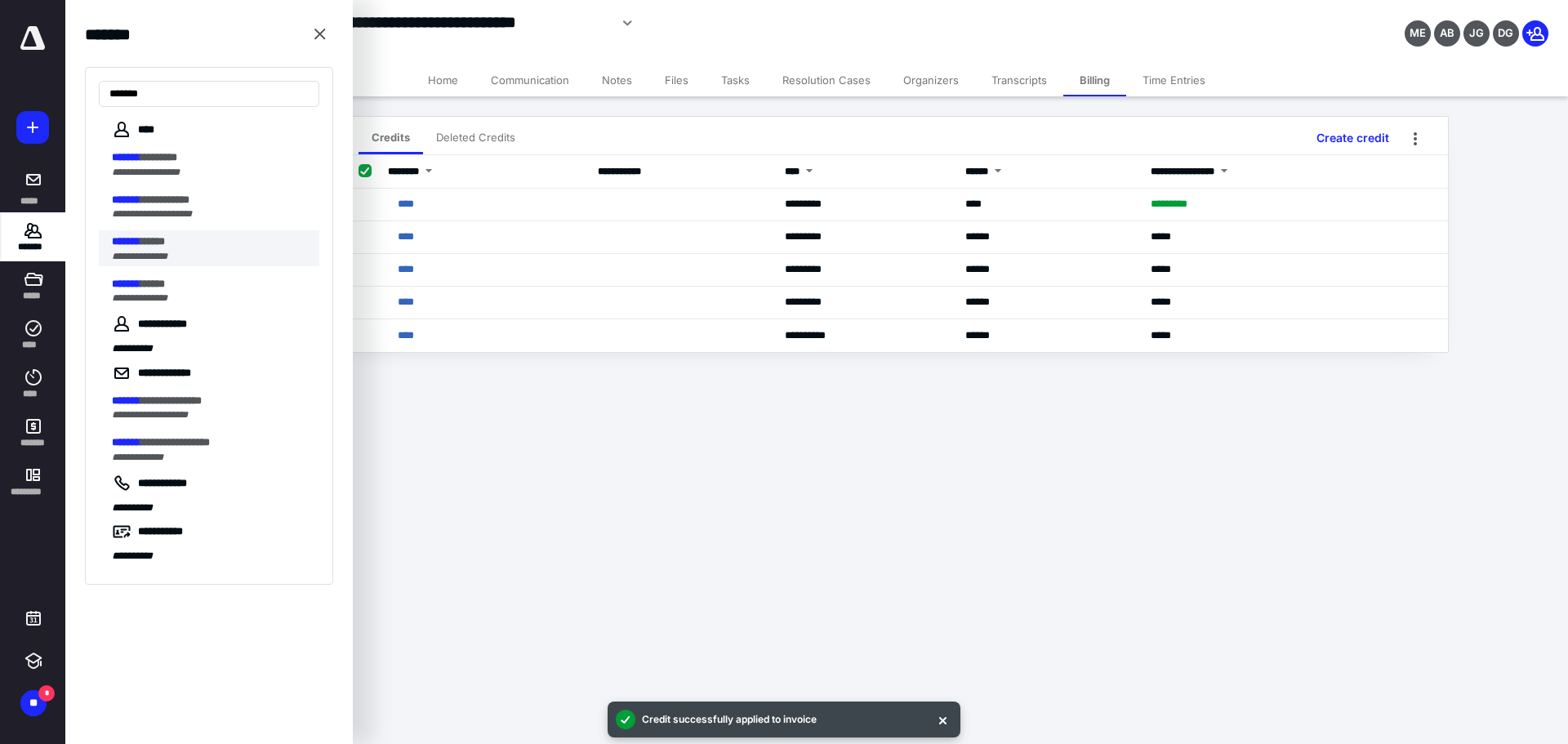 type on "*******" 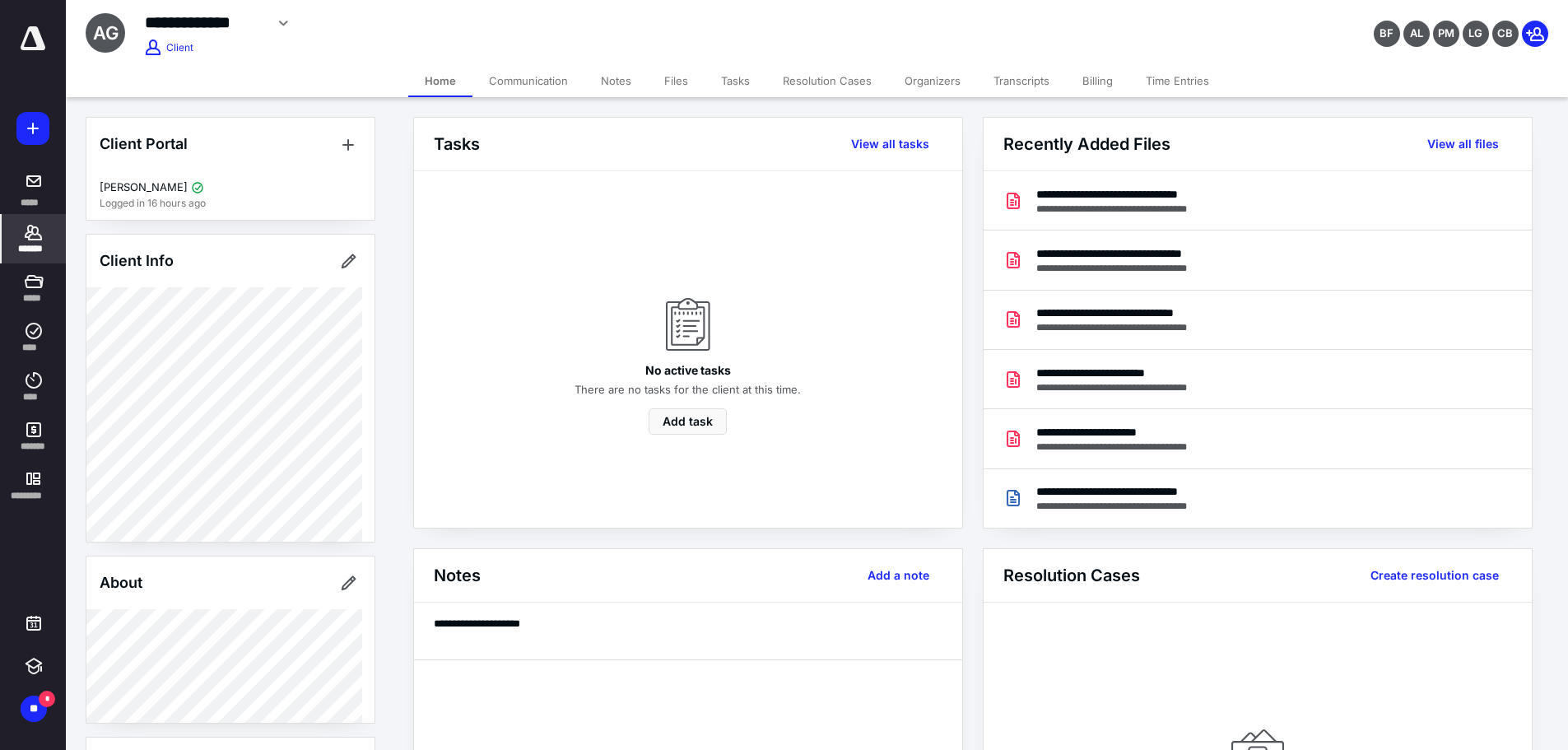 click on "Billing" at bounding box center [1097, 81] 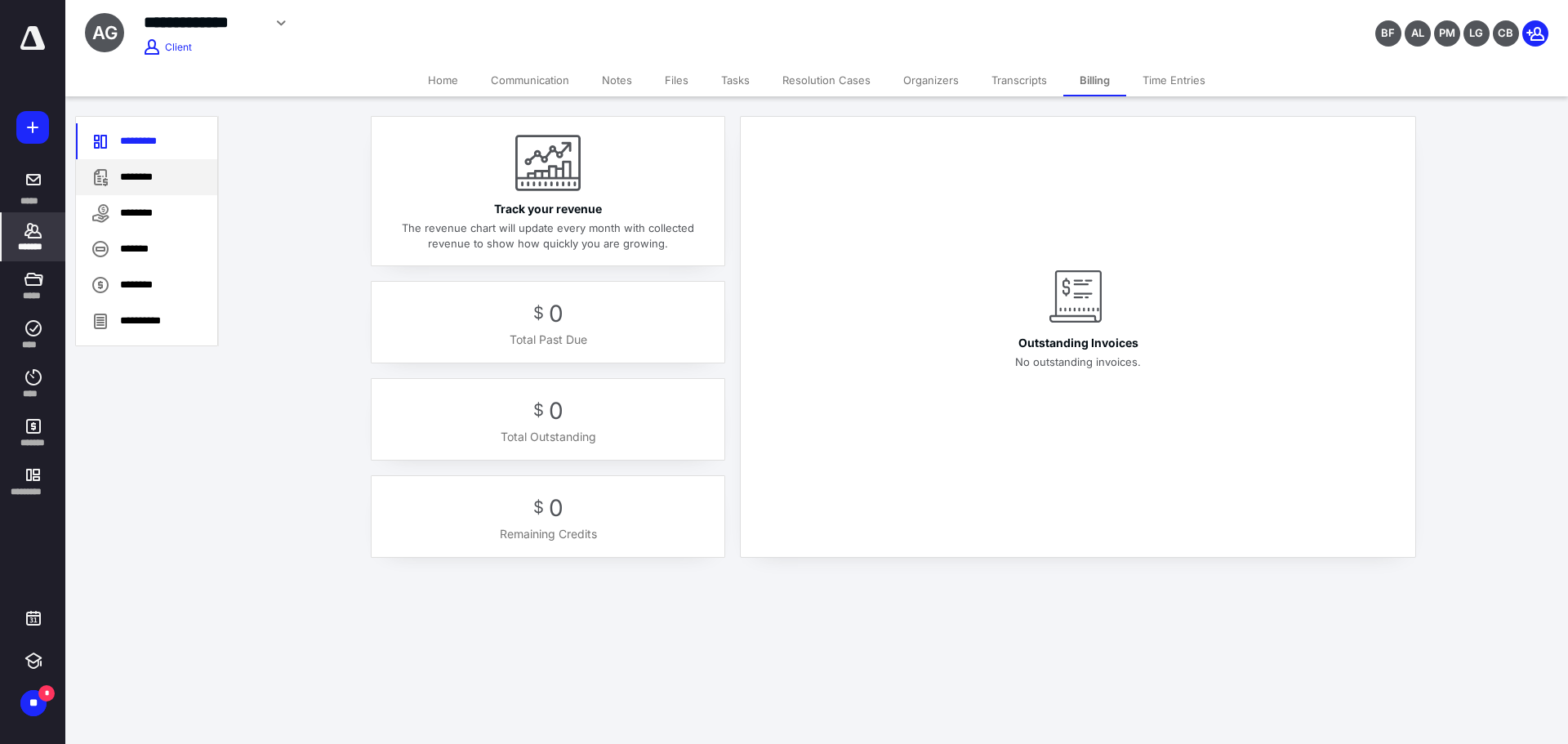 click on "********" at bounding box center [146, 177] 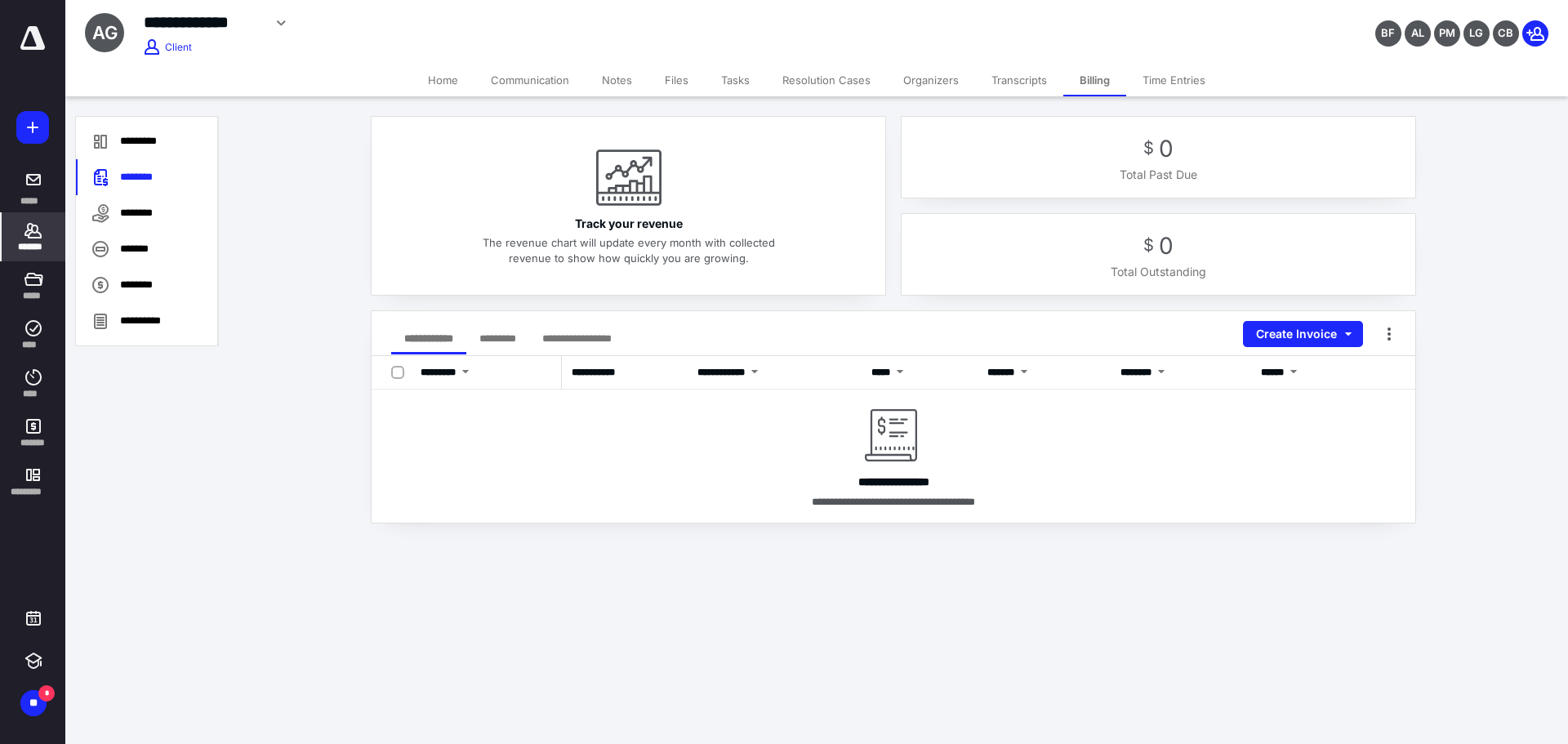 click on "The revenue chart will update every month with collected revenue to show how quickly you are growing." at bounding box center [629, 249] 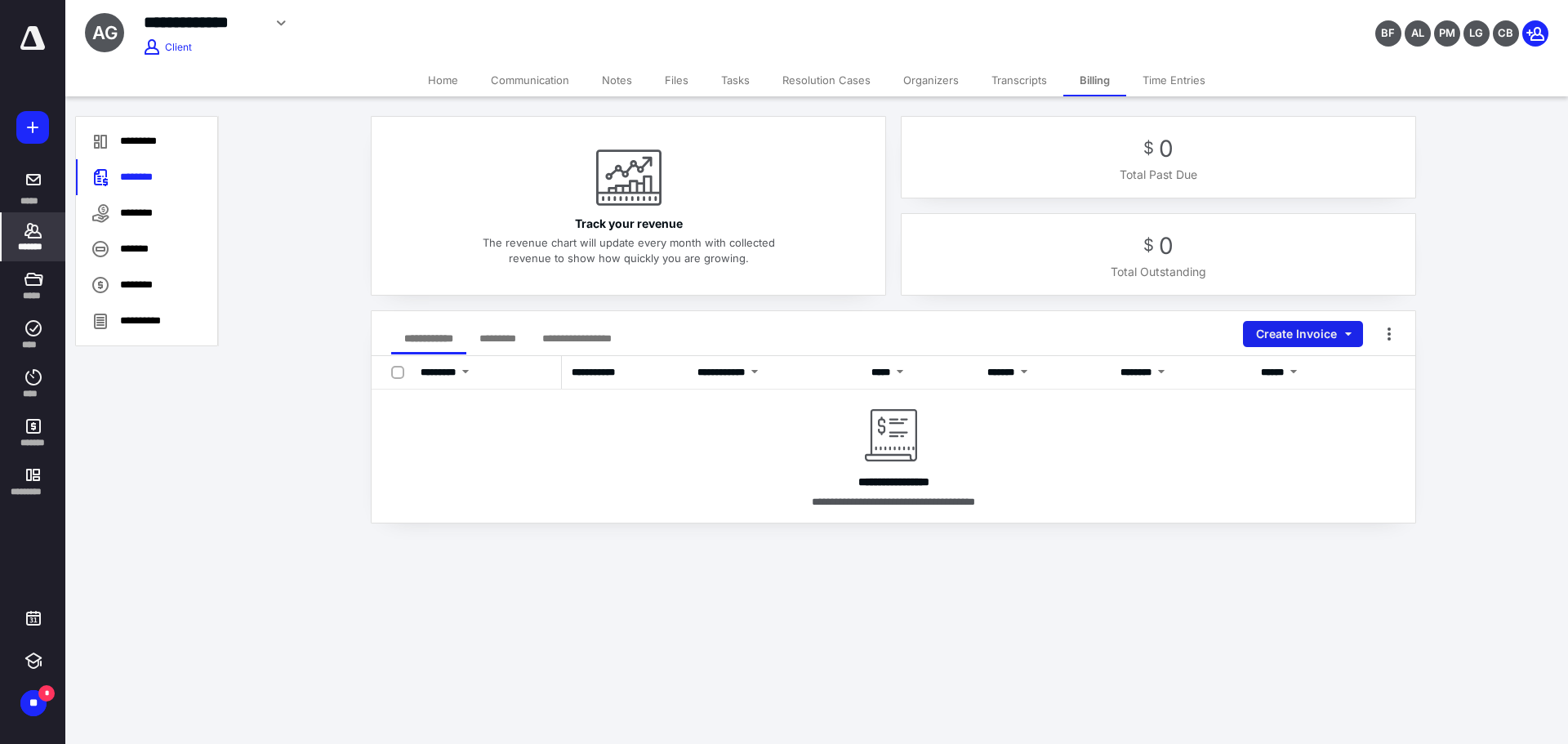 click on "Create Invoice" at bounding box center [1303, 334] 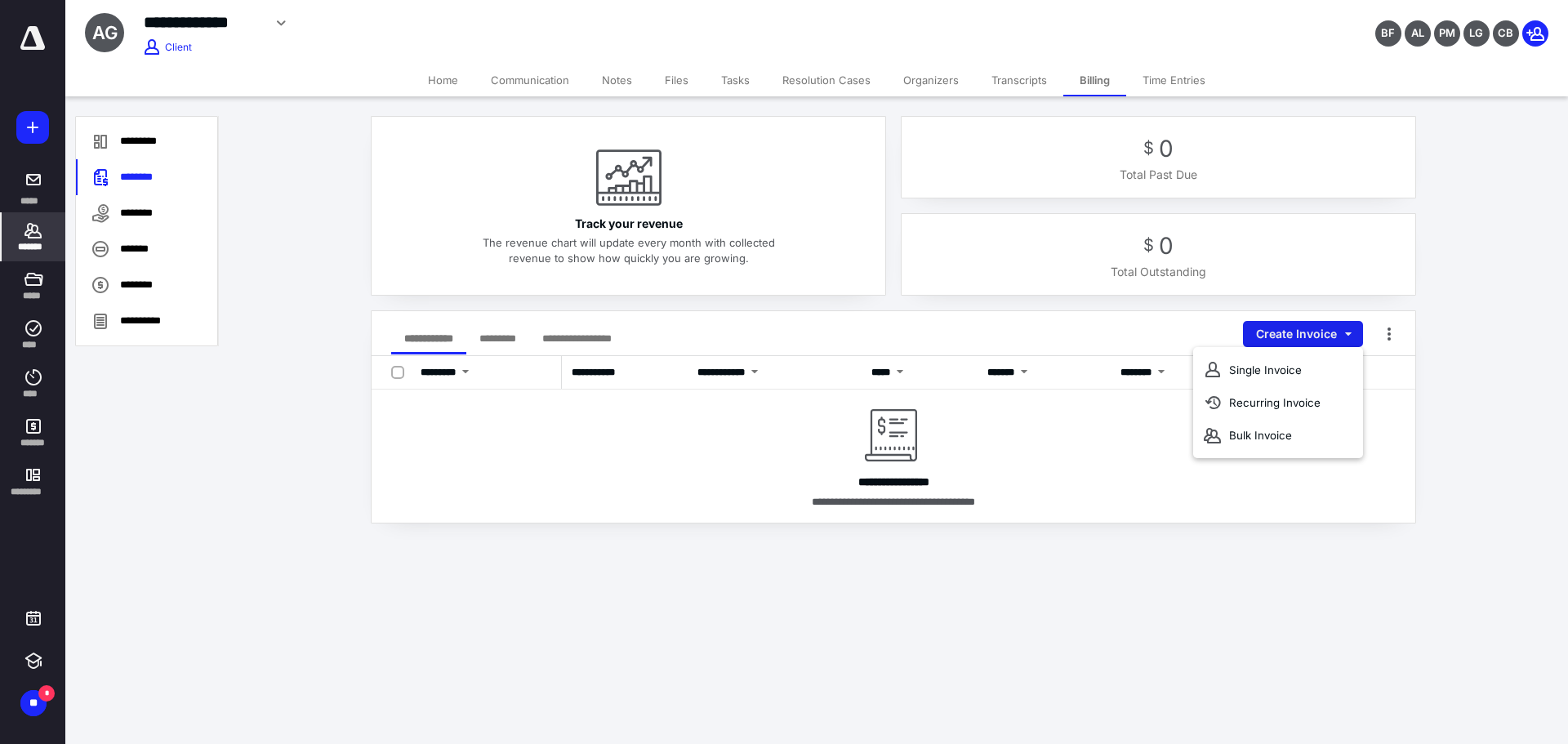 click on "Single Invoice" at bounding box center (1278, 370) 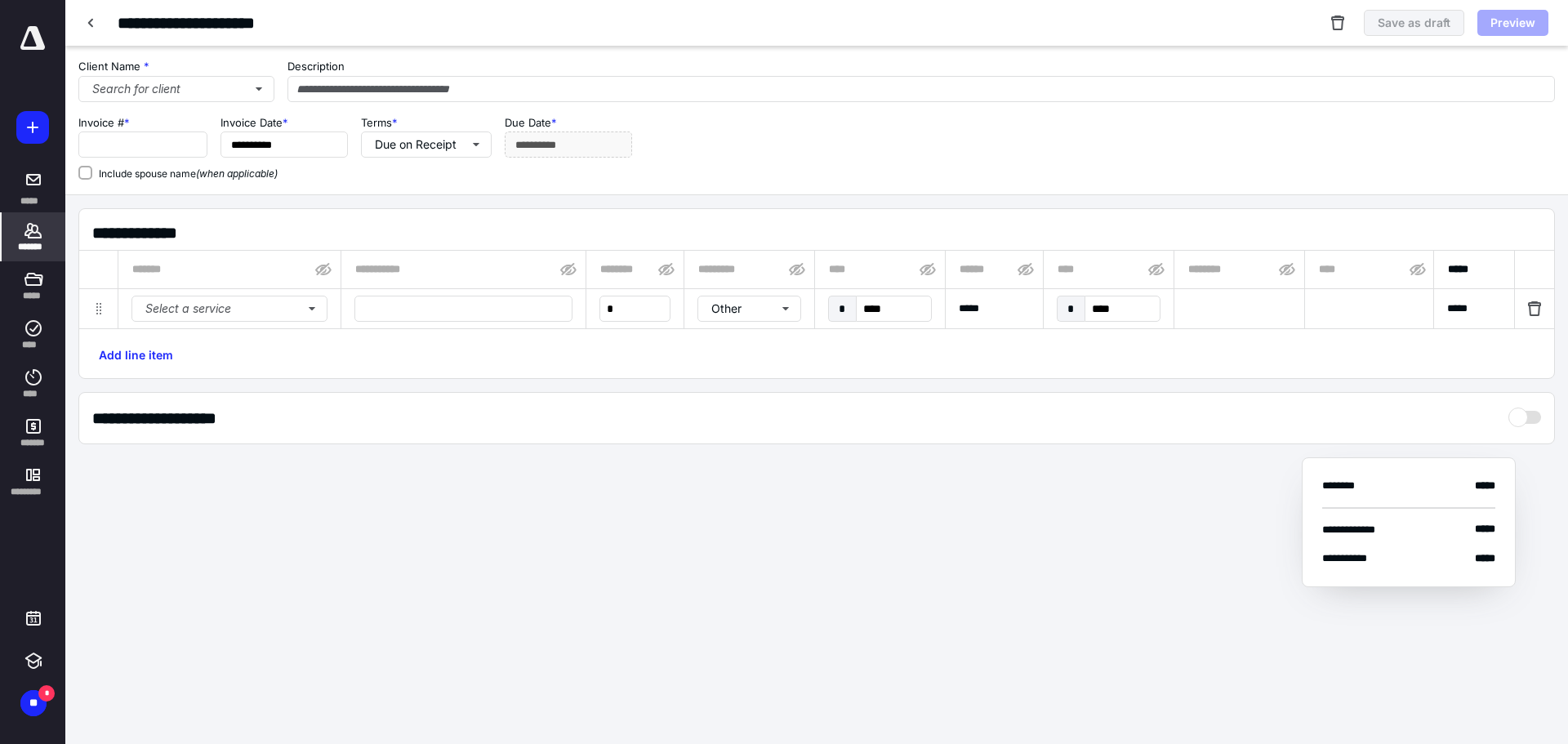 type on "****" 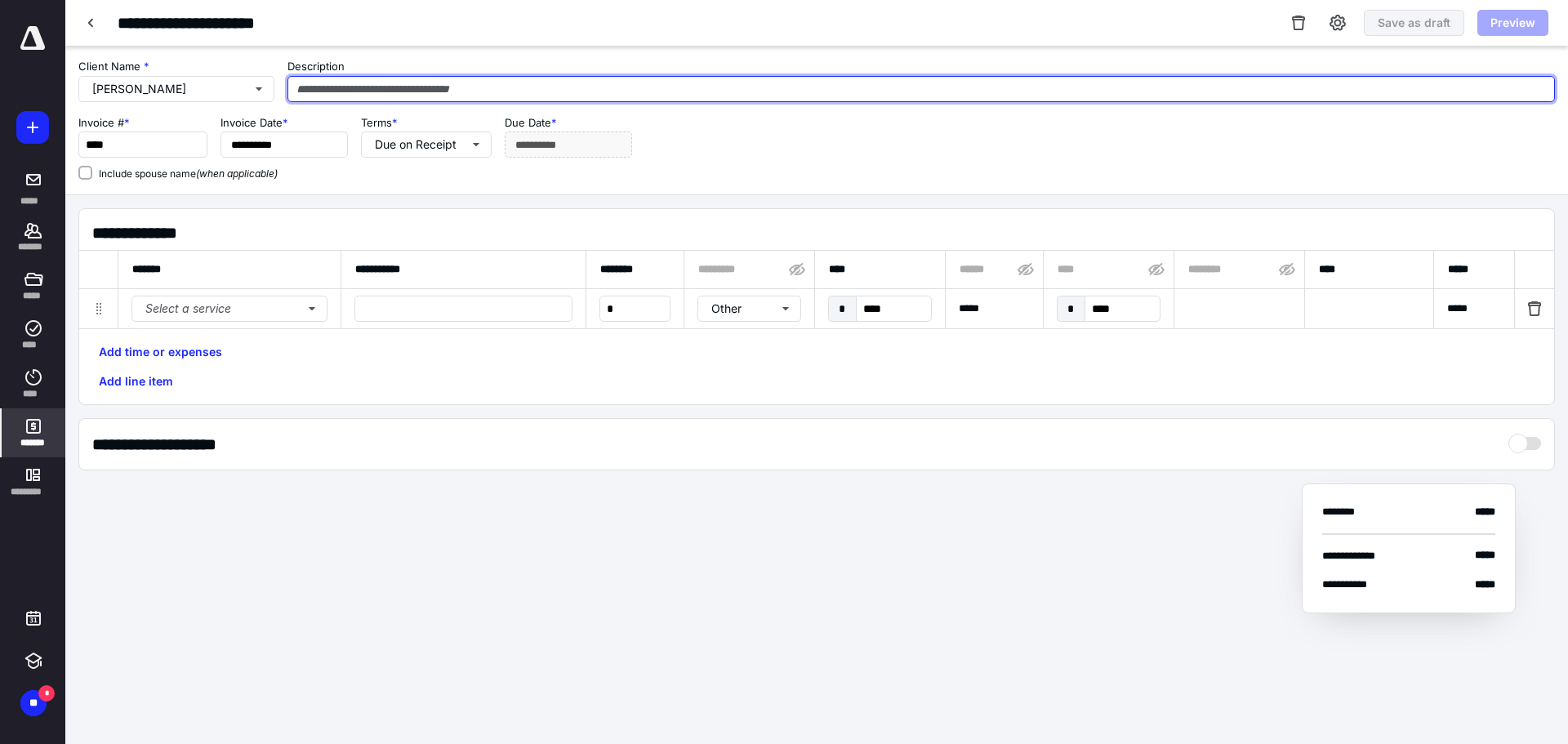 click at bounding box center (921, 89) 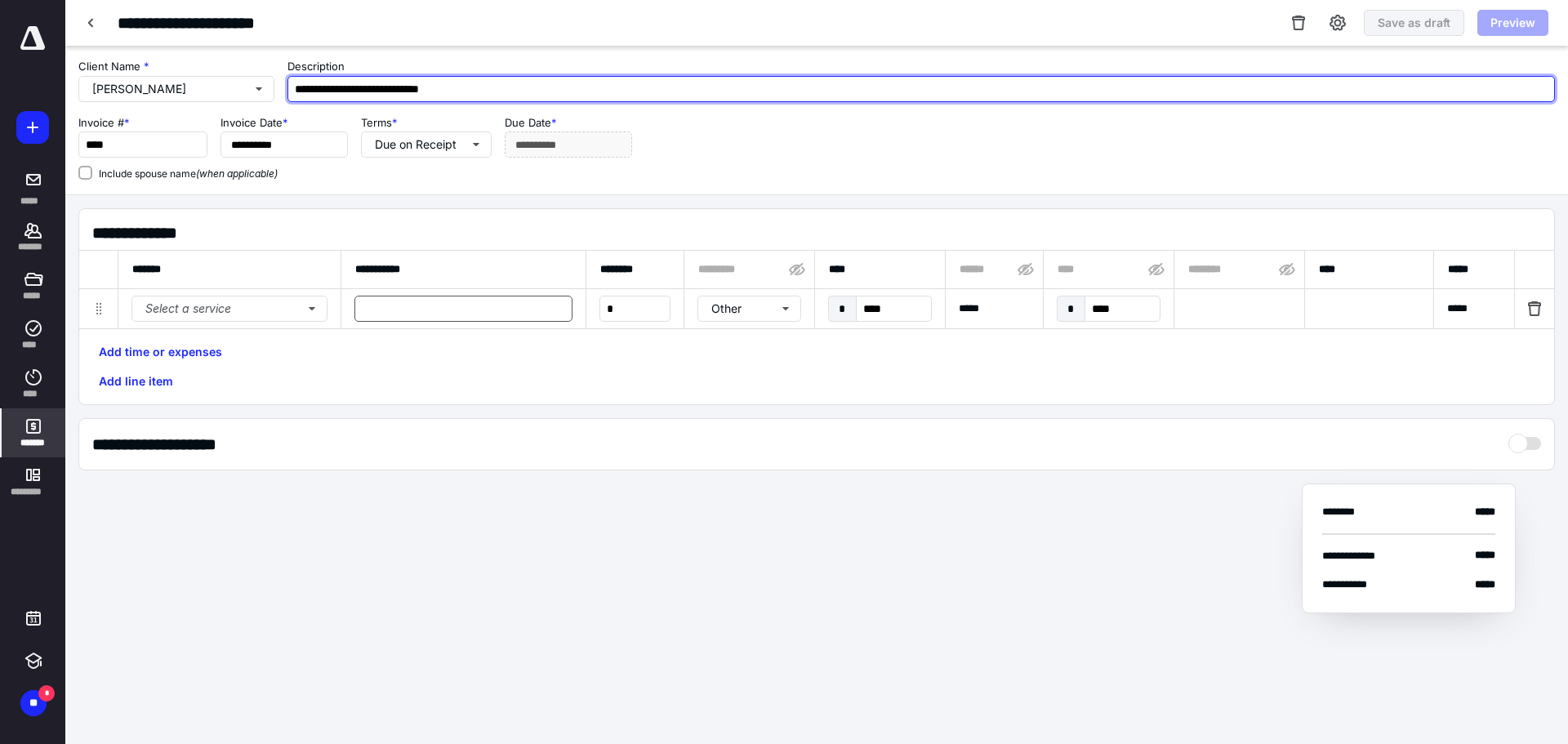 type on "**********" 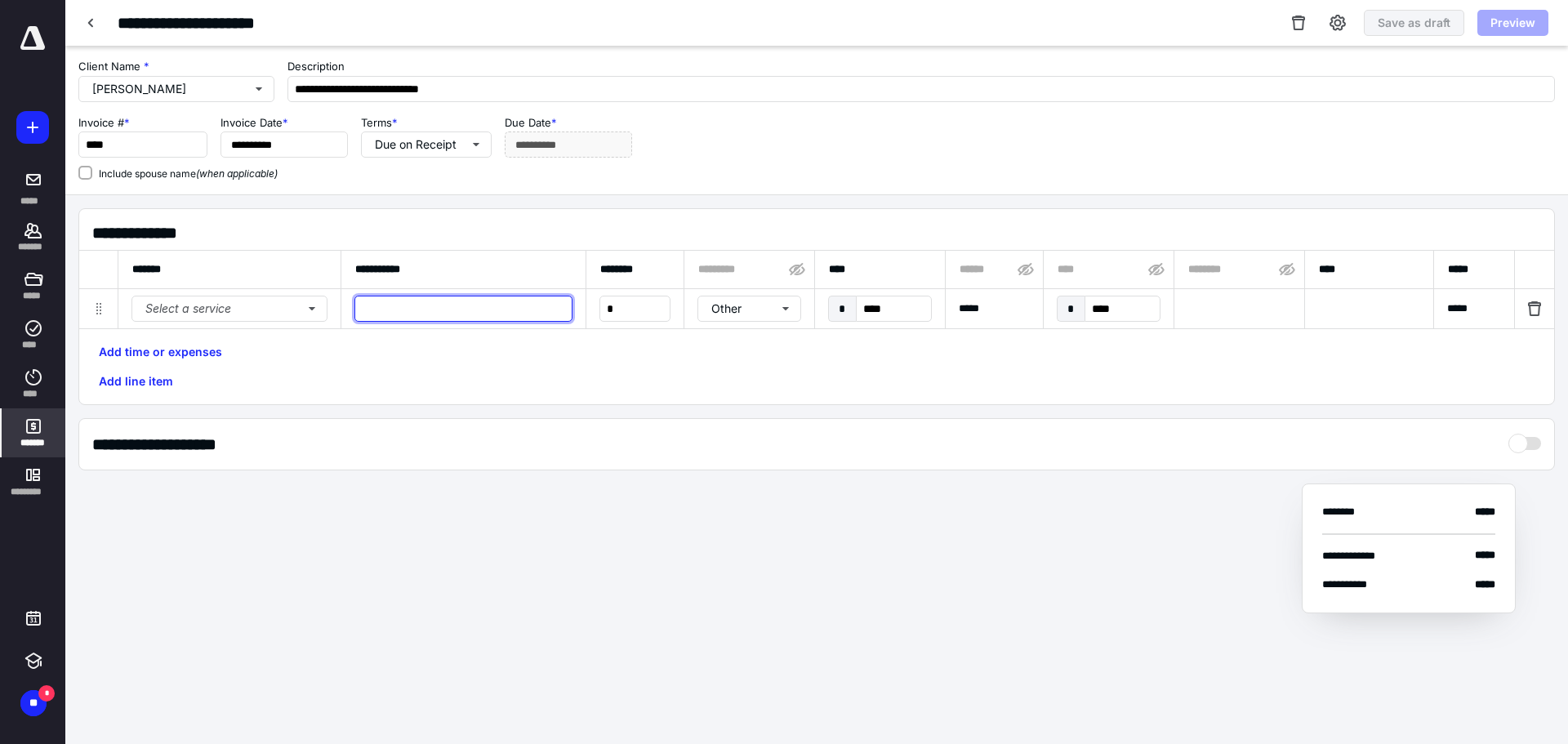 click at bounding box center (463, 309) 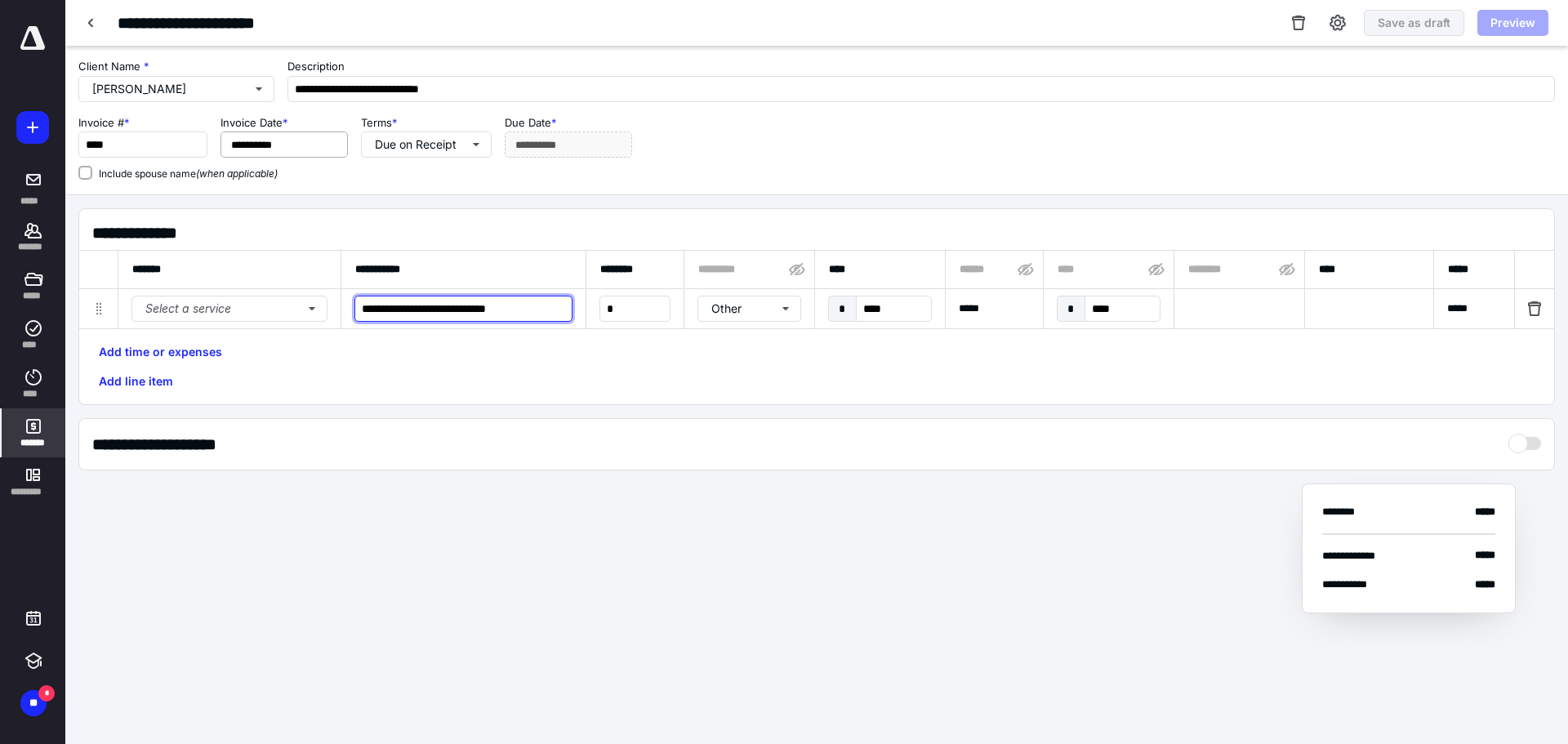 type on "**********" 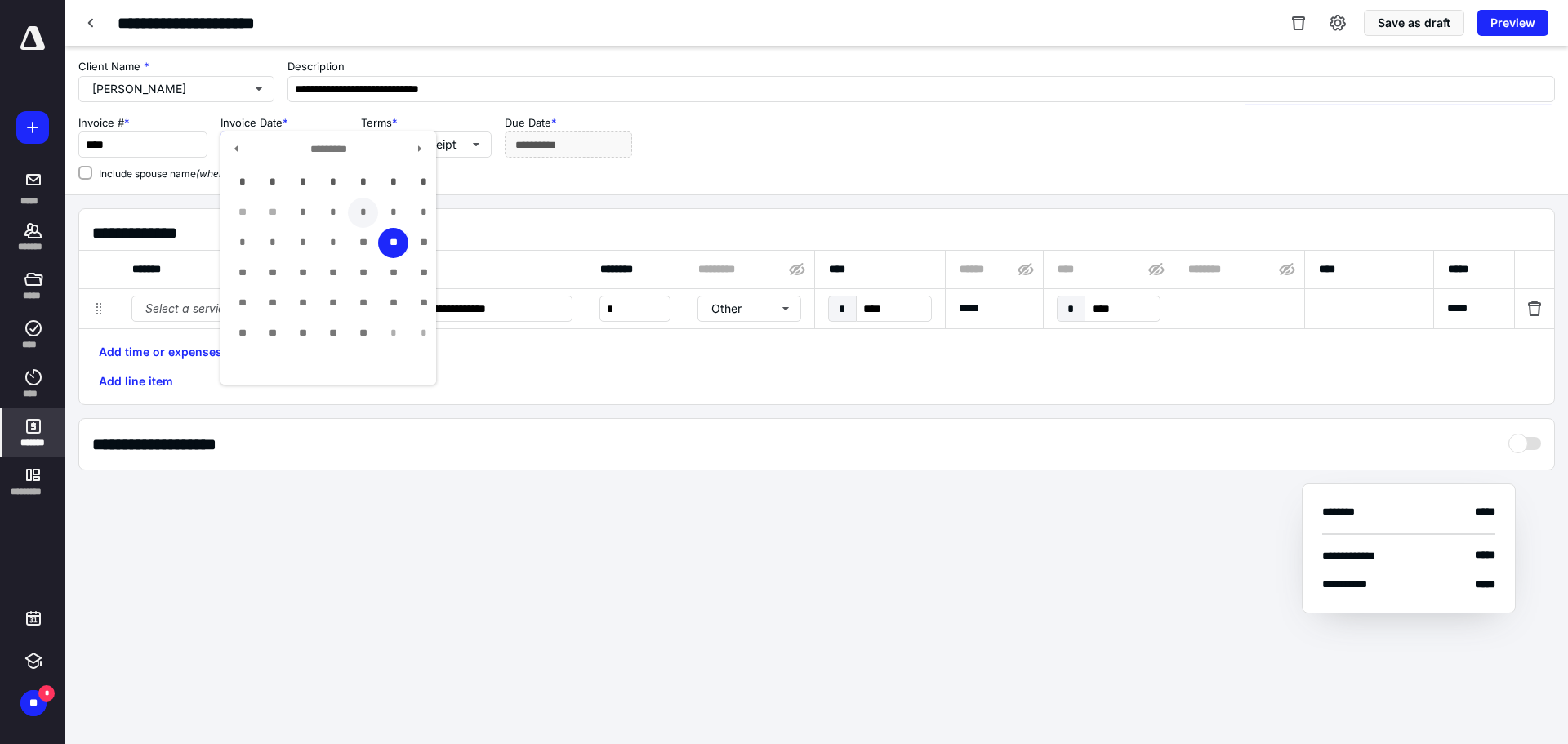 drag, startPoint x: 341, startPoint y: 140, endPoint x: 416, endPoint y: 211, distance: 103.27633 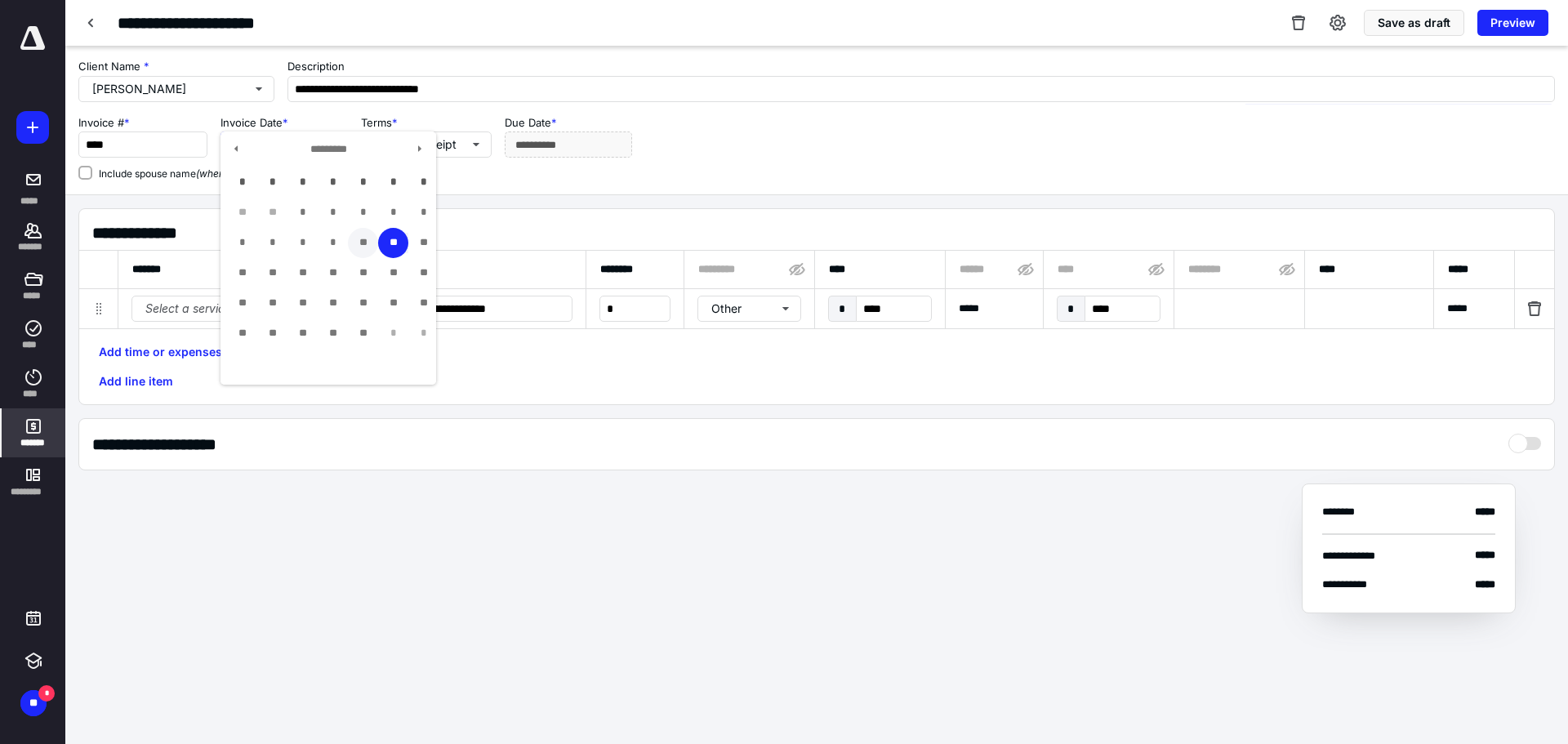 click on "**" at bounding box center (363, 243) 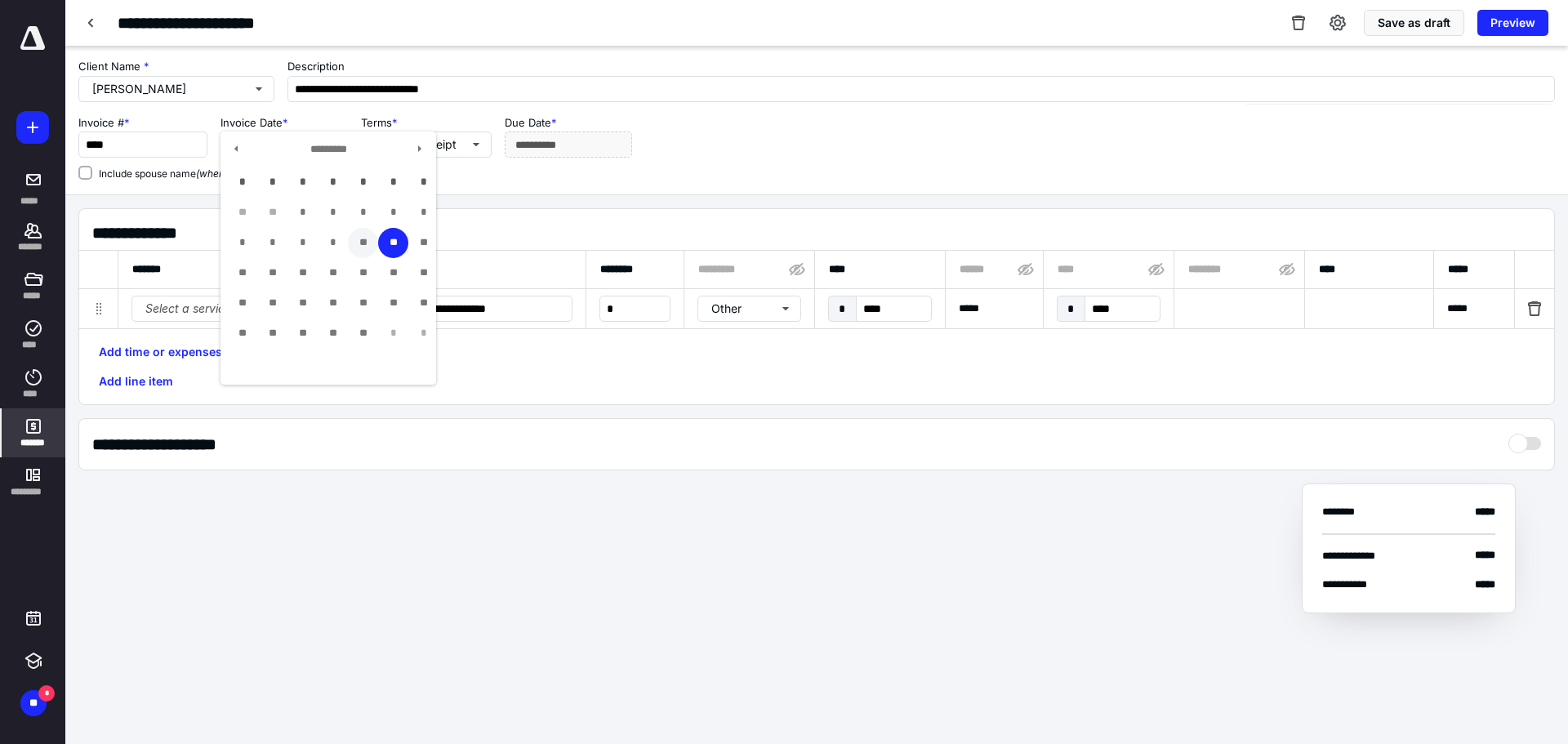 type on "**********" 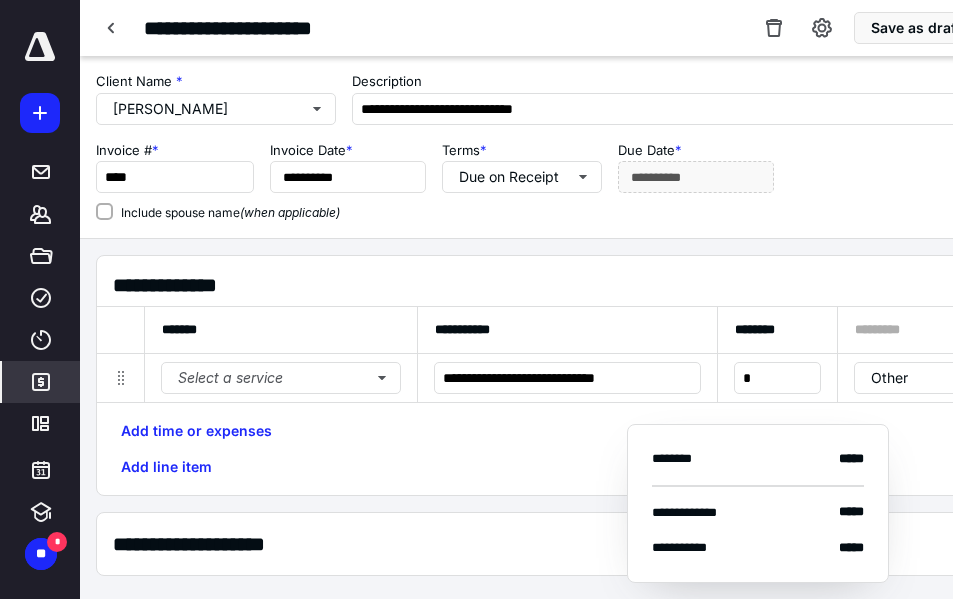 scroll, scrollTop: 8234, scrollLeft: 0, axis: vertical 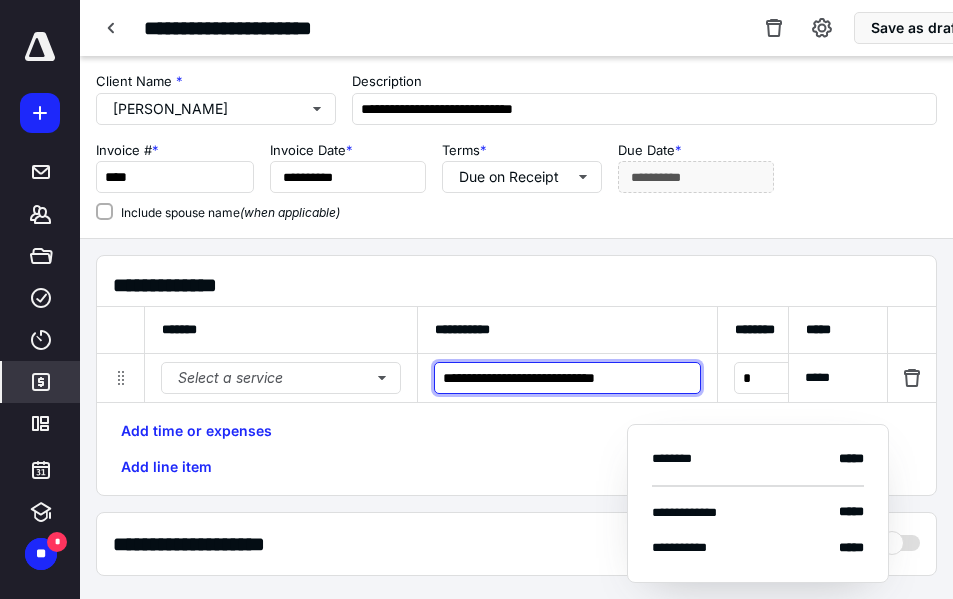 click on "**********" at bounding box center (567, 378) 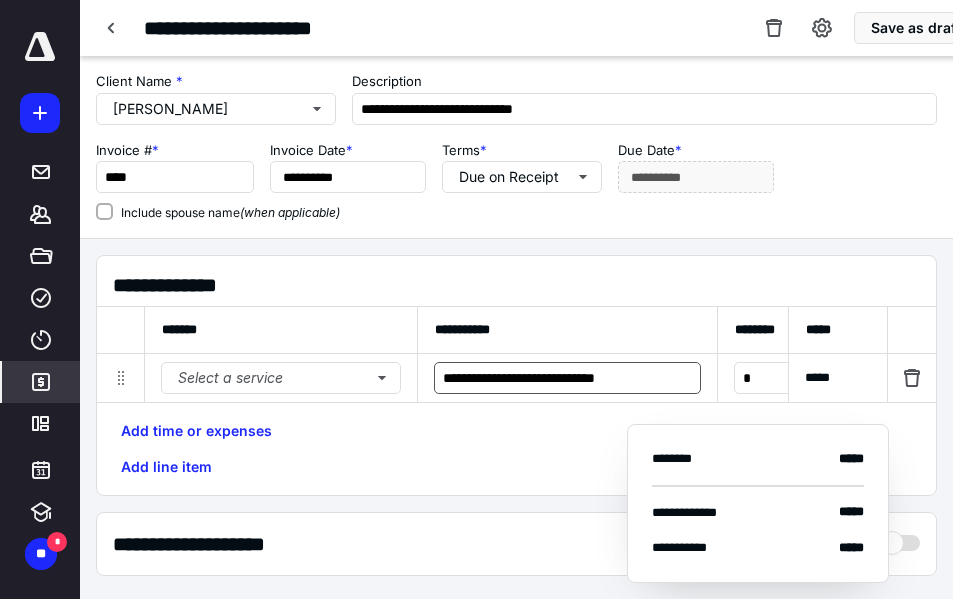 type 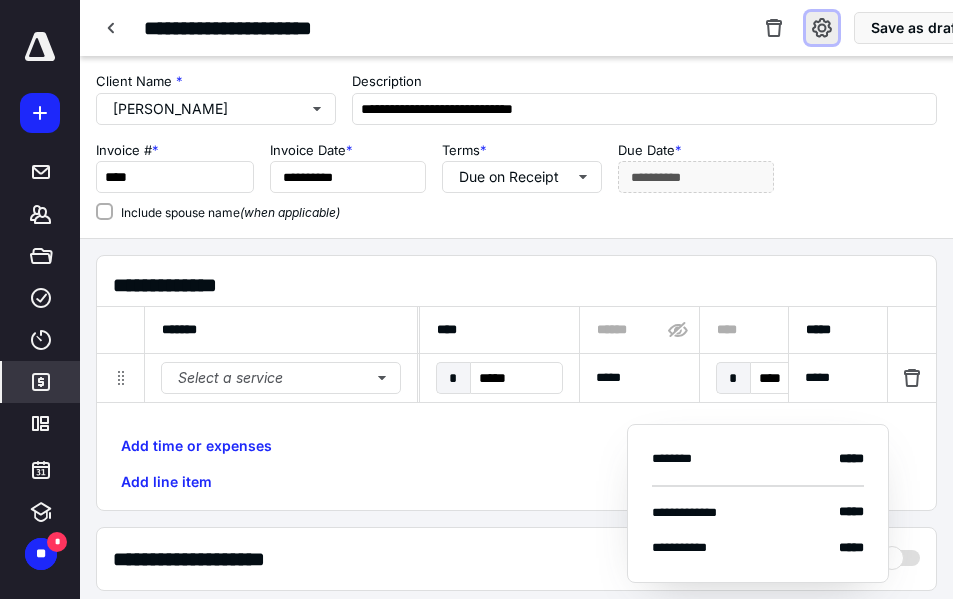 type on "*********" 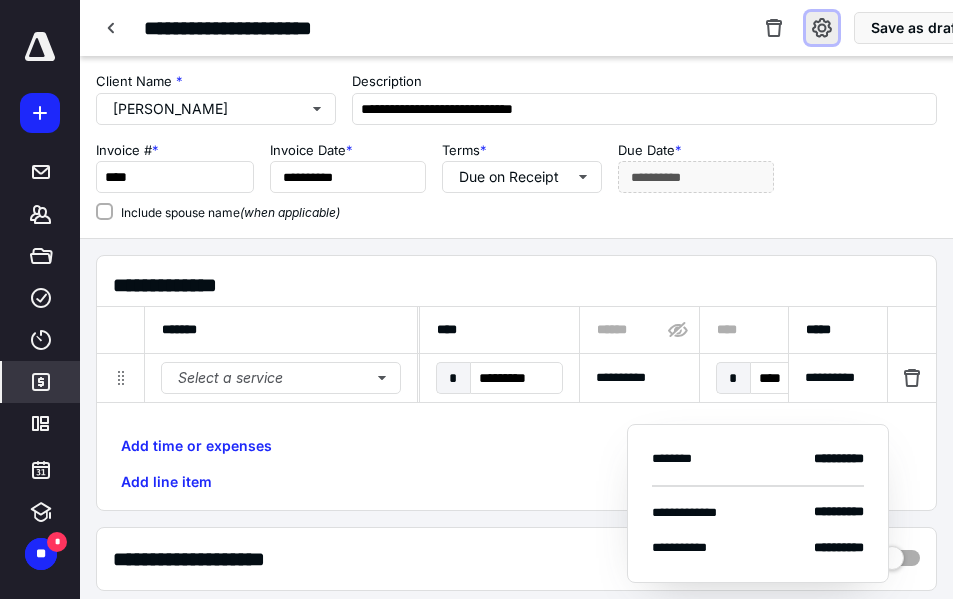 click at bounding box center (822, 28) 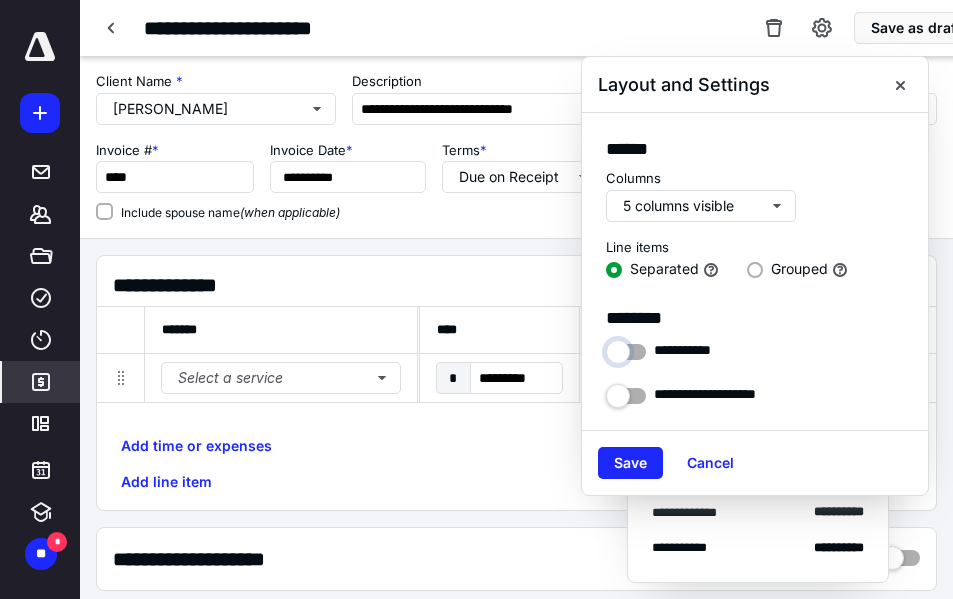 click at bounding box center [626, 347] 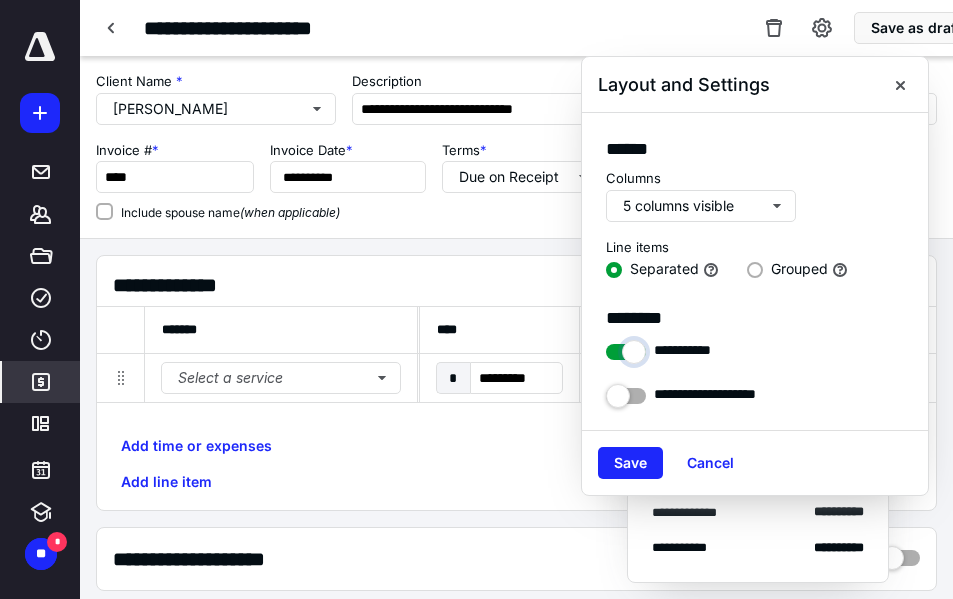 checkbox on "****" 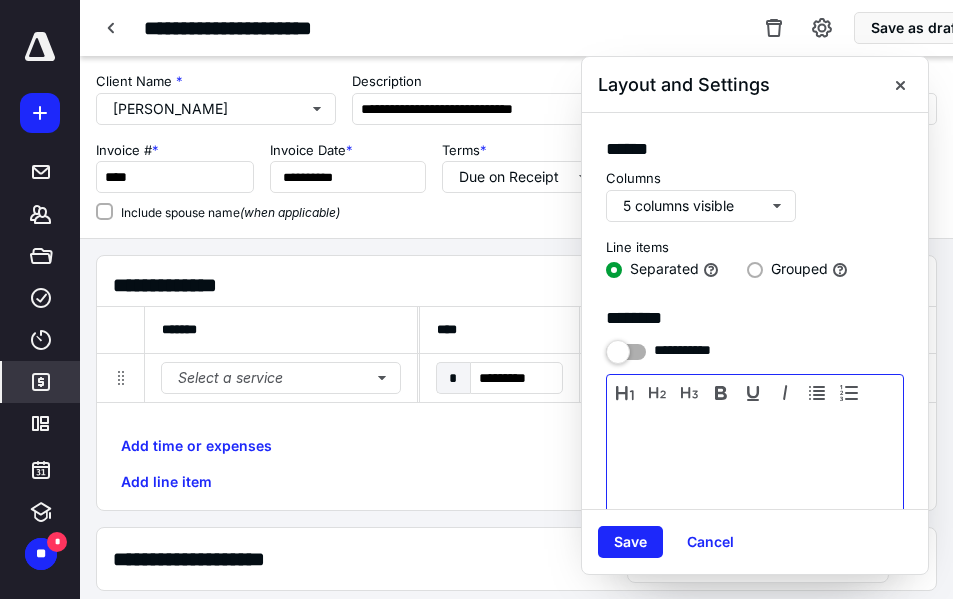 drag, startPoint x: 765, startPoint y: 483, endPoint x: 788, endPoint y: 460, distance: 32.526913 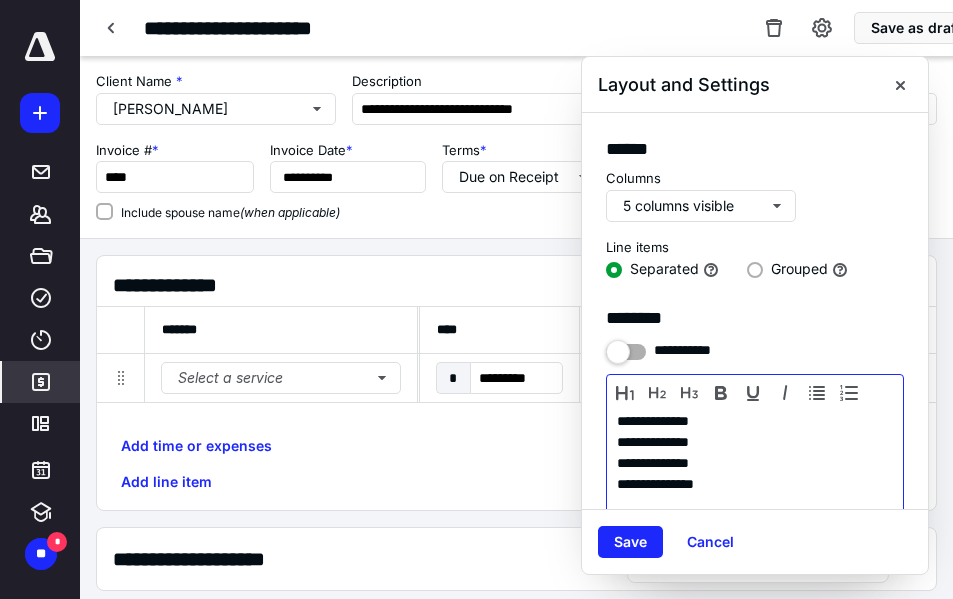scroll, scrollTop: 4, scrollLeft: 0, axis: vertical 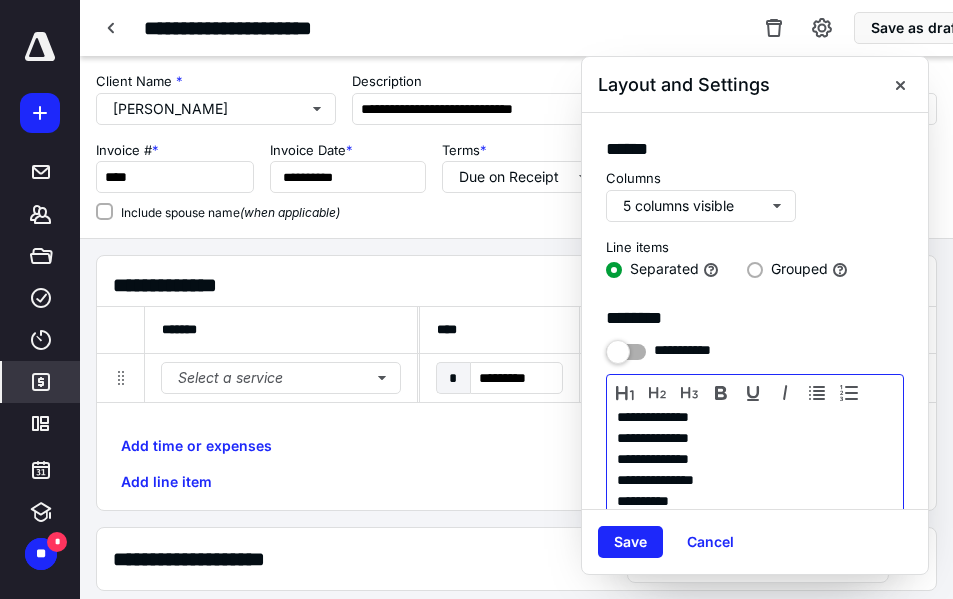 click on "**********" at bounding box center (740, 459) 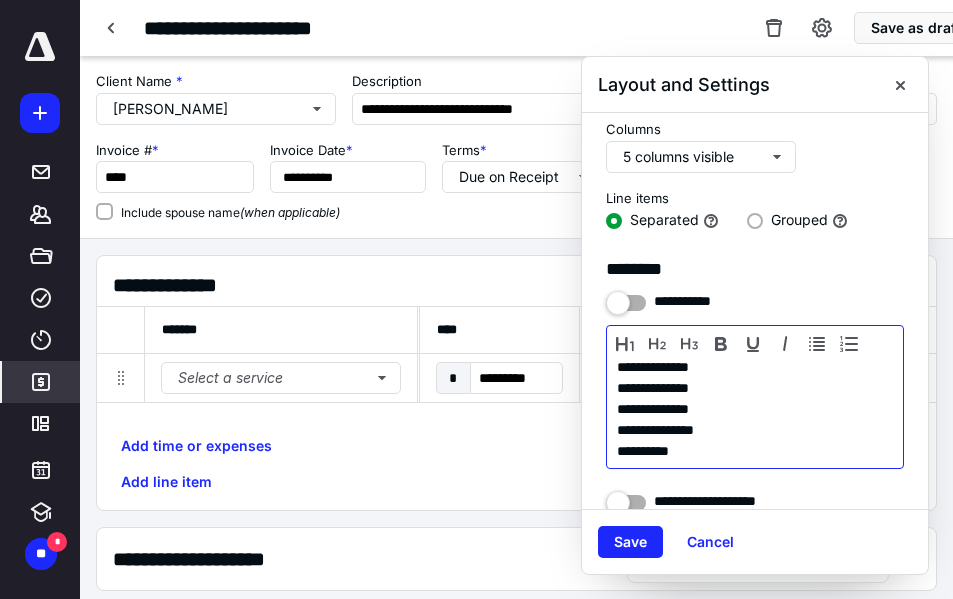 scroll, scrollTop: 75, scrollLeft: 0, axis: vertical 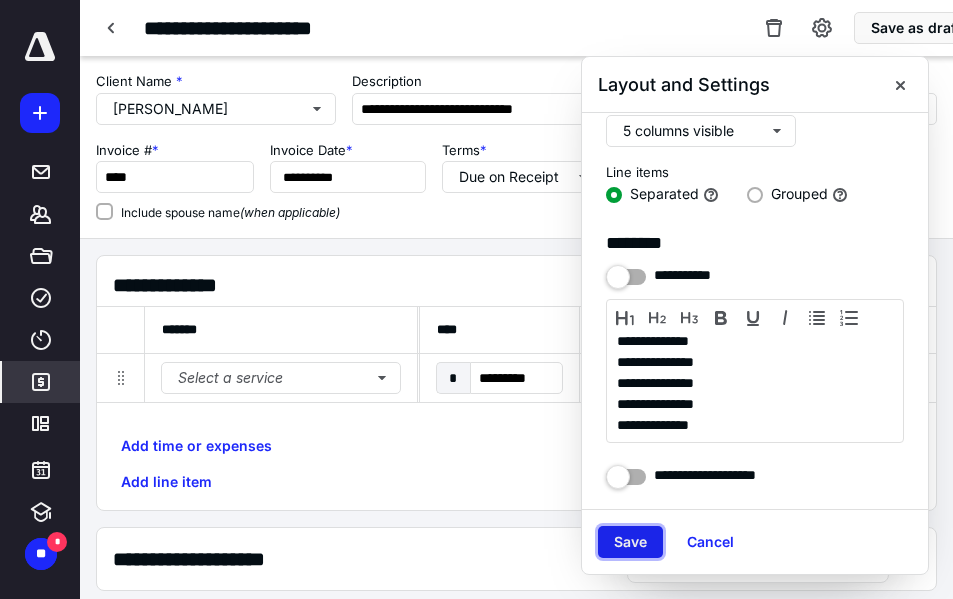 click on "Save" at bounding box center (630, 542) 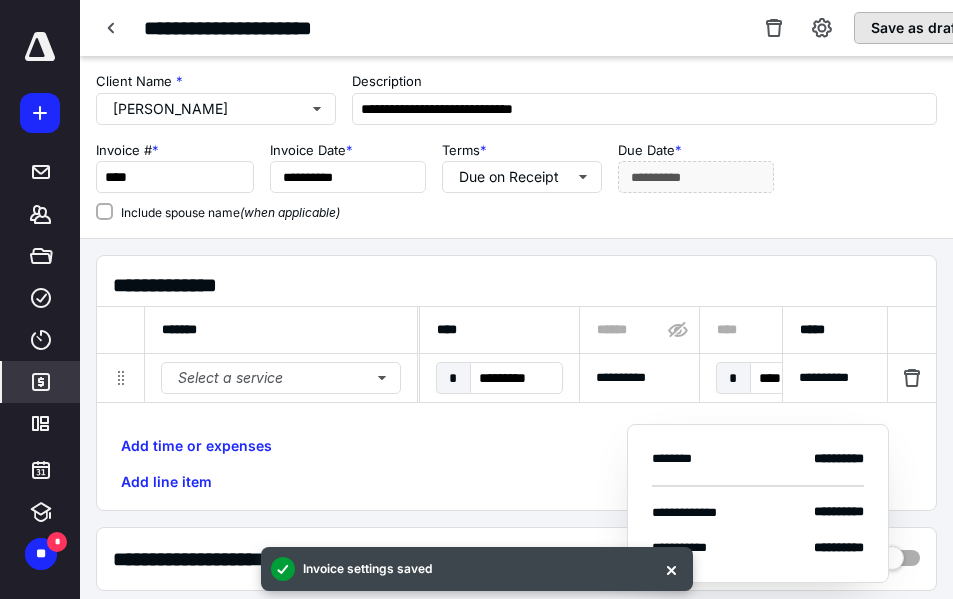 click on "Save as draft" at bounding box center [915, 28] 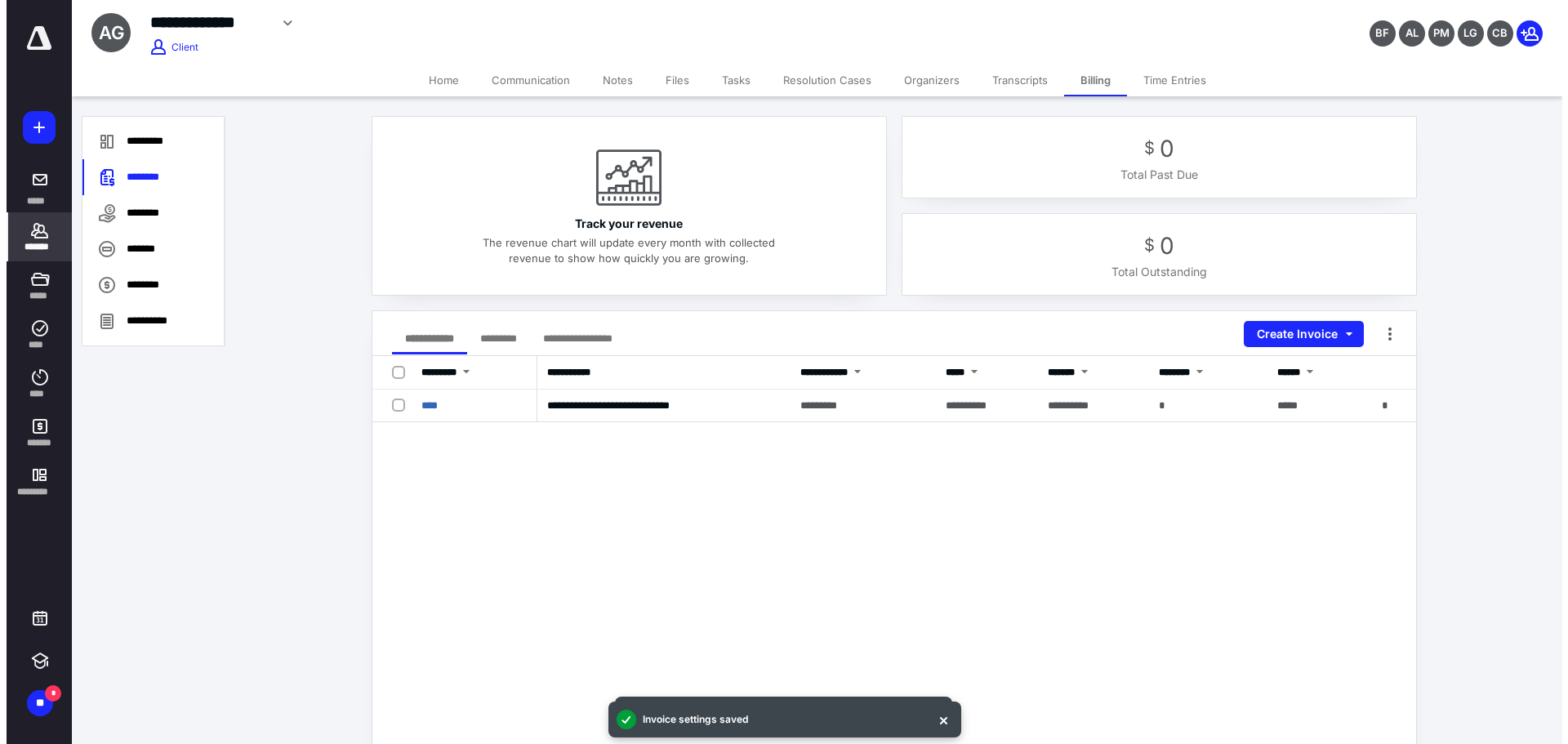 scroll, scrollTop: 6606, scrollLeft: 0, axis: vertical 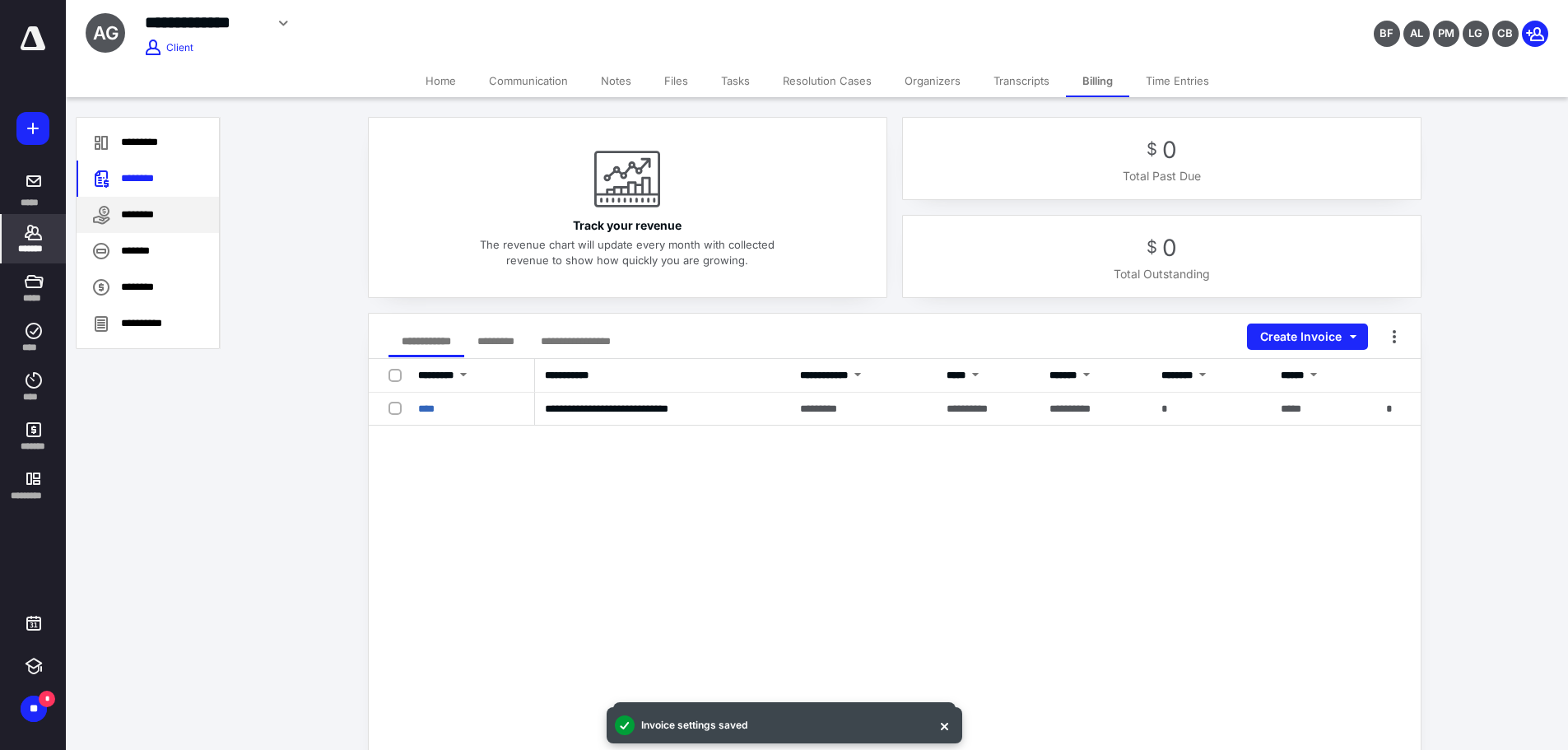click on "********" at bounding box center (147, 215) 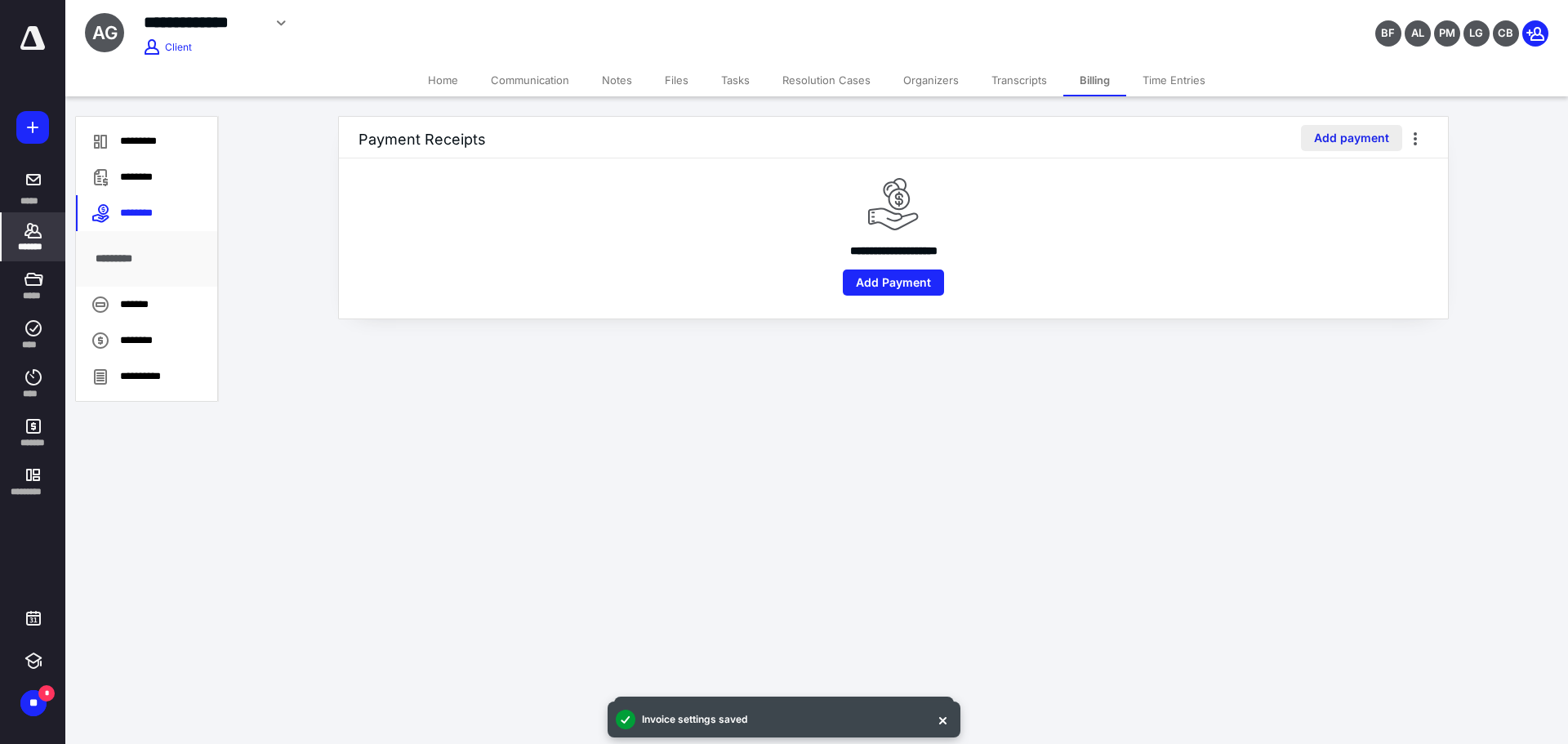 click on "Add payment" at bounding box center [1352, 138] 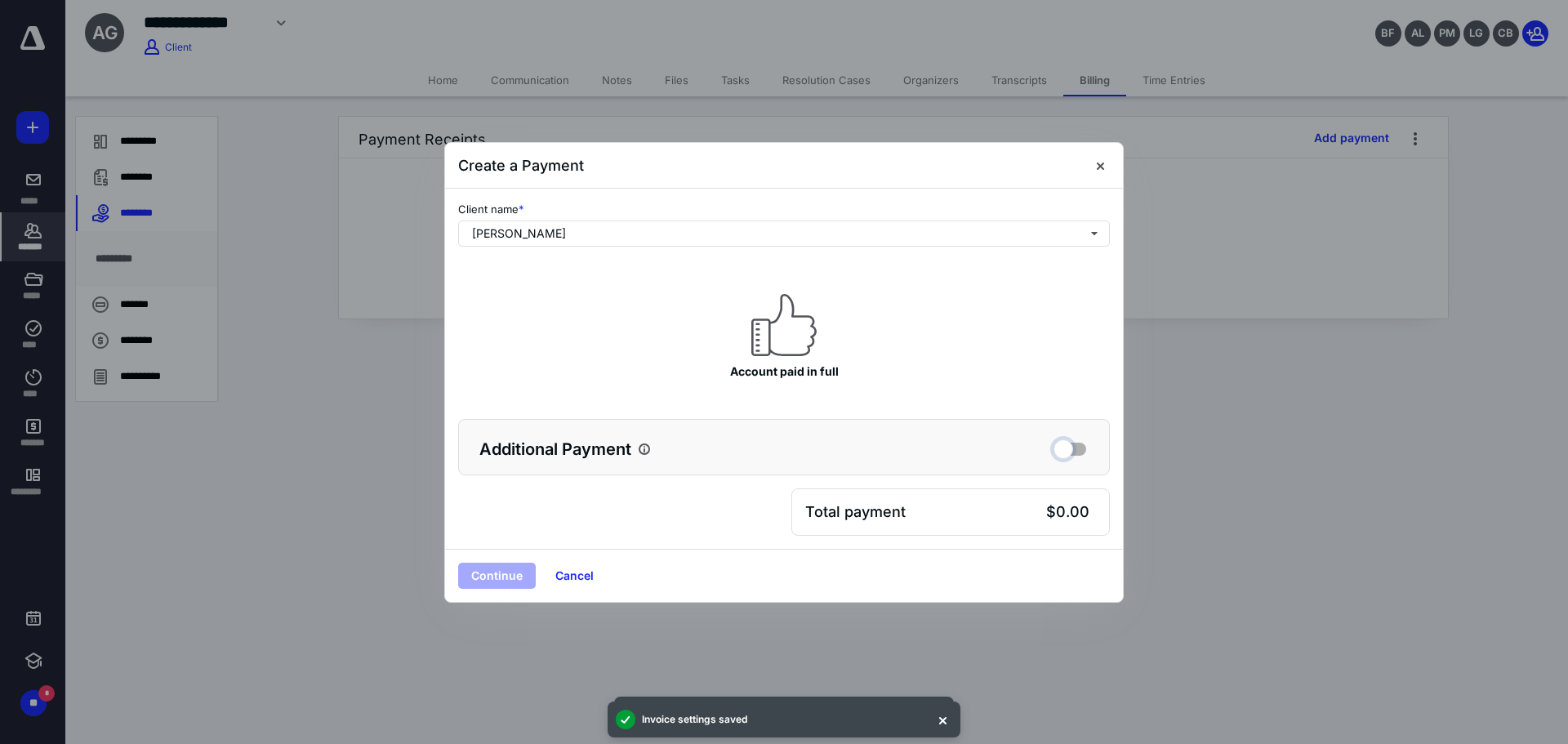 click at bounding box center (1070, 447) 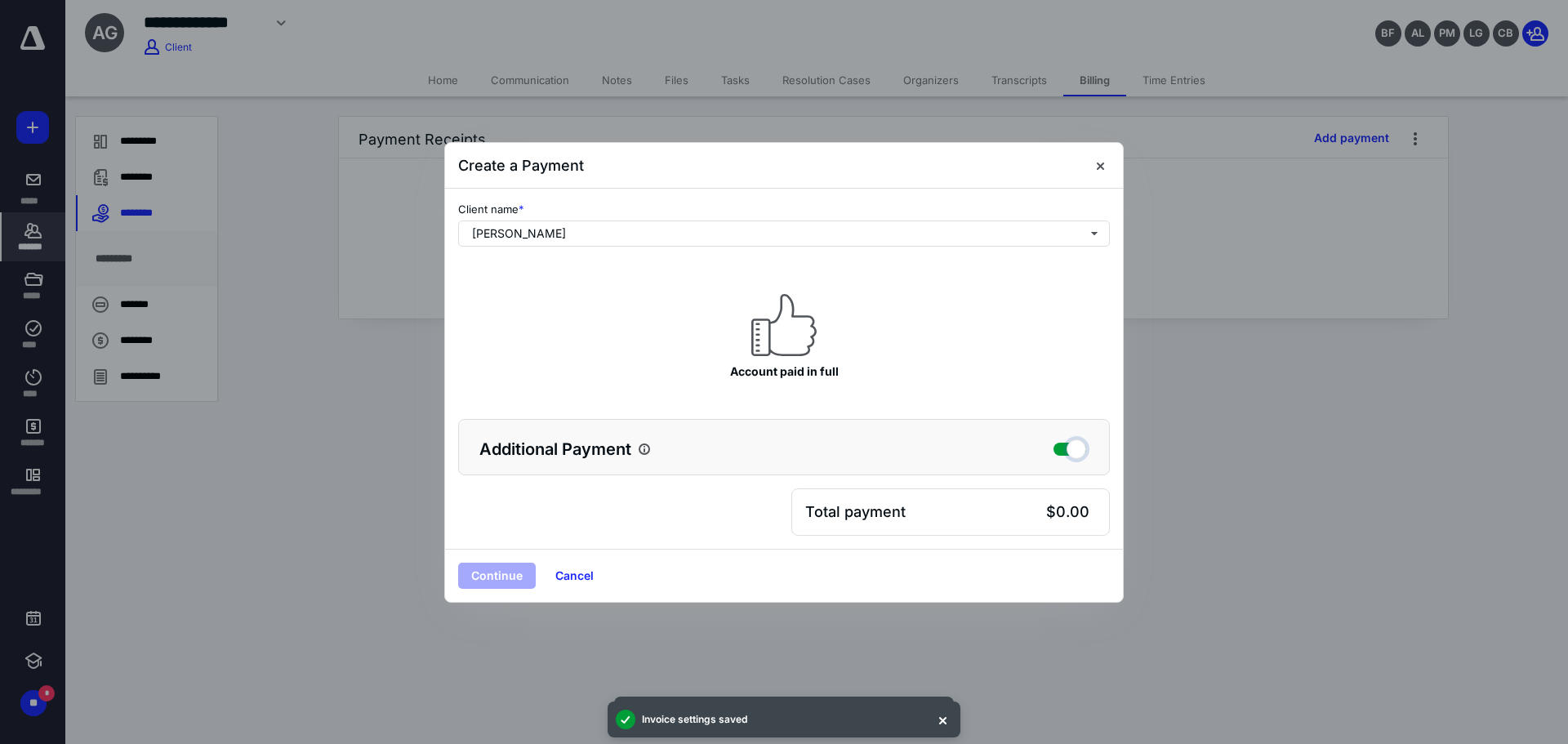 checkbox on "true" 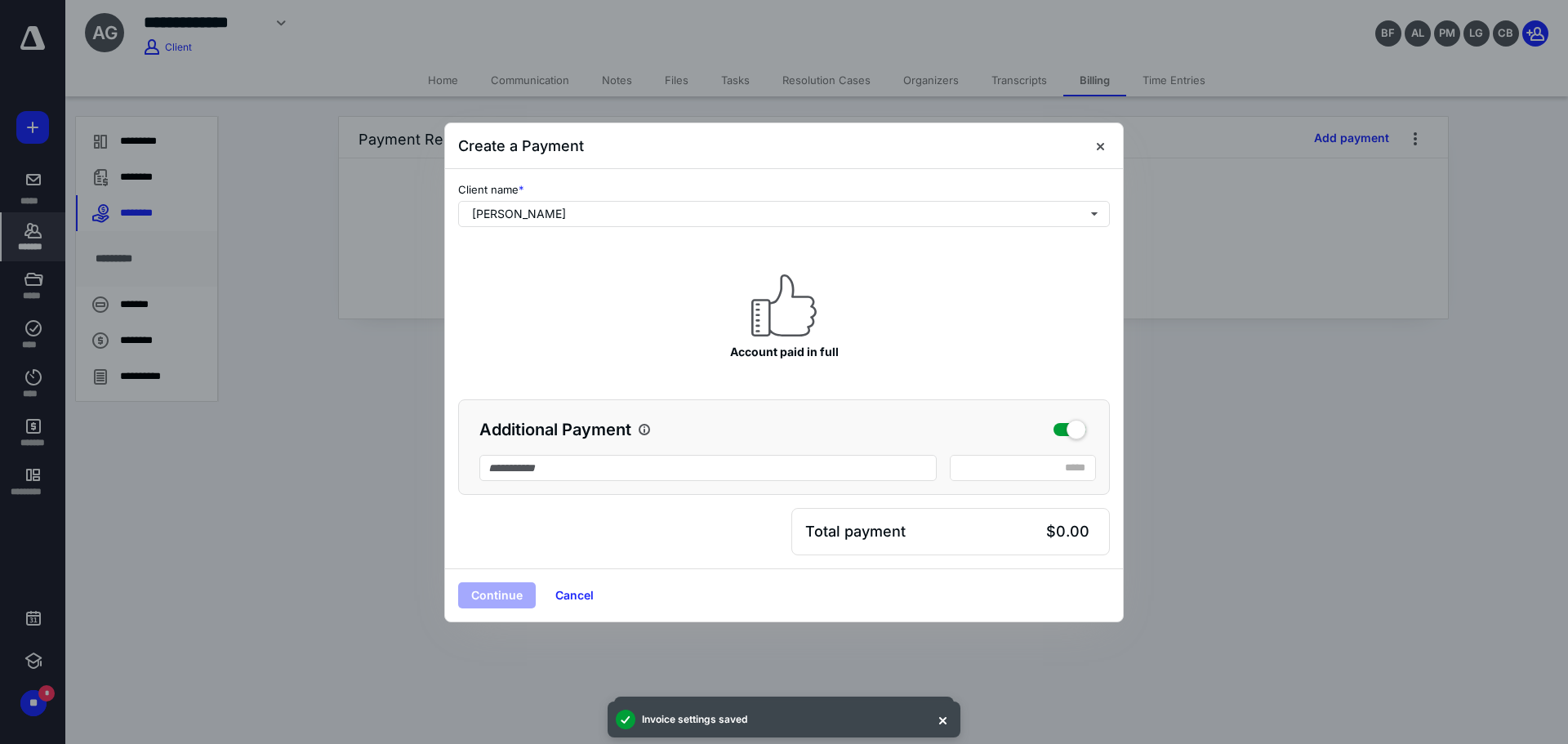 click on "* *****" at bounding box center (1022, 468) 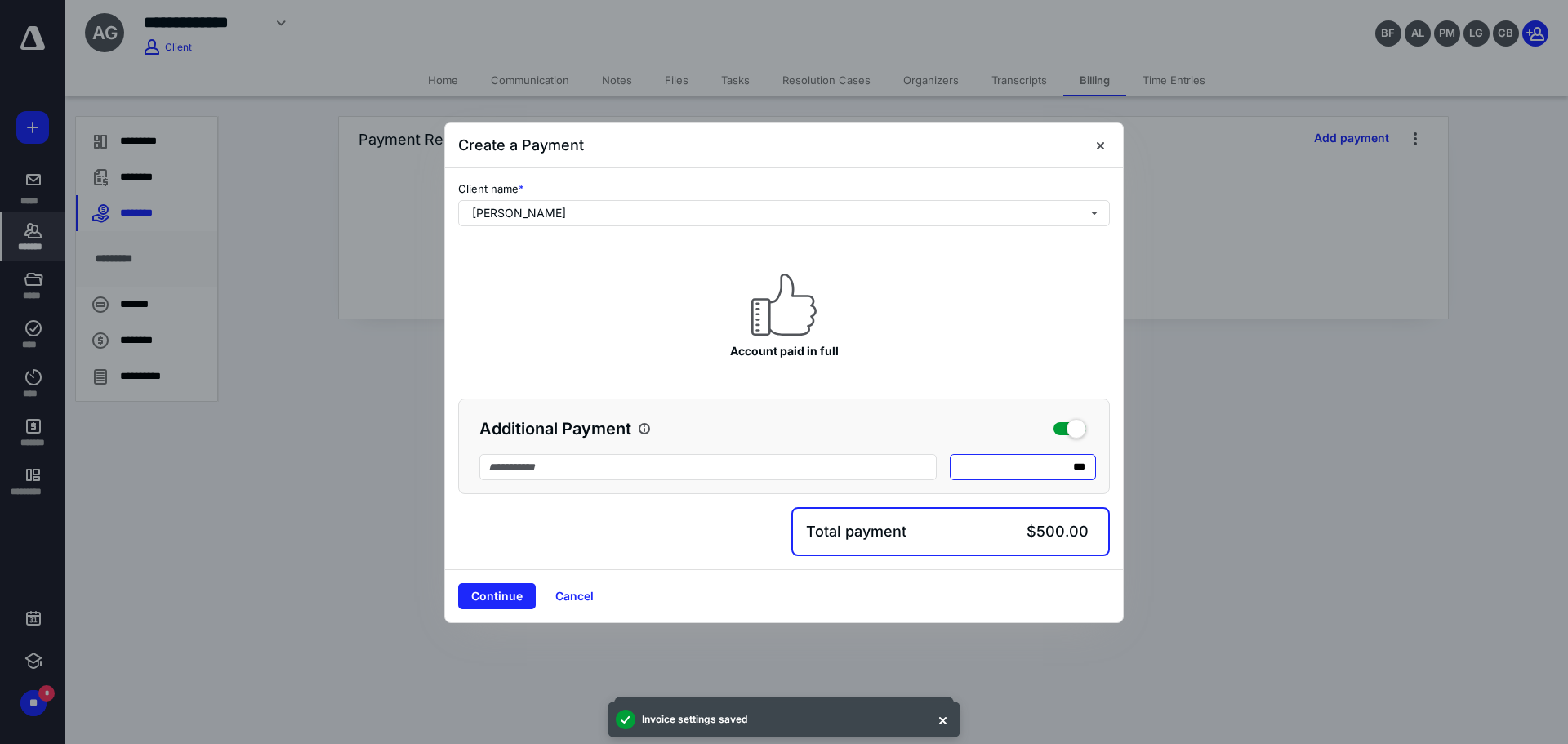 type on "****" 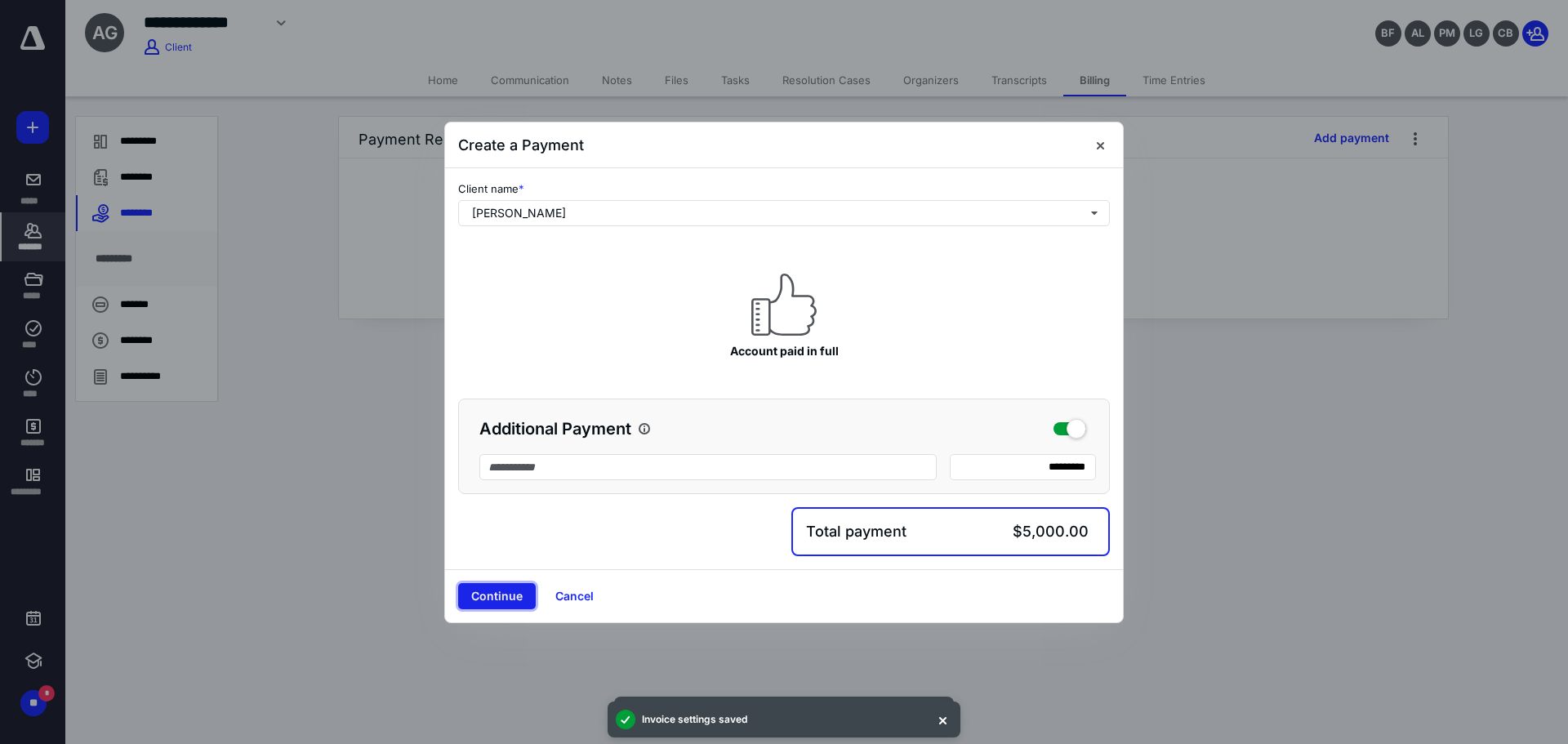 click on "Continue" at bounding box center (497, 596) 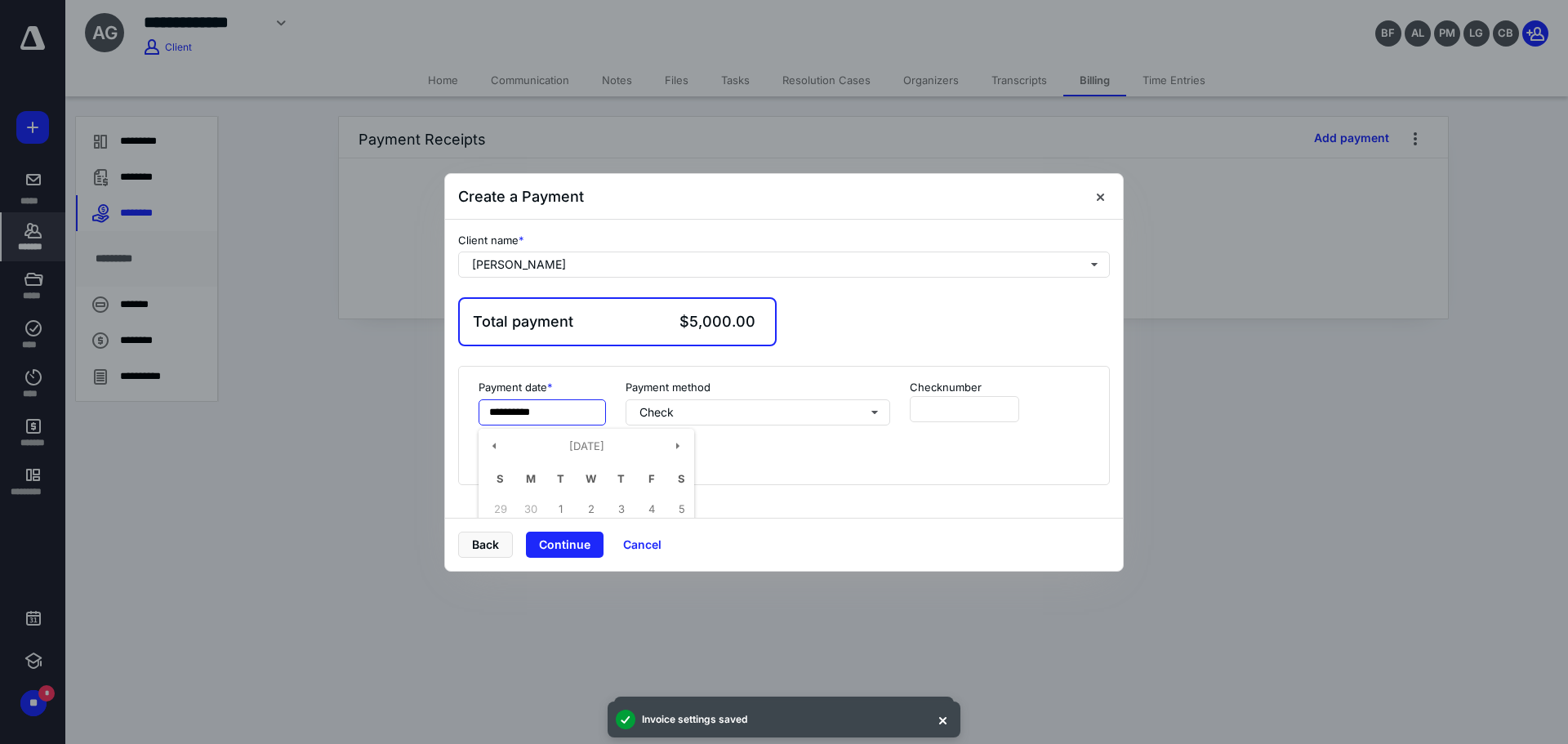 click on "**********" at bounding box center [542, 412] 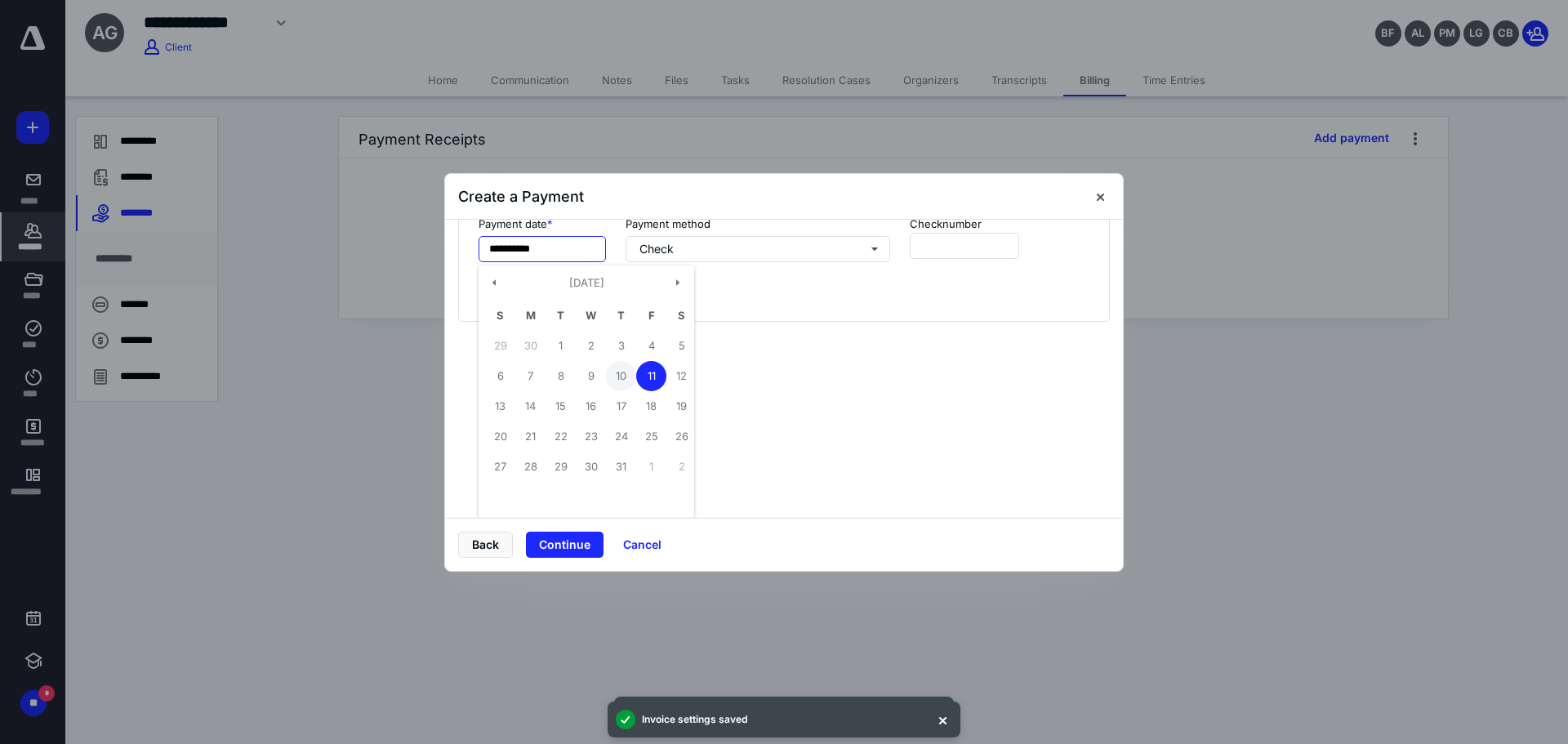 click on "10" at bounding box center [621, 376] 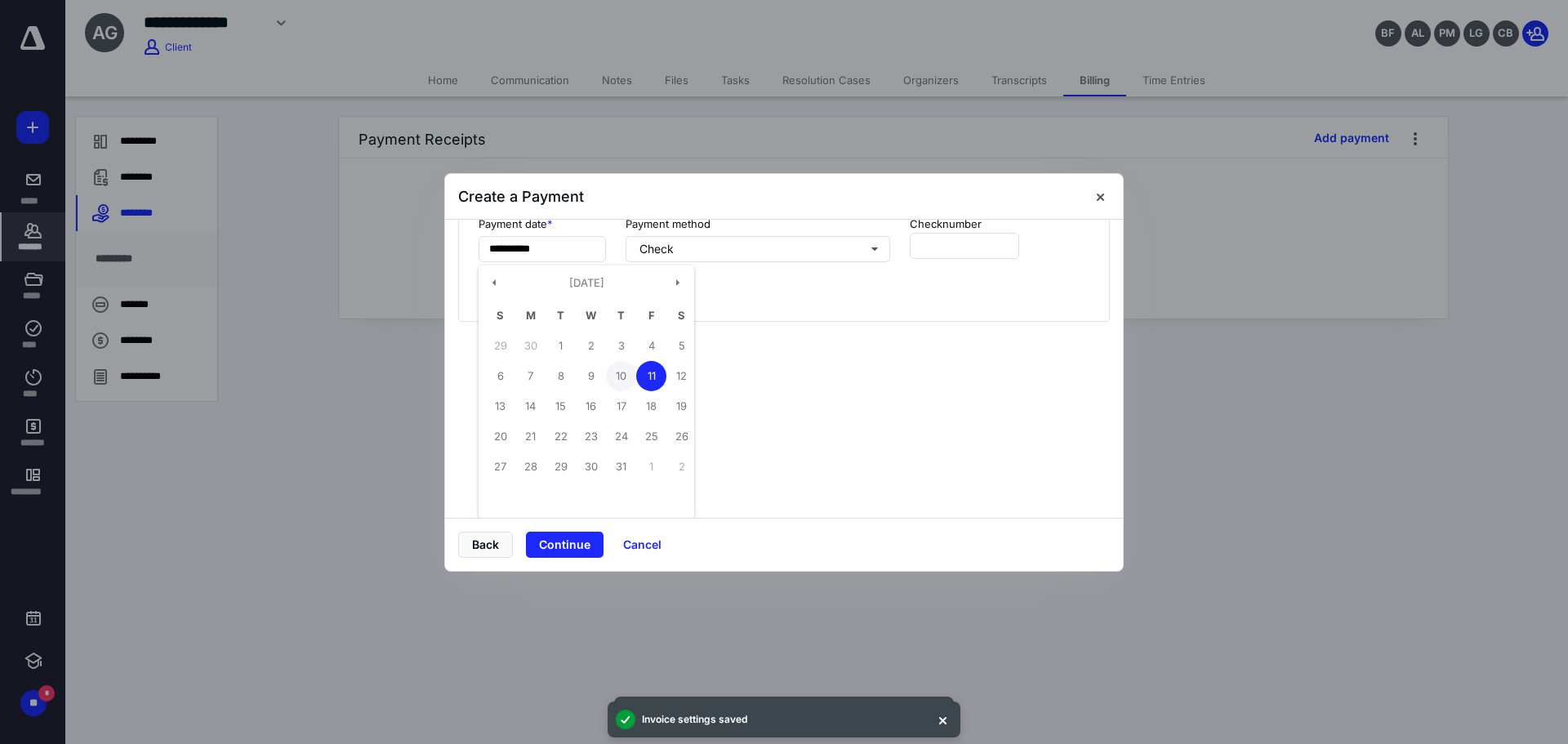 type on "**********" 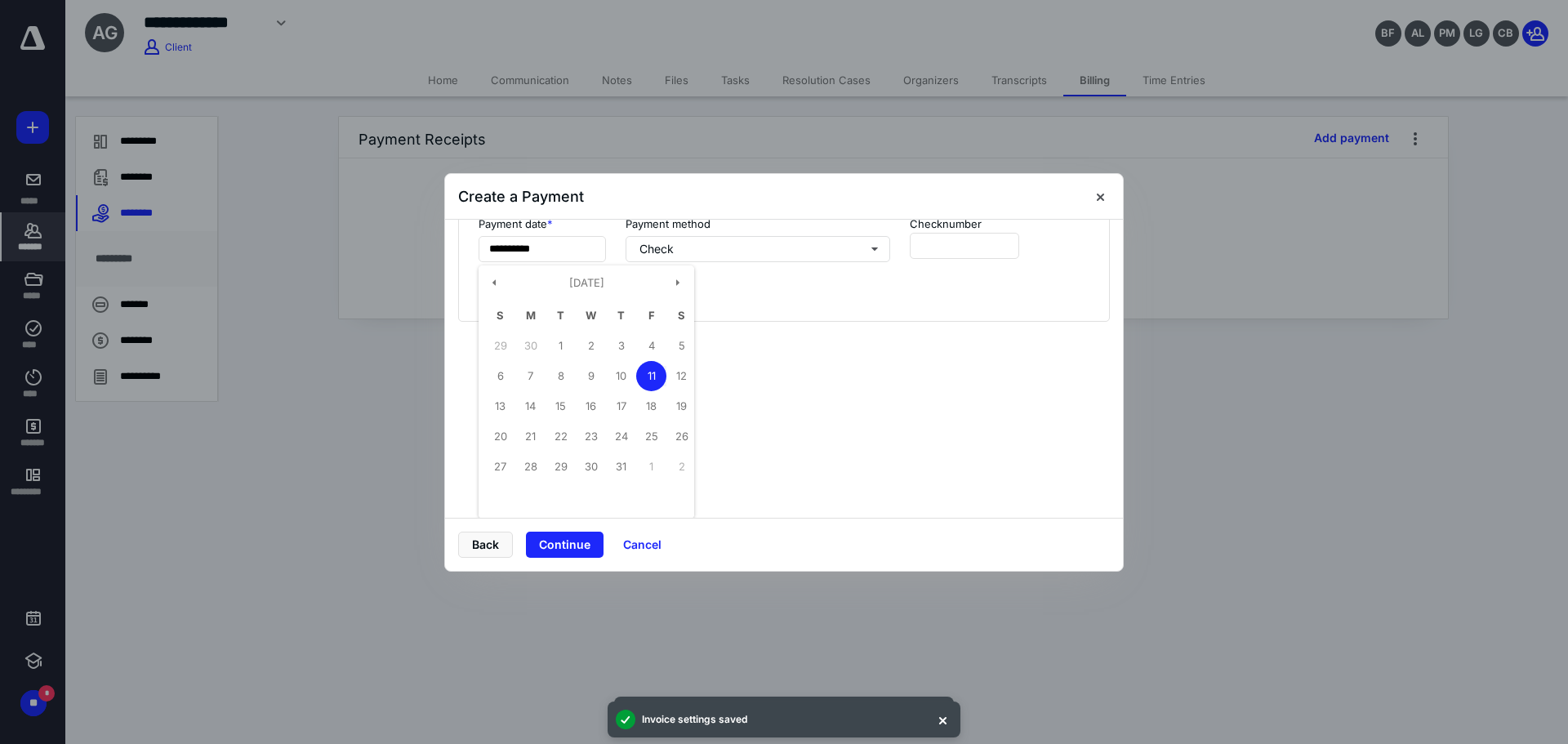 scroll, scrollTop: 0, scrollLeft: 0, axis: both 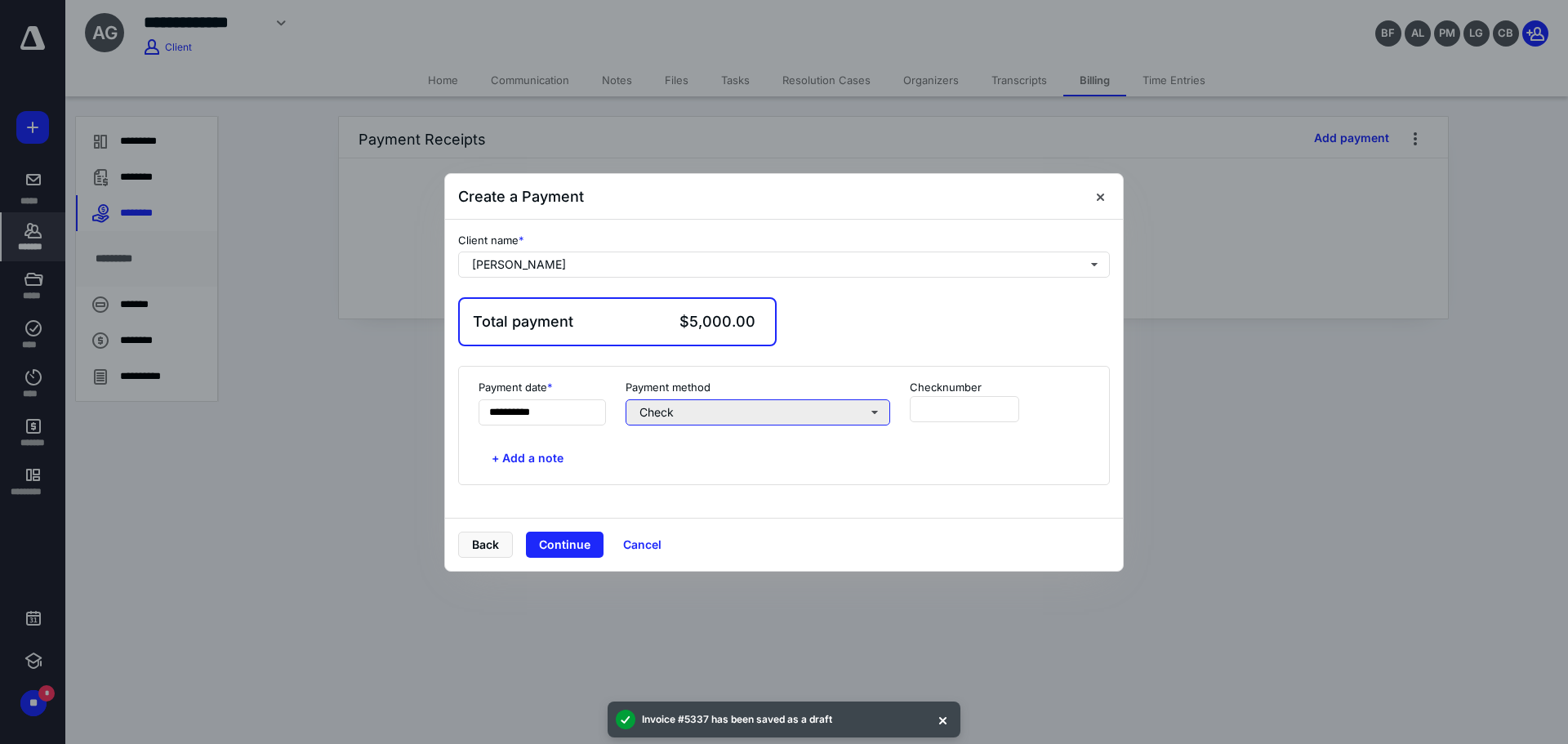 click on "Check" at bounding box center (758, 412) 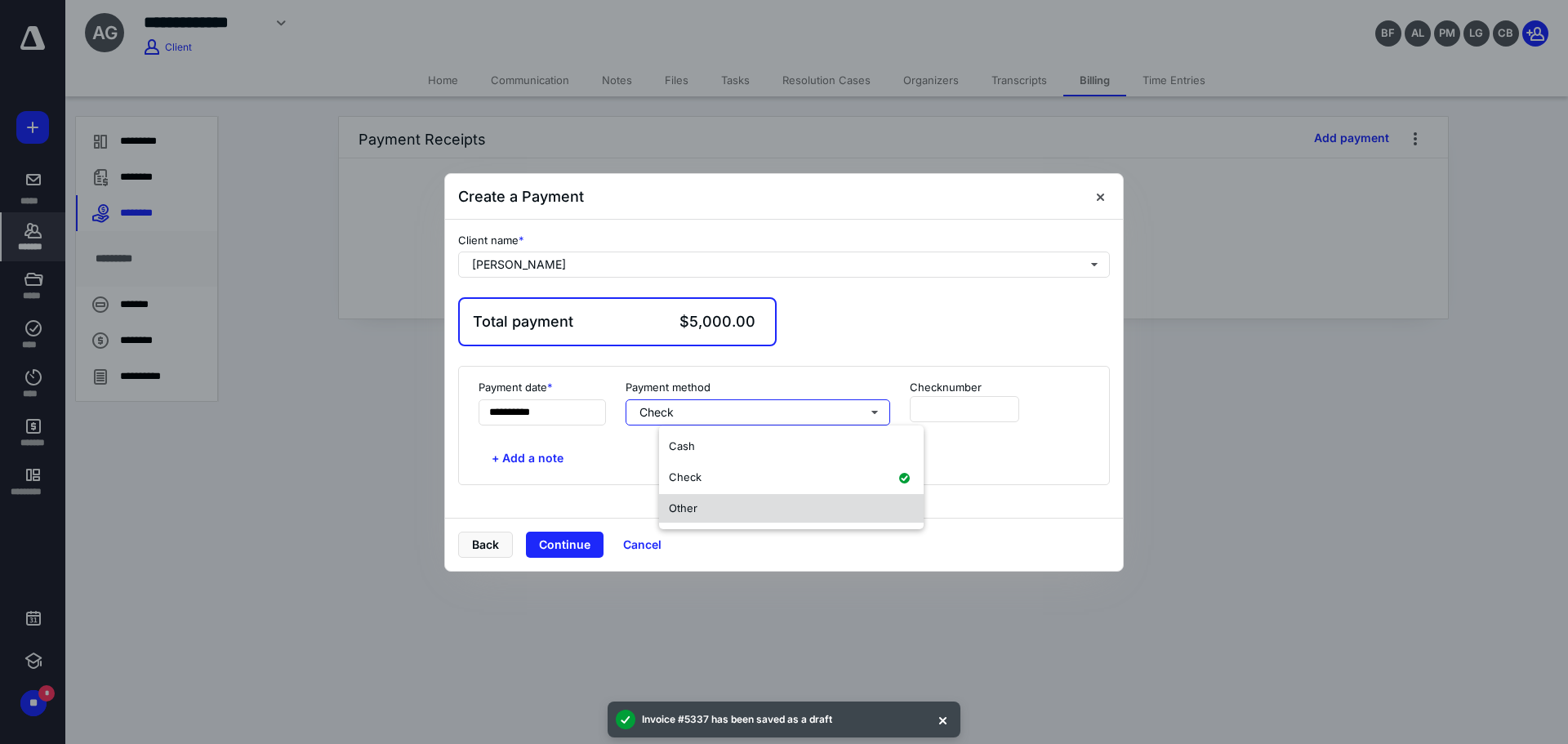 click on "Other" at bounding box center (791, 509) 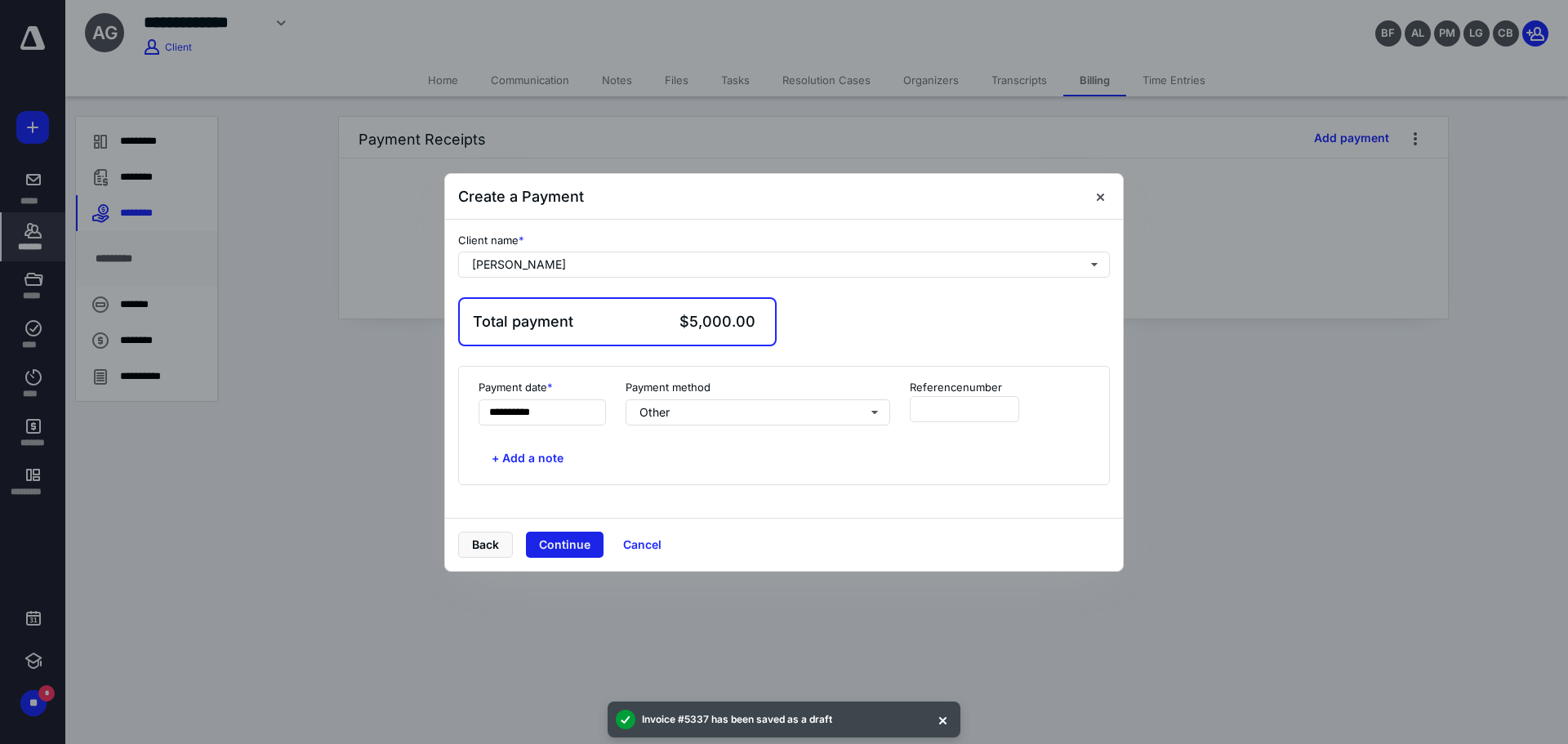 click on "Continue" at bounding box center [564, 545] 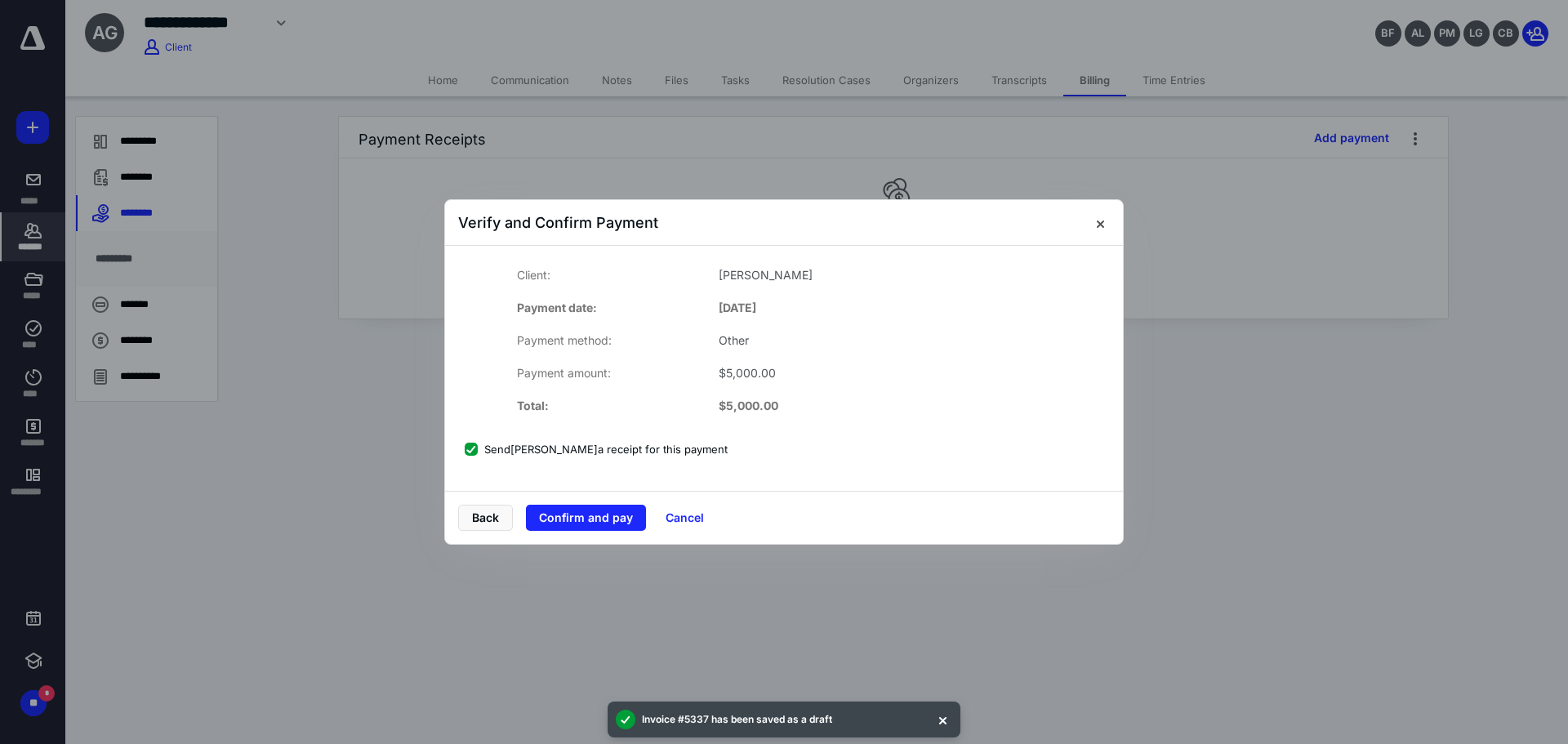 click on "Send  [PERSON_NAME]  a receipt for this payment" at bounding box center (596, 449) 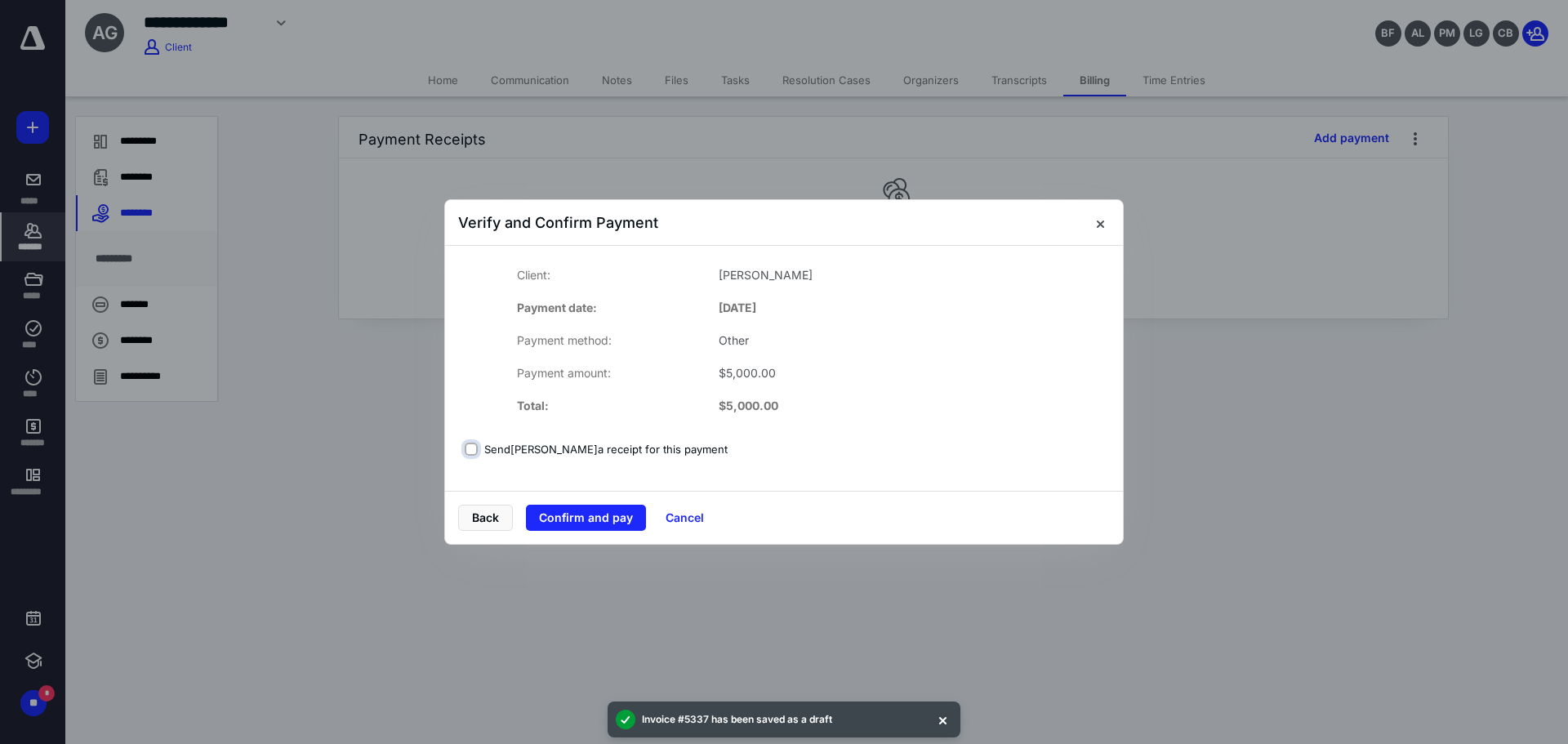 checkbox on "false" 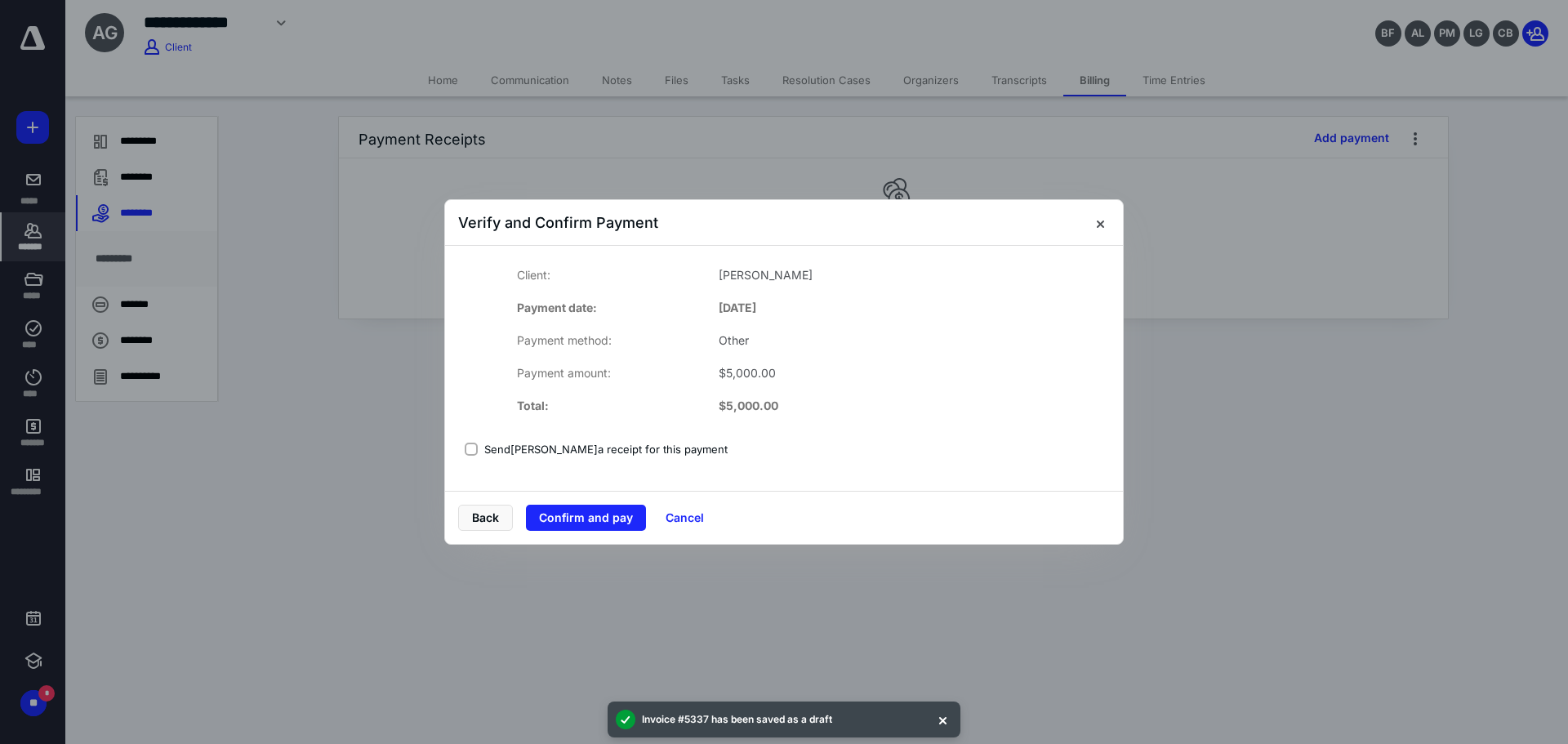 click on "Back Confirm and pay Cancel" at bounding box center (784, 517) 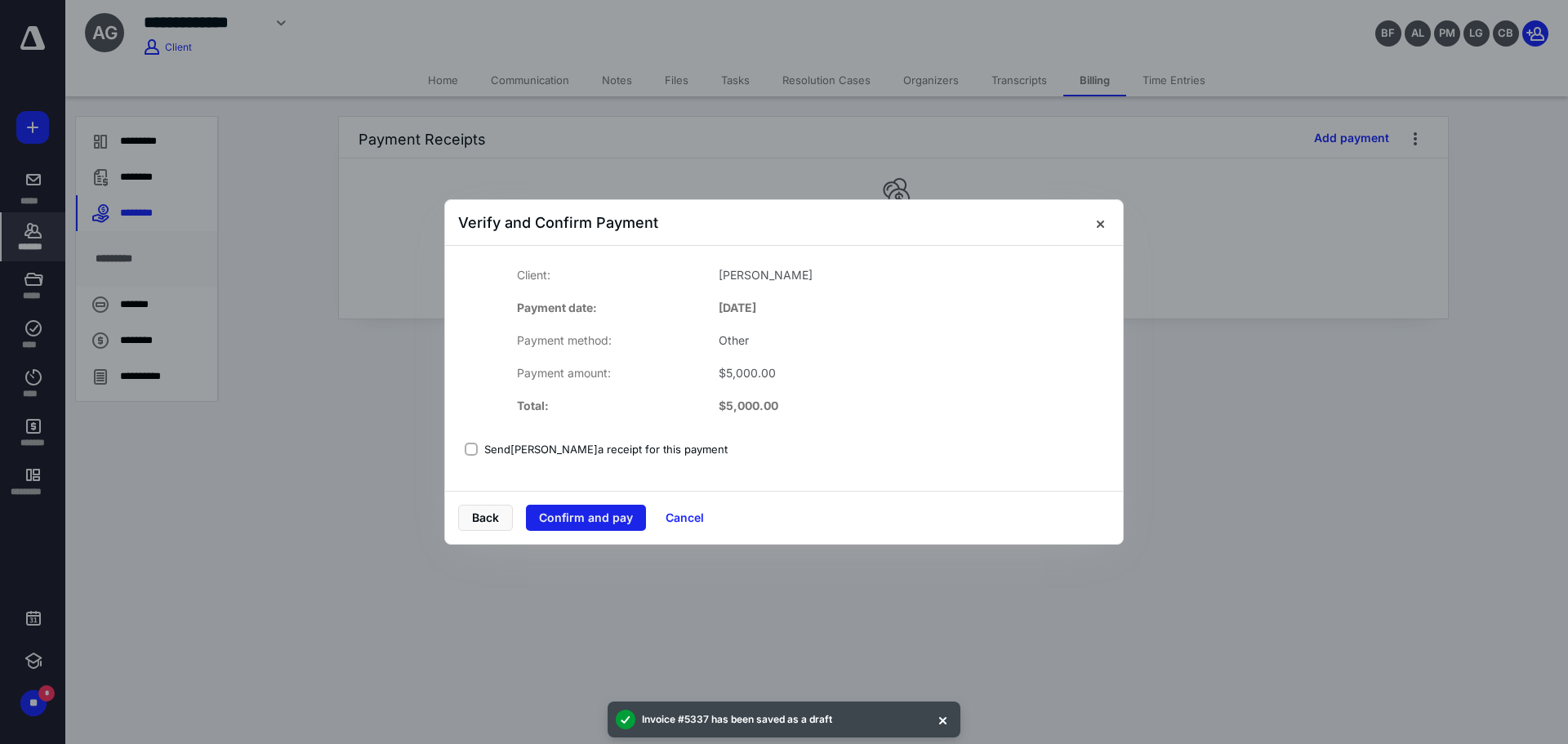 click on "Confirm and pay" at bounding box center (586, 518) 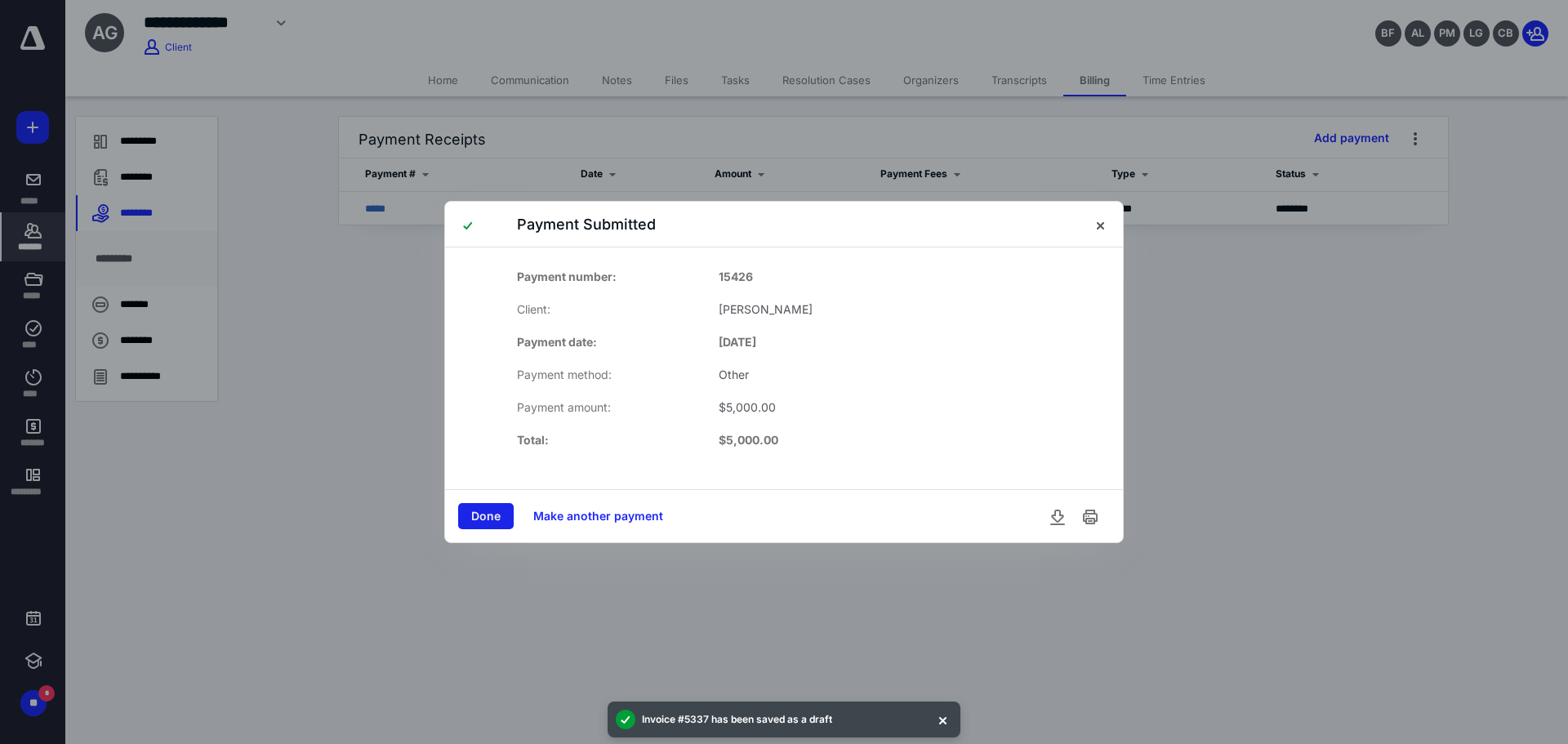 drag, startPoint x: 492, startPoint y: 499, endPoint x: 486, endPoint y: 512, distance: 14.317821 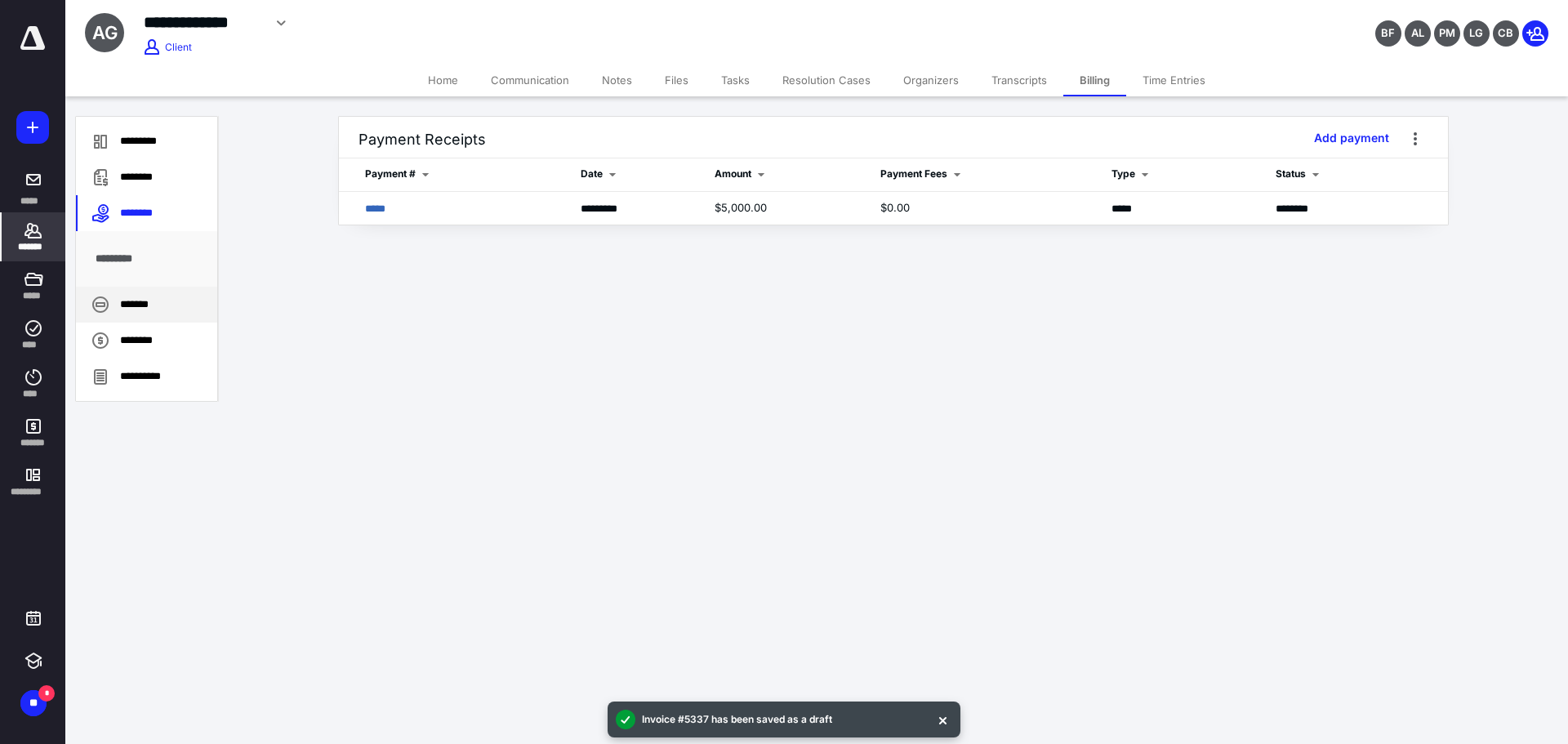 click on "*******" at bounding box center [146, 305] 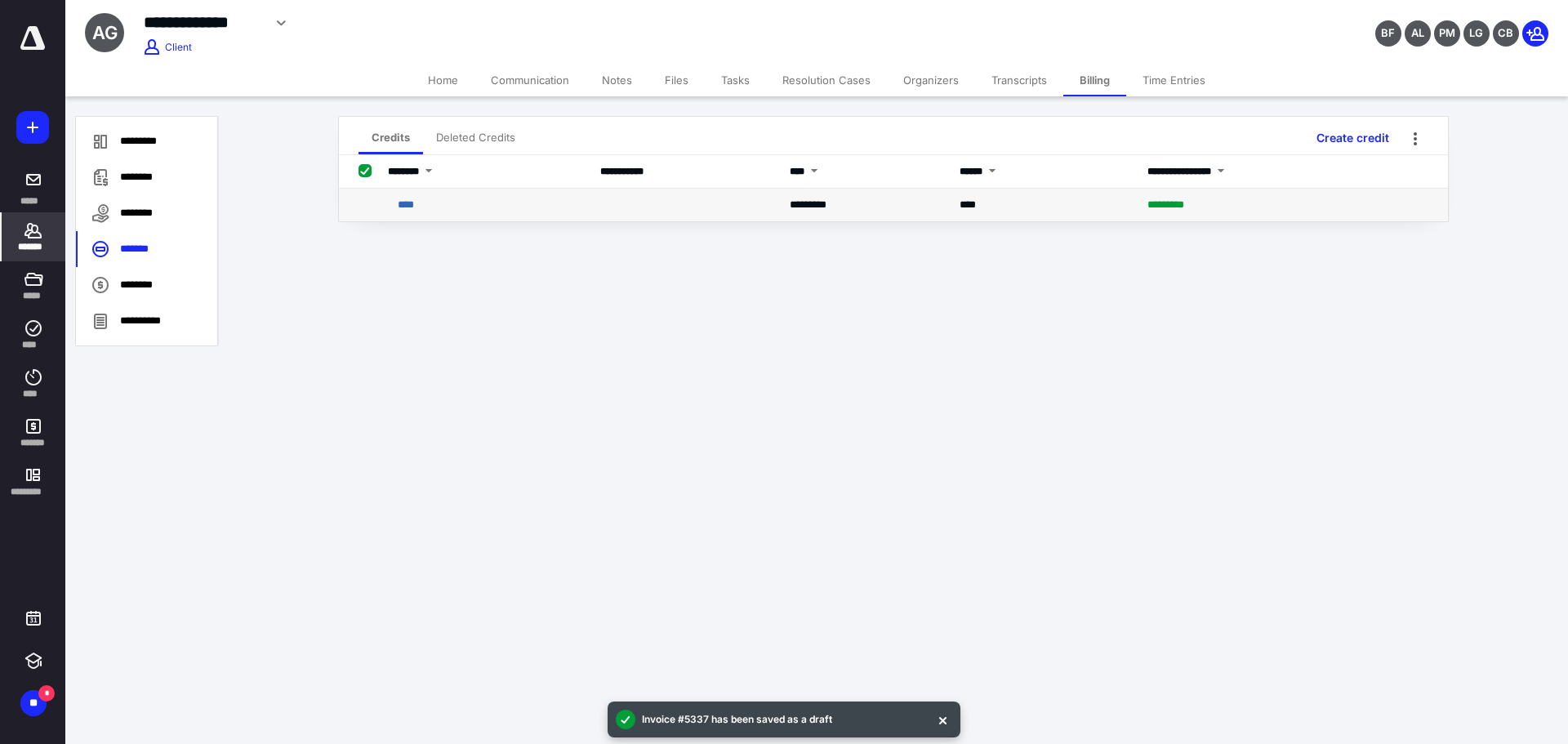 click on "****" at bounding box center [484, 205] 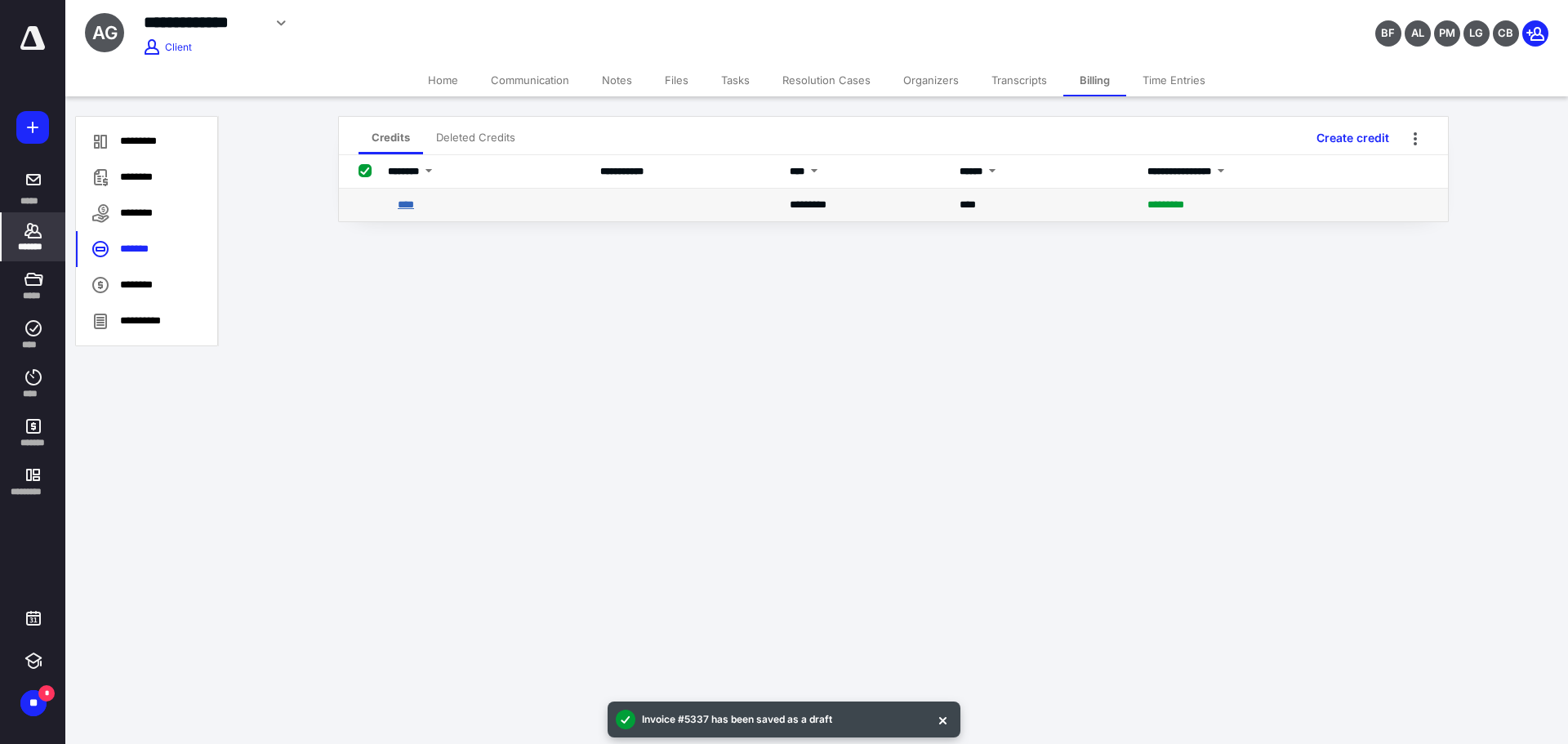 click on "****" at bounding box center (406, 204) 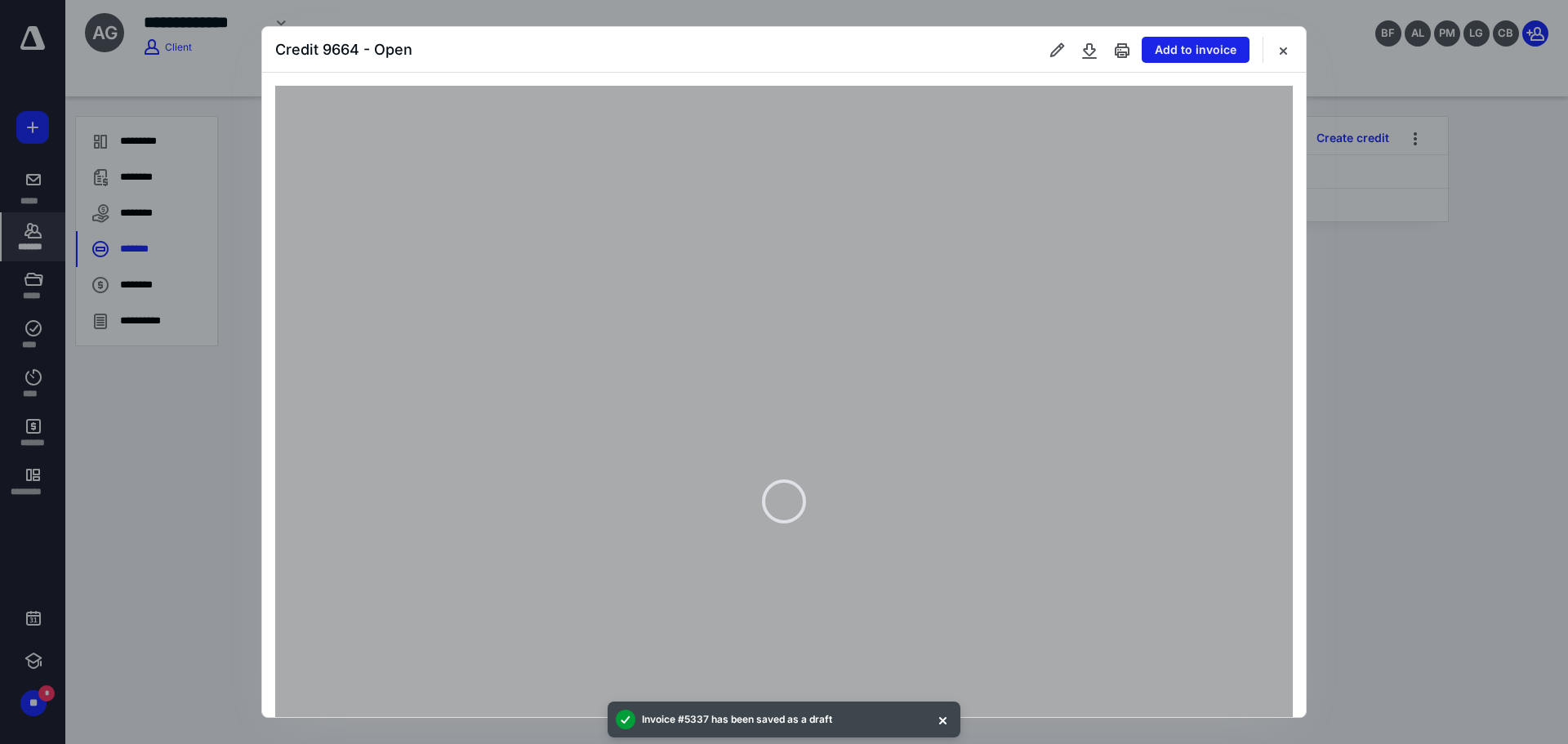 click on "Add to invoice" at bounding box center [1196, 50] 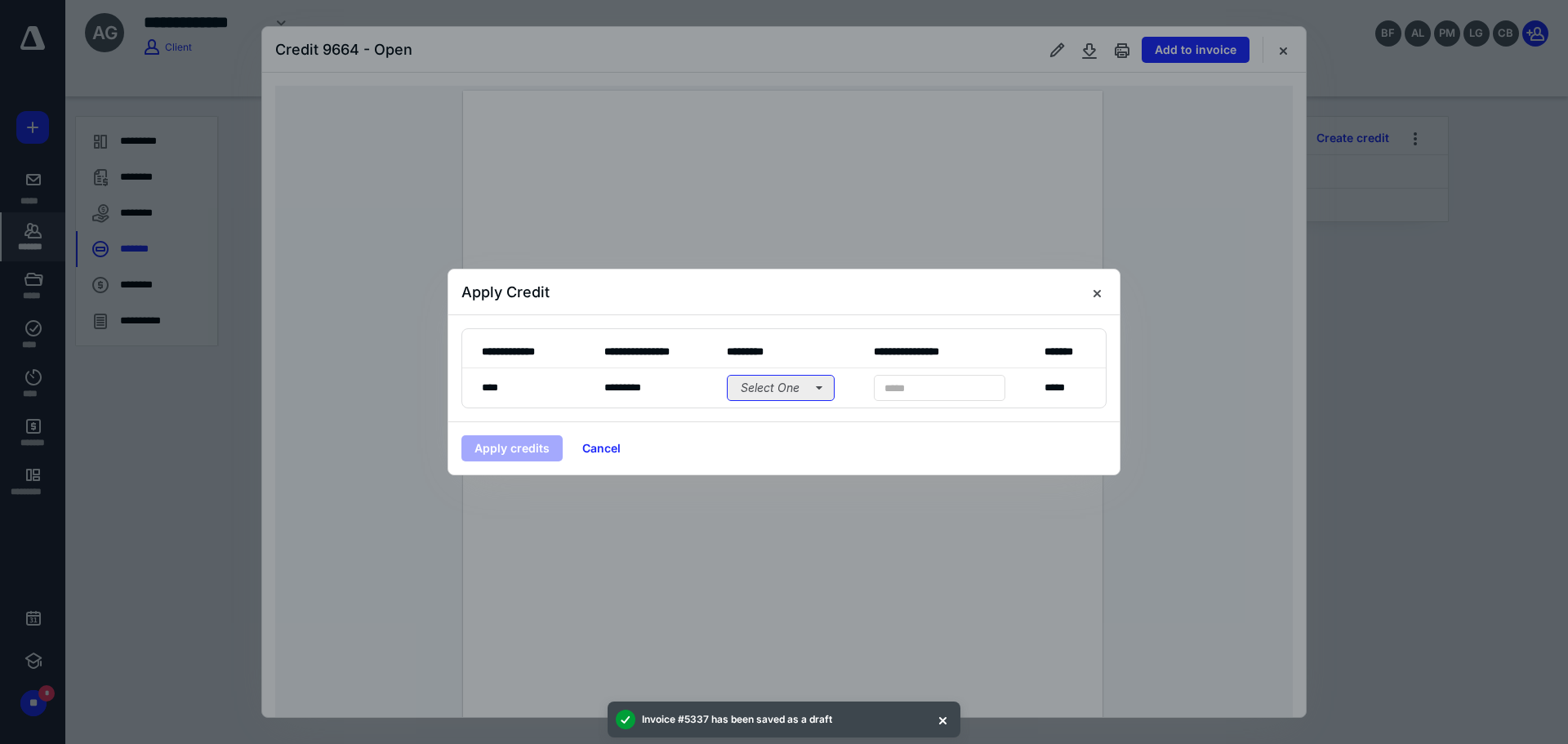 click on "Select One" at bounding box center [781, 388] 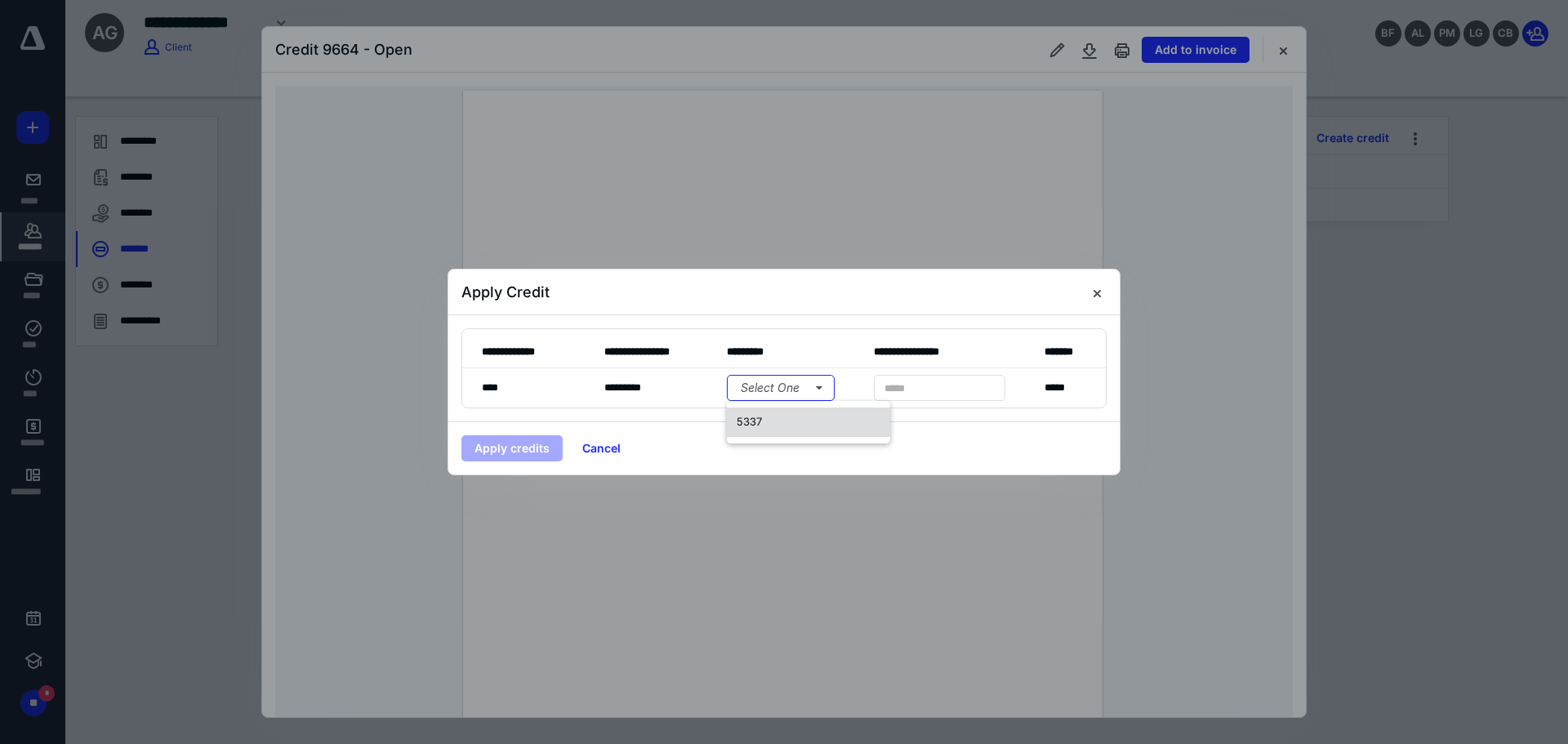 drag, startPoint x: 826, startPoint y: 427, endPoint x: 926, endPoint y: 396, distance: 104.69479 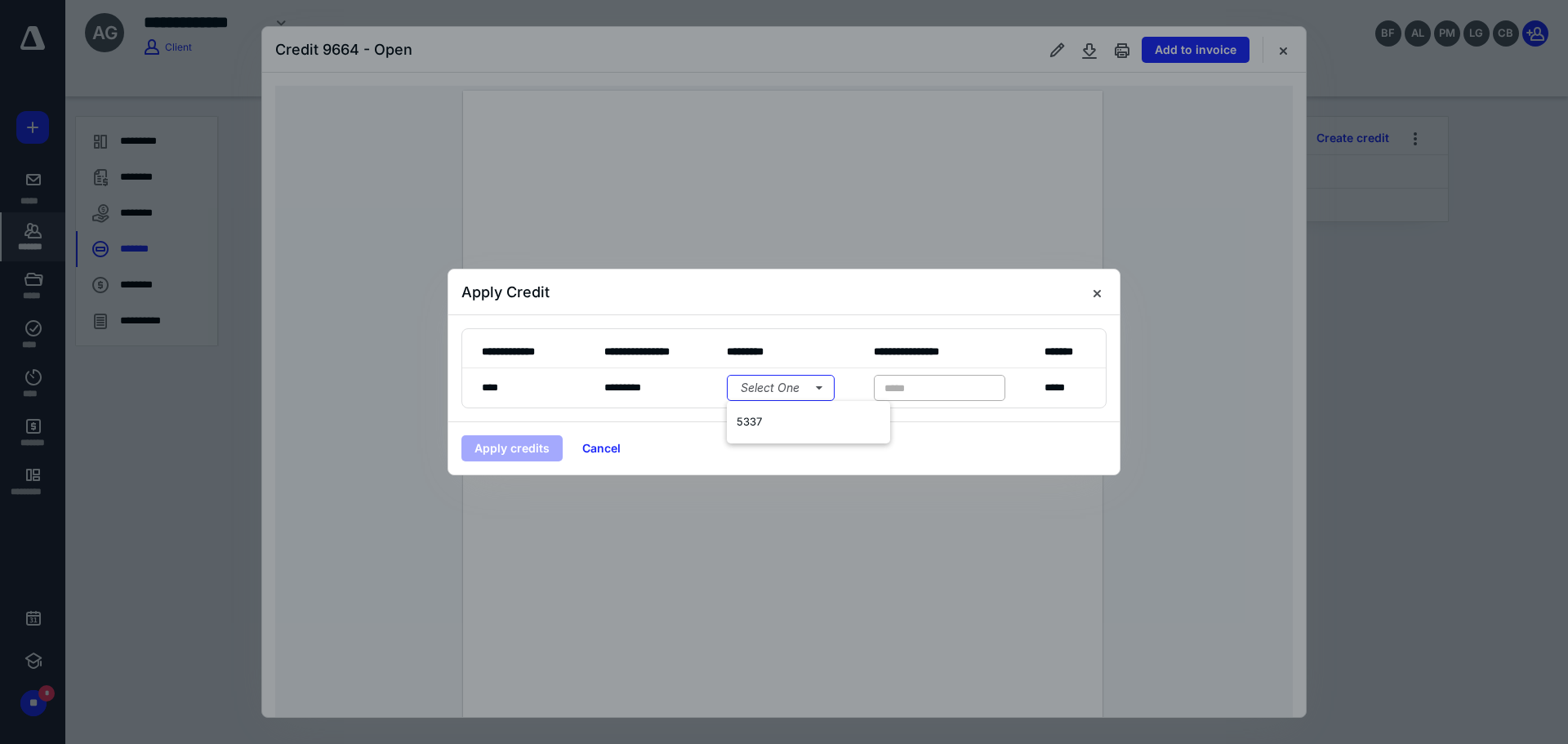click on "5337" at bounding box center [808, 422] 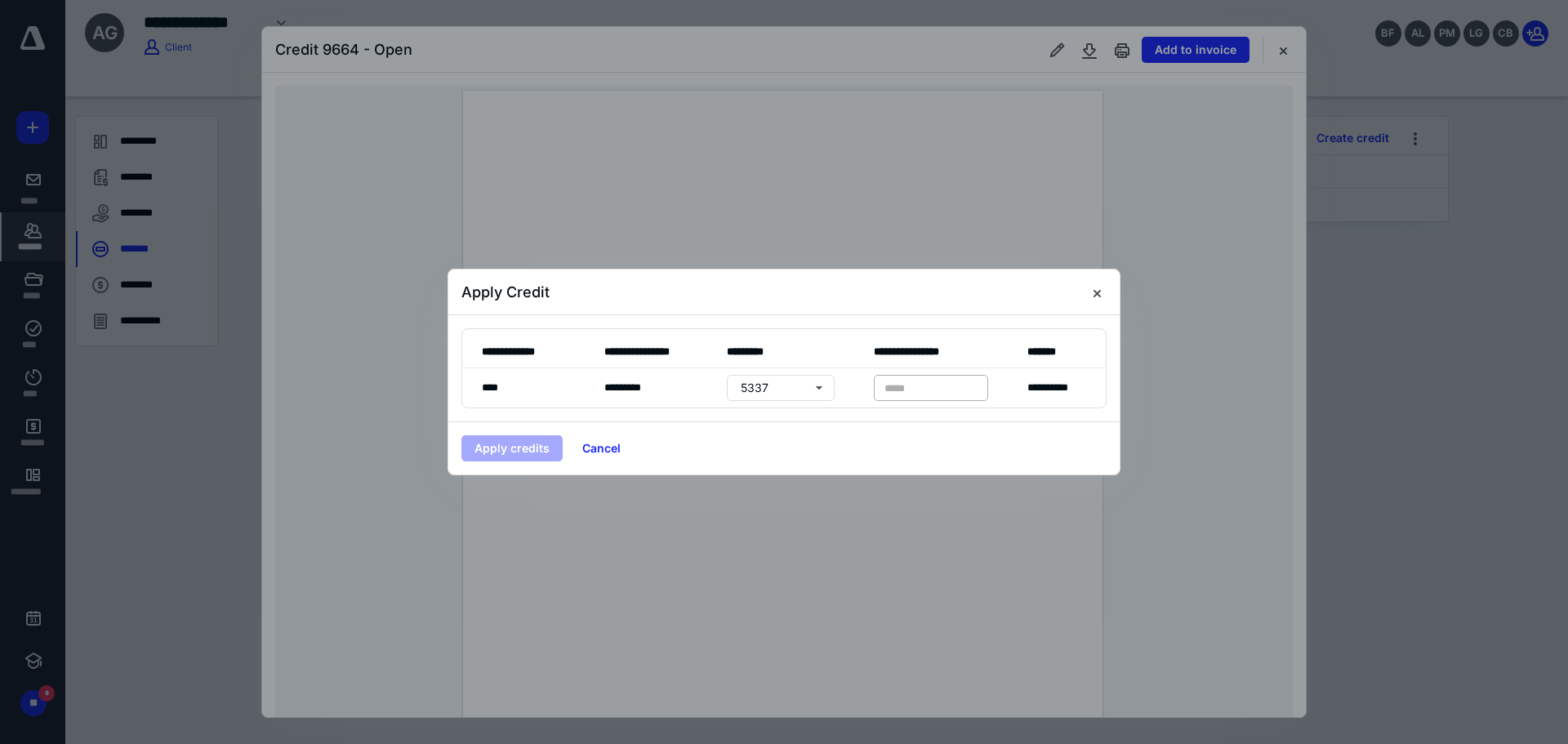 click on "* *****" at bounding box center (931, 388) 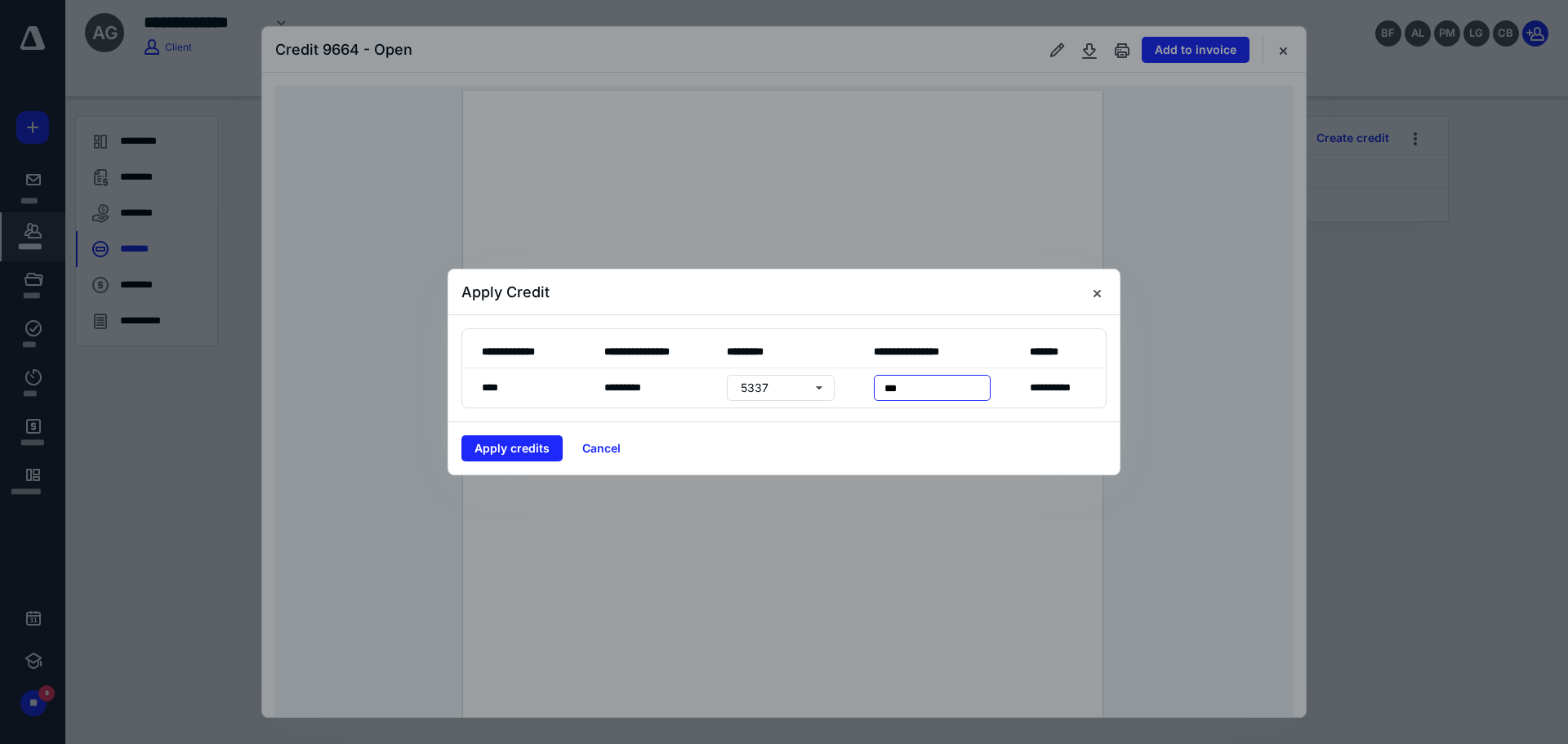 type on "****" 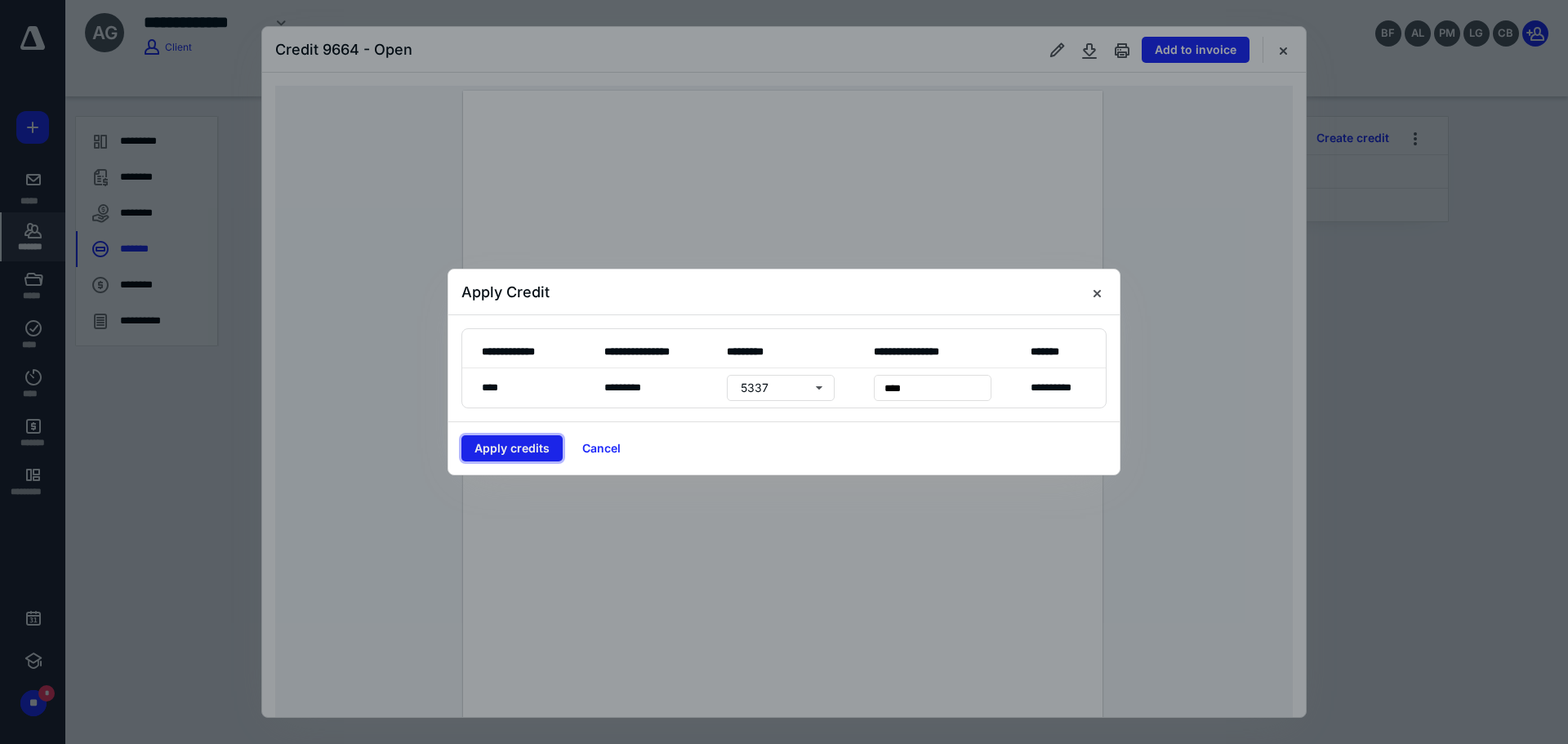 click on "Apply credits" at bounding box center (512, 448) 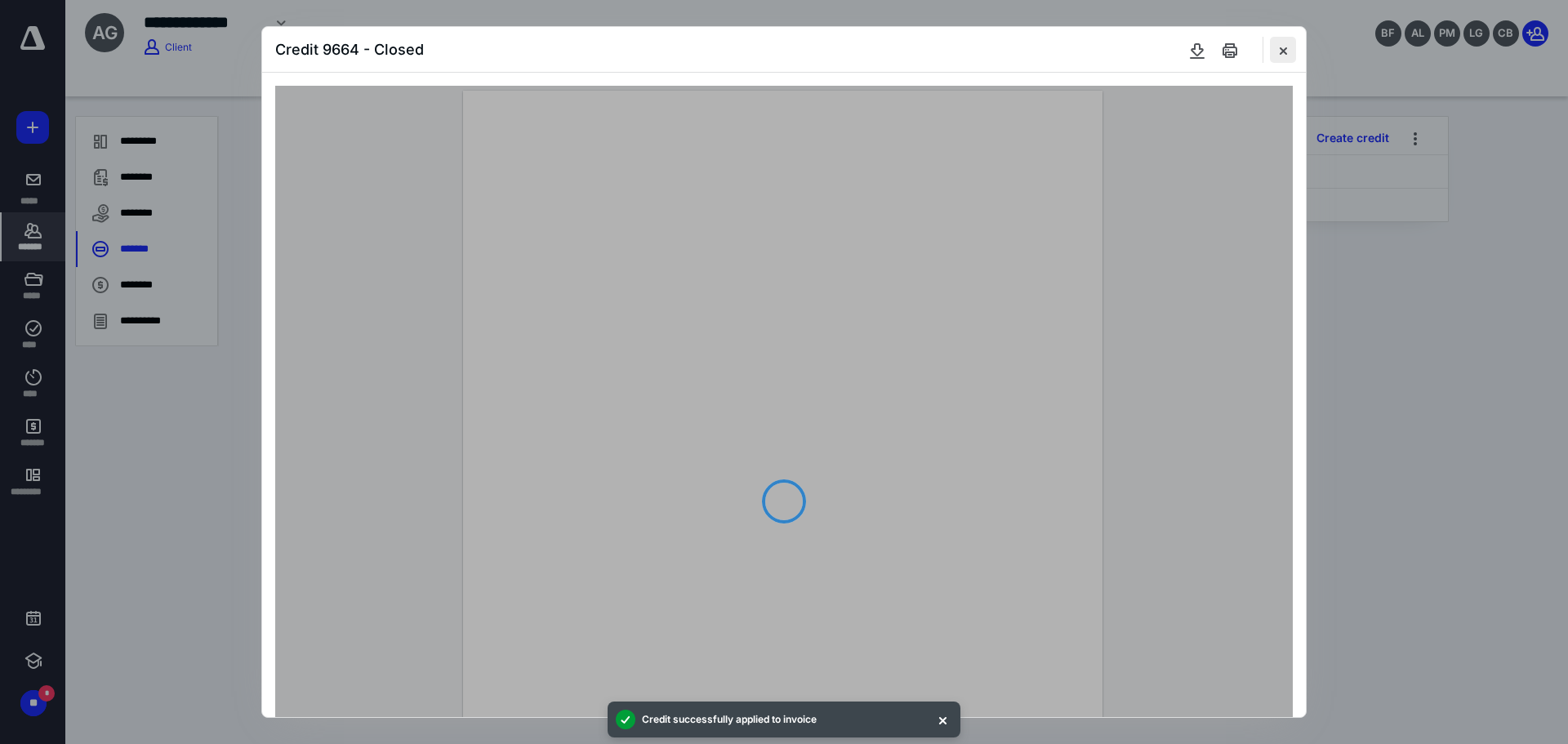 click at bounding box center [1283, 50] 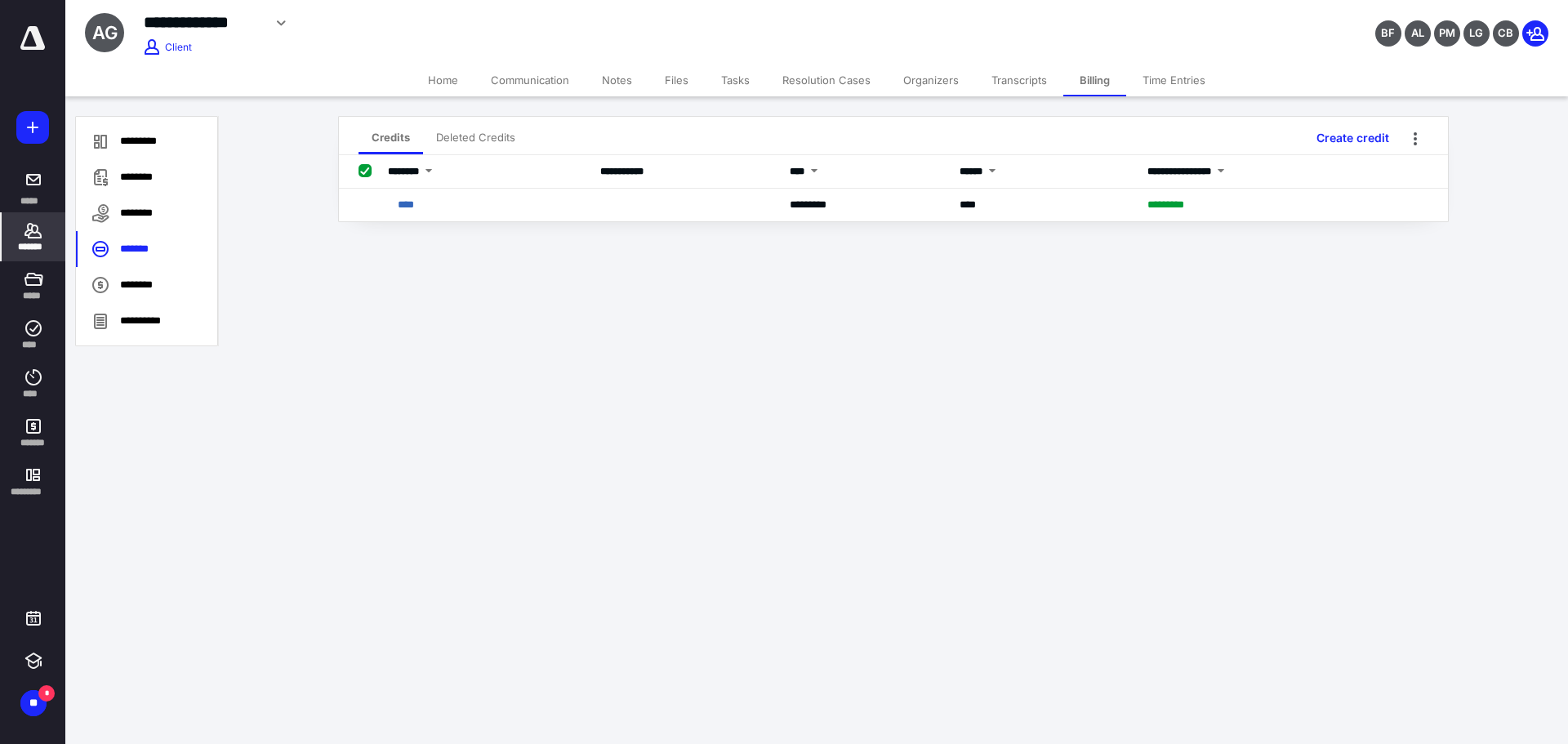 click on "Home" at bounding box center (443, 80) 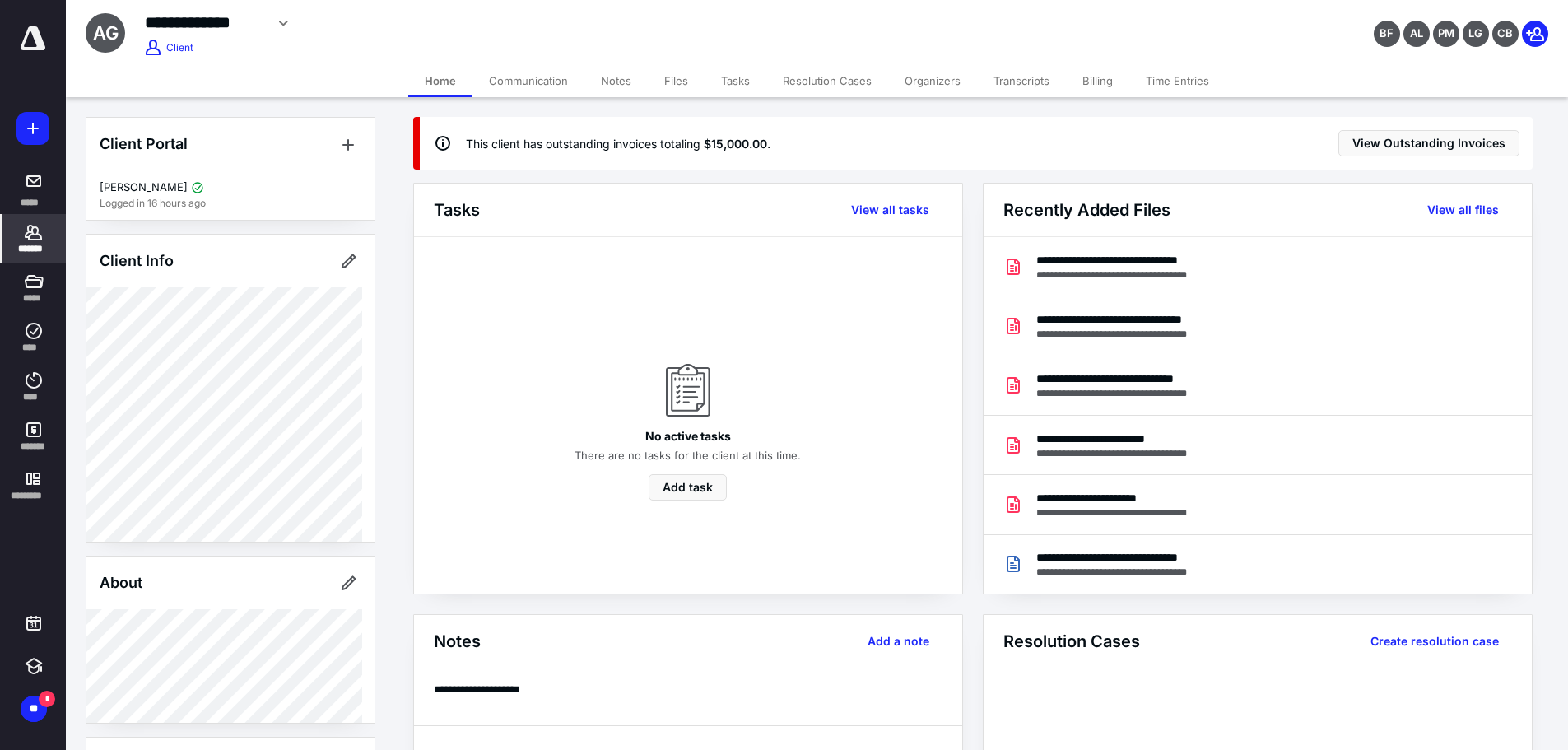 click on "*******" at bounding box center (34, 249) 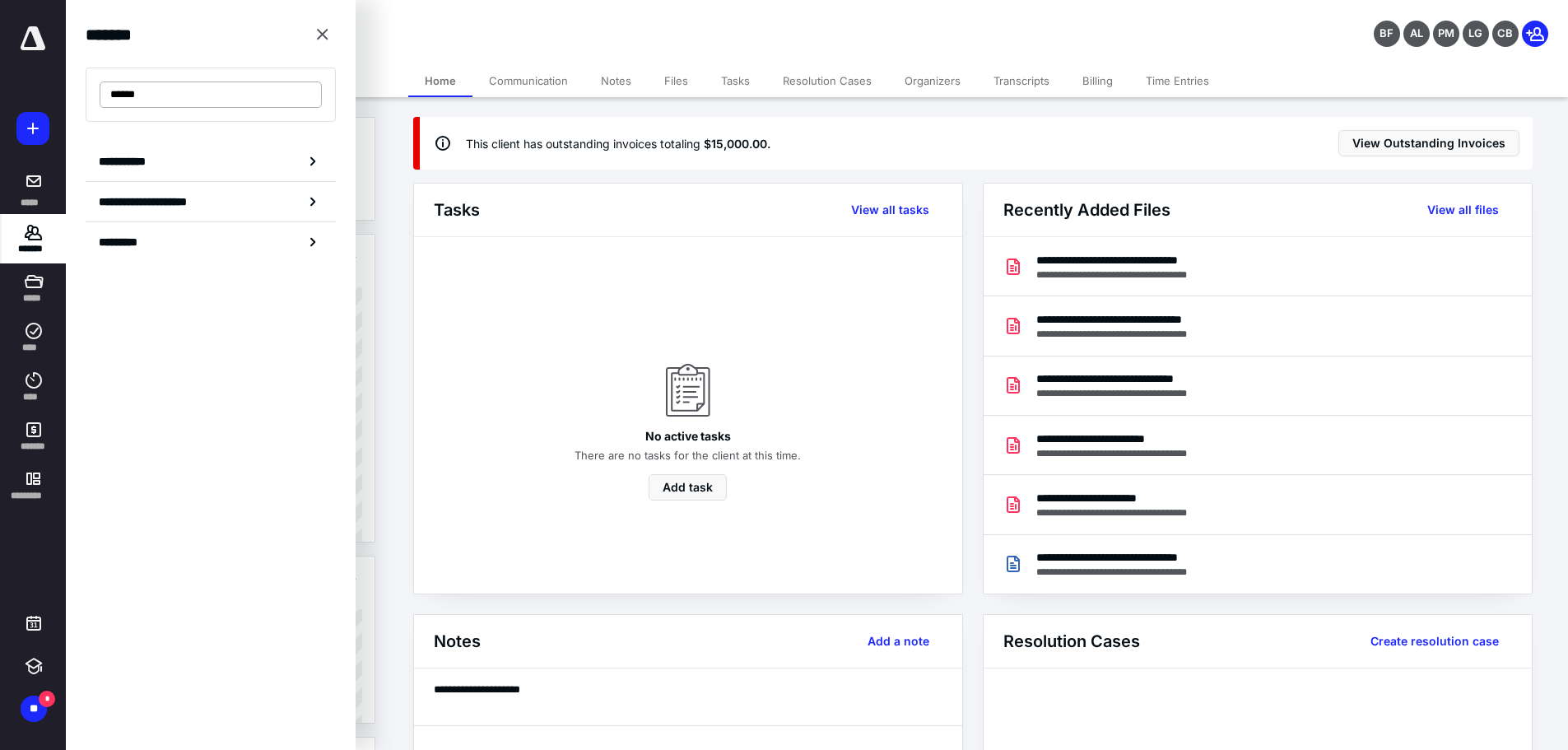 click on "******" at bounding box center (211, 95) 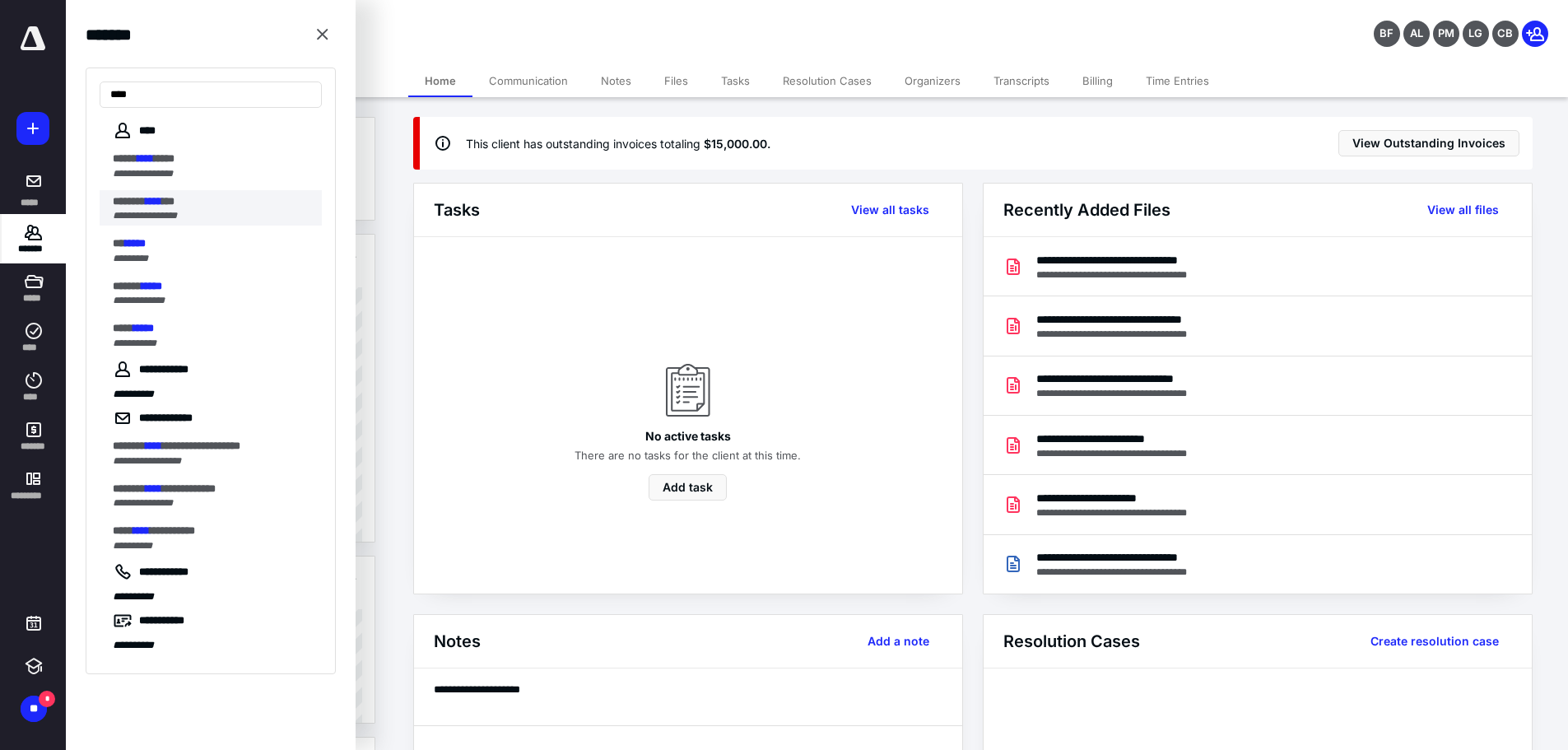 type on "****" 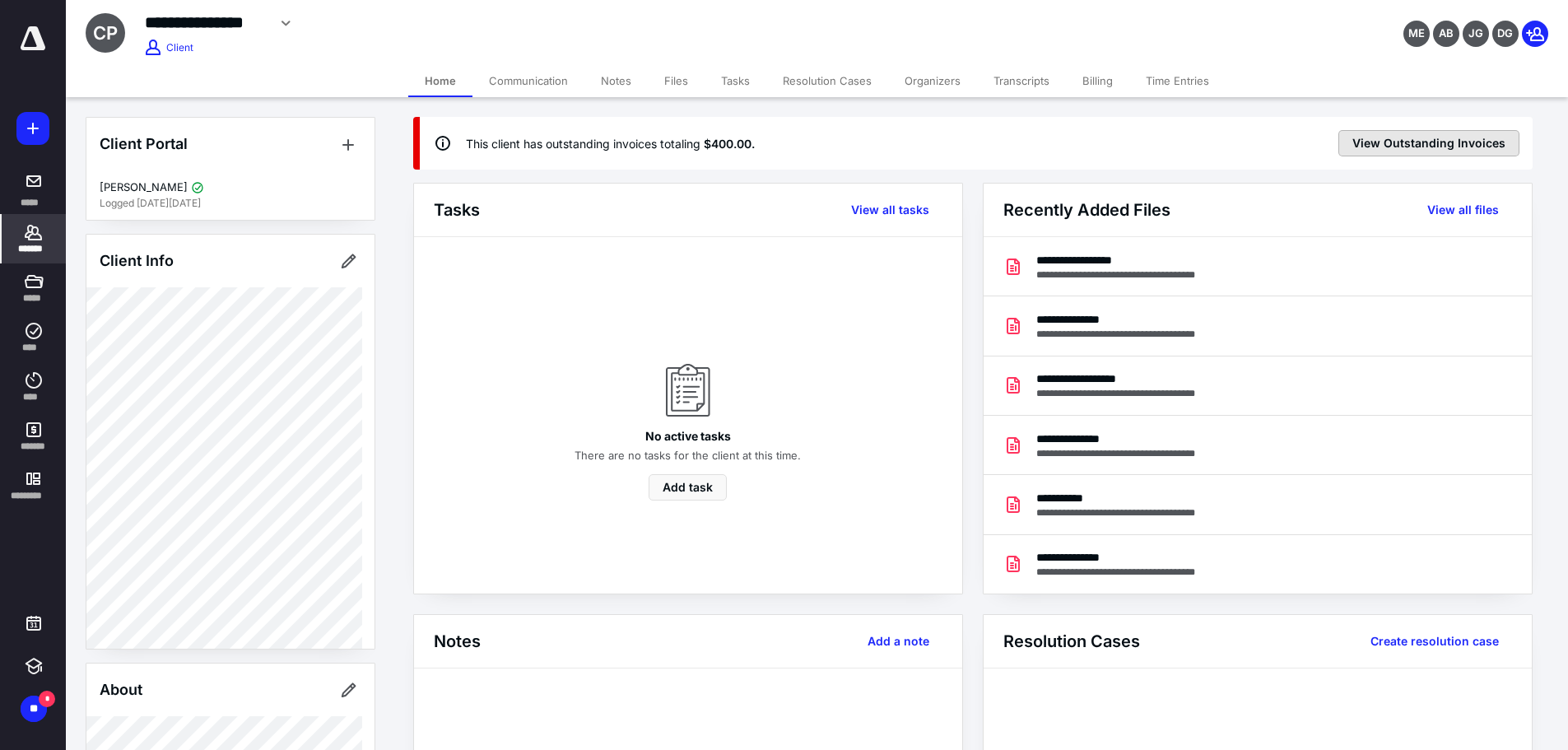 click on "View Outstanding Invoices" at bounding box center (1429, 143) 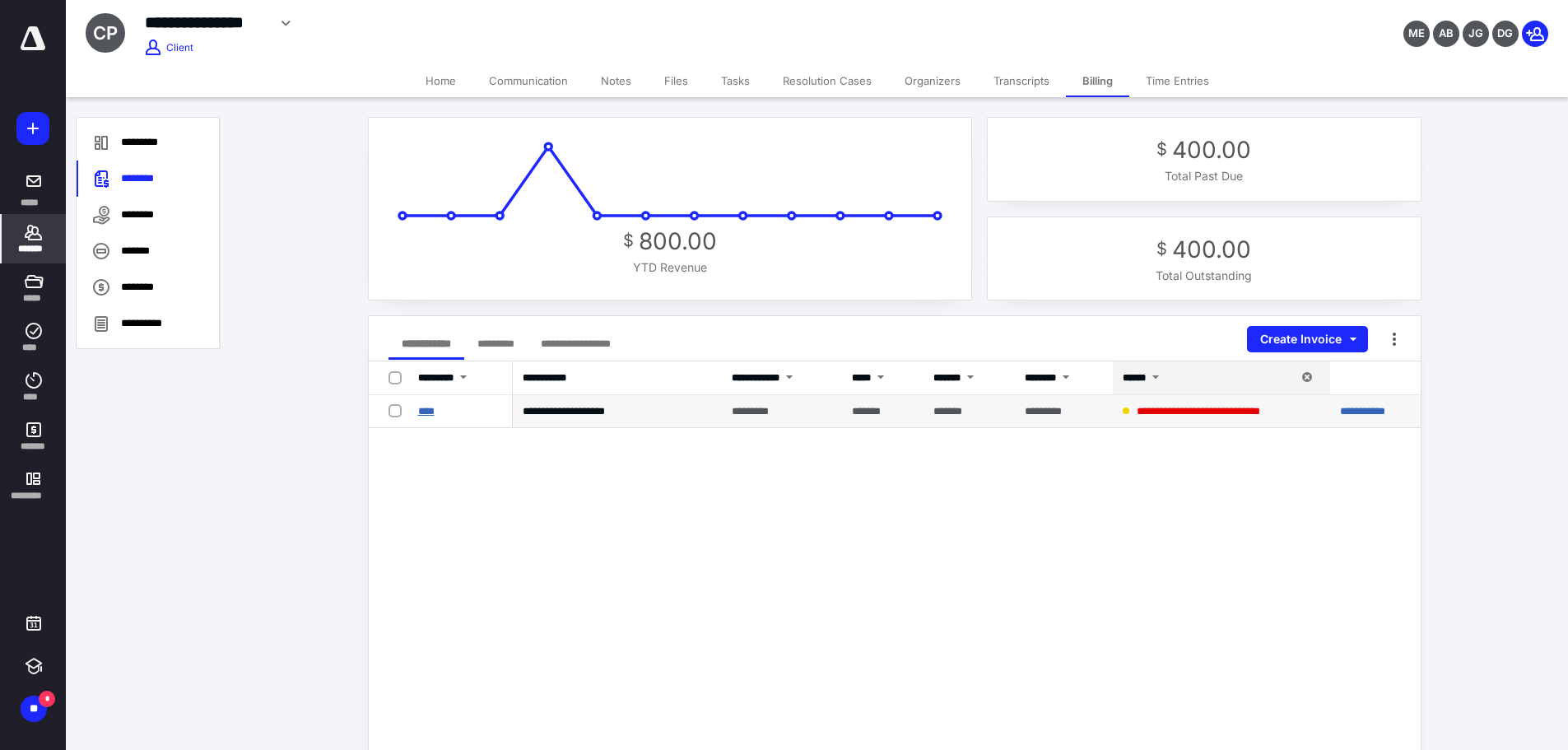 click on "****" at bounding box center [426, 411] 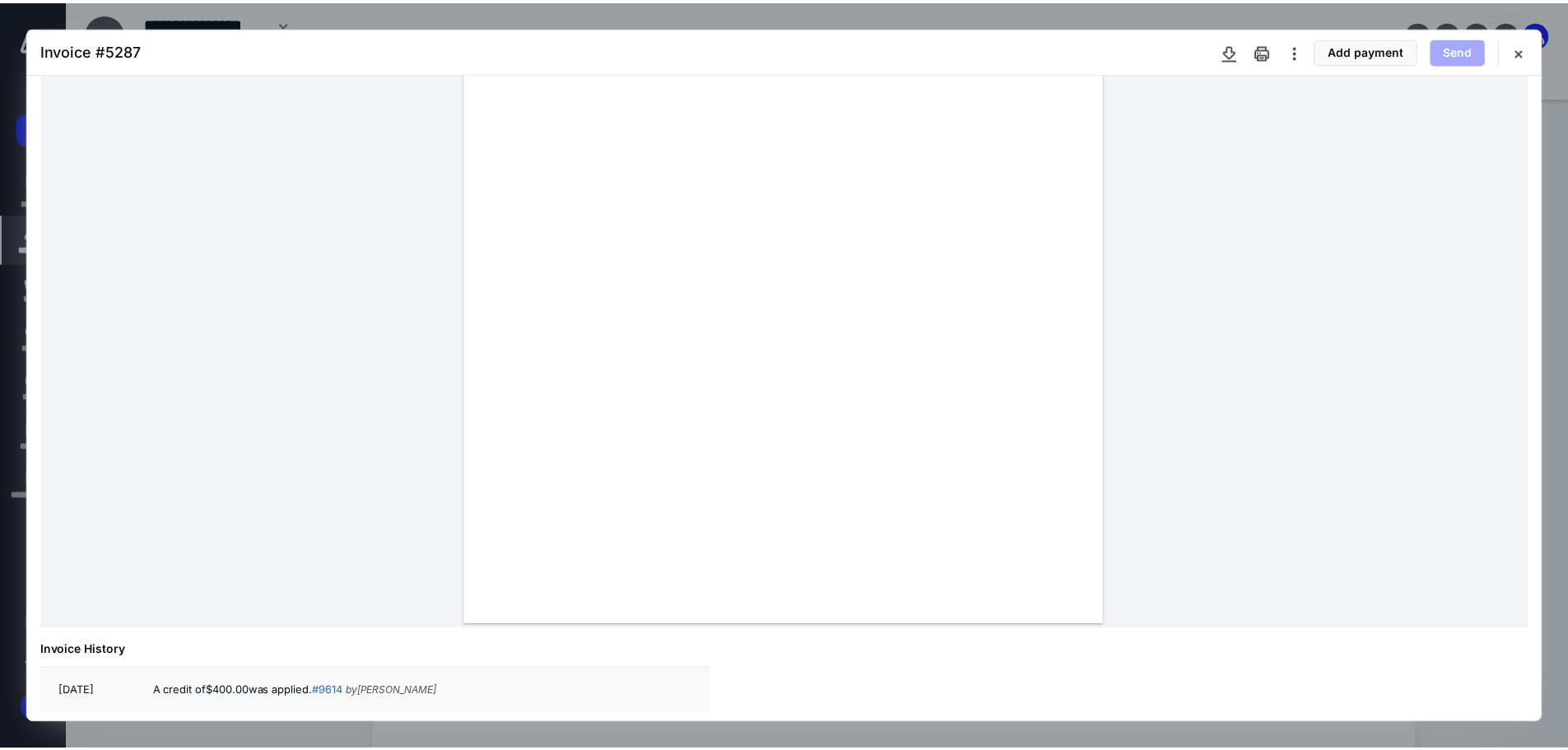 scroll, scrollTop: 351, scrollLeft: 0, axis: vertical 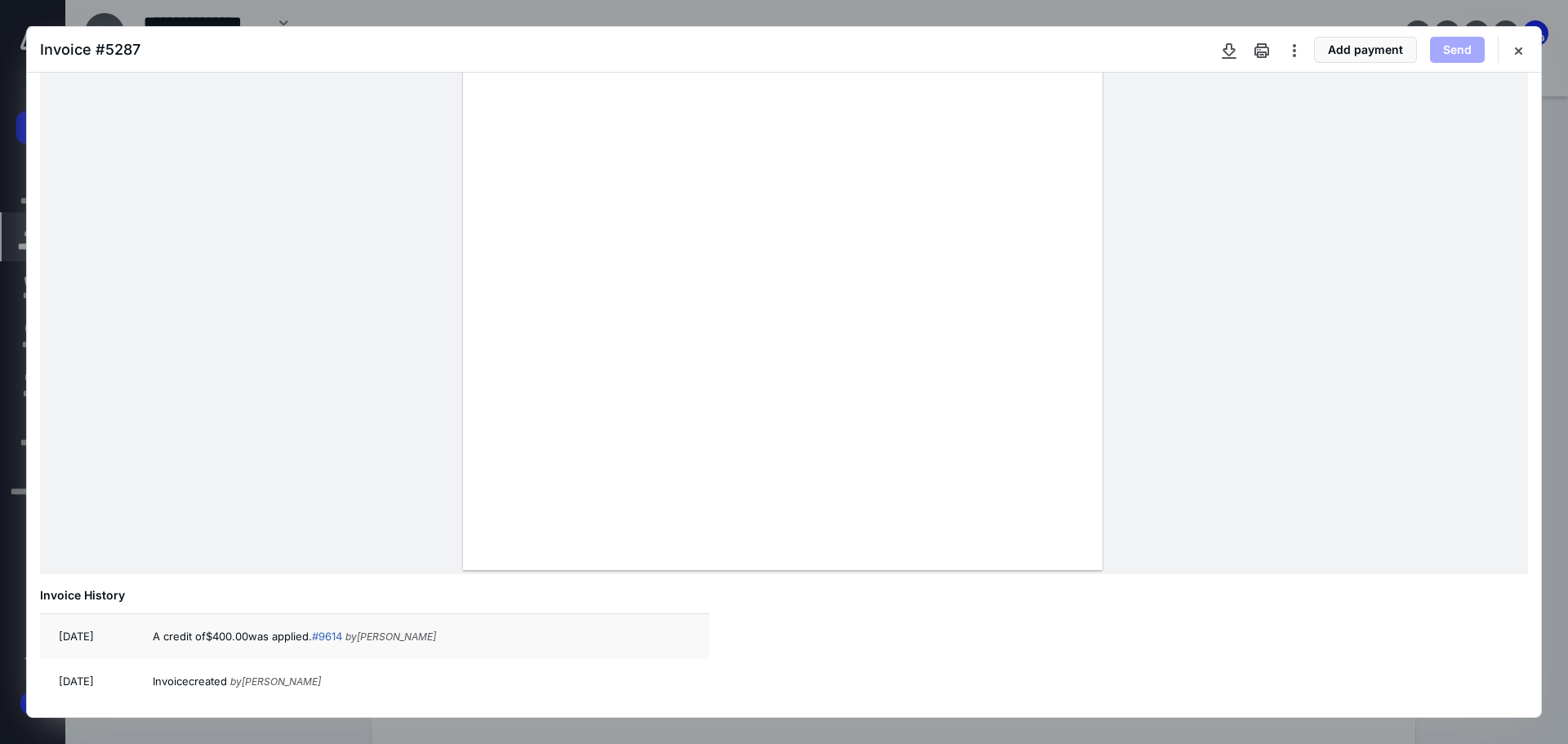 click at bounding box center [782, 157] 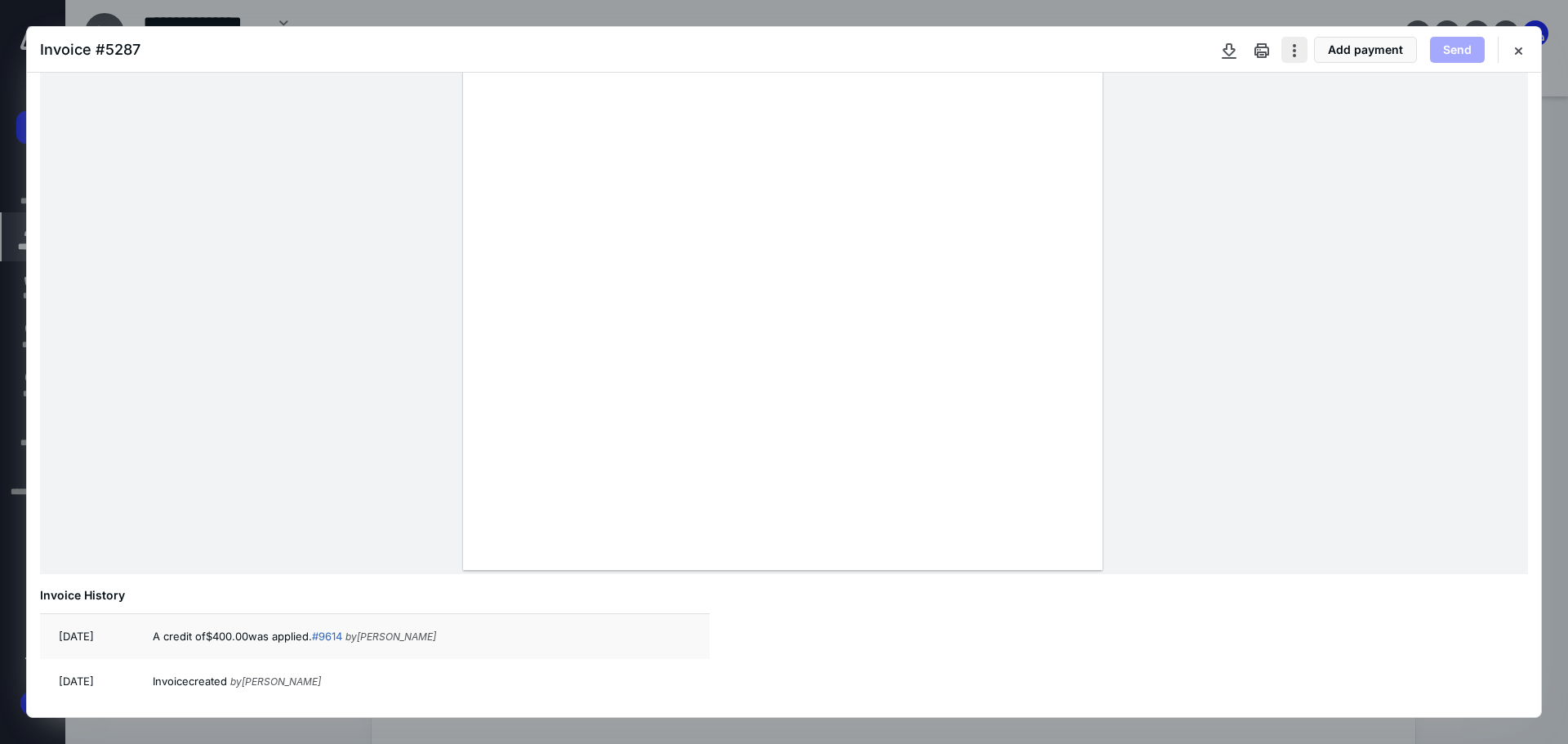 click at bounding box center (1294, 50) 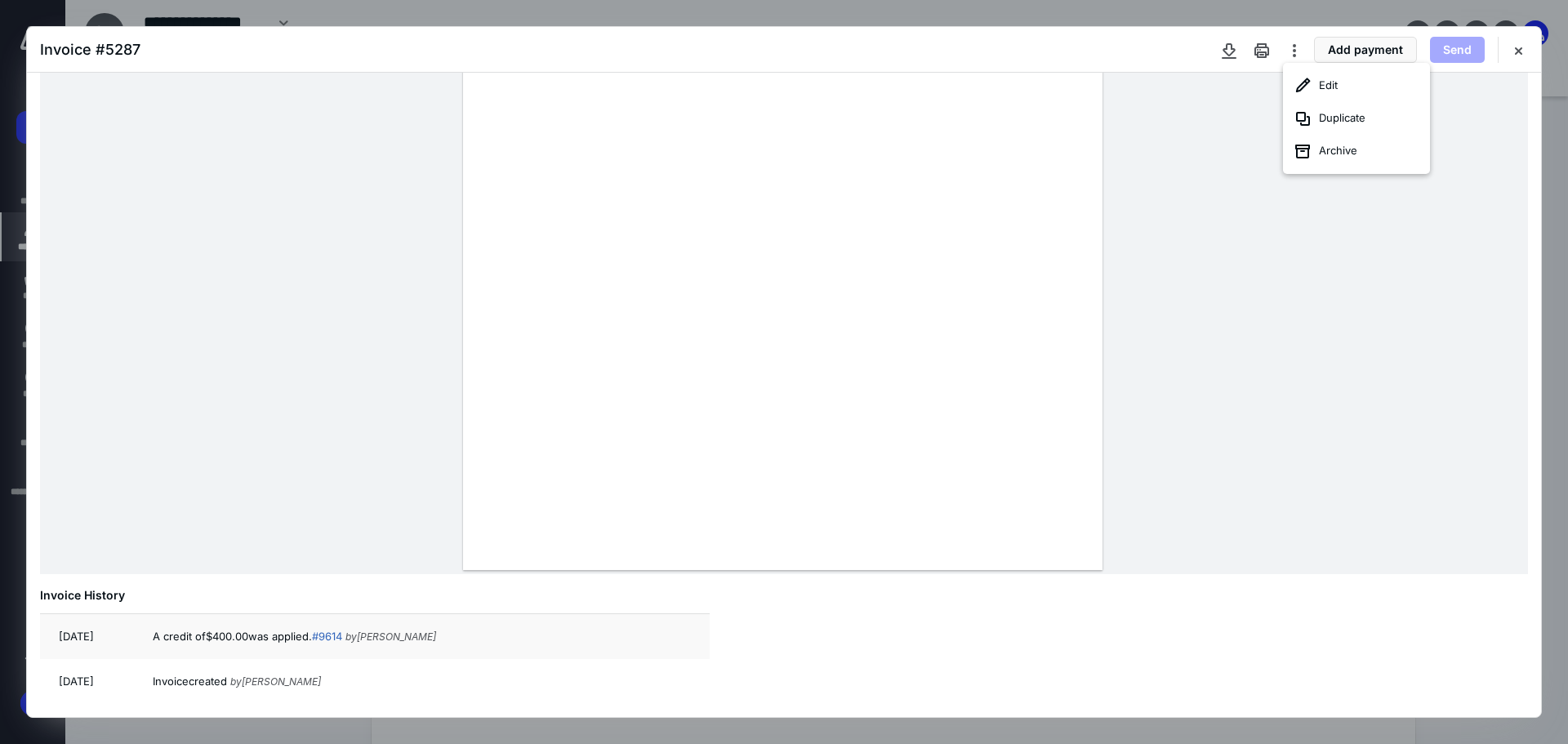 click on "Edit Duplicate Archive" at bounding box center [1356, 118] 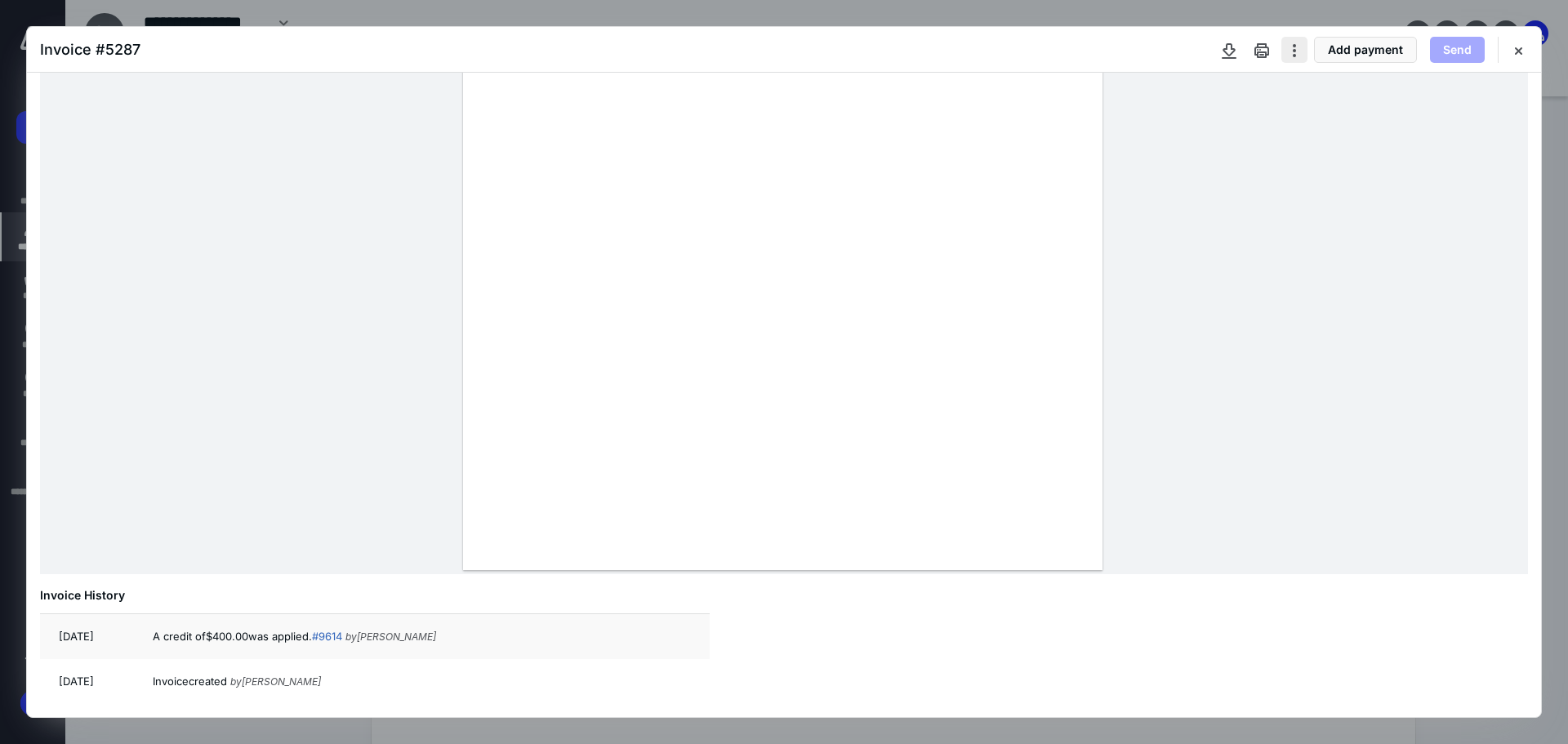 click at bounding box center (1294, 50) 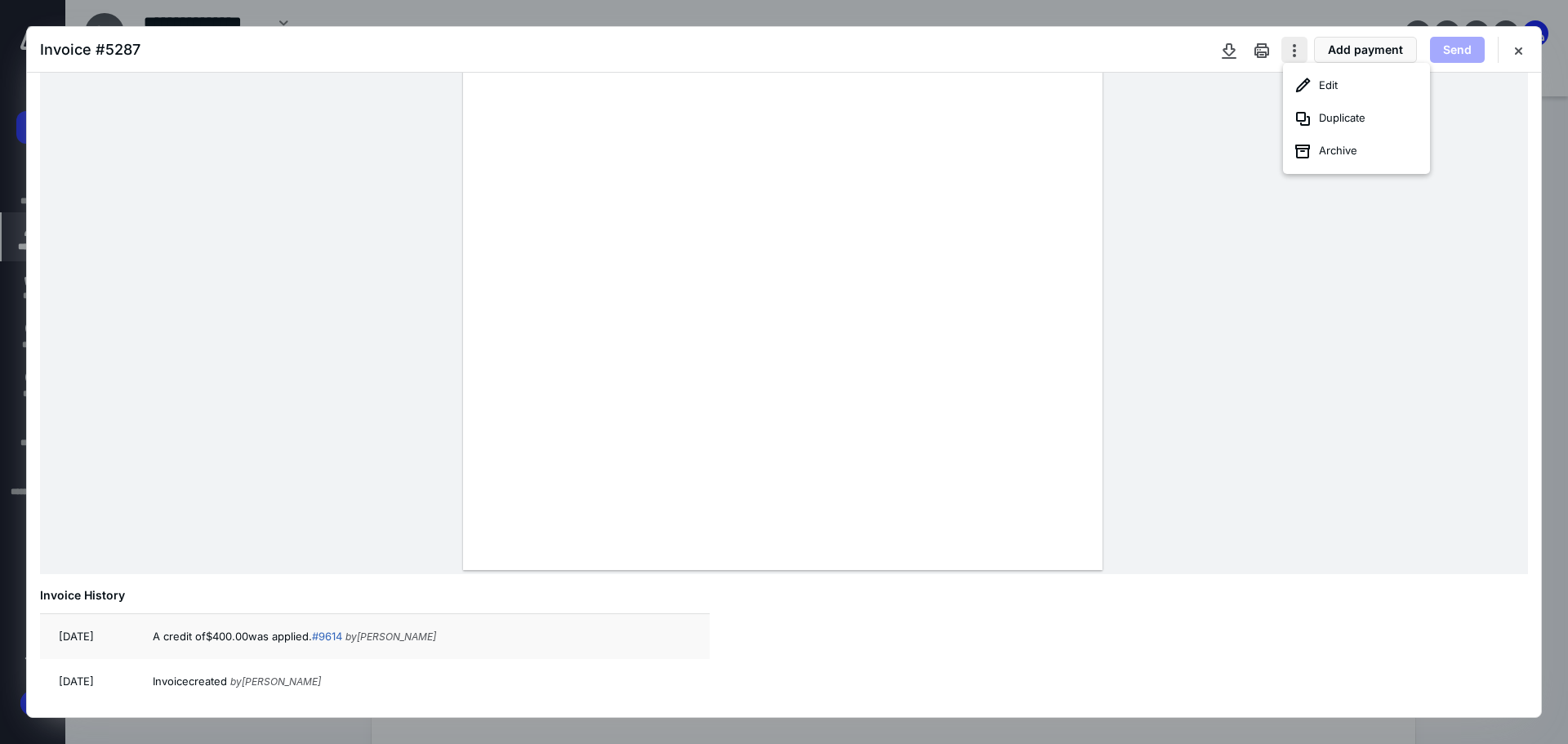 click on "Edit" at bounding box center (1356, 86) 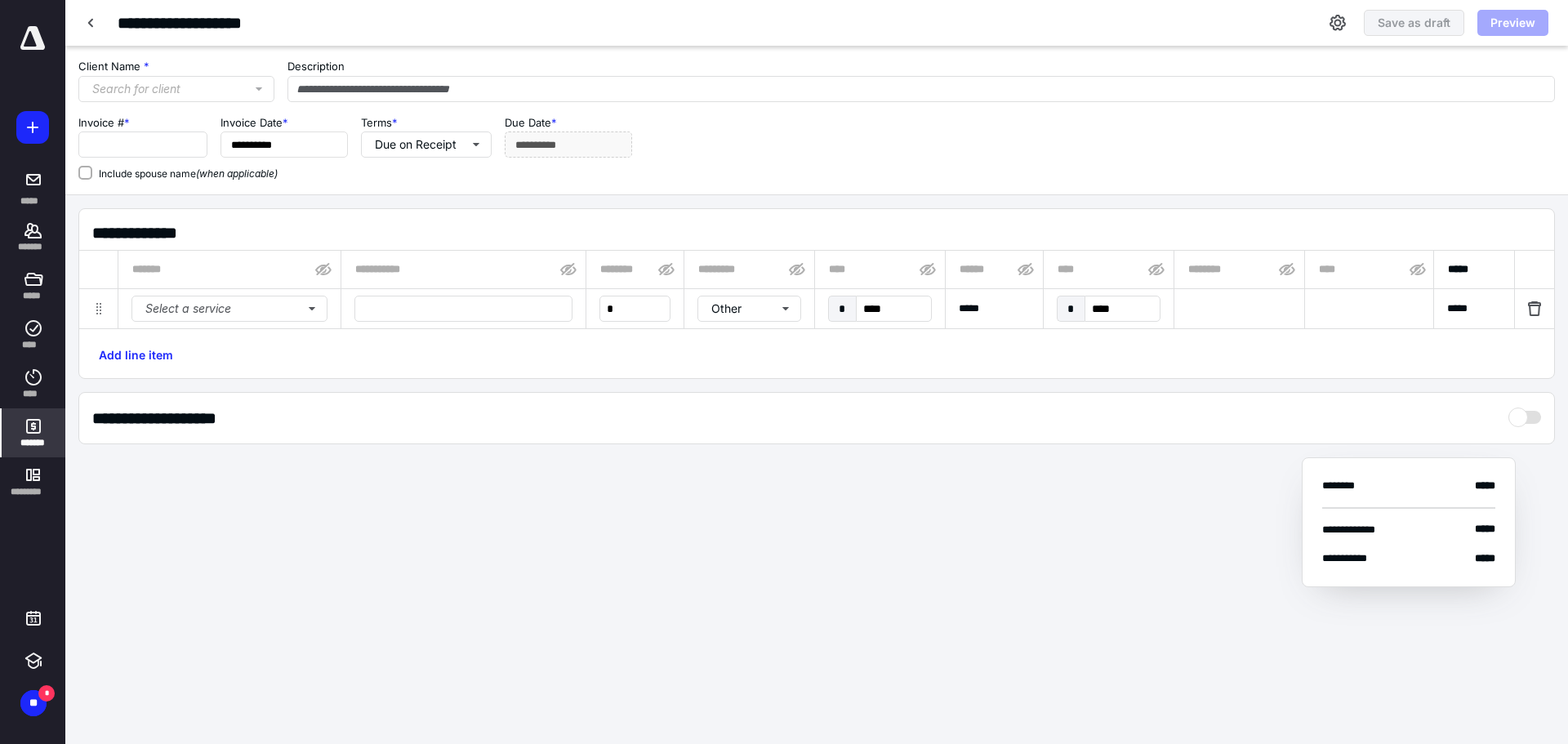 type on "**********" 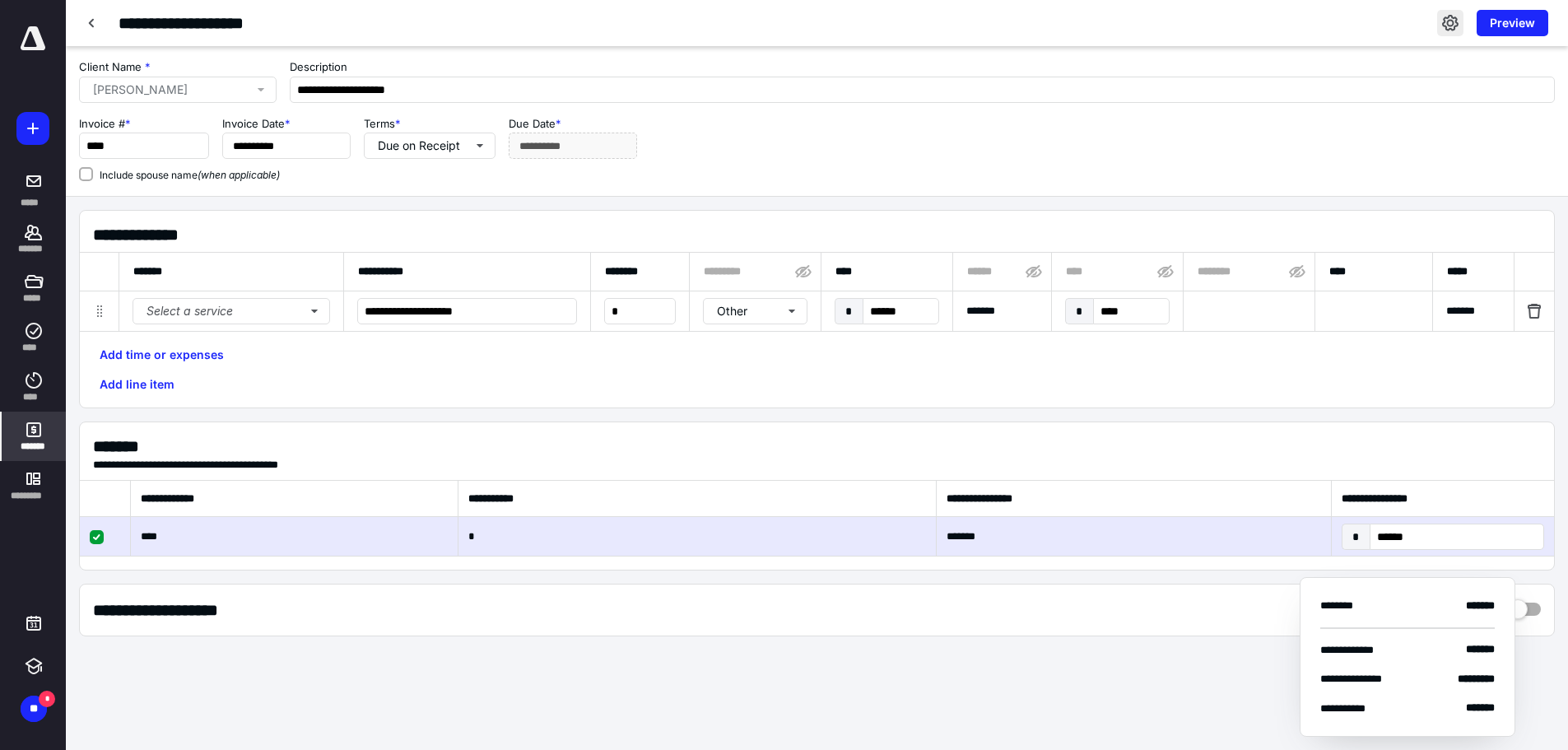 click at bounding box center [1450, 23] 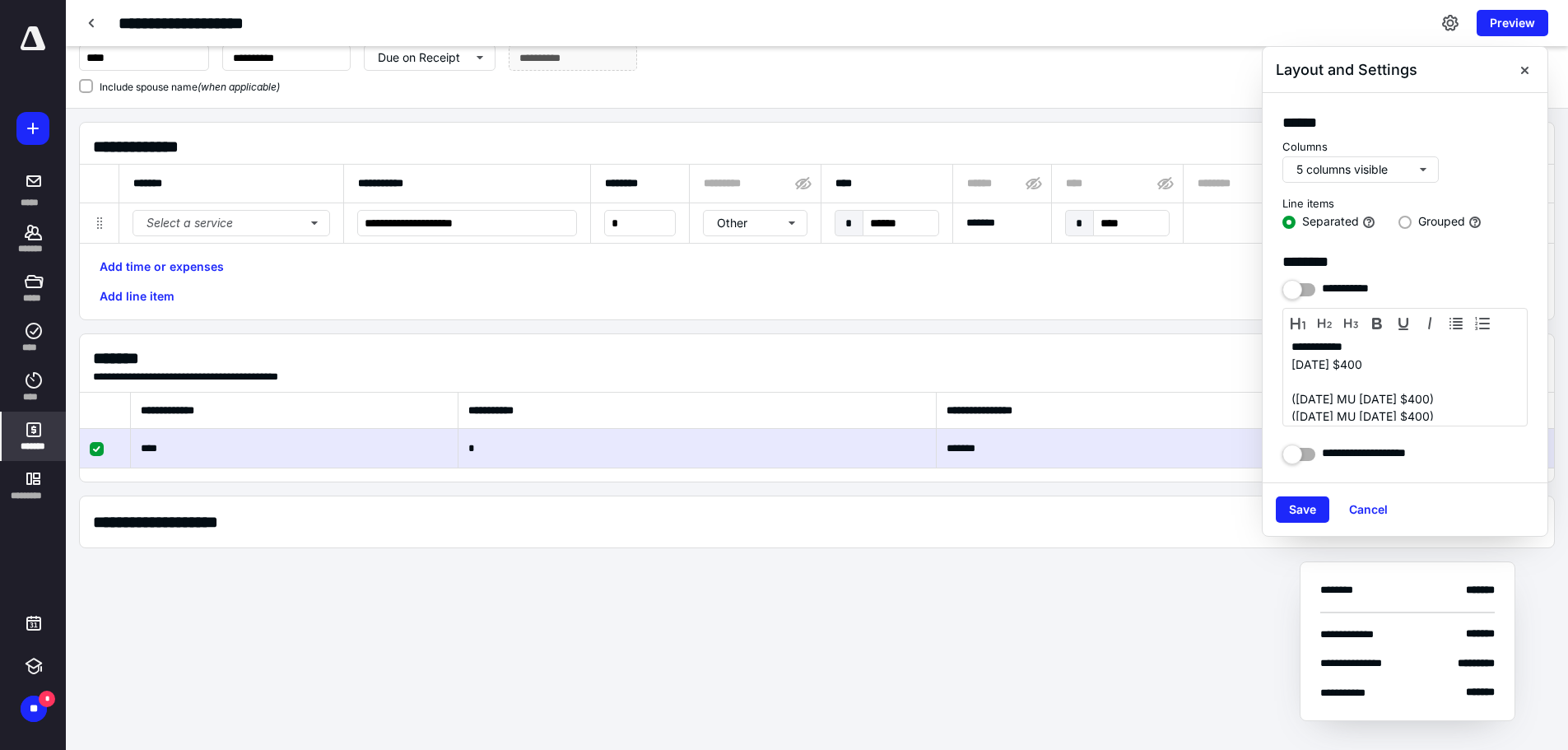 scroll, scrollTop: 136, scrollLeft: 0, axis: vertical 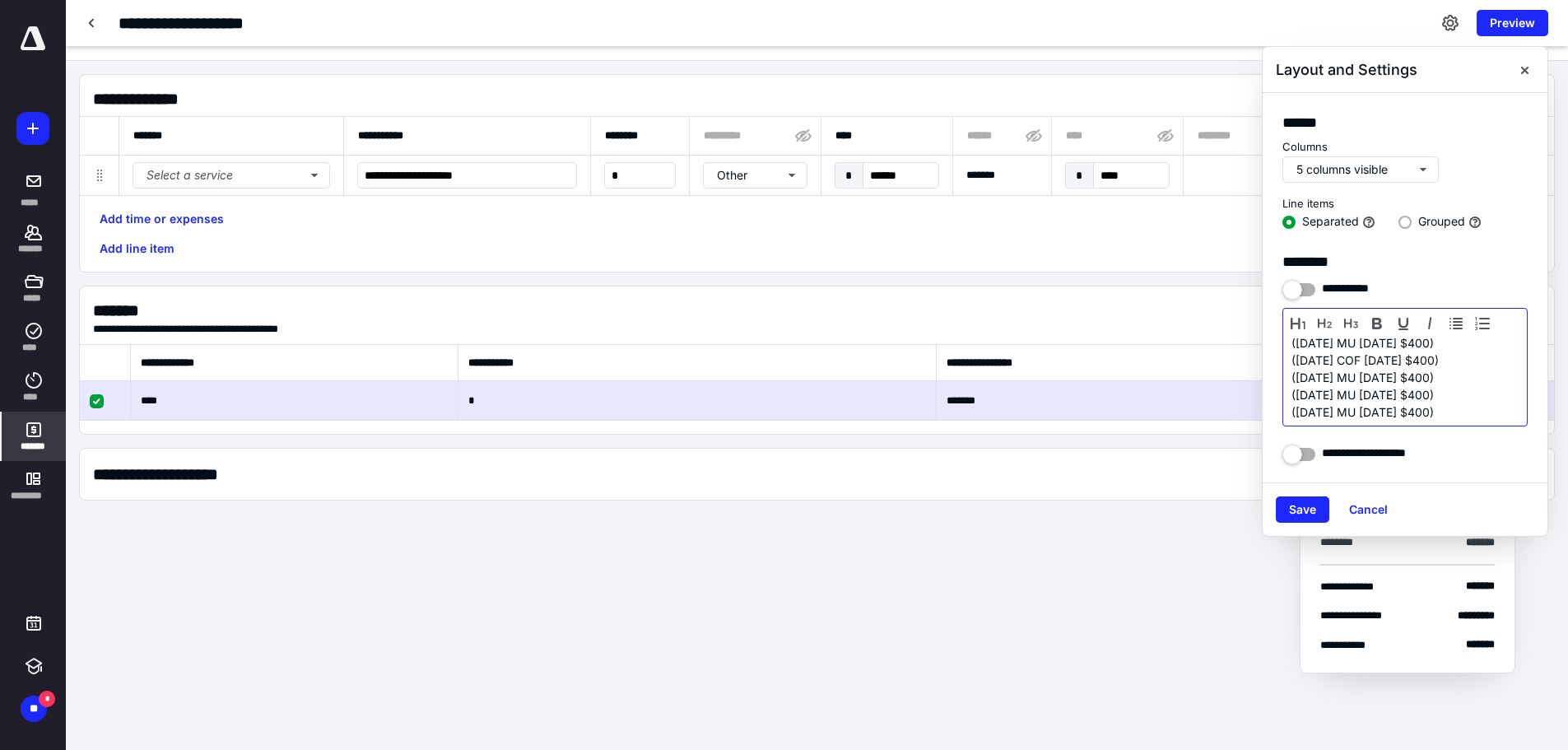 click on "([DATE] MU [DATE] $400)" at bounding box center (1398, 412) 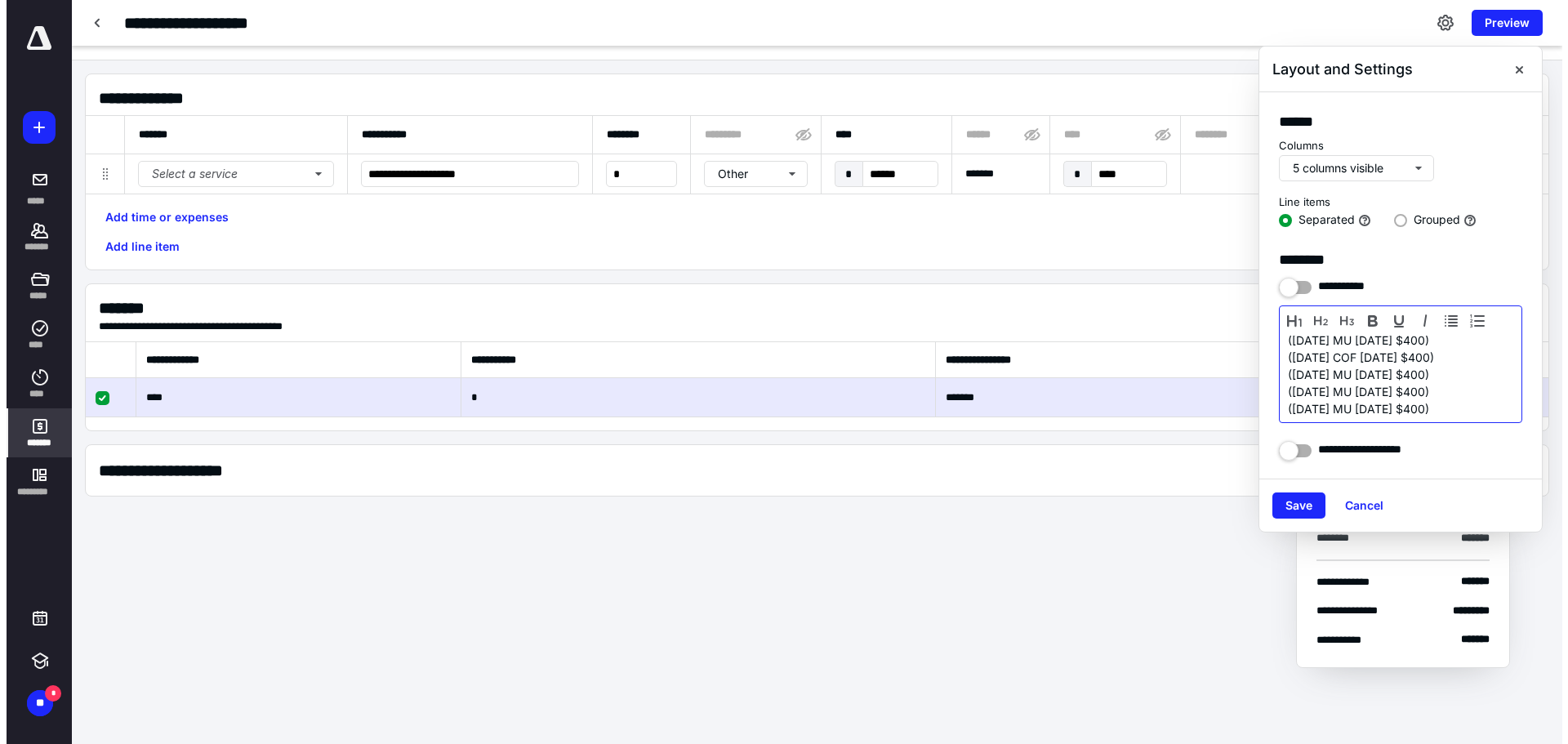 scroll, scrollTop: 89, scrollLeft: 0, axis: vertical 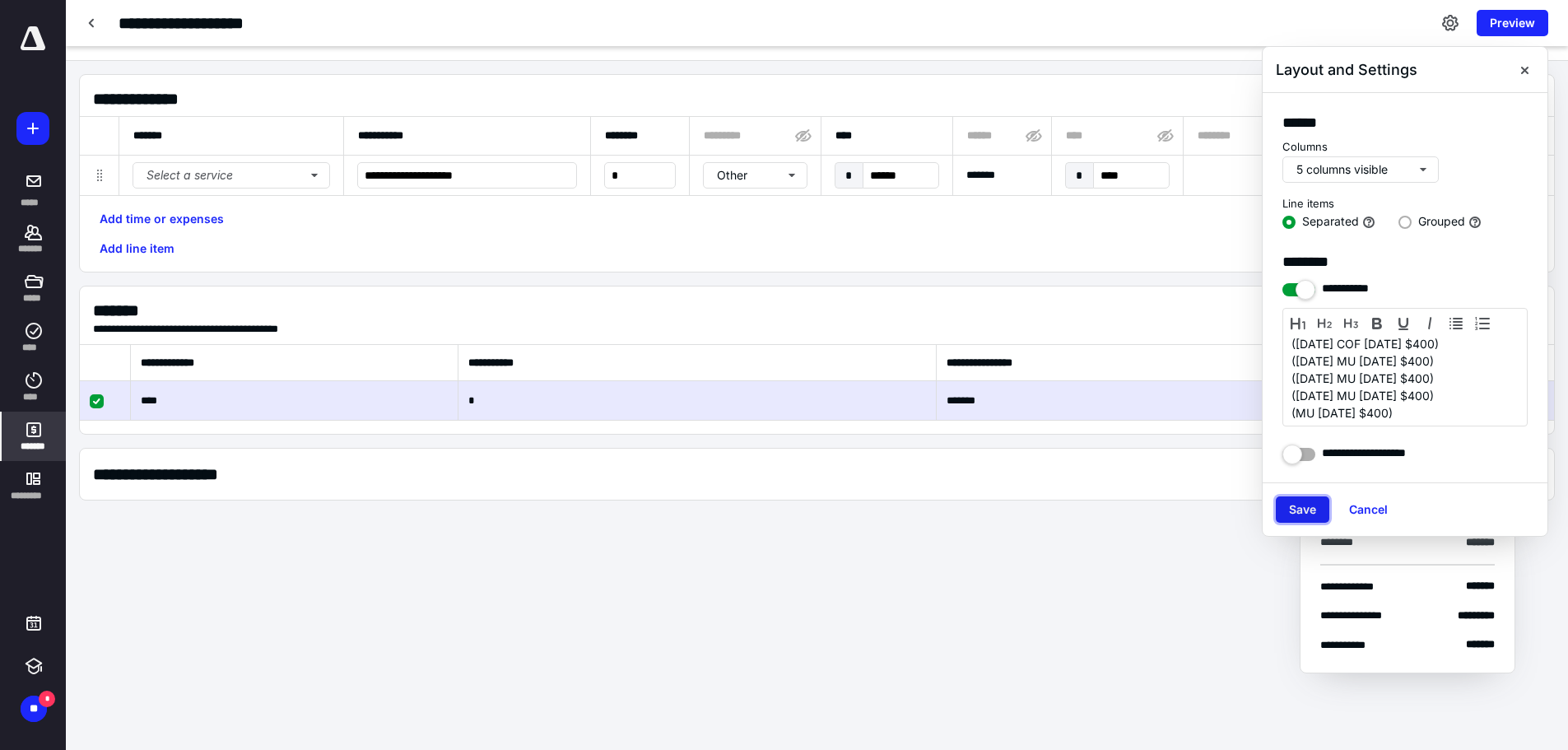 click on "Save" at bounding box center (1302, 510) 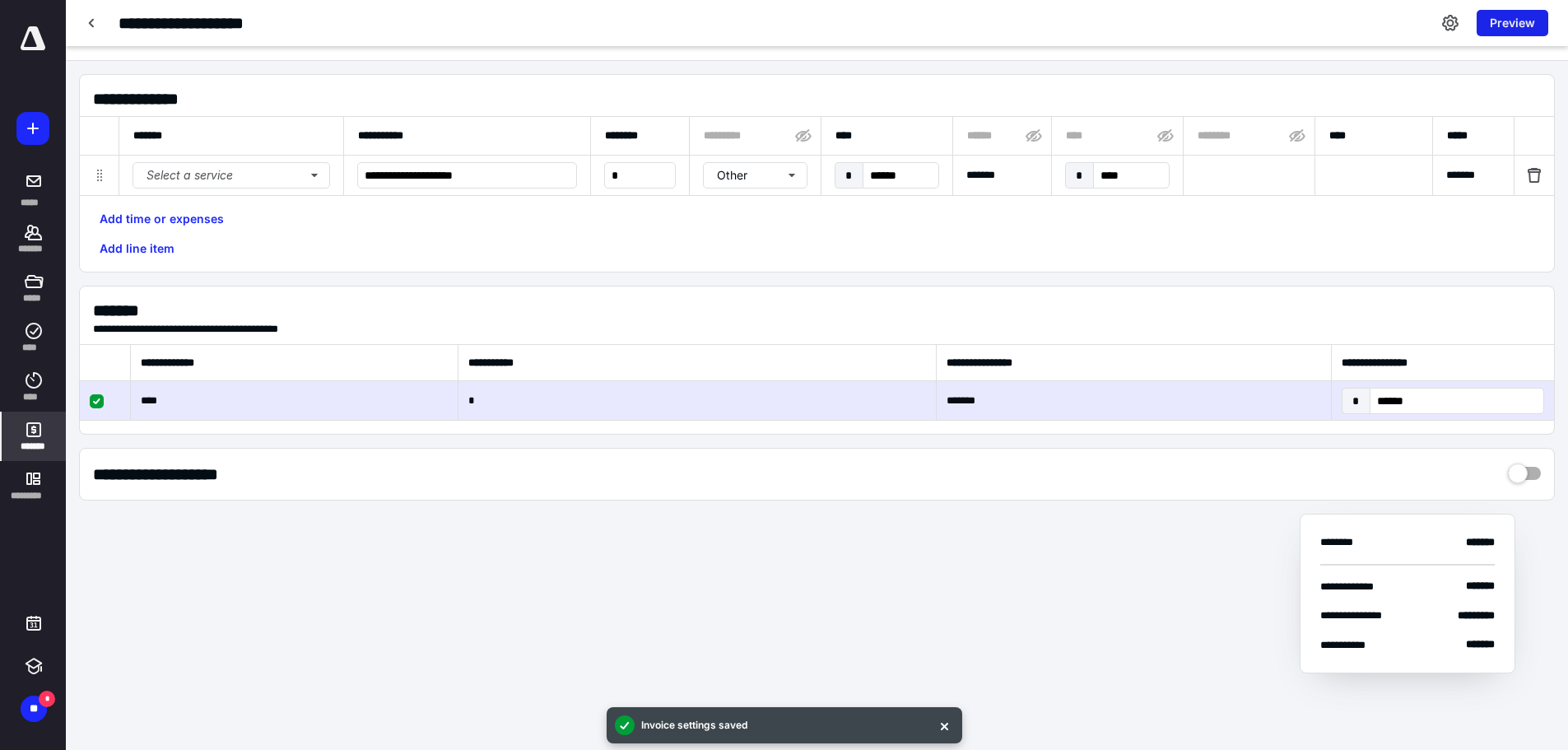 click on "Preview" at bounding box center (1512, 23) 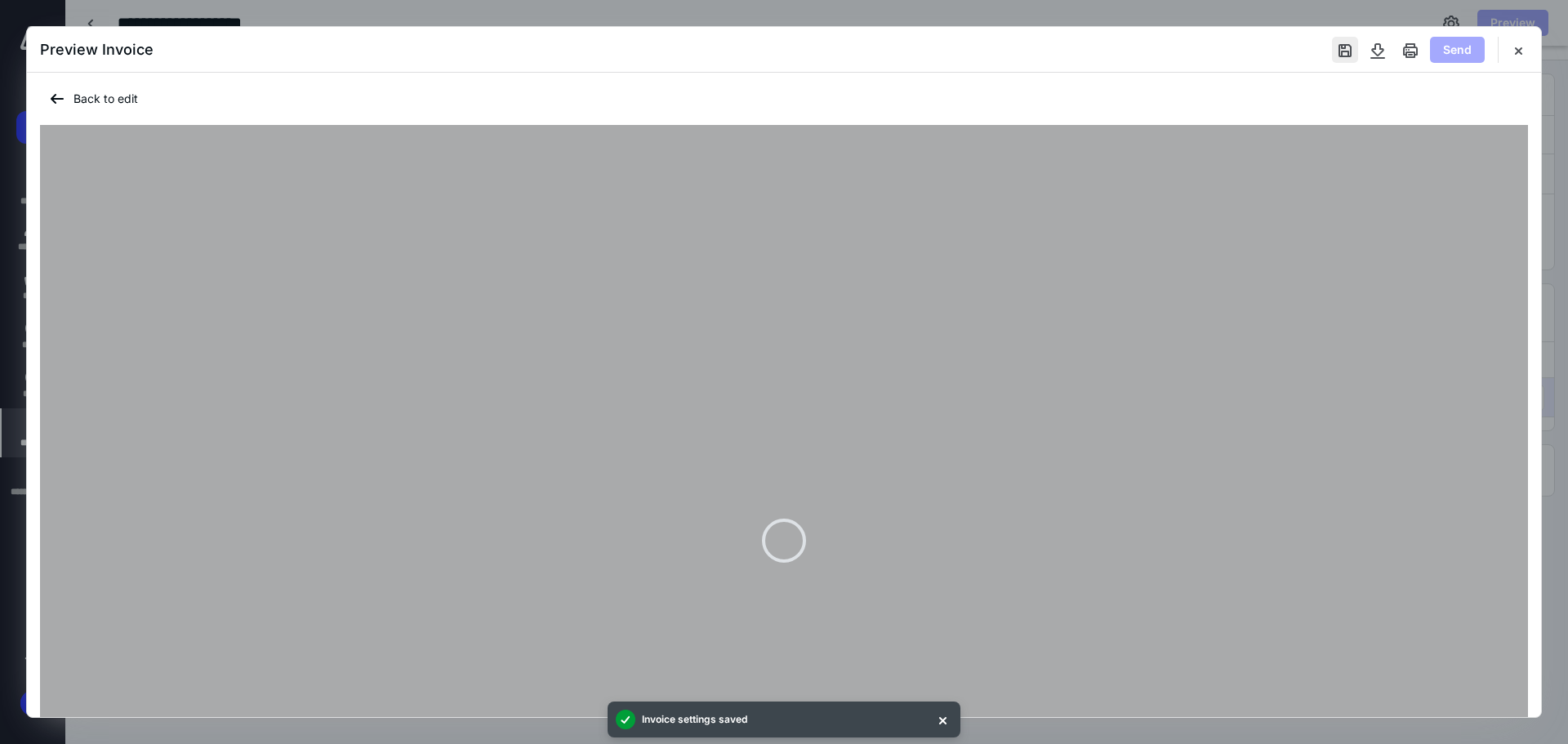 click at bounding box center (1345, 50) 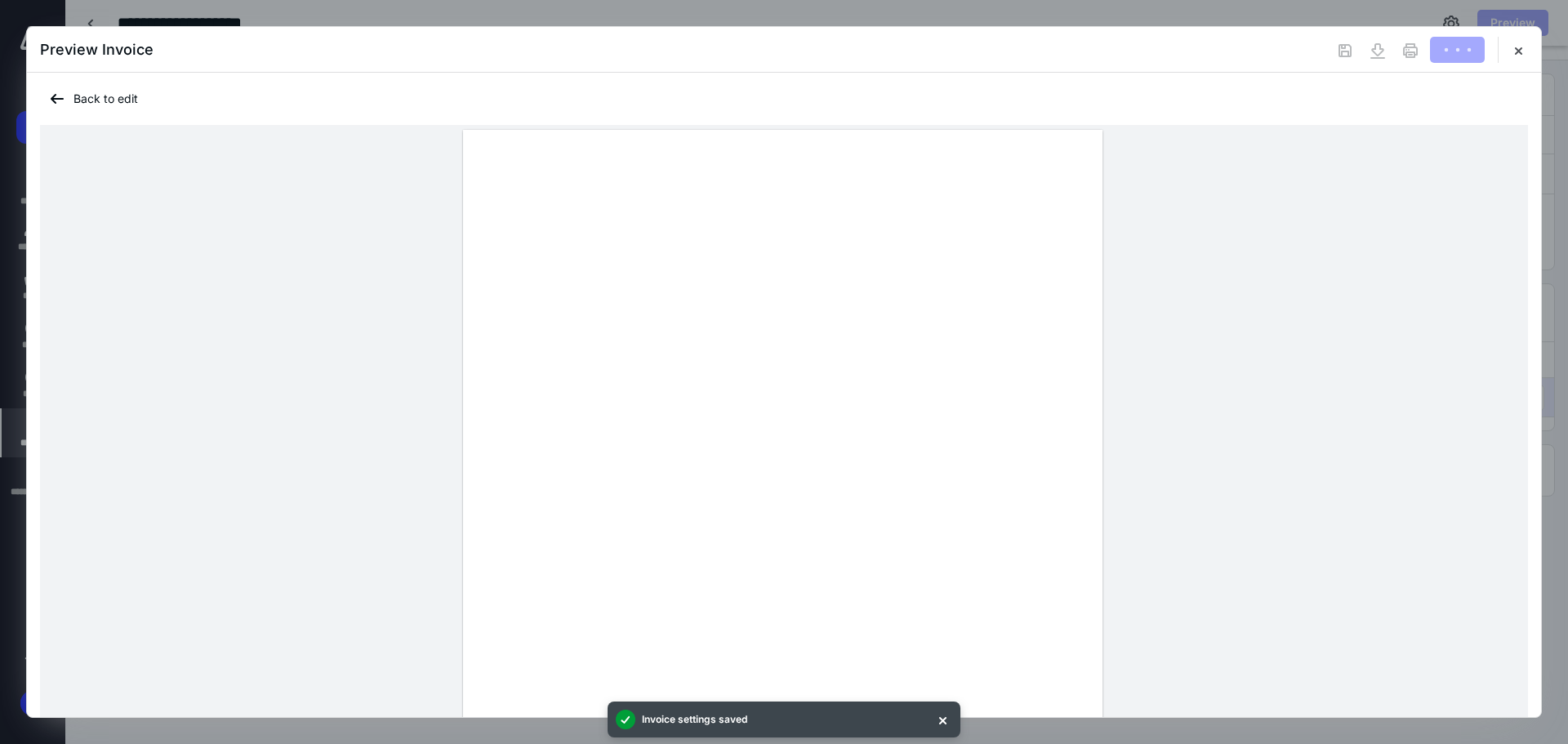 scroll, scrollTop: 0, scrollLeft: 0, axis: both 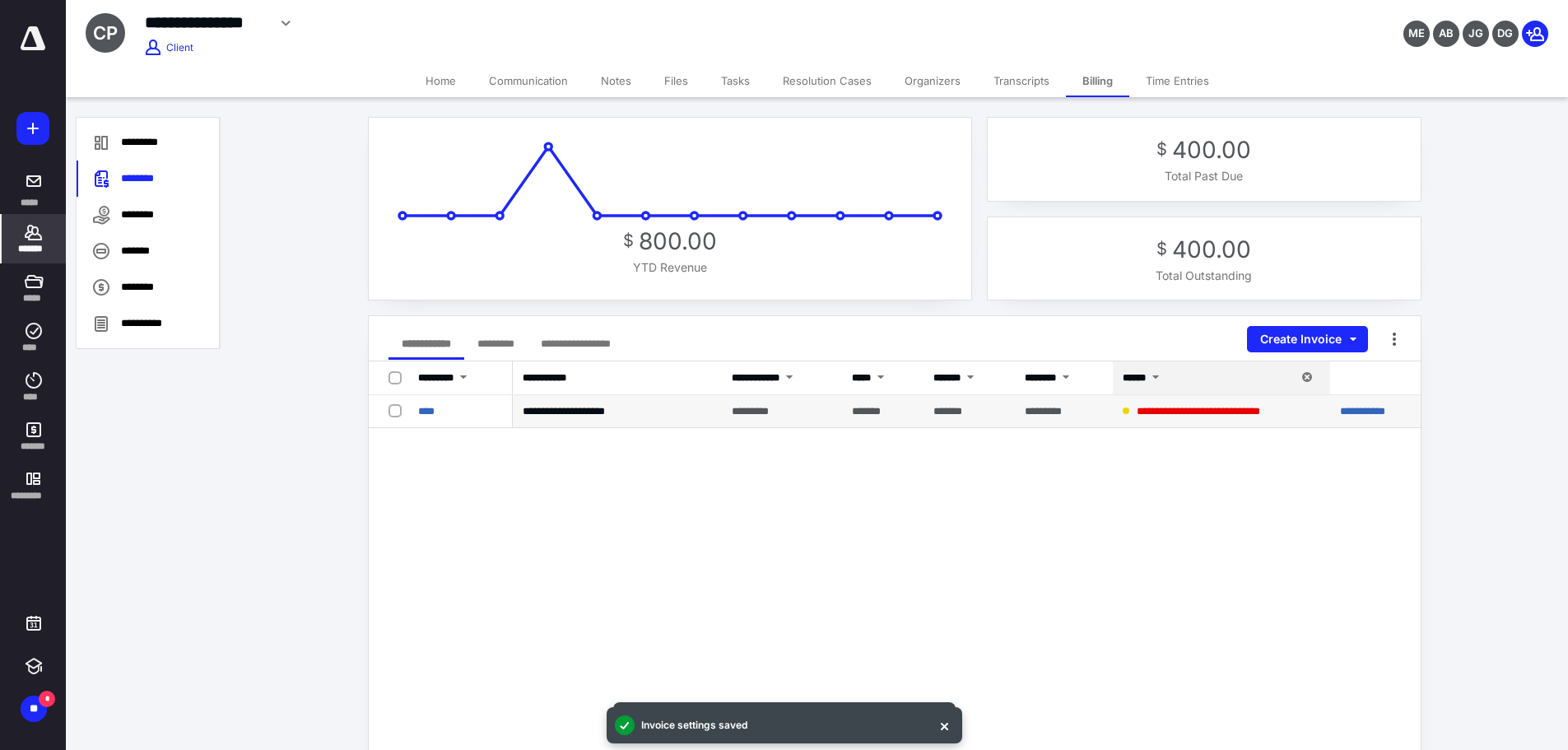click on "**********" at bounding box center (1375, 412) 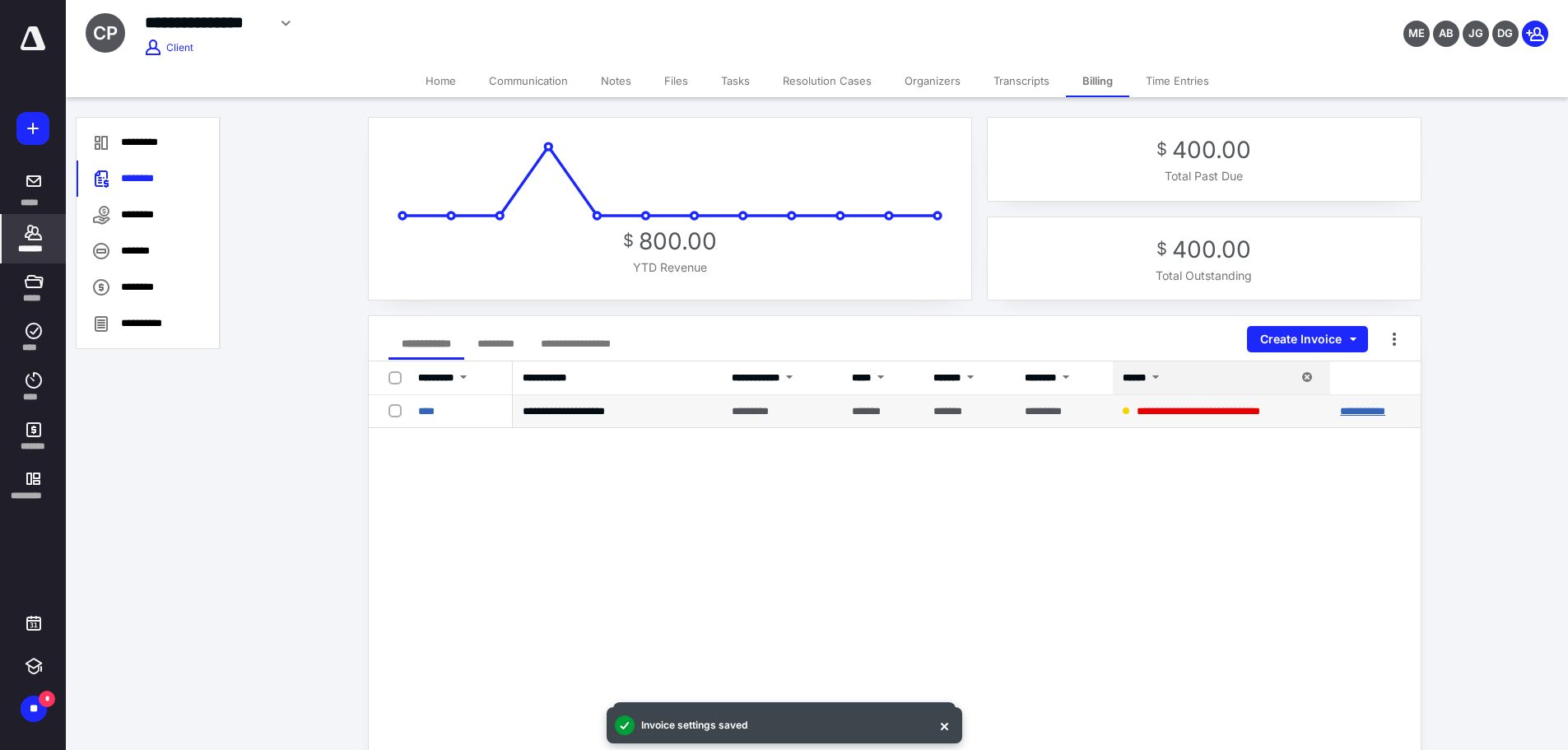 click on "**********" at bounding box center [1362, 411] 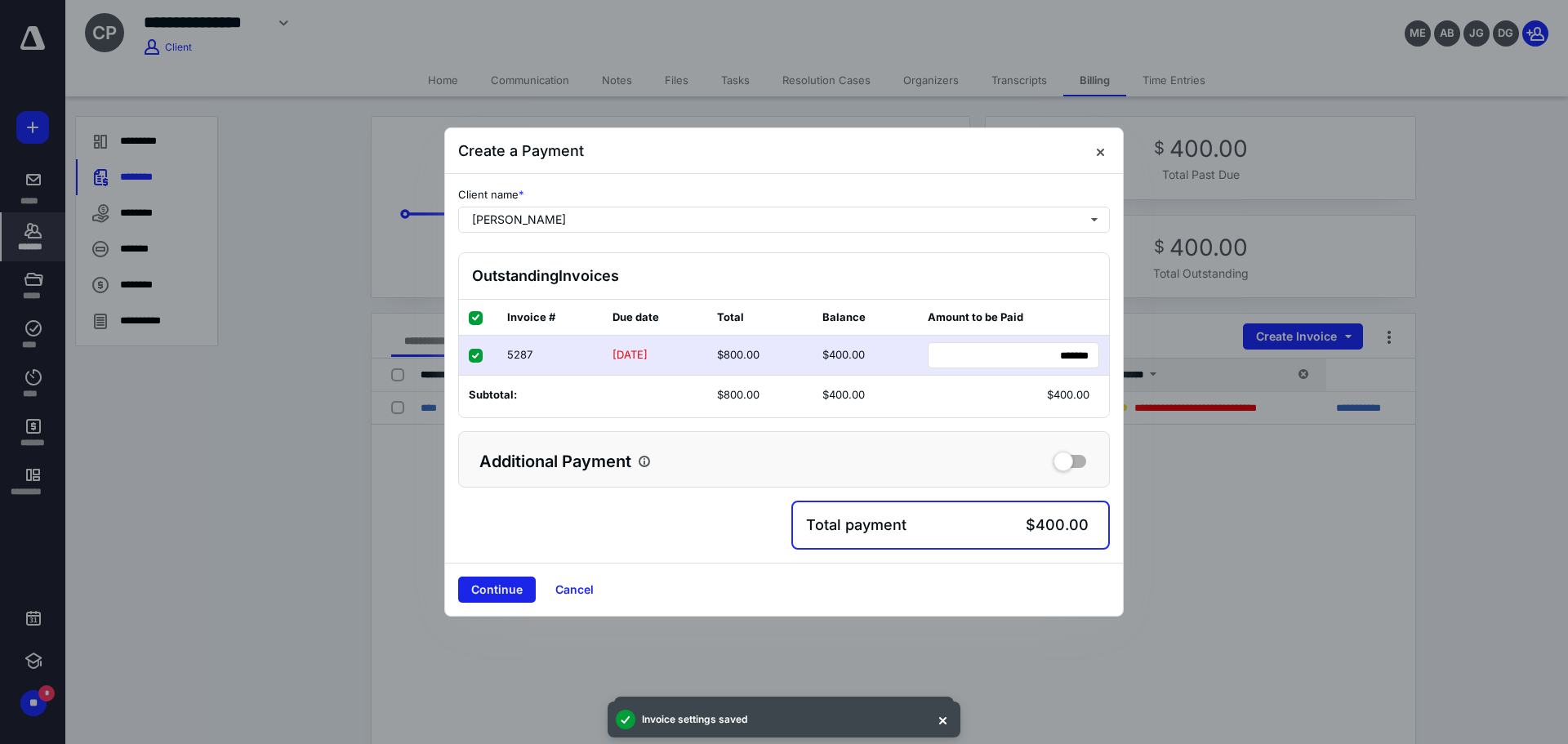 click on "Continue" at bounding box center [497, 590] 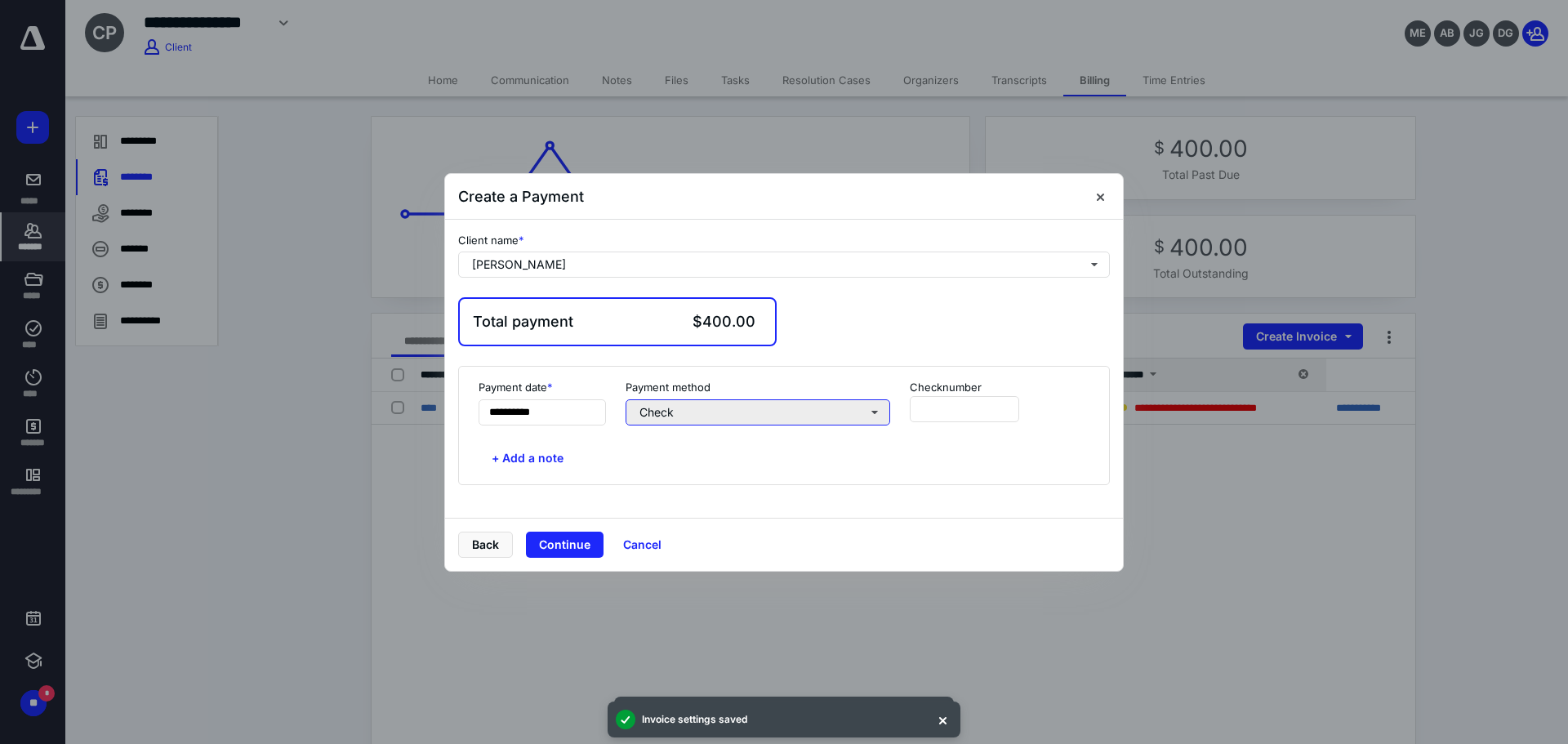 click on "Check" at bounding box center (758, 412) 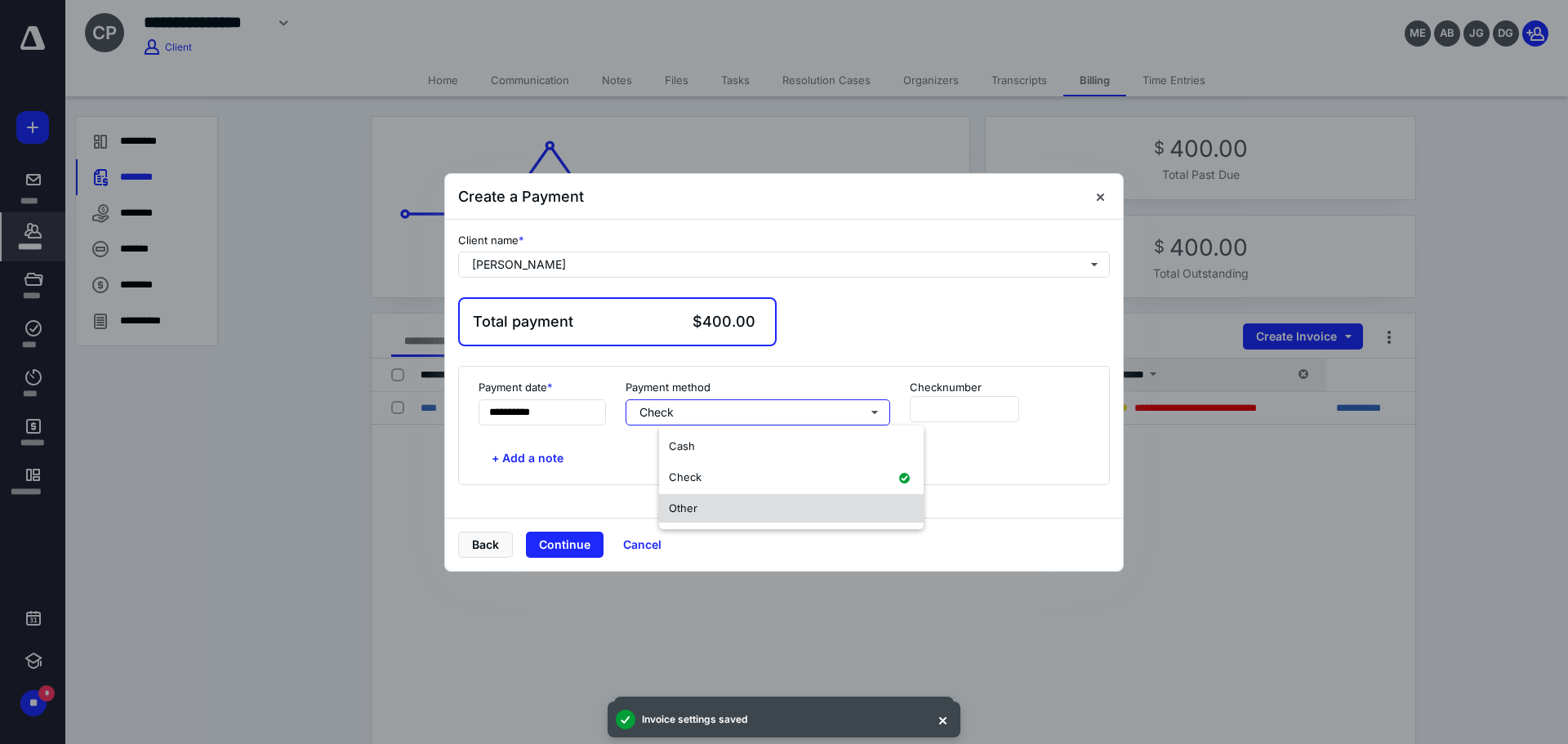 click on "Other" at bounding box center [683, 508] 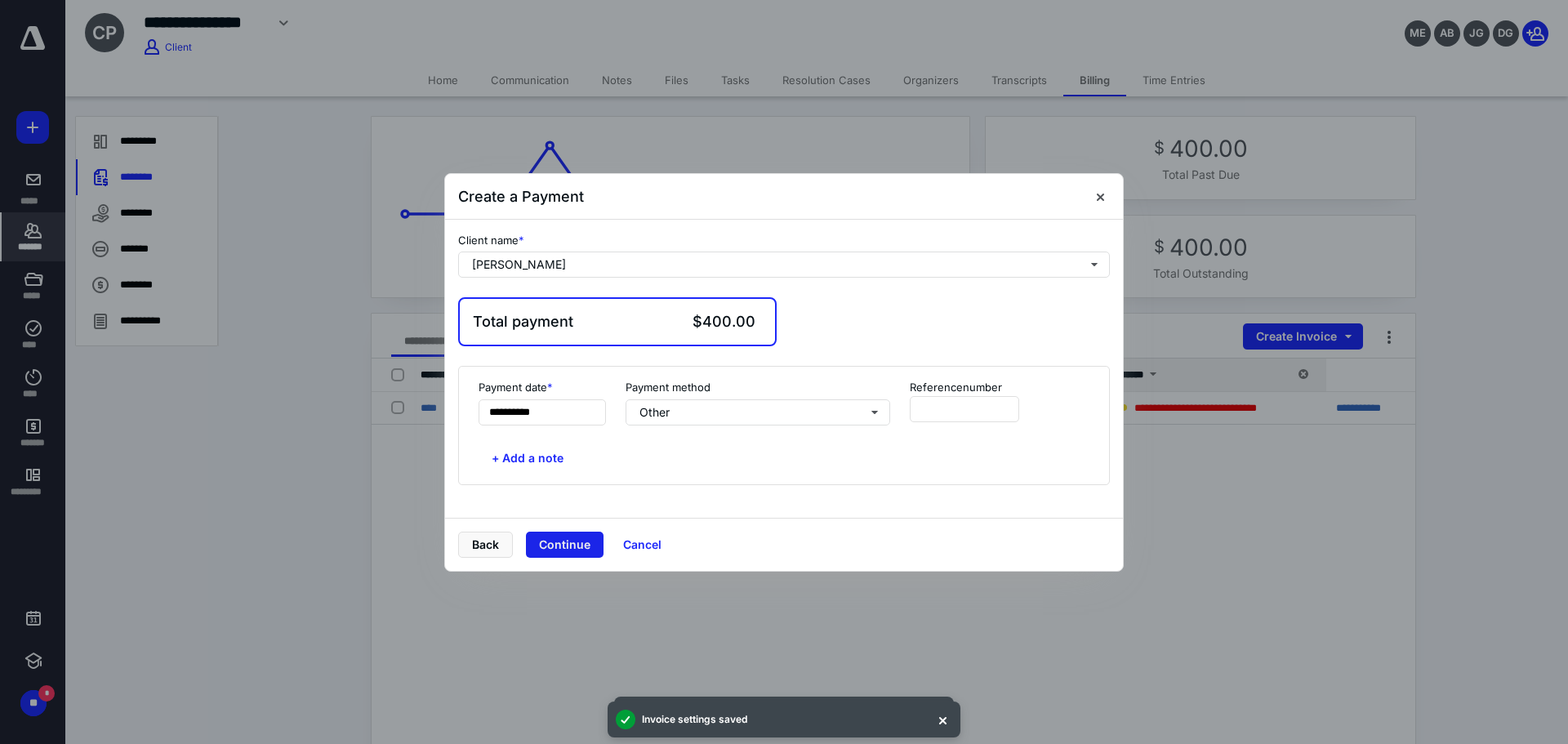 click on "Continue" at bounding box center (564, 545) 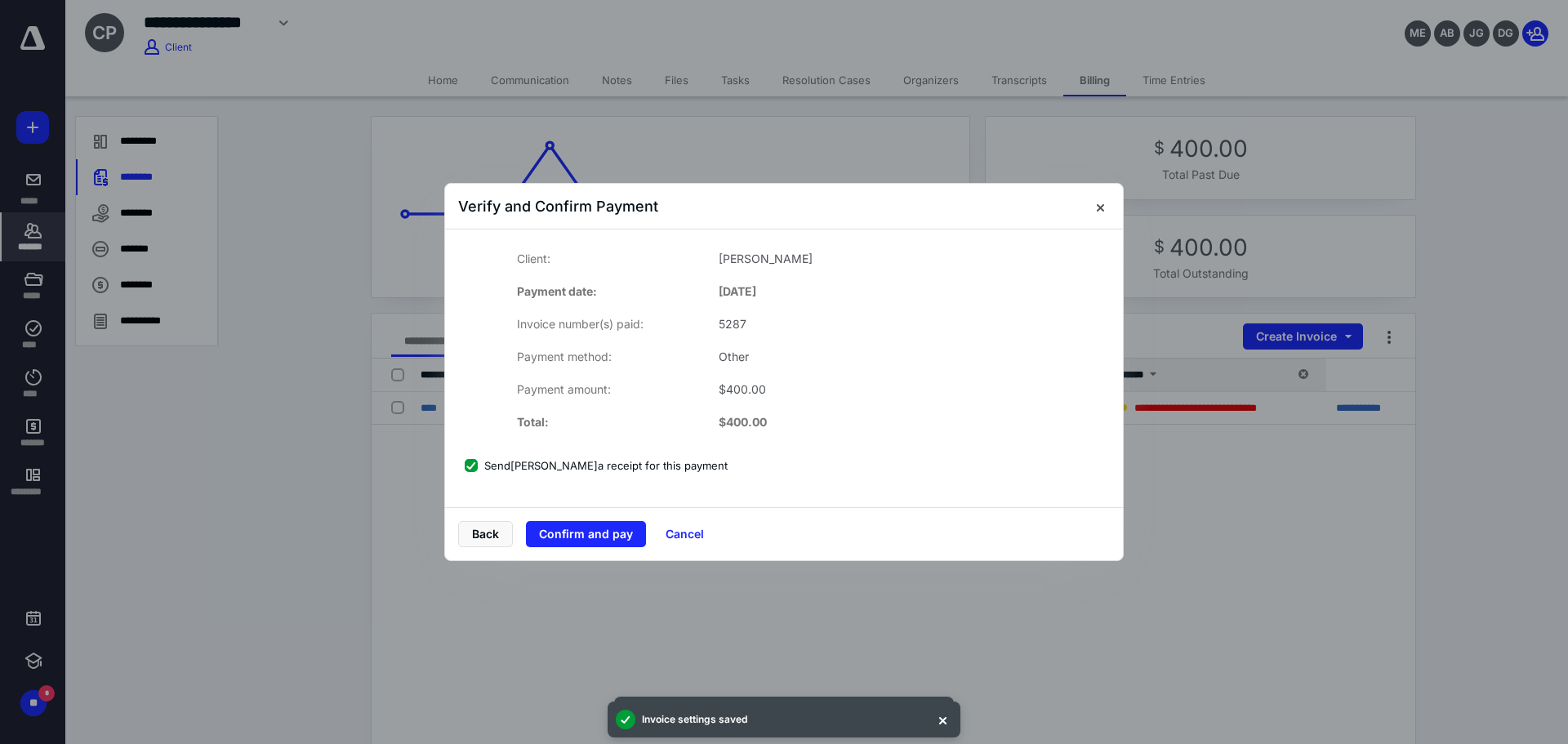 drag, startPoint x: 631, startPoint y: 473, endPoint x: 611, endPoint y: 492, distance: 27.586228 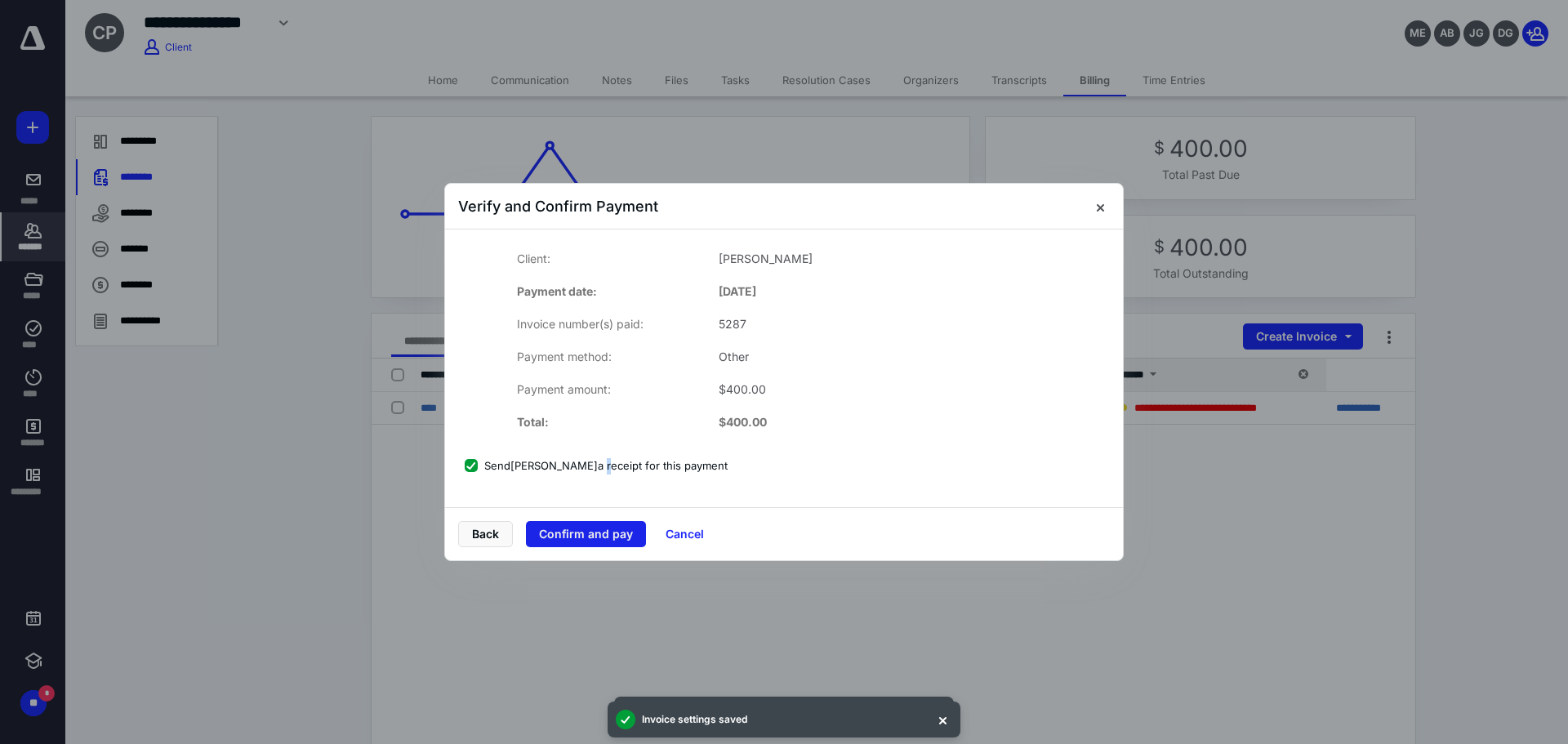 click on "Confirm and pay" at bounding box center (586, 534) 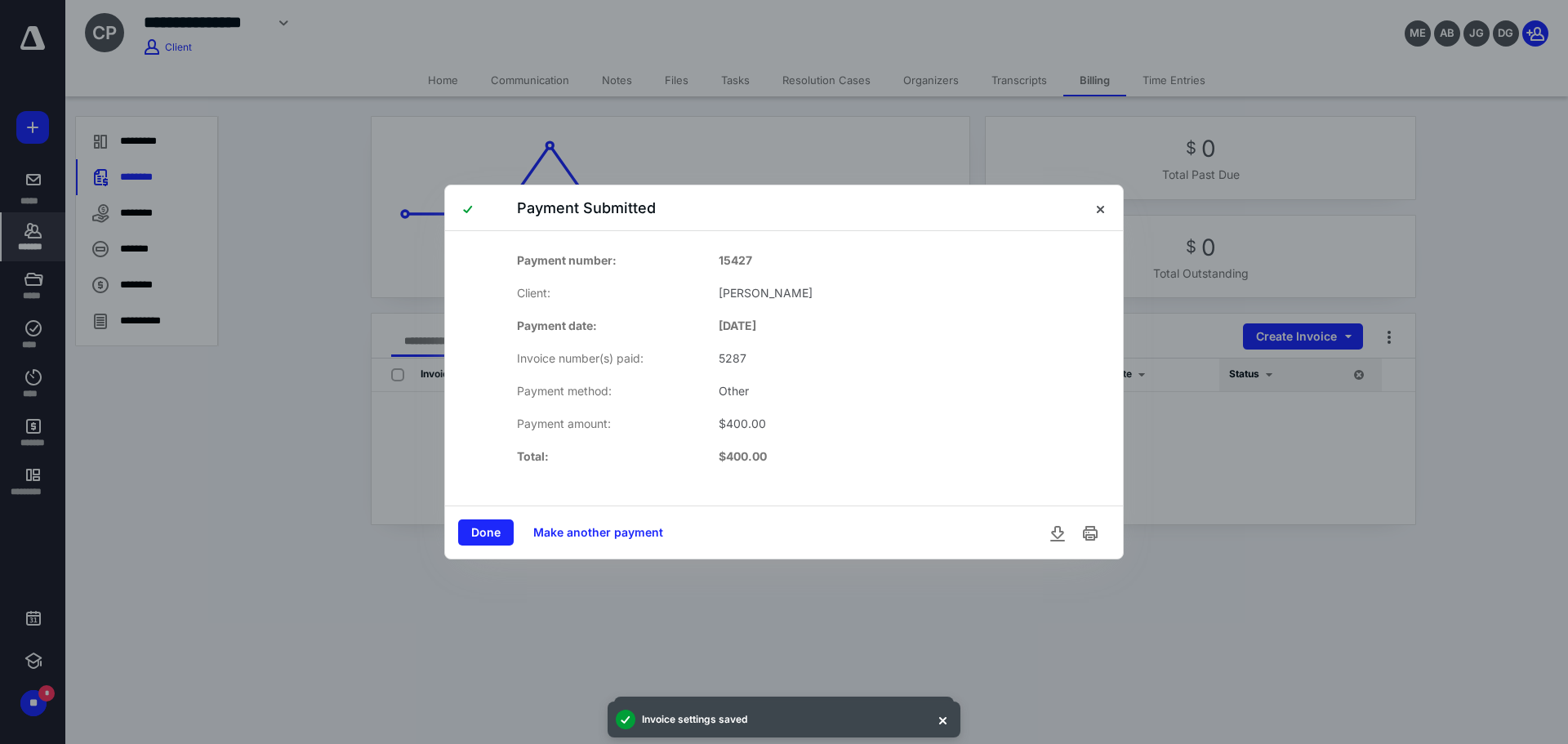 click on "Done" at bounding box center [486, 532] 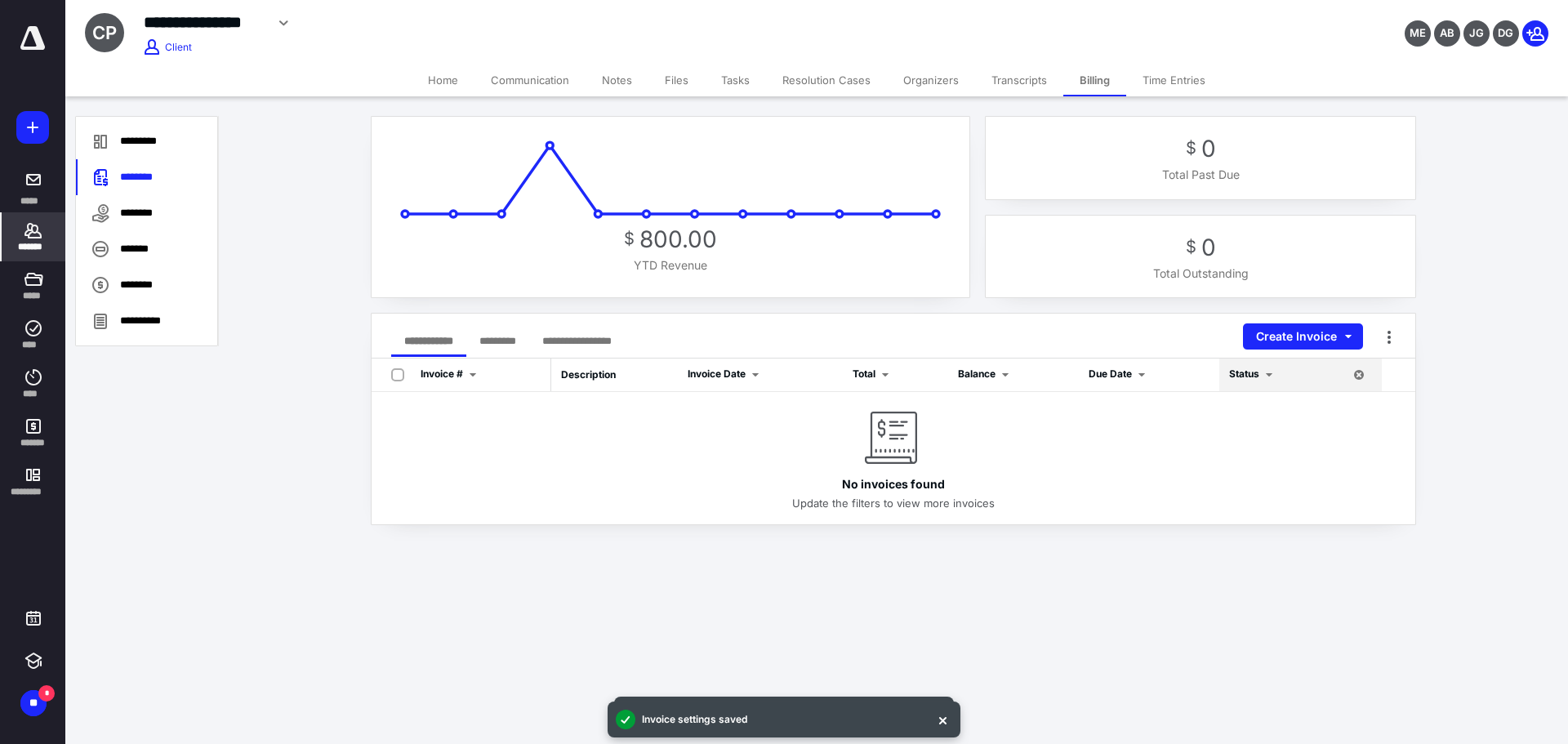 click 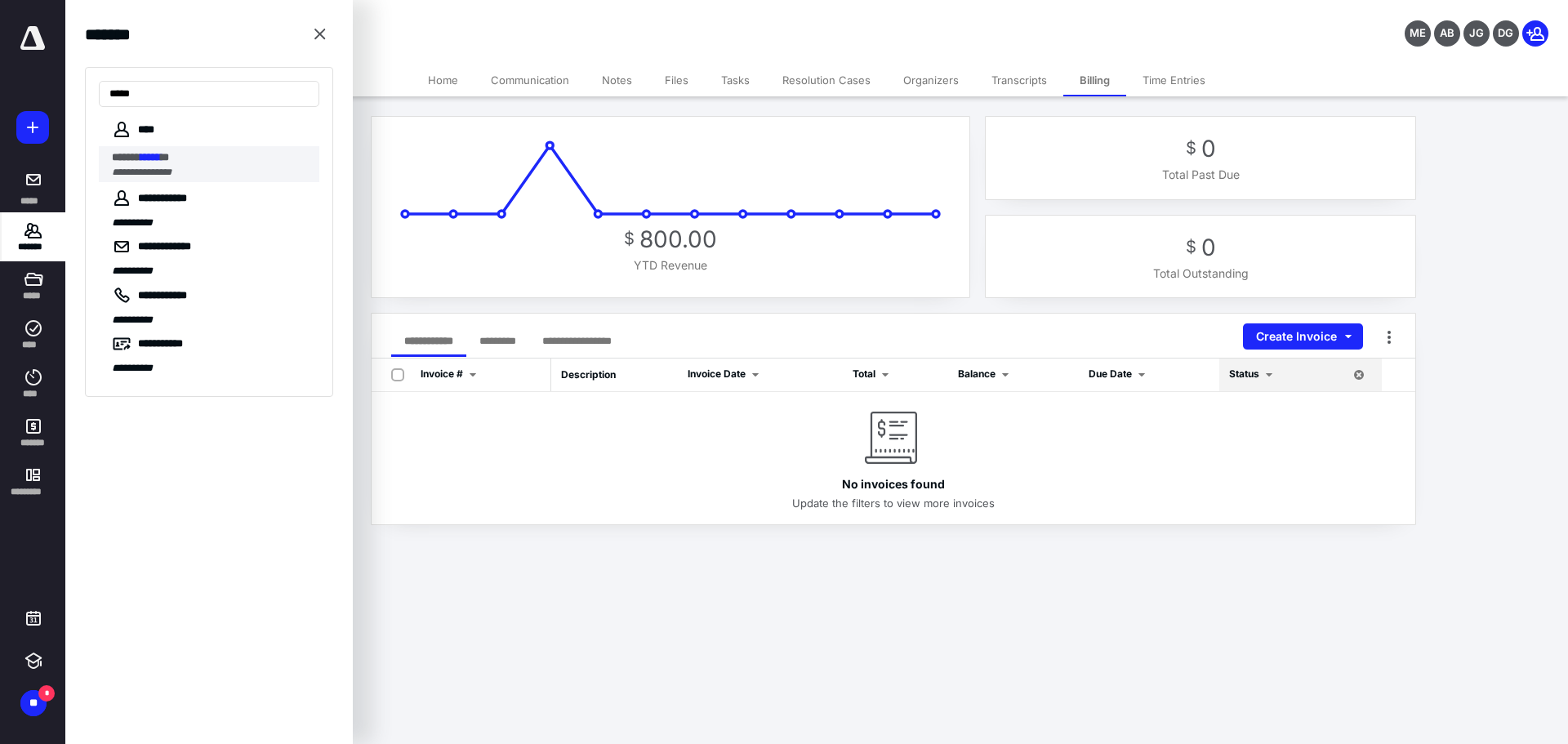 type on "*****" 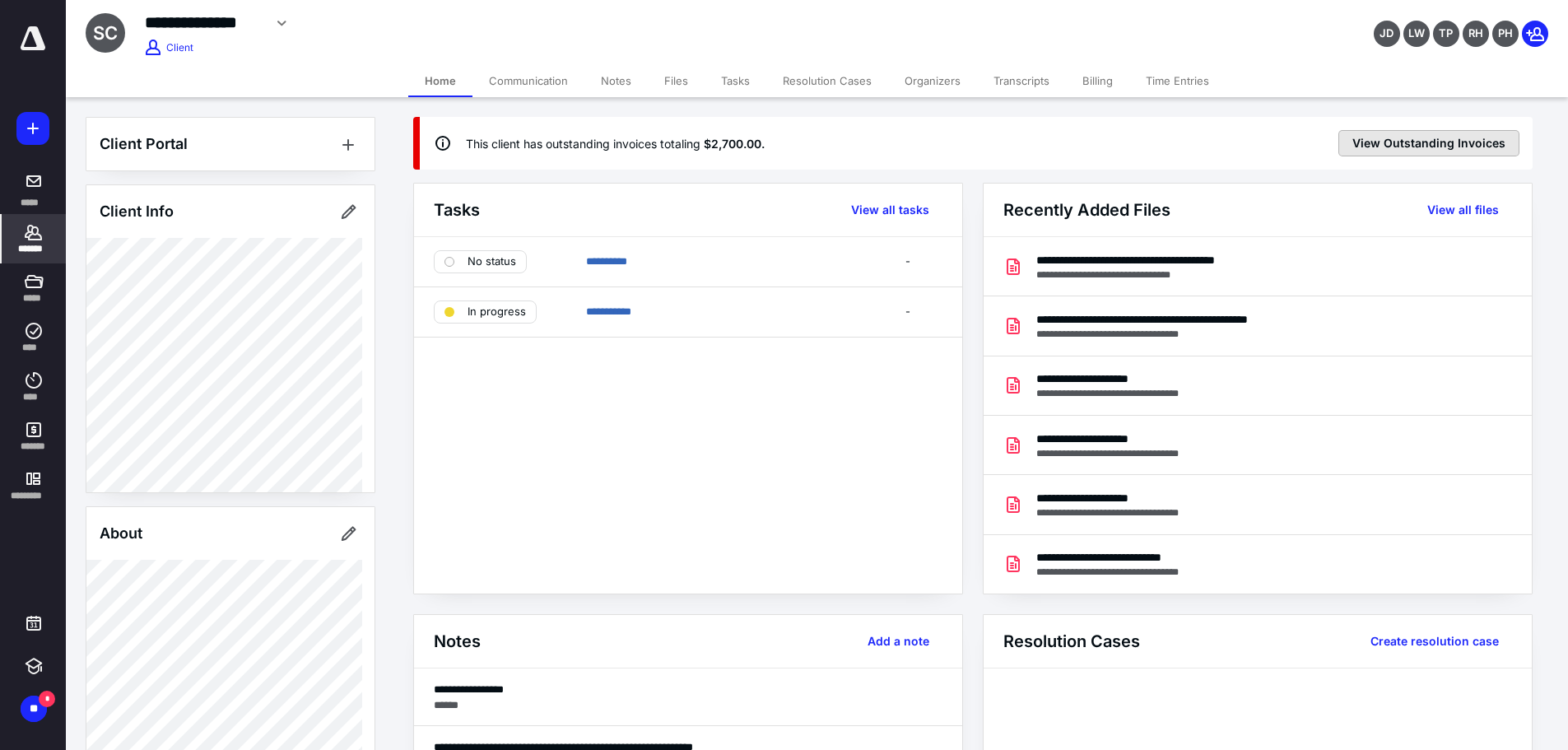 click on "View Outstanding Invoices" at bounding box center [1429, 143] 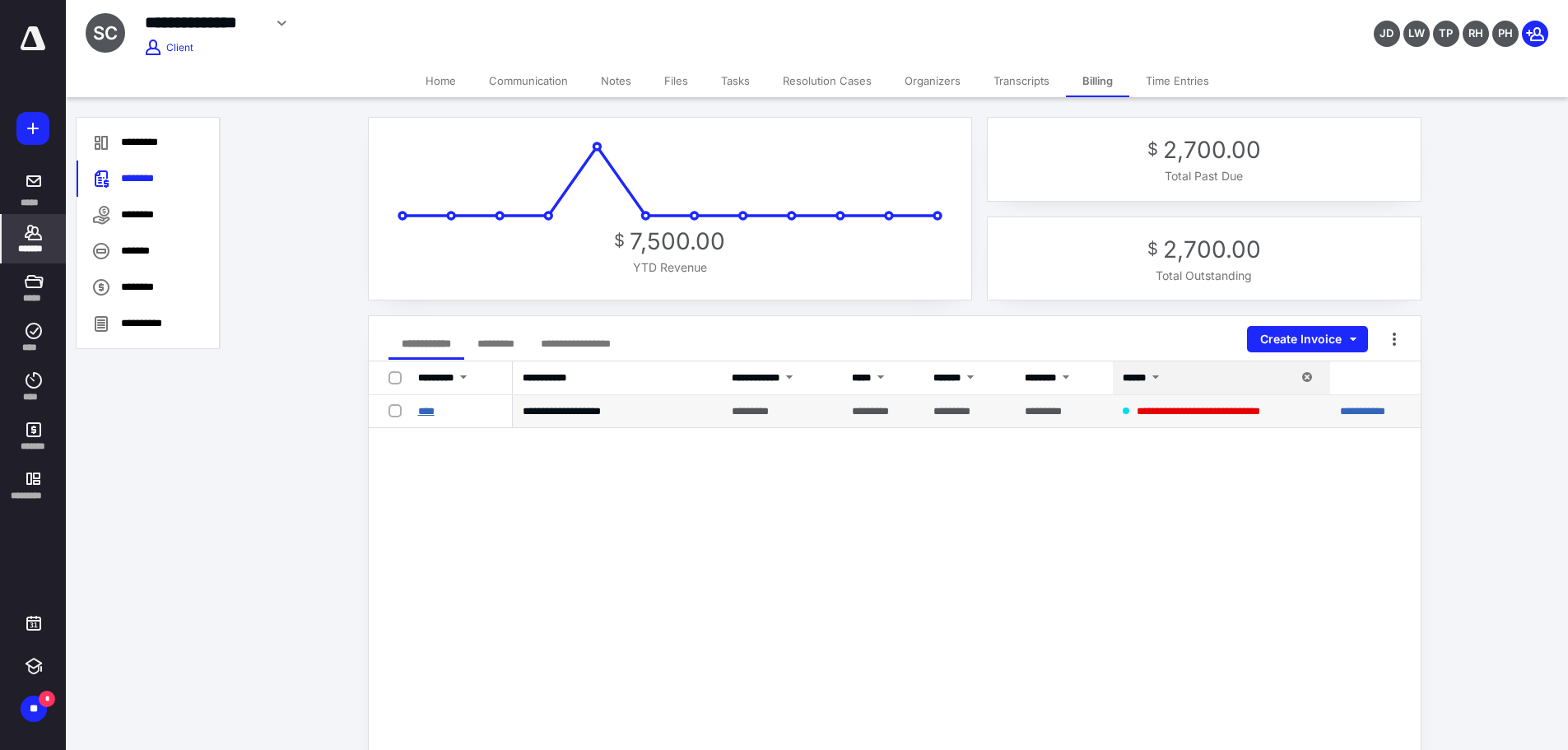 click on "****" at bounding box center (426, 411) 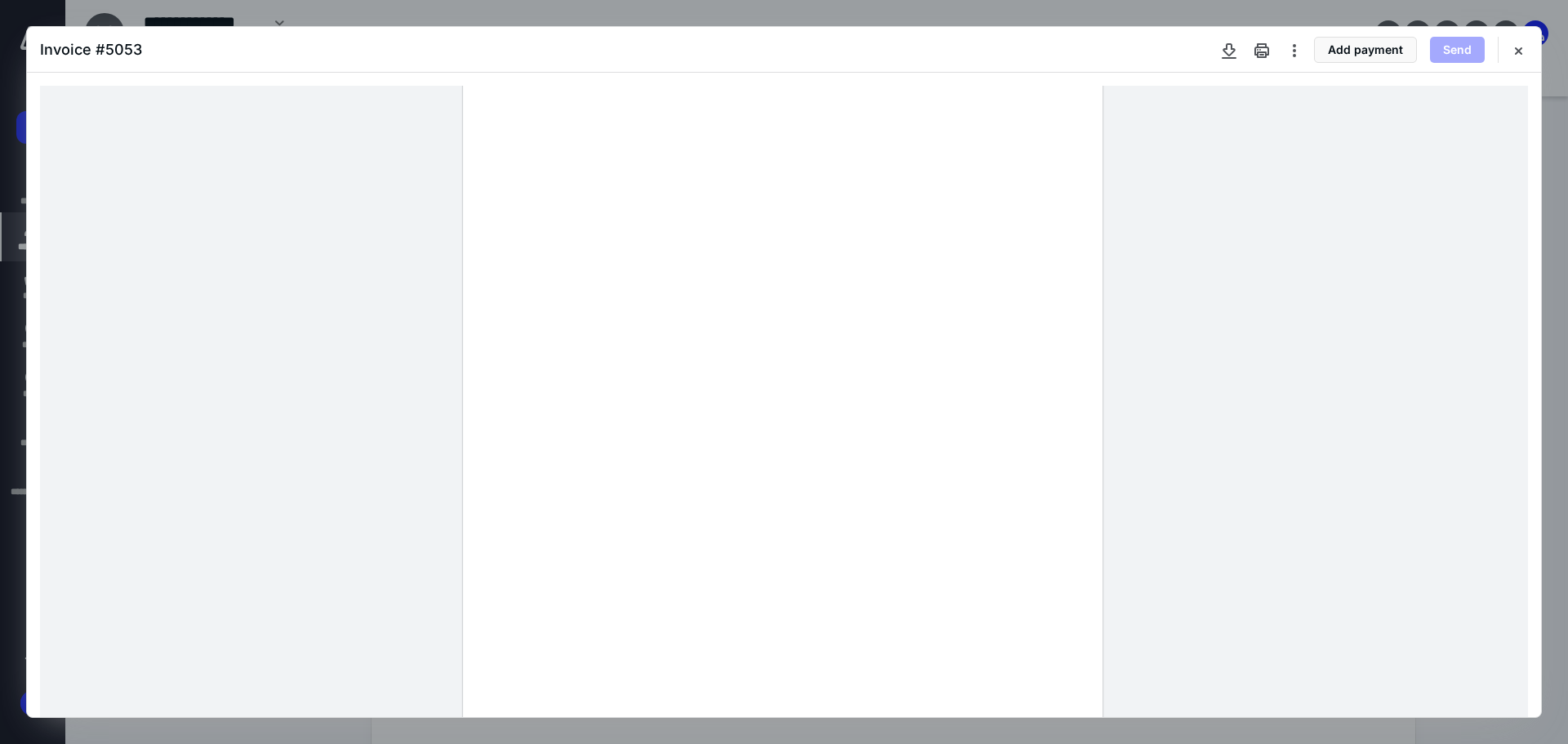 scroll, scrollTop: 163, scrollLeft: 0, axis: vertical 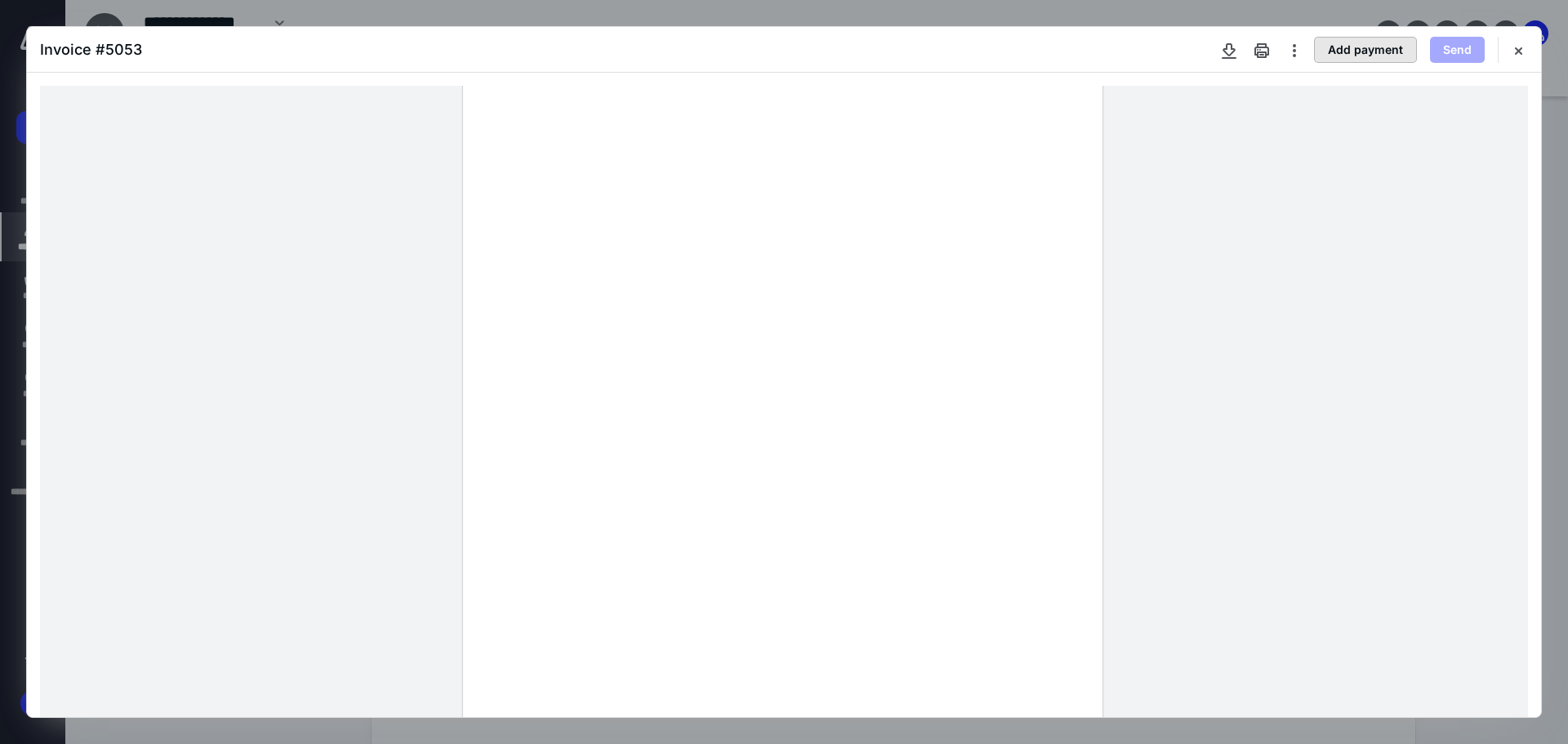 click on "Add payment" at bounding box center [1365, 50] 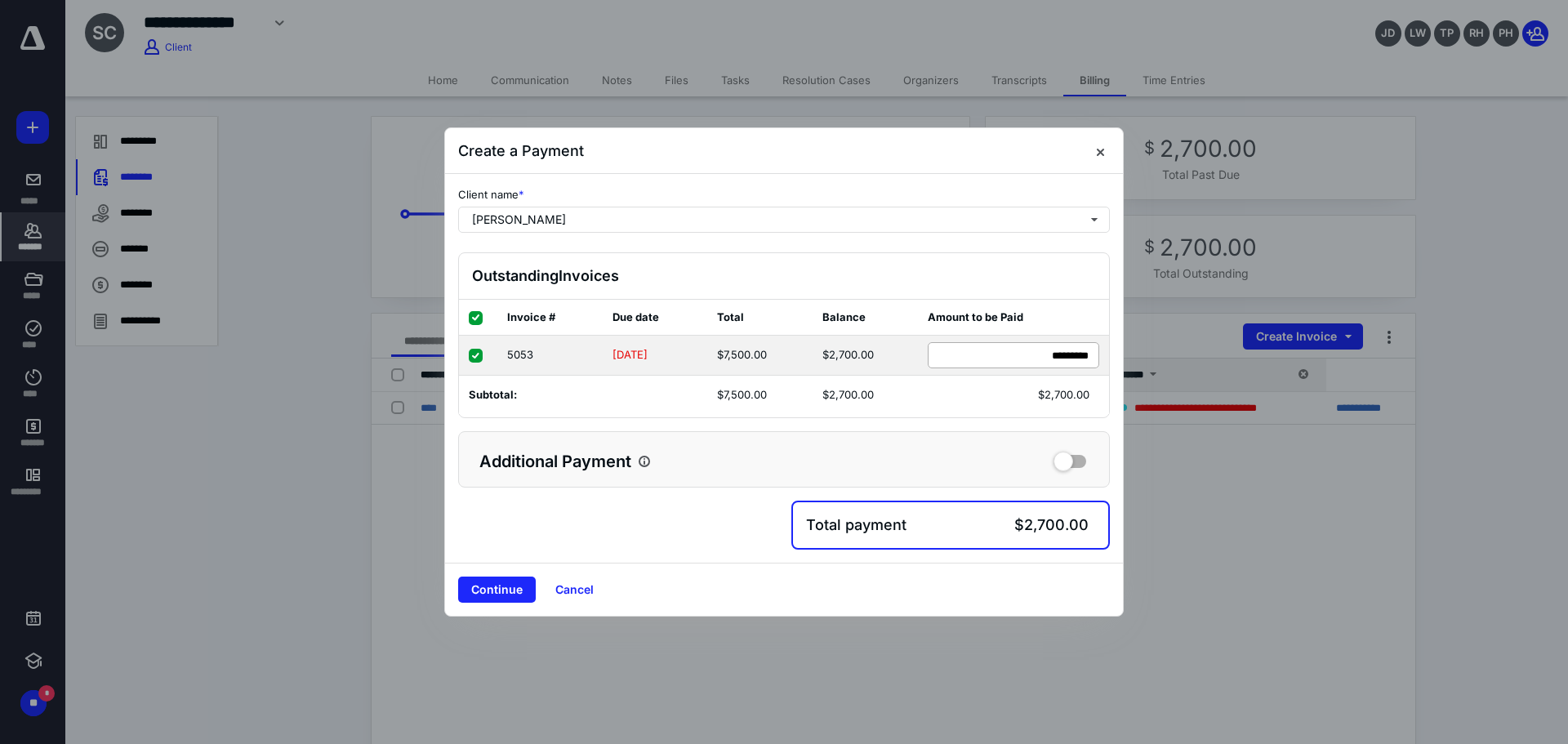 click on "******* *********" at bounding box center [1013, 355] 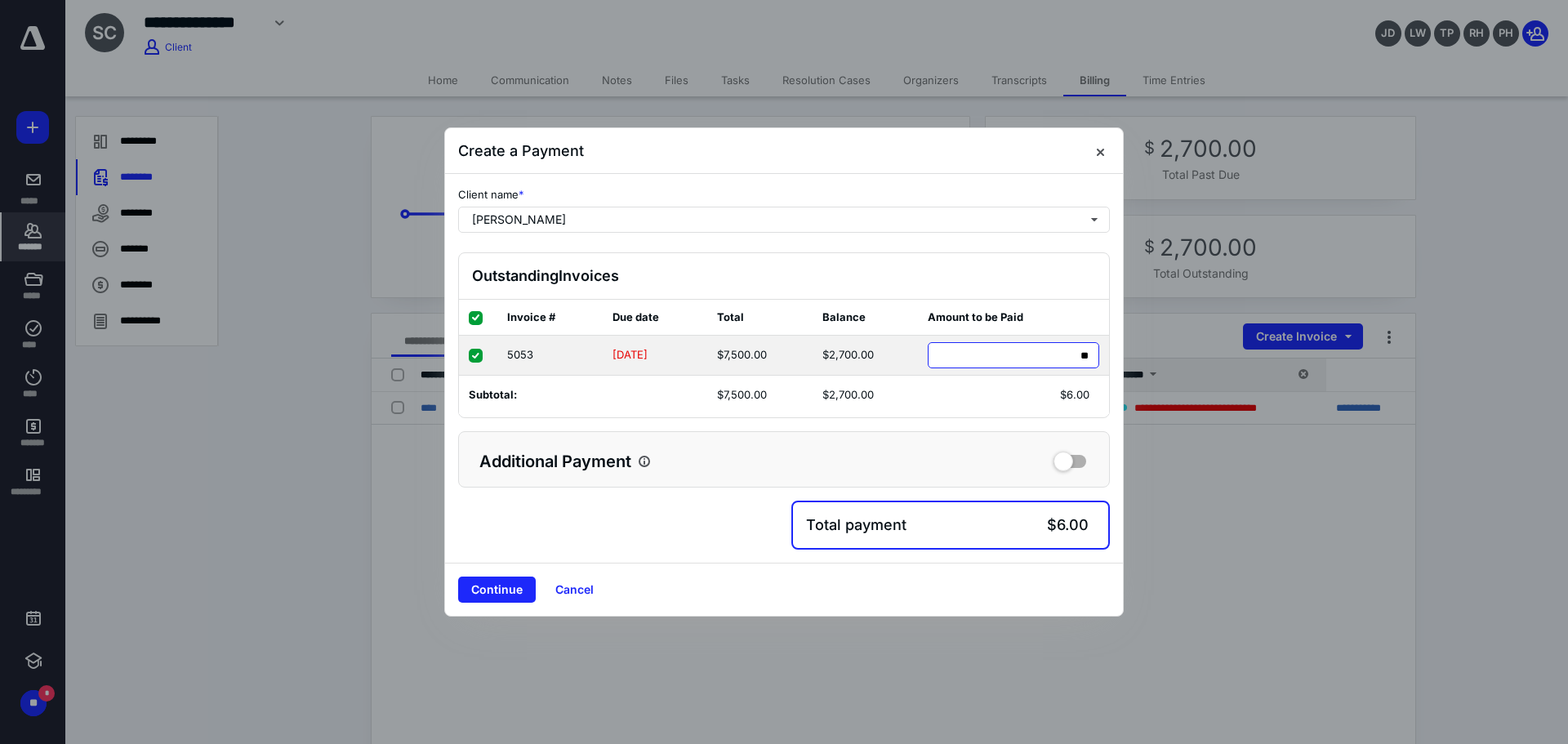 type on "***" 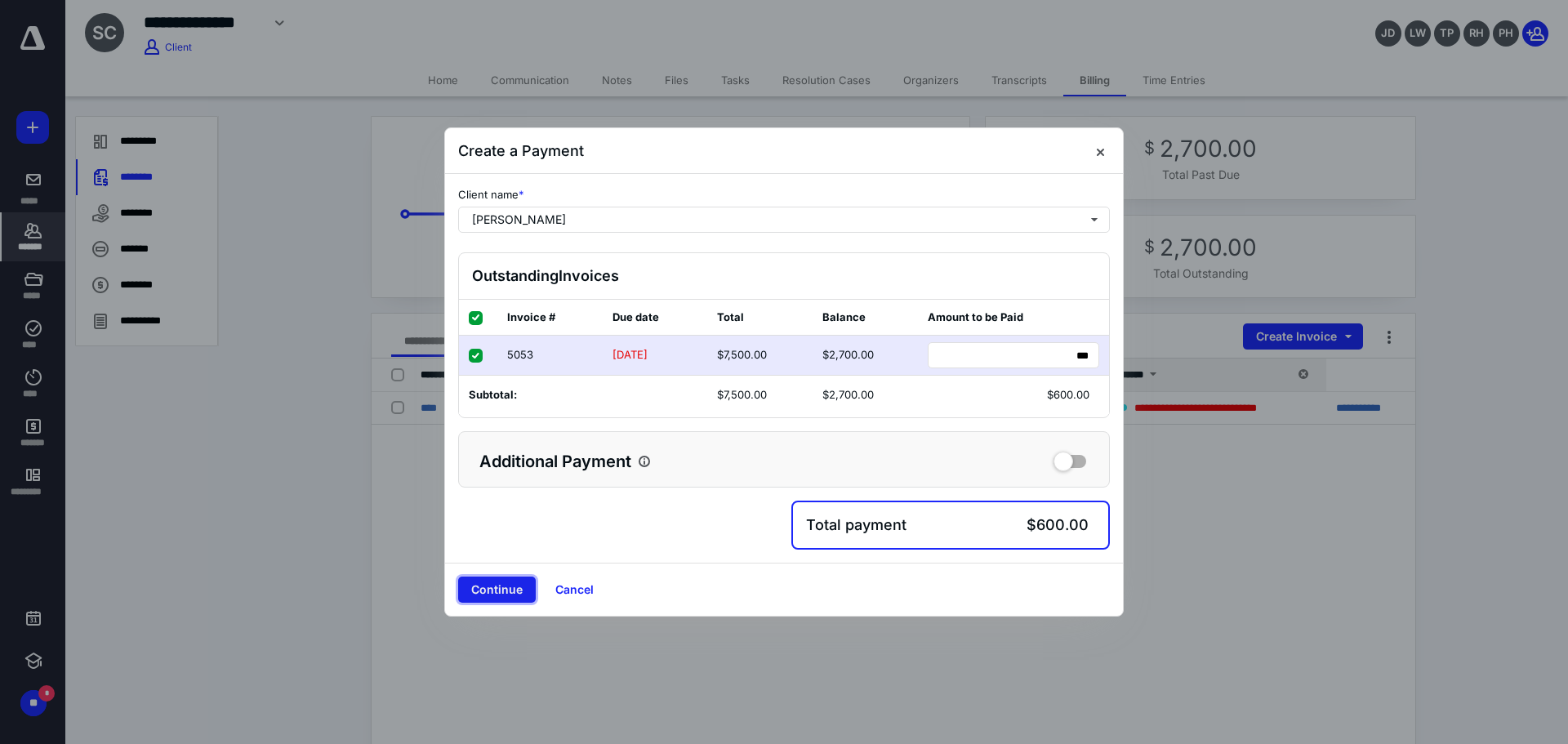 click on "Continue" at bounding box center [497, 590] 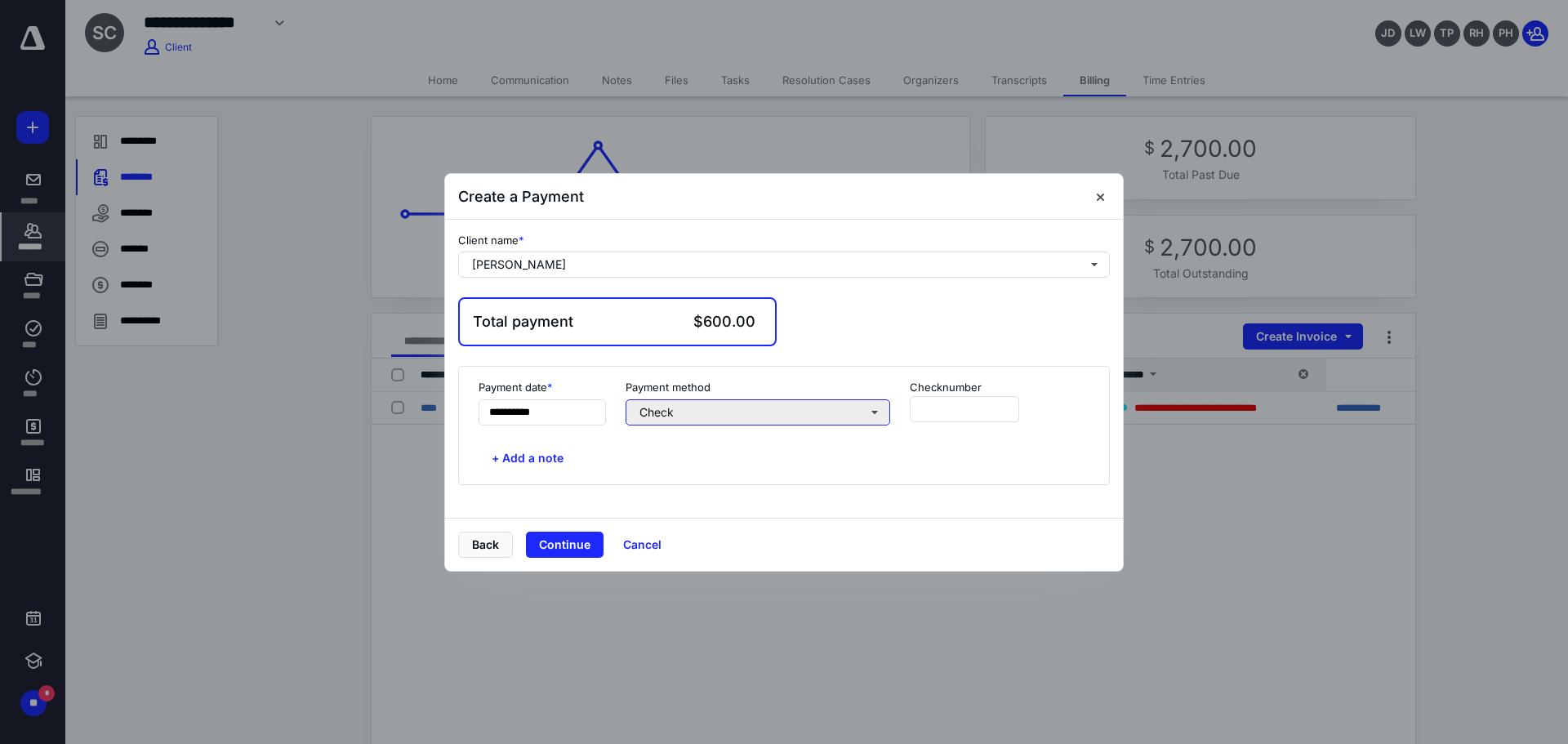 click on "Check" at bounding box center [758, 412] 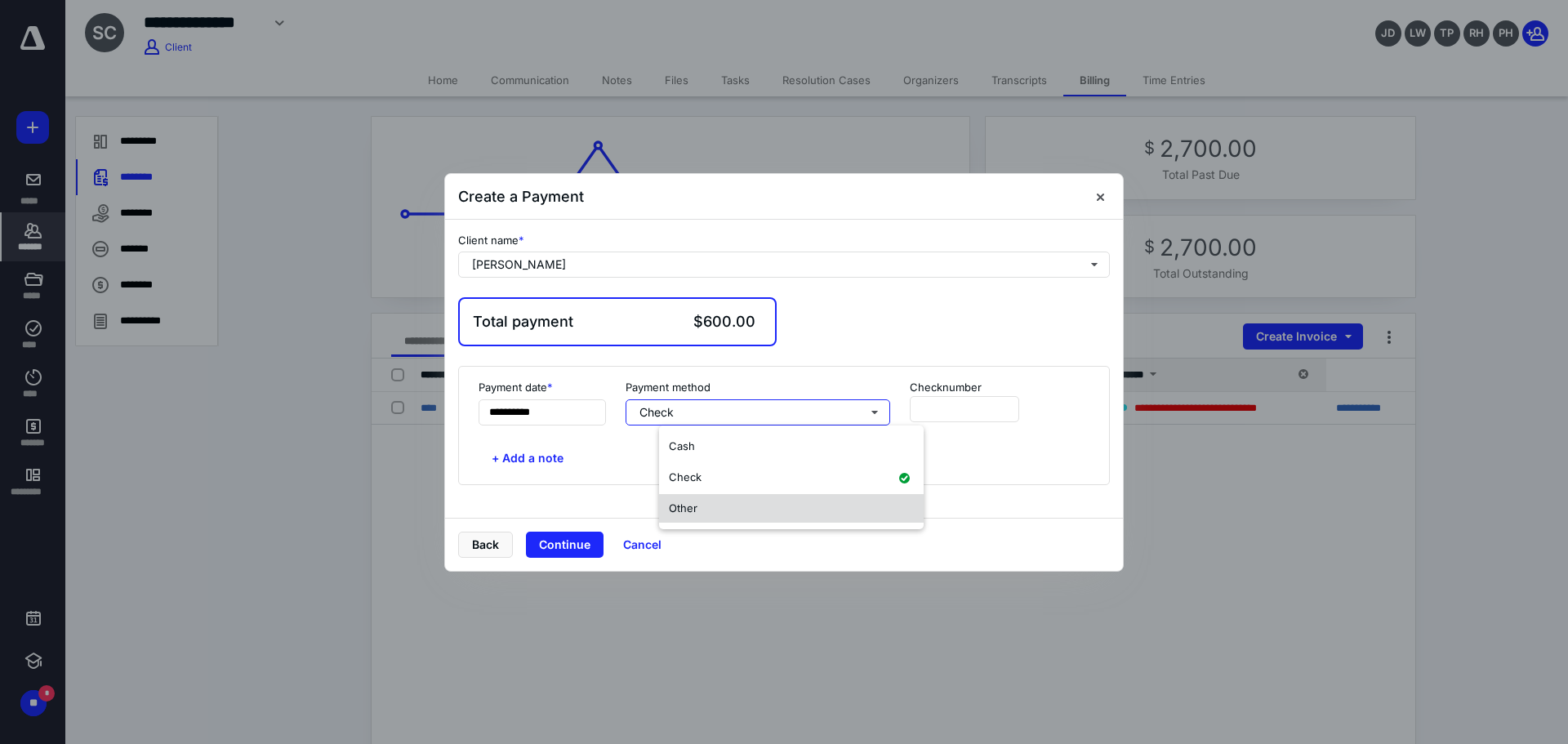 drag, startPoint x: 697, startPoint y: 504, endPoint x: 603, endPoint y: 545, distance: 102.55243 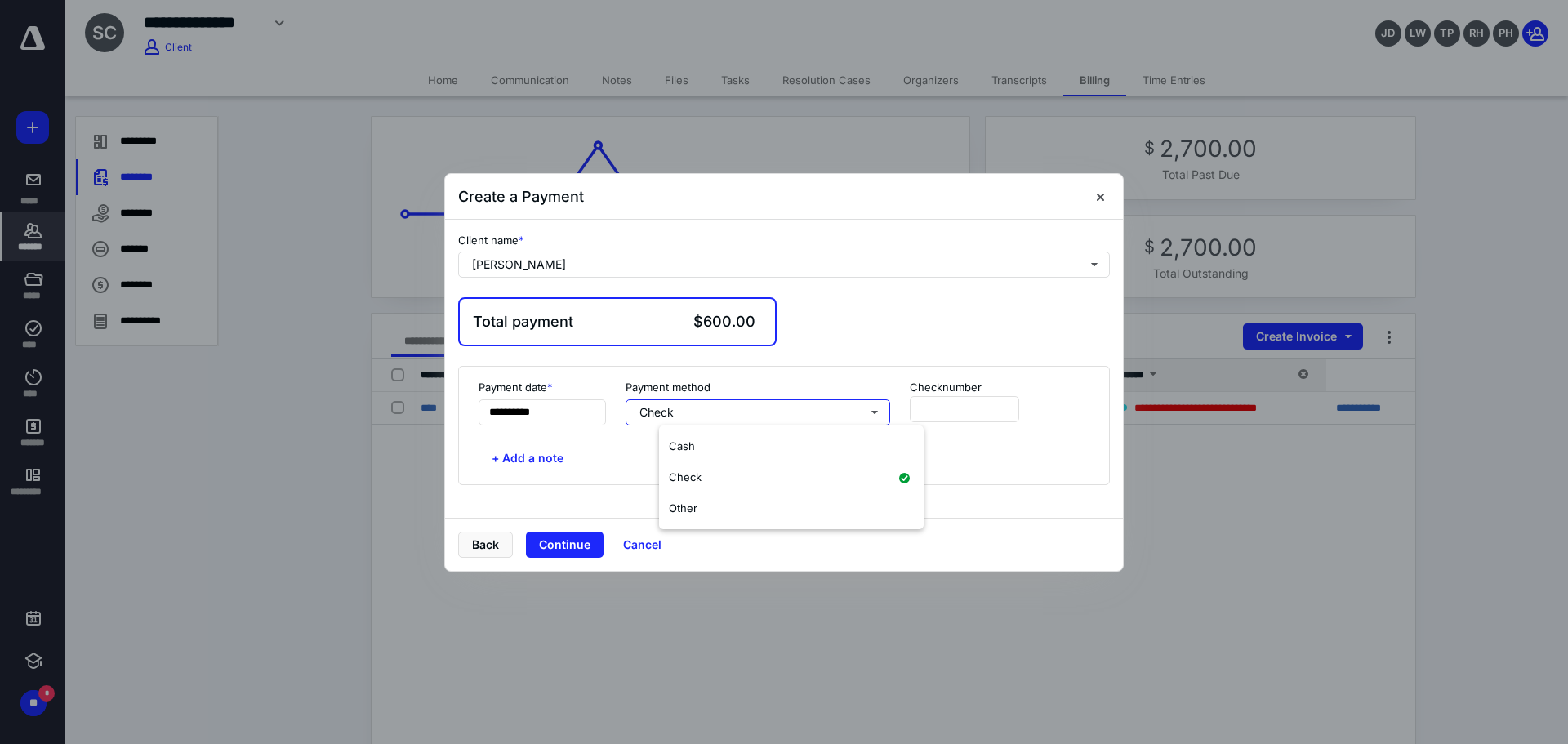 click on "Other" at bounding box center (791, 509) 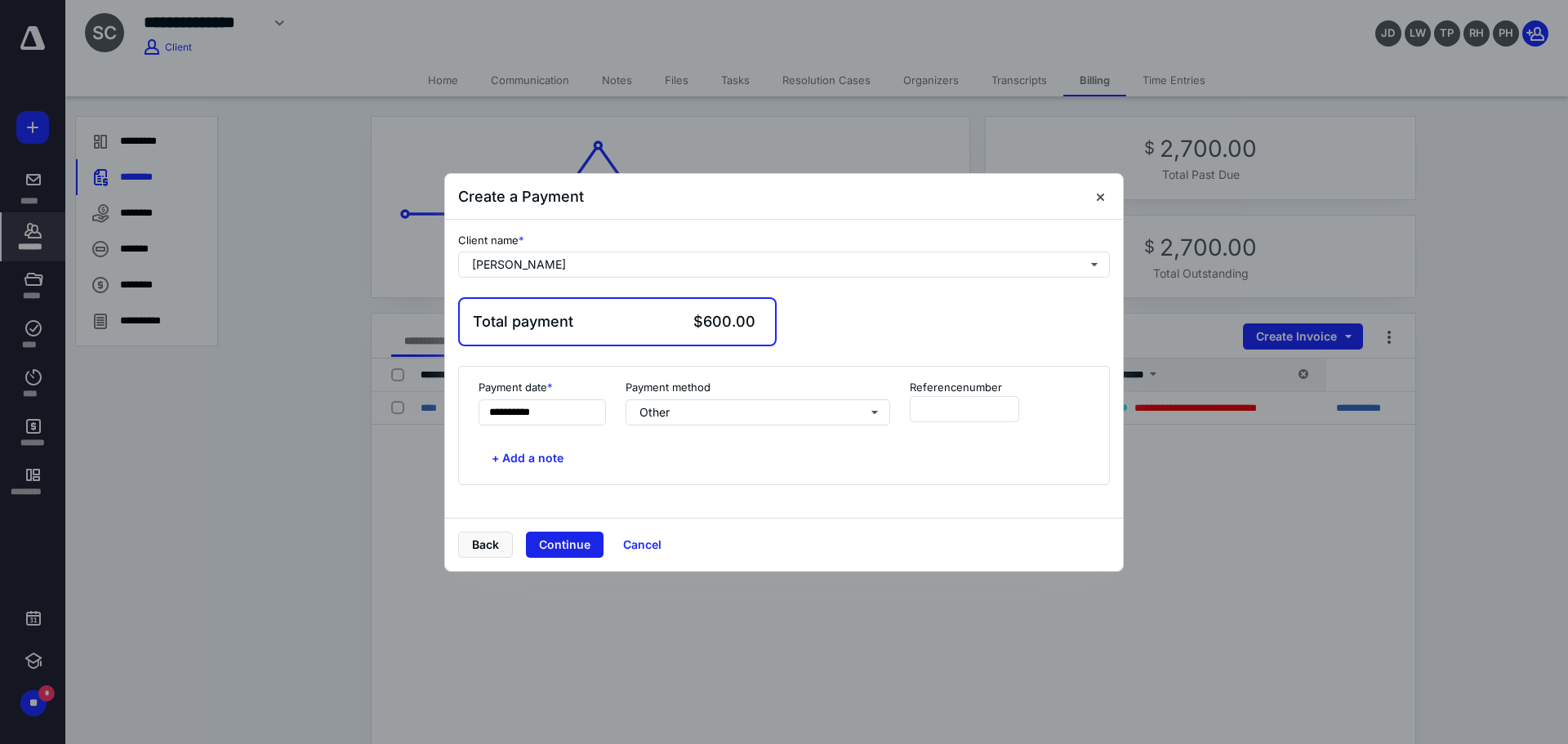 click on "Continue" at bounding box center [564, 545] 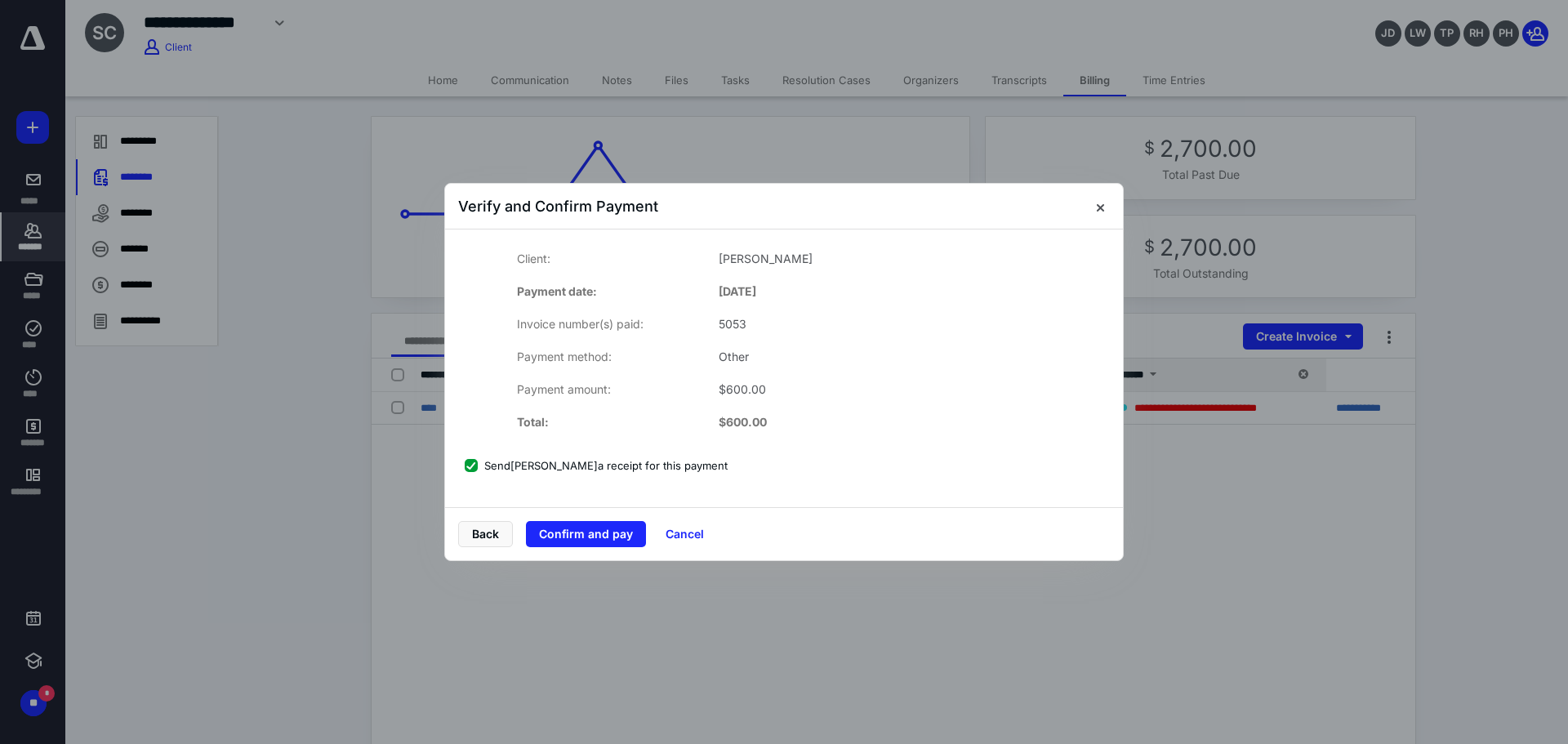 click on "Send  [PERSON_NAME]  a receipt for this payment" at bounding box center (596, 466) 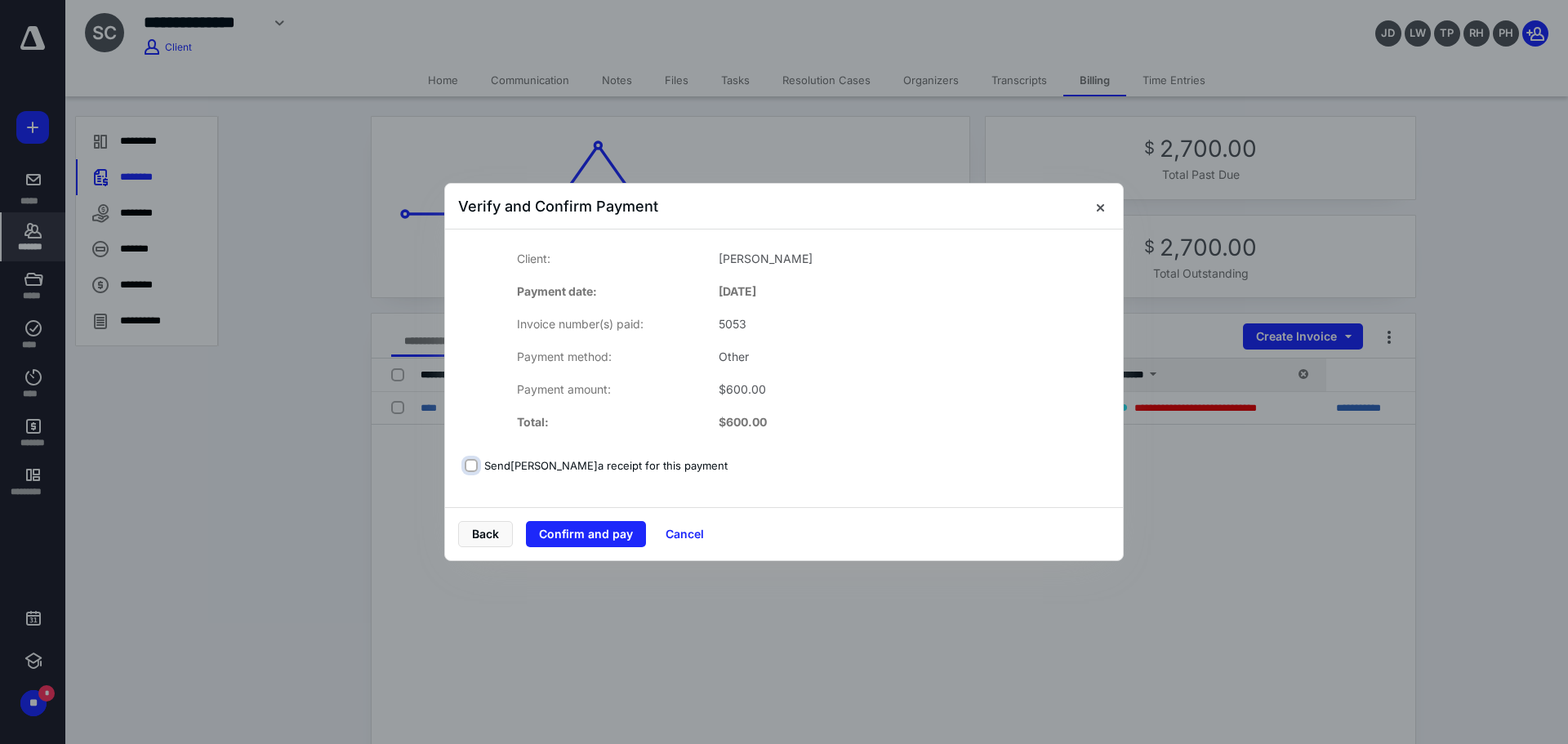 checkbox on "false" 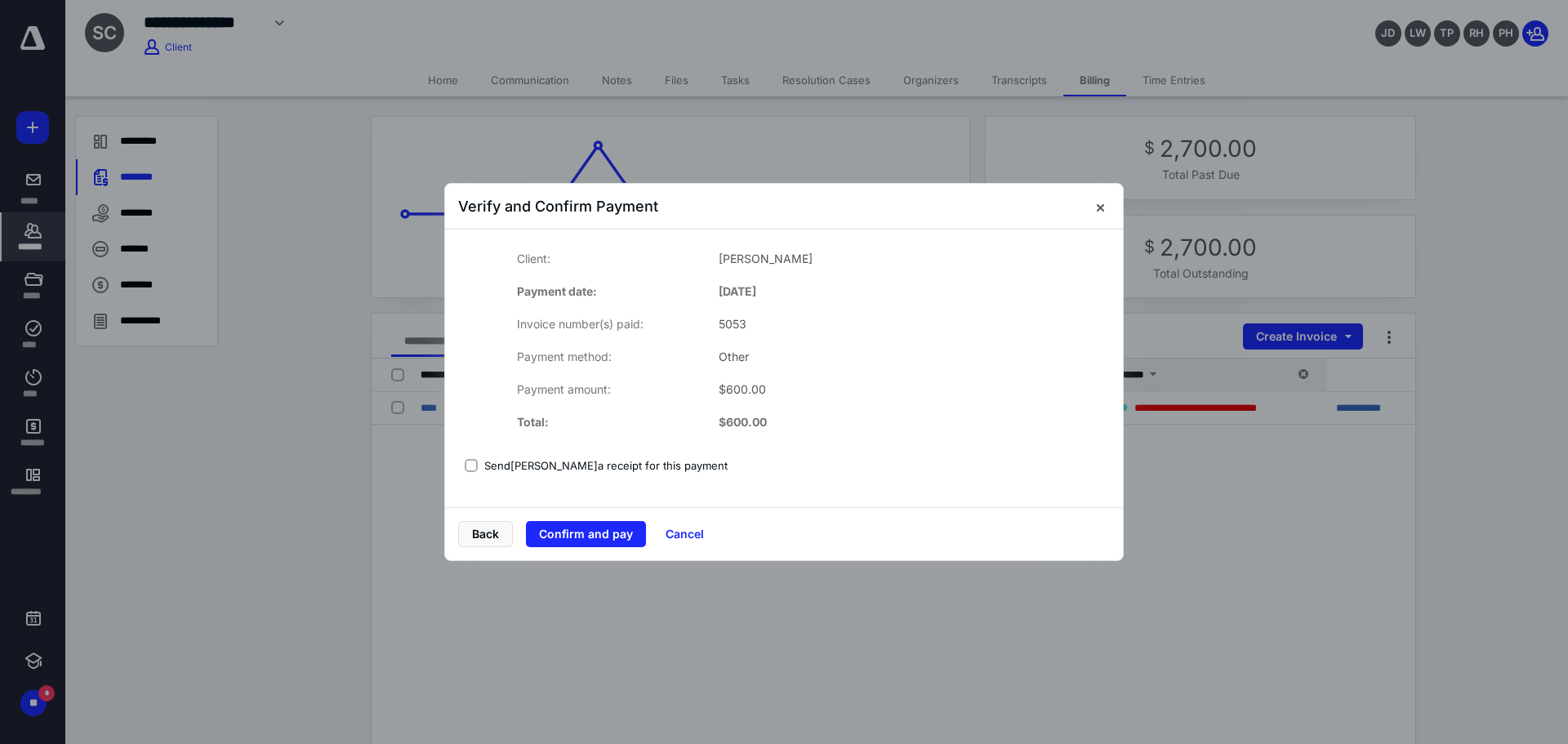 drag, startPoint x: 574, startPoint y: 534, endPoint x: 526, endPoint y: 525, distance: 48.836462 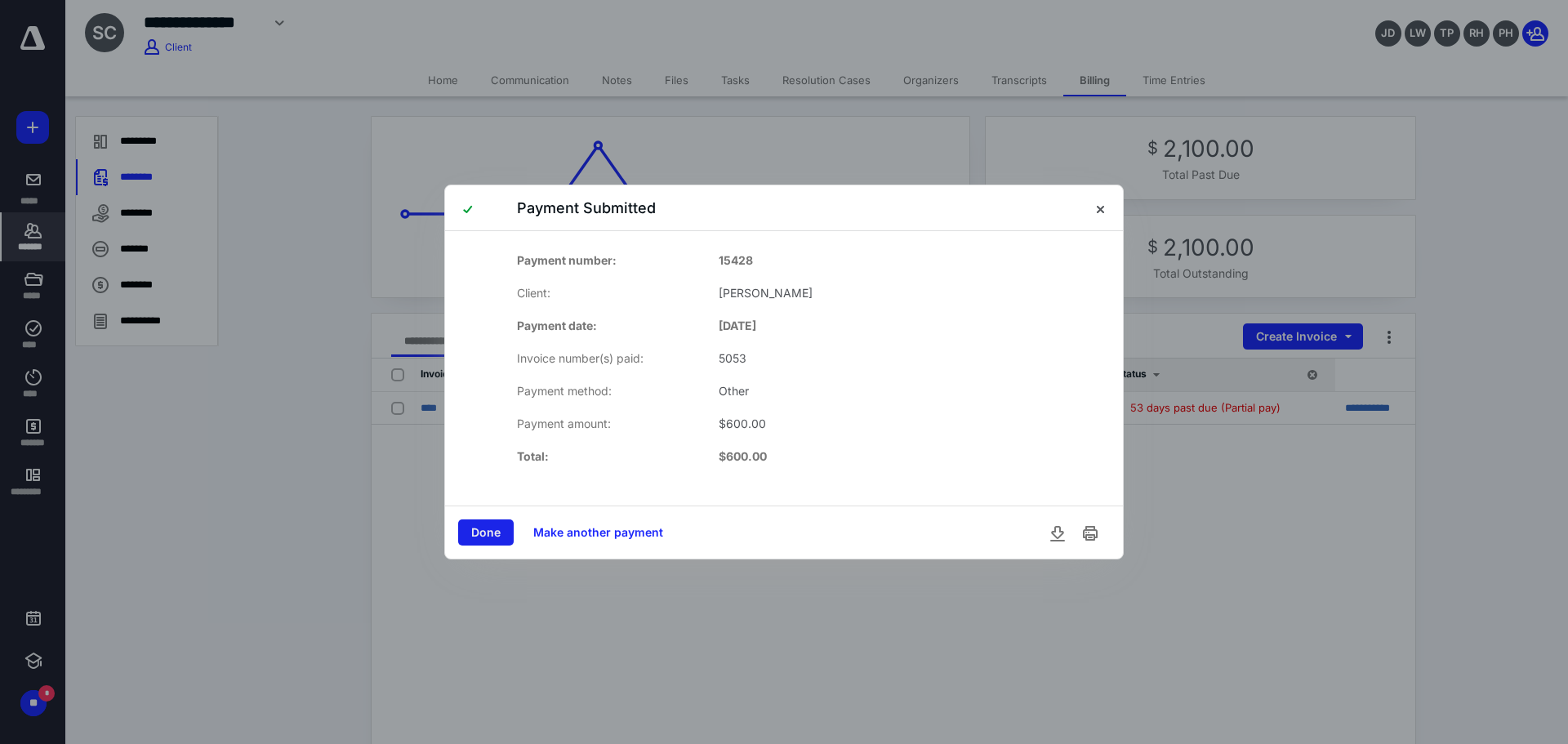 click on "Done" at bounding box center [486, 532] 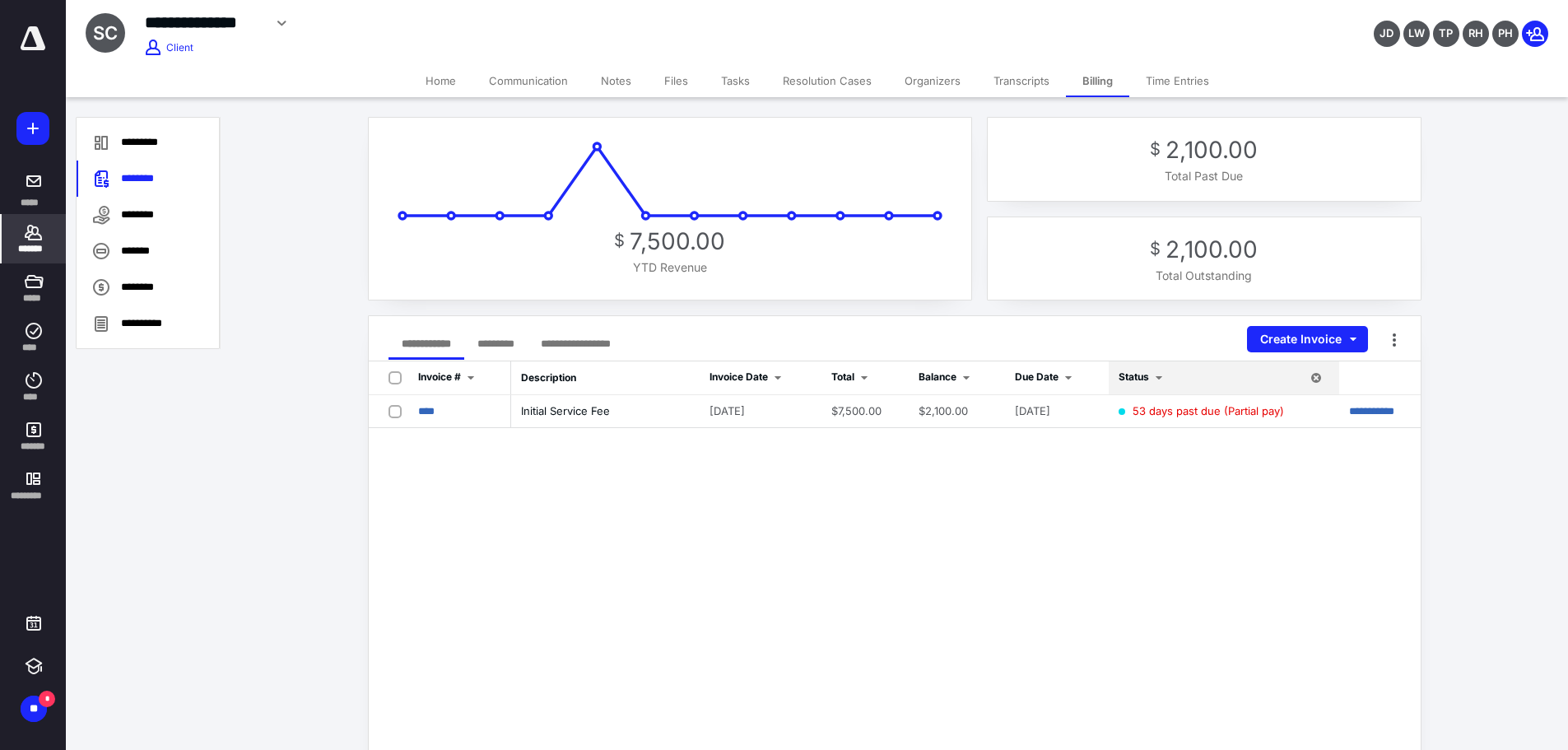 click on "*******" at bounding box center (34, 249) 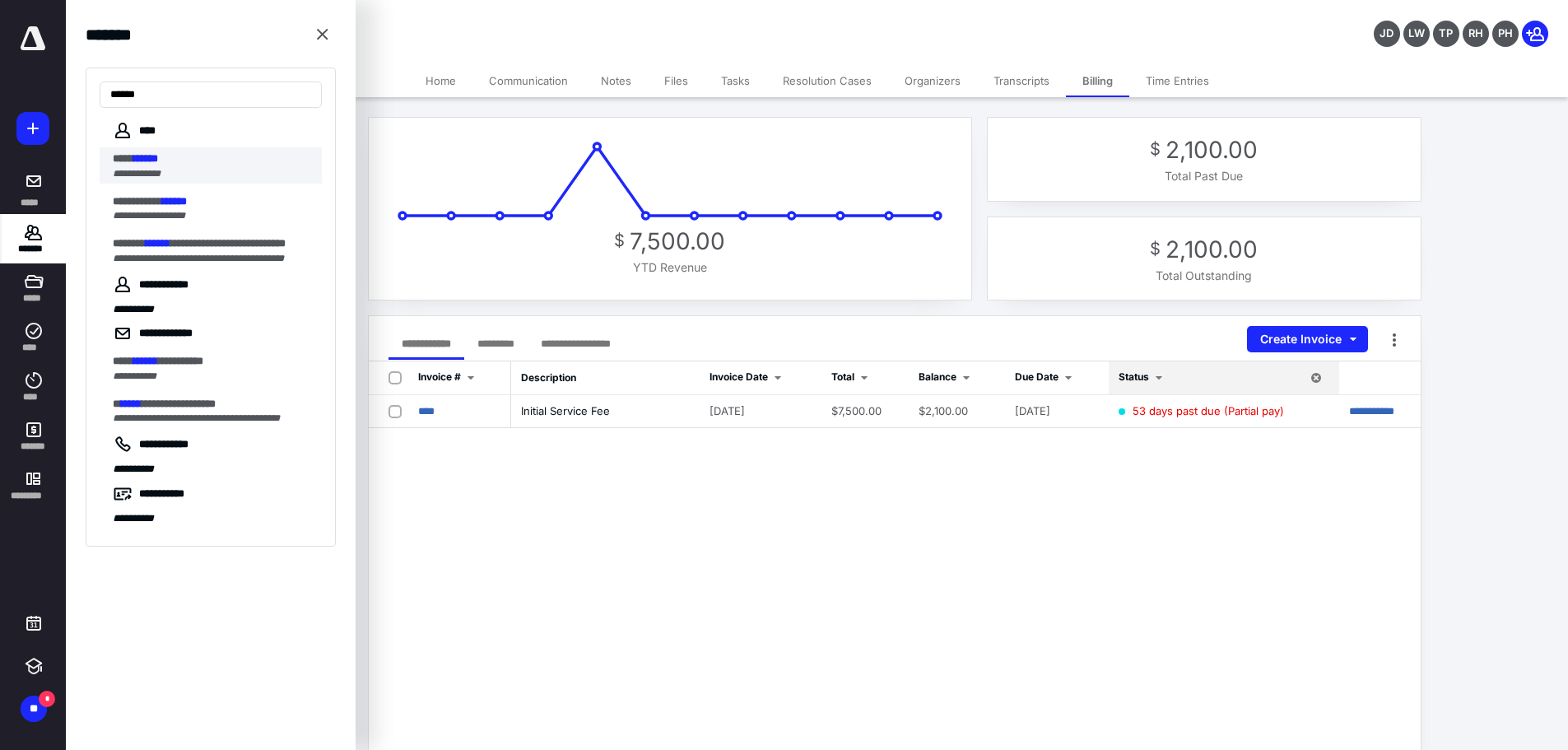 type on "******" 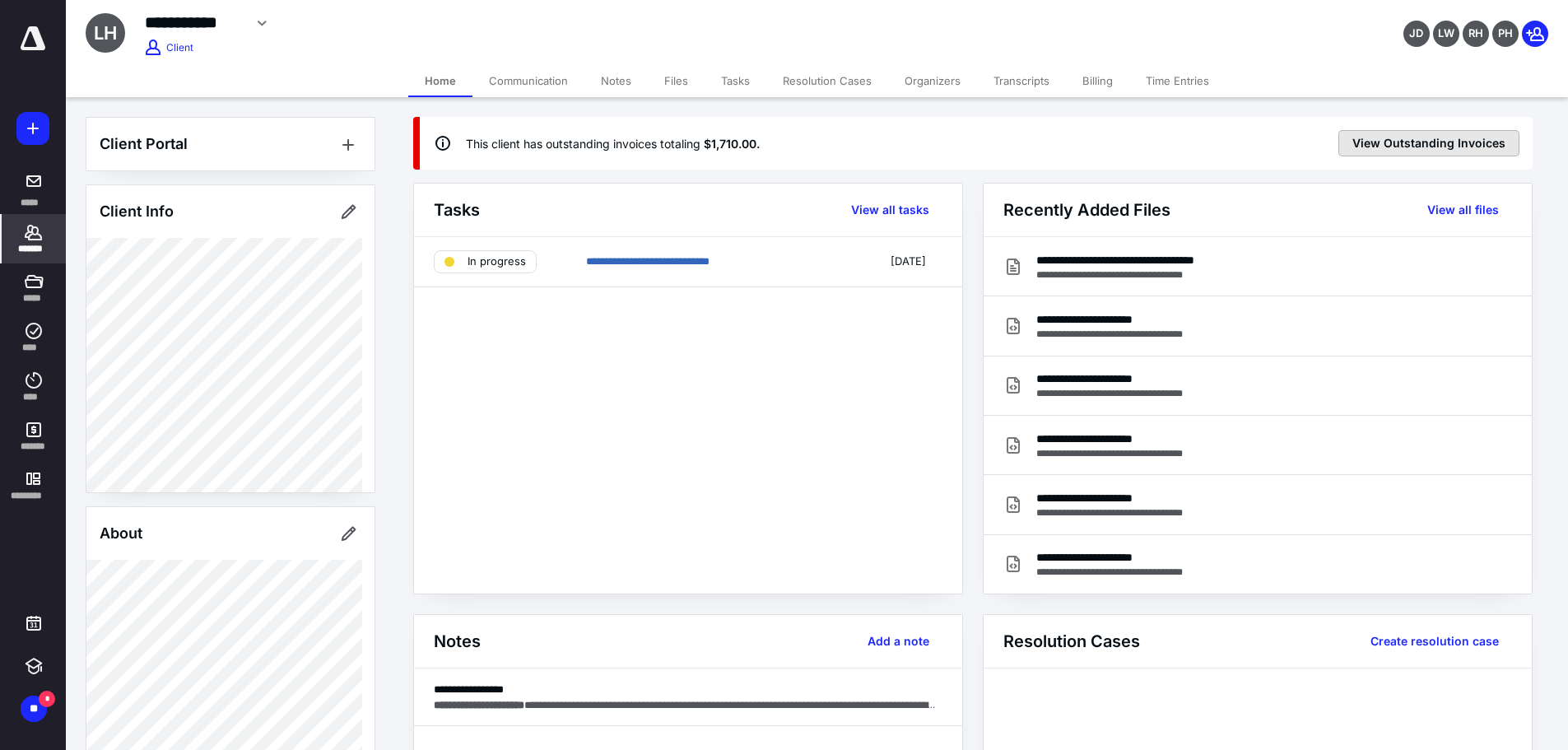 click on "View Outstanding Invoices" at bounding box center [1429, 143] 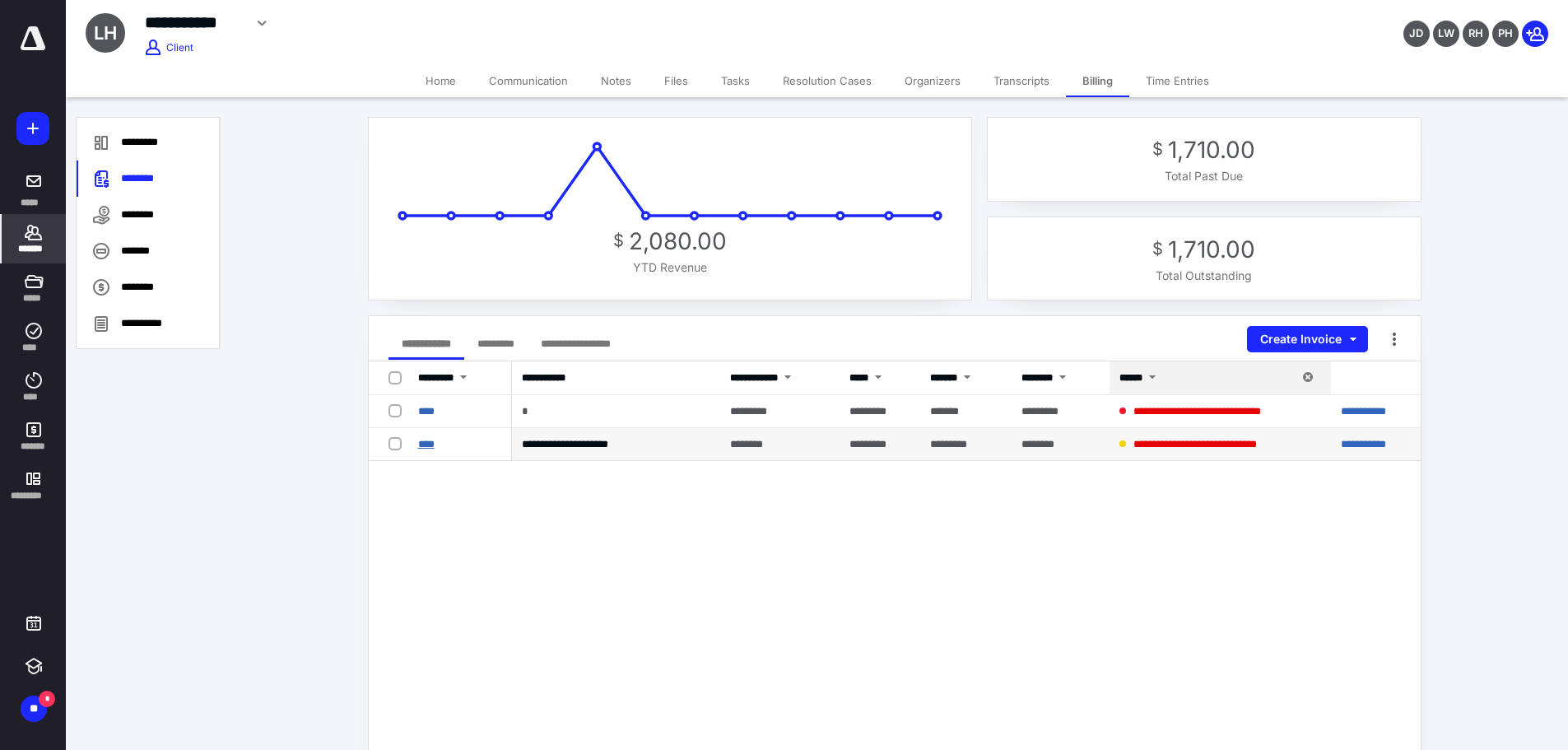 click on "****" at bounding box center [426, 444] 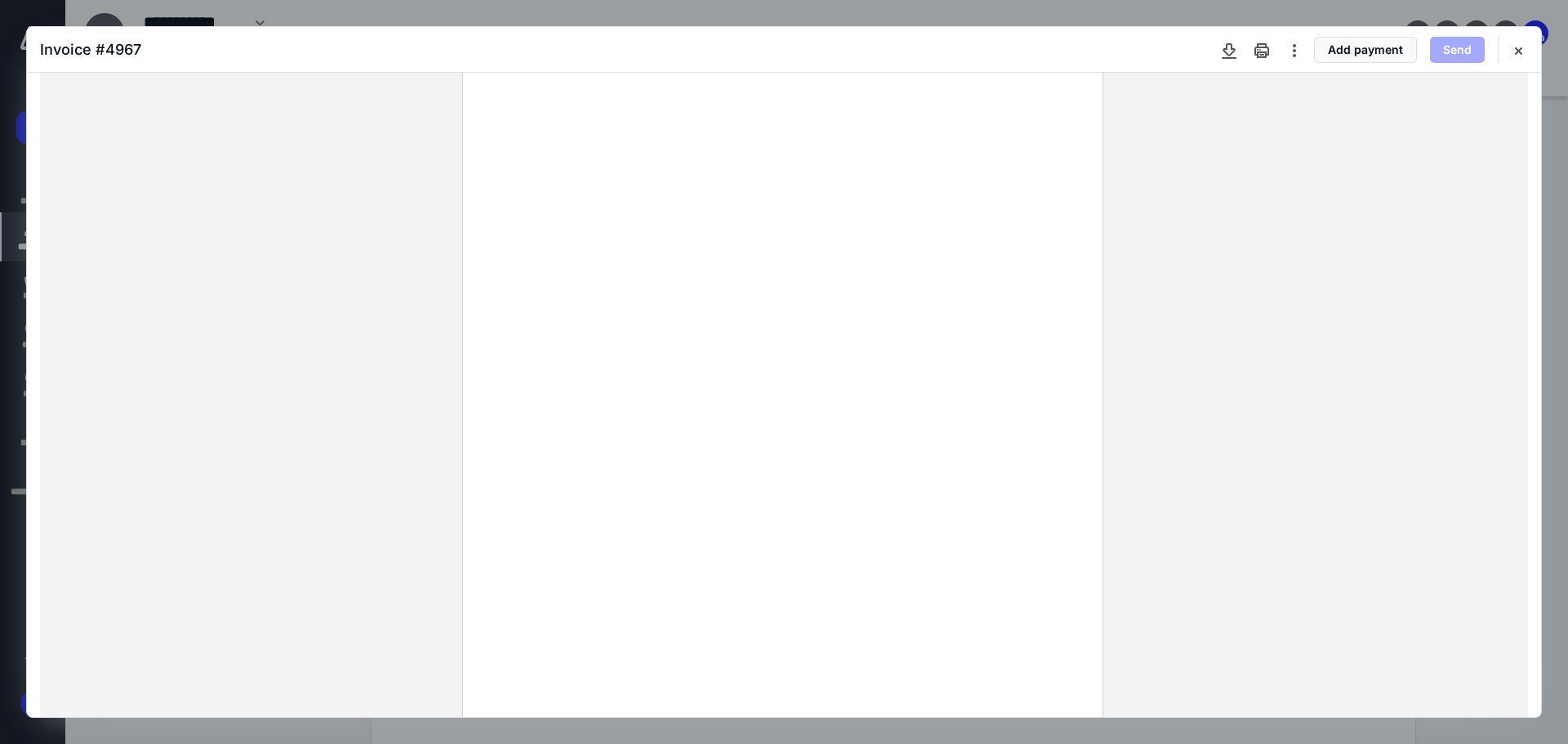 scroll, scrollTop: 245, scrollLeft: 0, axis: vertical 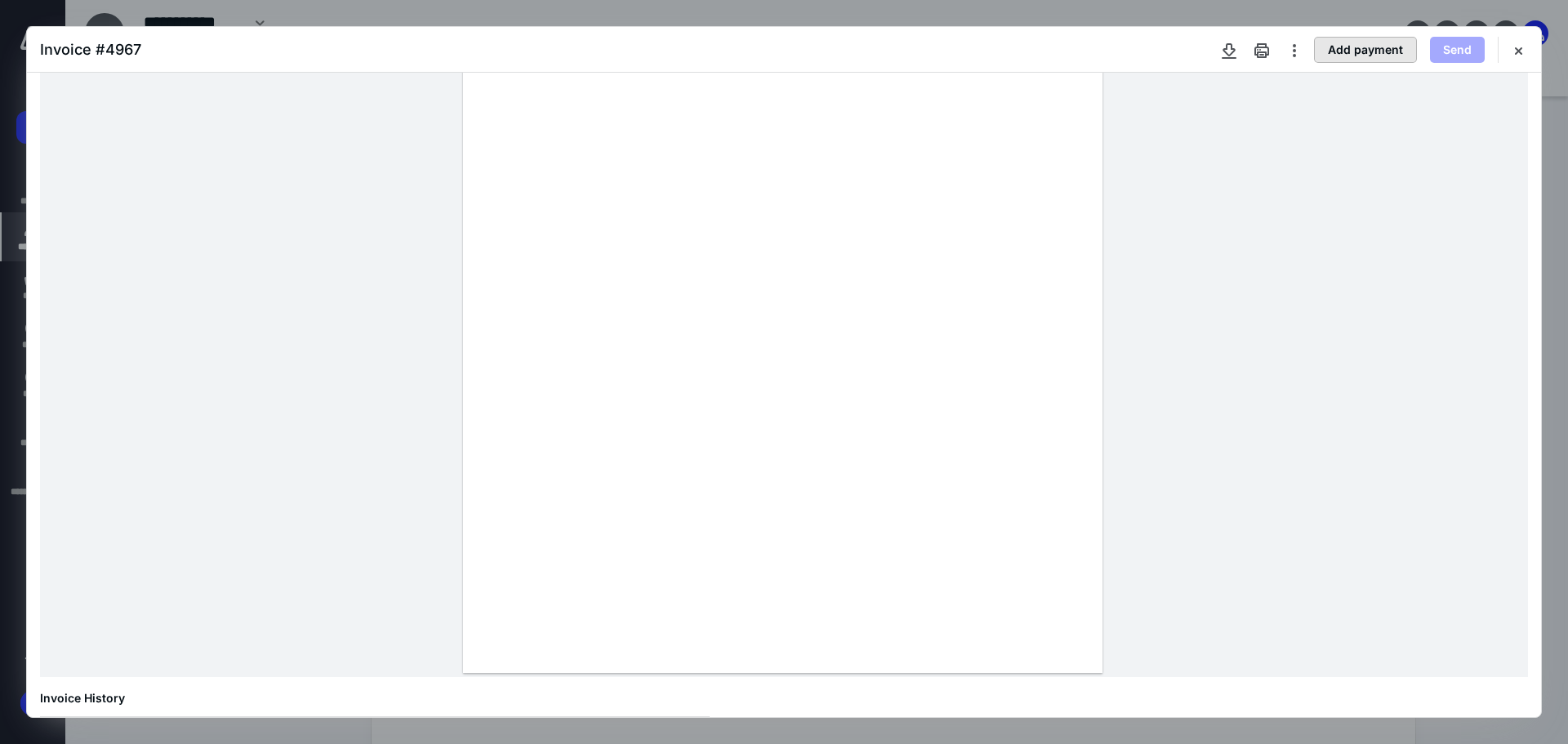 click on "Add payment" at bounding box center [1365, 50] 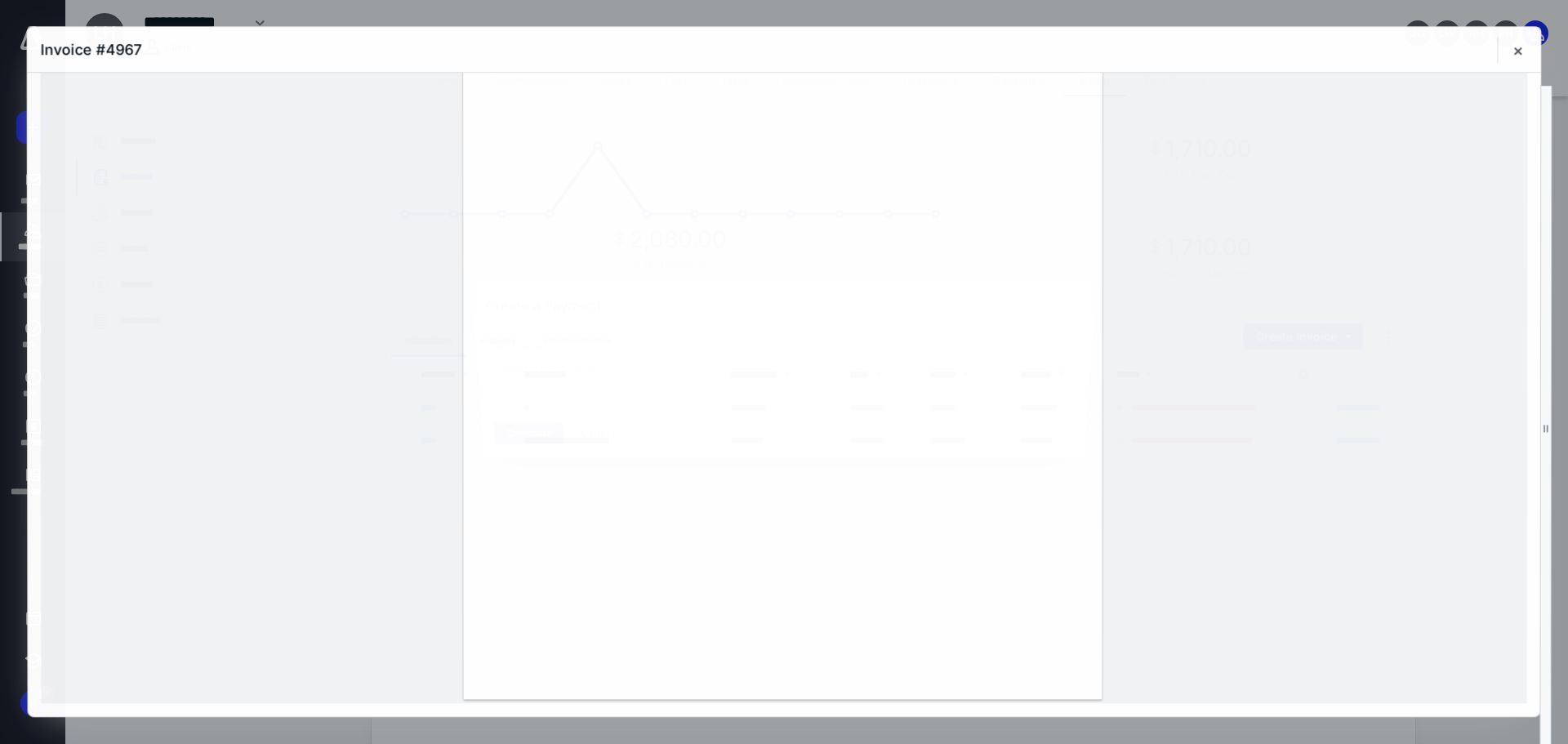 scroll, scrollTop: 218, scrollLeft: 0, axis: vertical 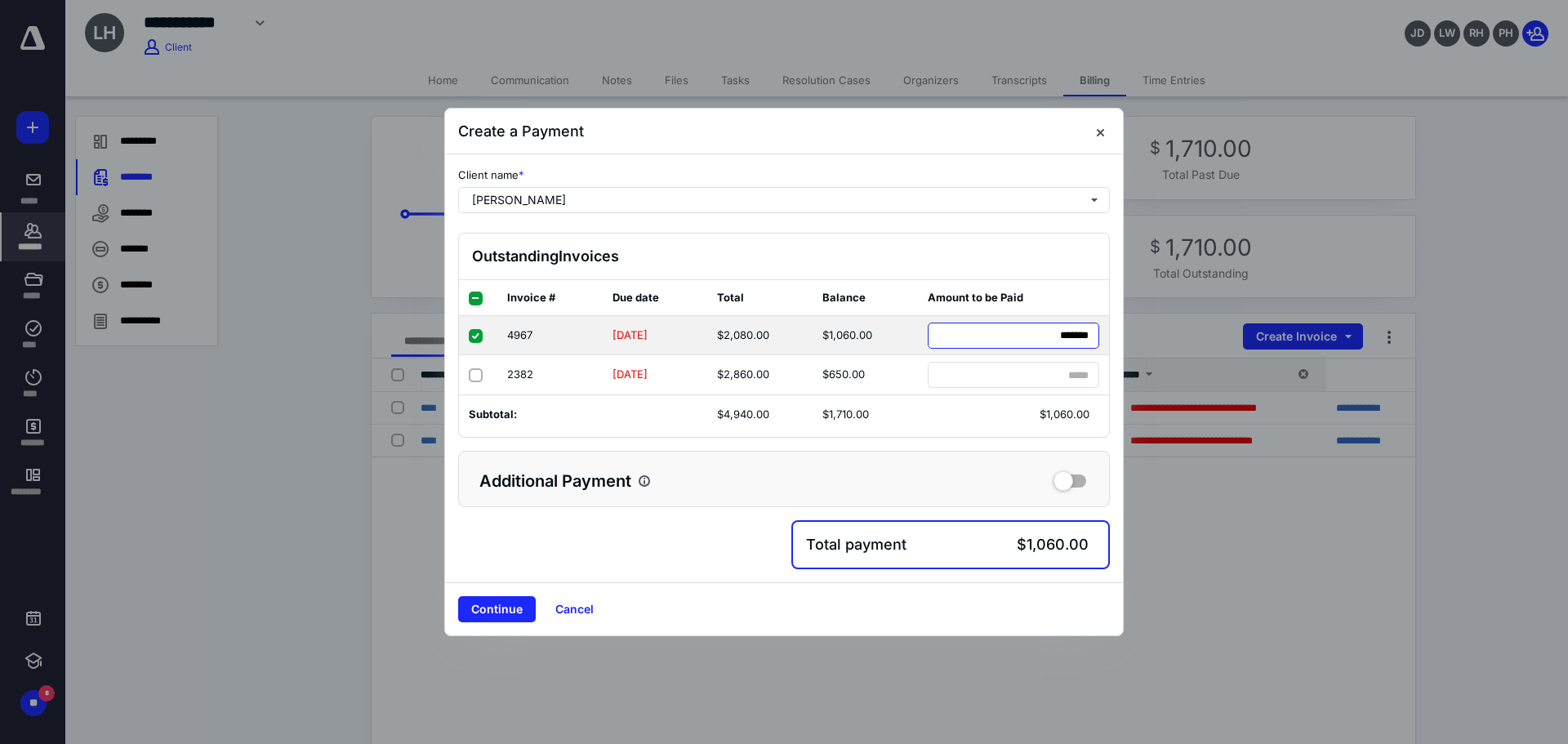 click on "******* *********" at bounding box center (1013, 336) 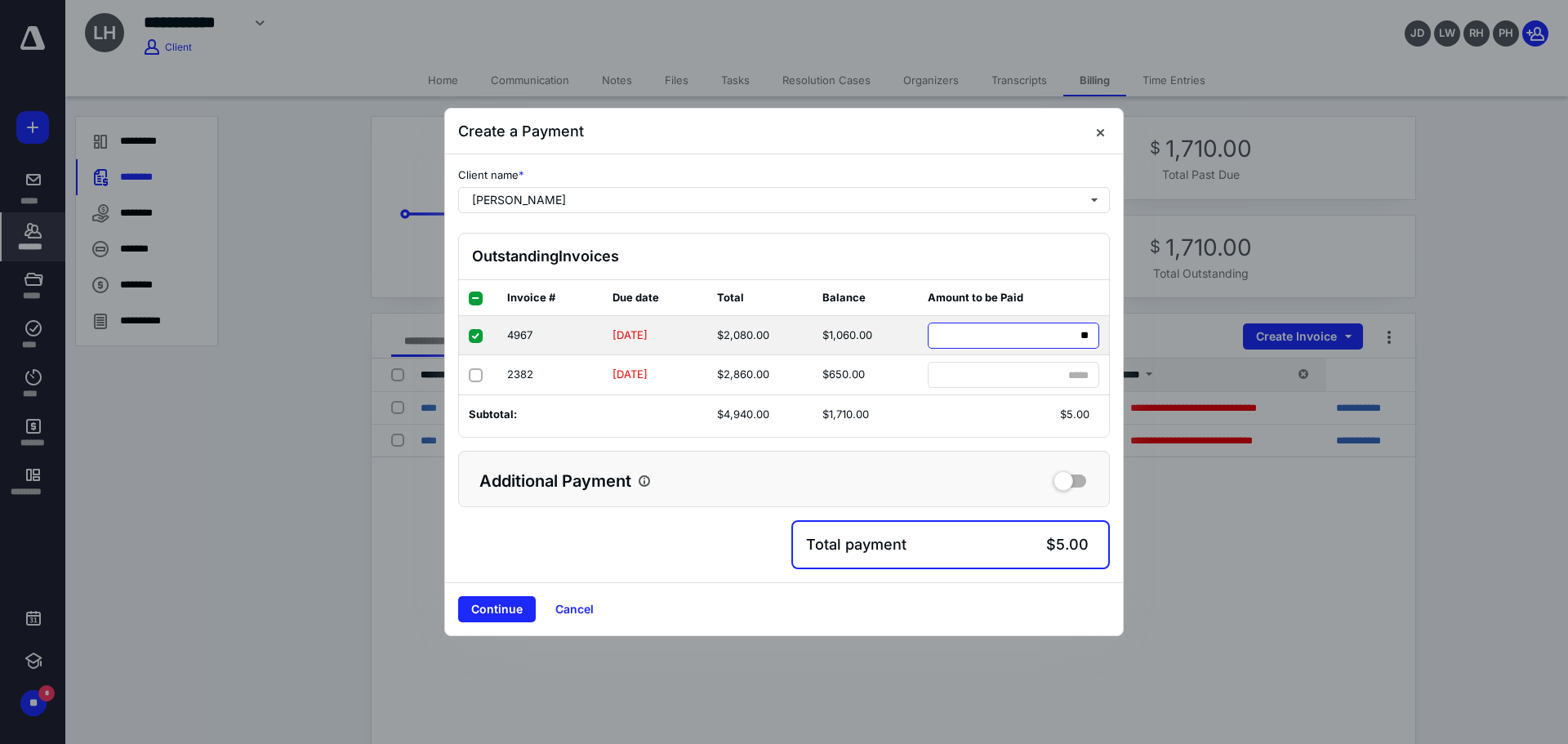 type on "***" 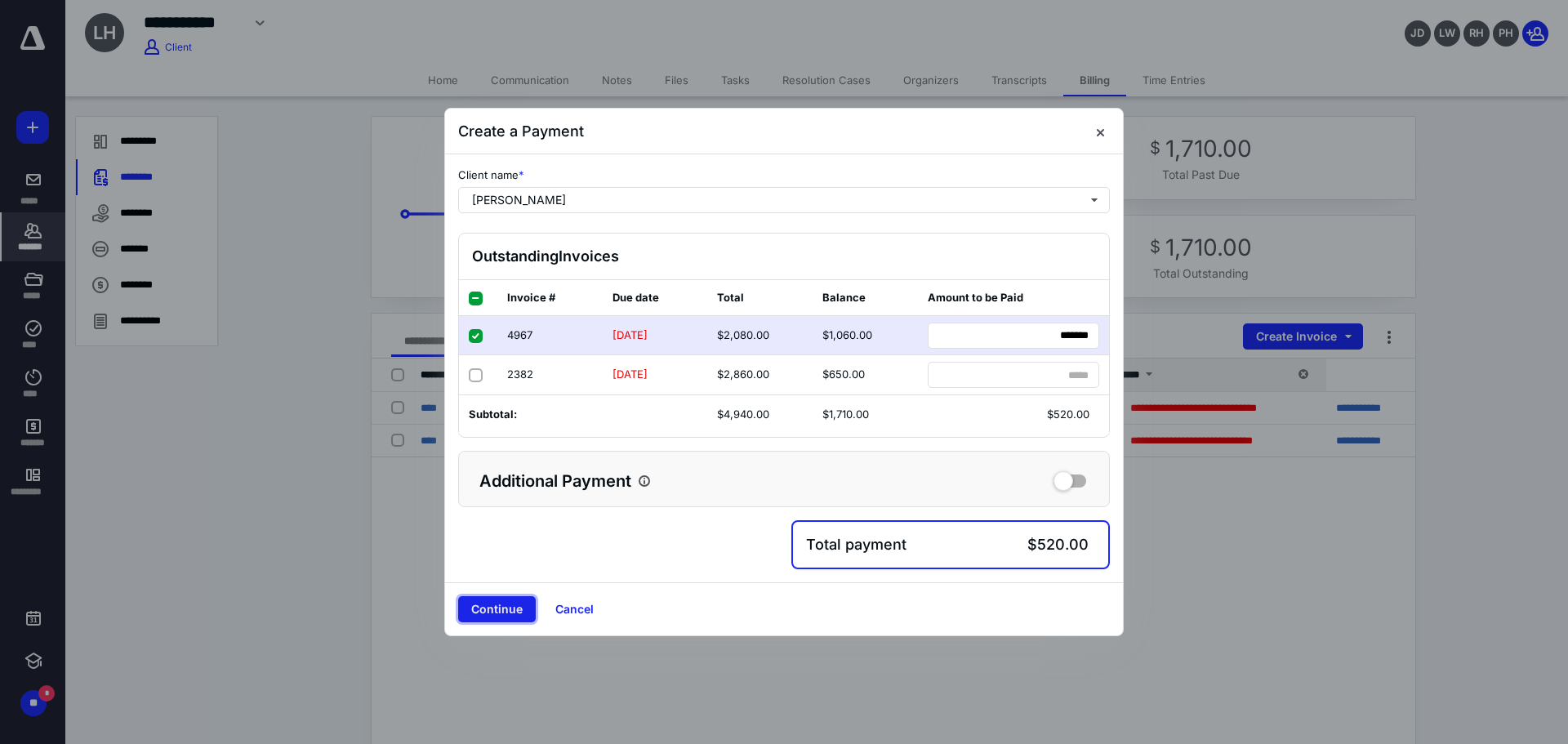 click on "Continue" at bounding box center (497, 609) 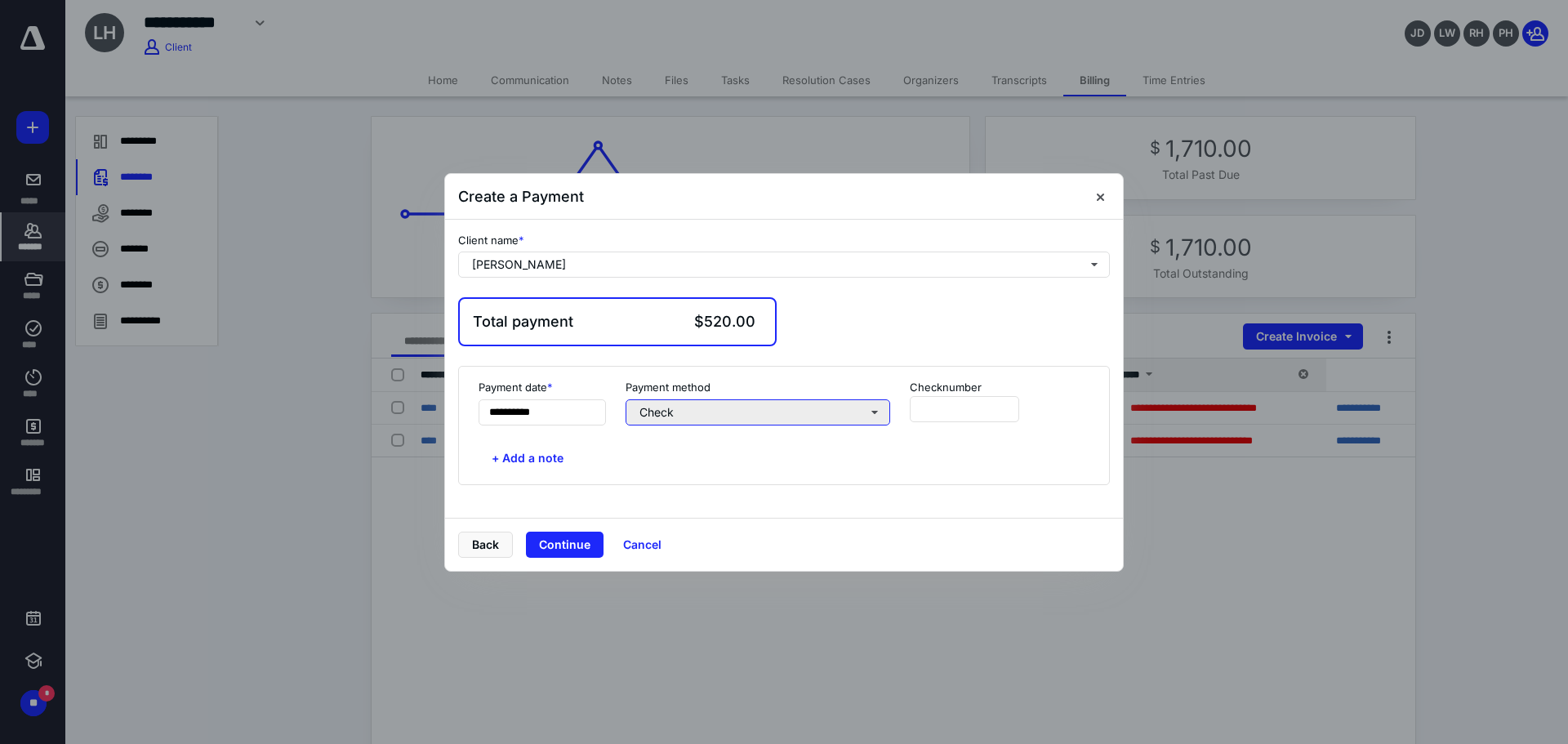 drag, startPoint x: 737, startPoint y: 411, endPoint x: 737, endPoint y: 421, distance: 10 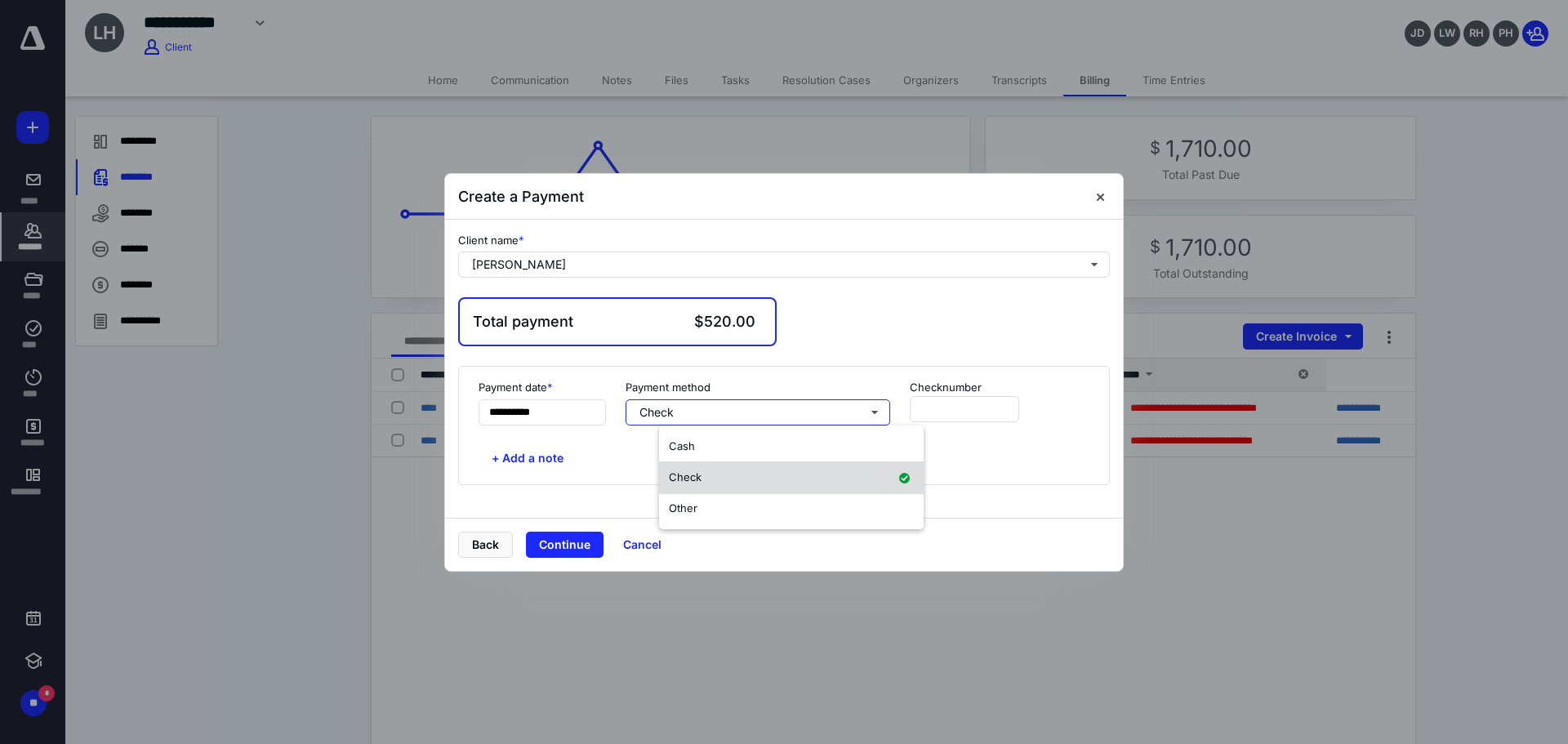 click on "Check" at bounding box center (791, 478) 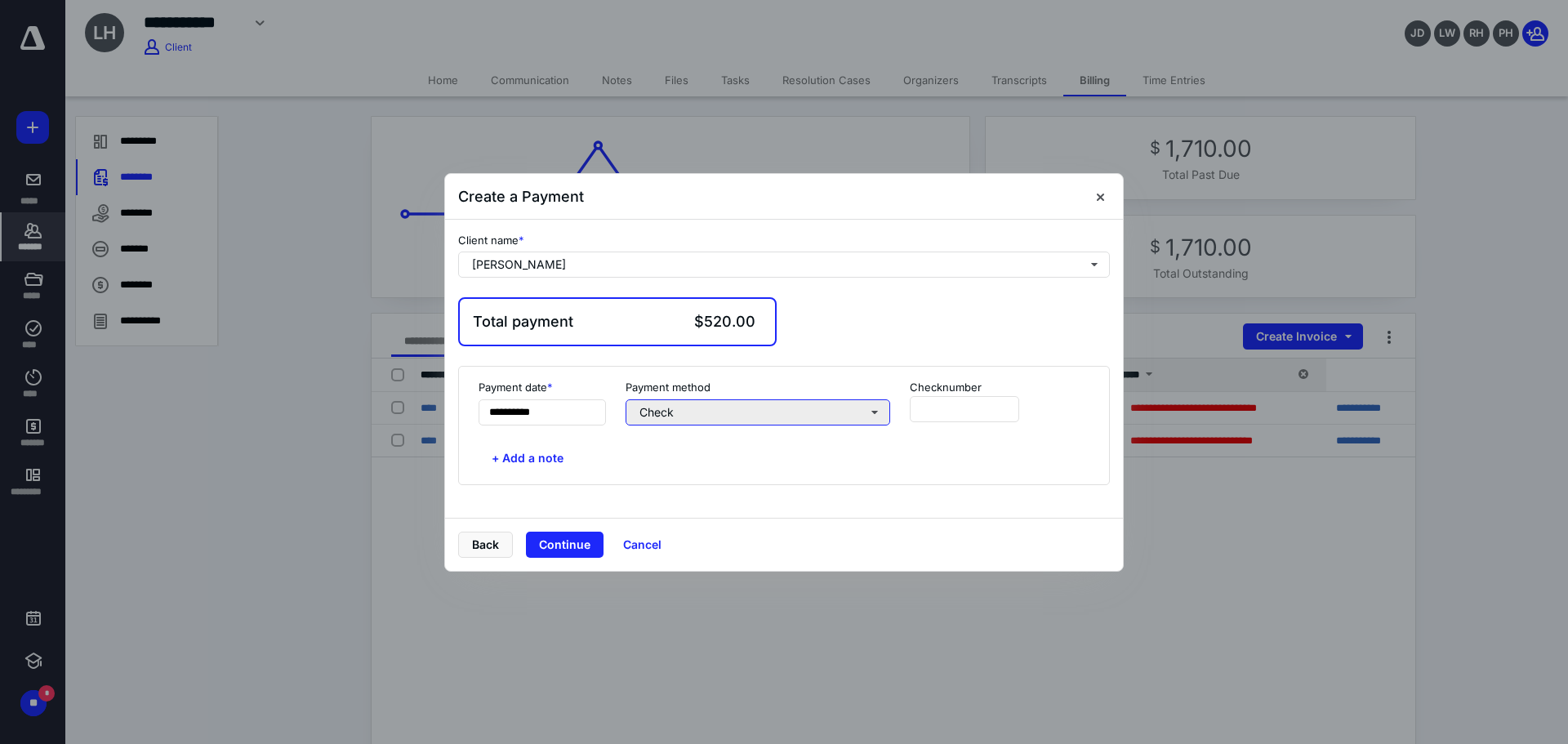 click on "Check" at bounding box center (758, 412) 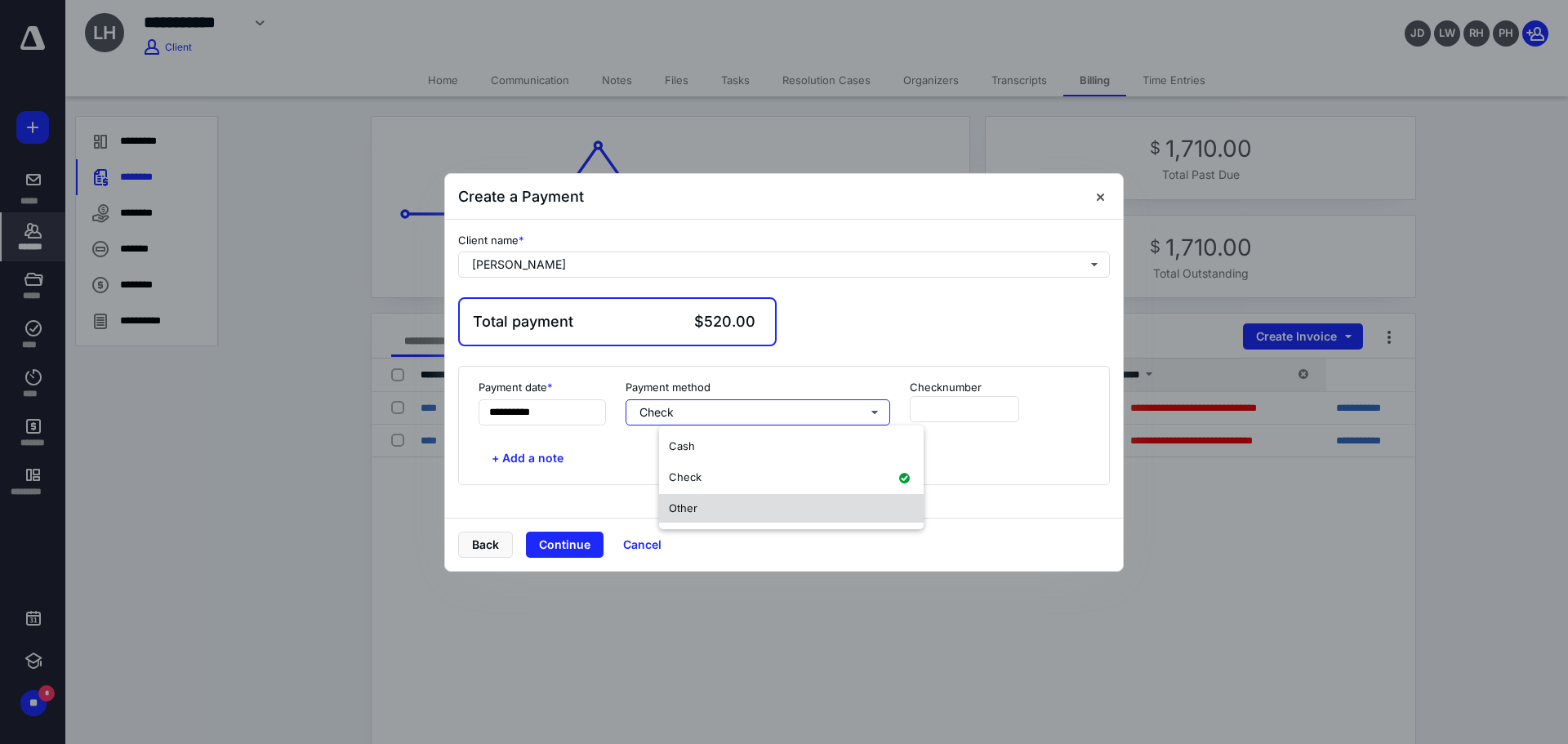 click on "Other" at bounding box center (683, 508) 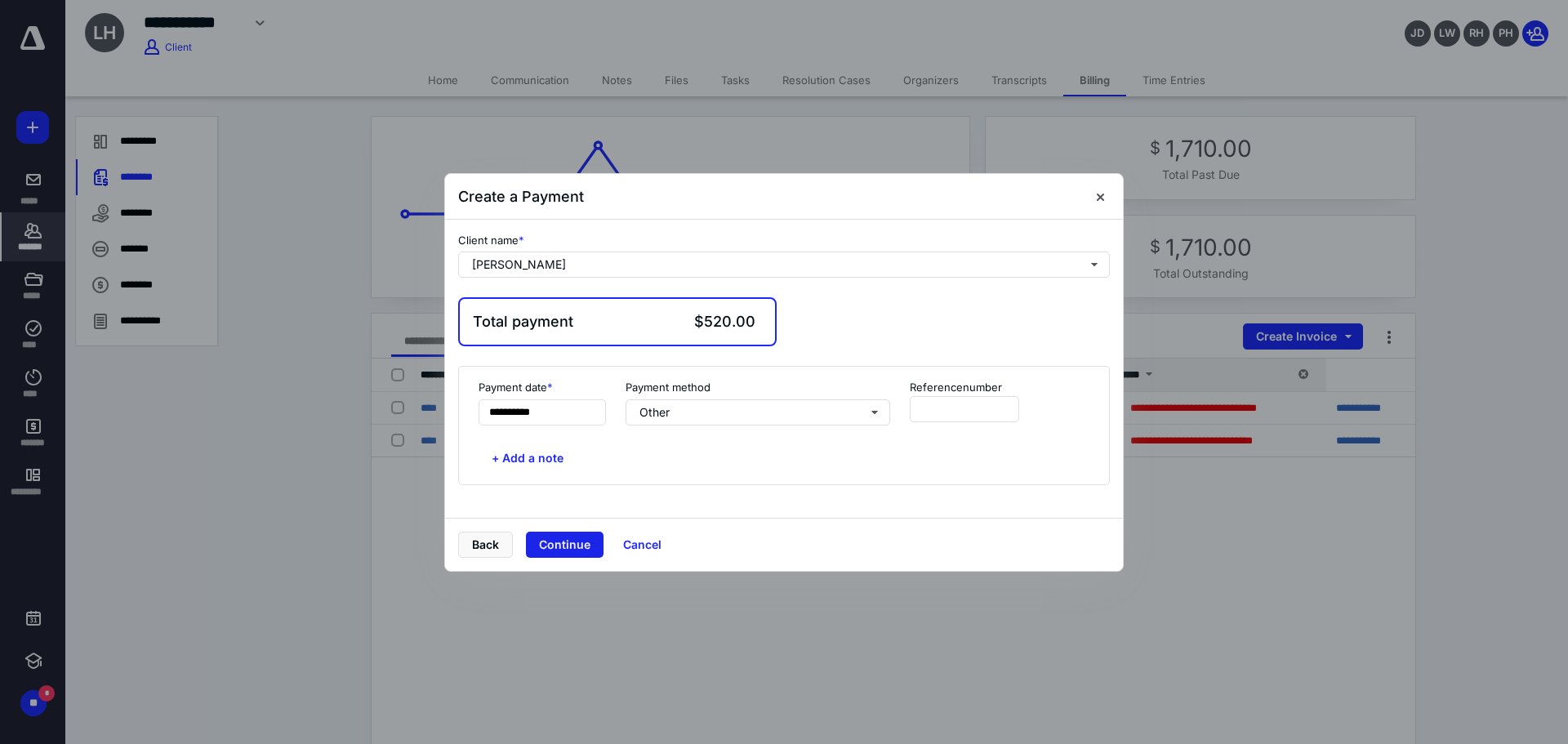 click on "Continue" at bounding box center [564, 545] 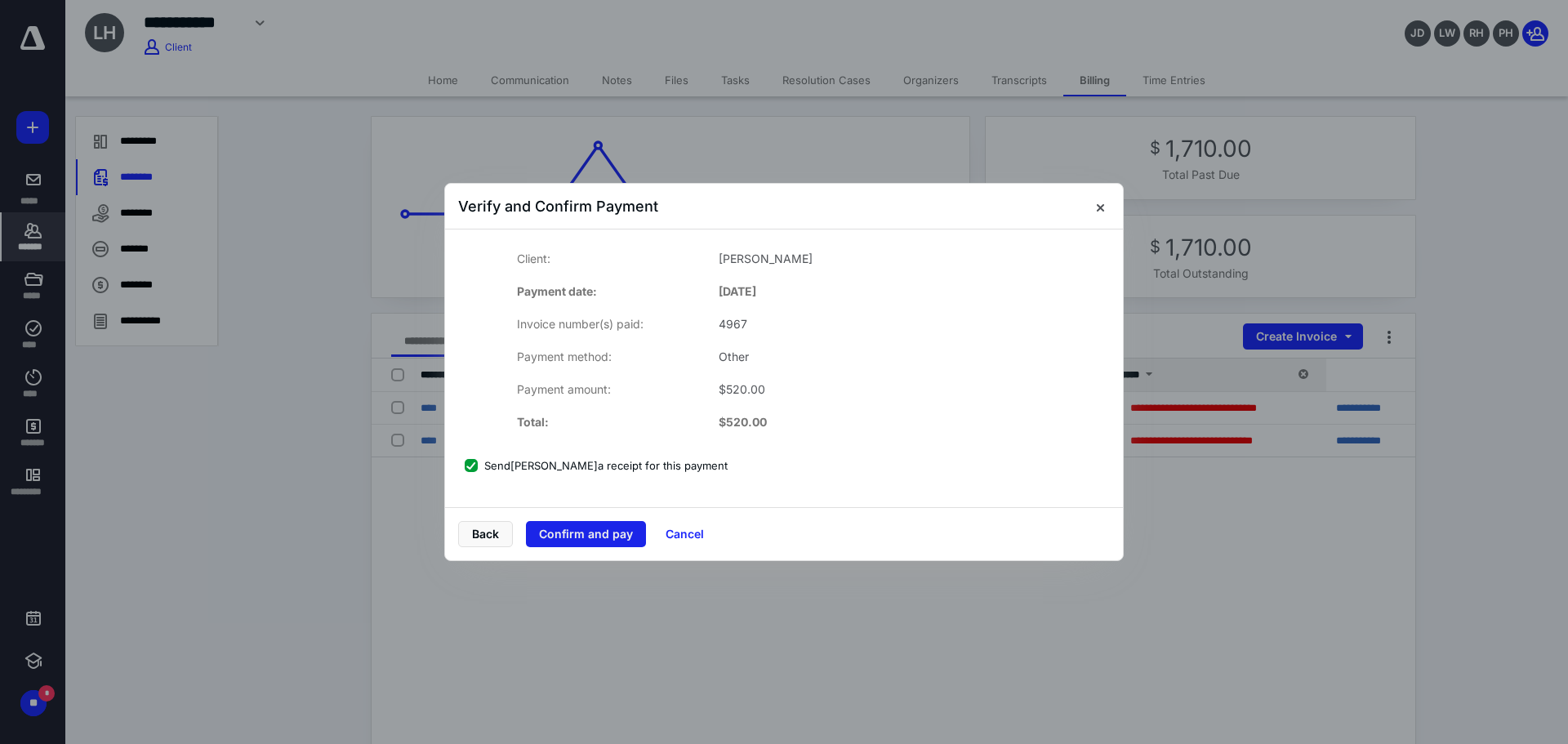 drag, startPoint x: 617, startPoint y: 466, endPoint x: 595, endPoint y: 531, distance: 68.62215 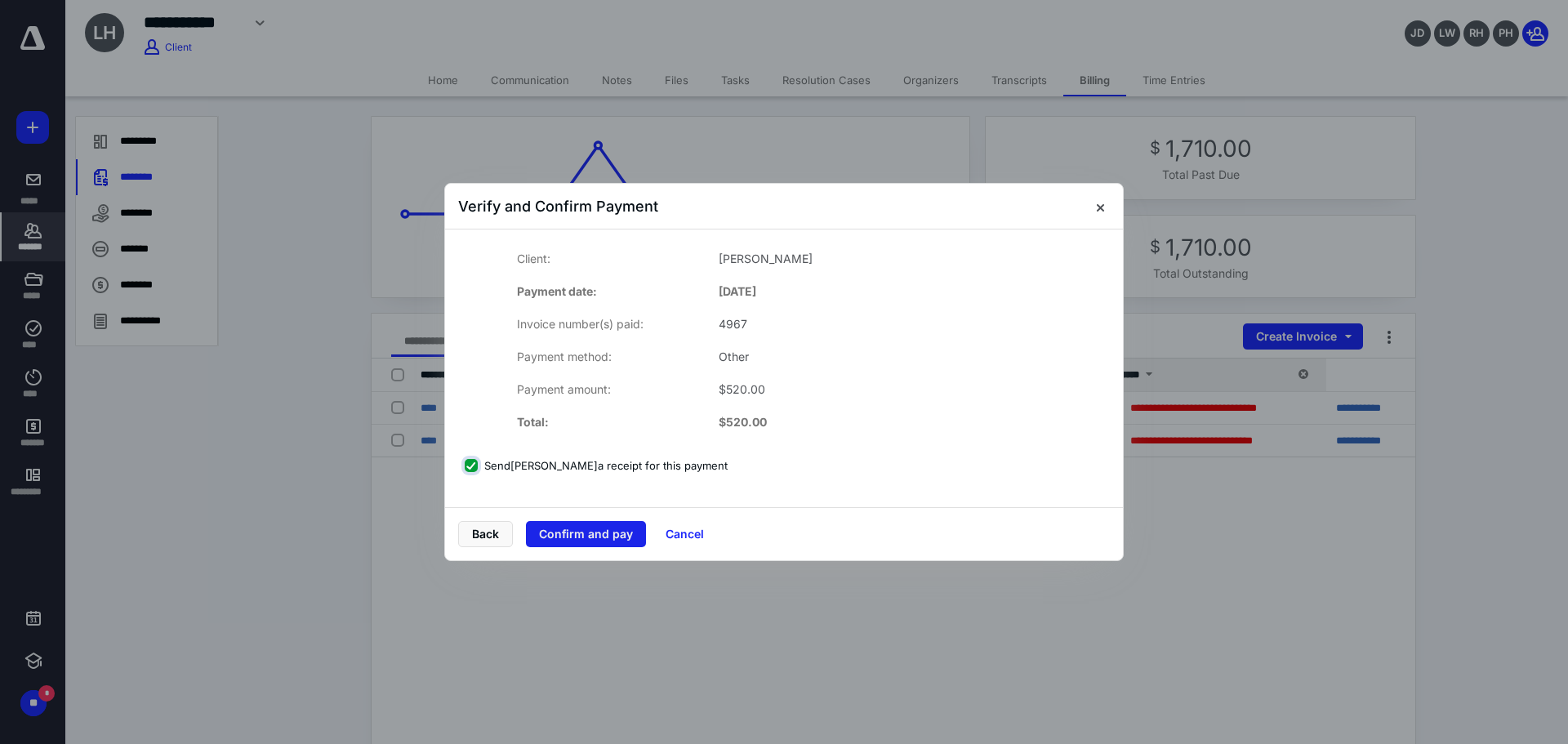 click on "Send  [PERSON_NAME]  a receipt for this payment" at bounding box center (473, 466) 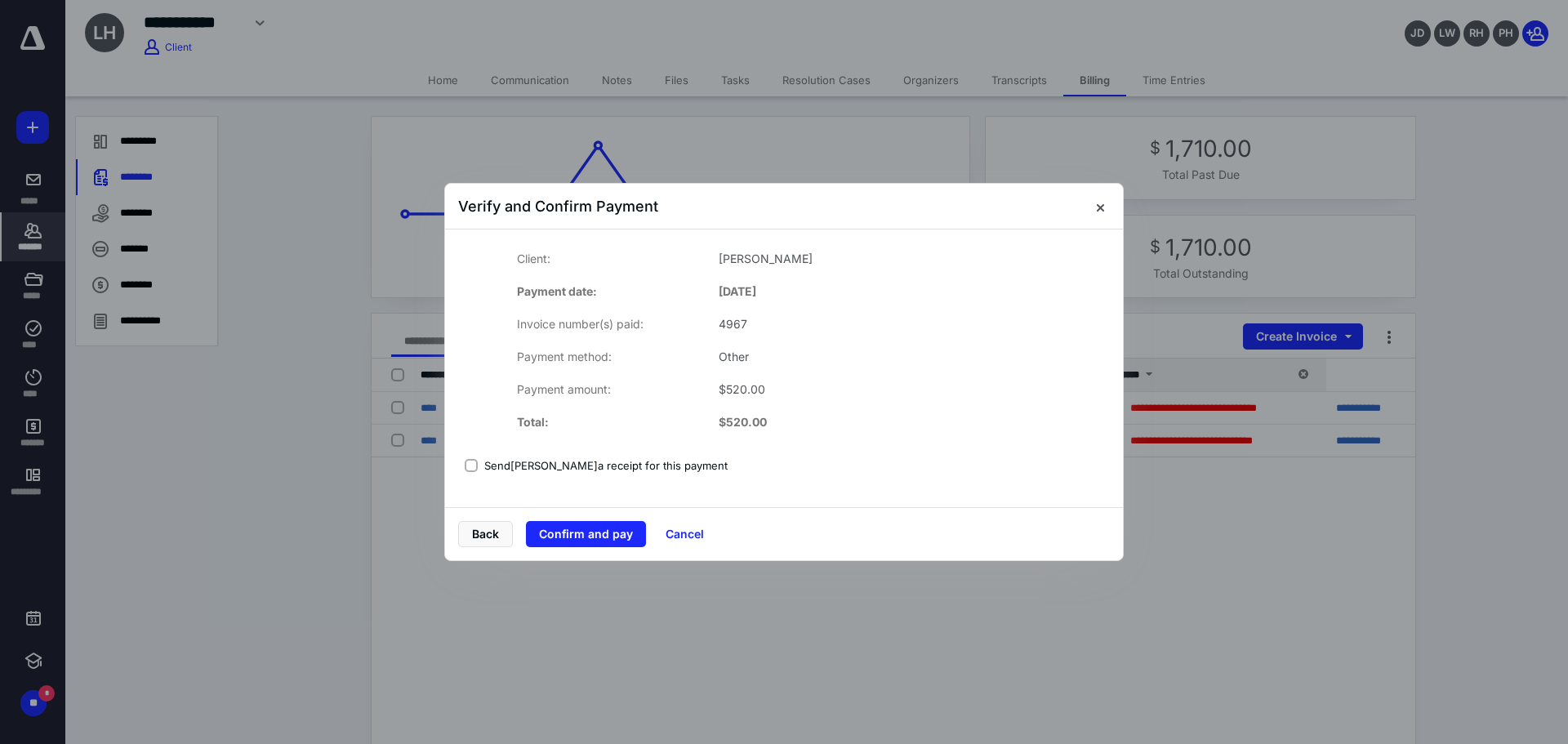 drag, startPoint x: 589, startPoint y: 537, endPoint x: 537, endPoint y: 526, distance: 53.150729 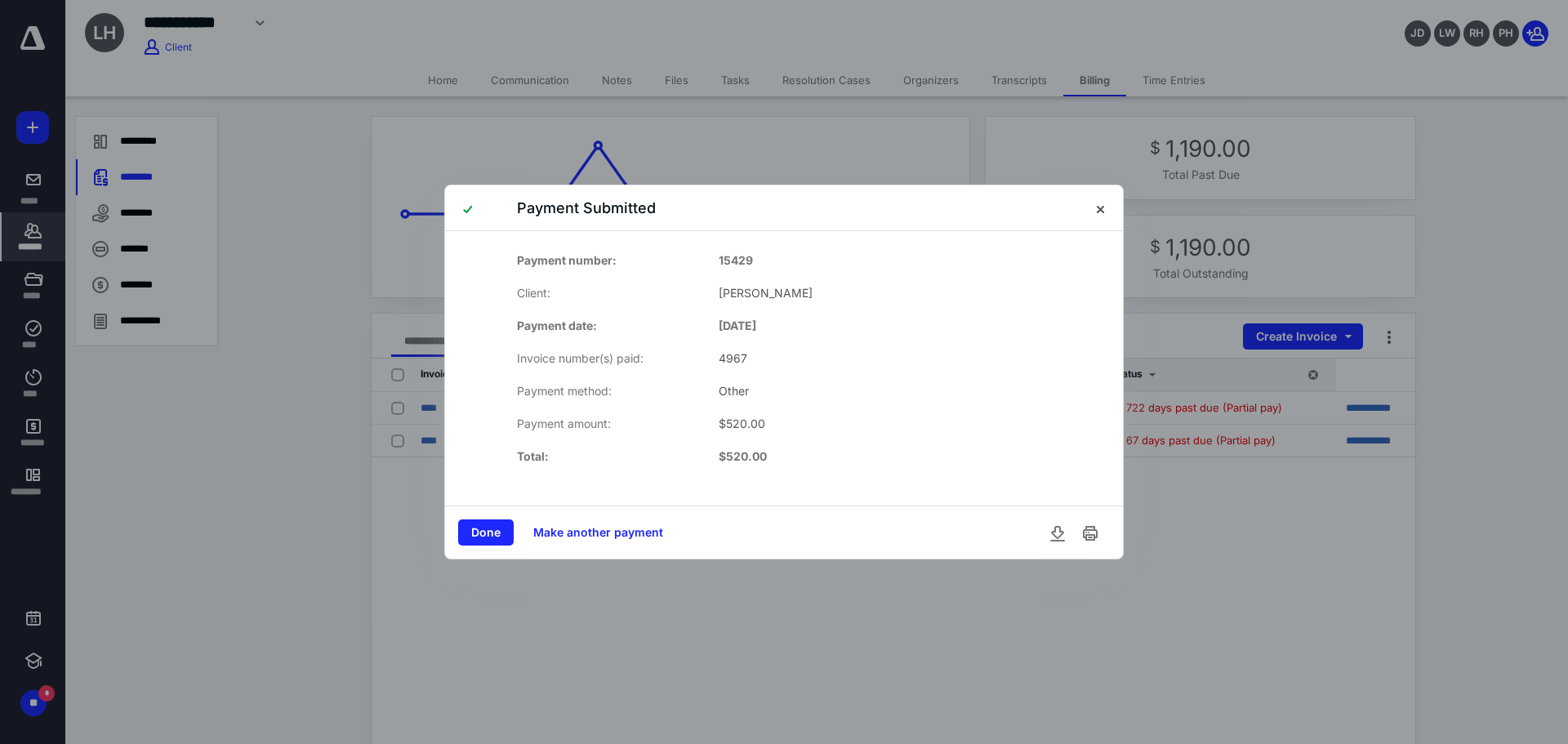 drag, startPoint x: 487, startPoint y: 528, endPoint x: 467, endPoint y: 497, distance: 36.891733 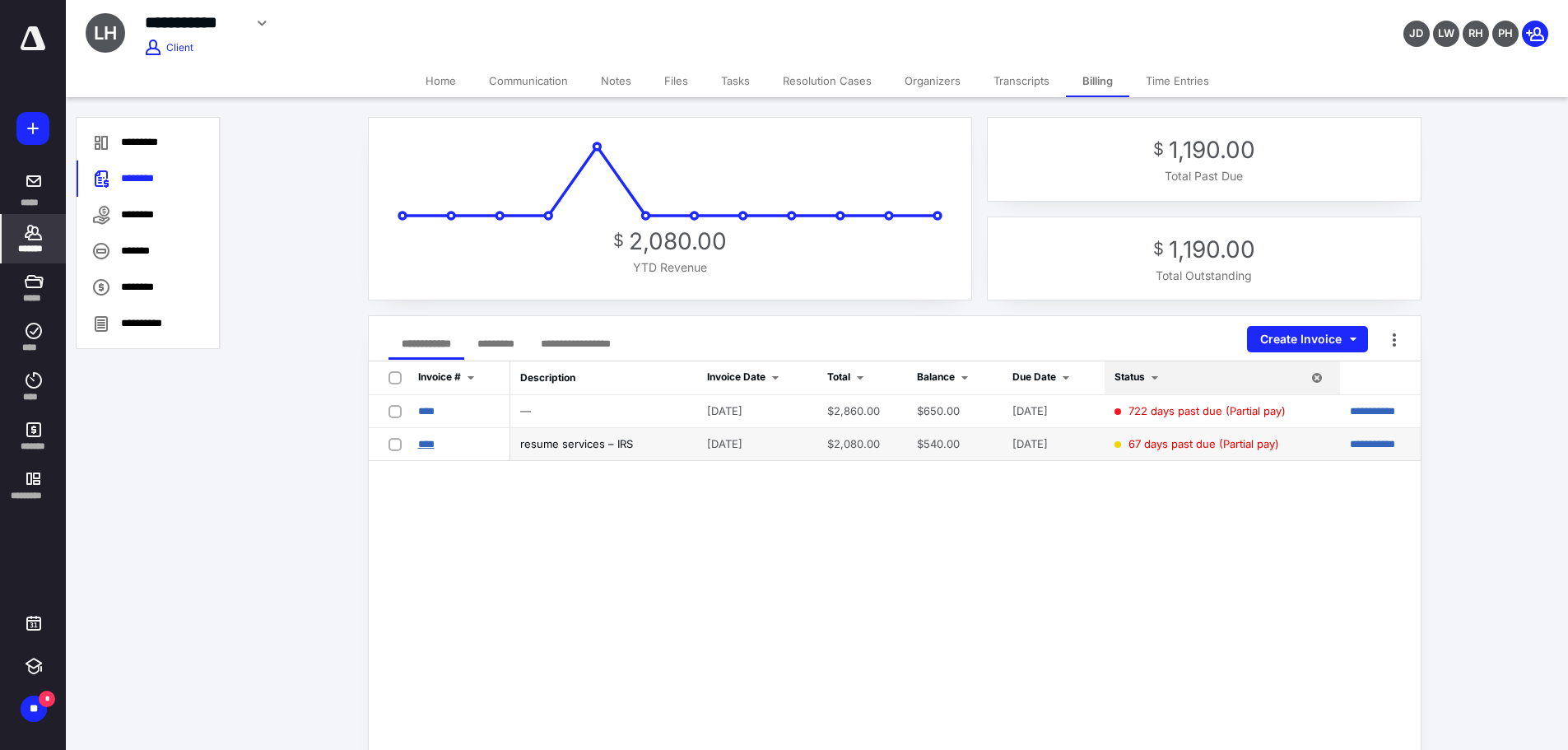 click on "****" at bounding box center [426, 444] 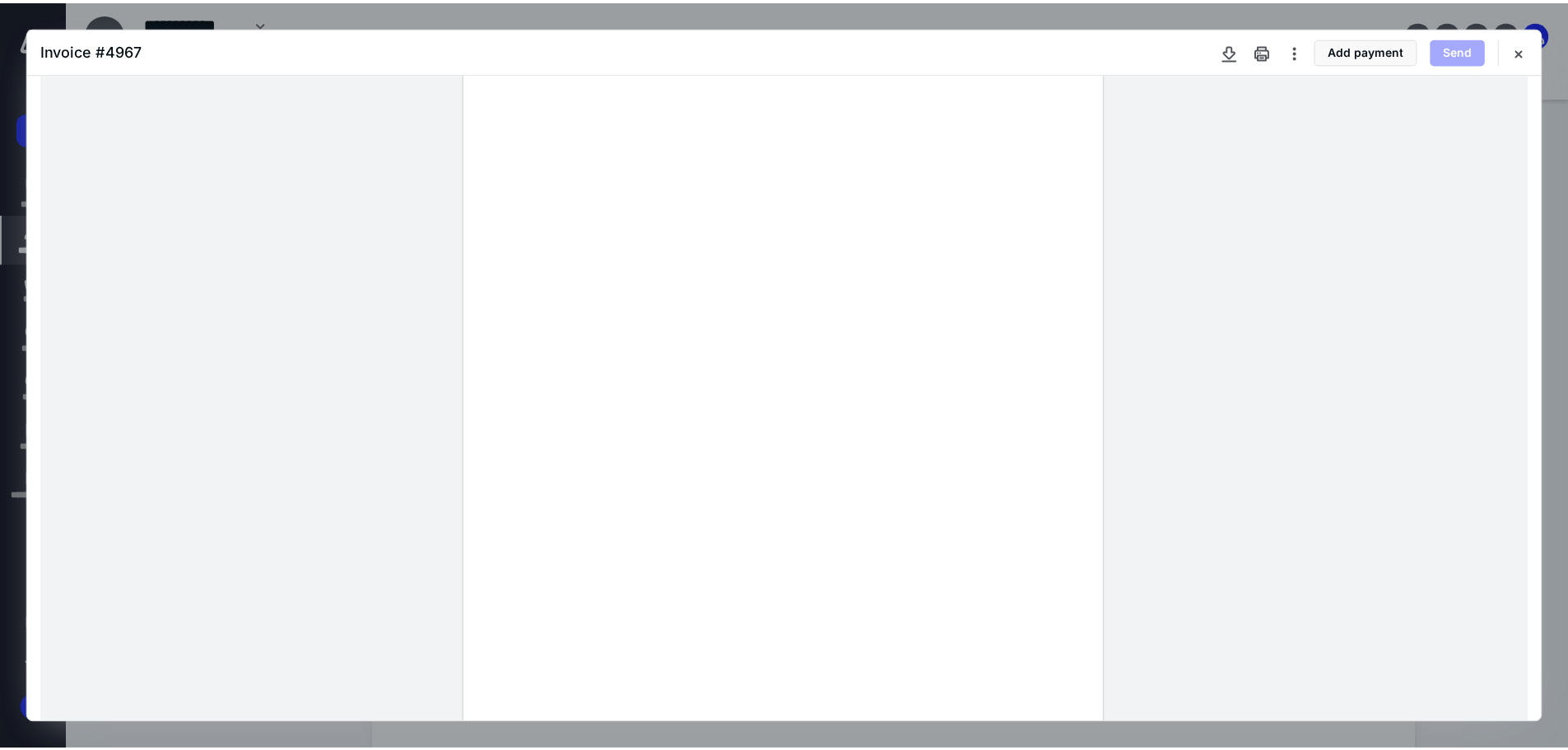 scroll, scrollTop: 165, scrollLeft: 0, axis: vertical 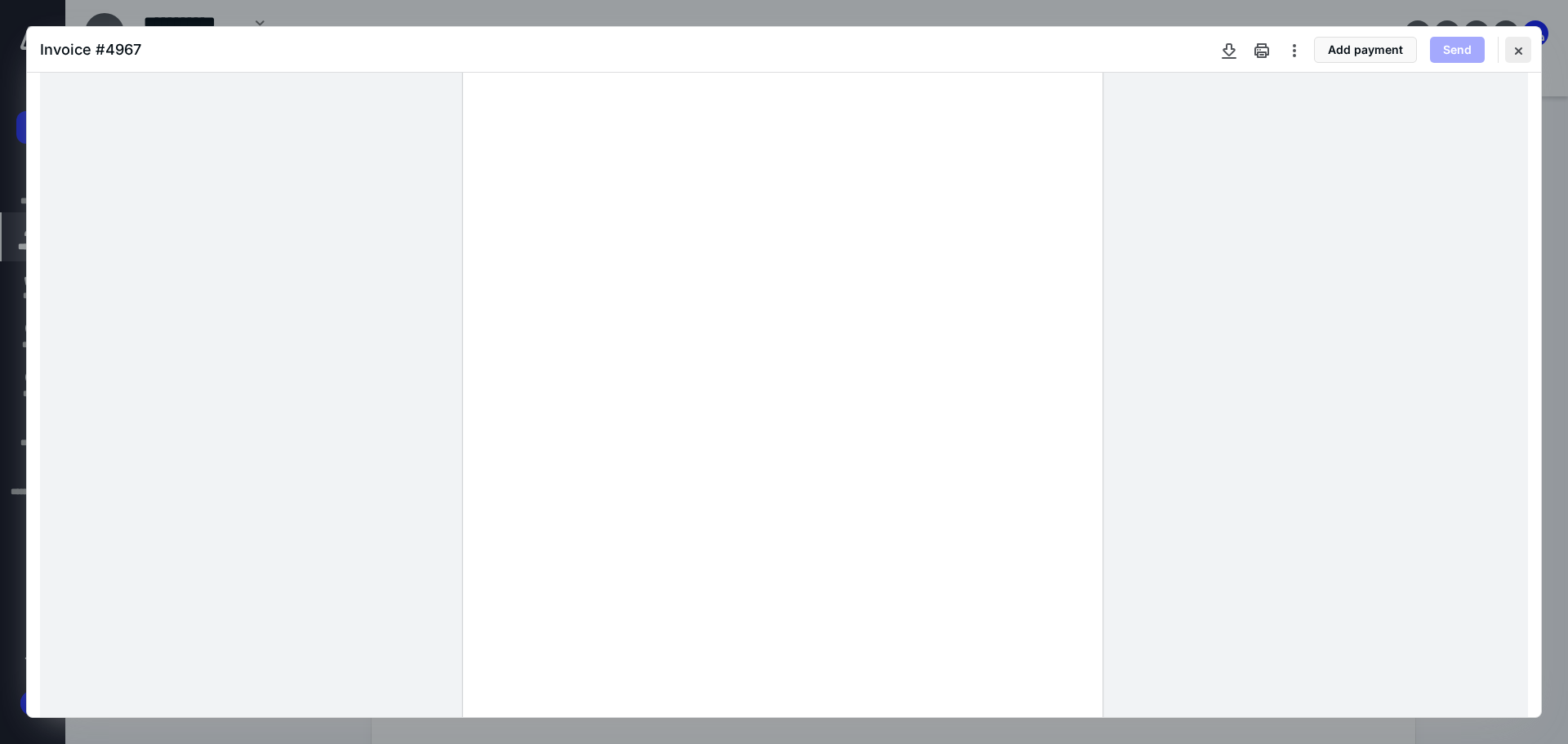 click at bounding box center (1518, 50) 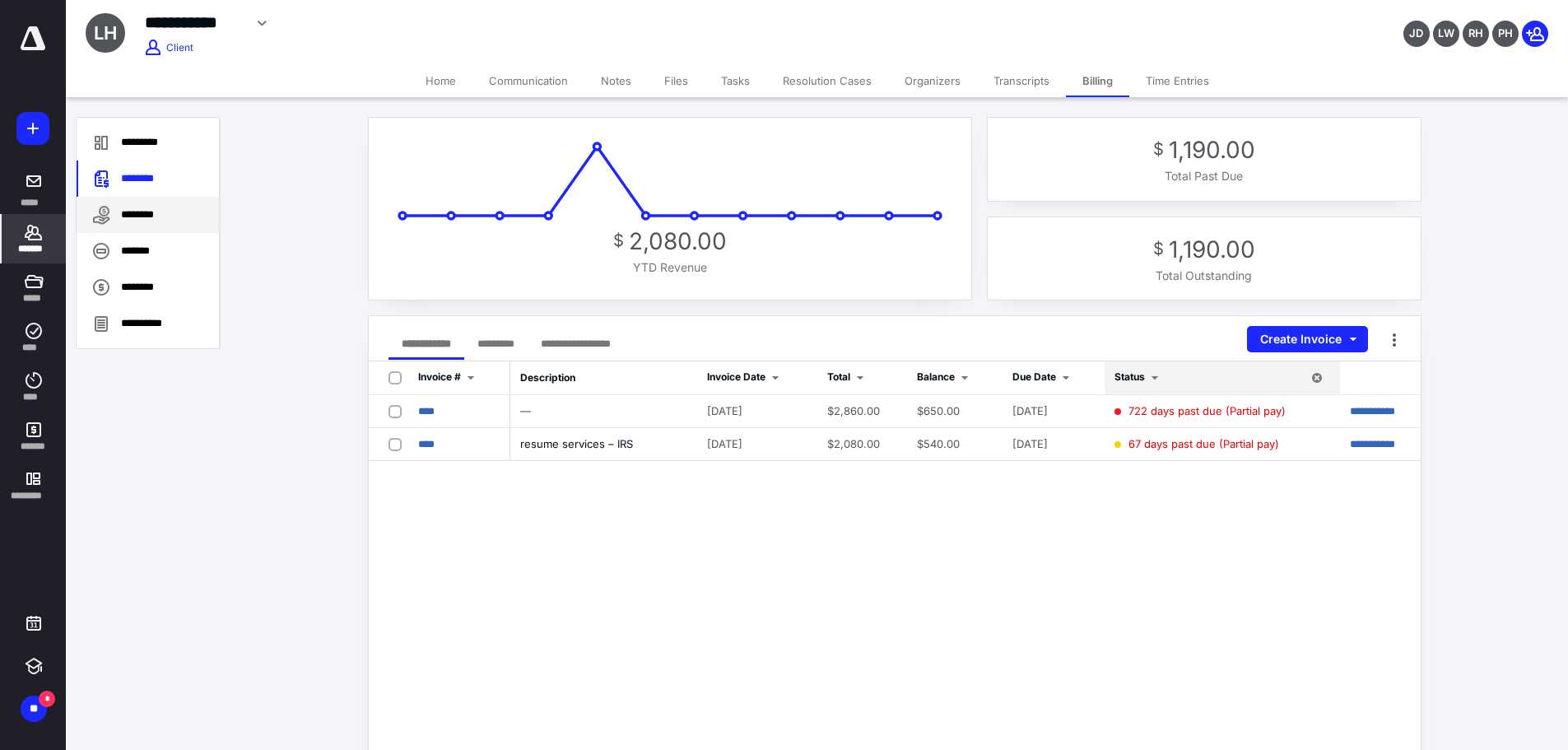 click on "********" at bounding box center (147, 215) 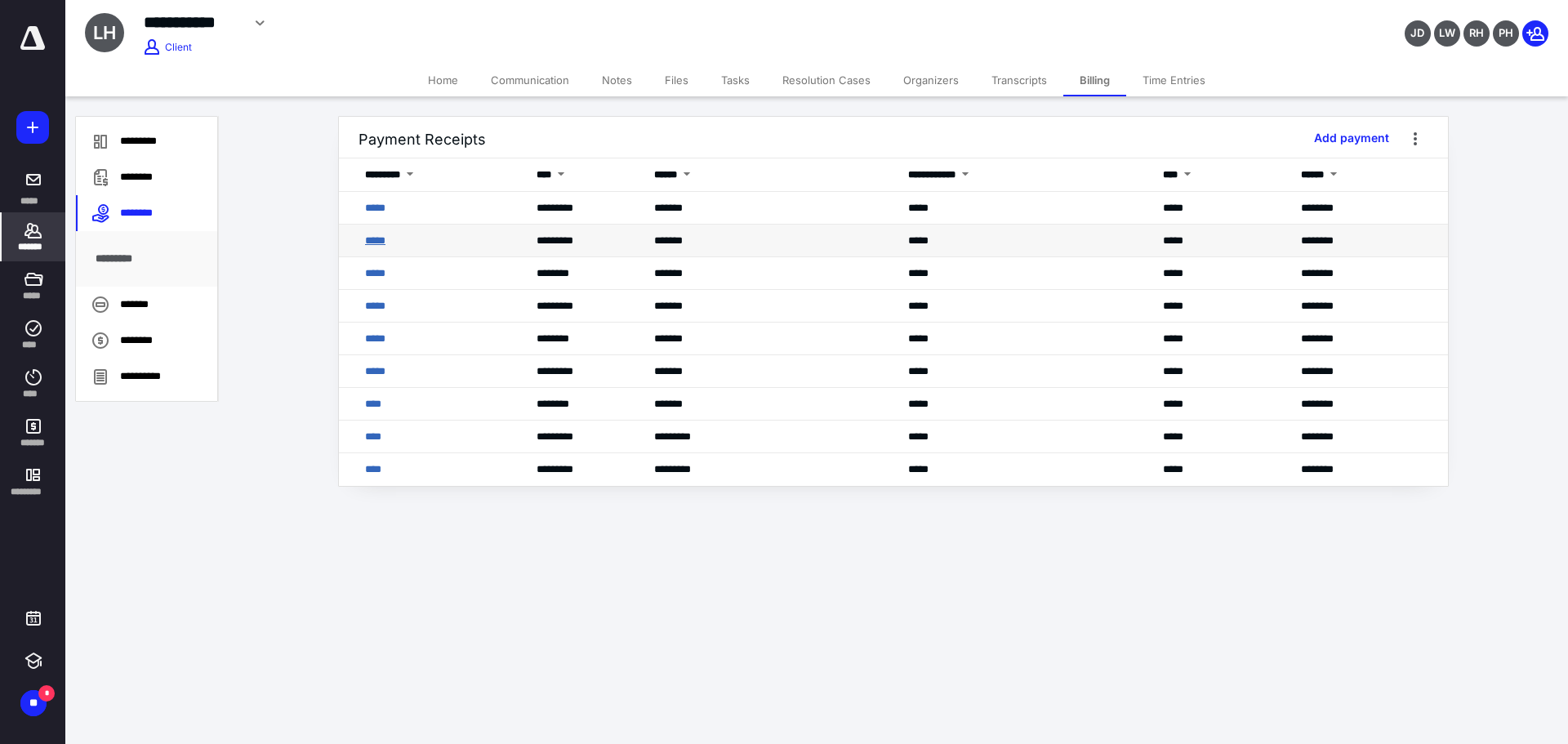 click on "*****" at bounding box center (375, 240) 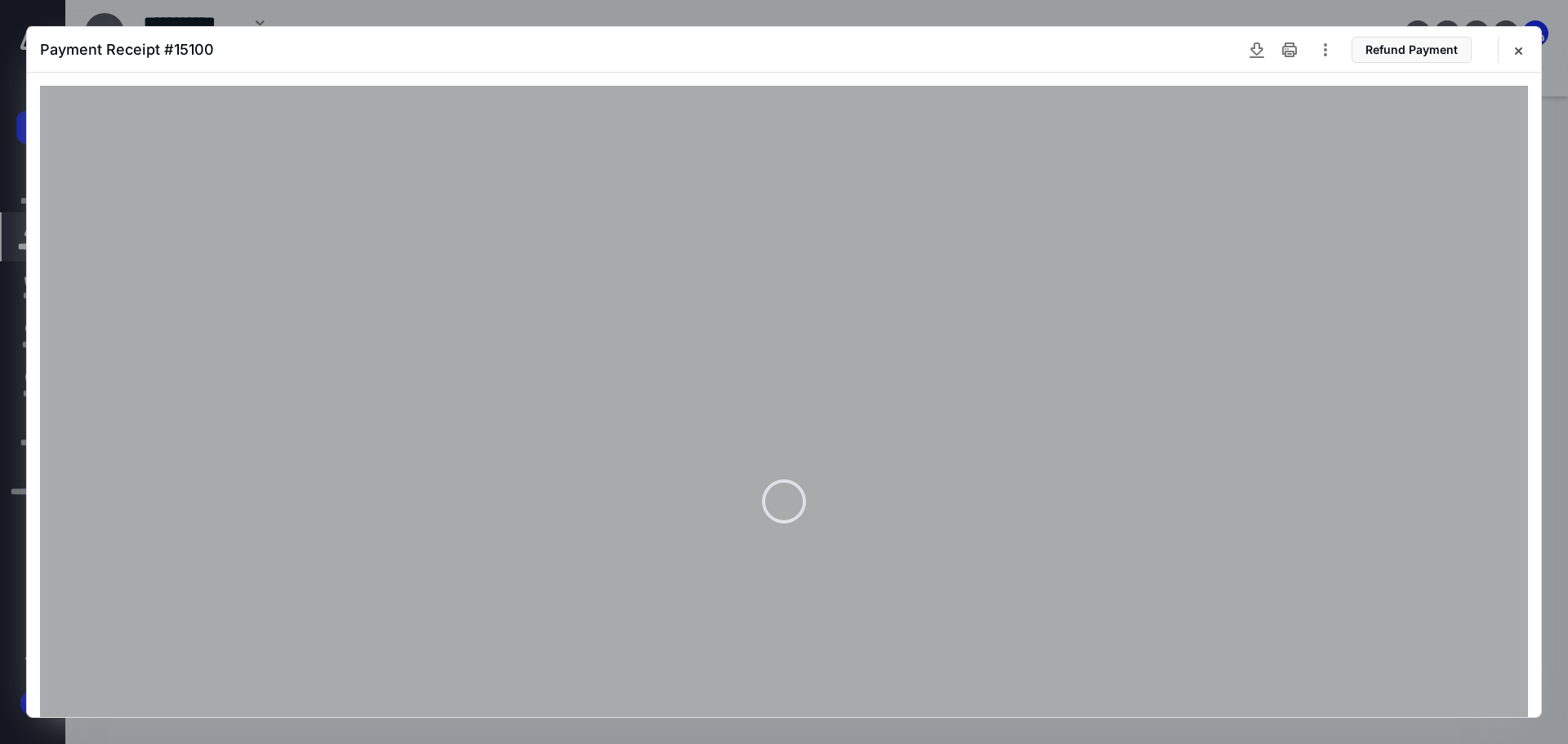 drag, startPoint x: 1319, startPoint y: 53, endPoint x: 1326, endPoint y: 74, distance: 22.135944 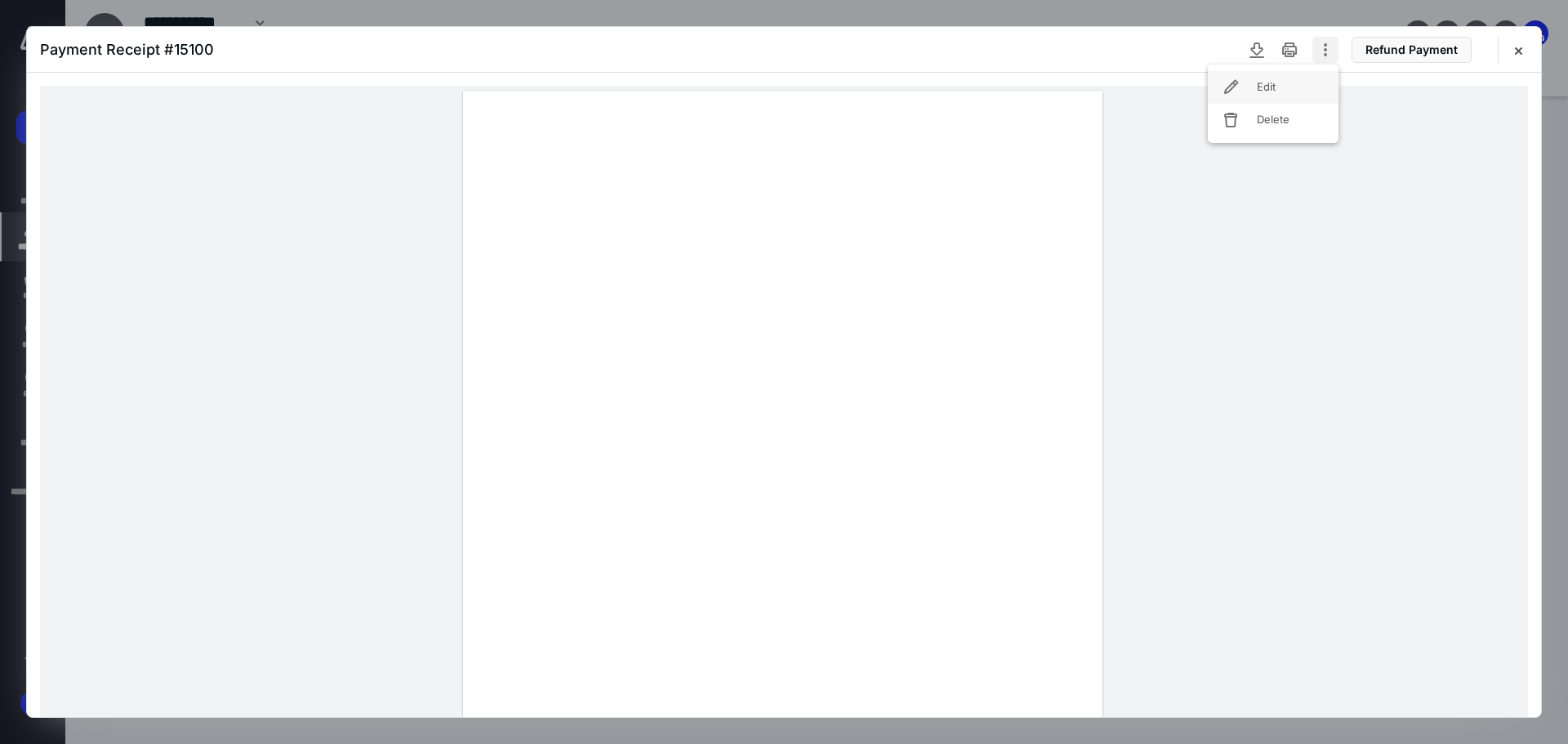 click on "Edit" at bounding box center (1273, 87) 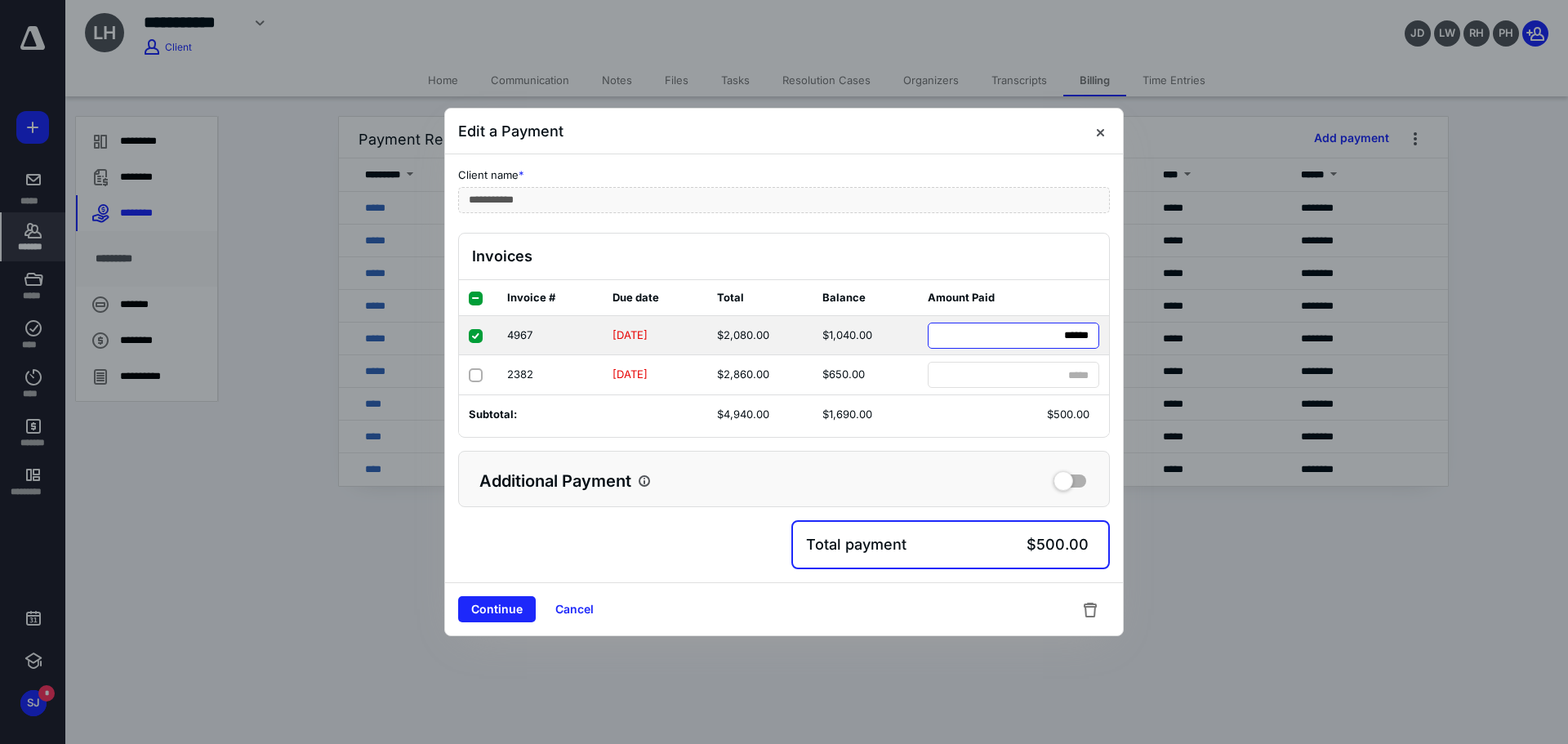 click on "****** *******" at bounding box center (1013, 336) 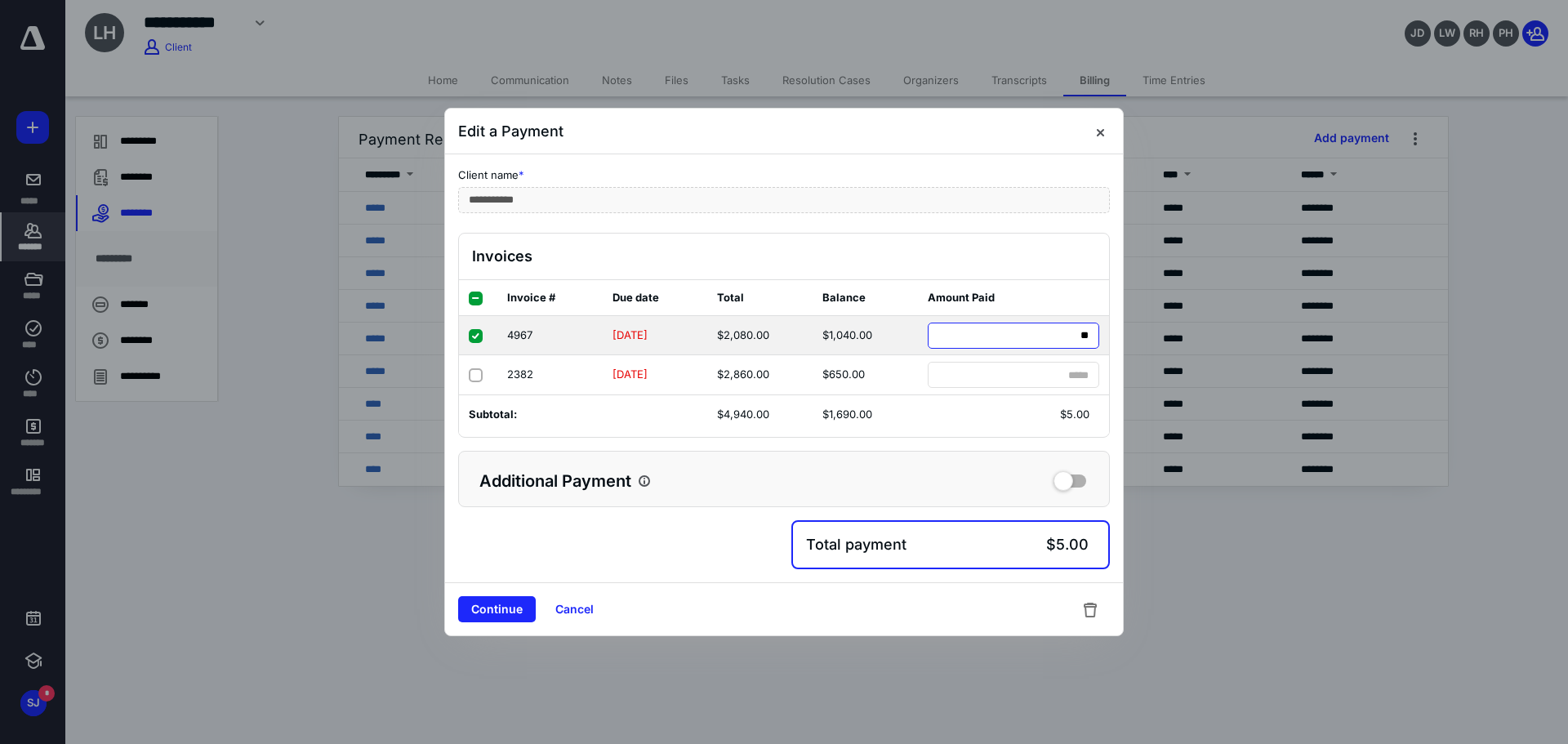 type on "***" 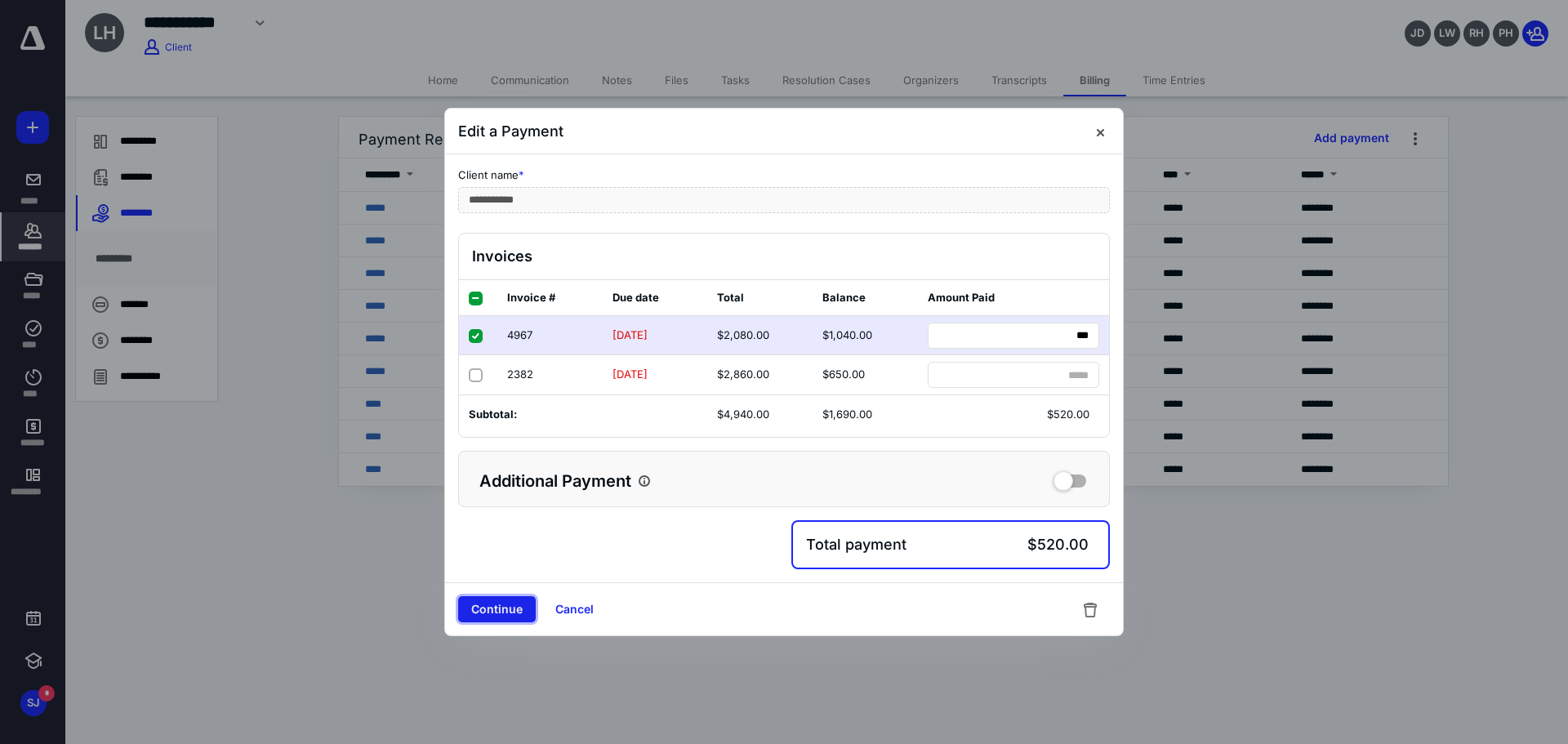 click on "Continue" at bounding box center [497, 609] 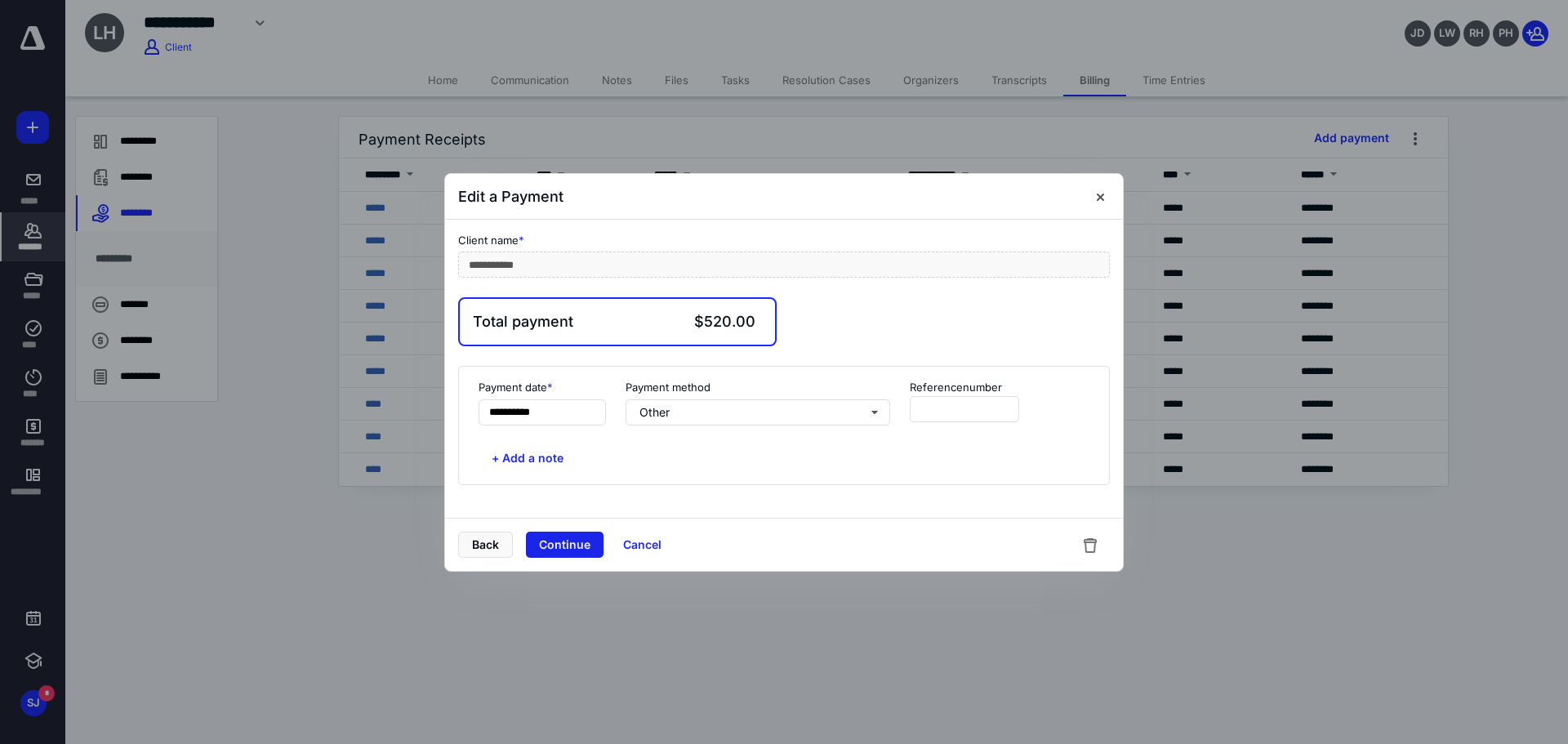 click on "Continue" at bounding box center (564, 545) 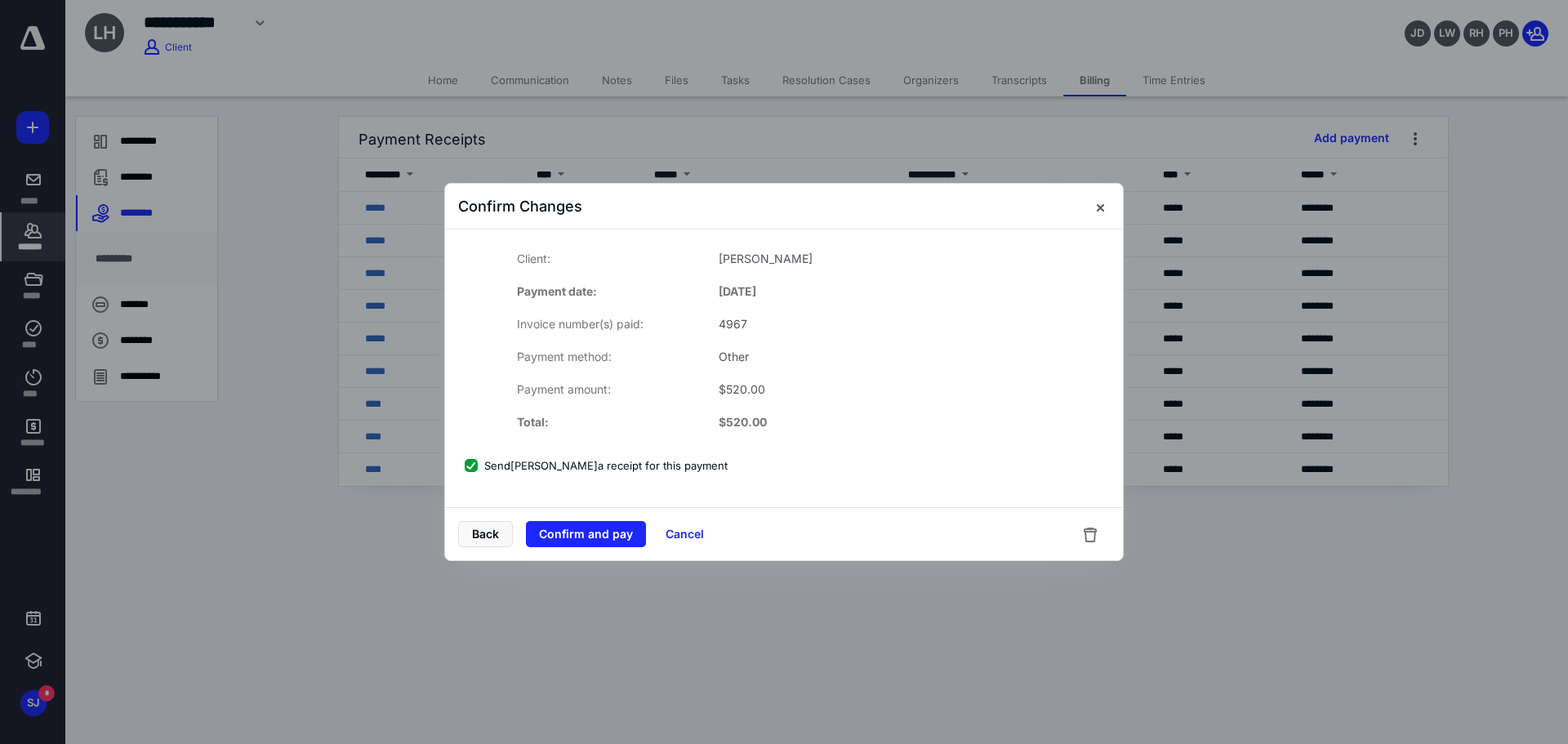 click on "Client: [PERSON_NAME] Payment date: [DATE] Invoice number(s) paid: 4967 Payment method: Other Payment amount: $ 520.00 Total: $ 520.00 Send  [PERSON_NAME]  a receipt for this payment" at bounding box center [784, 359] 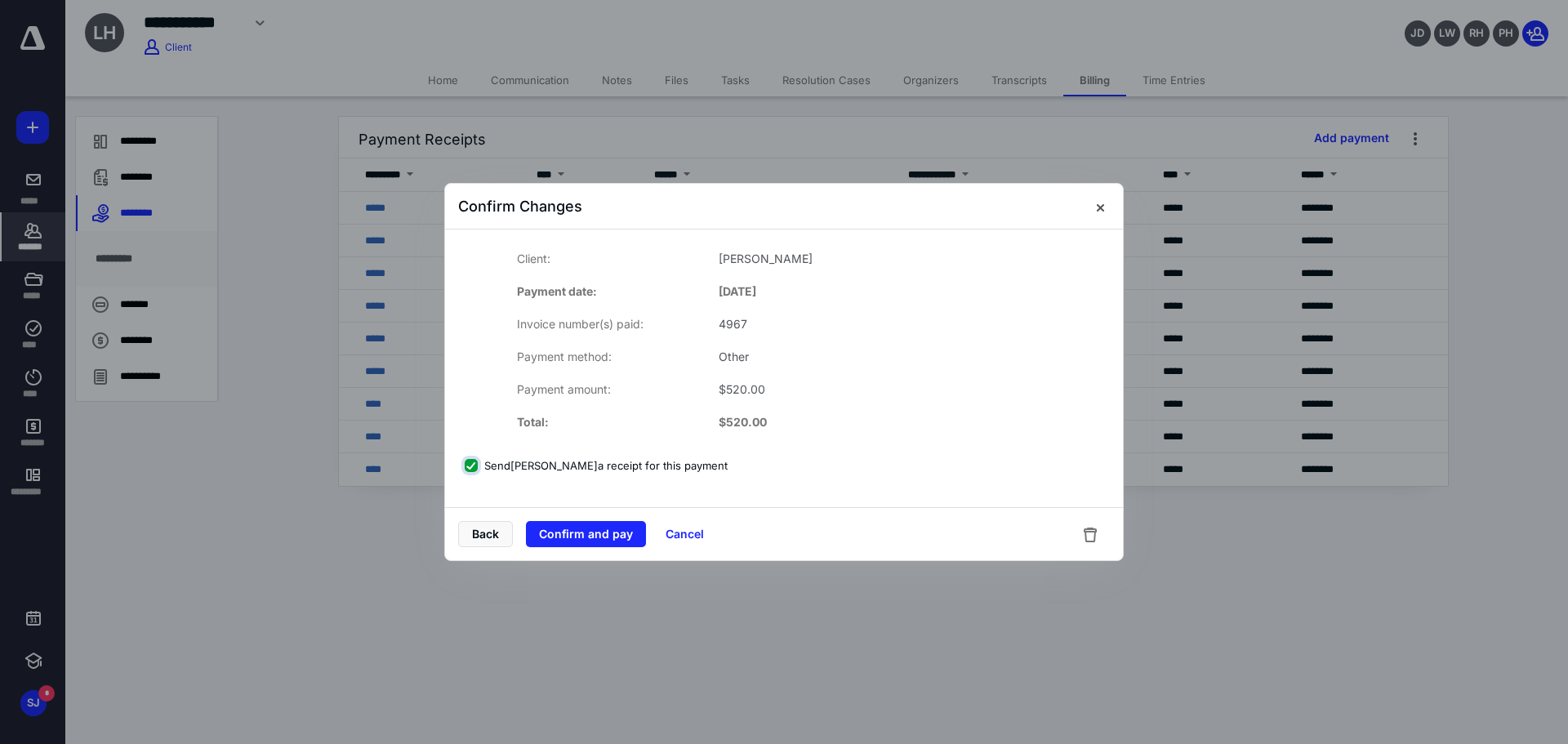 click on "Send  [PERSON_NAME]  a receipt for this payment" at bounding box center (473, 466) 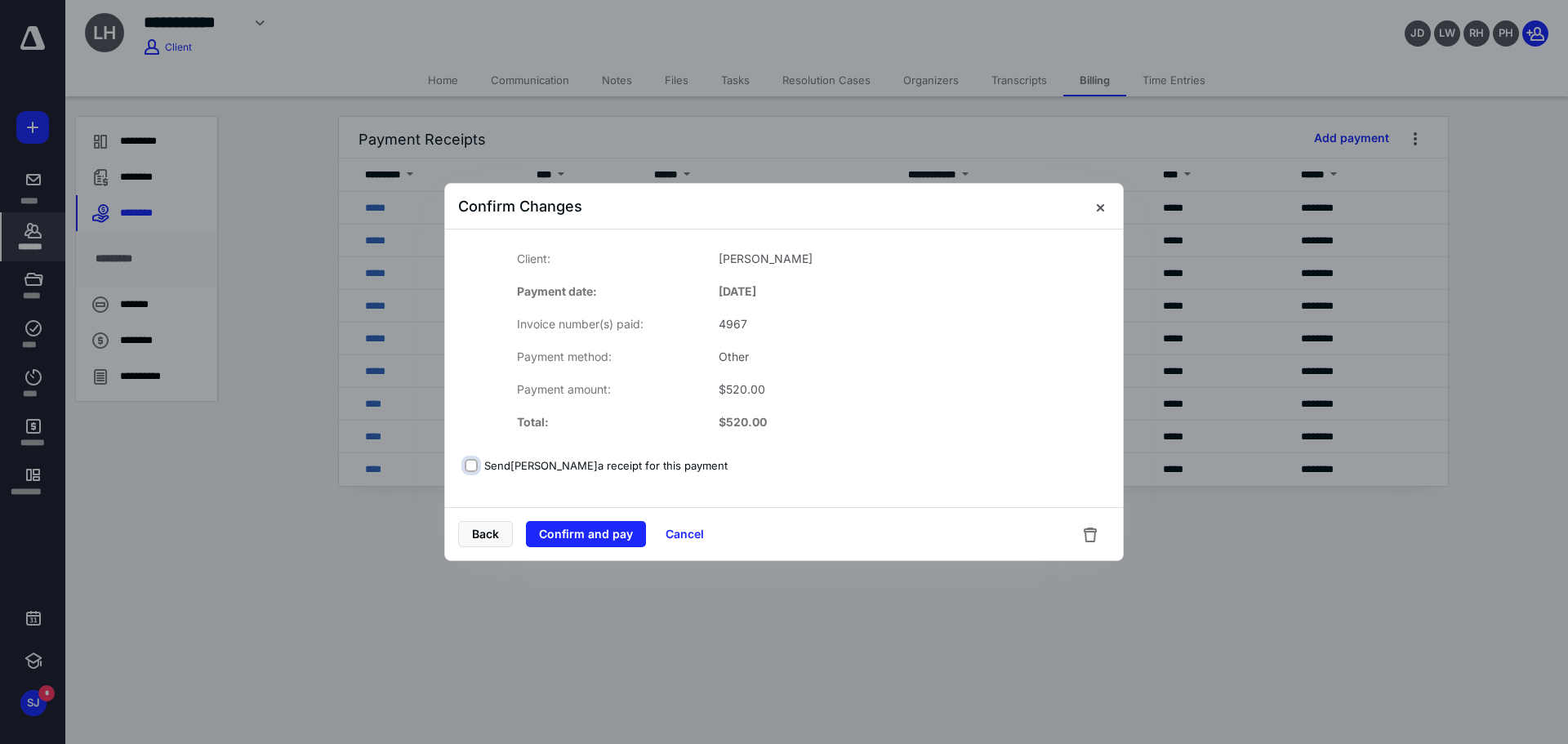 checkbox on "false" 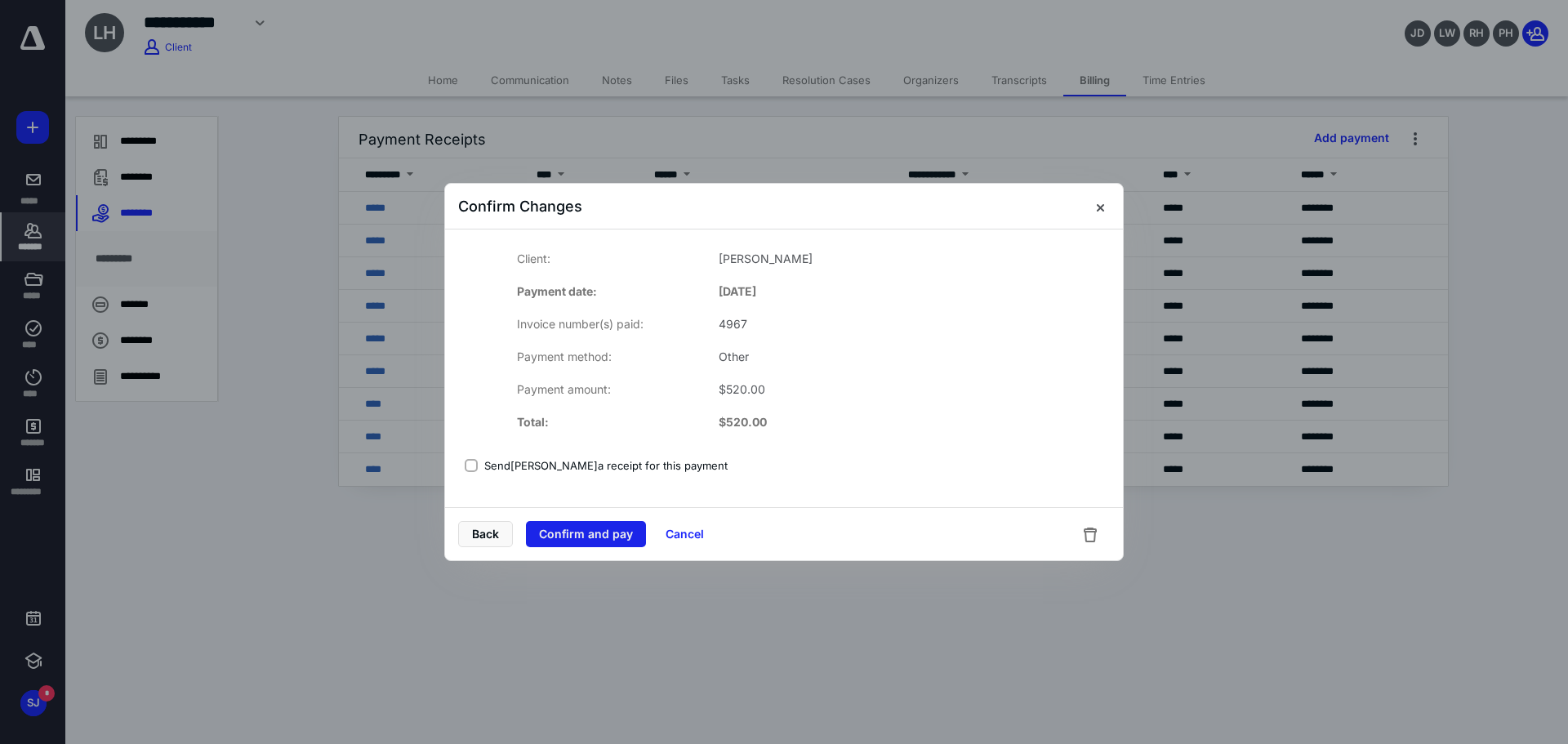 click on "Confirm and pay" at bounding box center [586, 534] 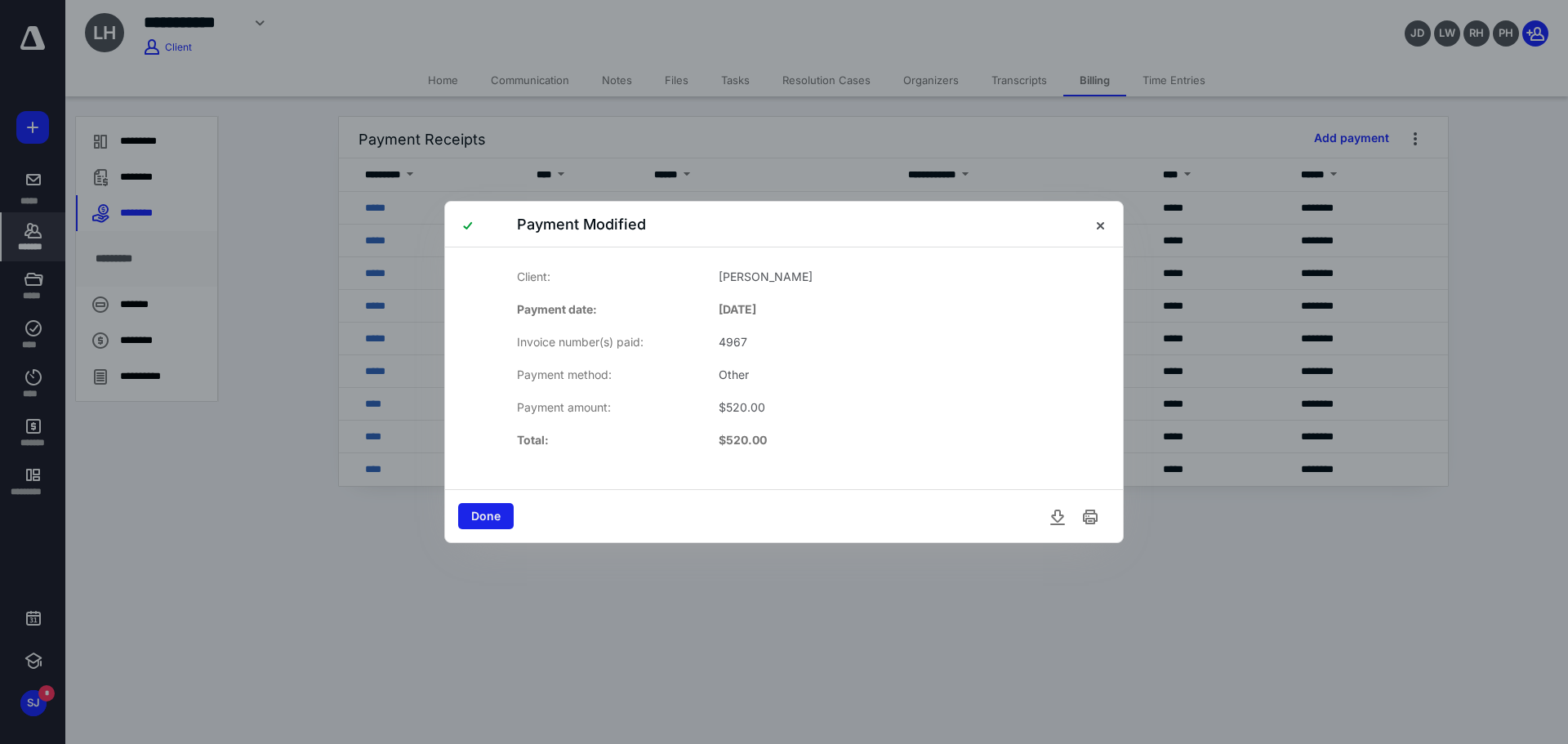 click on "Done" at bounding box center [486, 516] 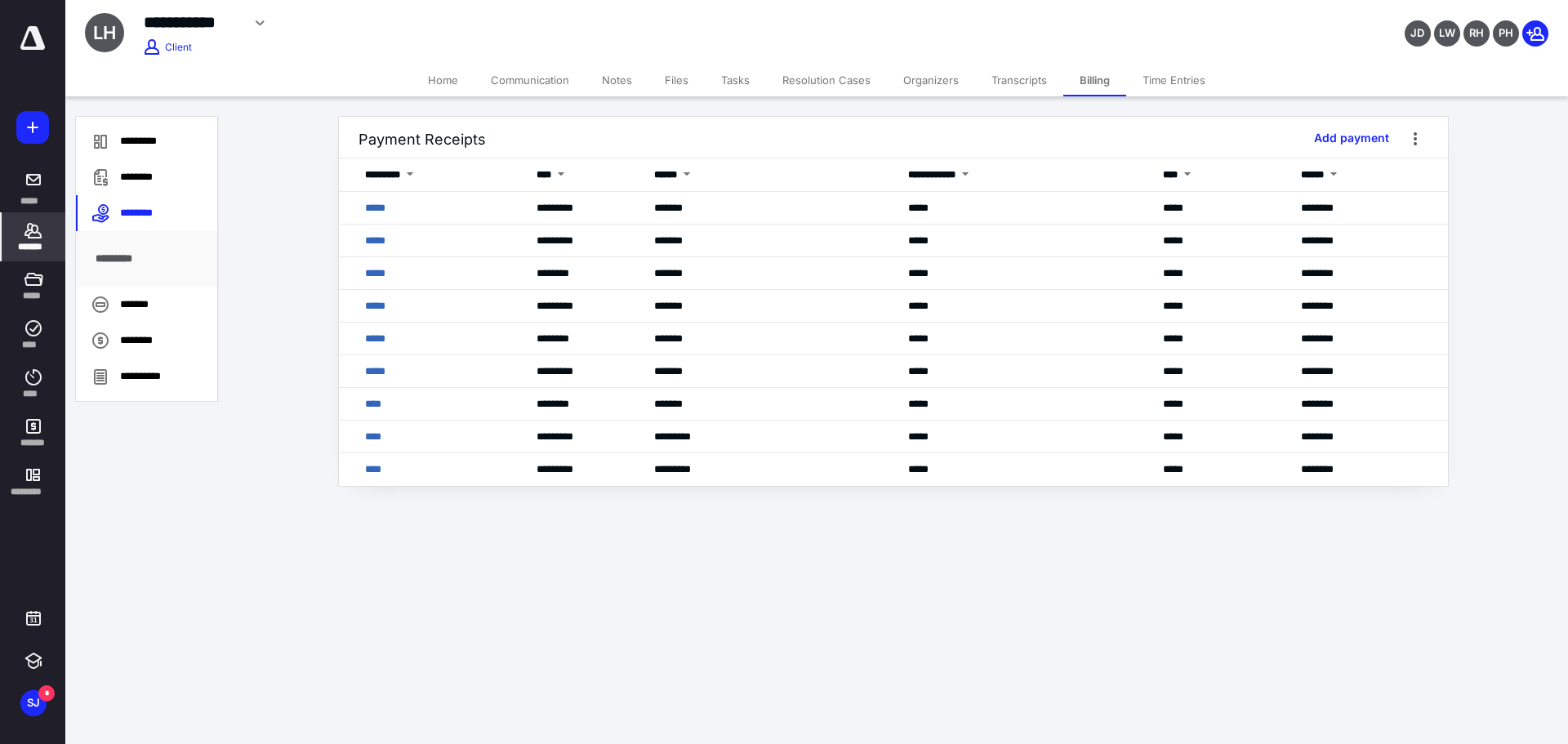 click on "*******" at bounding box center (33, 237) 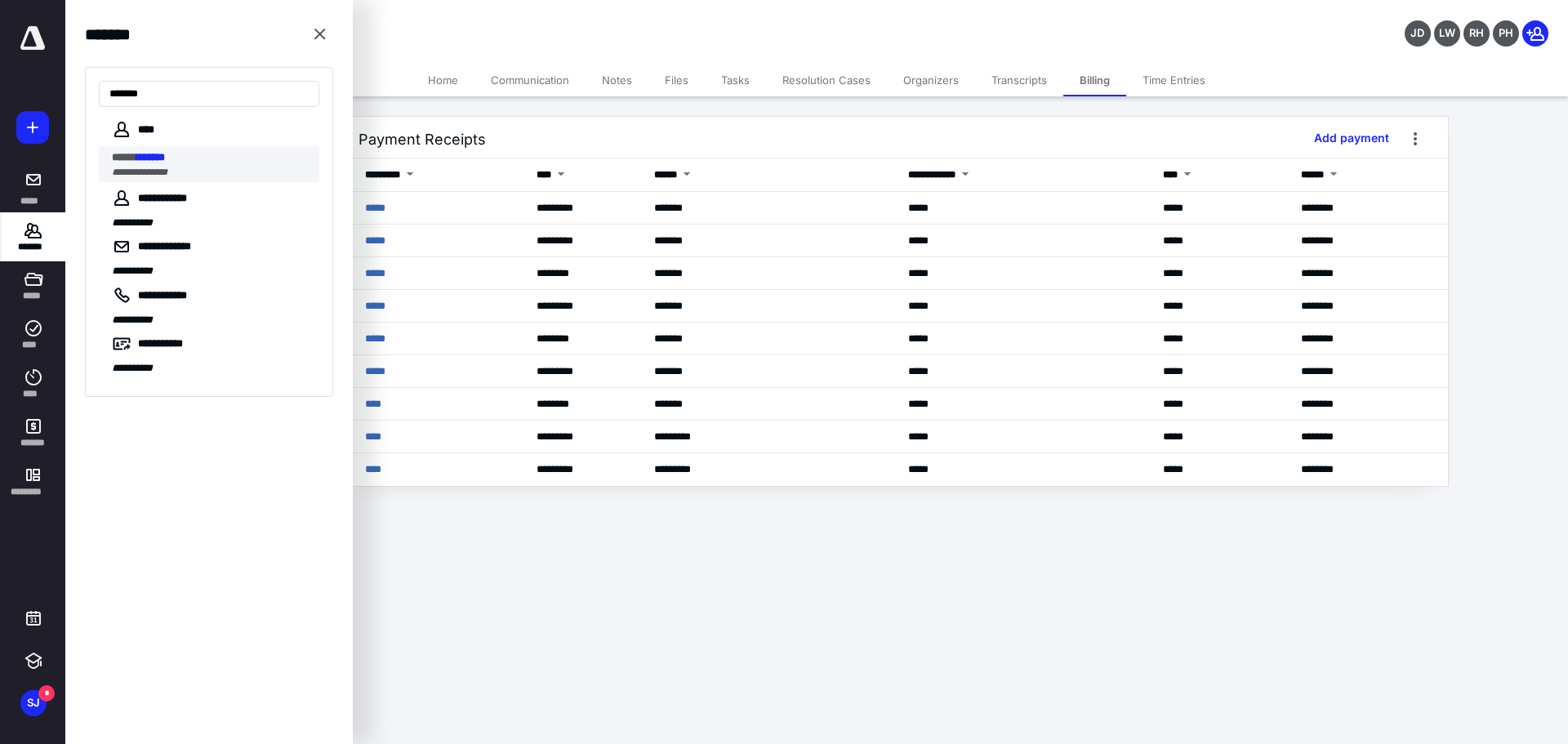 type on "*******" 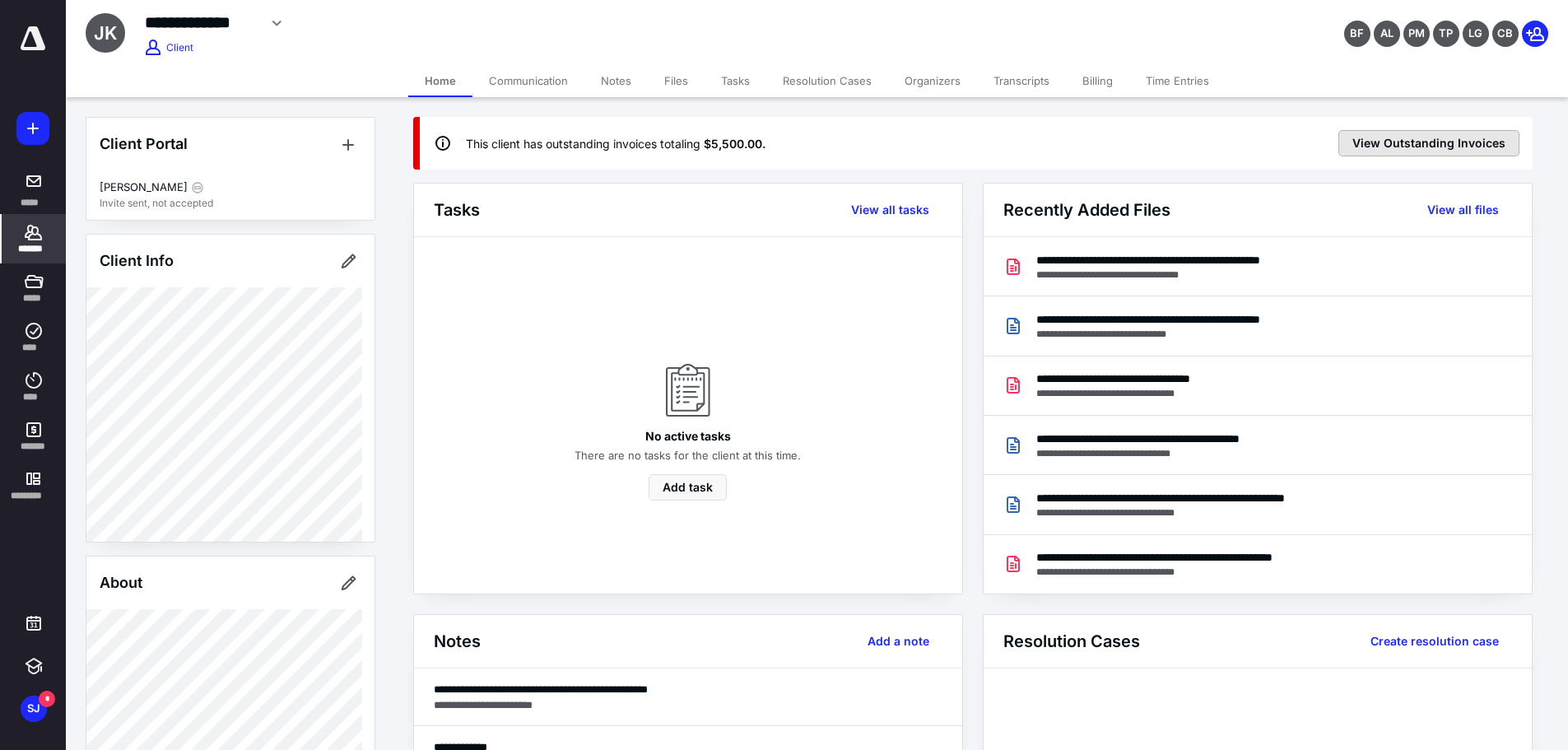 click on "View Outstanding Invoices" at bounding box center [1429, 143] 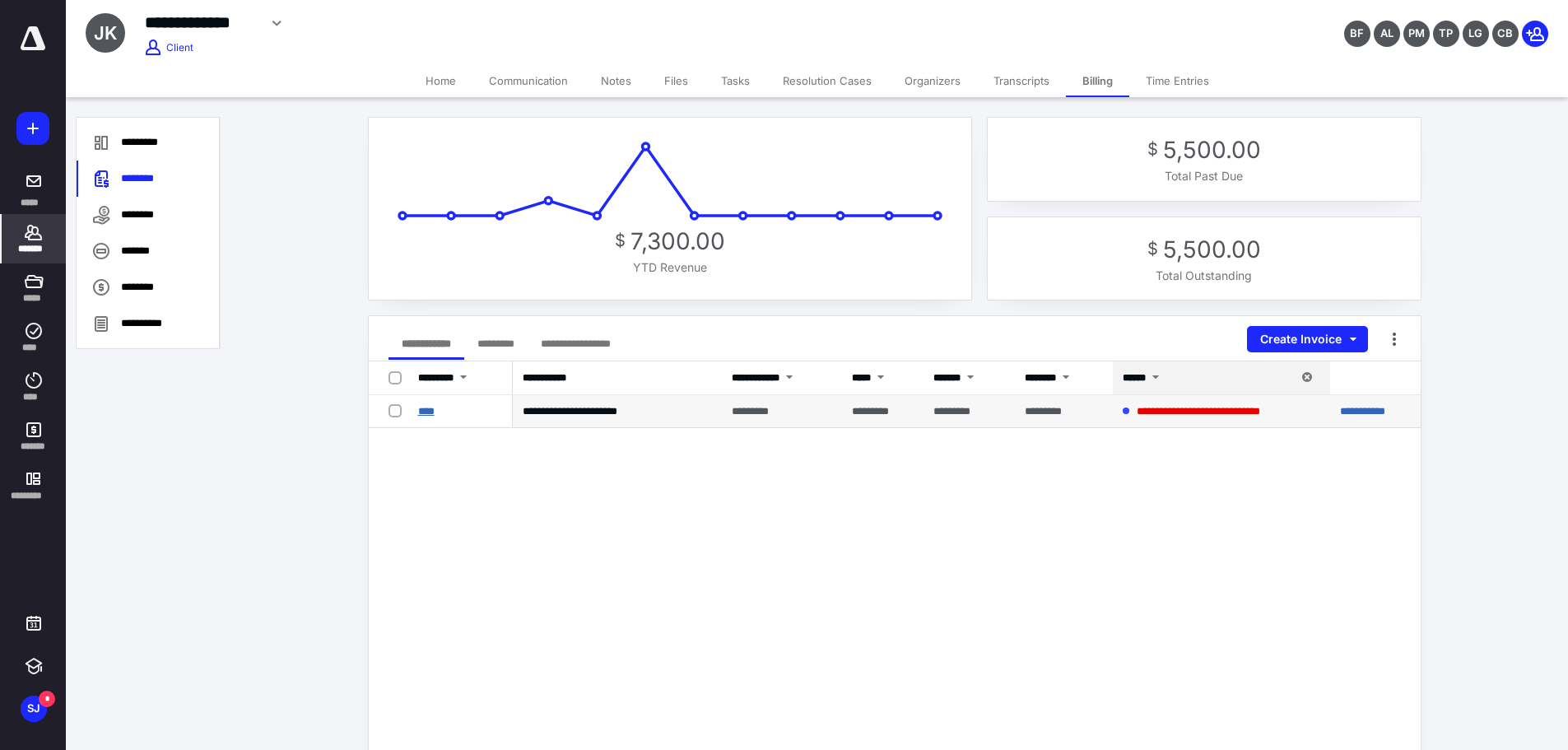 click on "****" at bounding box center (426, 411) 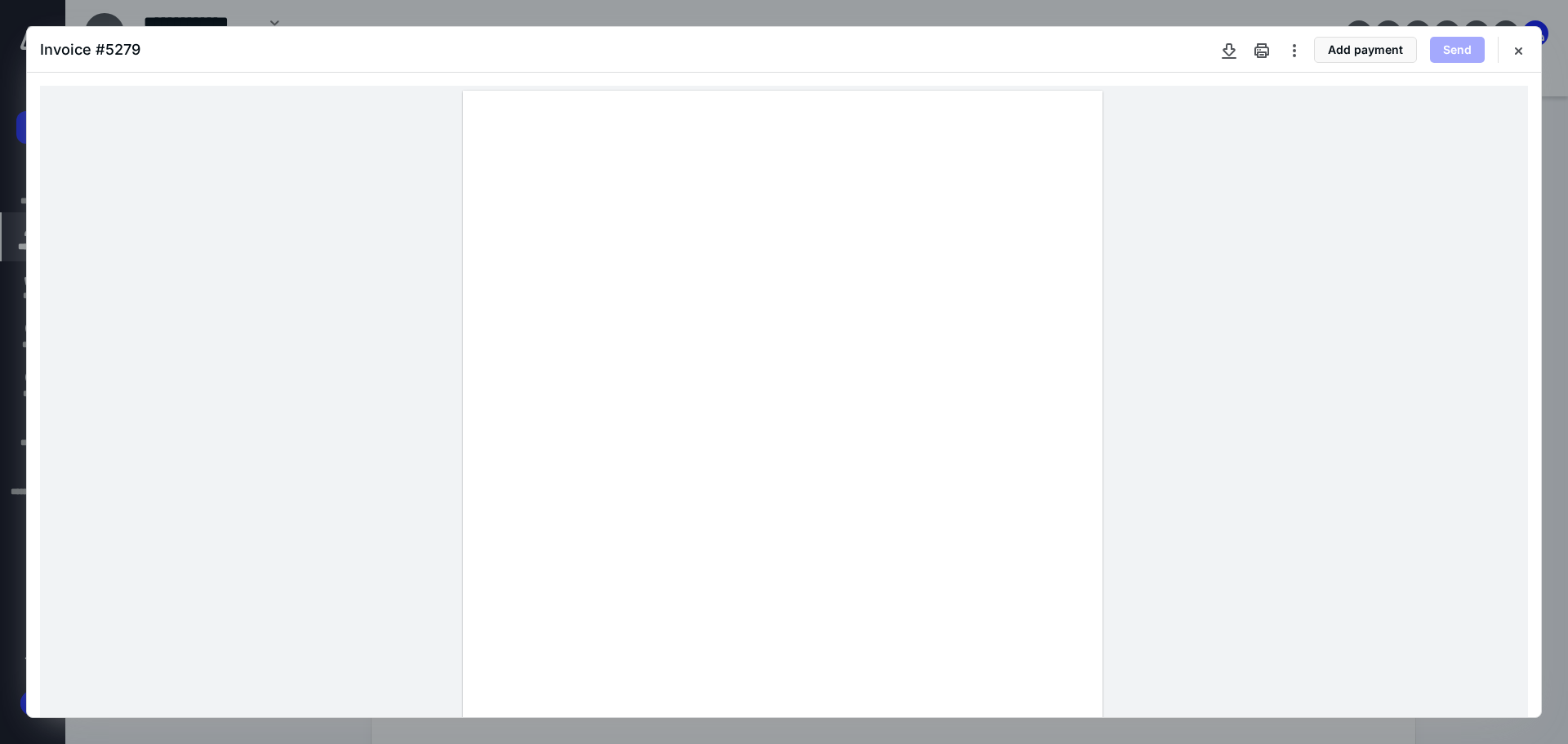 click at bounding box center [784, 504] 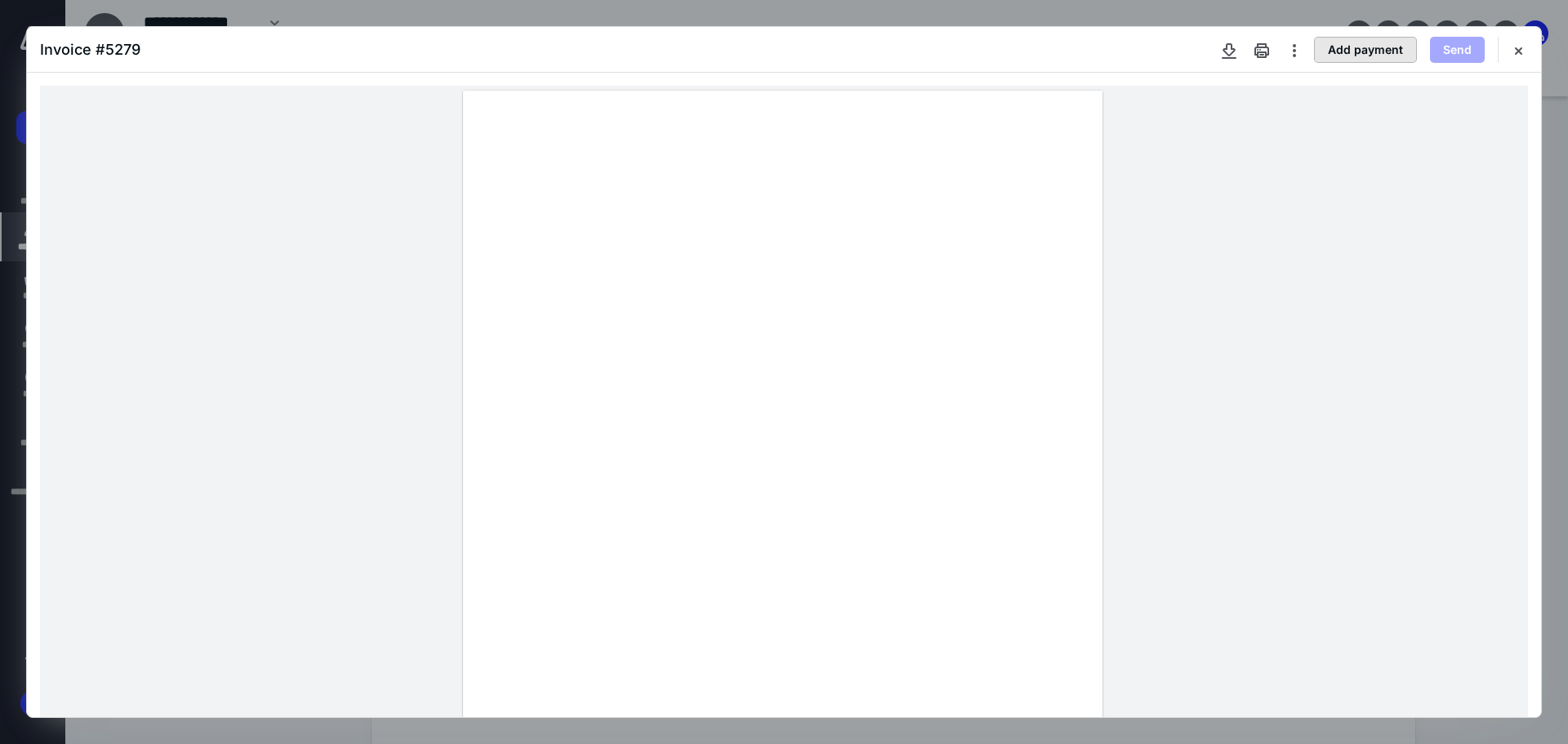 click on "Add payment" at bounding box center (1365, 50) 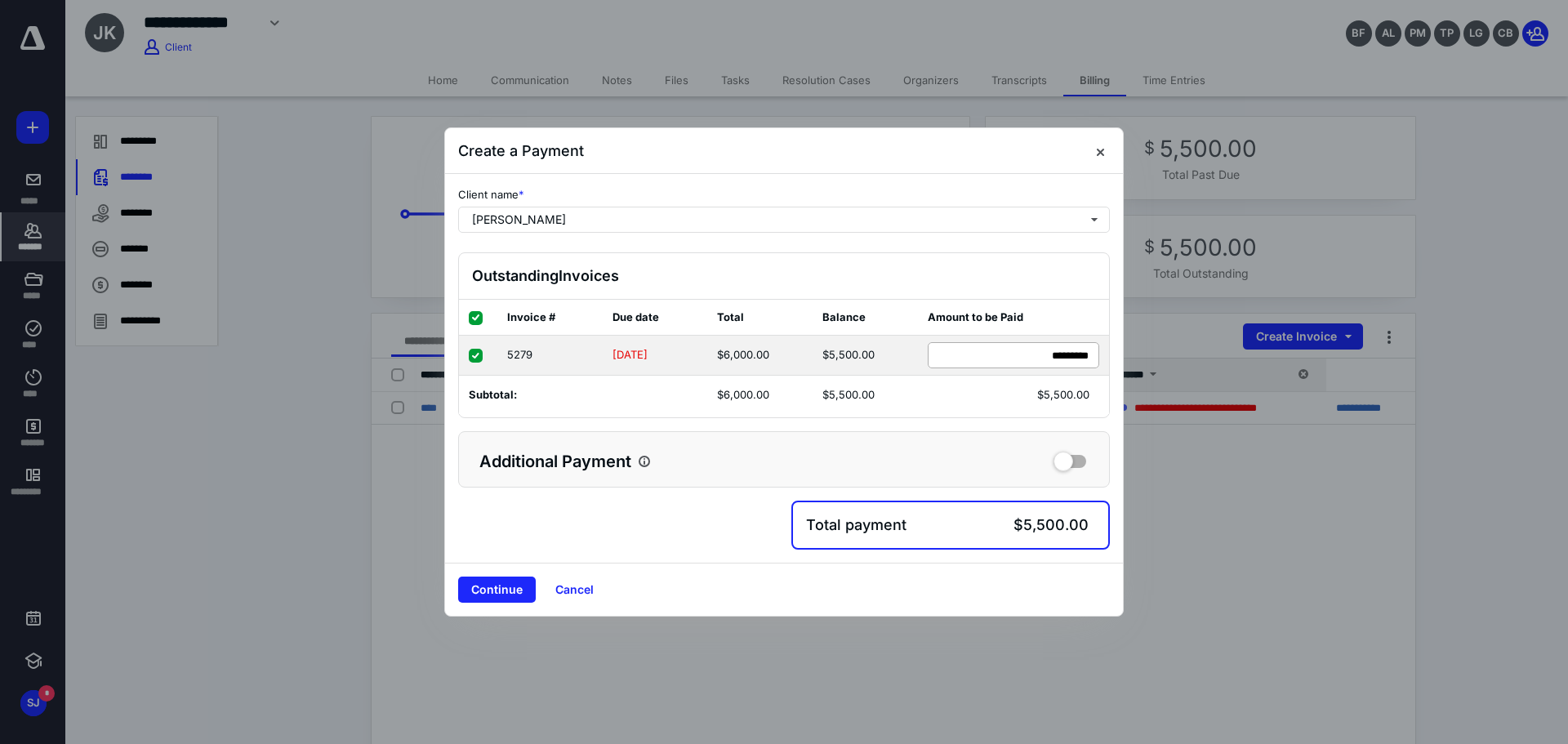 click on "******* *********" at bounding box center (1013, 355) 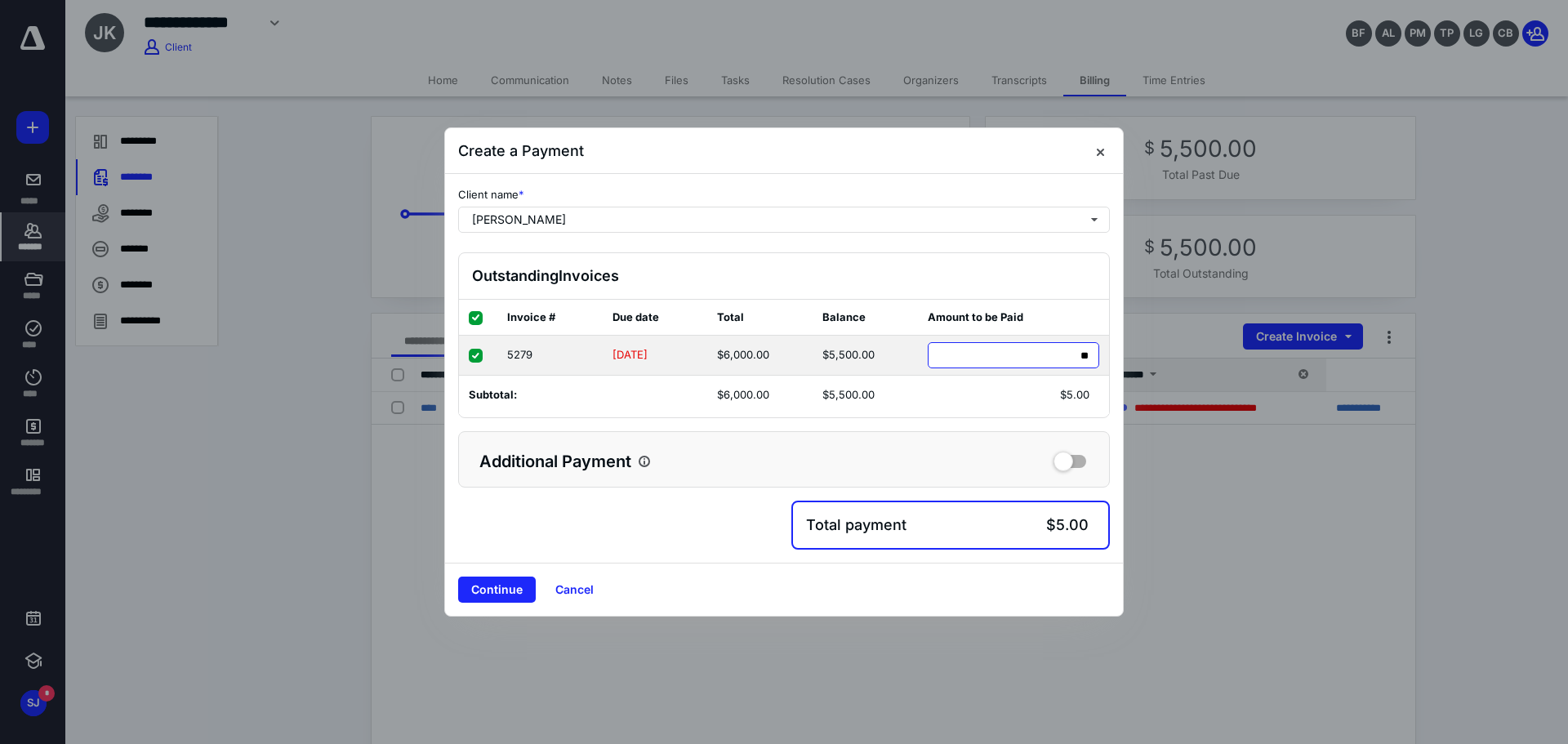type on "***" 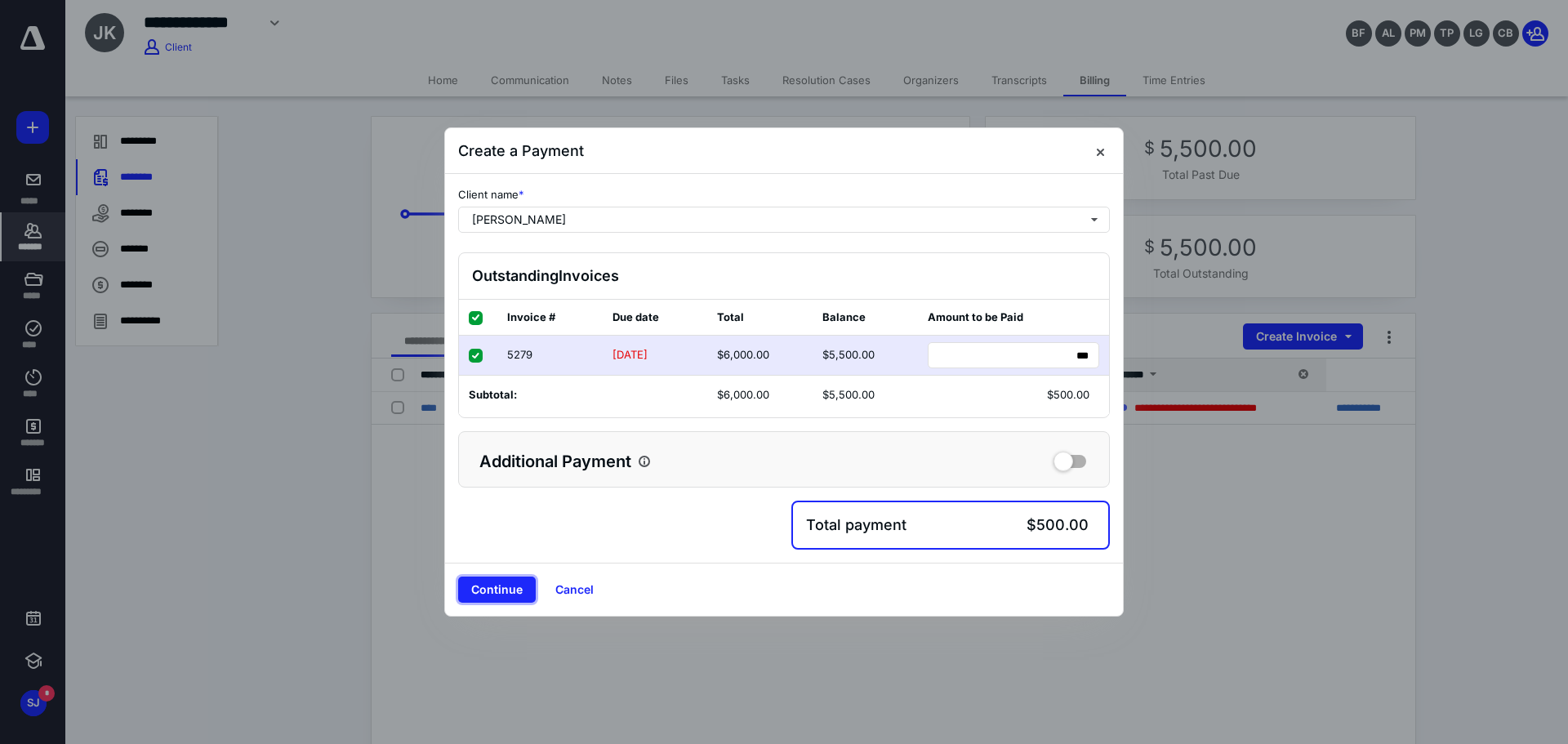 click on "Continue" at bounding box center [497, 590] 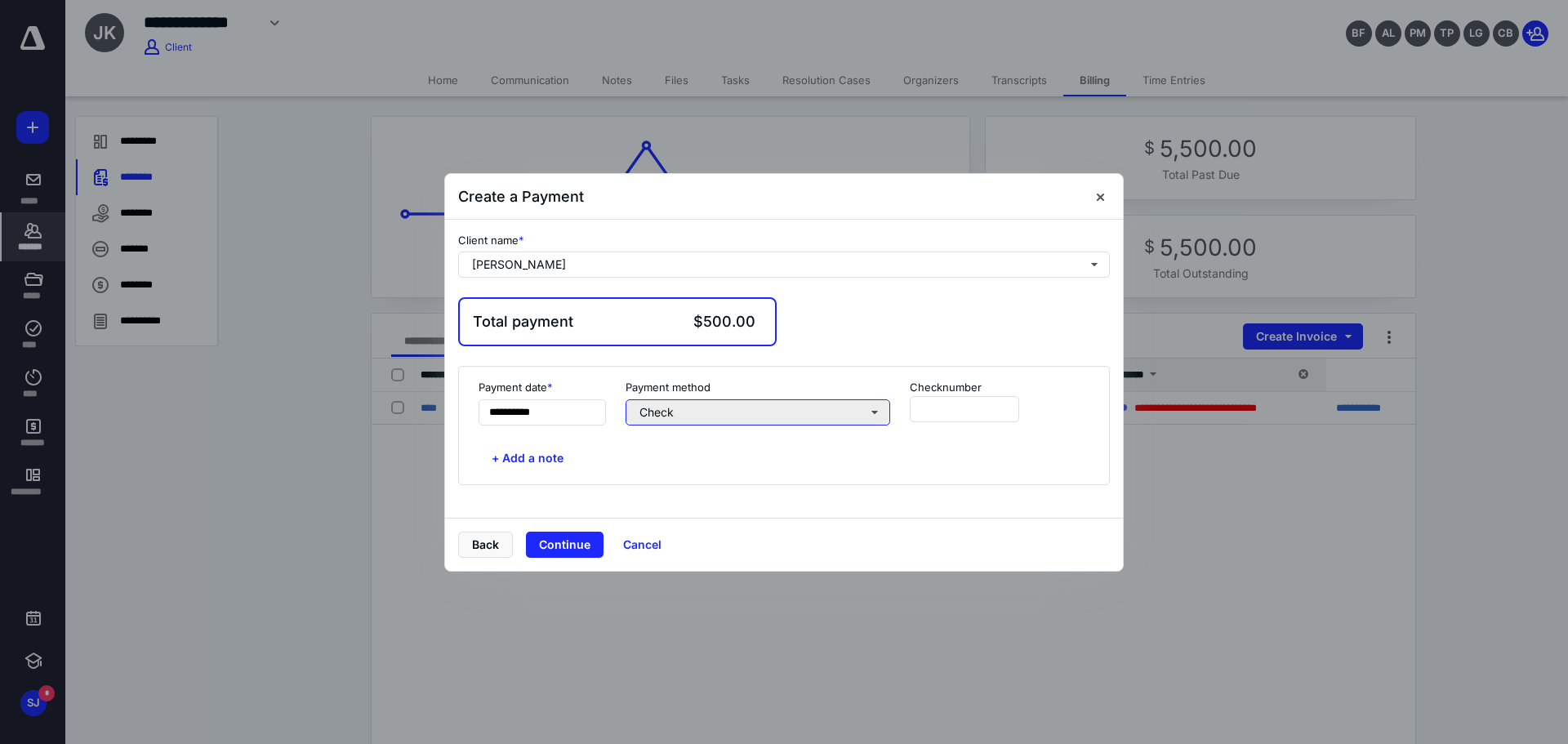 click on "Check" at bounding box center (758, 412) 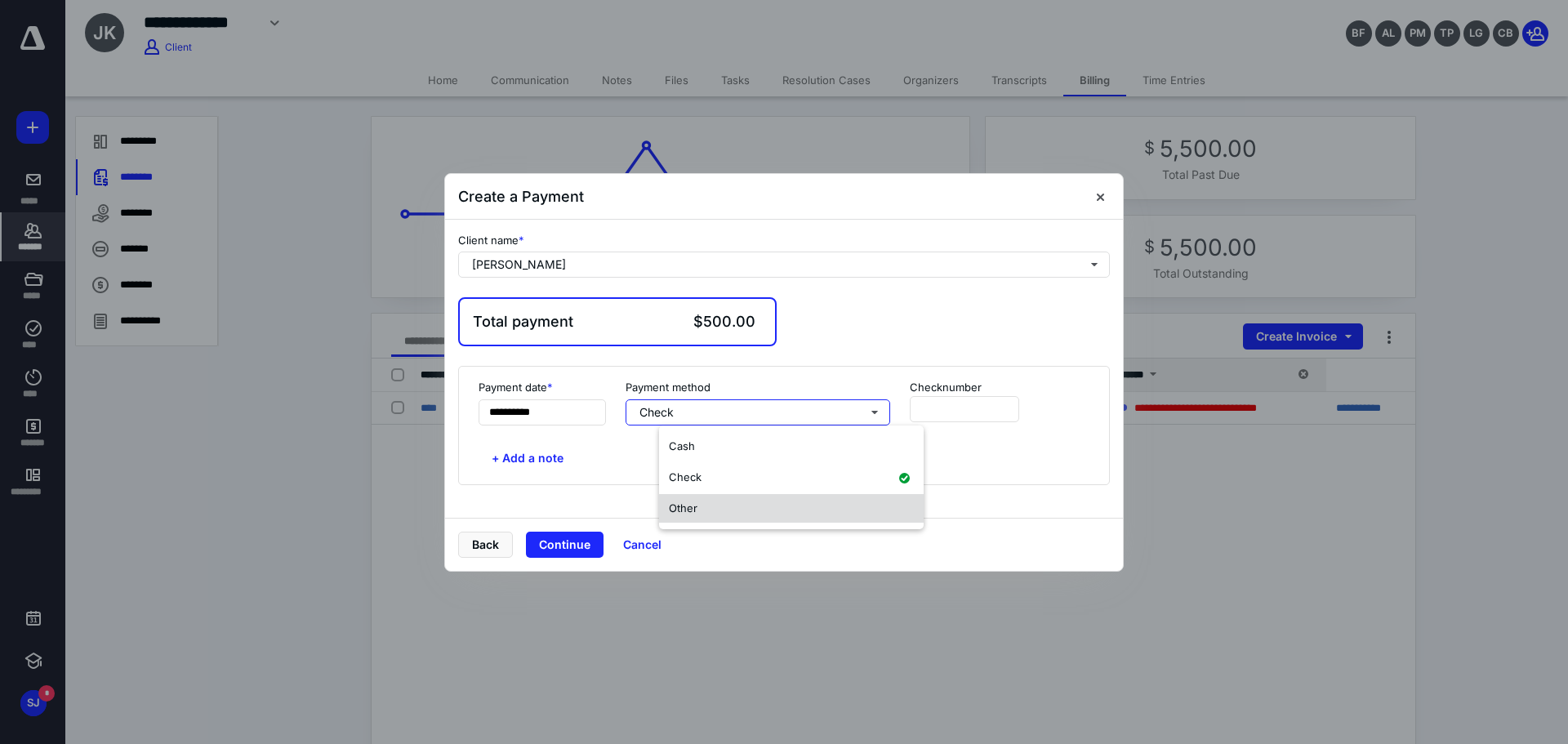 click on "Other" at bounding box center [683, 508] 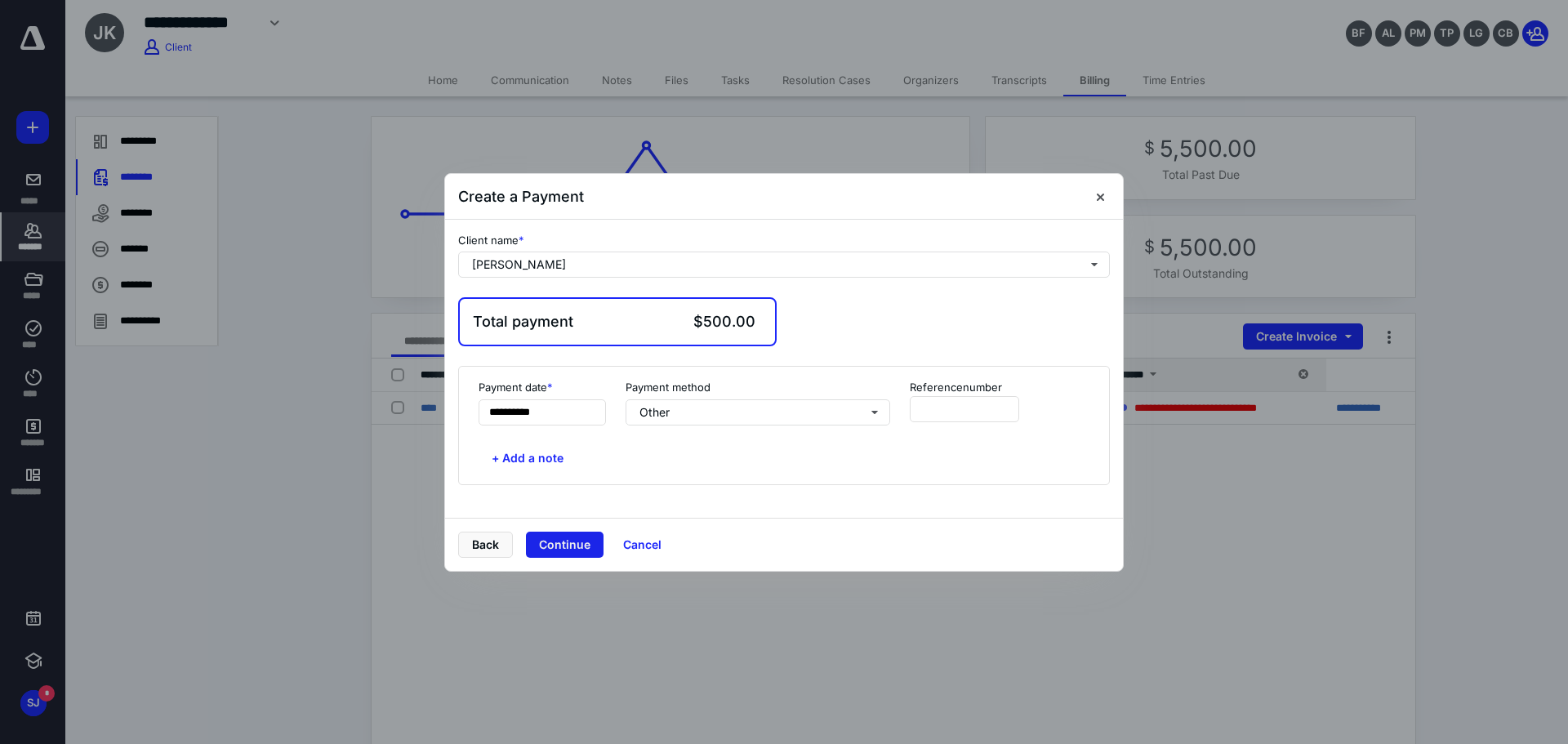 click on "Continue" at bounding box center (564, 545) 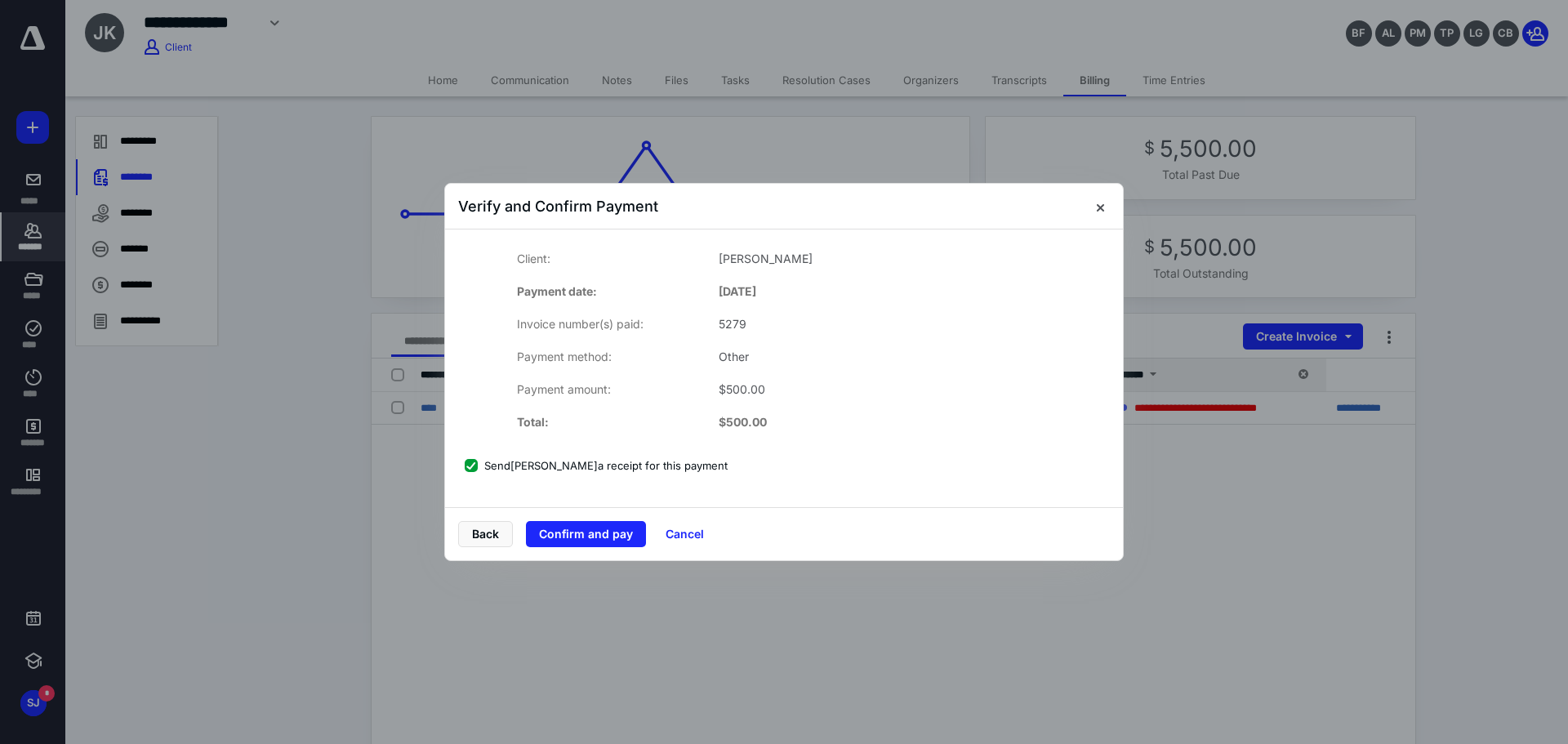 click on "Send  [PERSON_NAME]  a receipt for this payment" at bounding box center [596, 466] 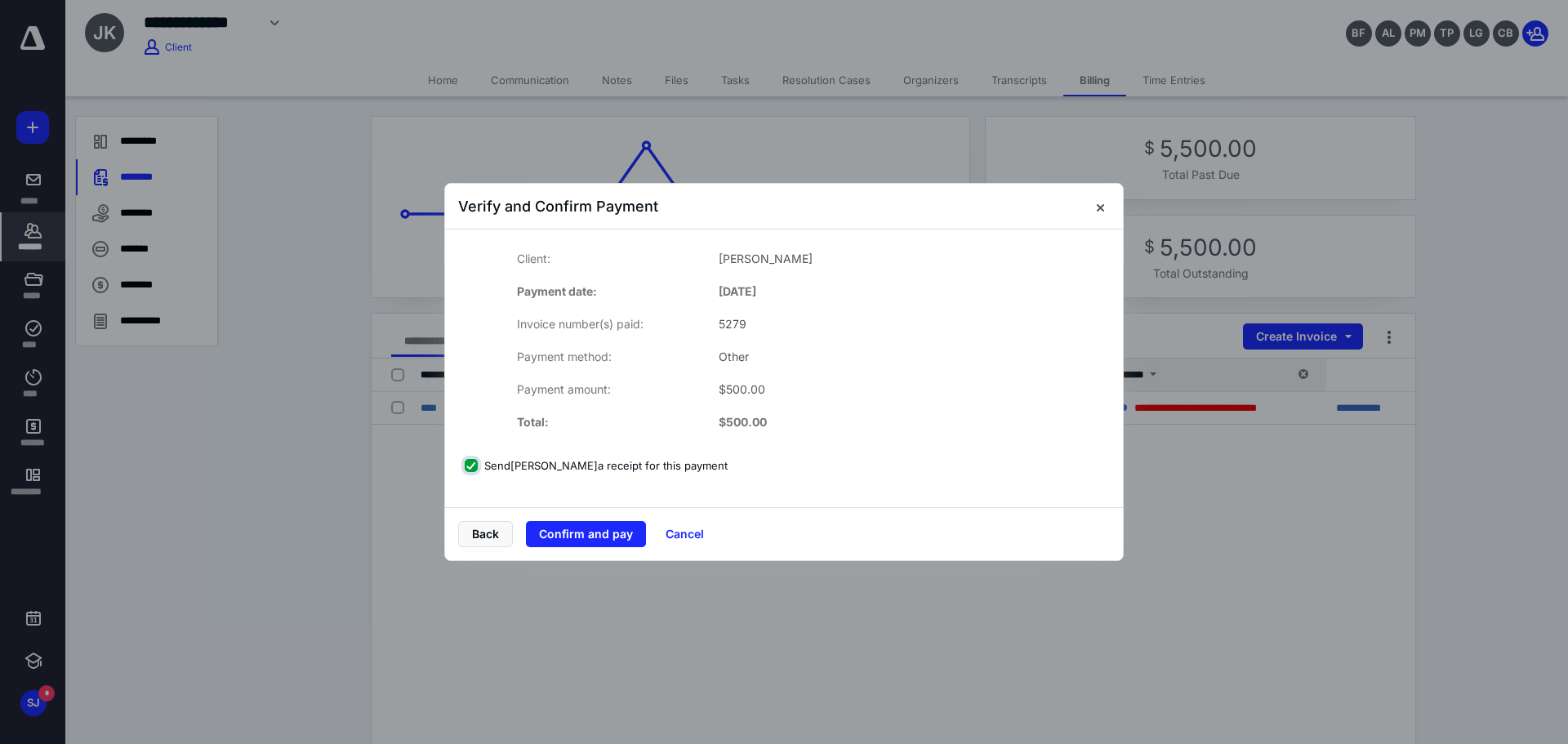 checkbox on "false" 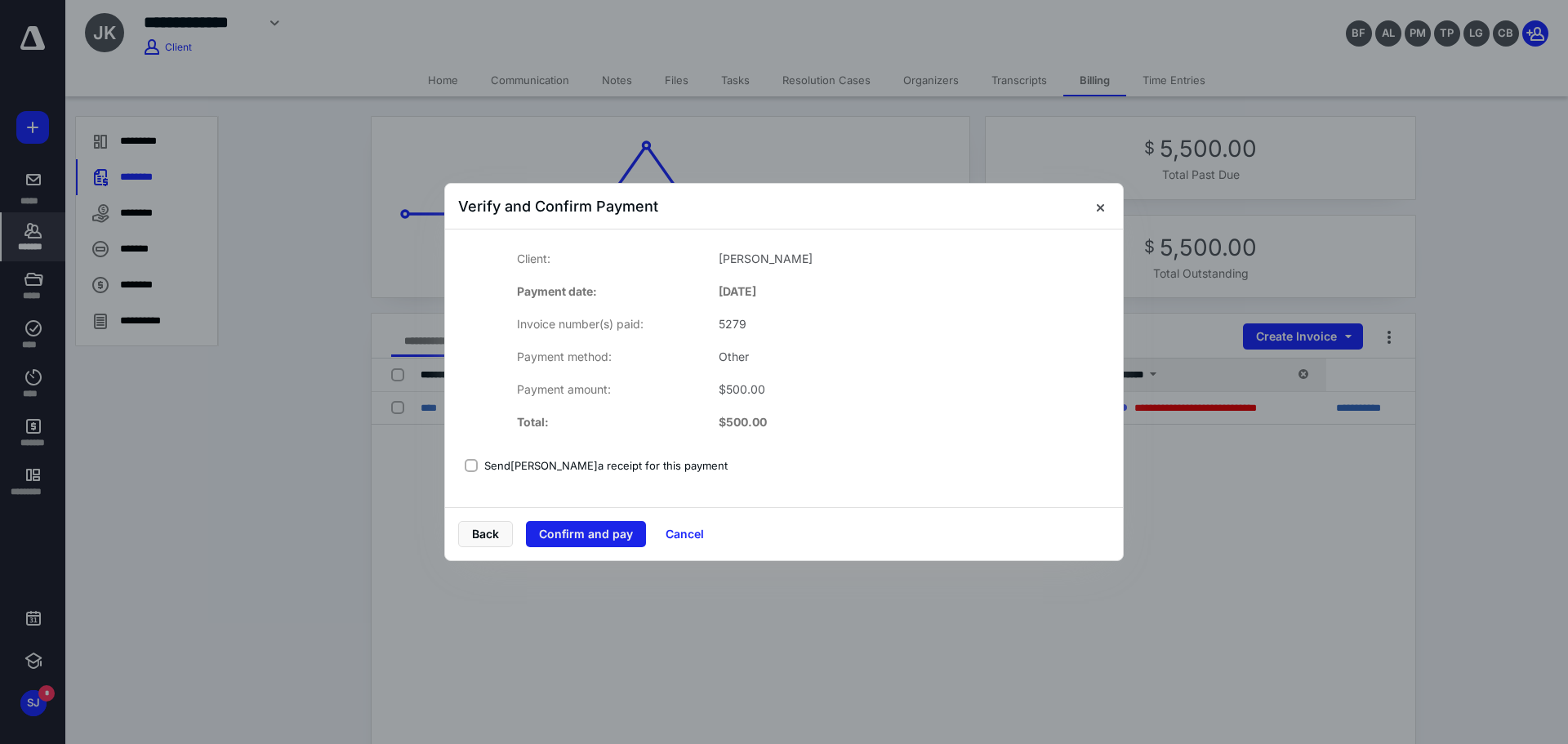 click on "Confirm and pay" at bounding box center (586, 534) 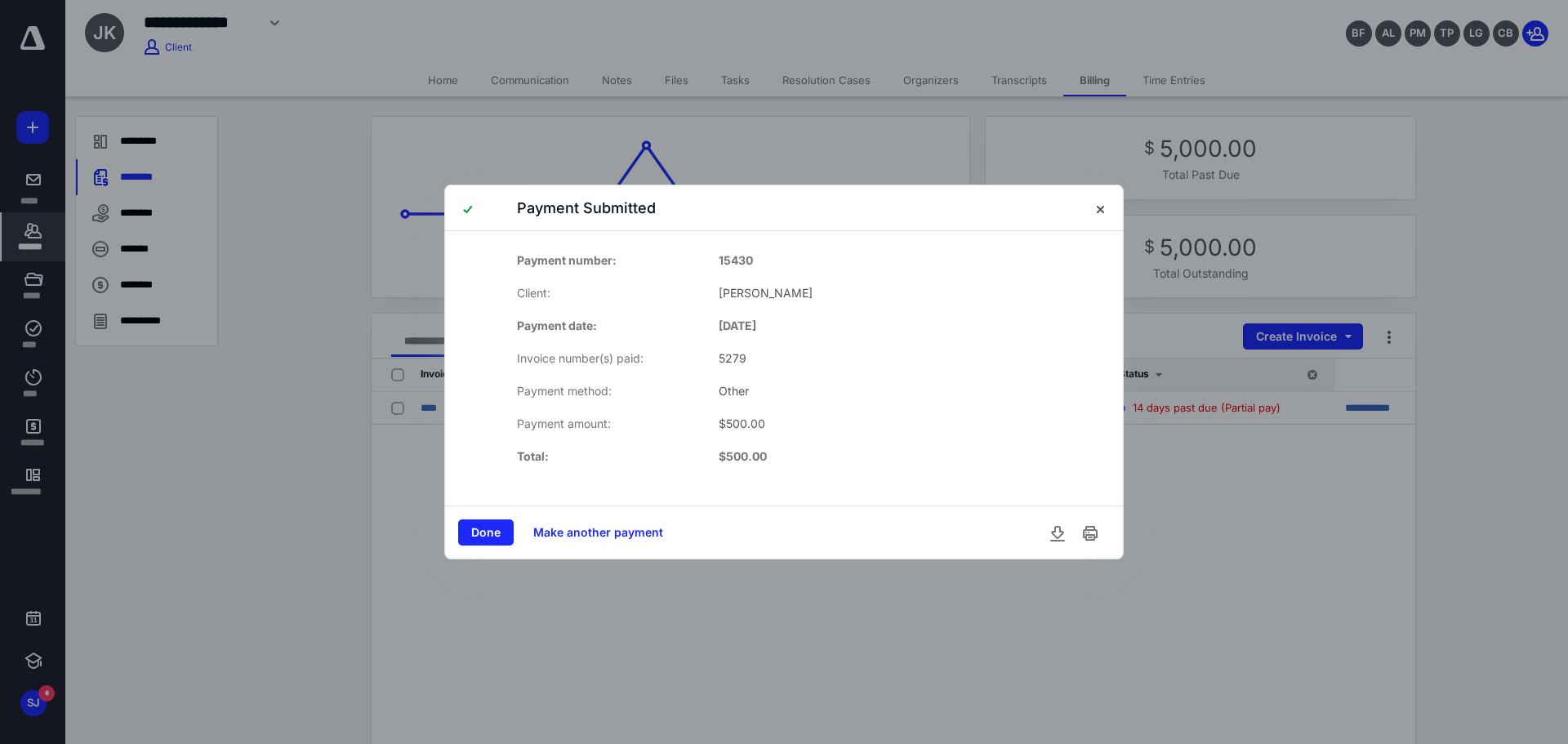 drag, startPoint x: 485, startPoint y: 523, endPoint x: 620, endPoint y: 595, distance: 153 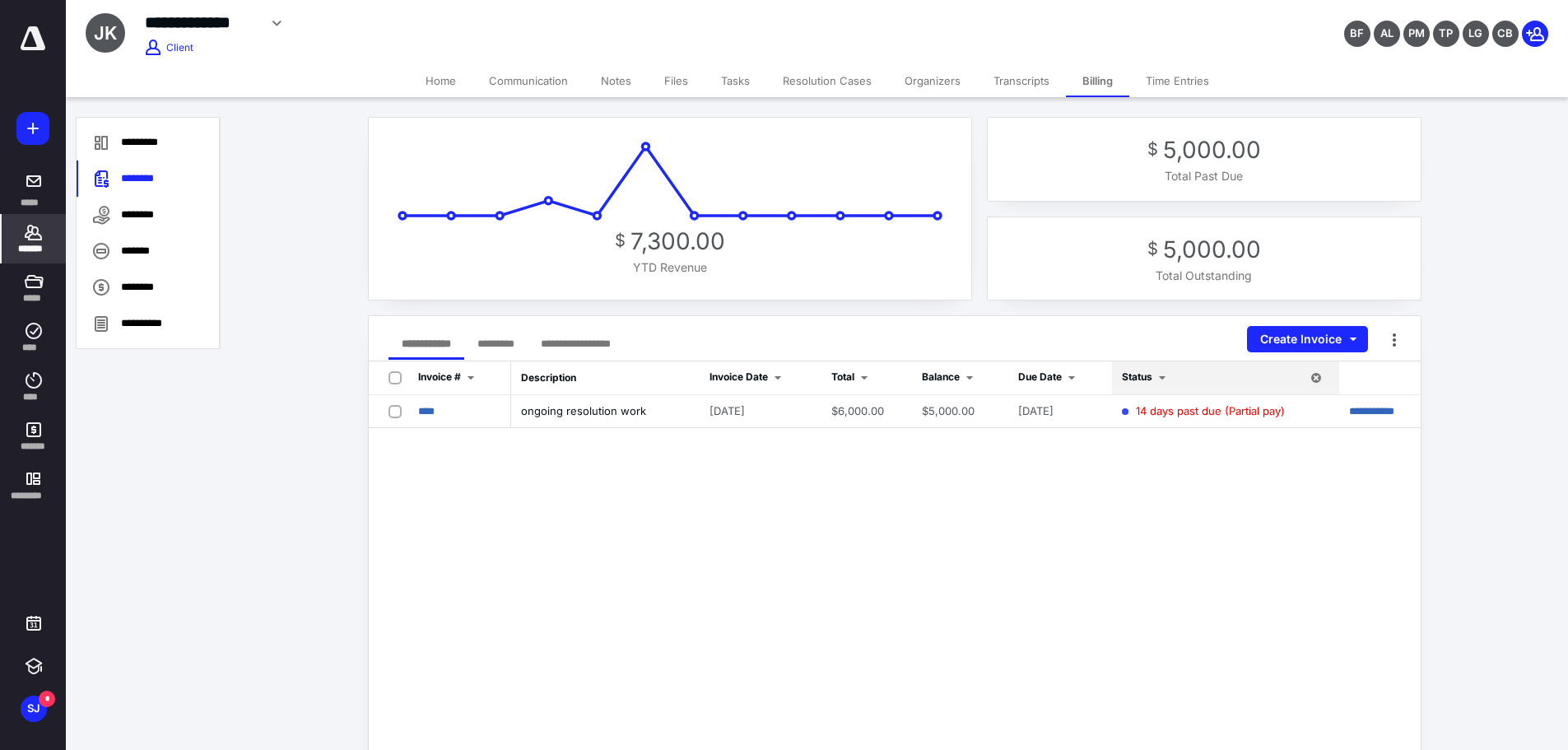 click 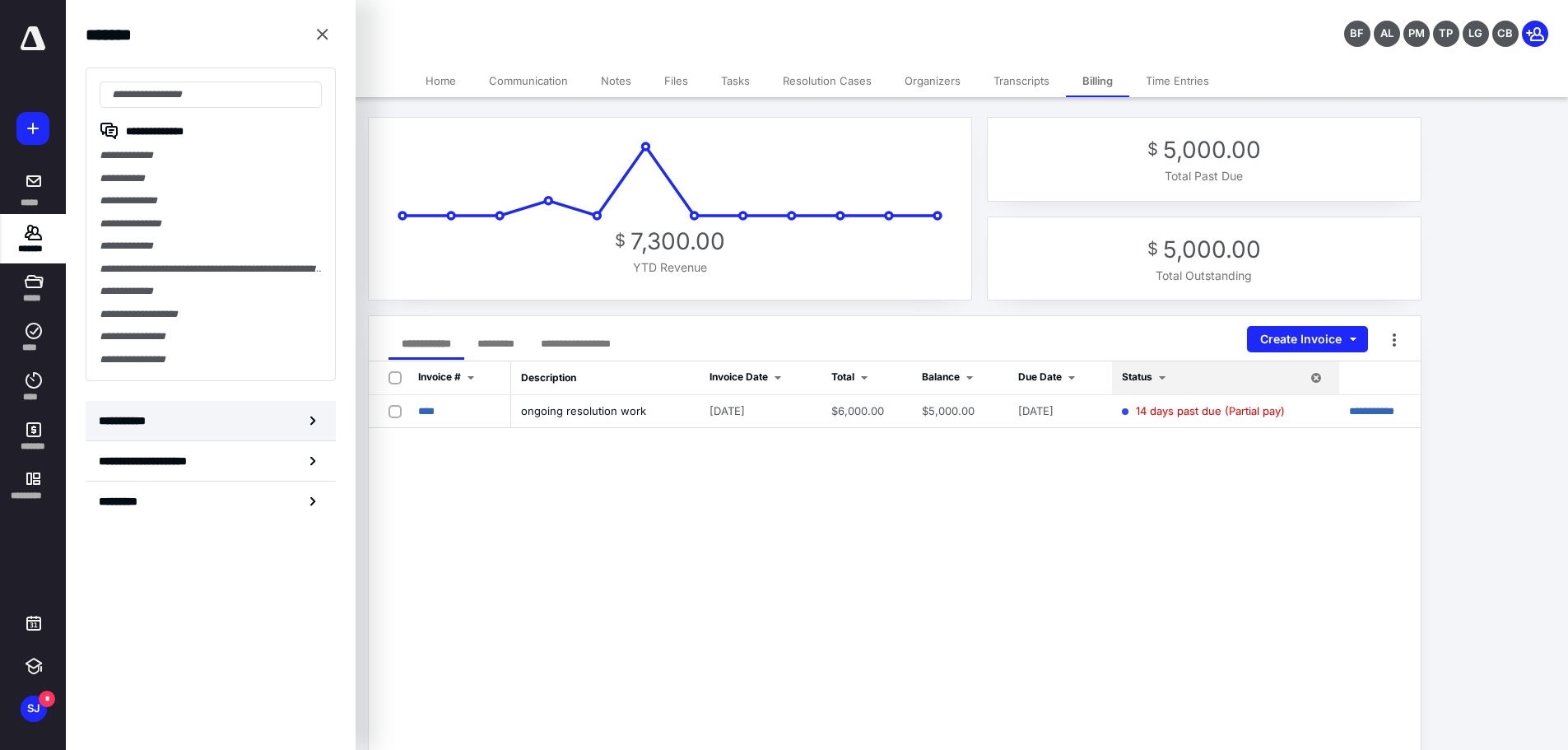 click on "**********" at bounding box center (211, 421) 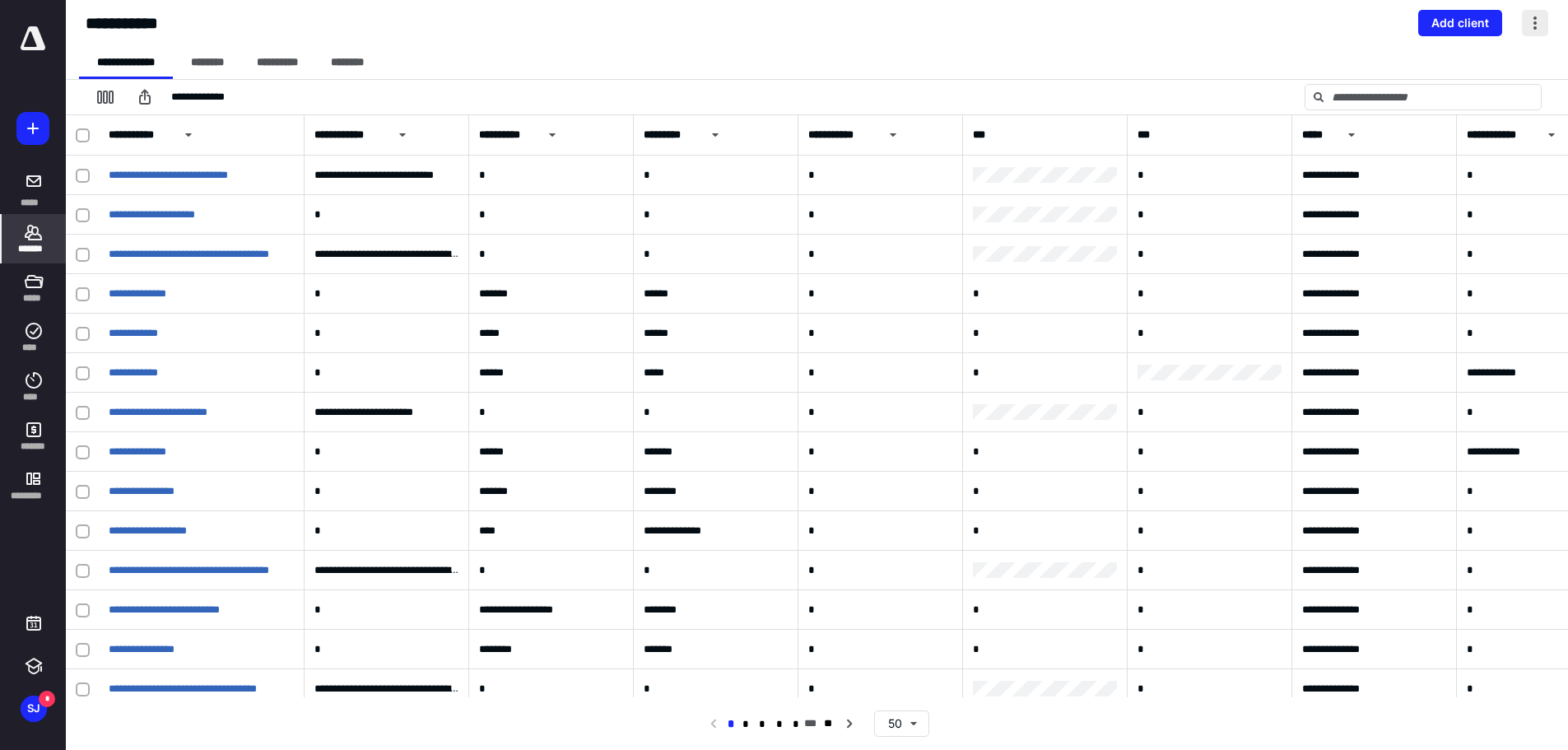 click at bounding box center (1535, 23) 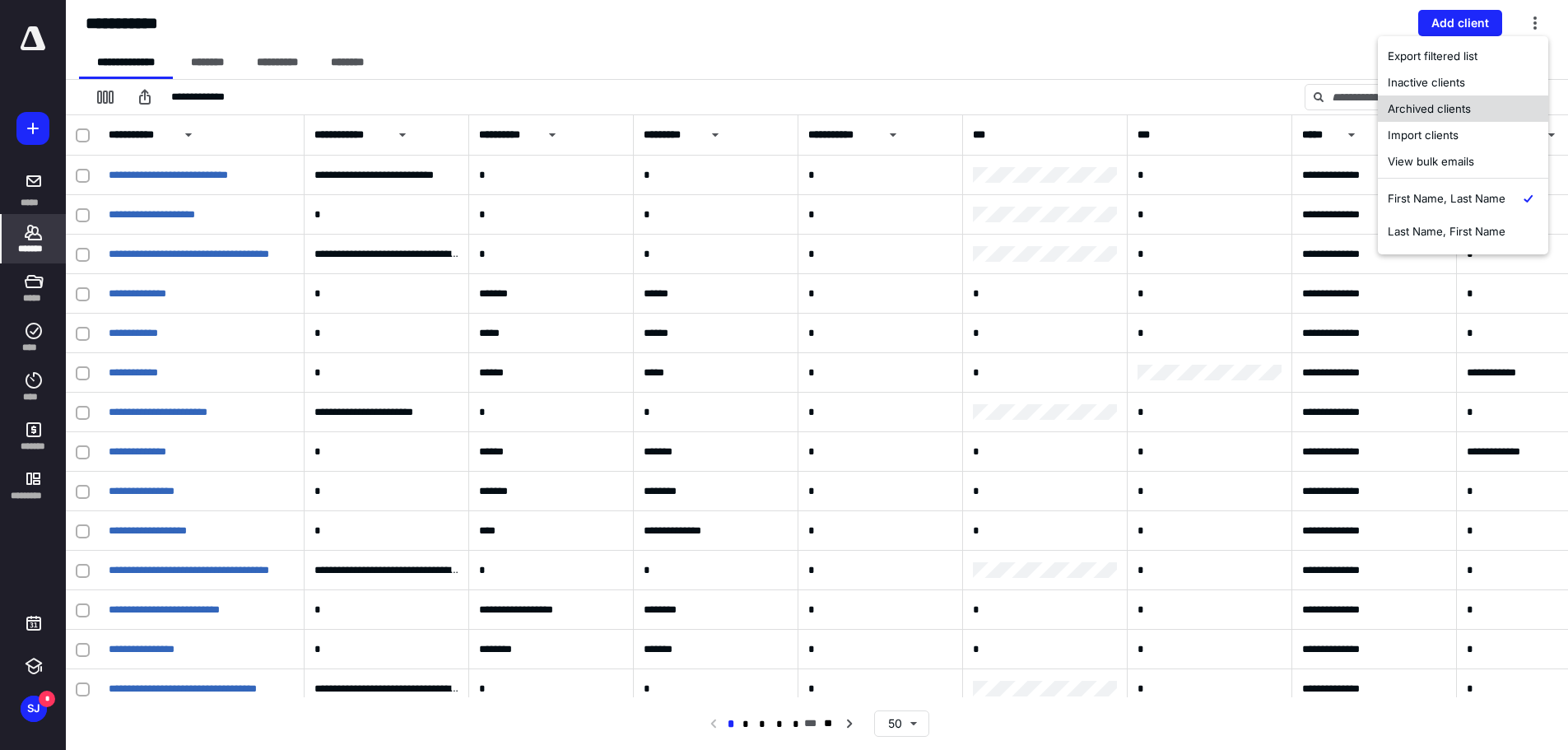 click on "Archived clients" at bounding box center [1463, 109] 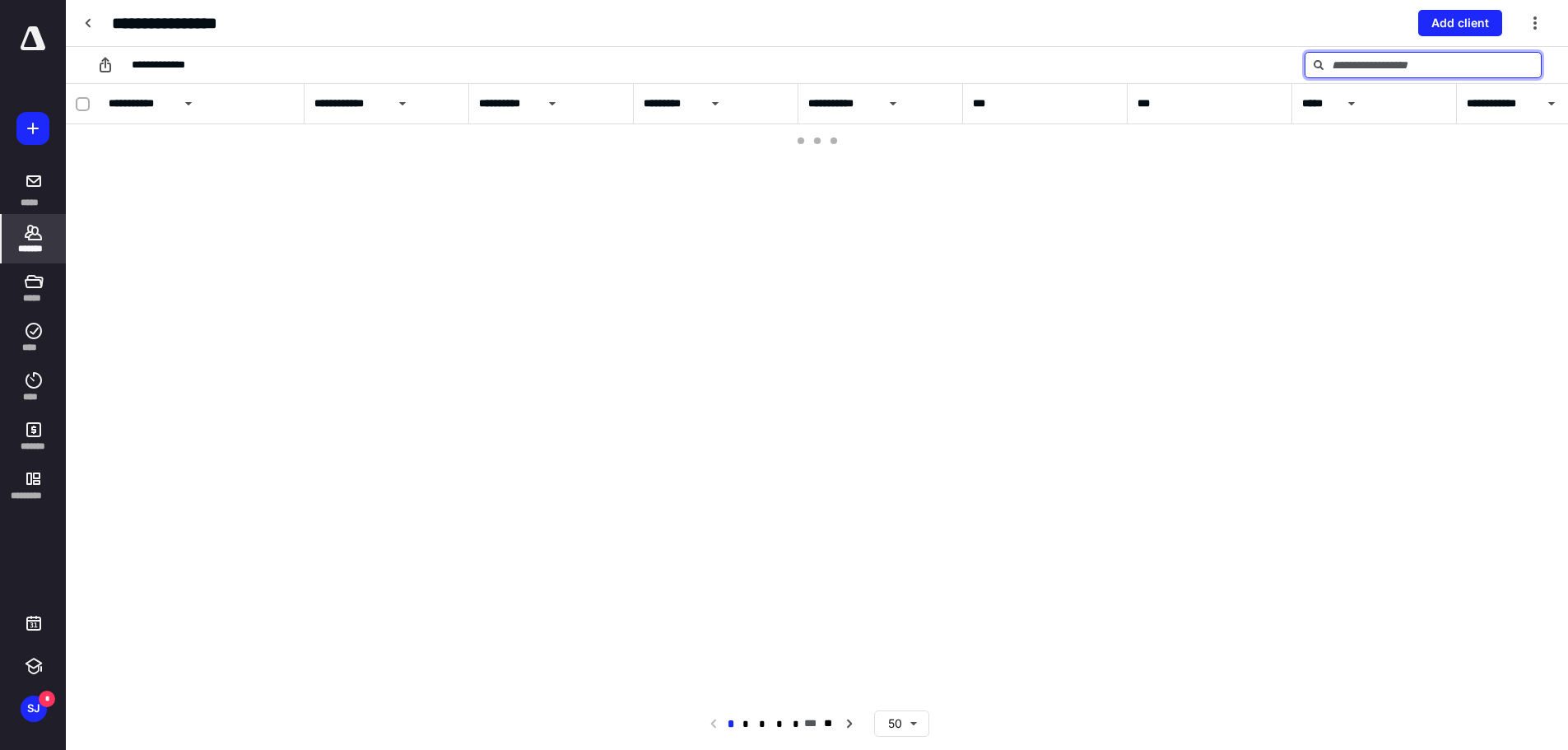 click at bounding box center (1423, 65) 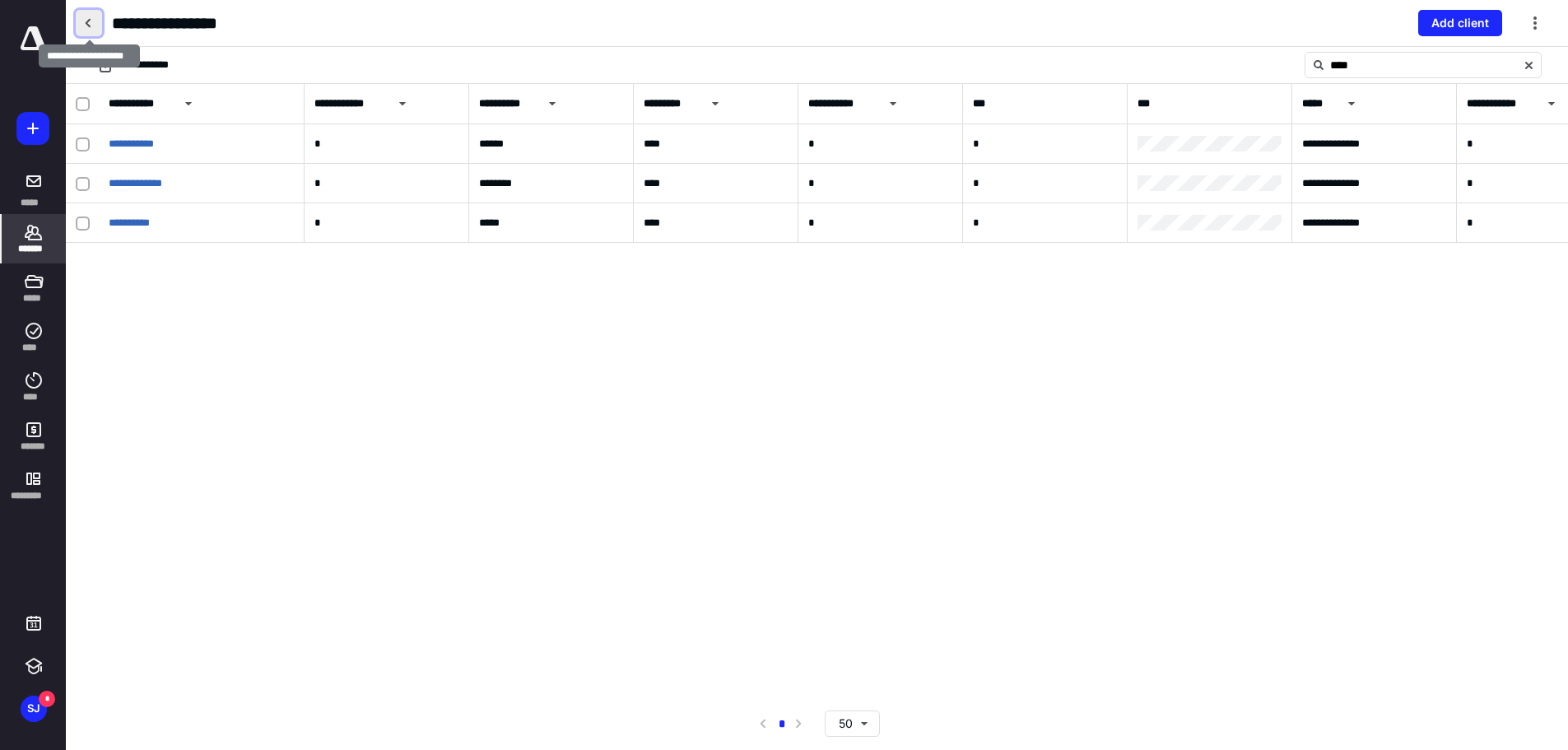 click at bounding box center [89, 23] 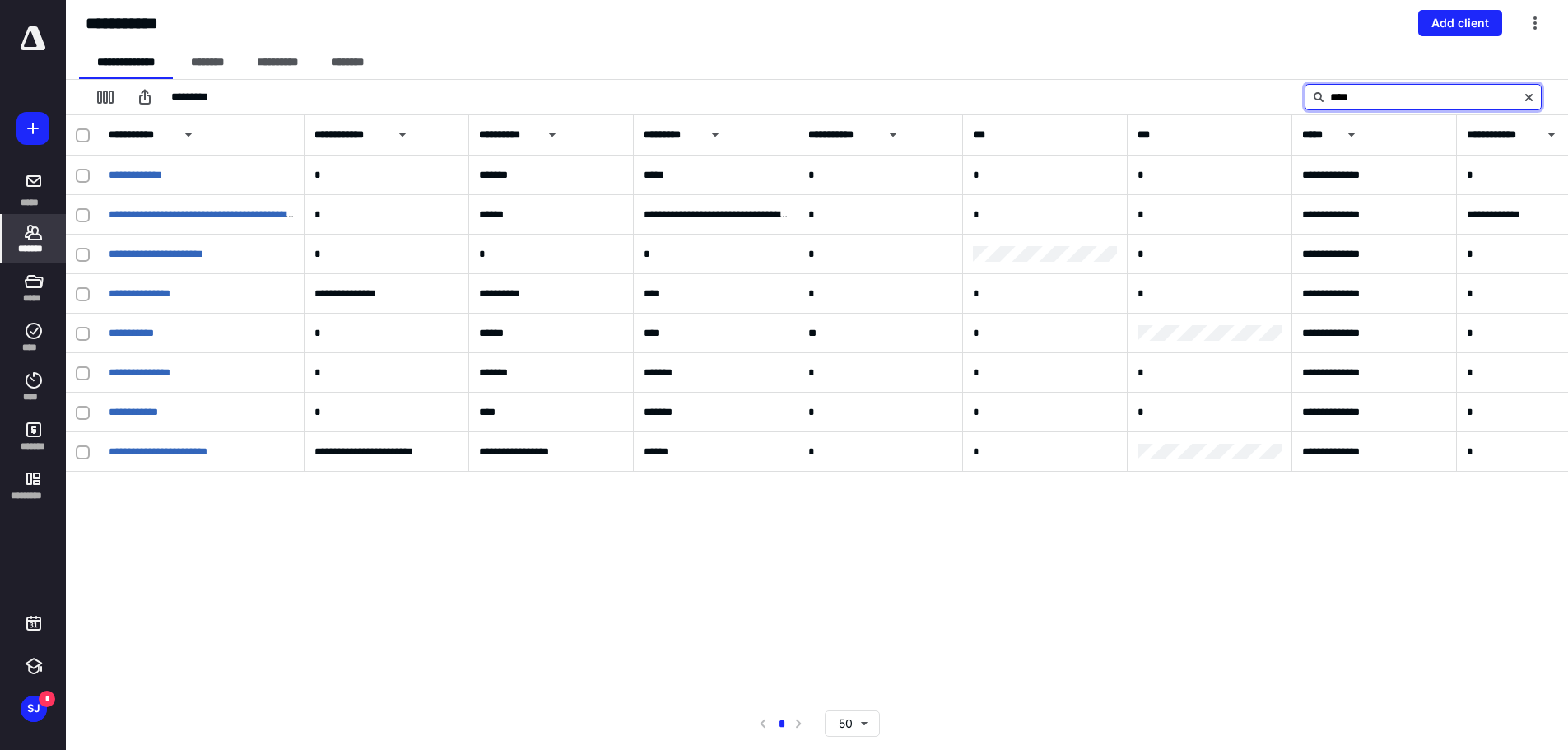 click on "****" at bounding box center [1423, 97] 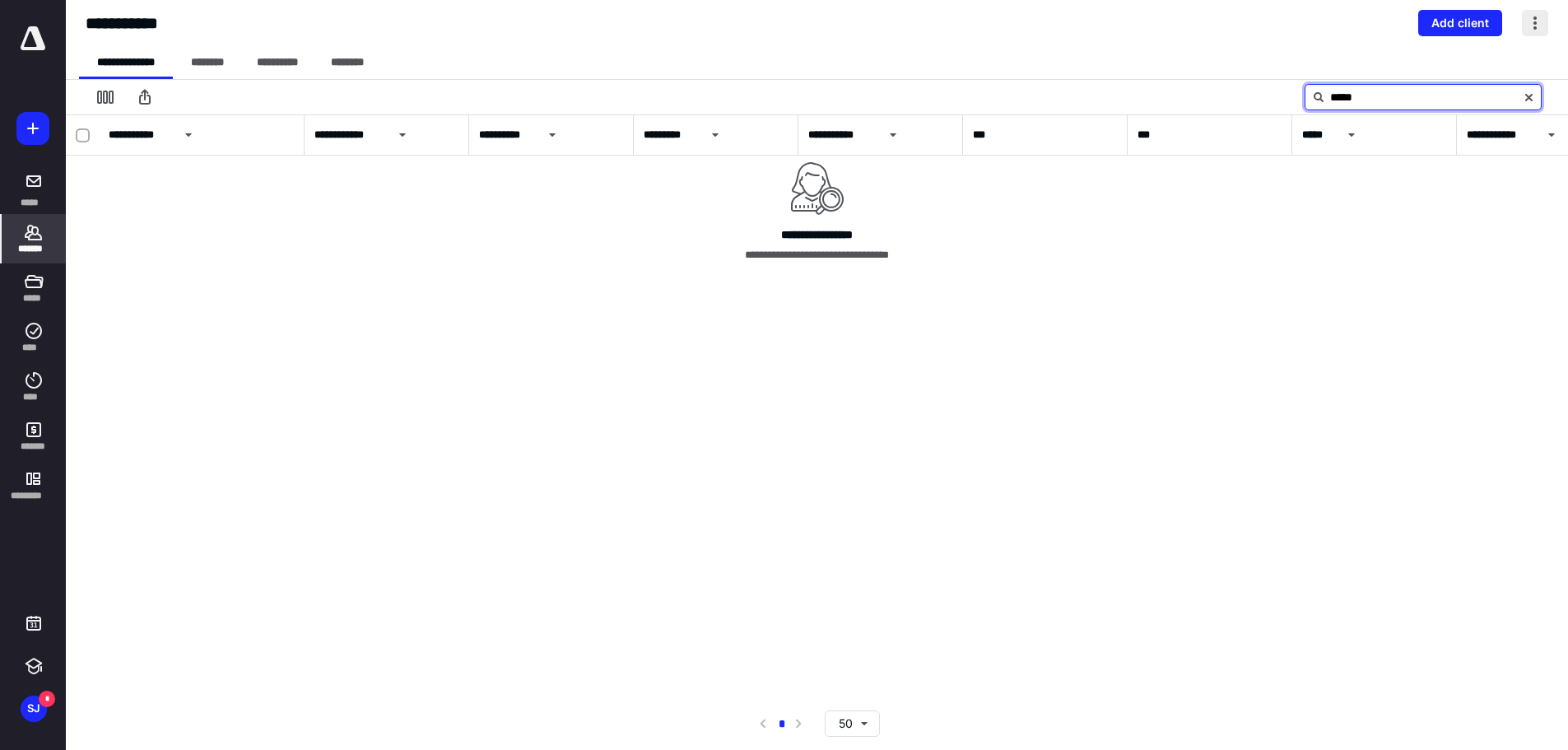 type on "*****" 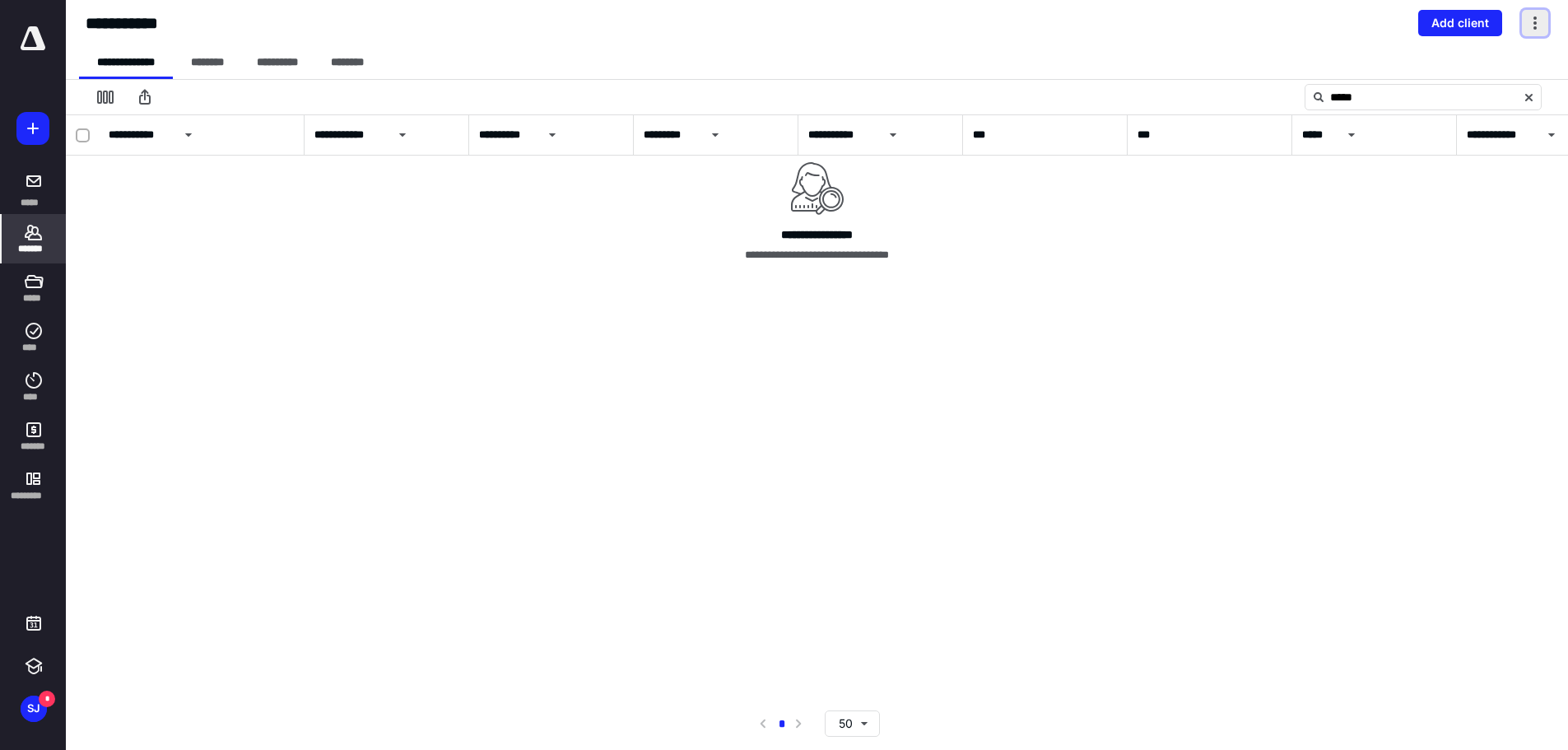 click at bounding box center (1535, 23) 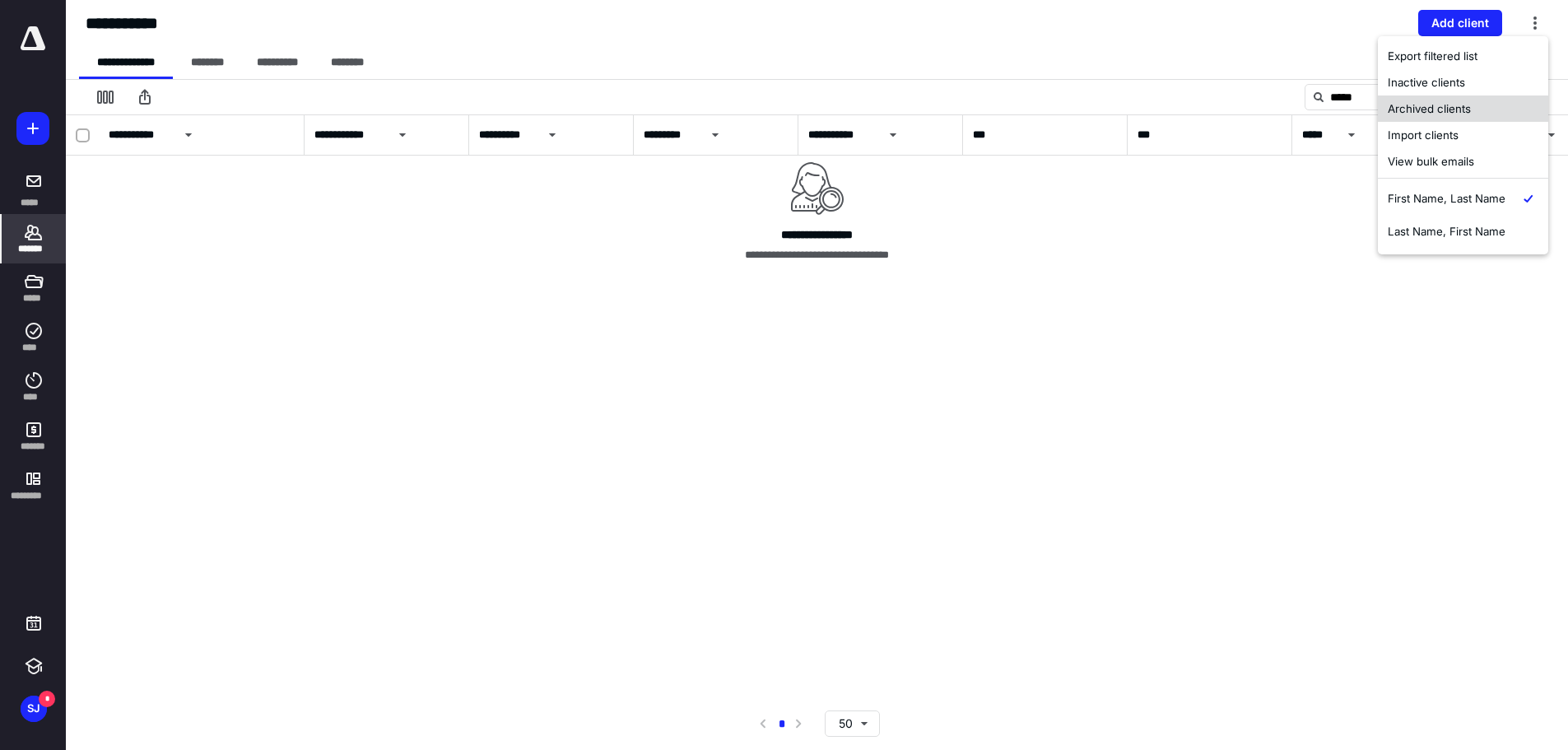 click on "Archived clients" at bounding box center (1463, 109) 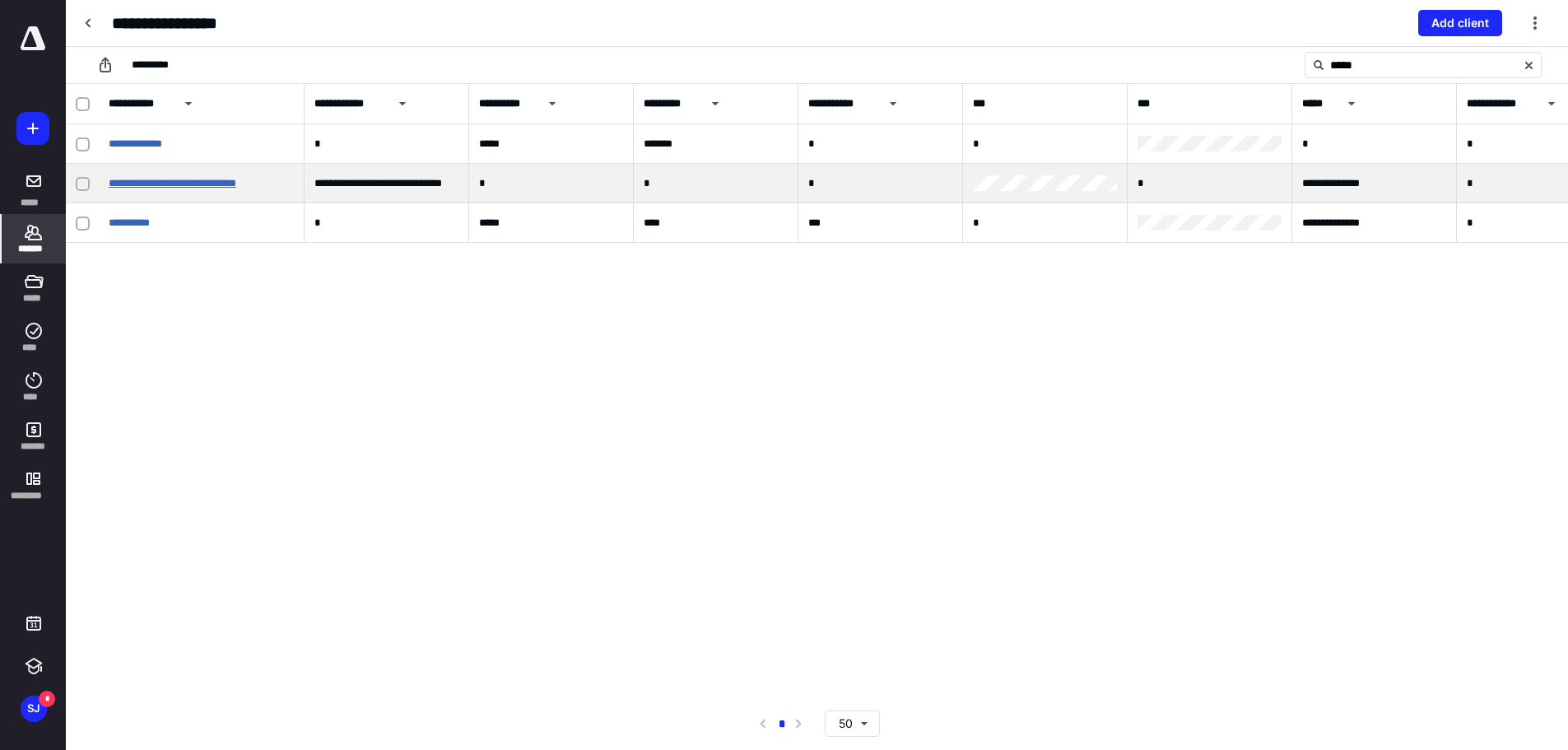 click on "**********" at bounding box center [172, 183] 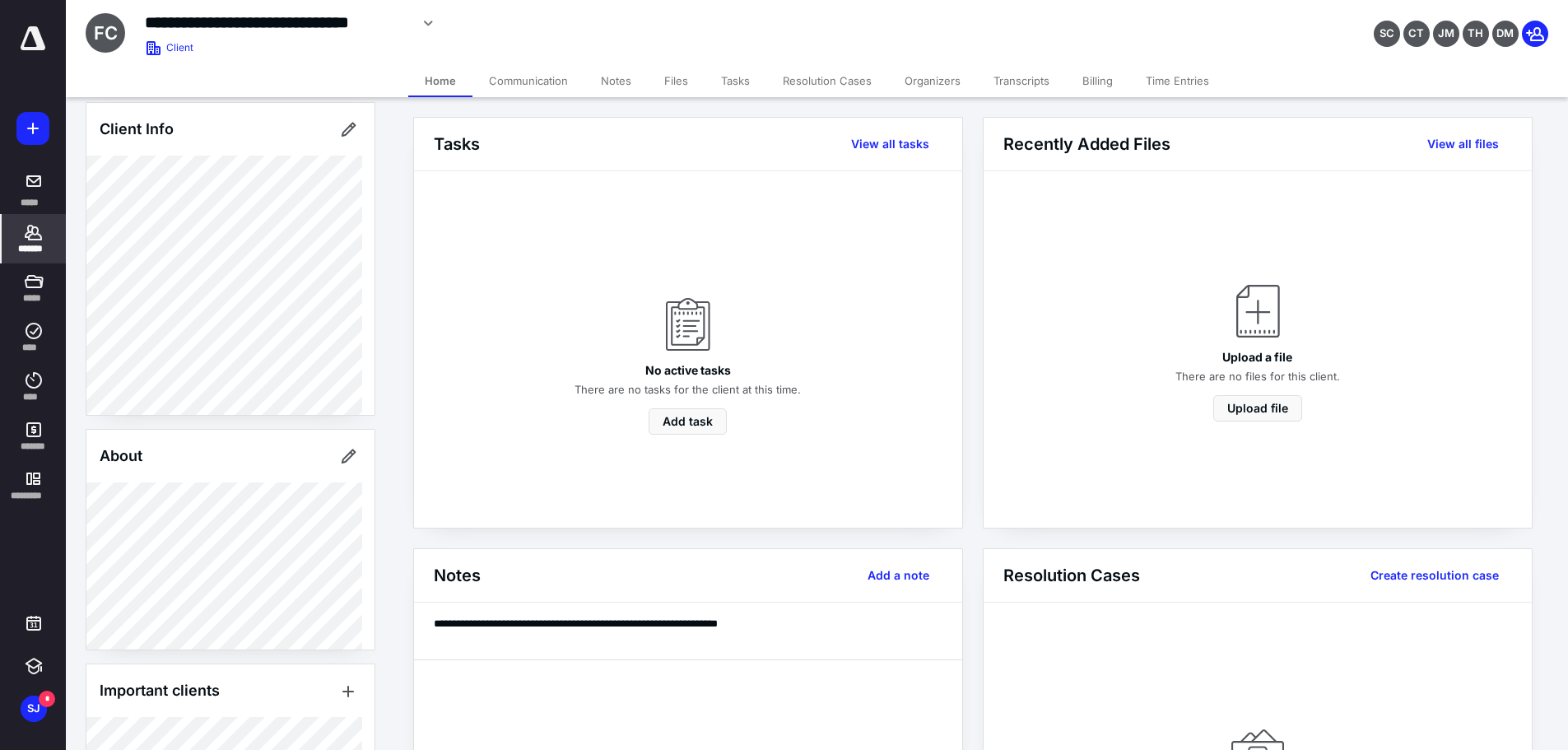 scroll, scrollTop: 0, scrollLeft: 0, axis: both 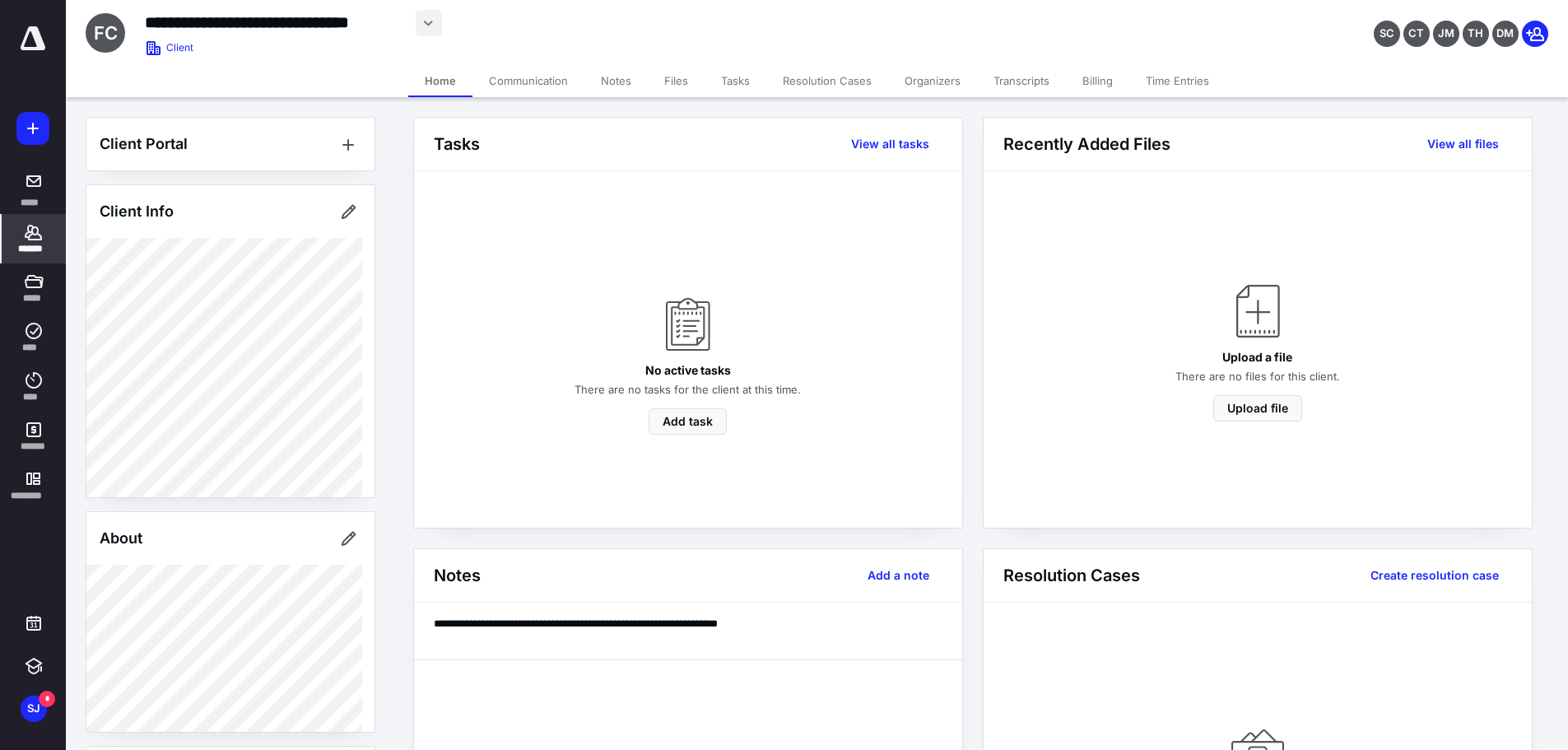 click at bounding box center (429, 23) 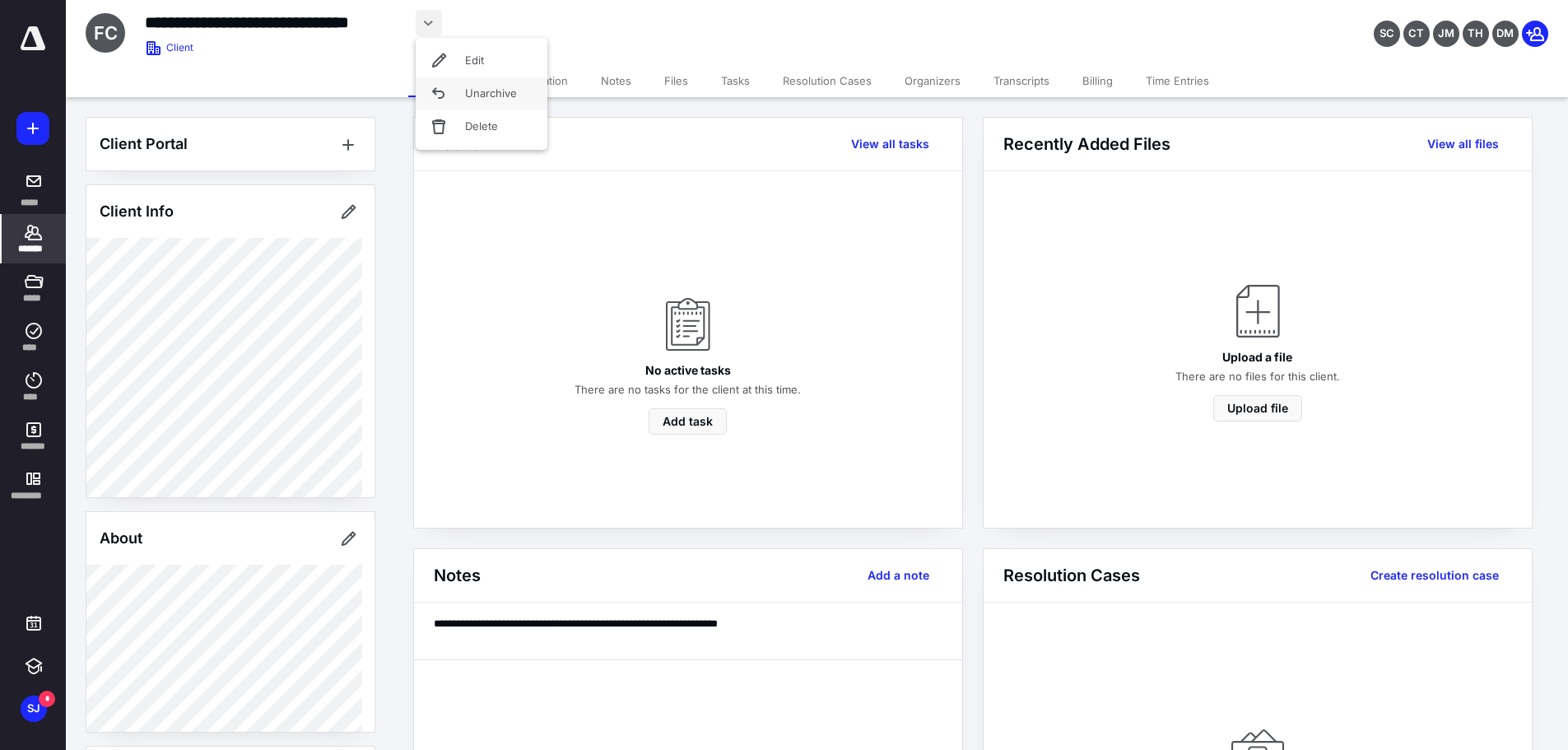 click on "Unarchive" at bounding box center [482, 94] 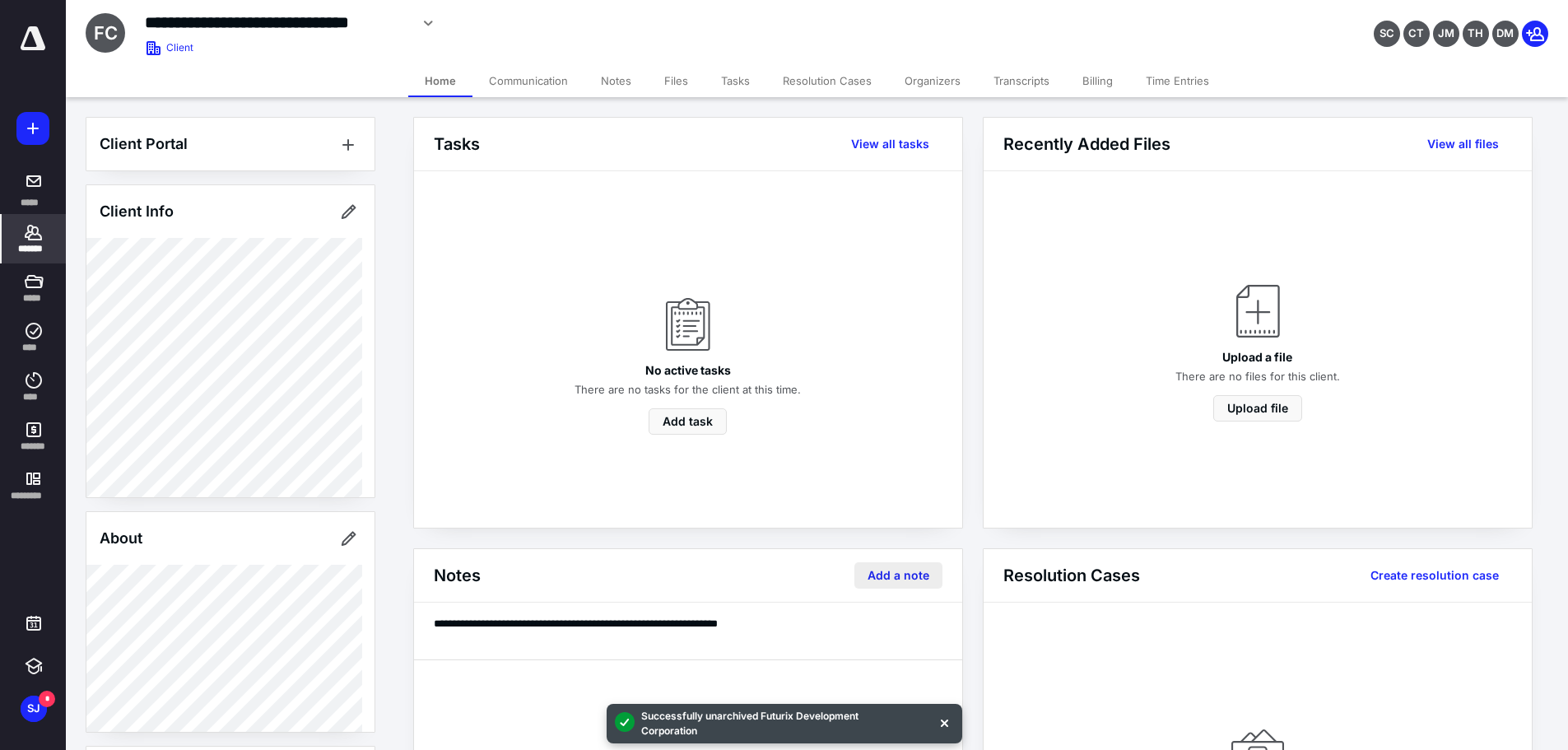 click on "Add a note" at bounding box center (898, 575) 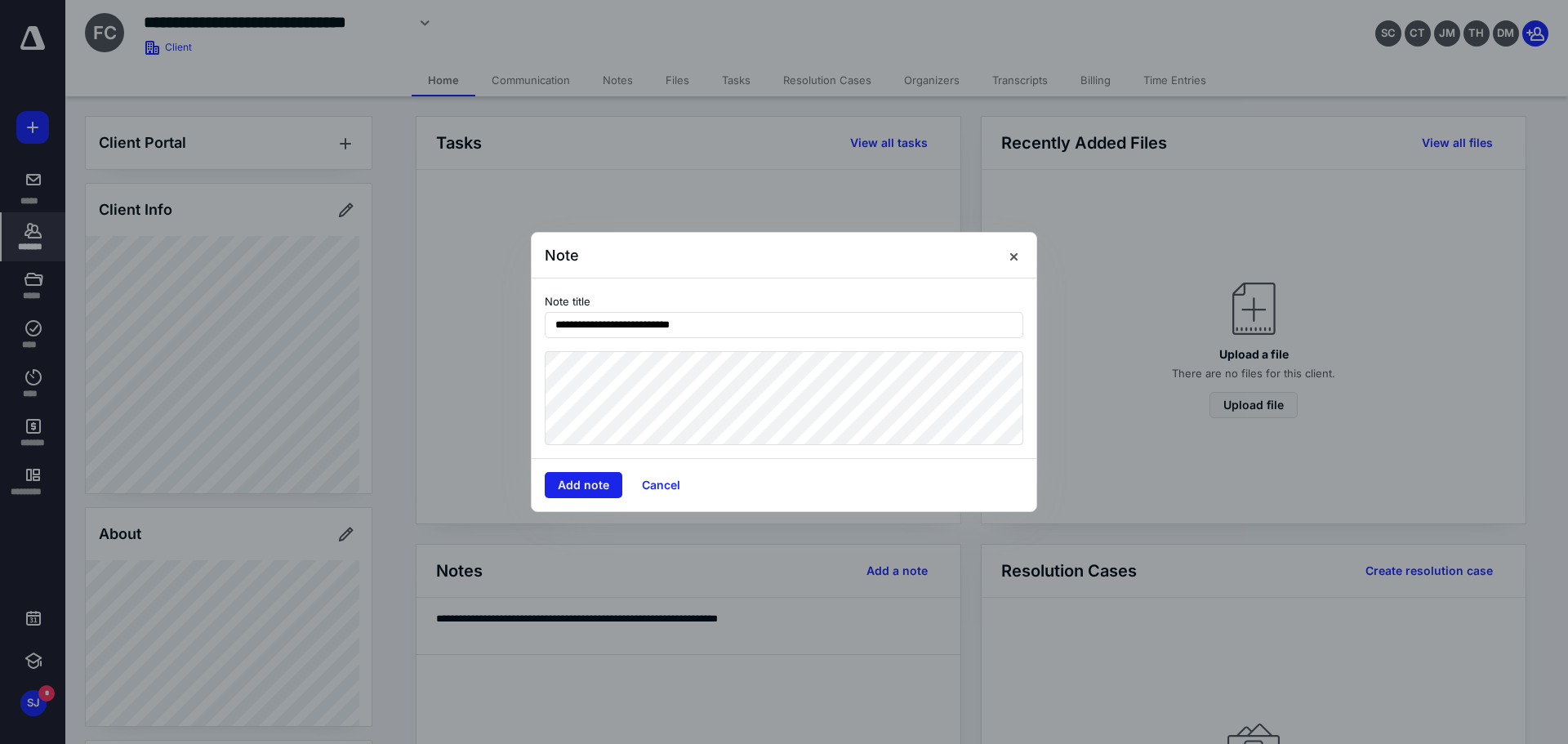 type on "**********" 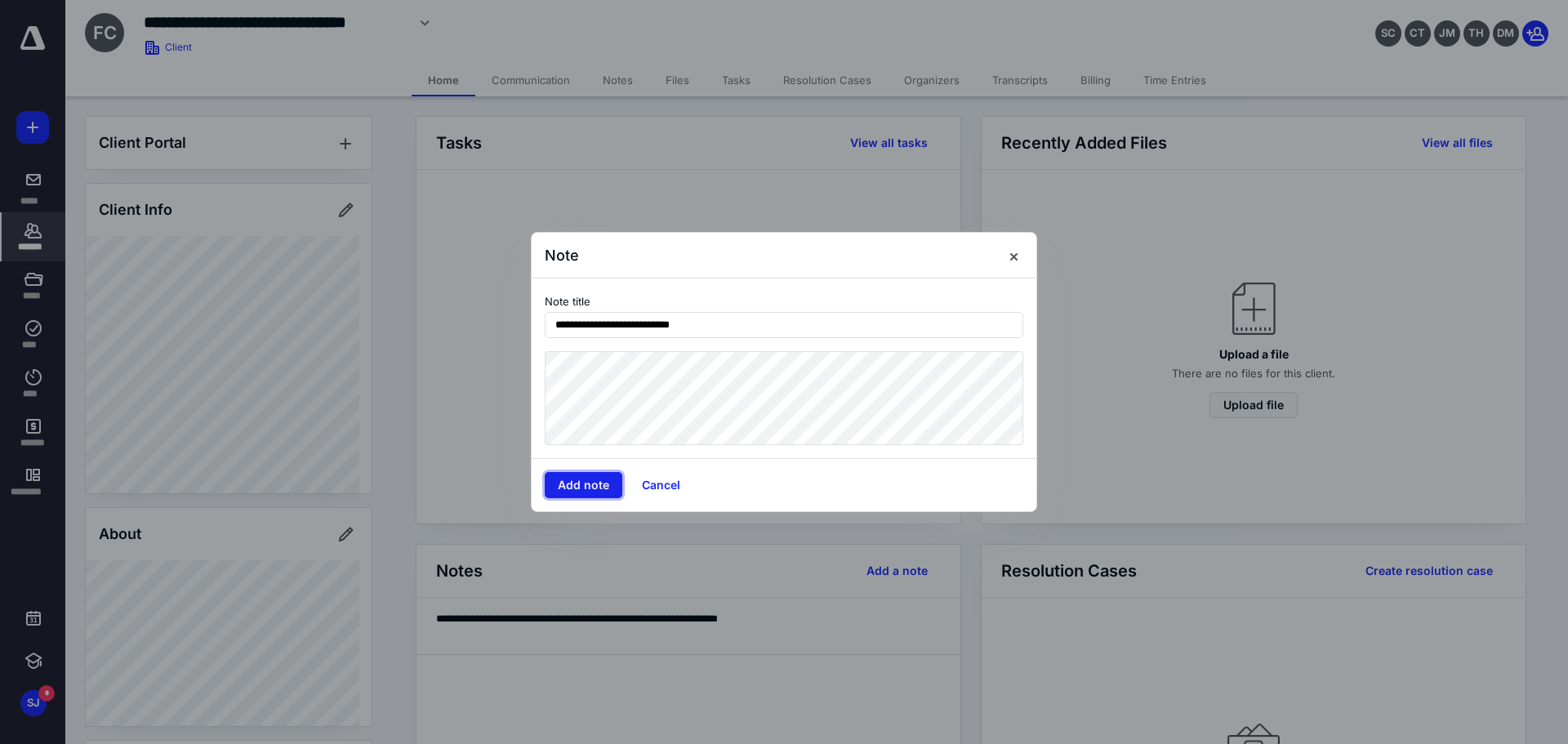 click on "Add note" at bounding box center (583, 485) 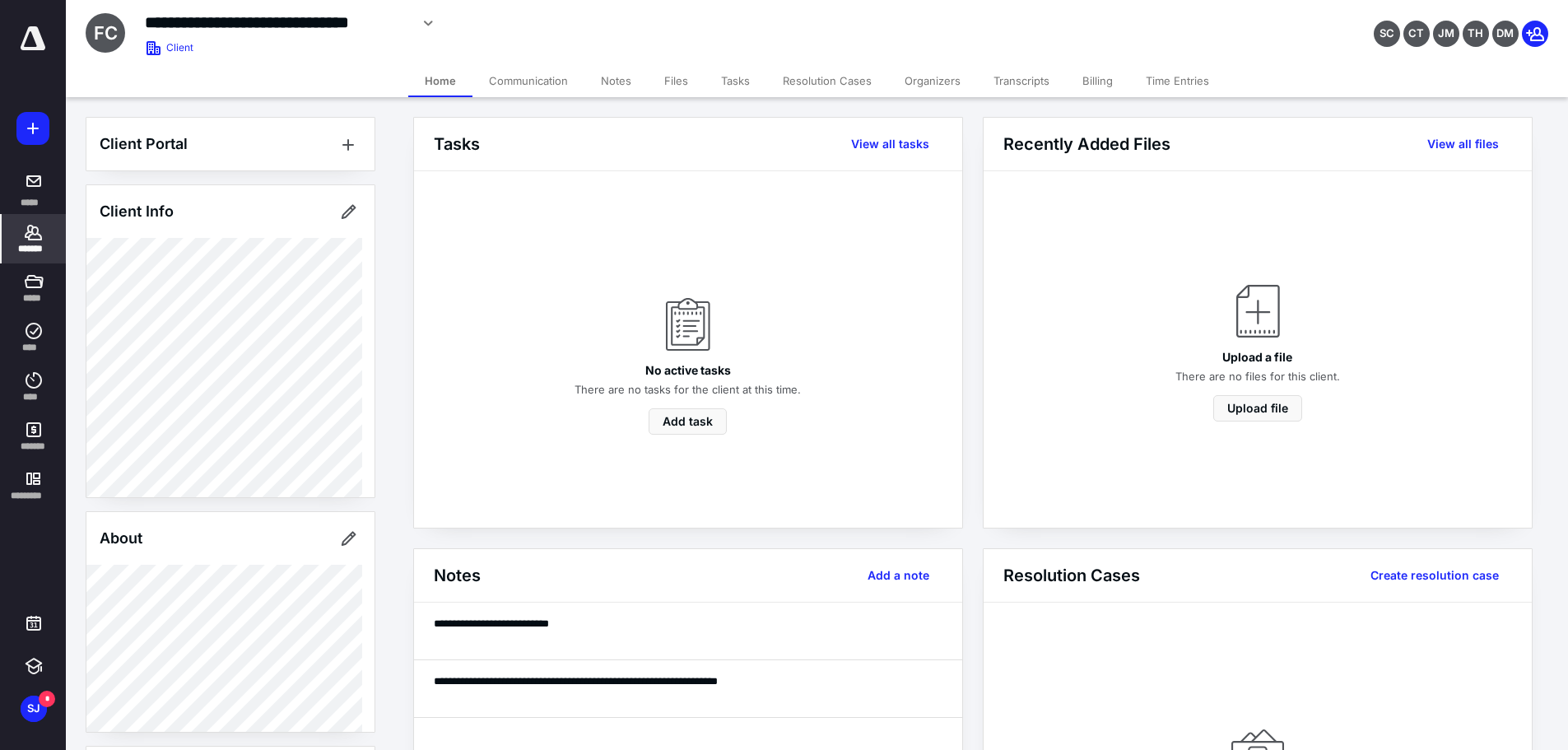 click on "*******" at bounding box center [34, 249] 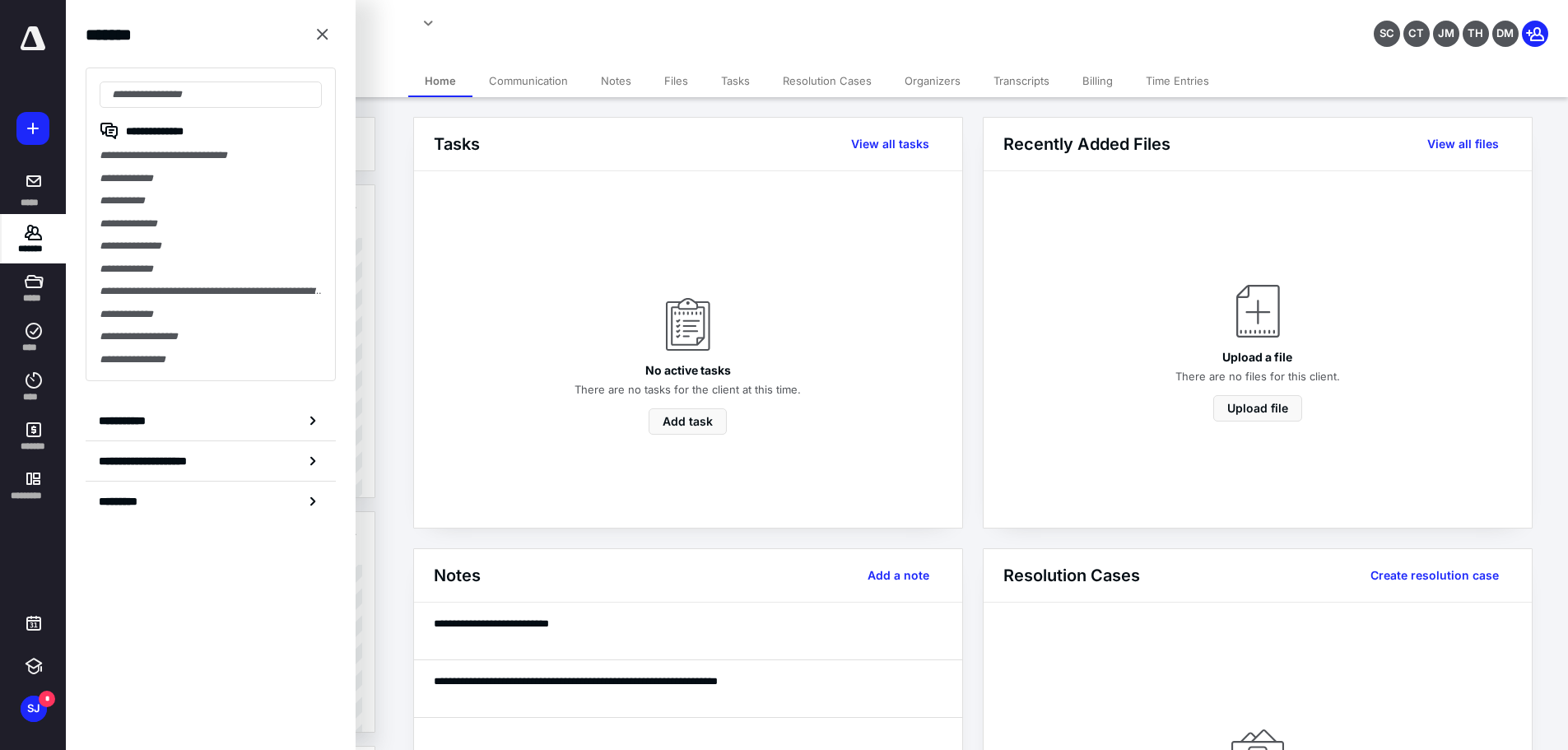 drag, startPoint x: 148, startPoint y: 428, endPoint x: 294, endPoint y: 403, distance: 148.12495 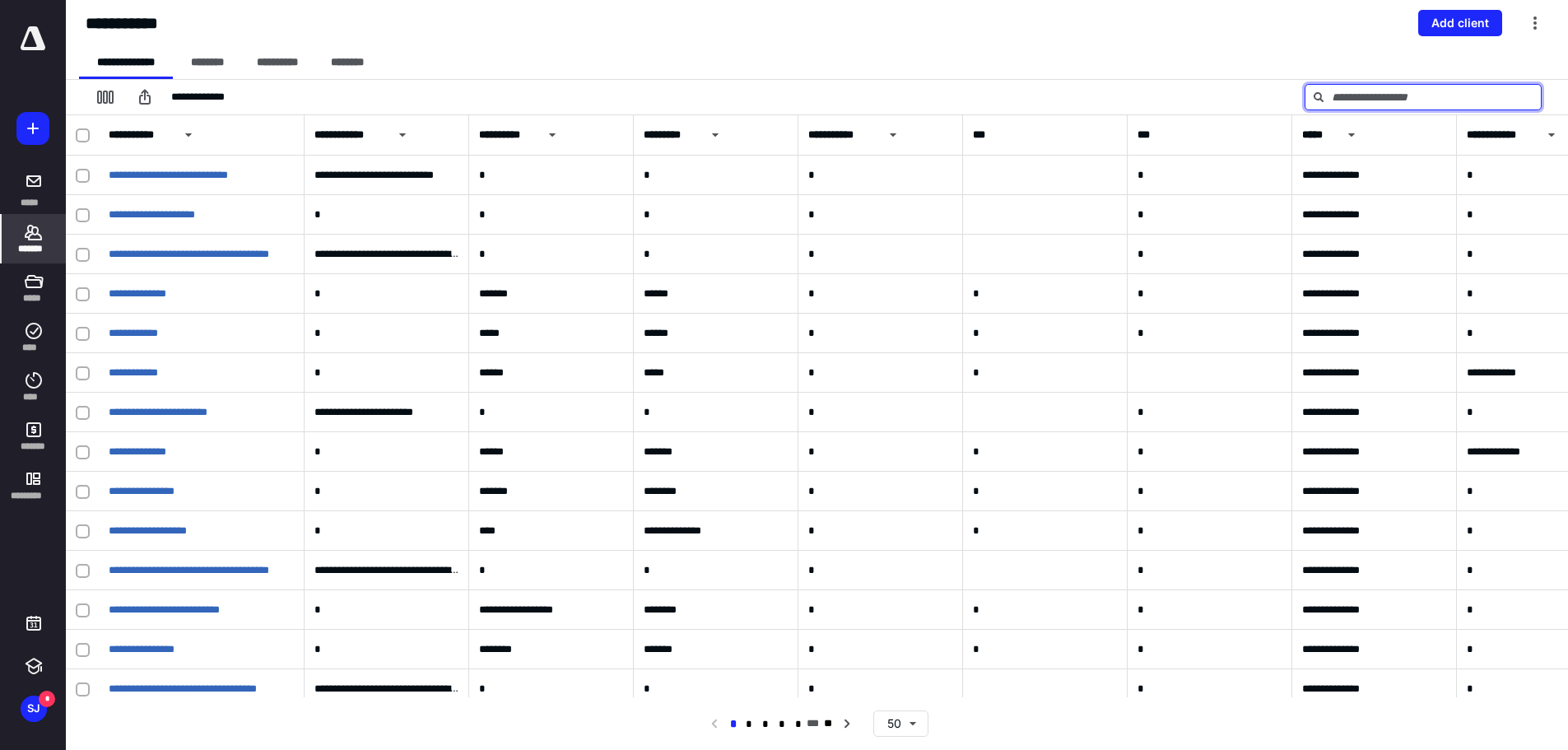 click at bounding box center [1423, 97] 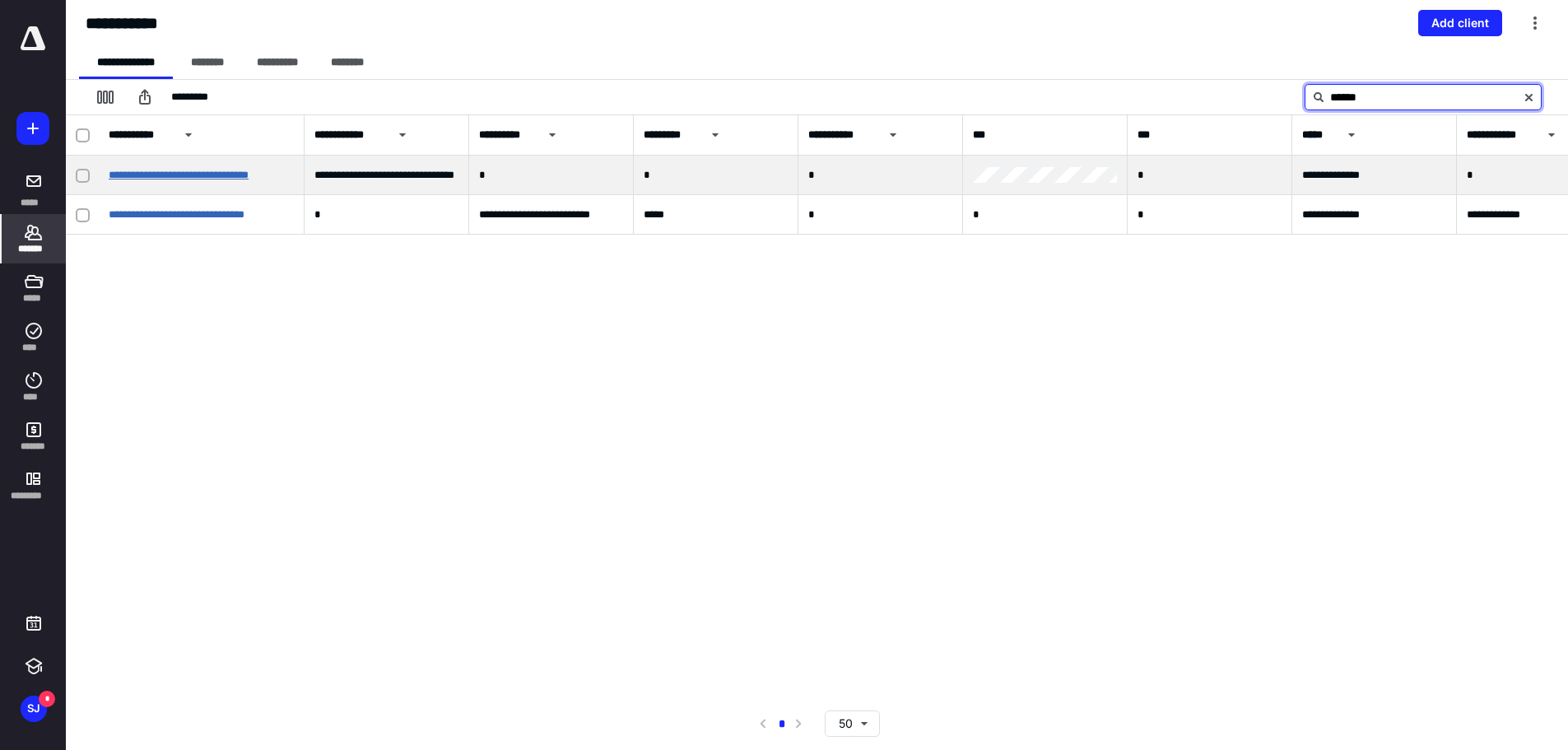 type on "******" 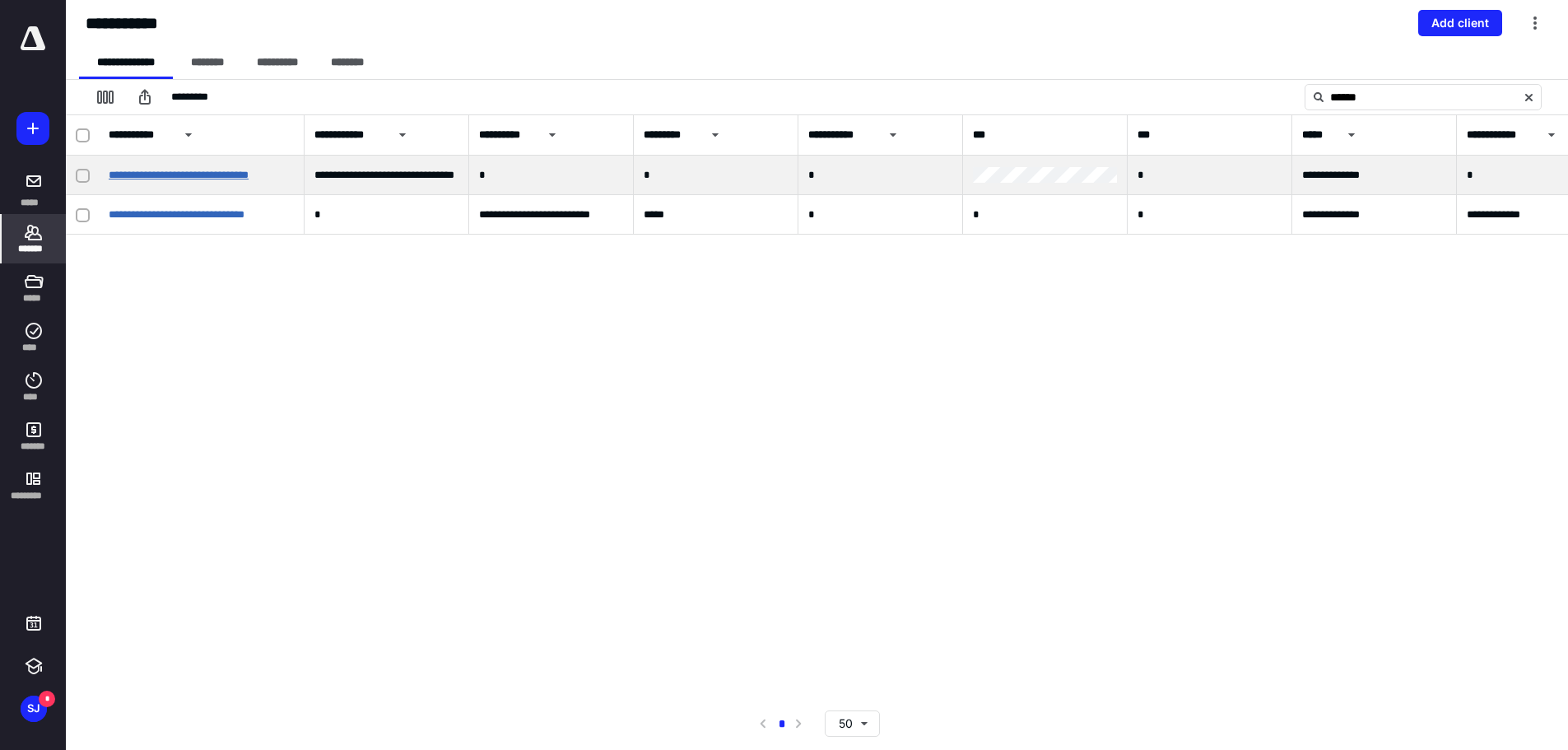 click on "**********" at bounding box center [179, 175] 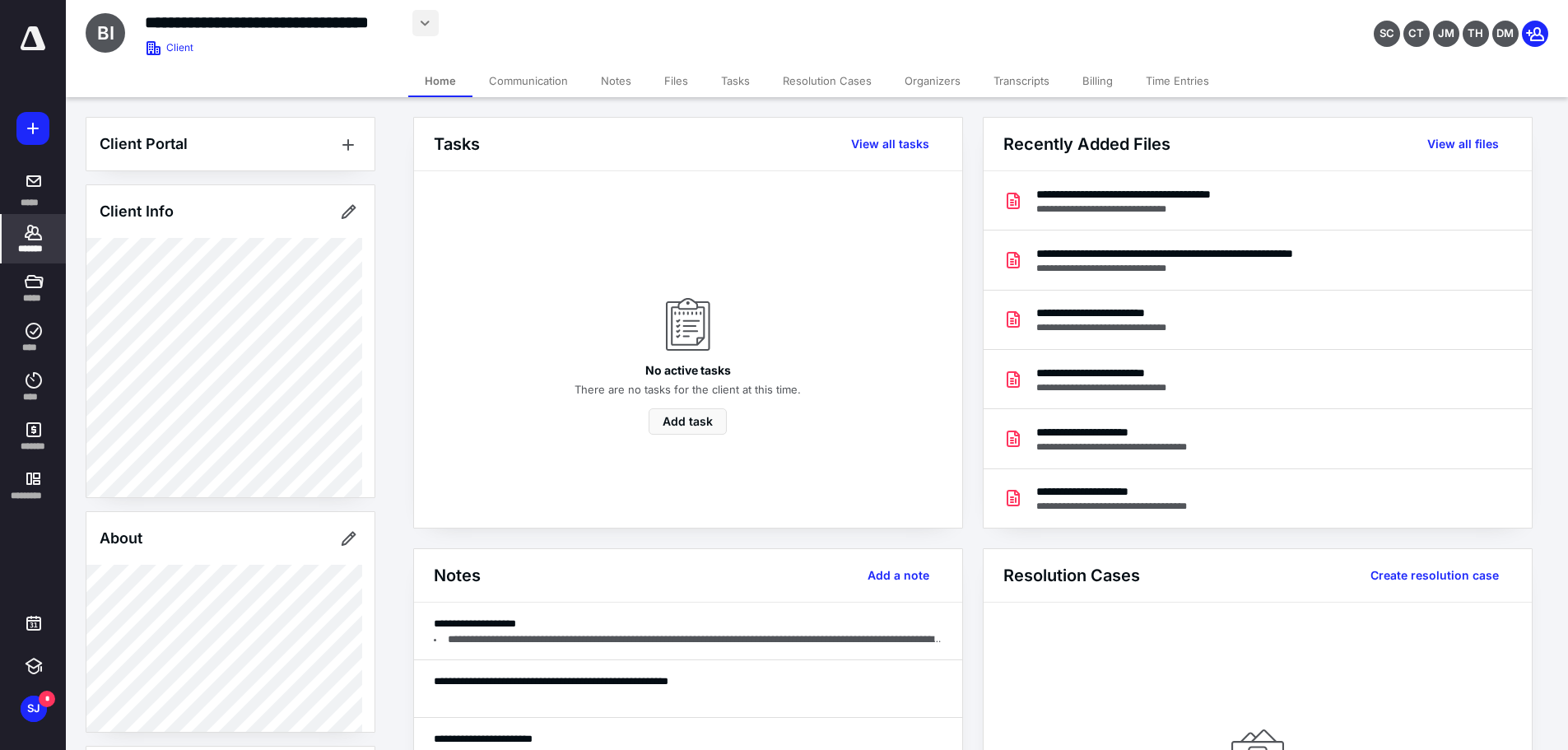 click at bounding box center (426, 23) 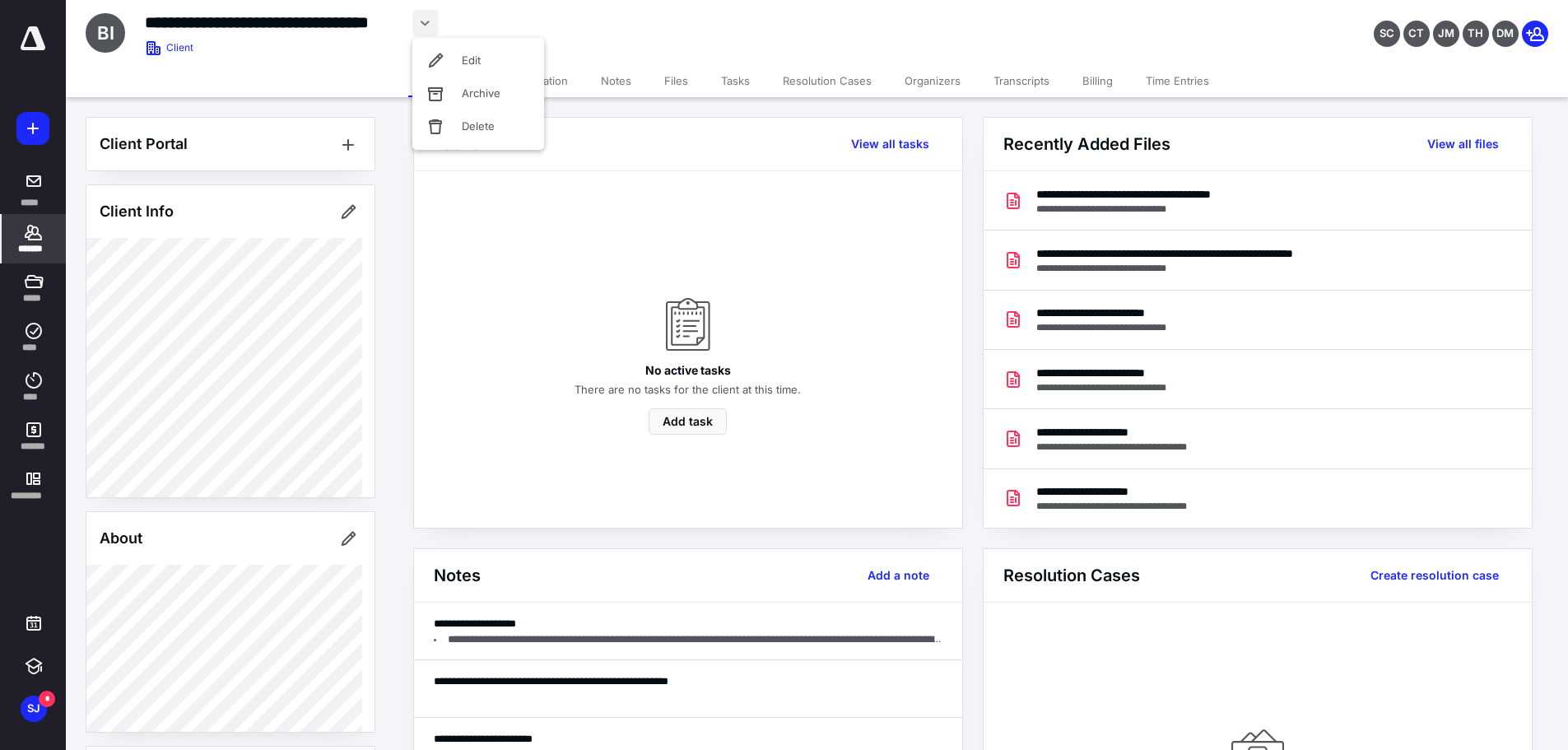 click on "**********" at bounding box center [600, 23] 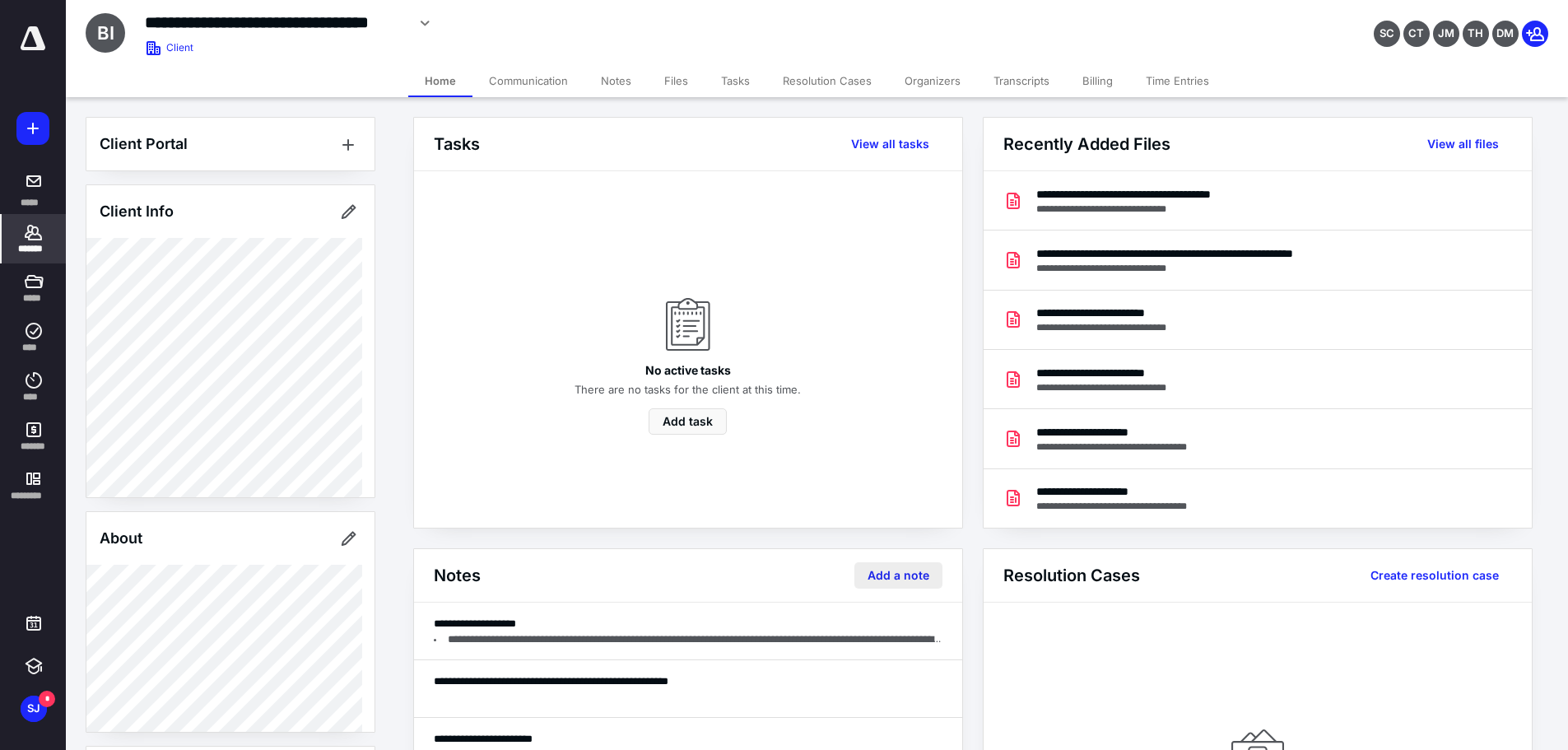 click on "Add a note" at bounding box center (898, 575) 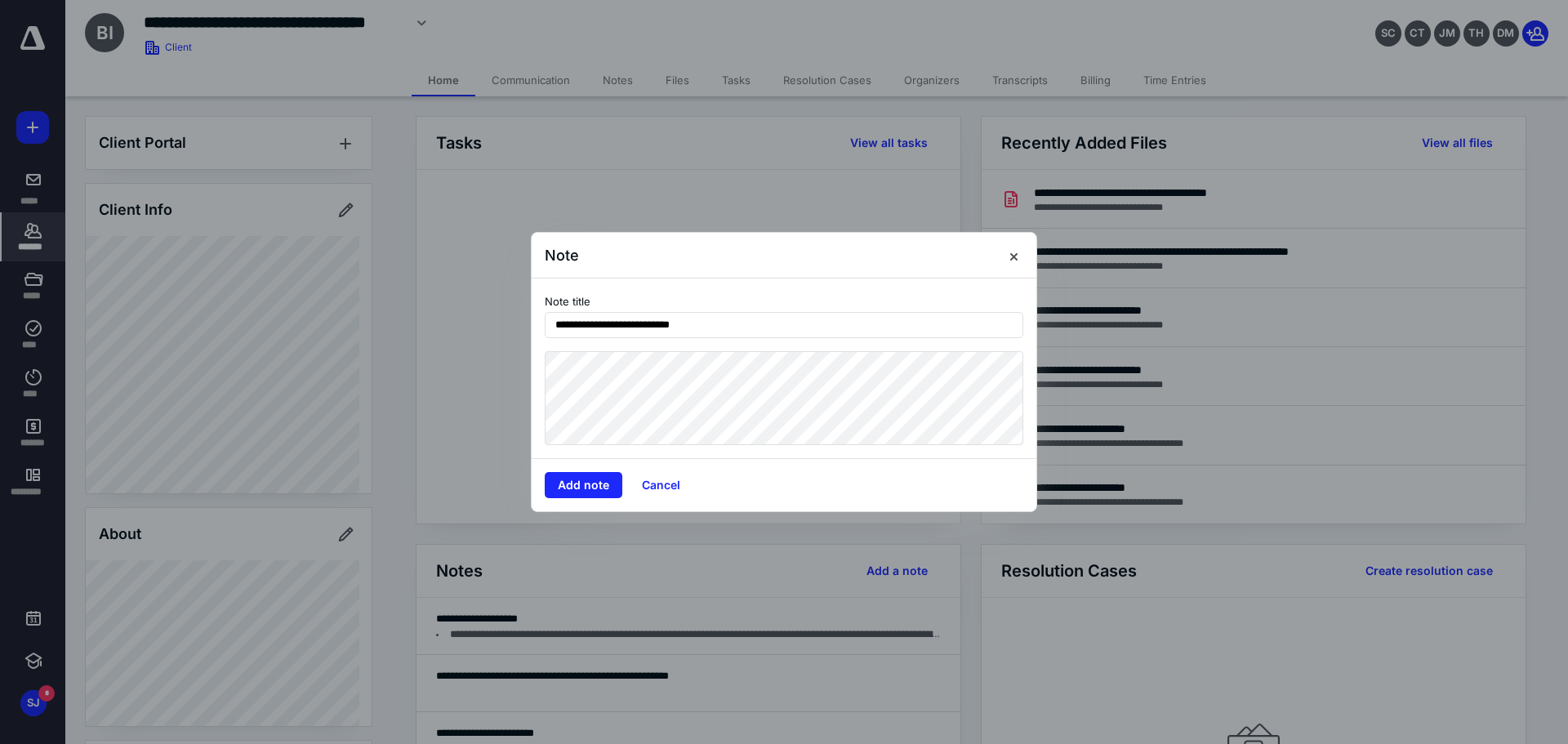 type on "**********" 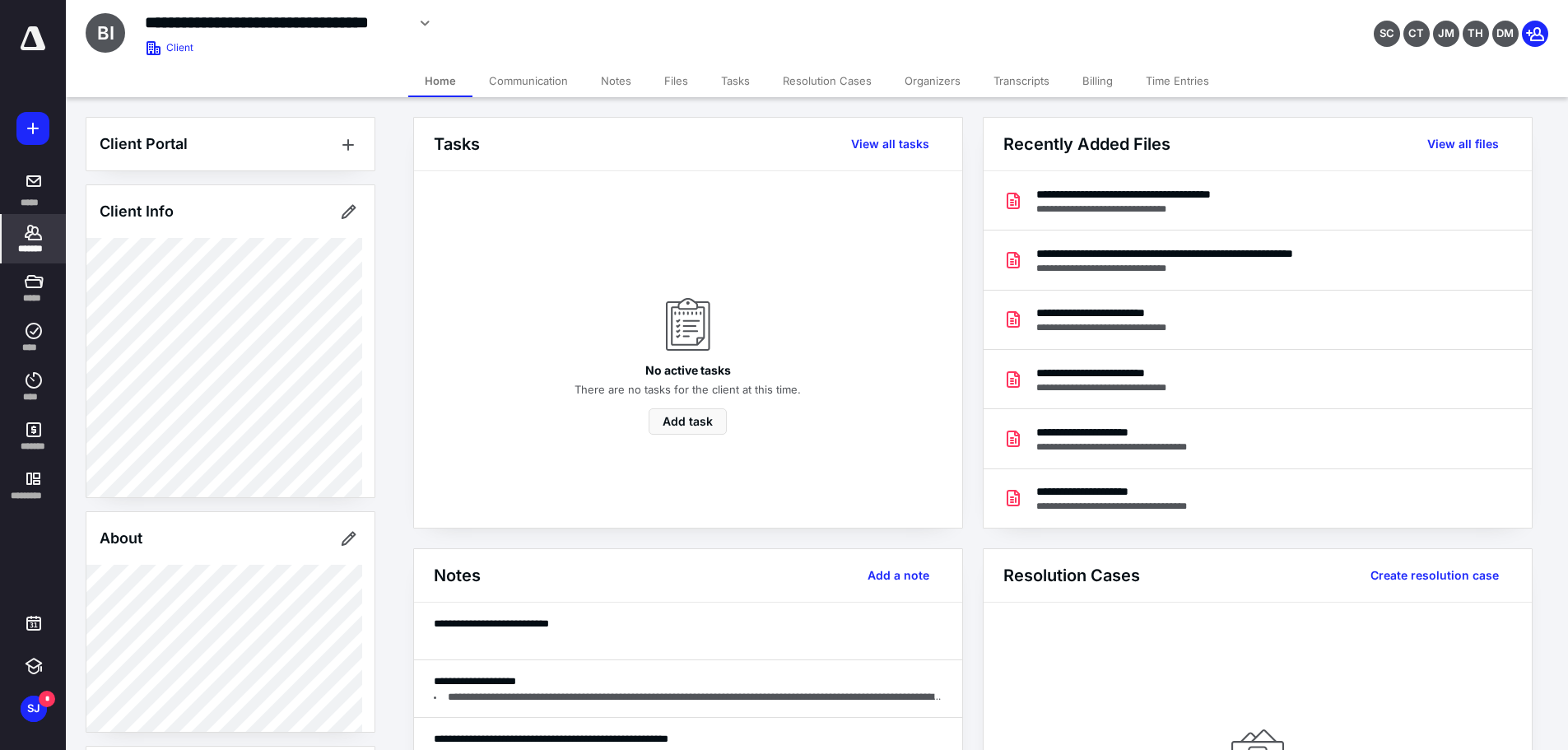 click on "Billing" at bounding box center [1097, 81] 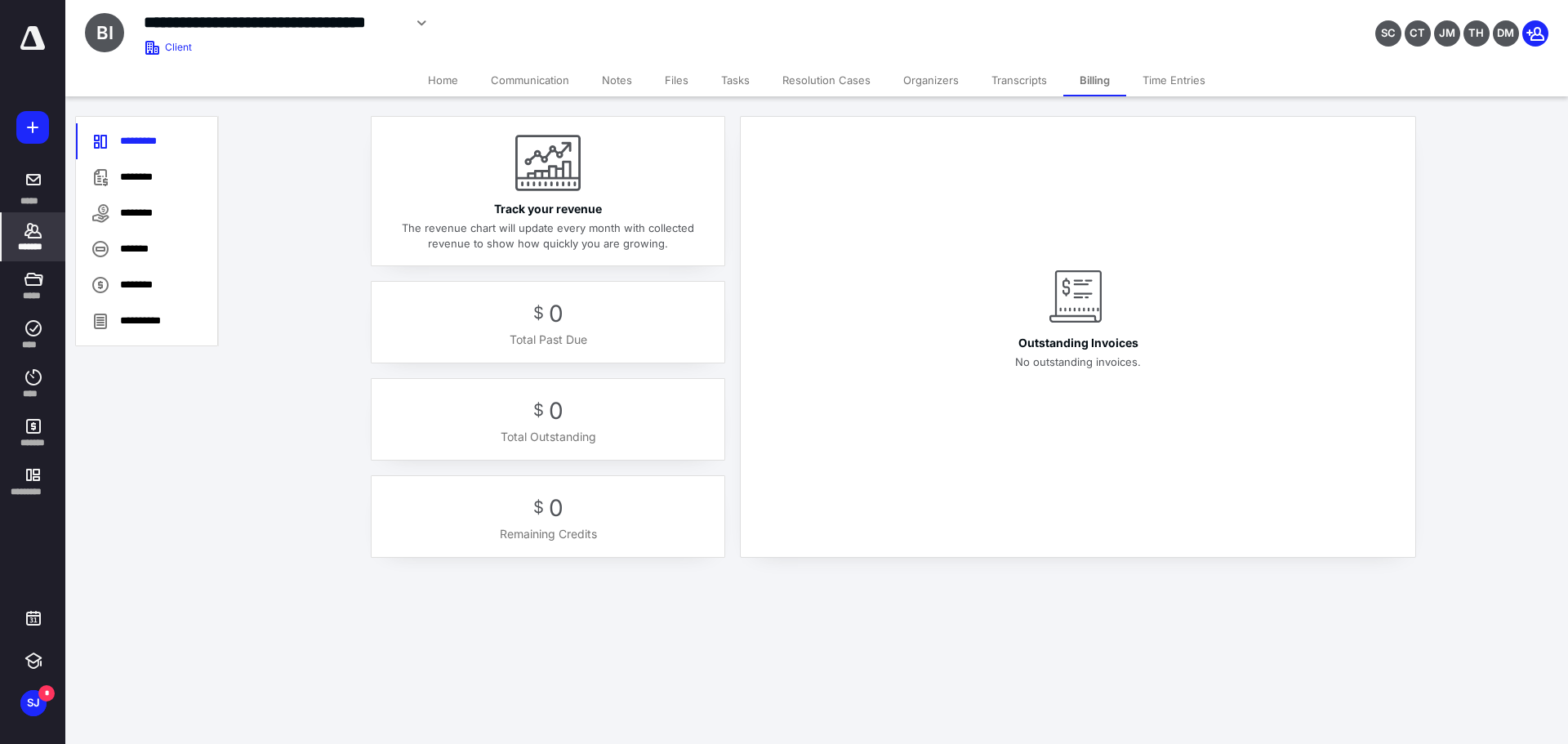 click on "*******" at bounding box center [33, 247] 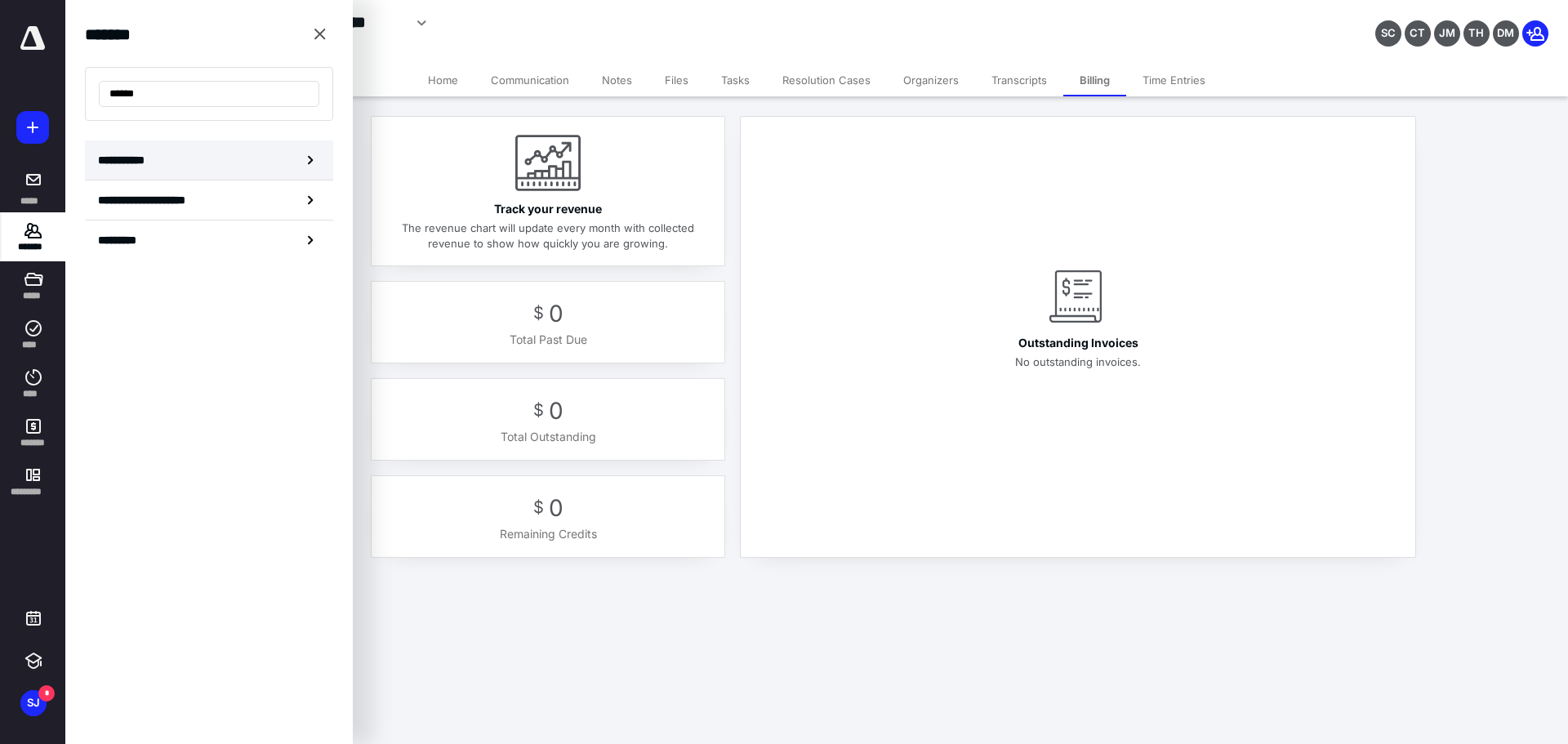 type on "******" 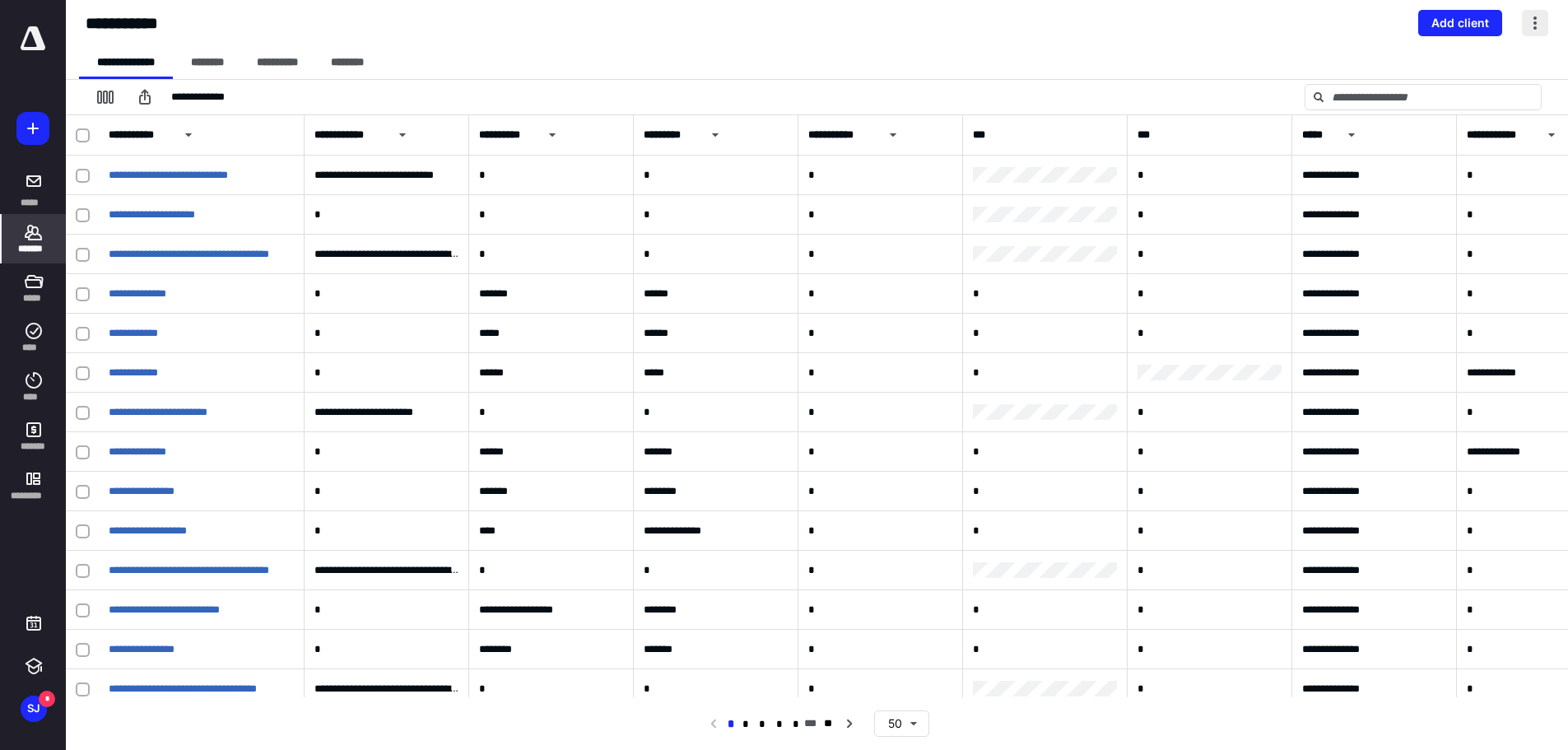 click at bounding box center [1535, 23] 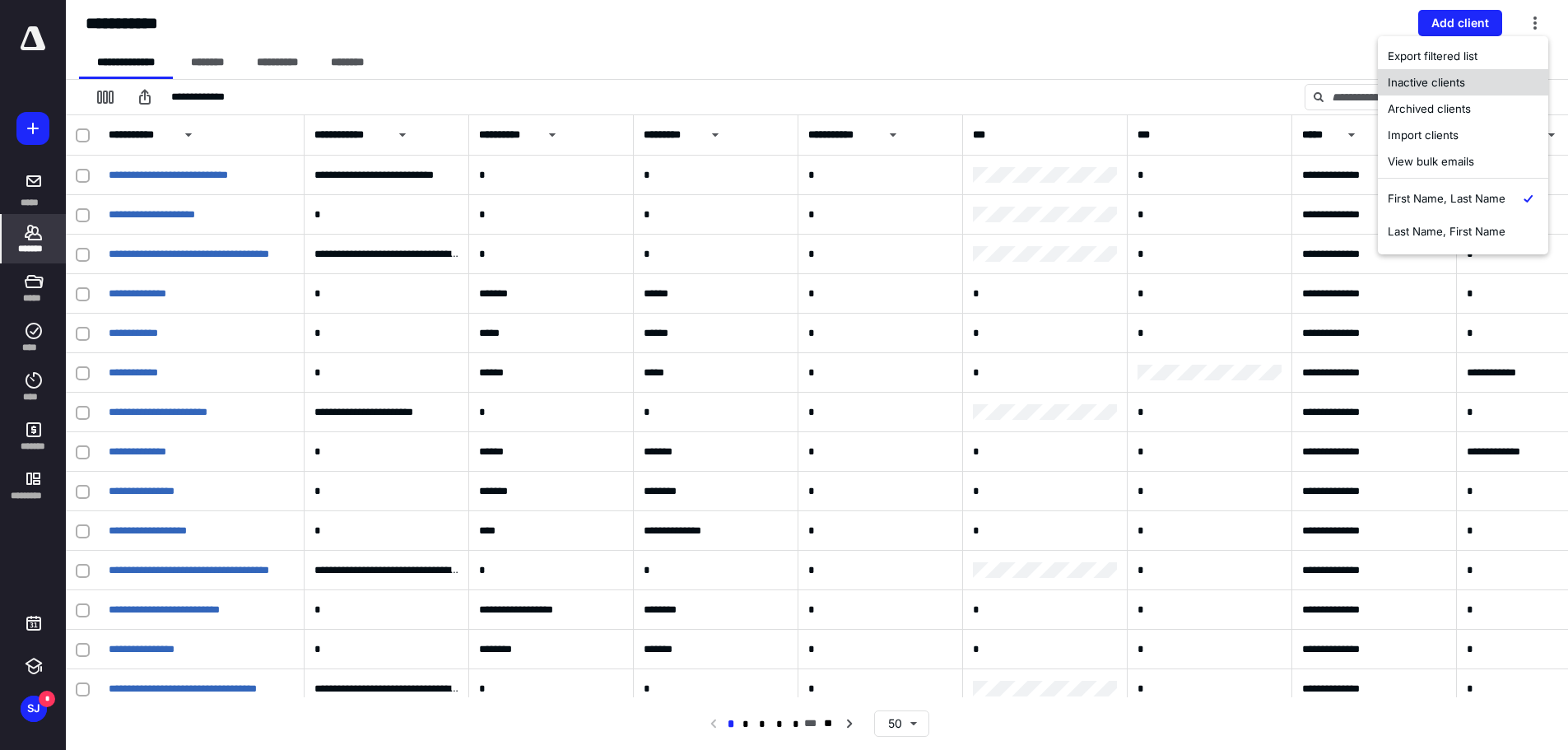 click on "Inactive clients" at bounding box center [1463, 82] 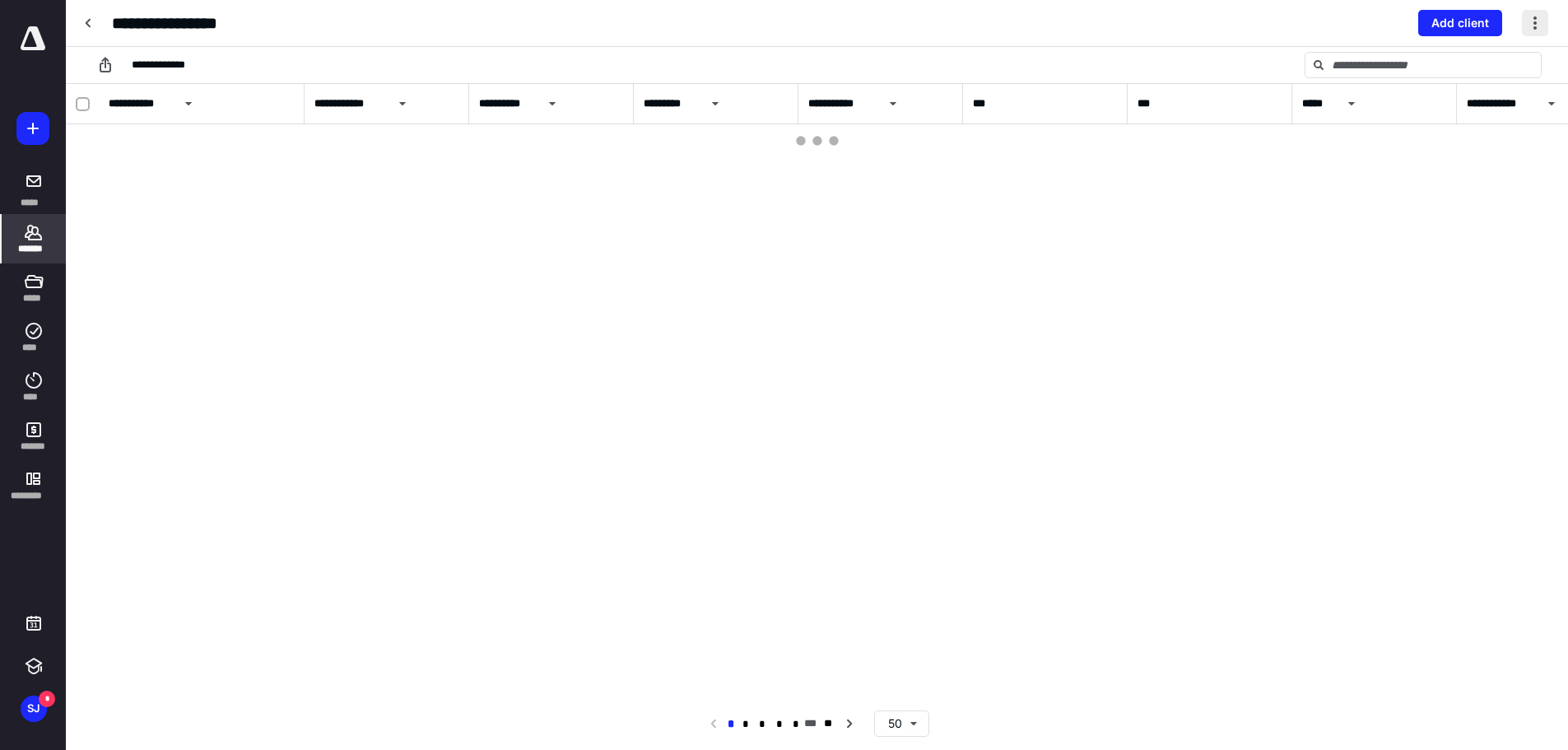 click at bounding box center (1535, 23) 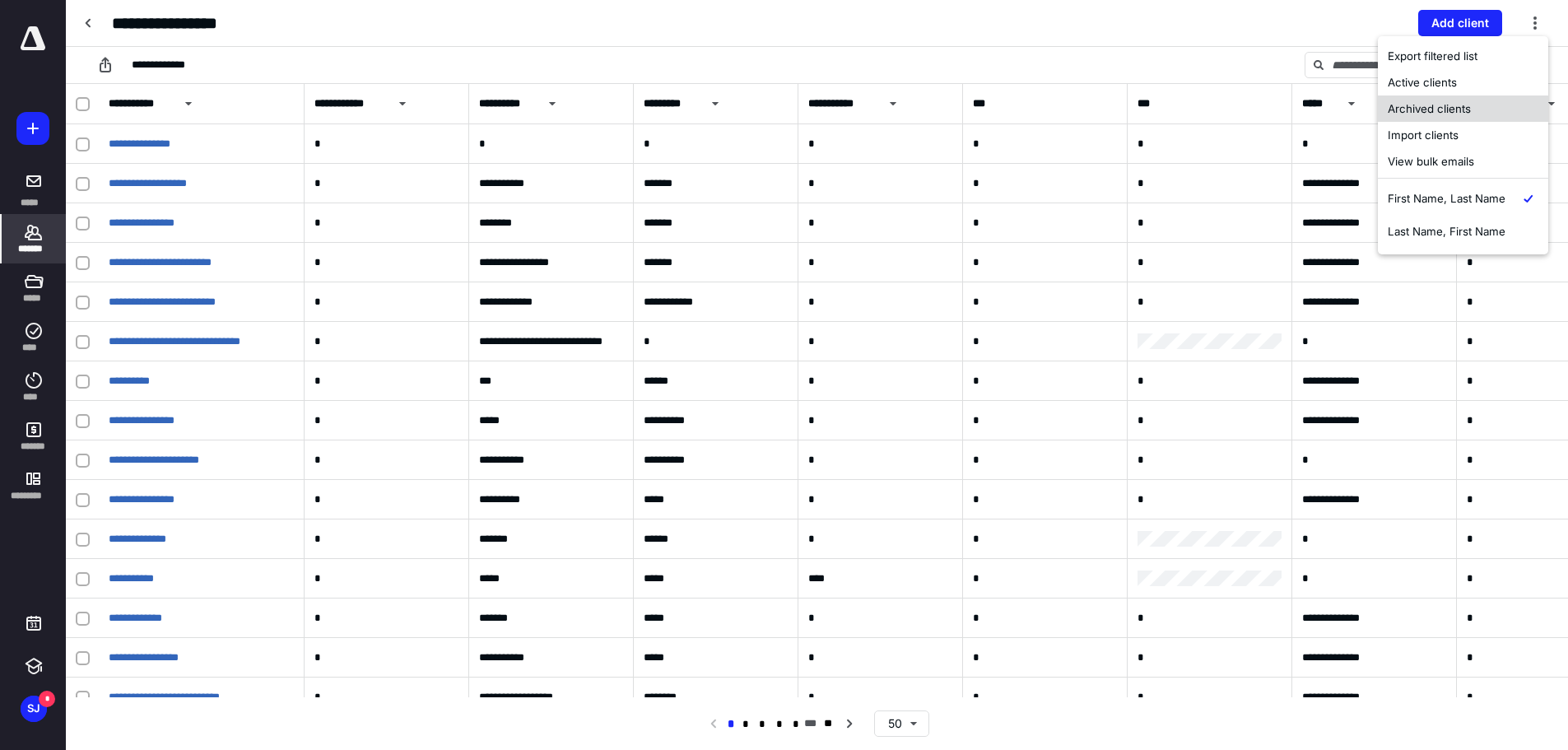 click on "Archived clients" at bounding box center [1463, 109] 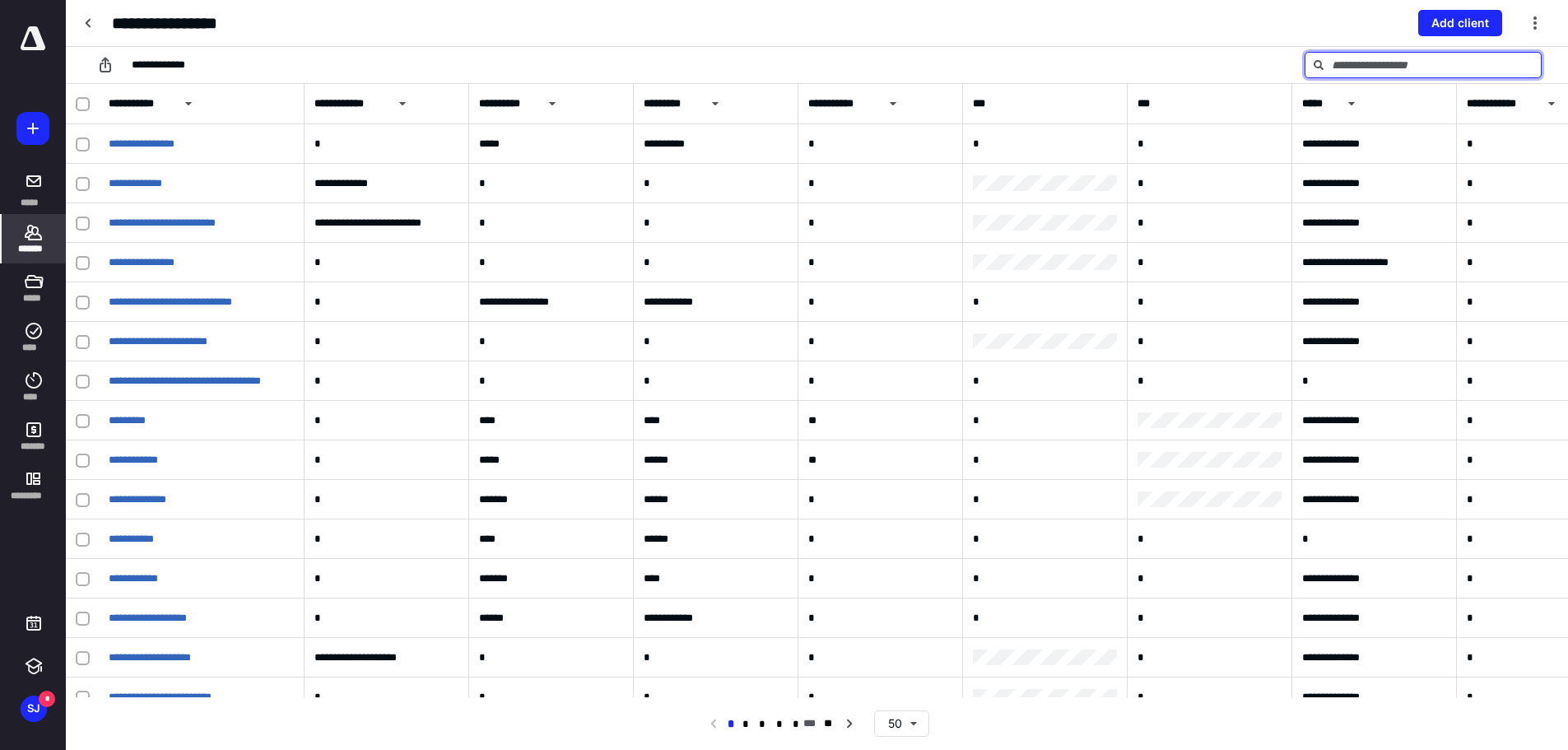 click at bounding box center [1423, 65] 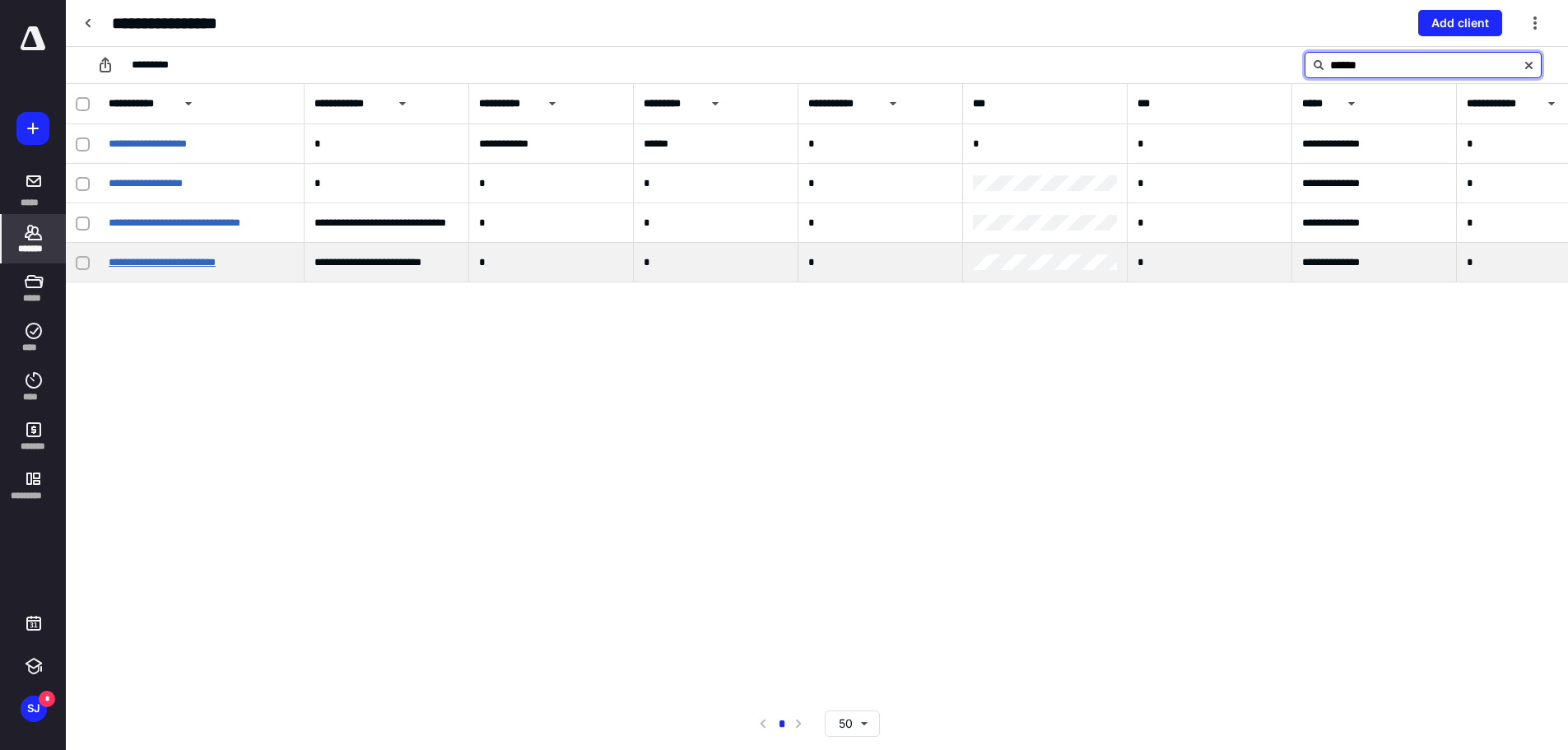 type on "******" 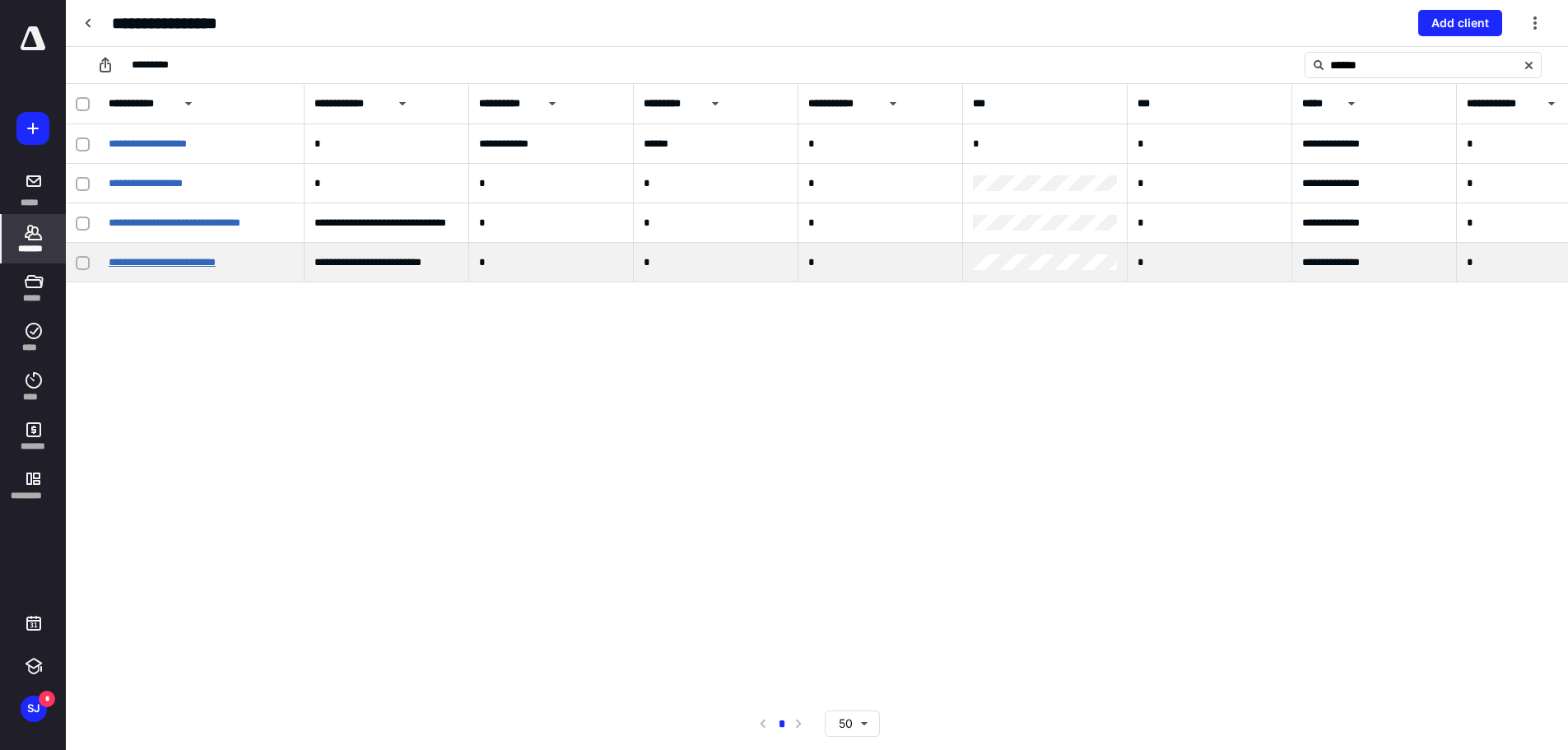 click on "**********" at bounding box center [162, 262] 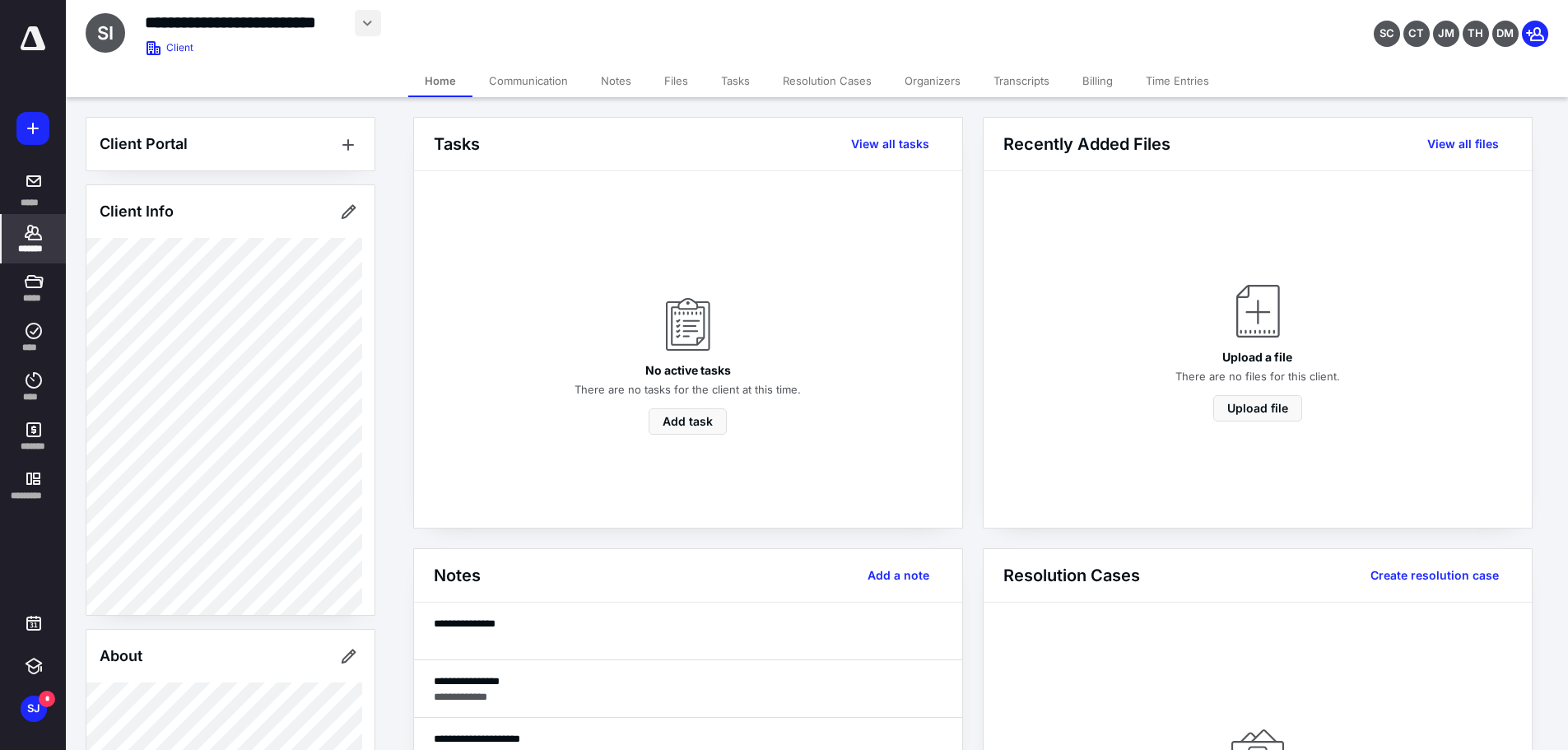 click at bounding box center (368, 23) 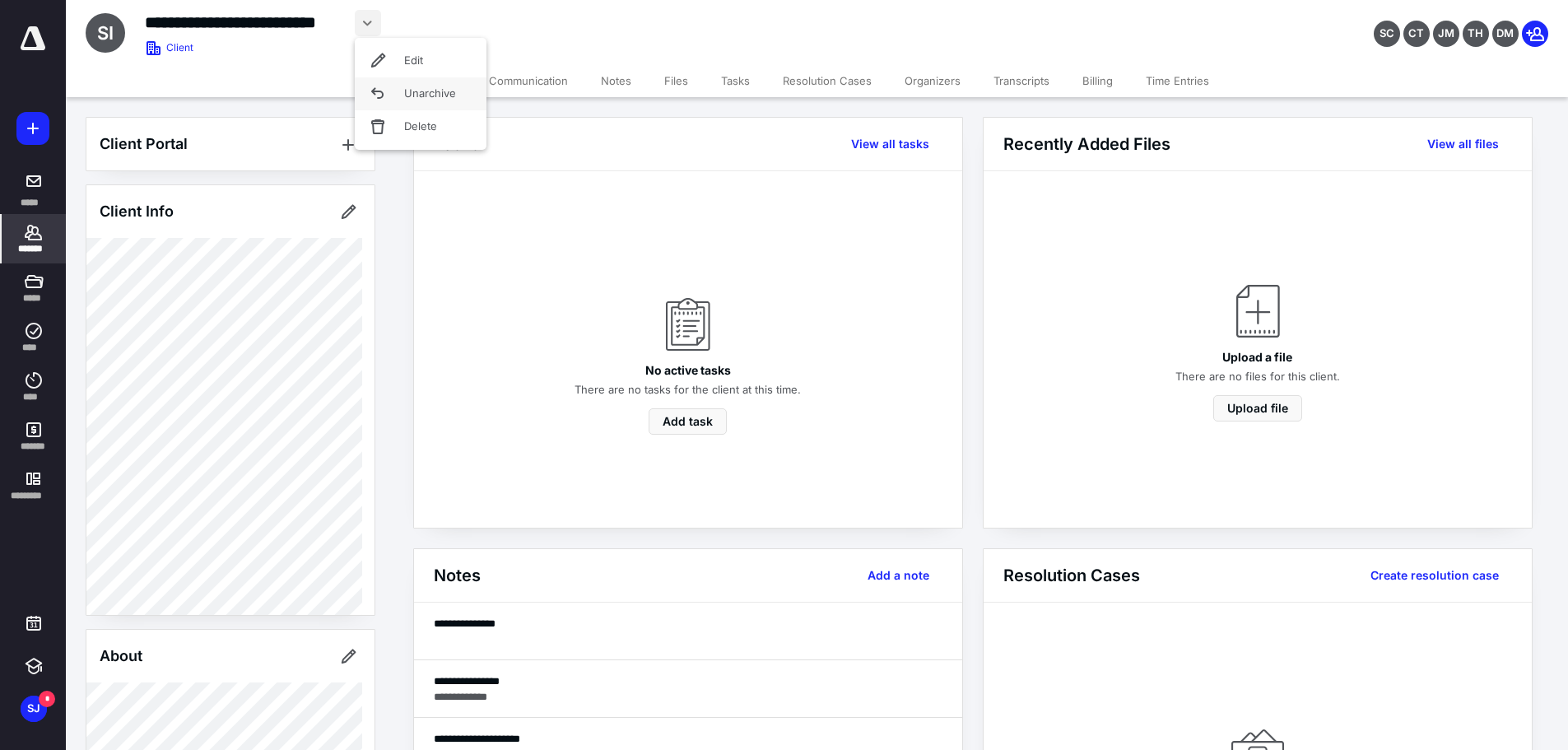 click on "Unarchive" at bounding box center [421, 94] 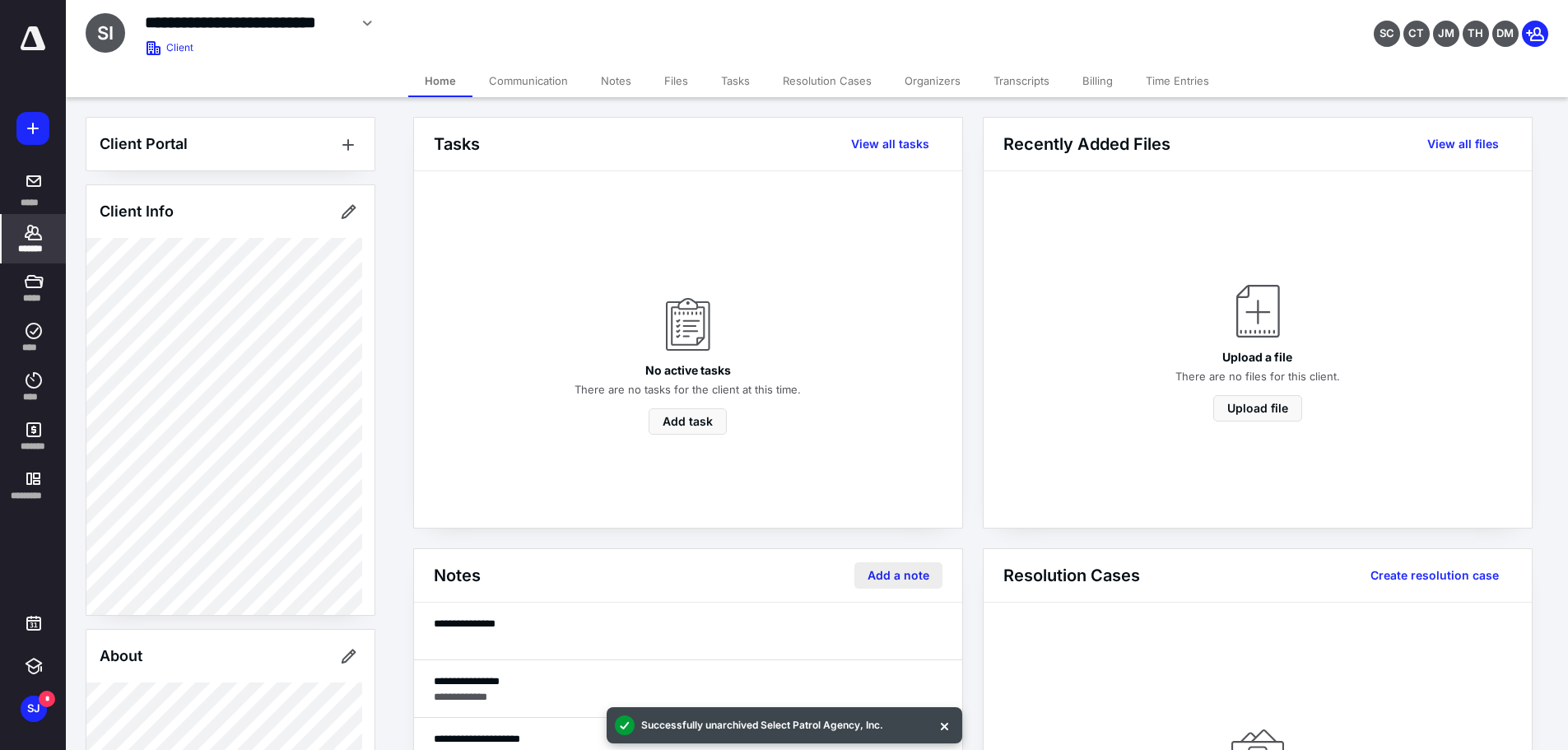 click on "Add a note" at bounding box center (898, 575) 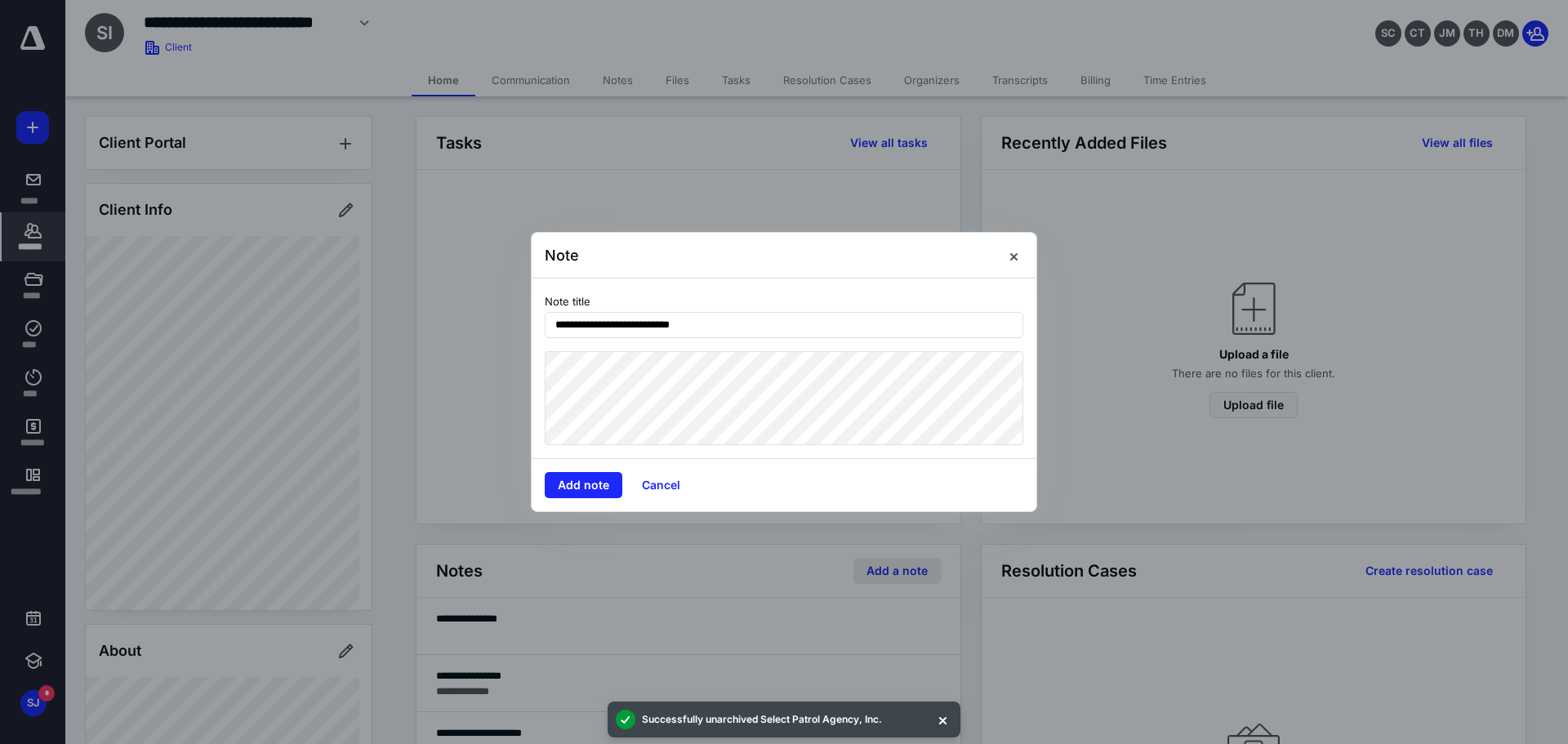 type on "**********" 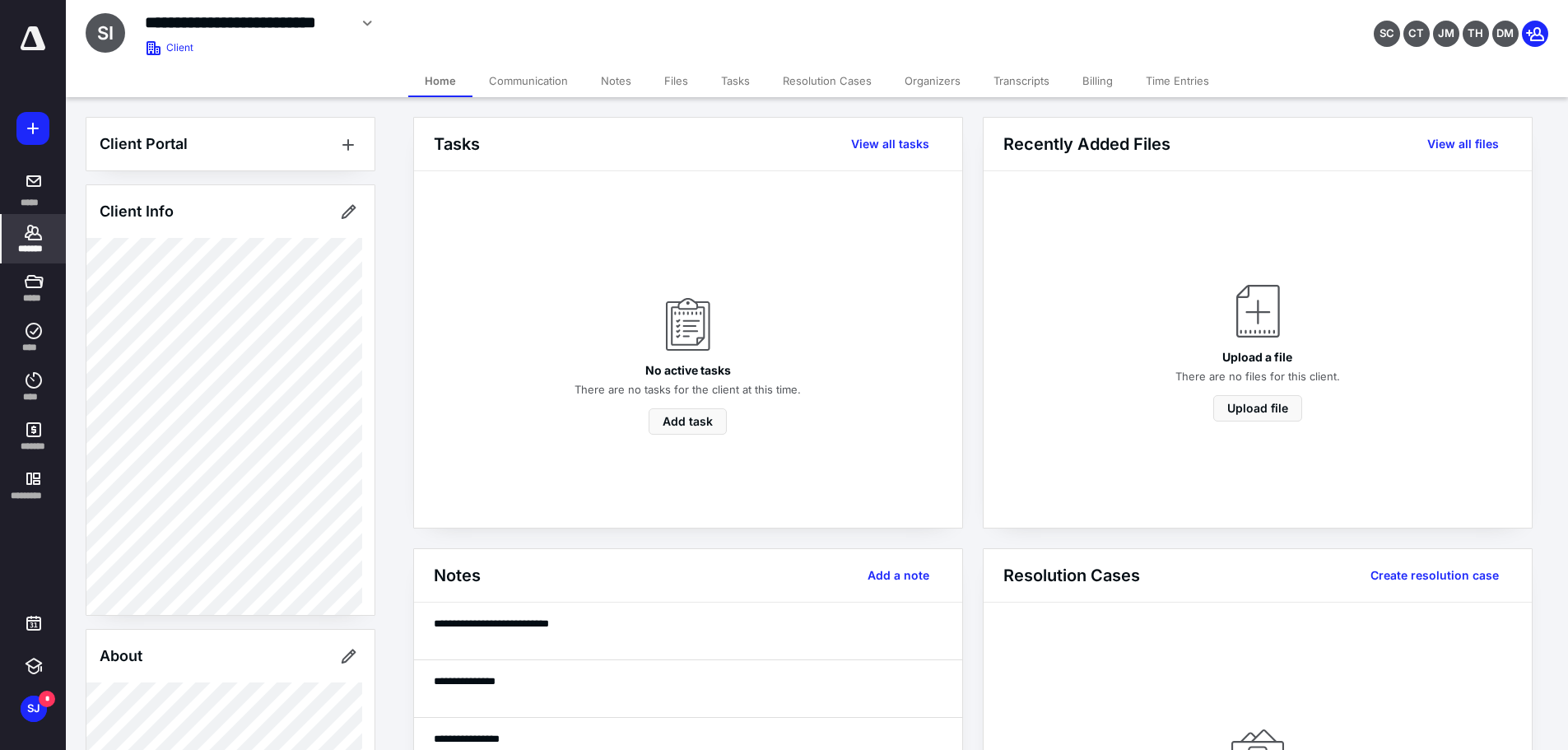 click on "*******" at bounding box center [34, 249] 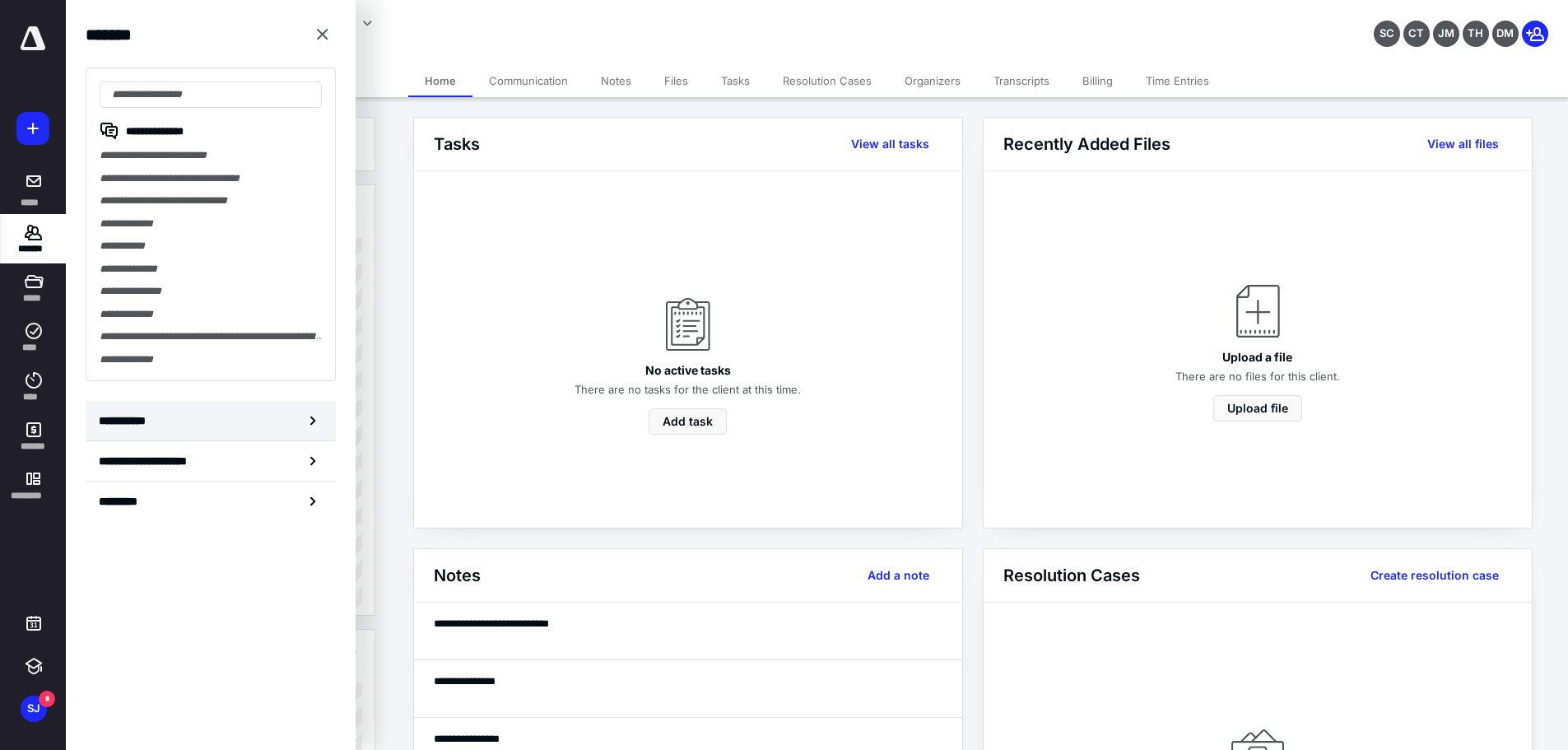 click on "**********" at bounding box center [211, 421] 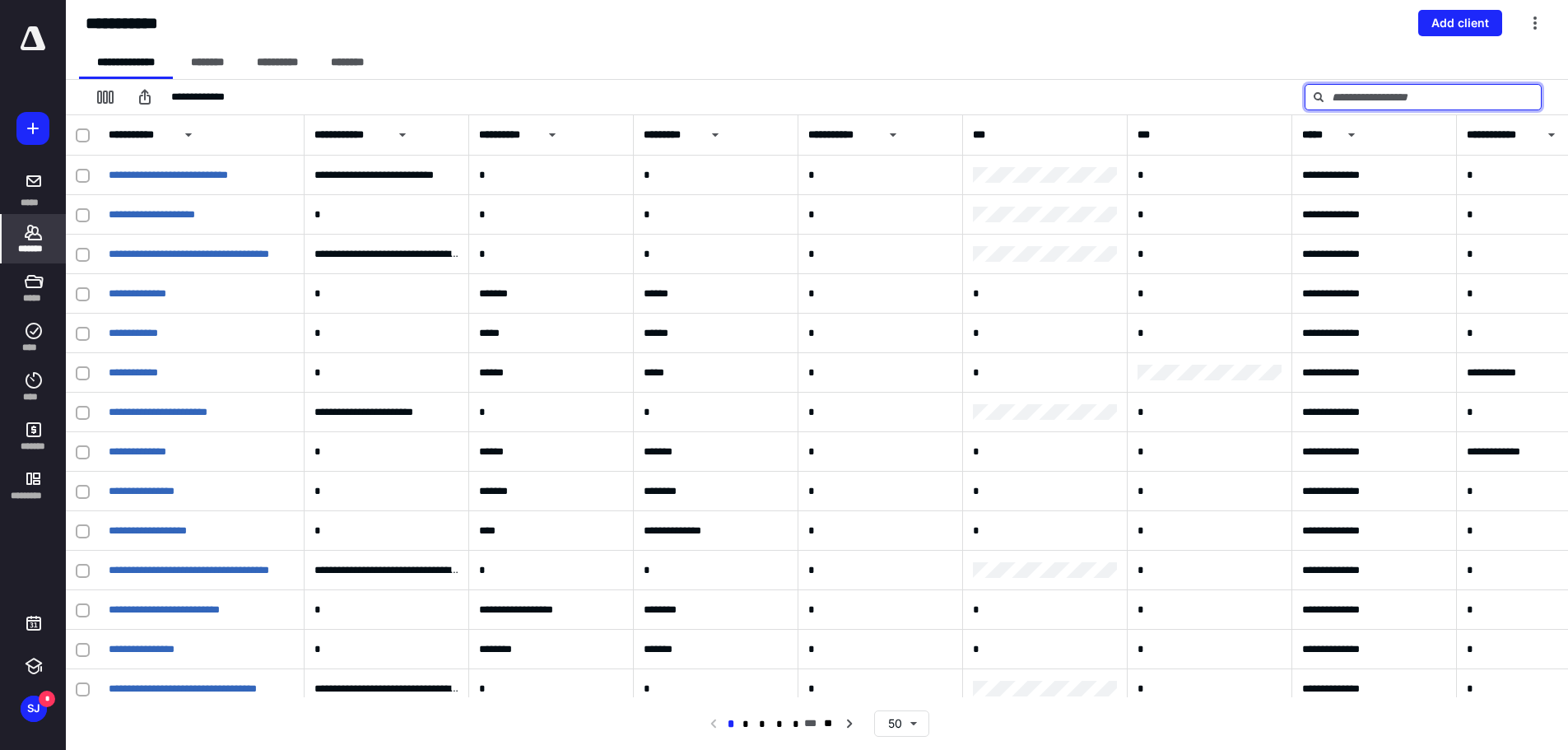 click at bounding box center [1423, 97] 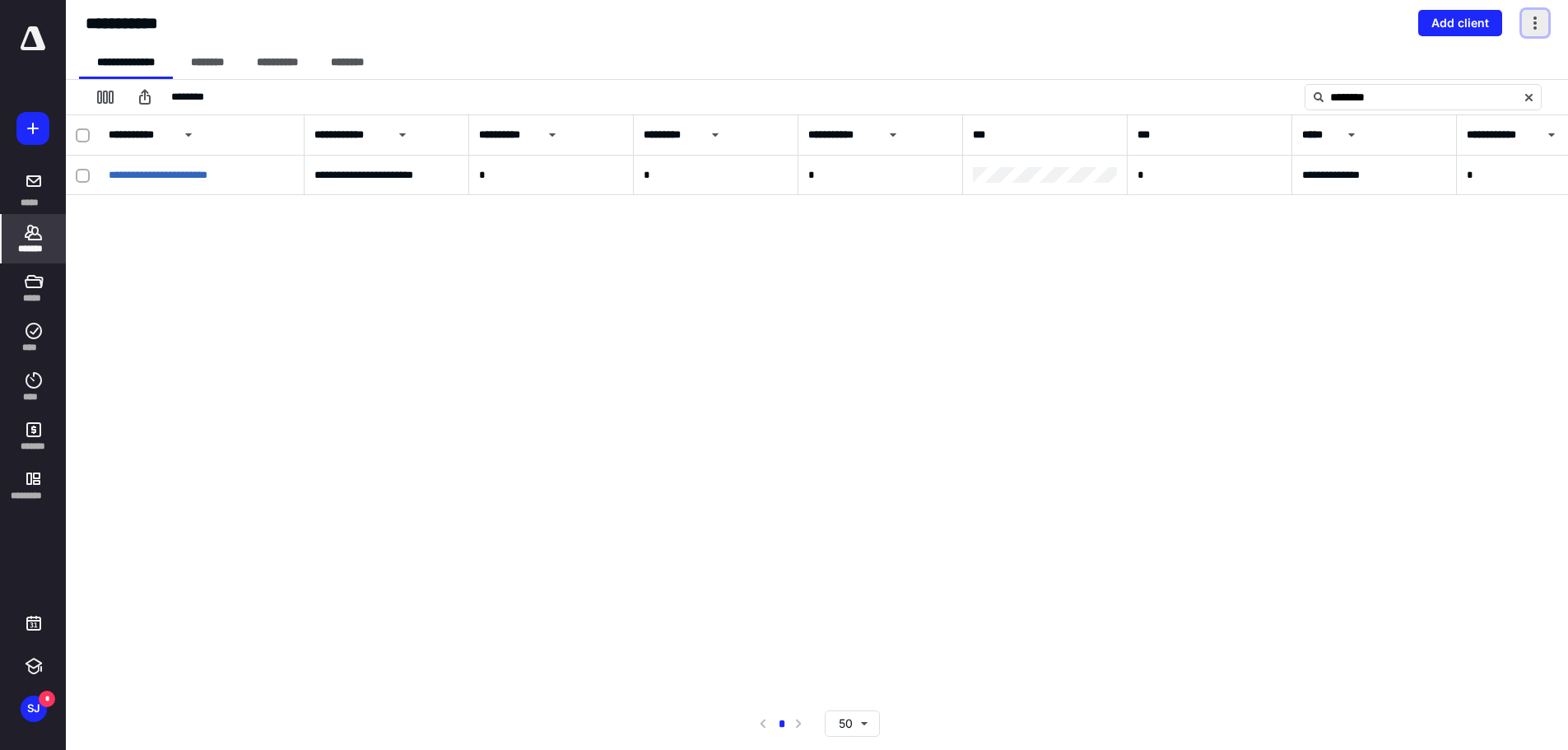 click at bounding box center (1535, 23) 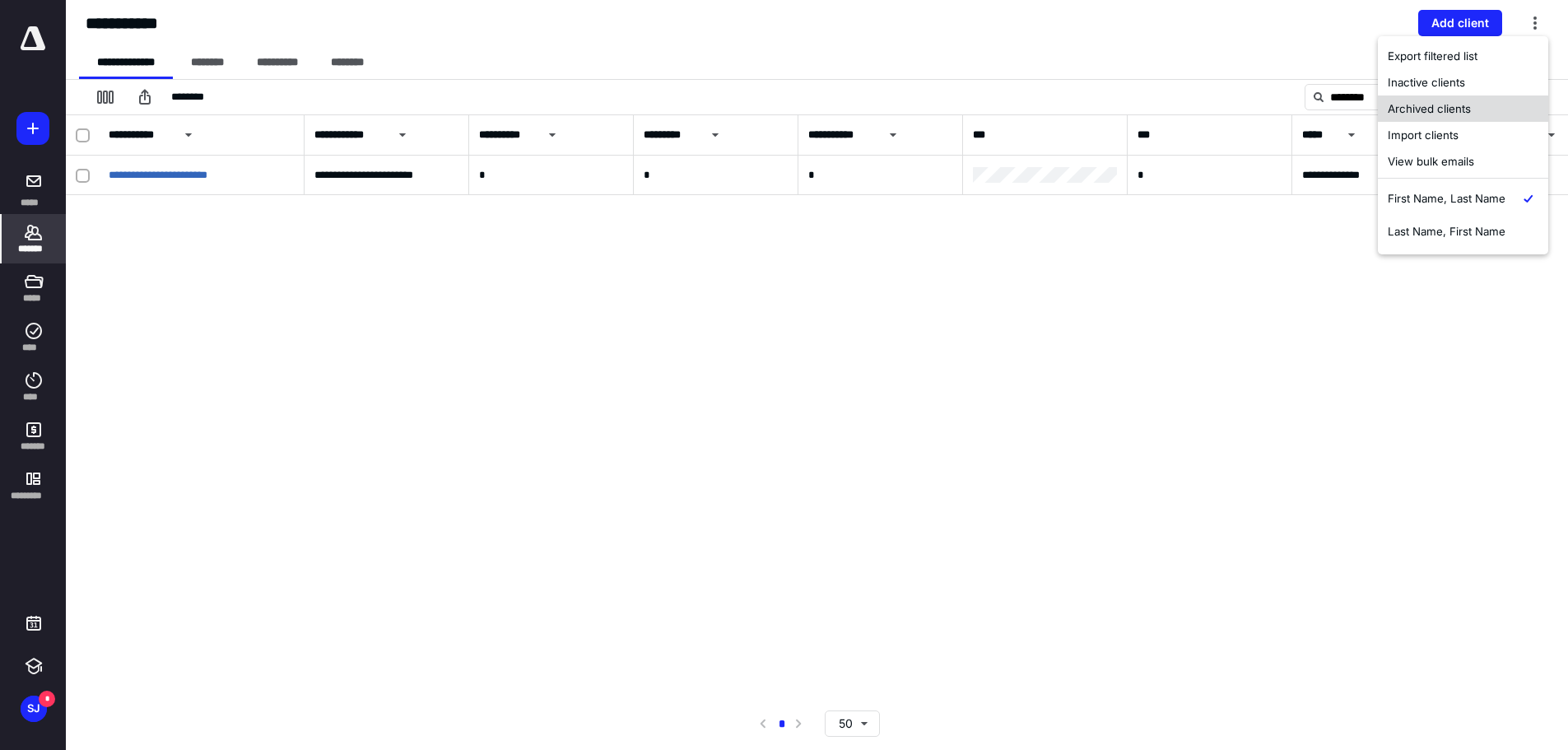 click on "Archived clients" at bounding box center (1463, 109) 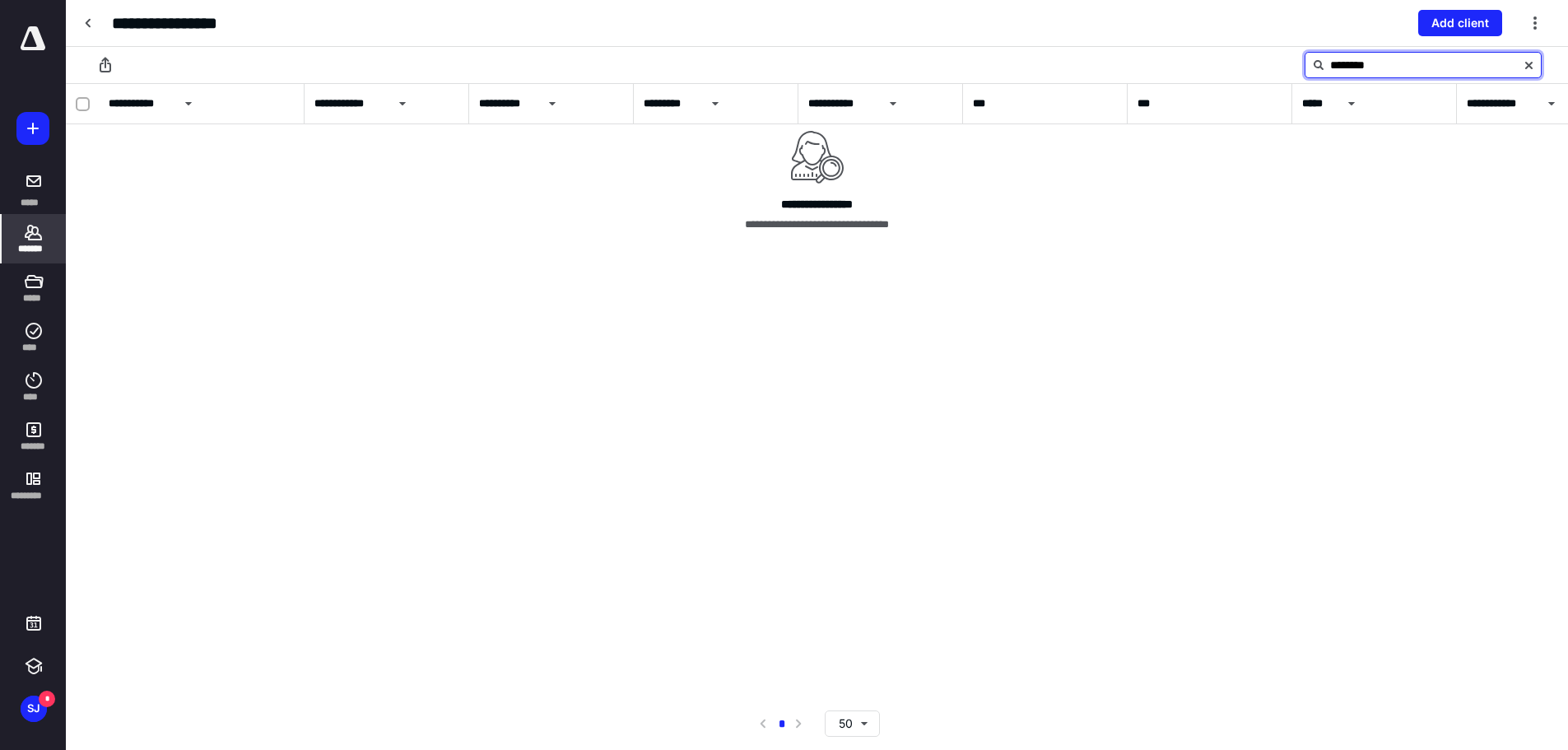 click on "********" at bounding box center (1423, 65) 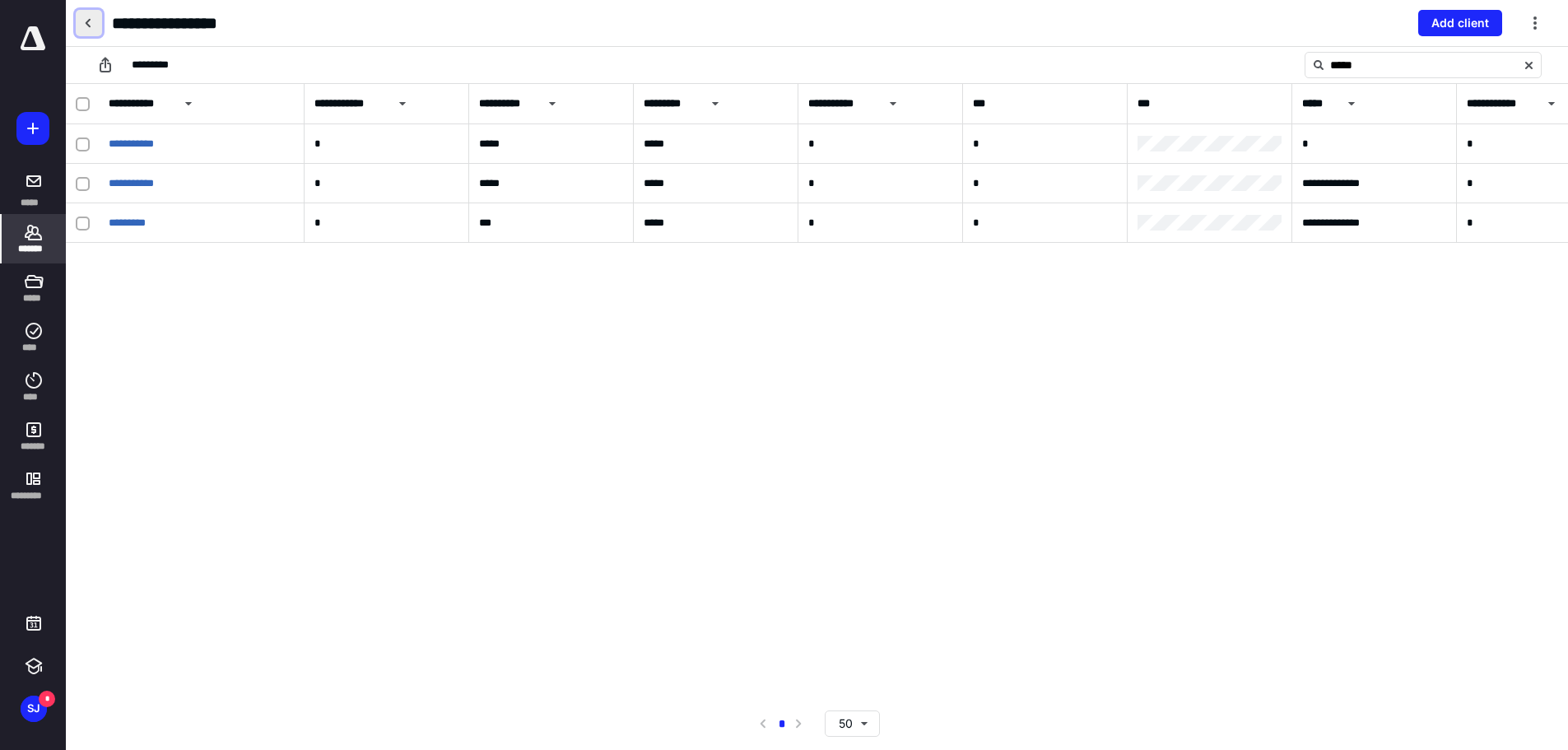 click at bounding box center (89, 23) 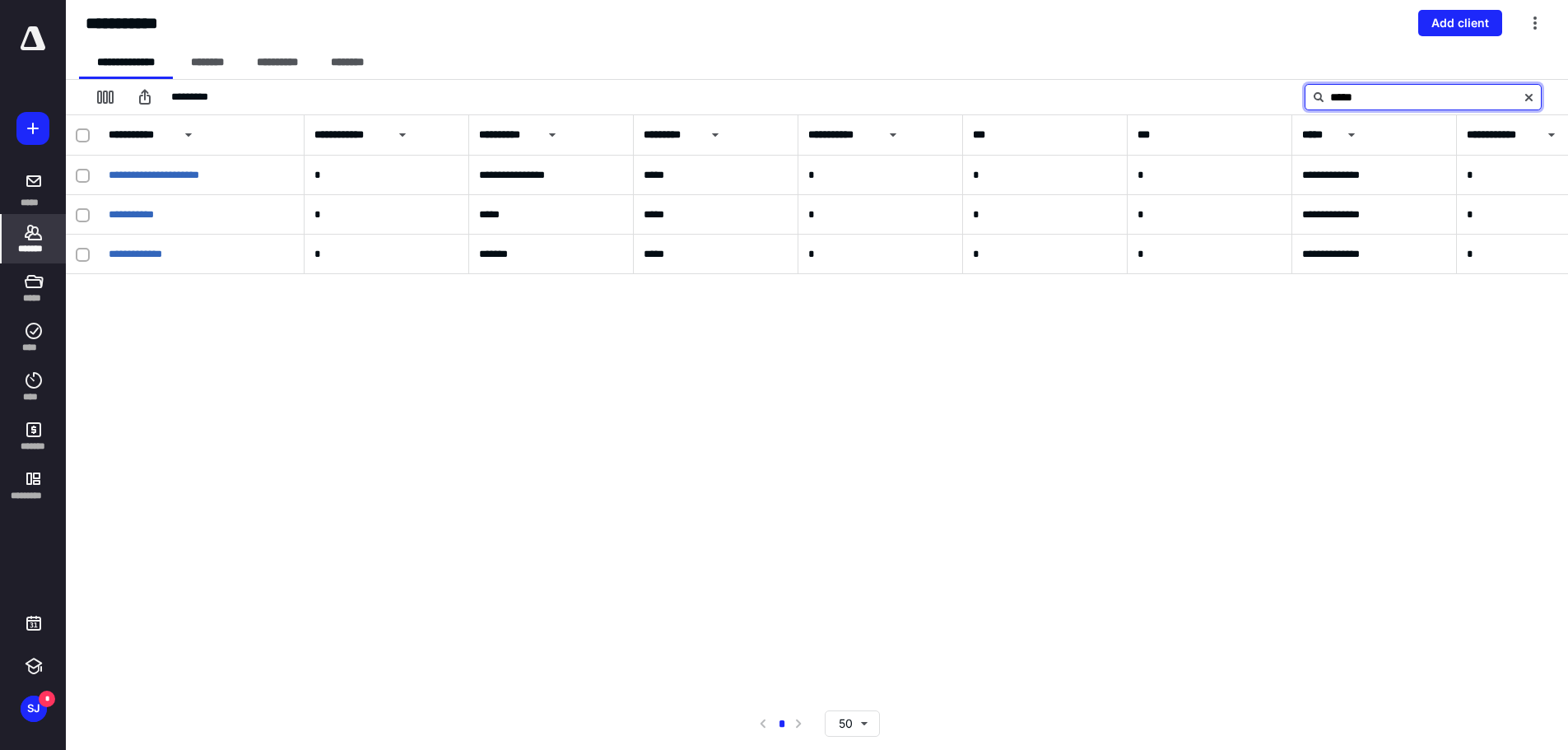 click on "*****" at bounding box center (1423, 97) 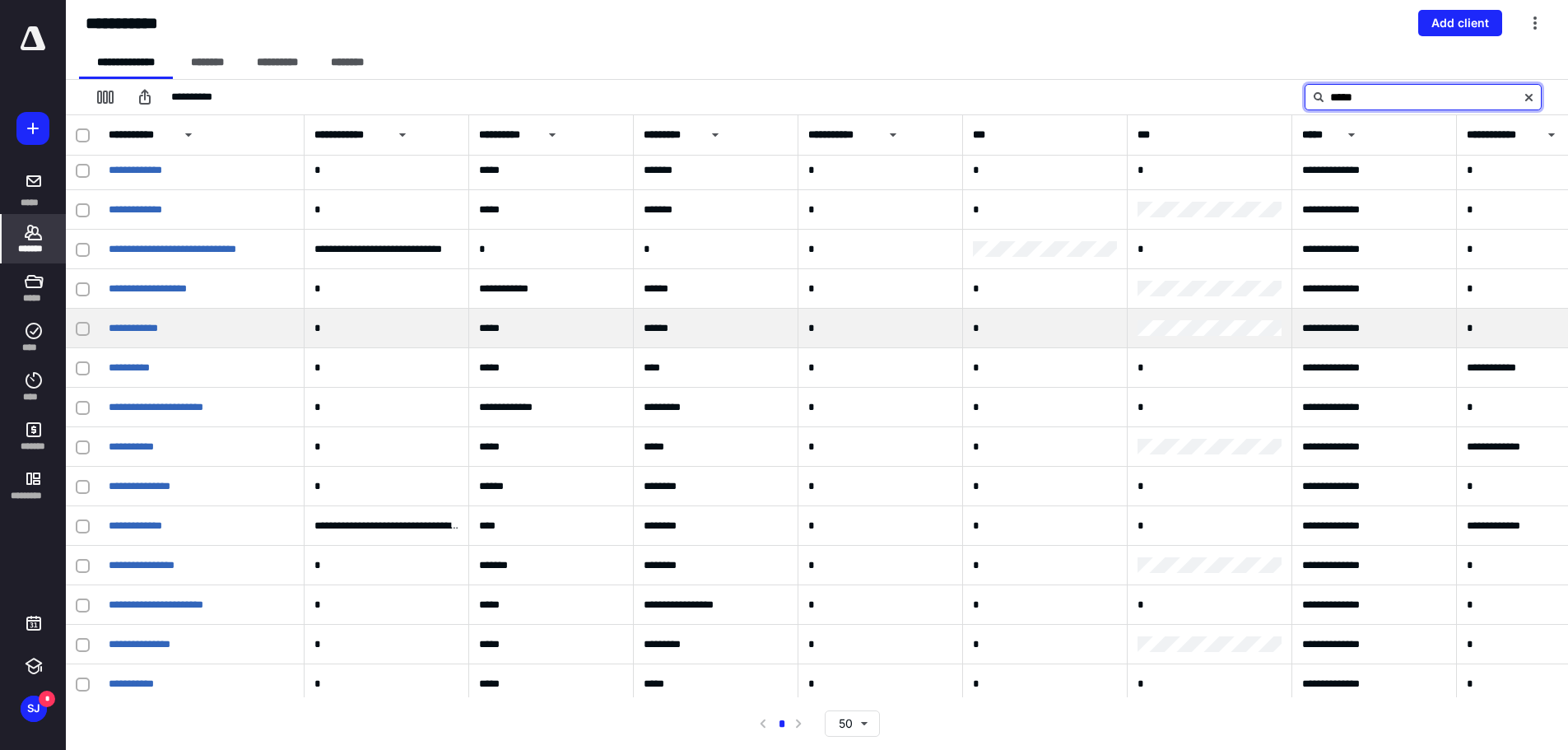 scroll, scrollTop: 0, scrollLeft: 0, axis: both 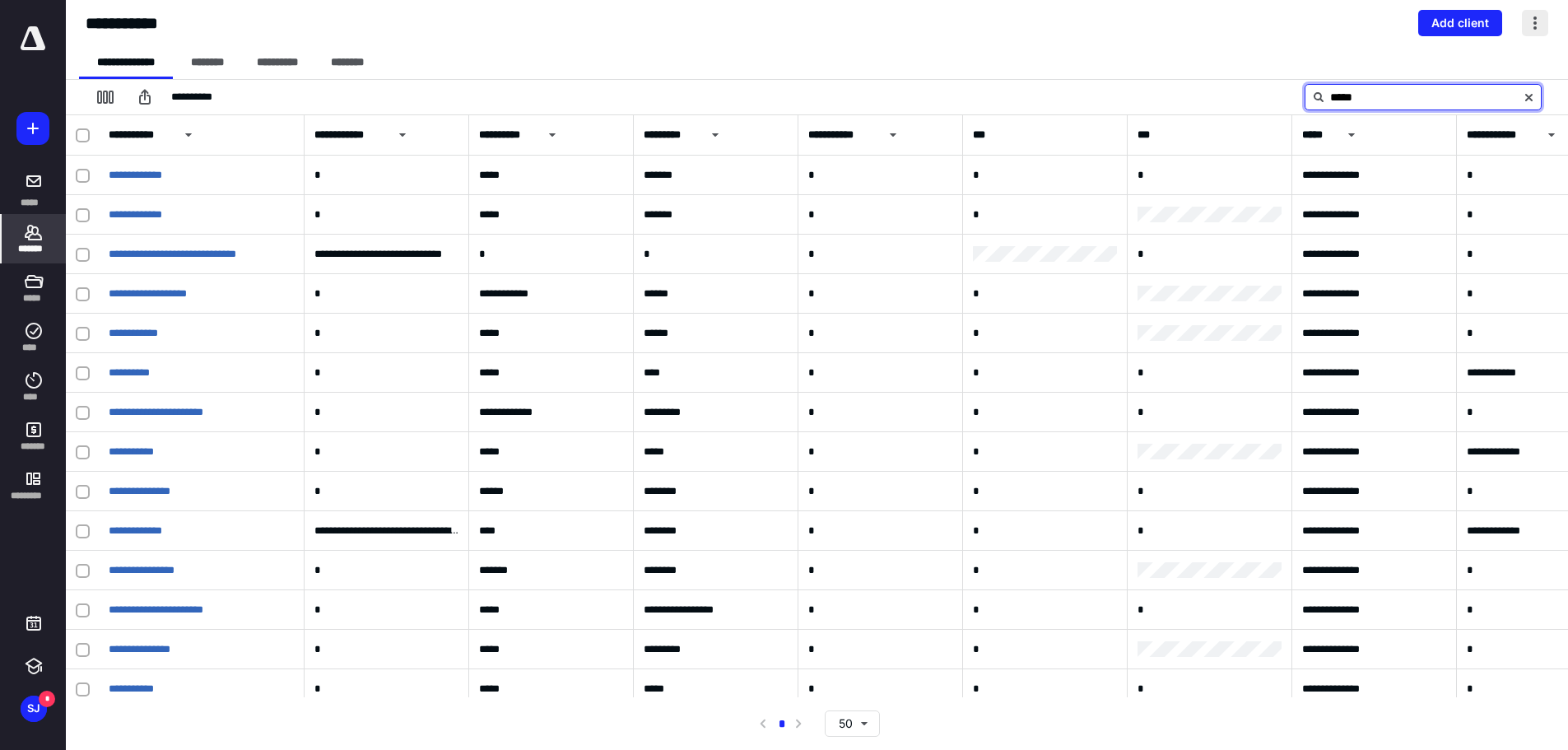type on "*****" 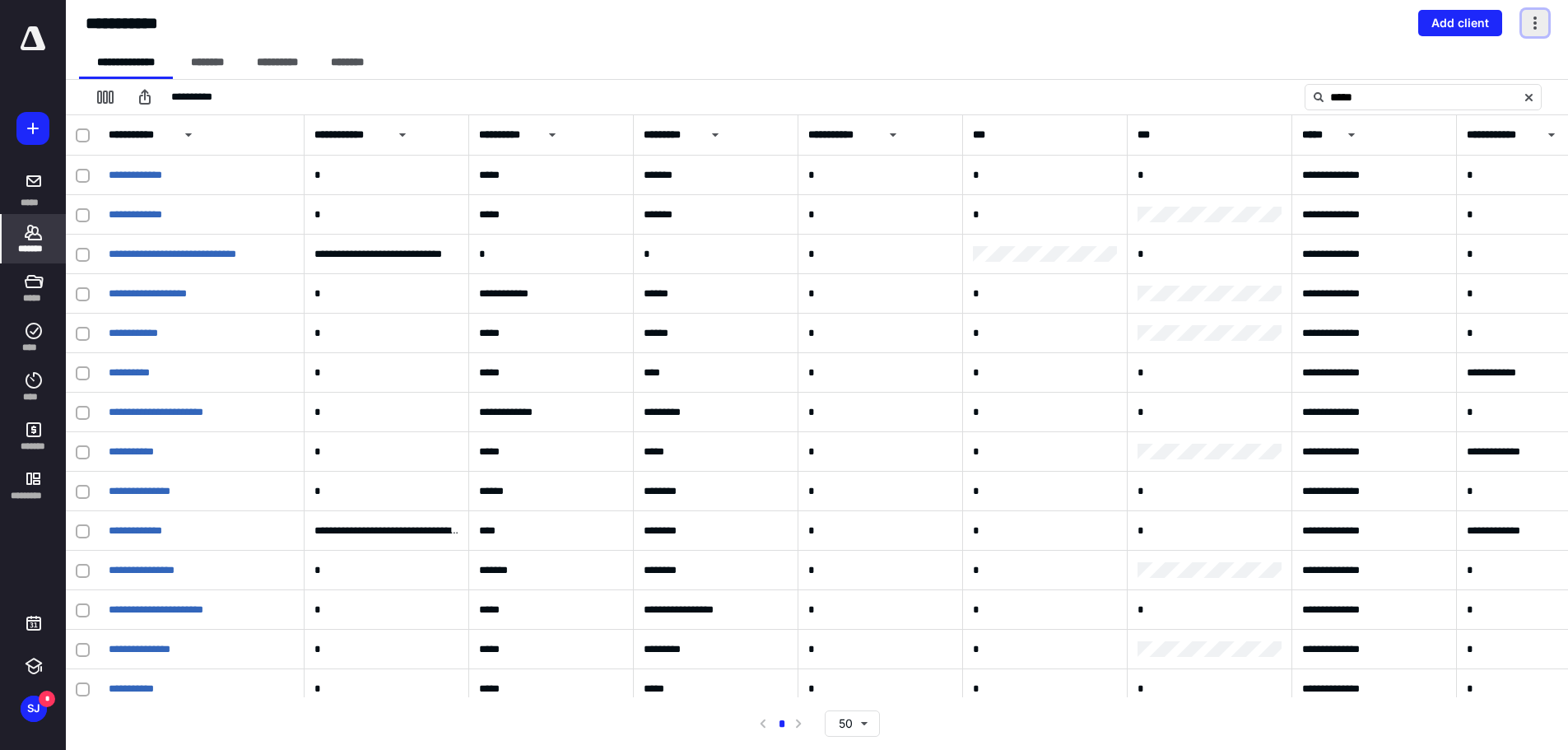 drag, startPoint x: 1535, startPoint y: 30, endPoint x: 1526, endPoint y: 35, distance: 10.29563 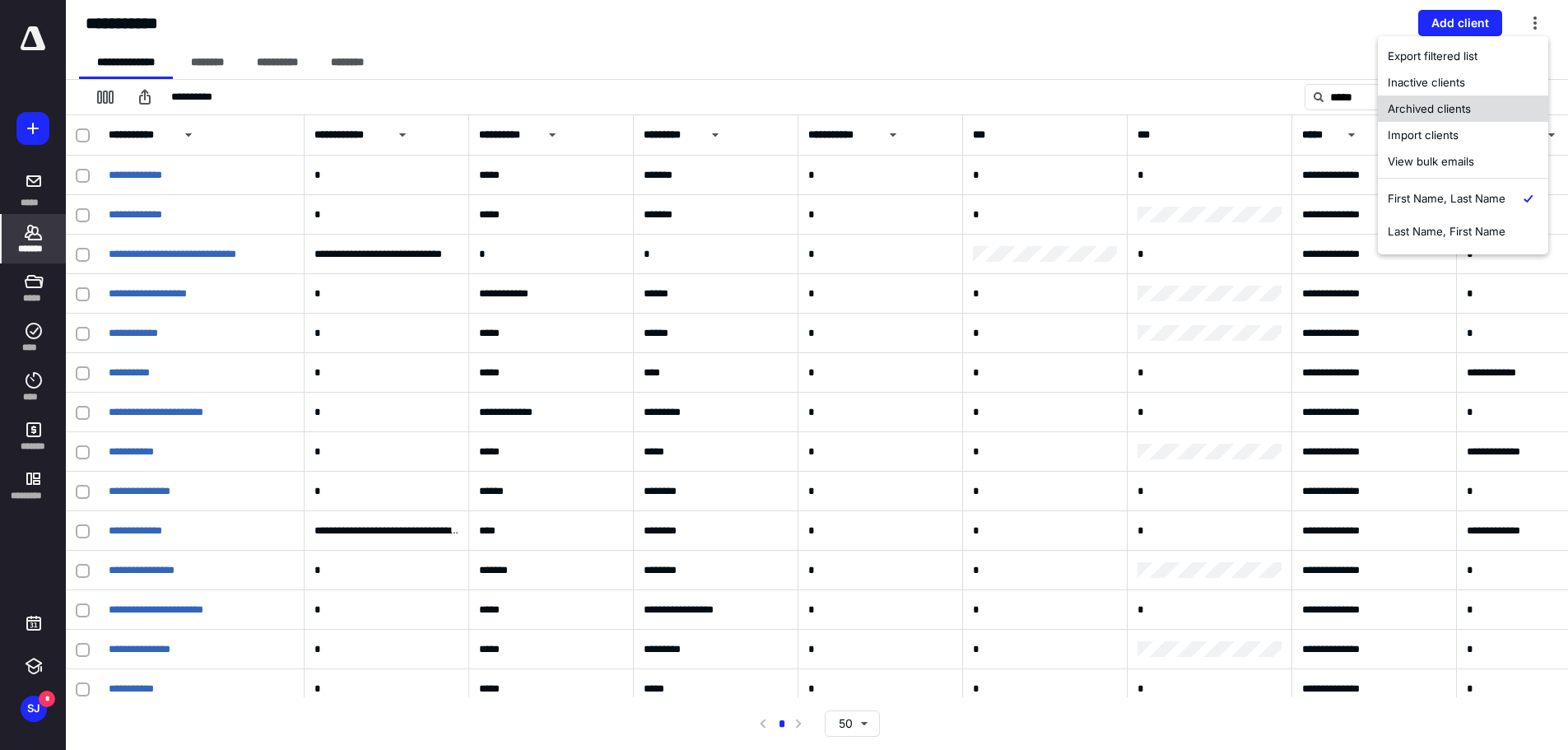 click on "Archived clients" at bounding box center [1463, 109] 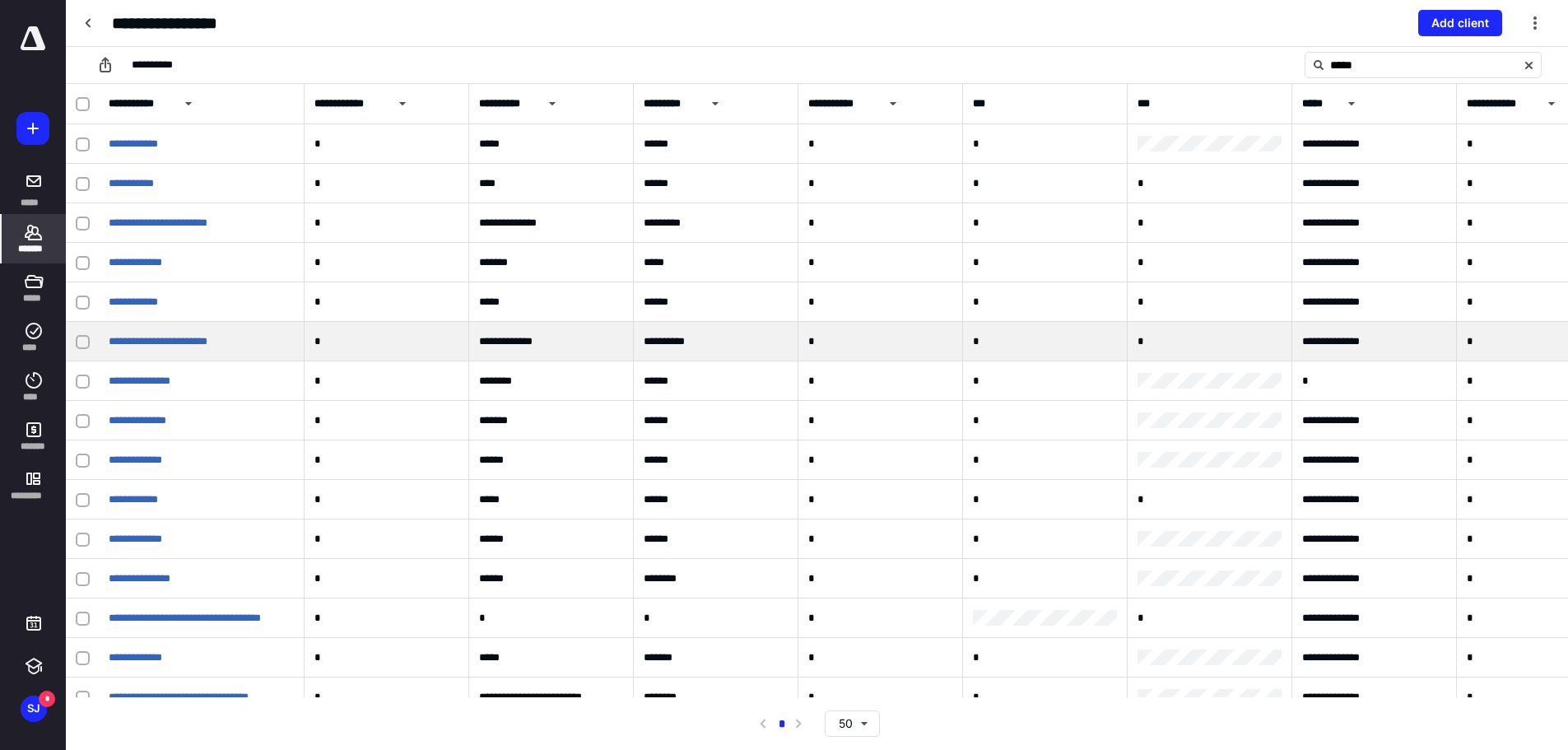 scroll, scrollTop: 111, scrollLeft: 0, axis: vertical 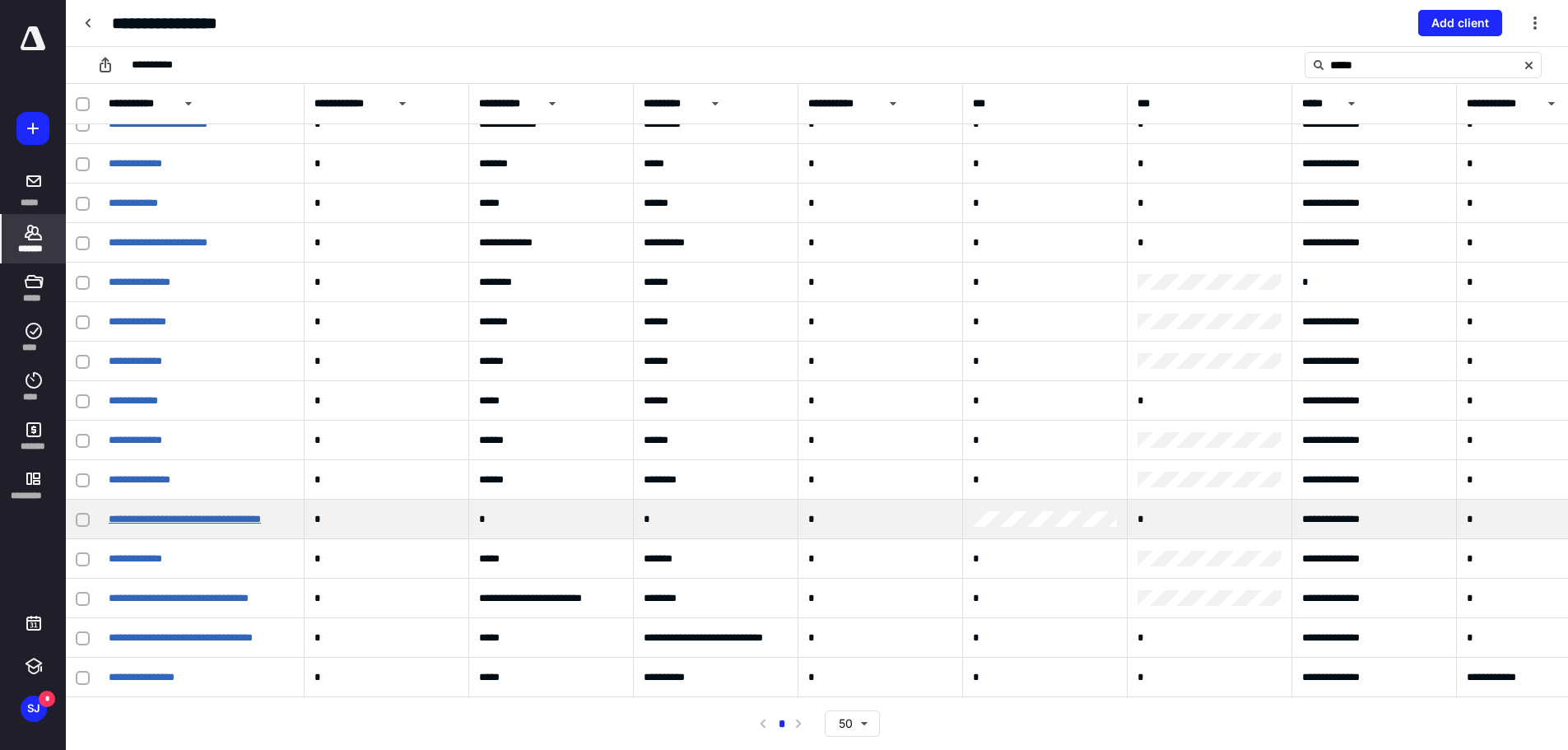 click on "**********" at bounding box center [184, 519] 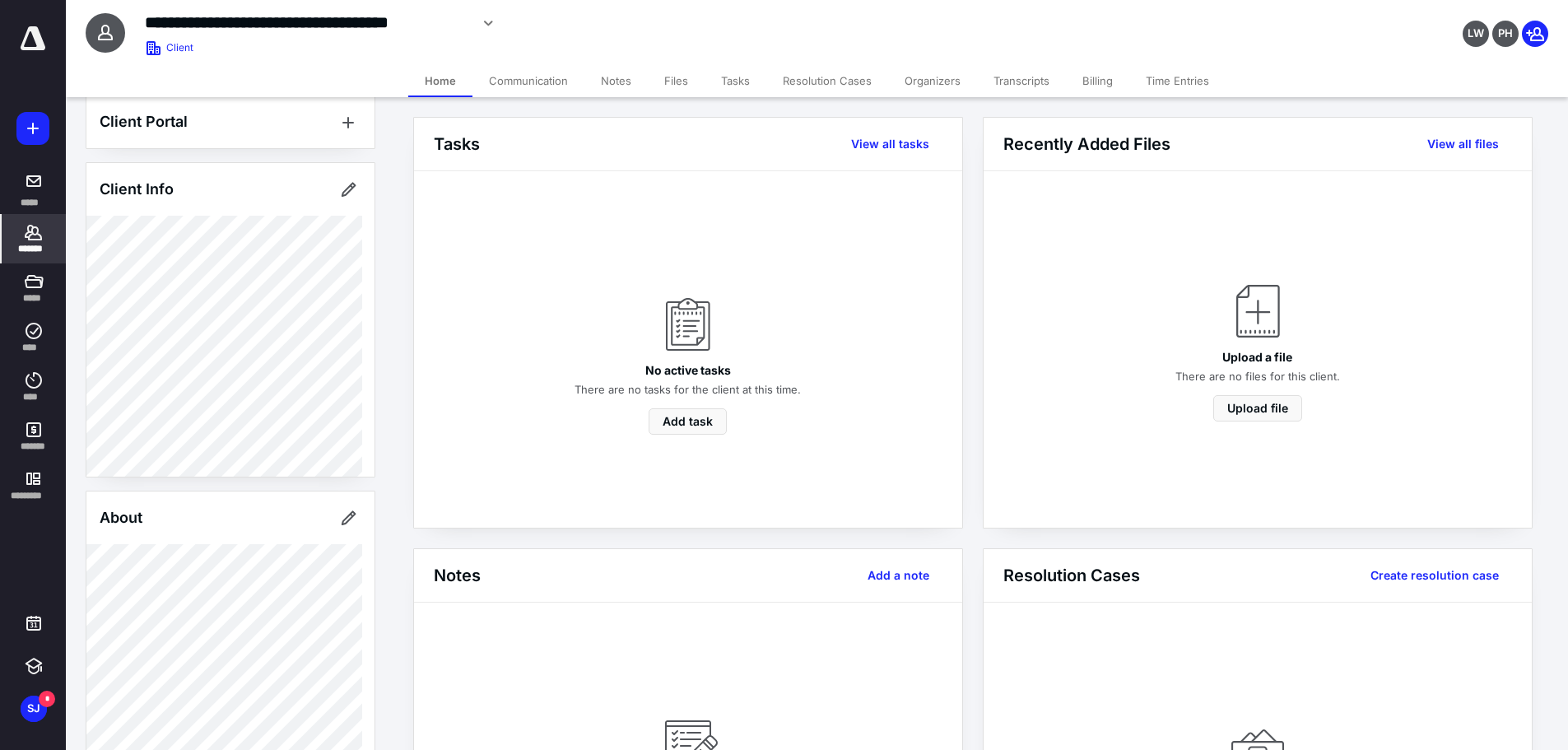 scroll, scrollTop: 0, scrollLeft: 0, axis: both 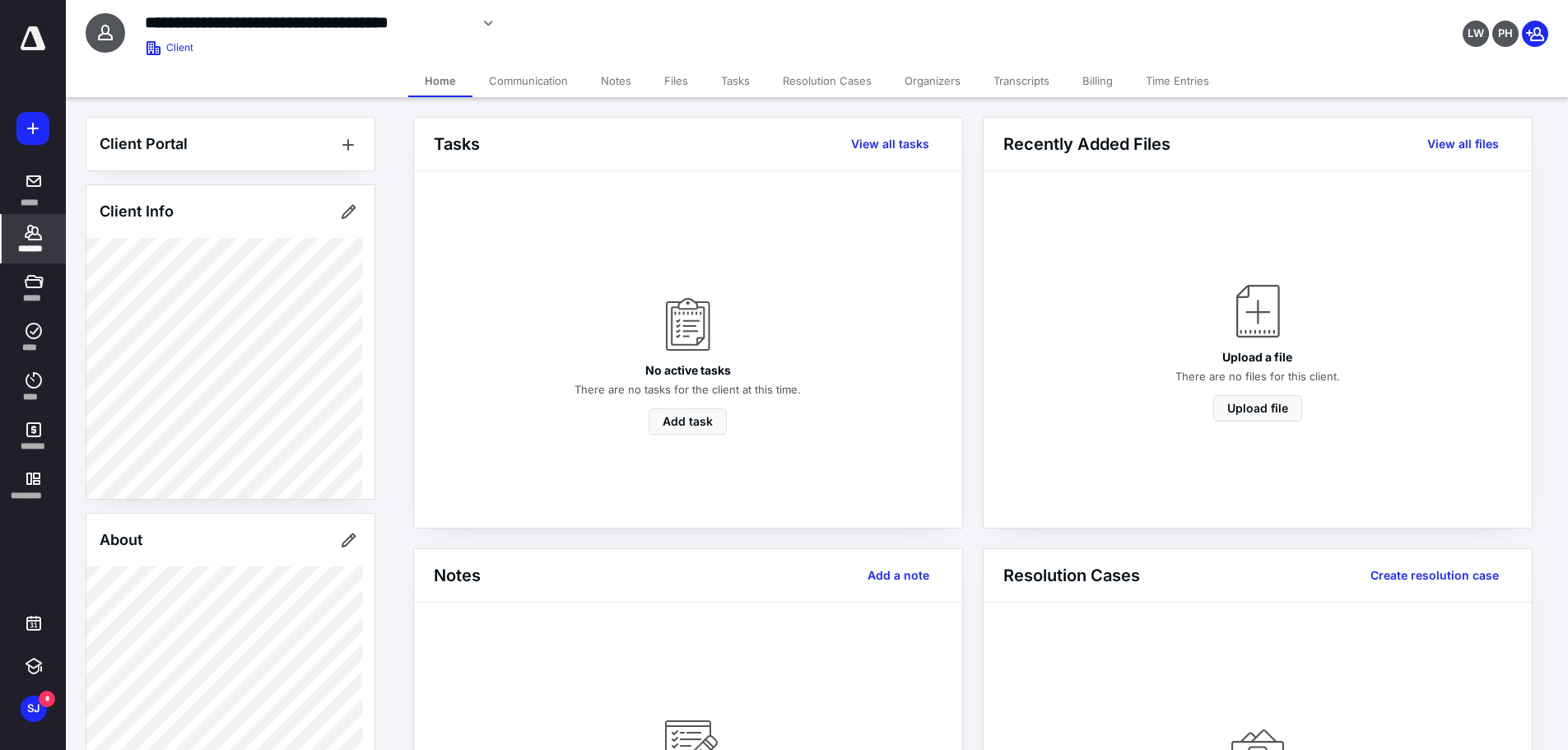 click on "*******" at bounding box center (34, 239) 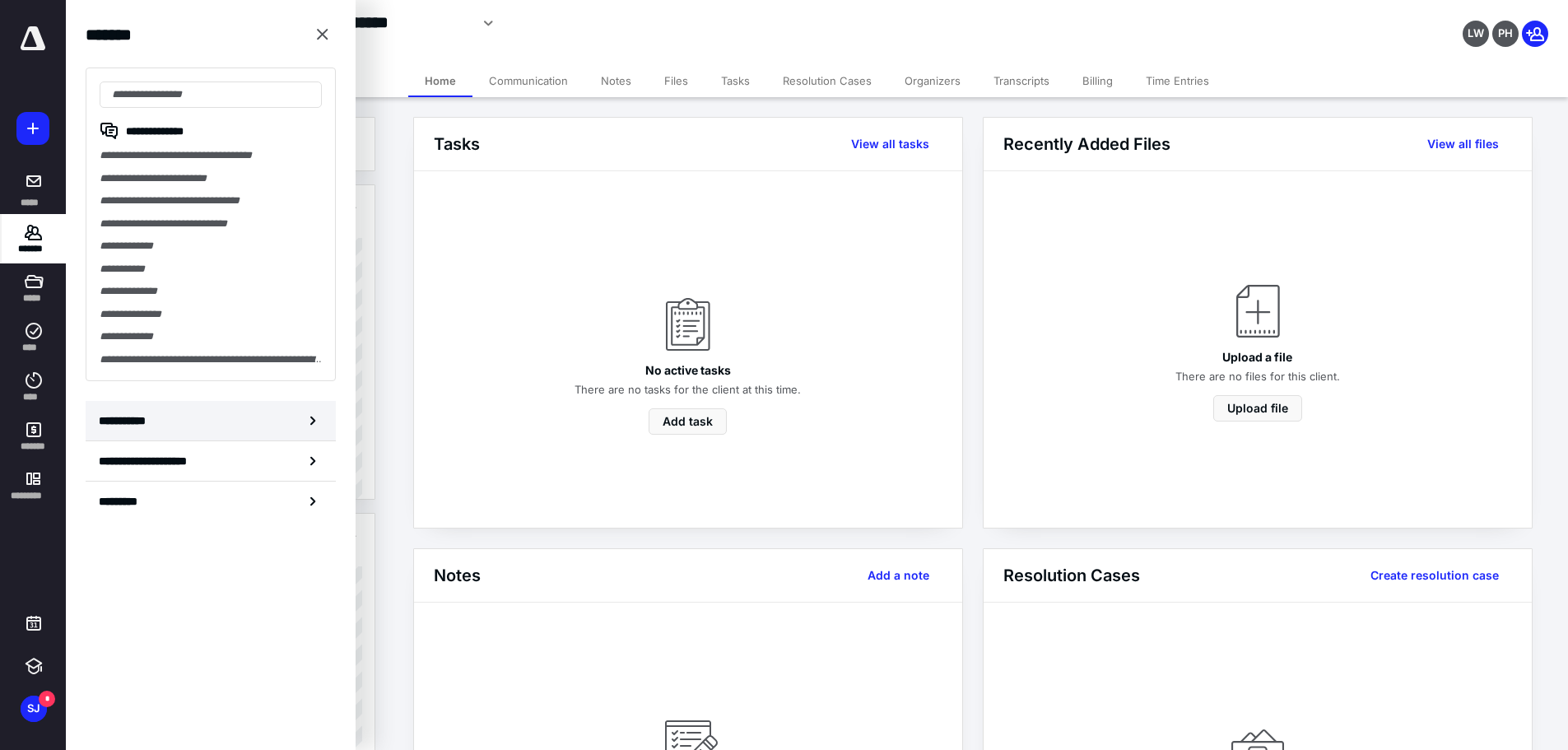 click on "**********" at bounding box center (211, 421) 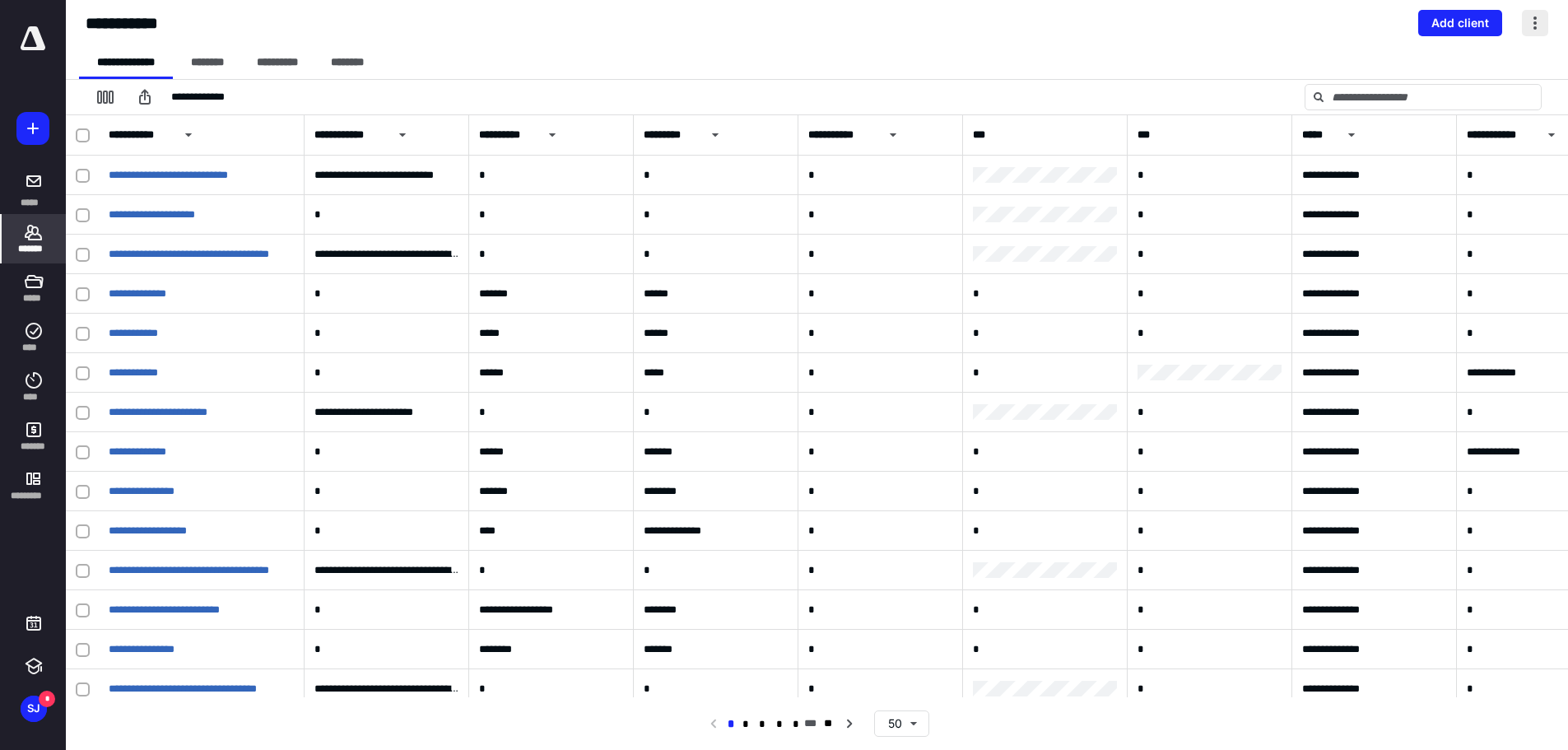 click at bounding box center (1535, 23) 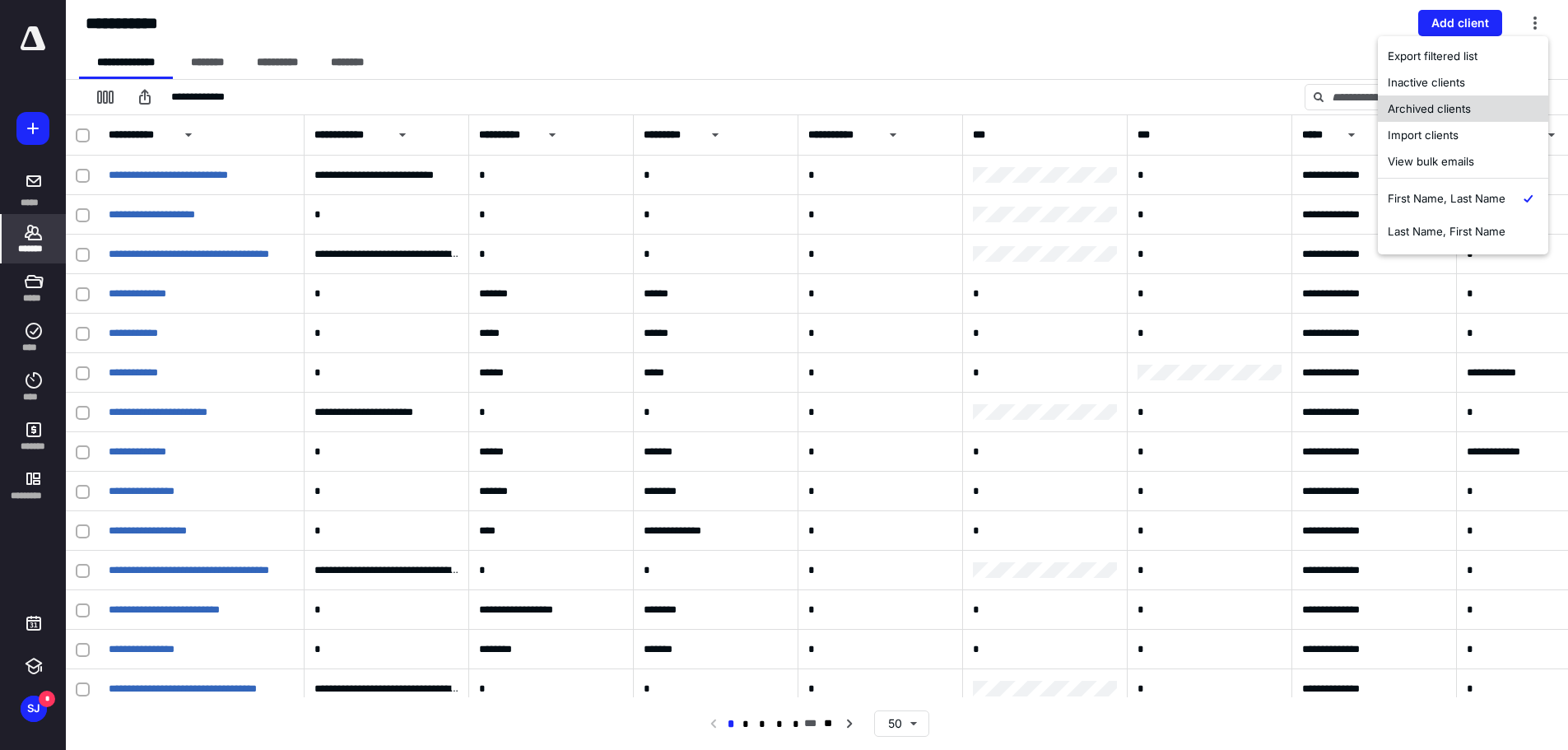 click on "Archived clients" at bounding box center (1463, 109) 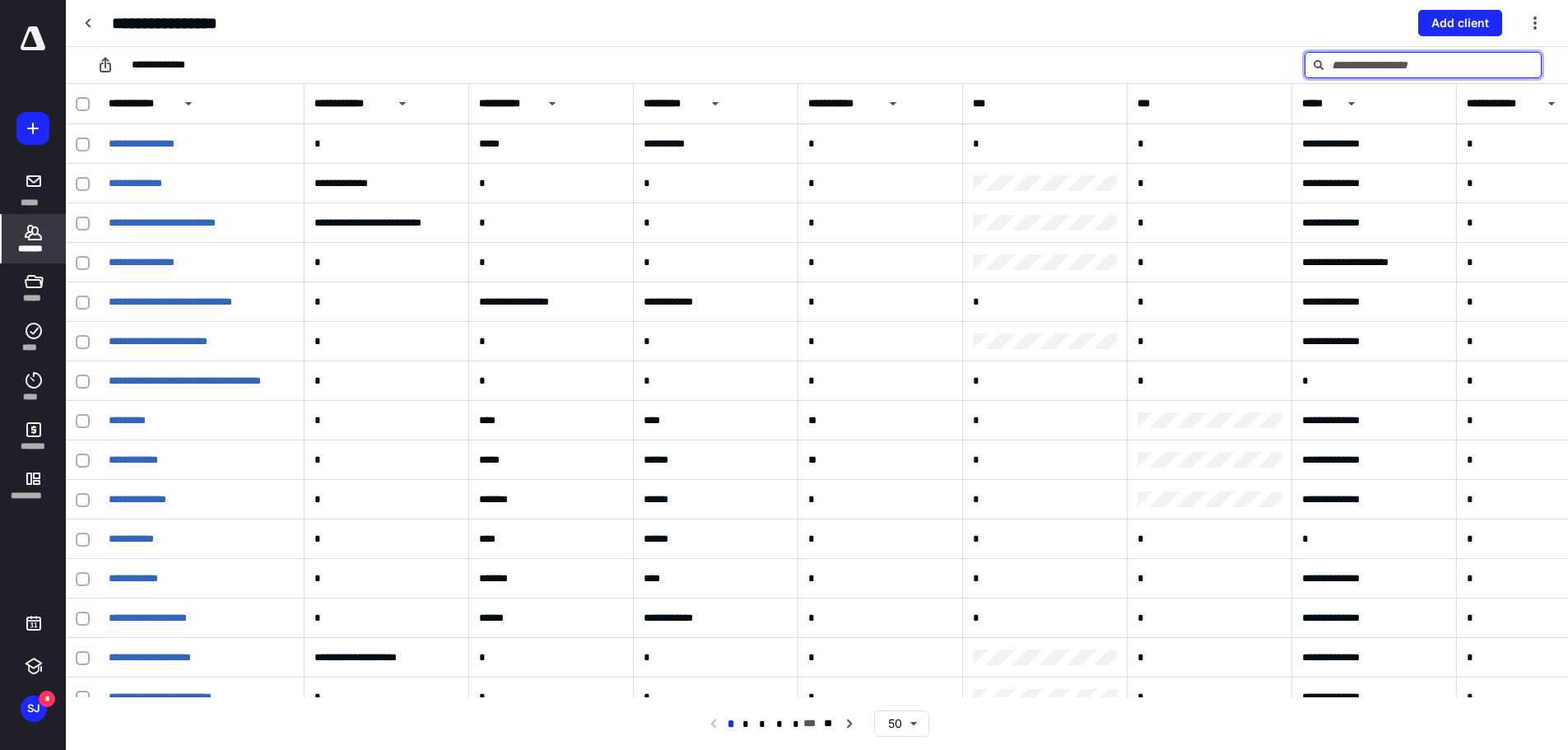 click at bounding box center (1423, 65) 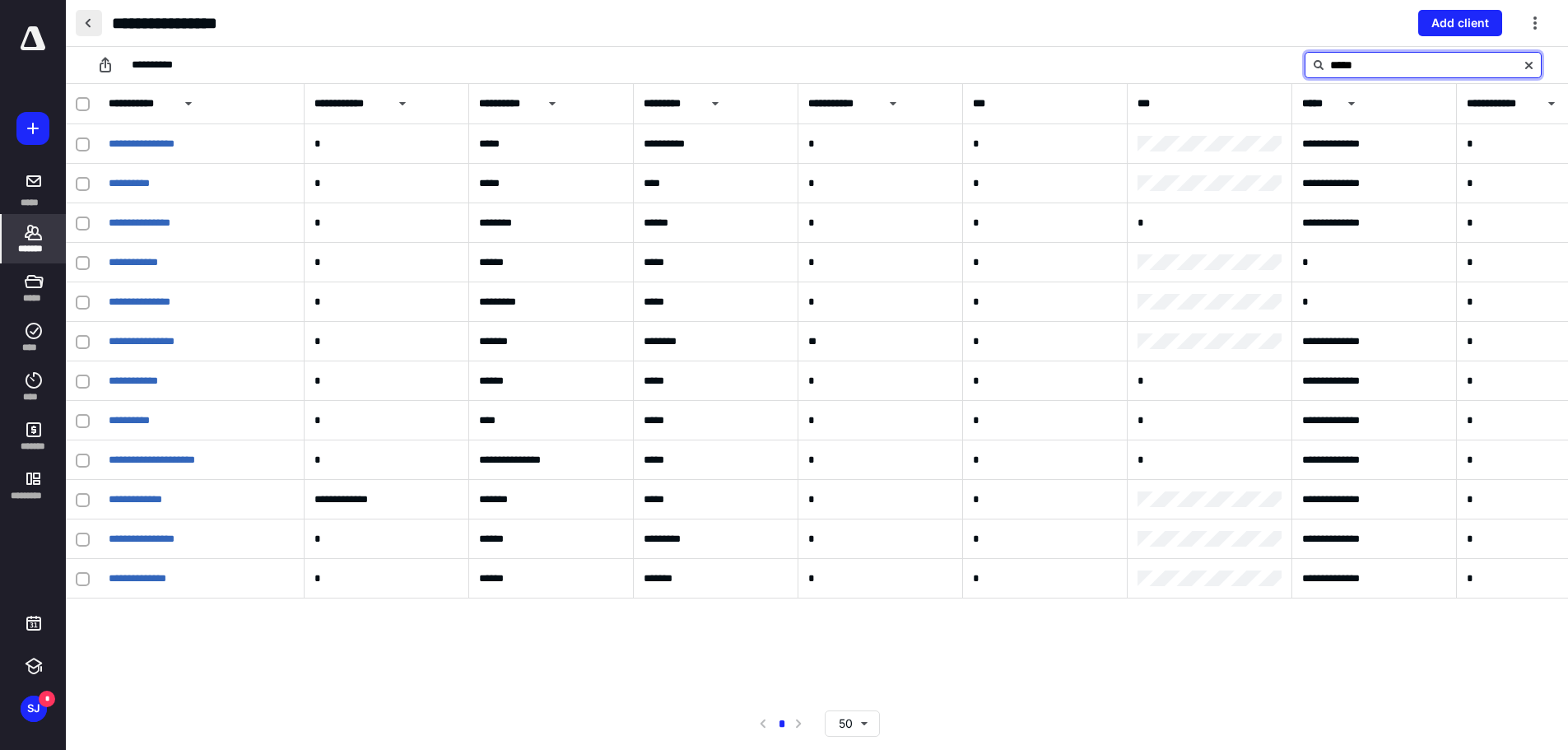 type on "*****" 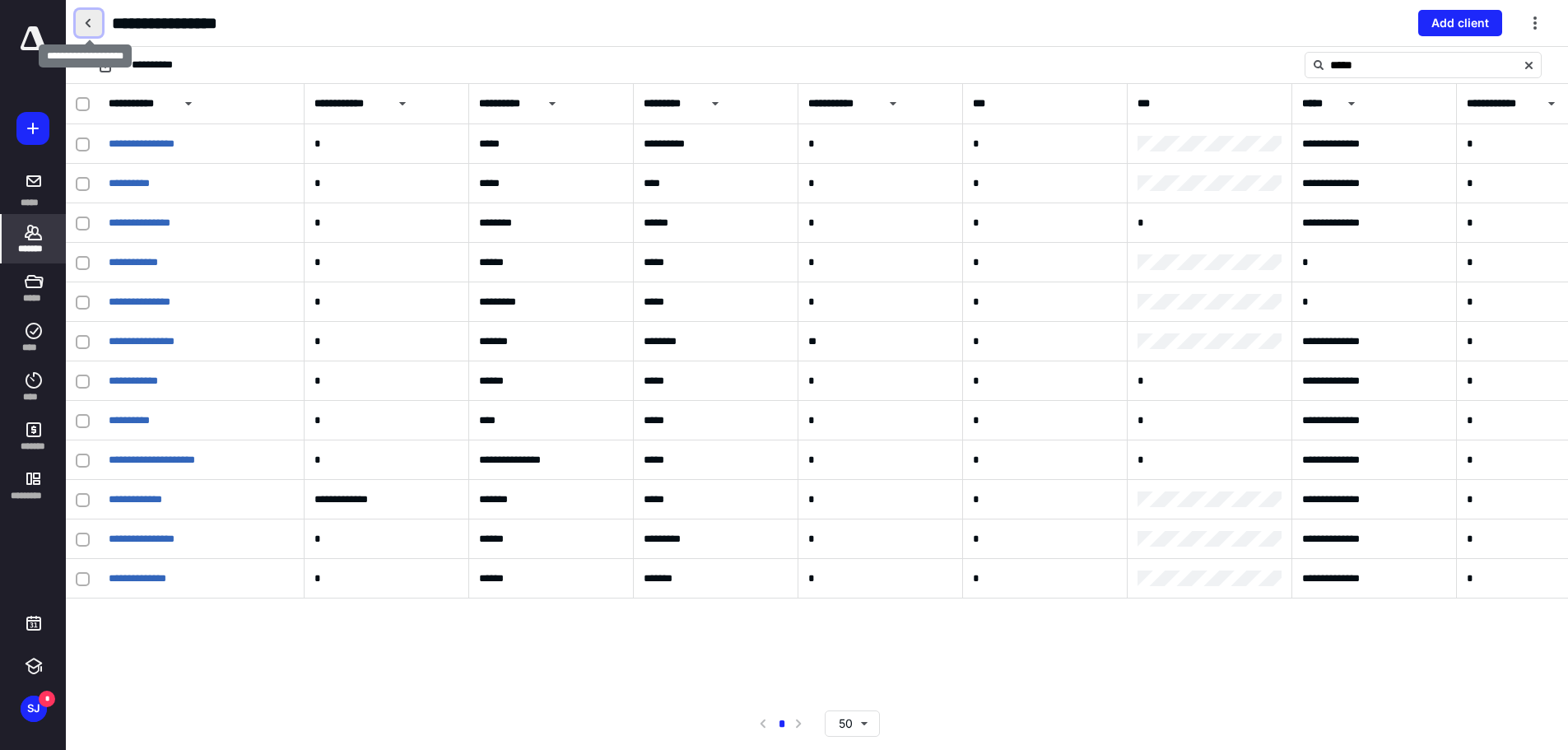 click at bounding box center [89, 23] 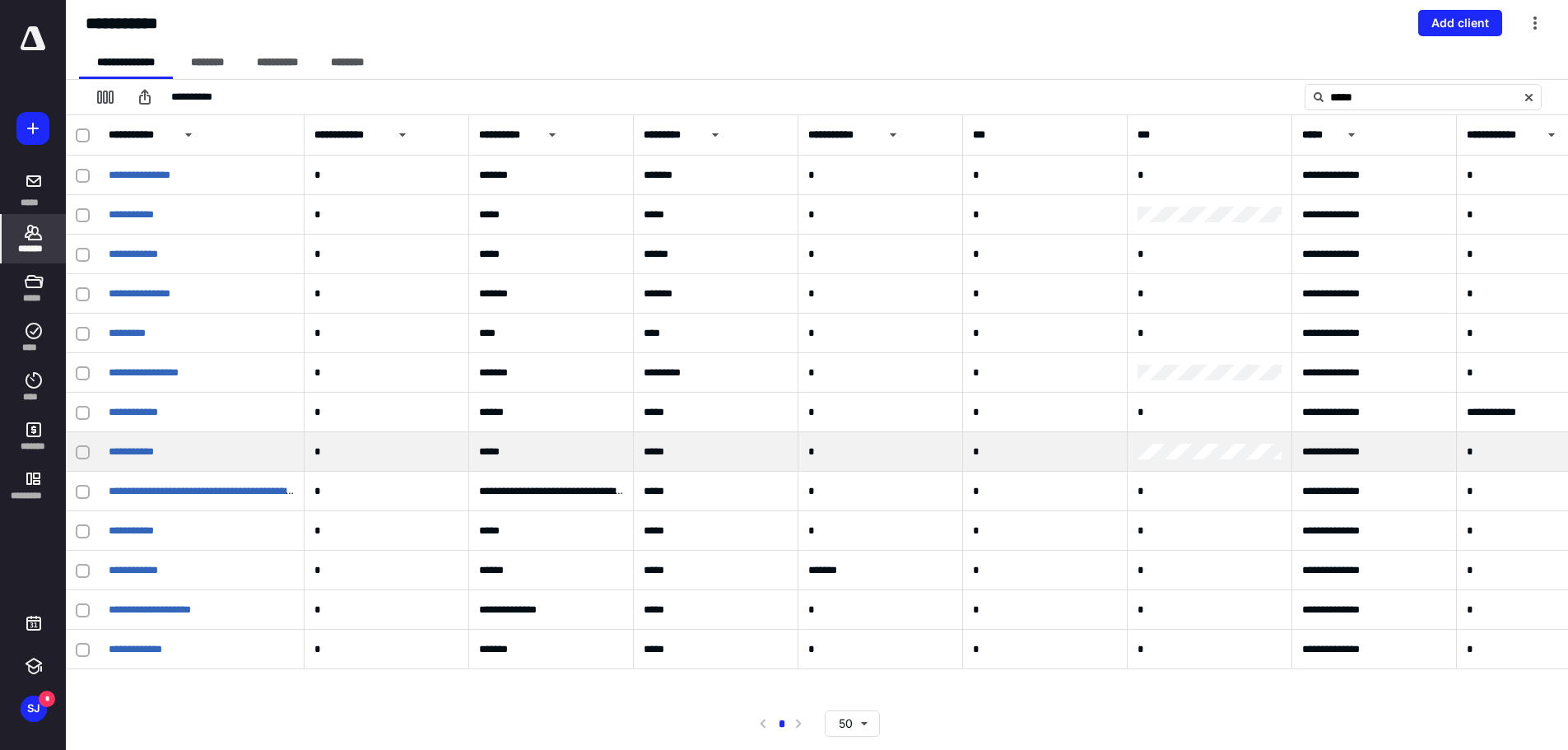 scroll, scrollTop: 16, scrollLeft: 0, axis: vertical 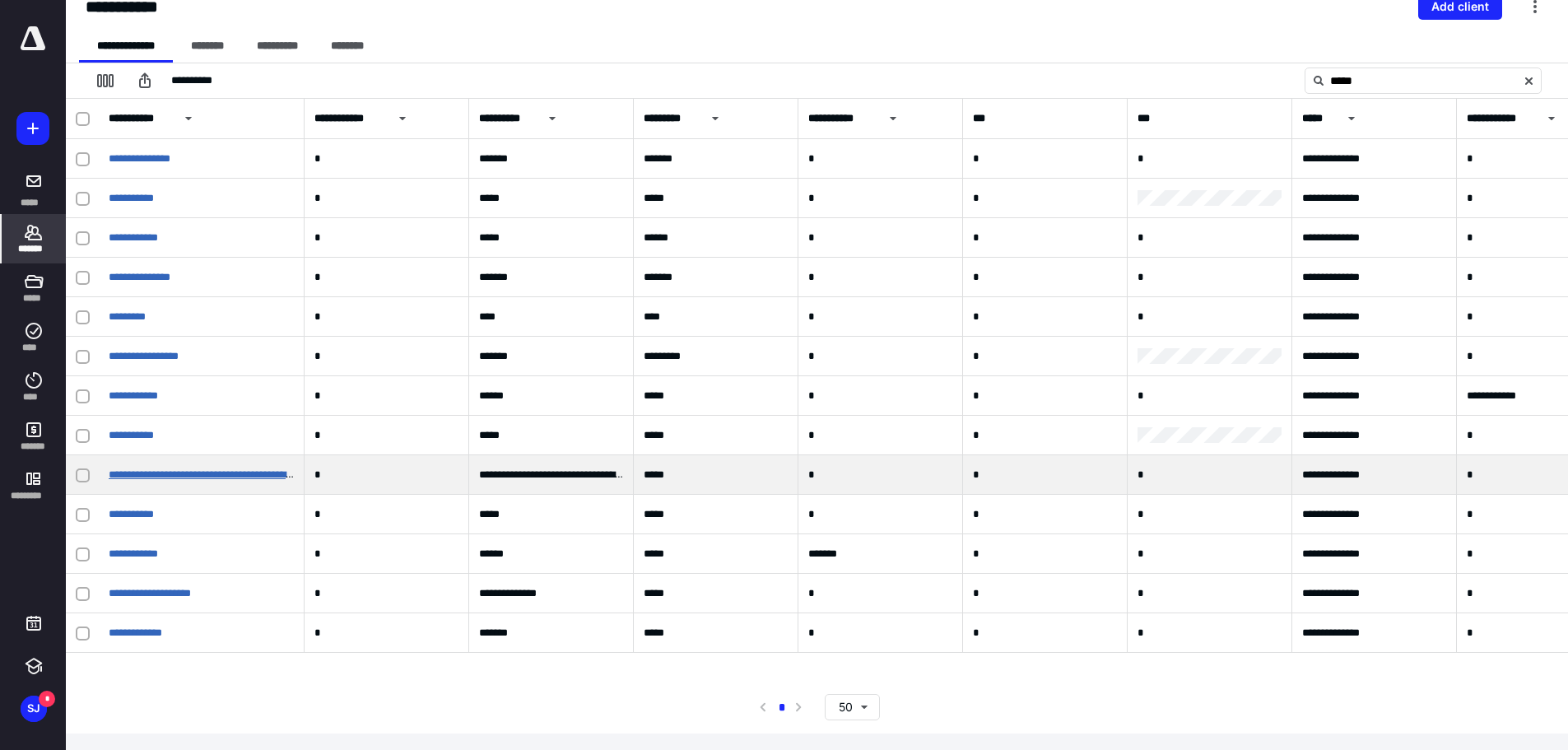 click on "**********" at bounding box center [207, 474] 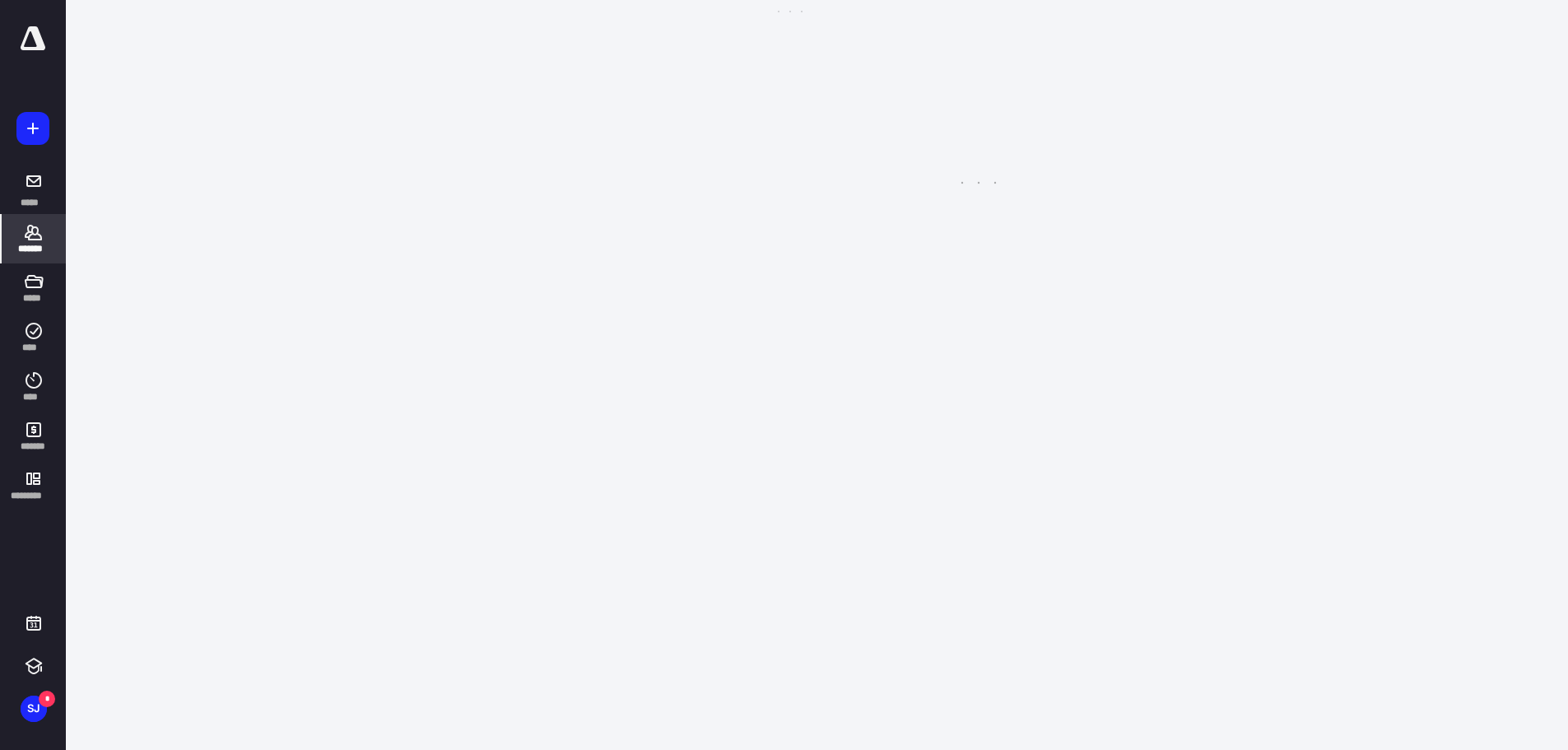 scroll, scrollTop: 0, scrollLeft: 0, axis: both 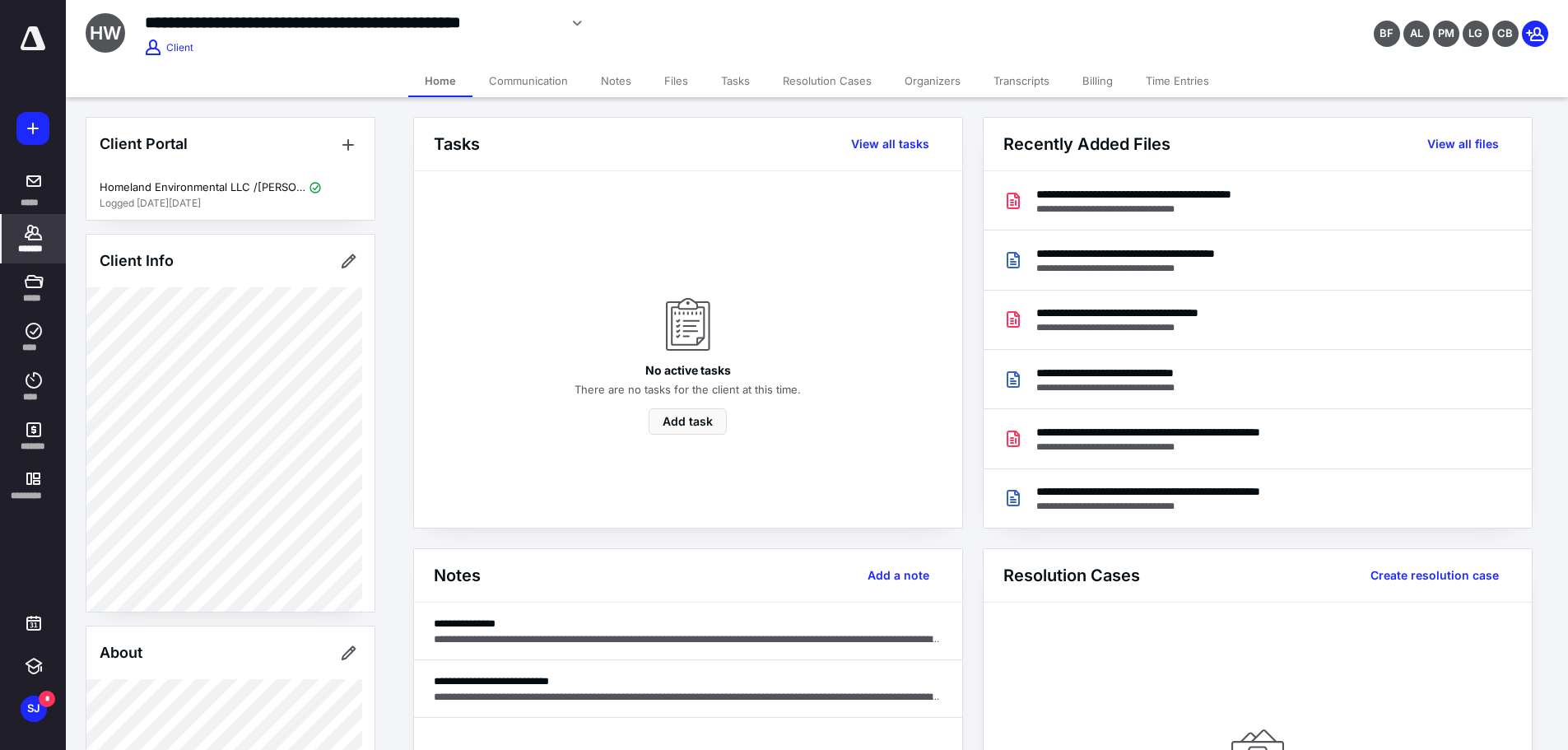 click 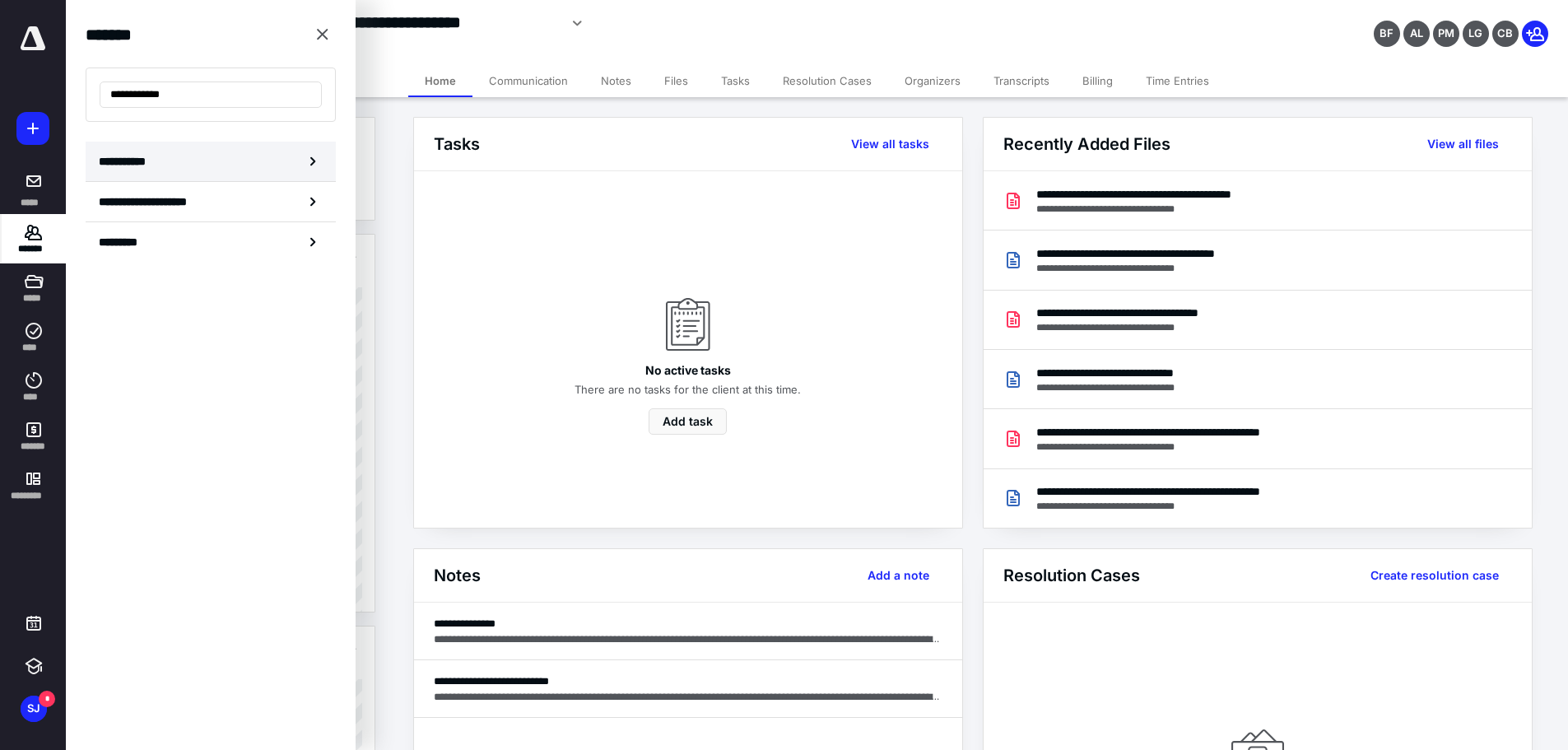 type on "**********" 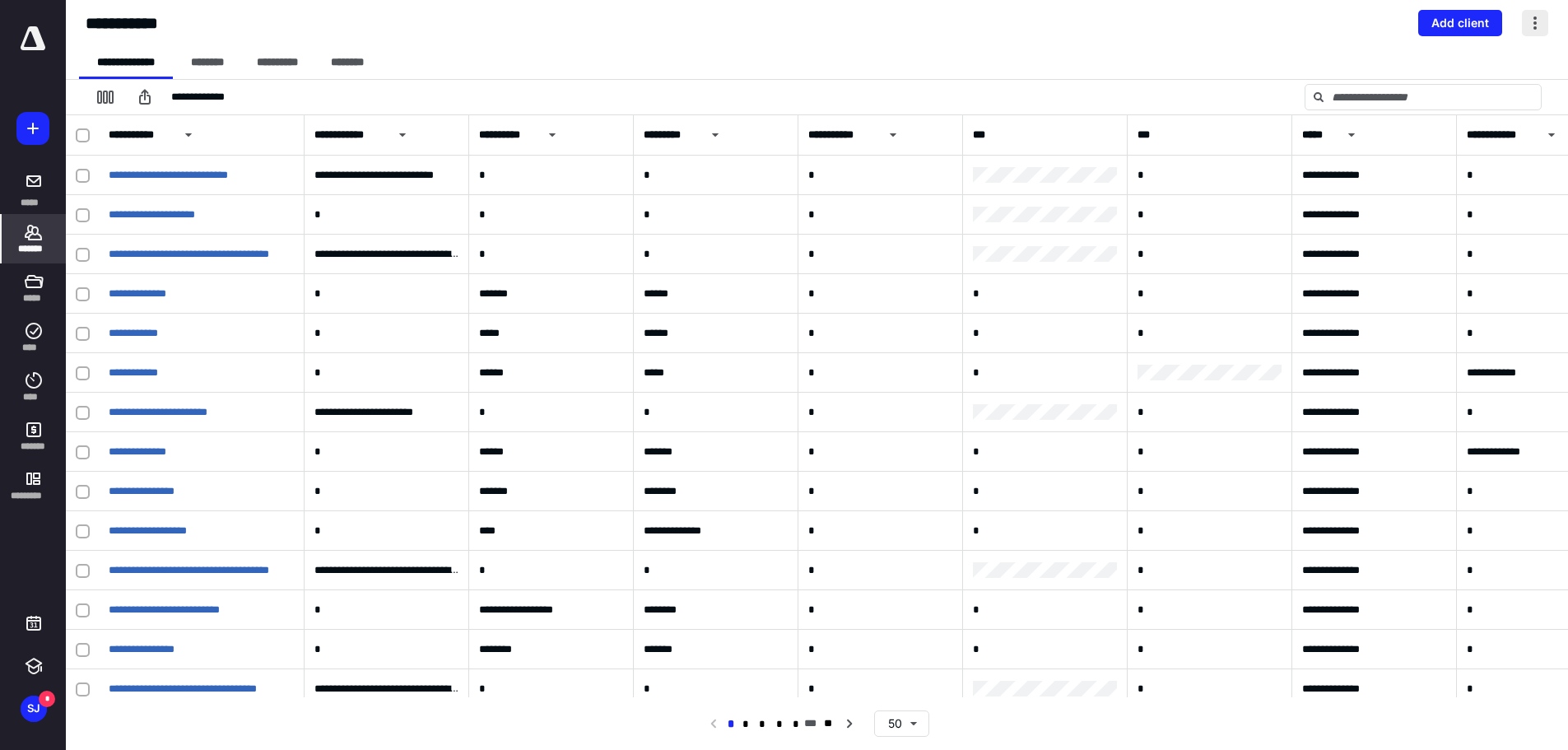 click at bounding box center (1535, 23) 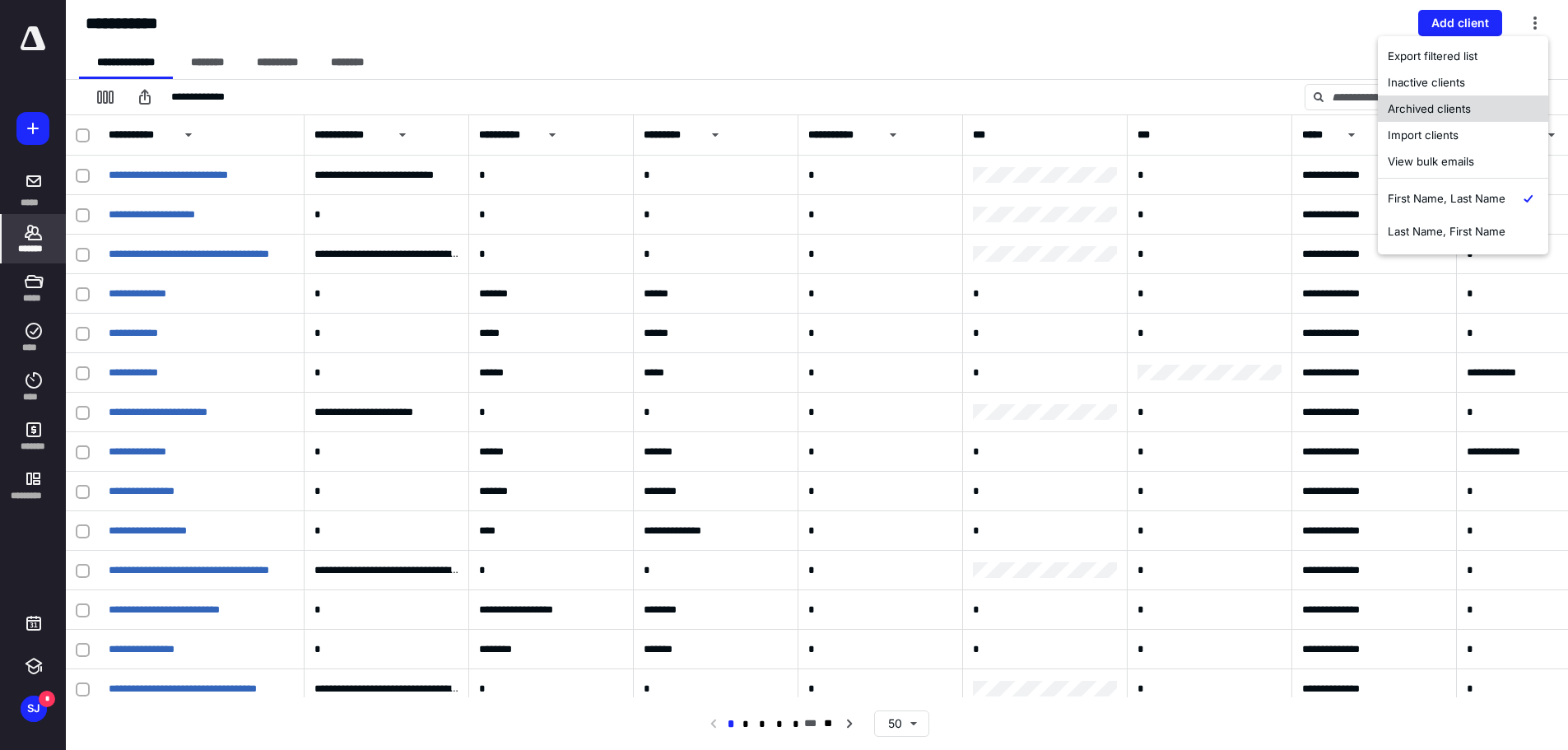 click on "Archived clients" at bounding box center [1463, 109] 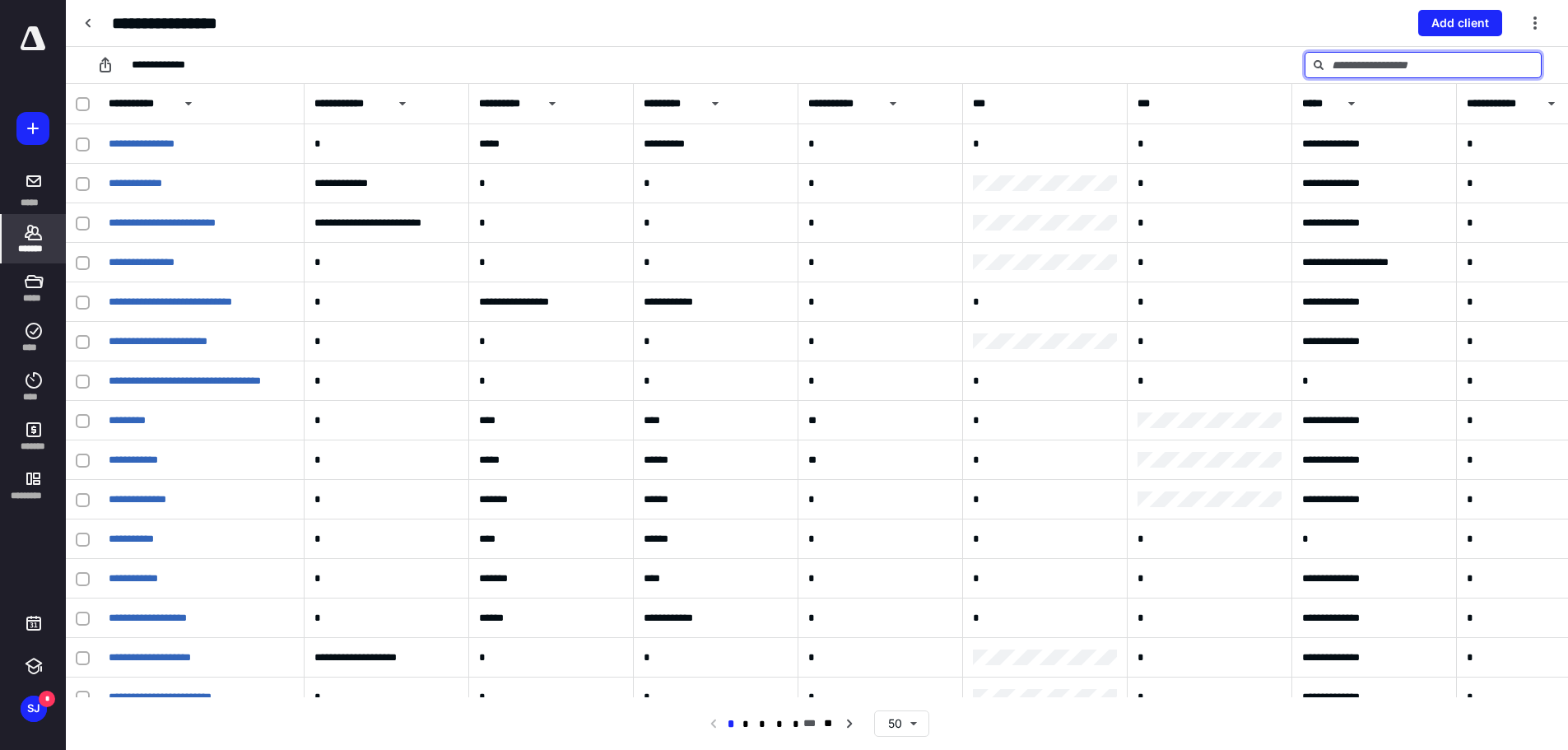click at bounding box center [1423, 65] 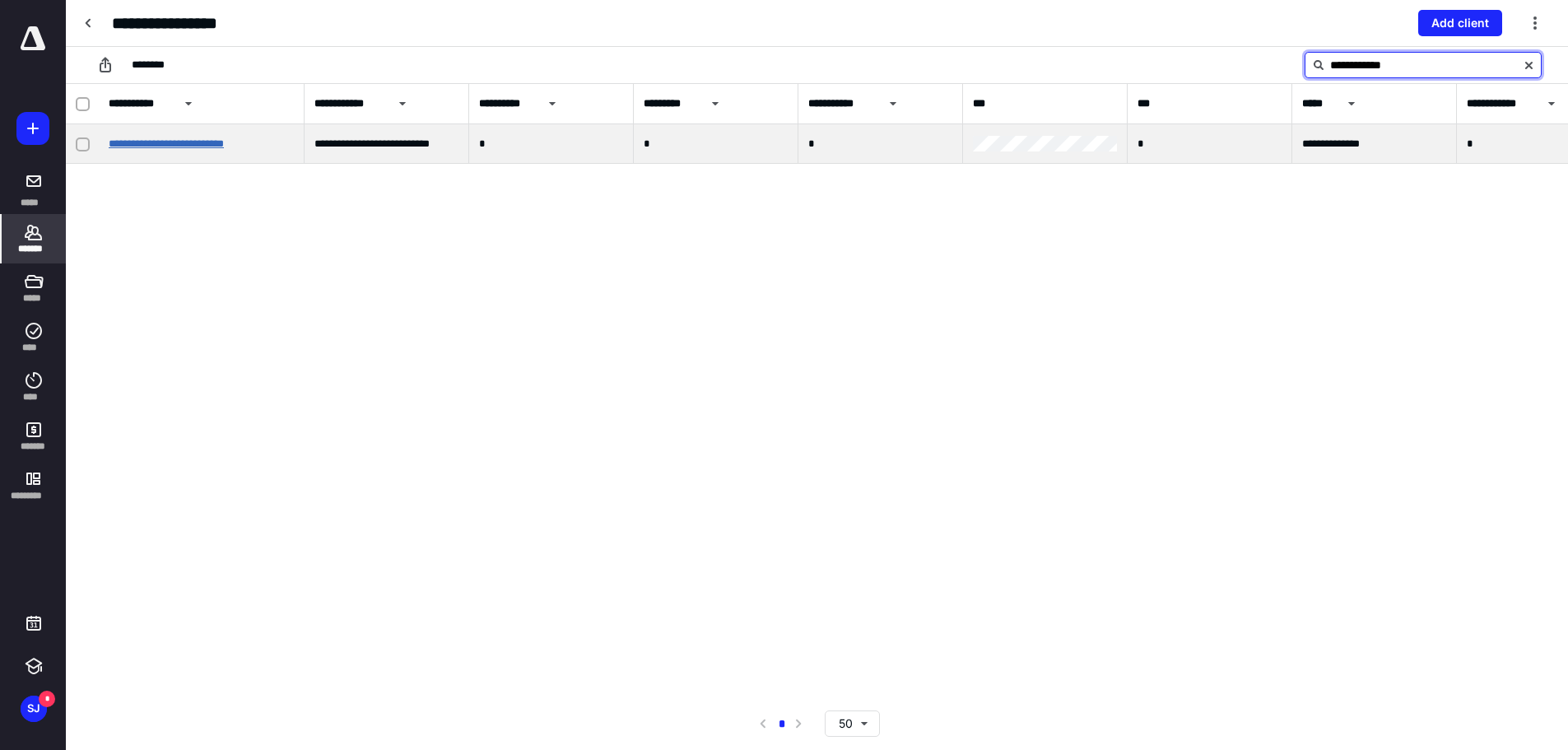type on "**********" 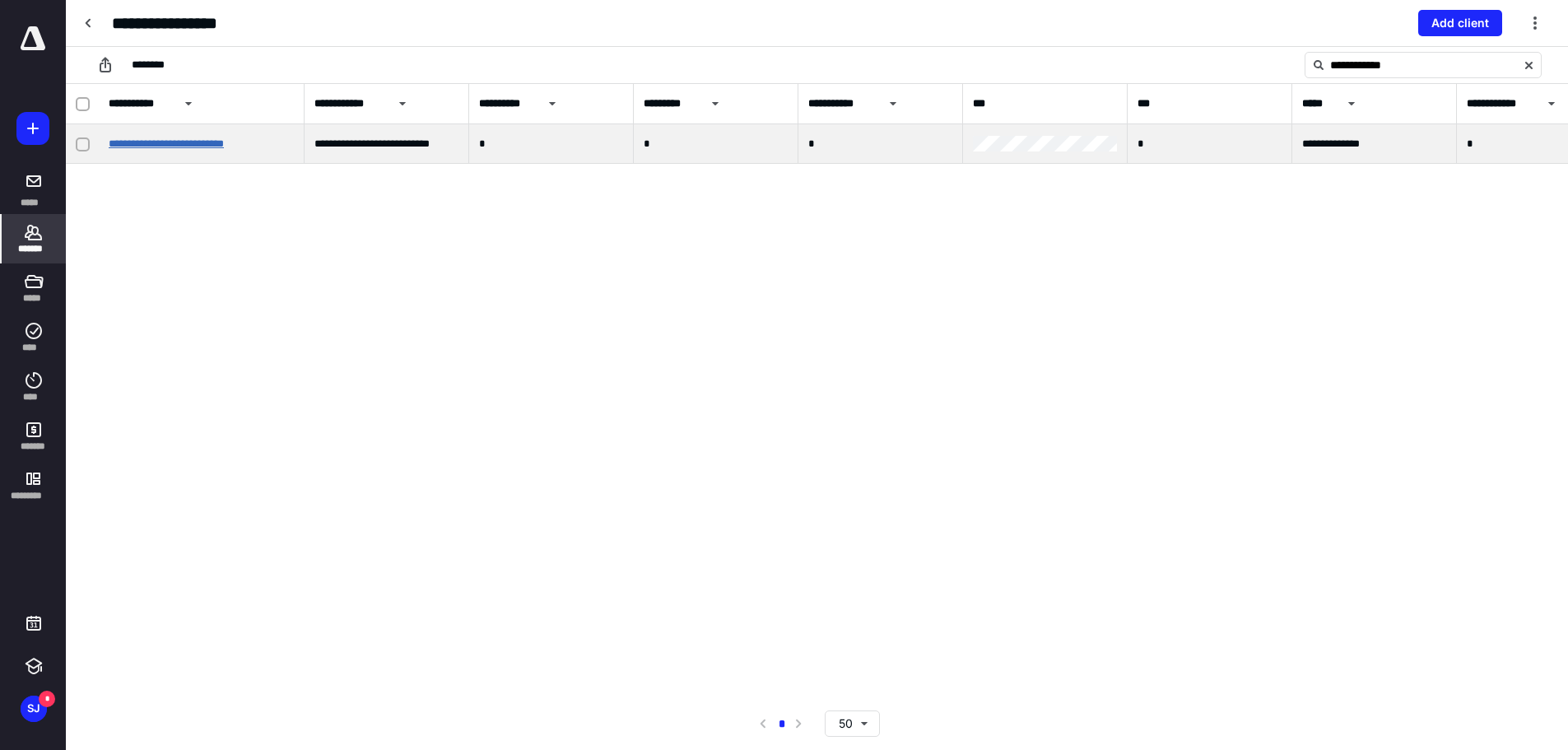 click on "**********" at bounding box center (166, 143) 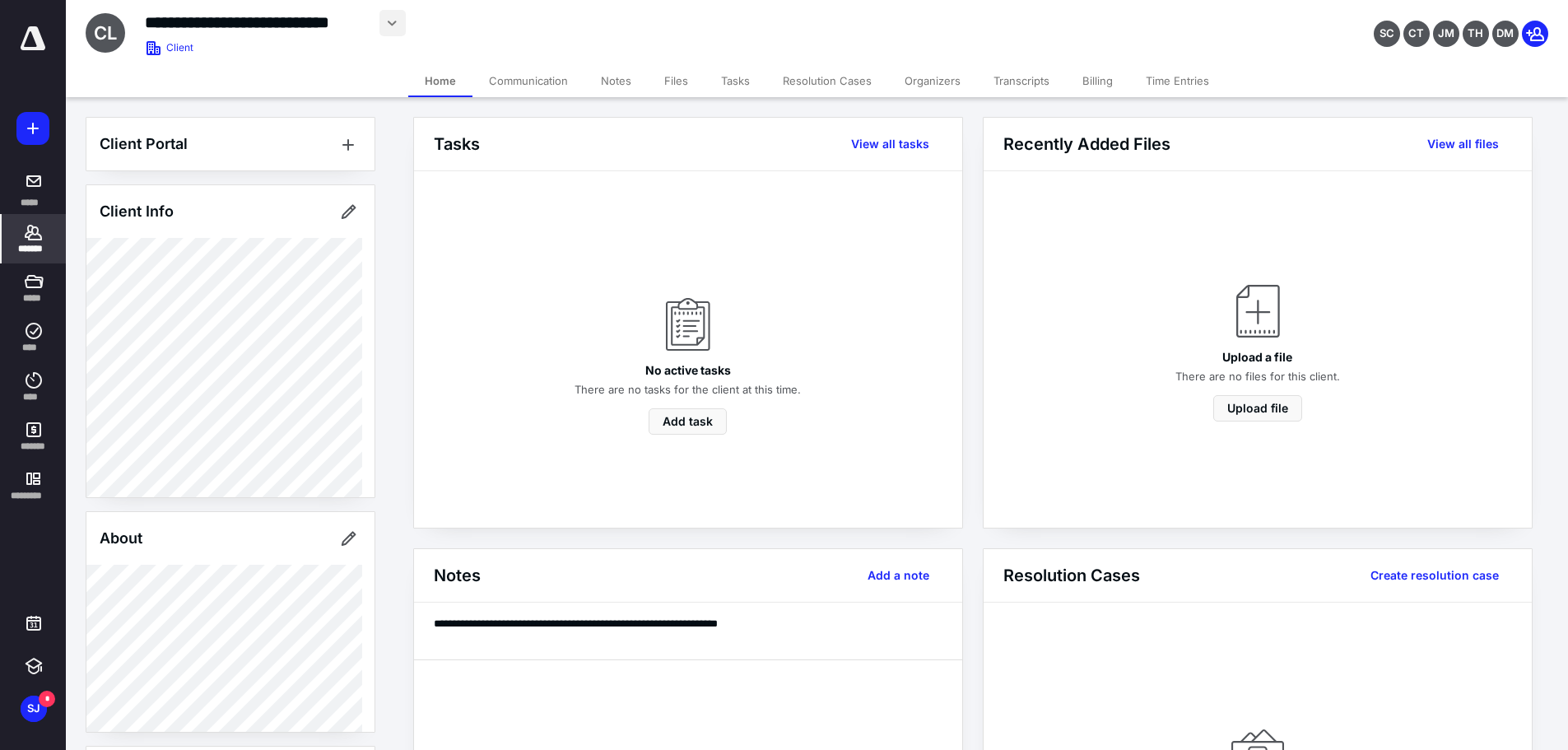 click at bounding box center [393, 23] 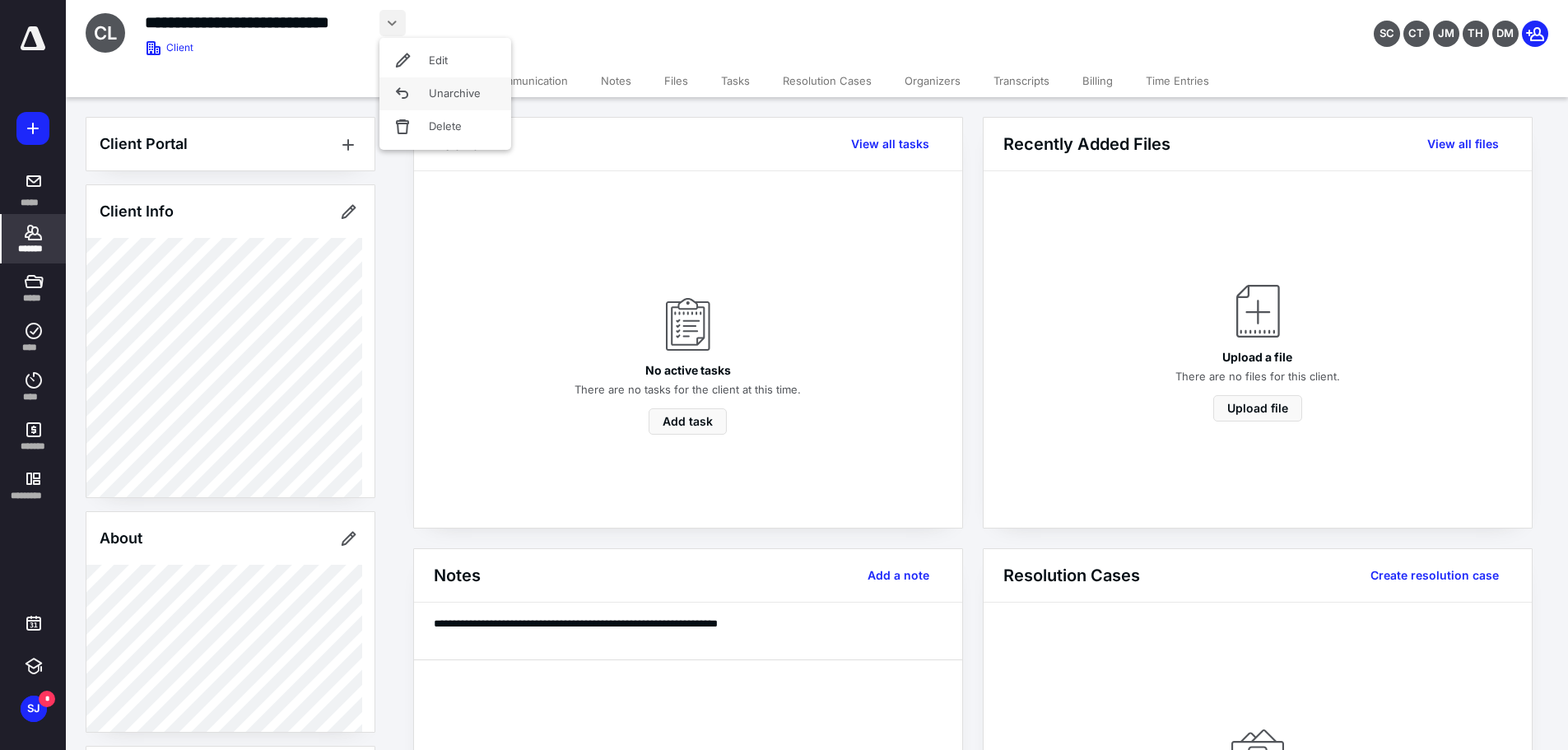 click on "Unarchive" at bounding box center [445, 94] 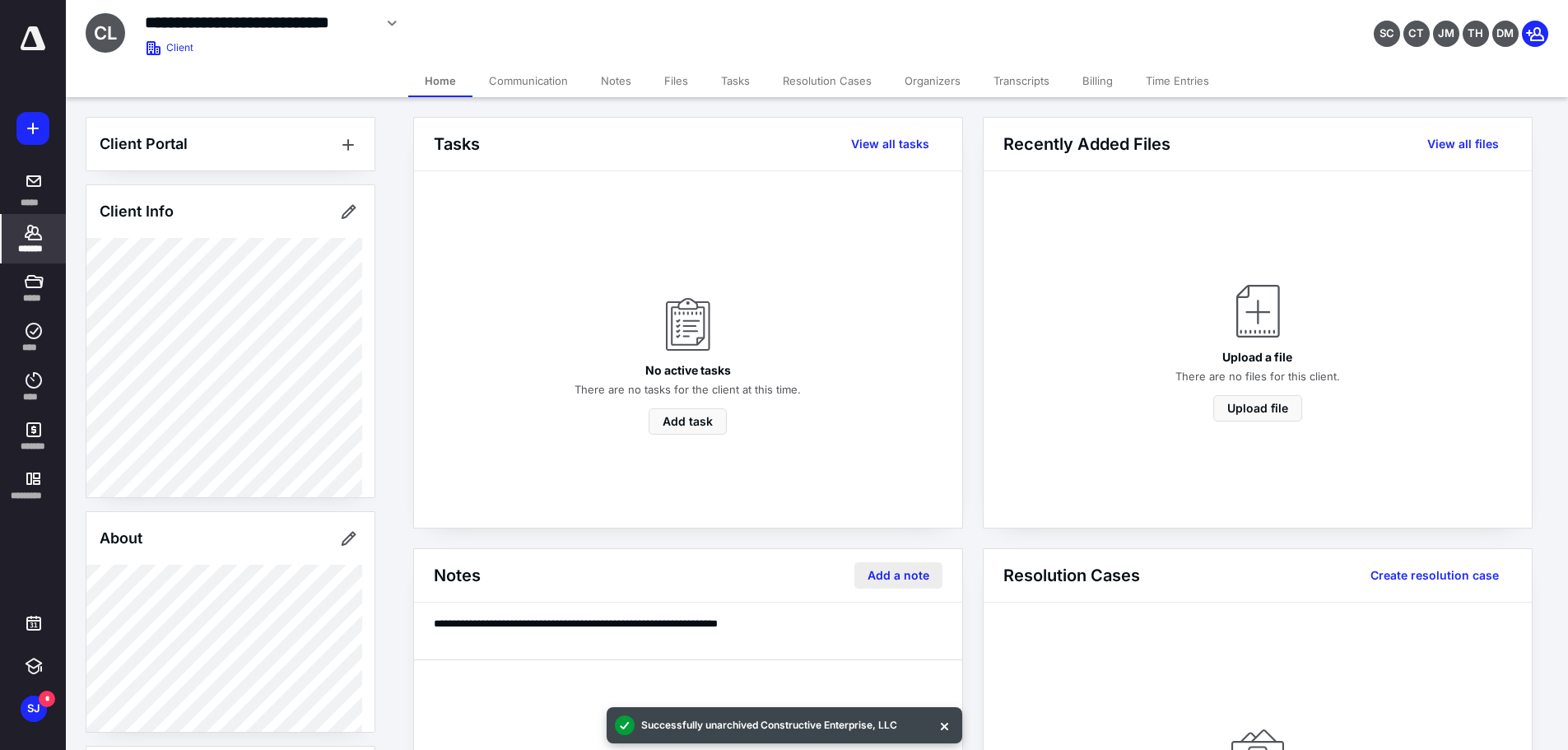 click on "Add a note" at bounding box center [898, 575] 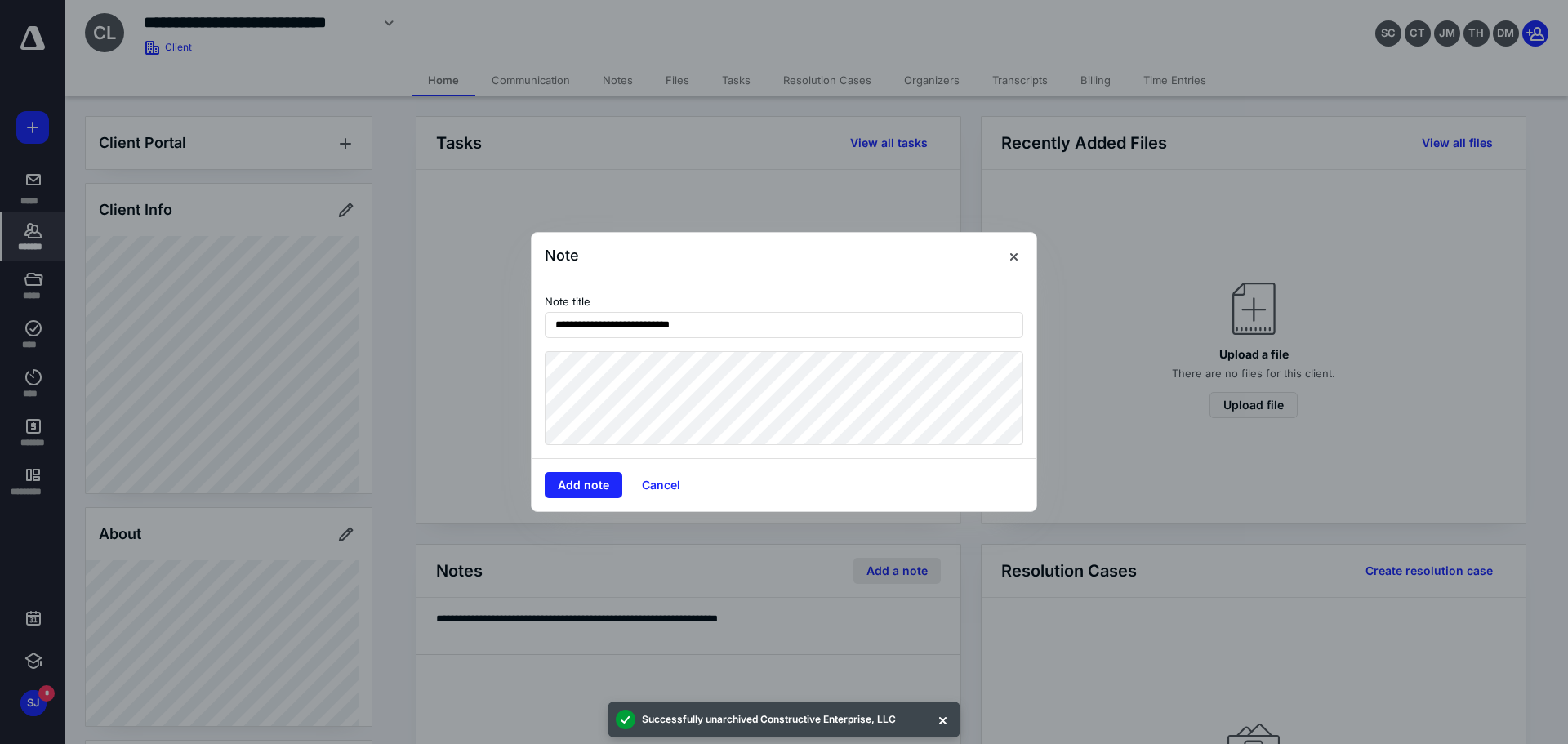 type on "**********" 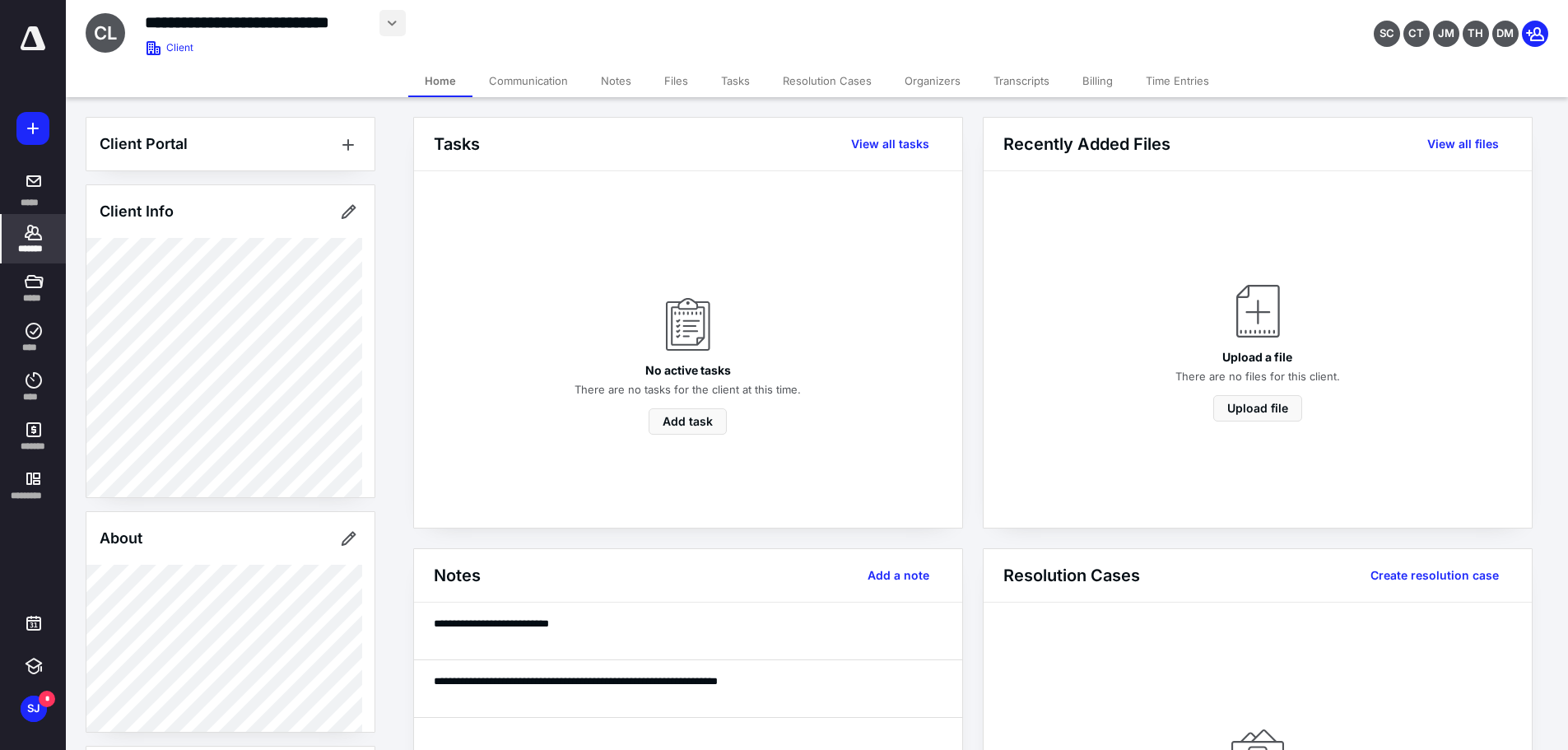 click at bounding box center (393, 23) 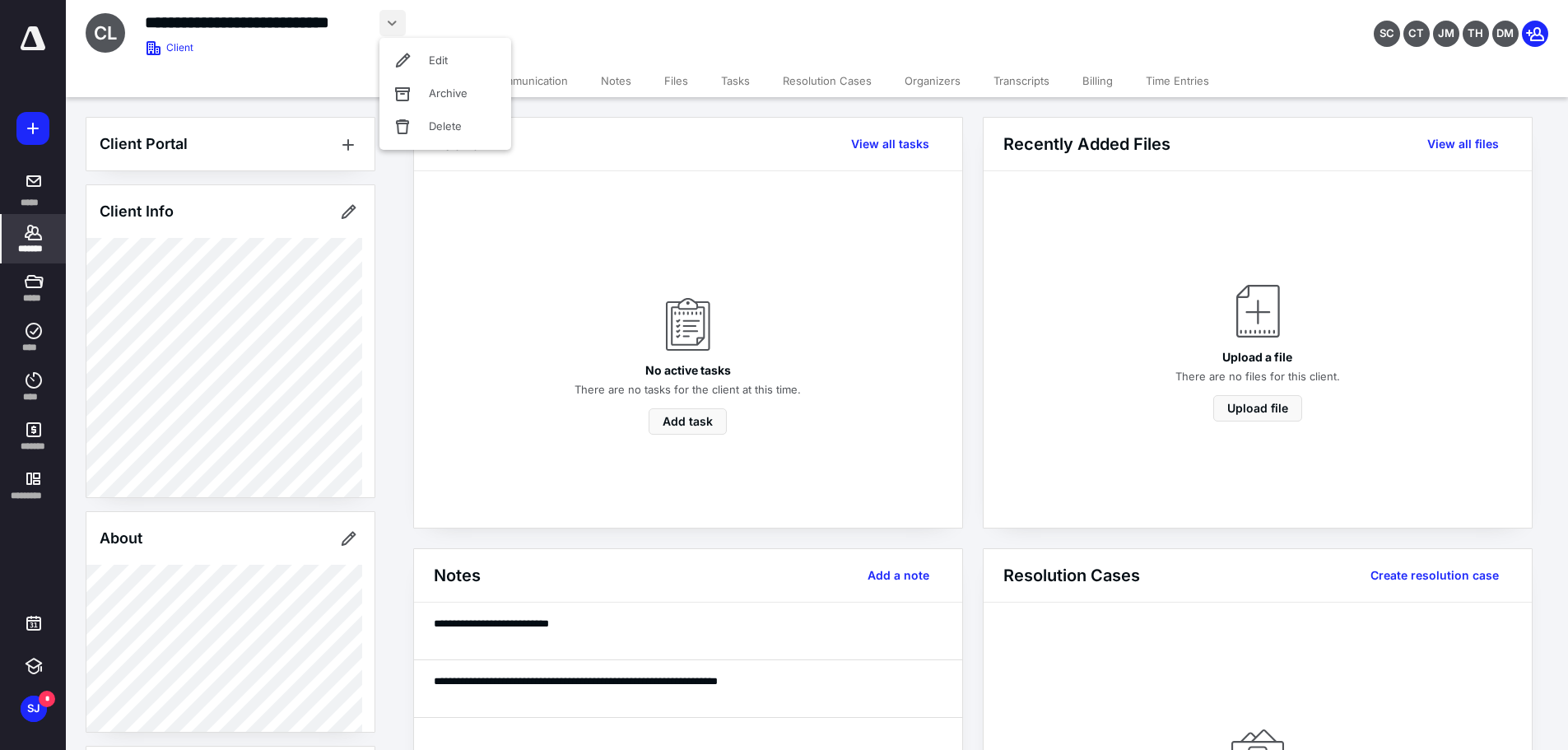 click on "**********" at bounding box center [570, 21] 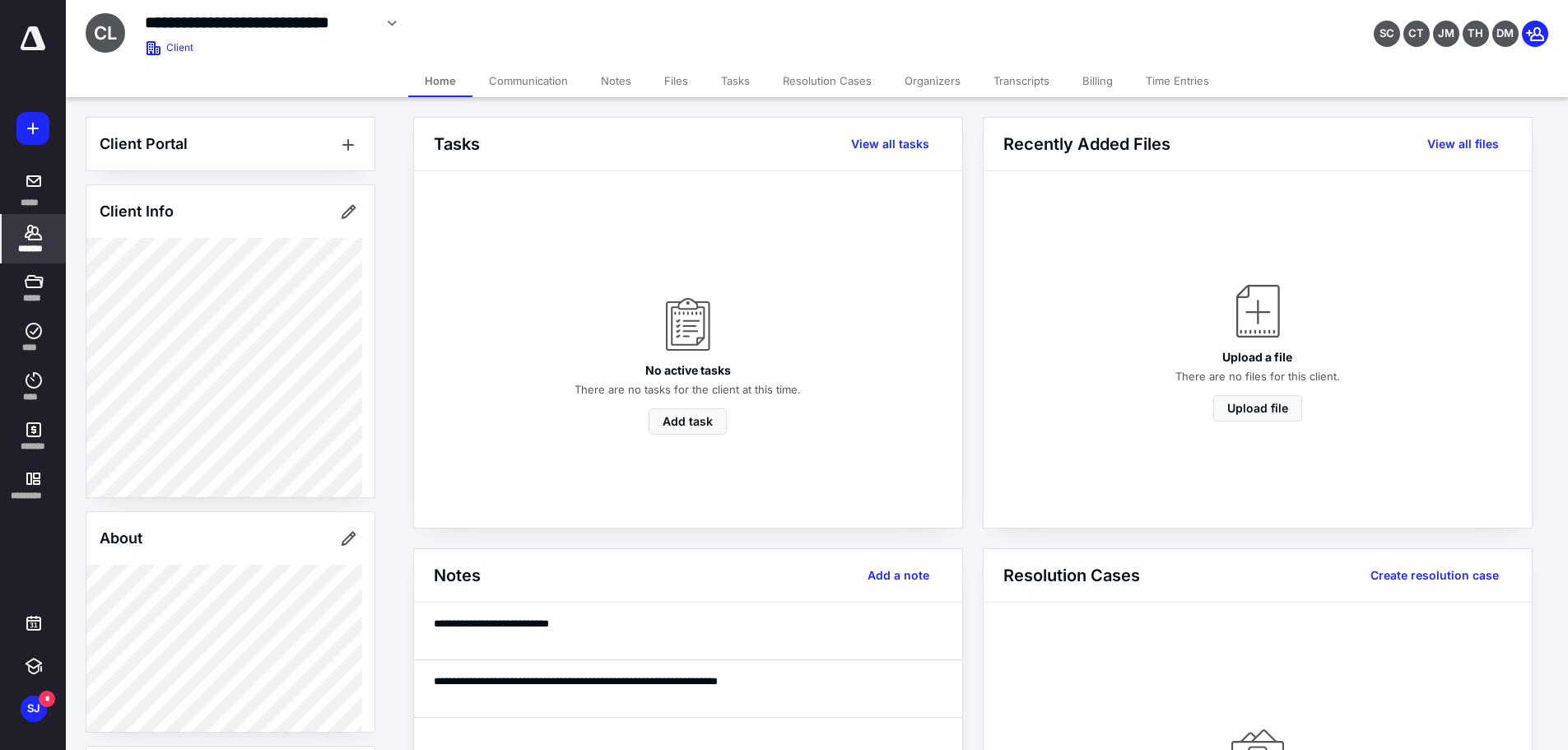 click on "*******" at bounding box center [34, 249] 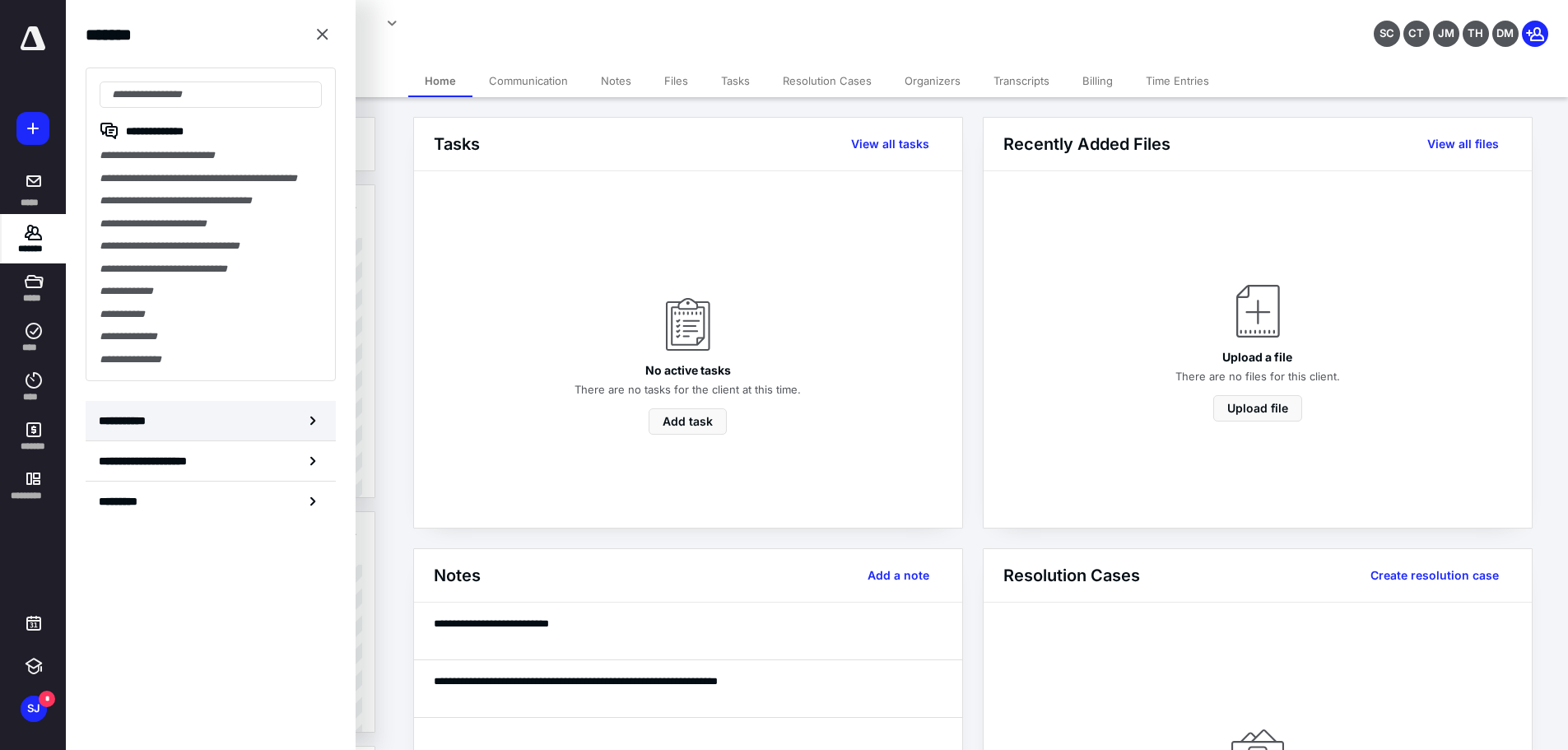 click on "**********" at bounding box center (211, 421) 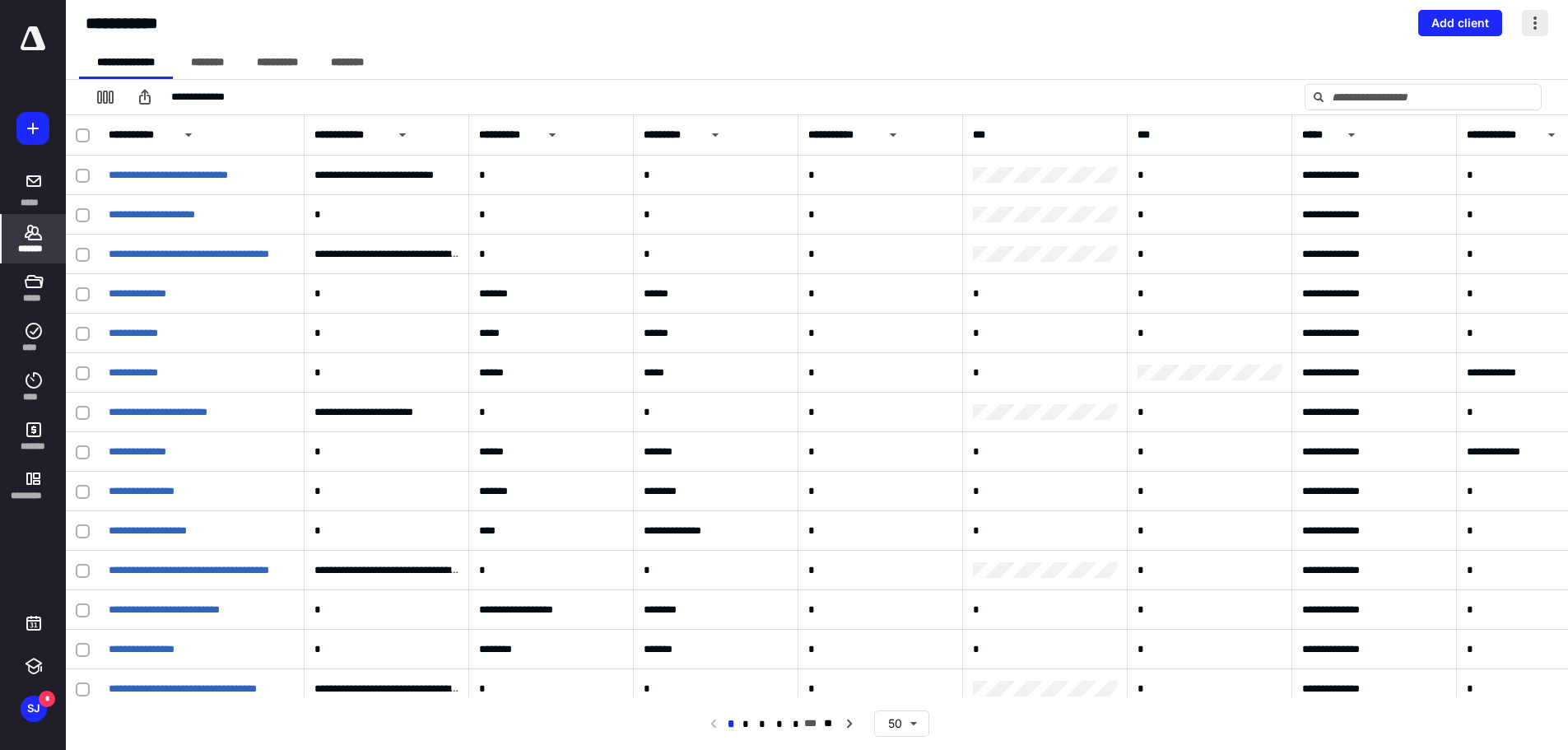drag, startPoint x: 1524, startPoint y: 15, endPoint x: 1527, endPoint y: 28, distance: 13.341664 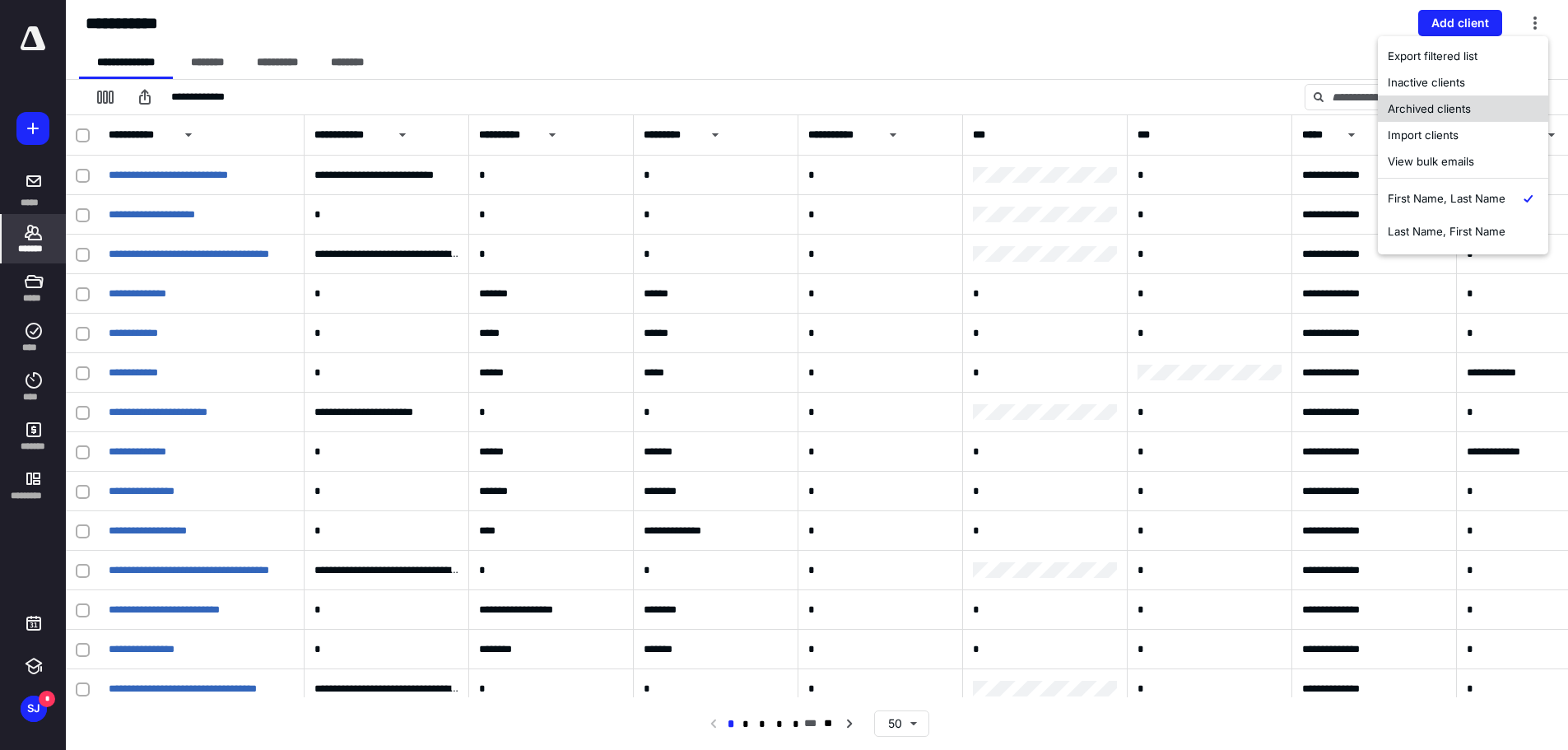 click on "Archived clients" at bounding box center (1463, 109) 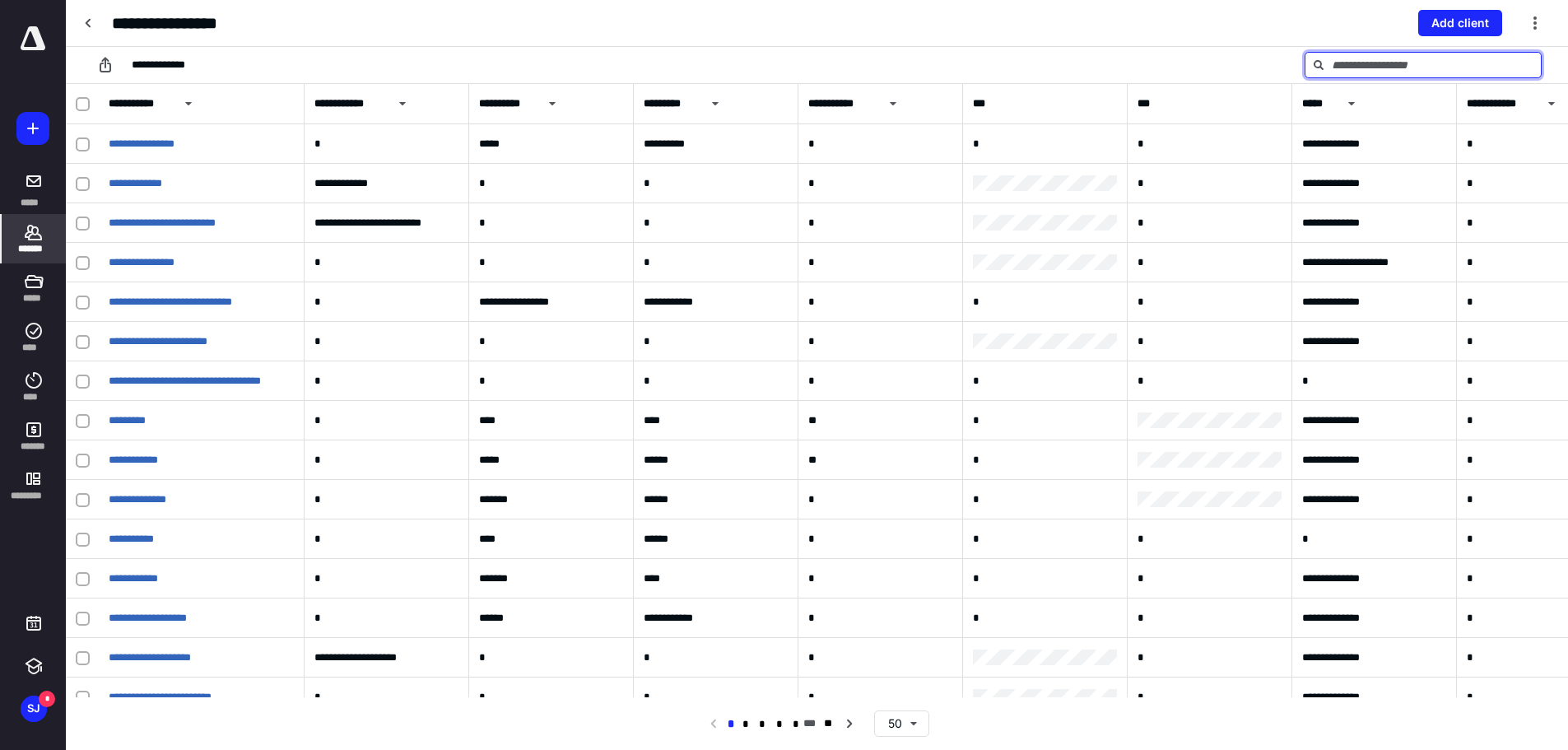 click at bounding box center [1423, 65] 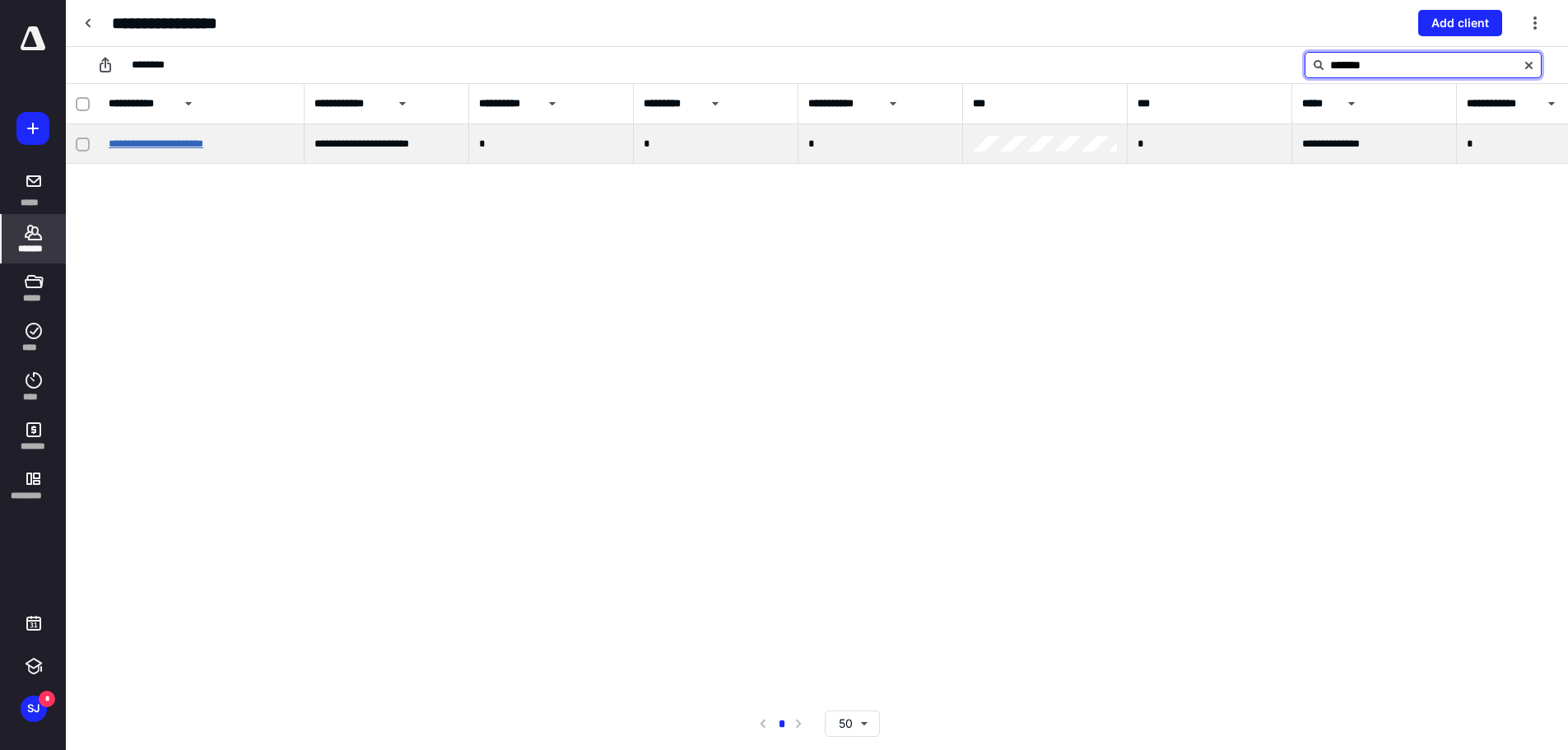 type on "*******" 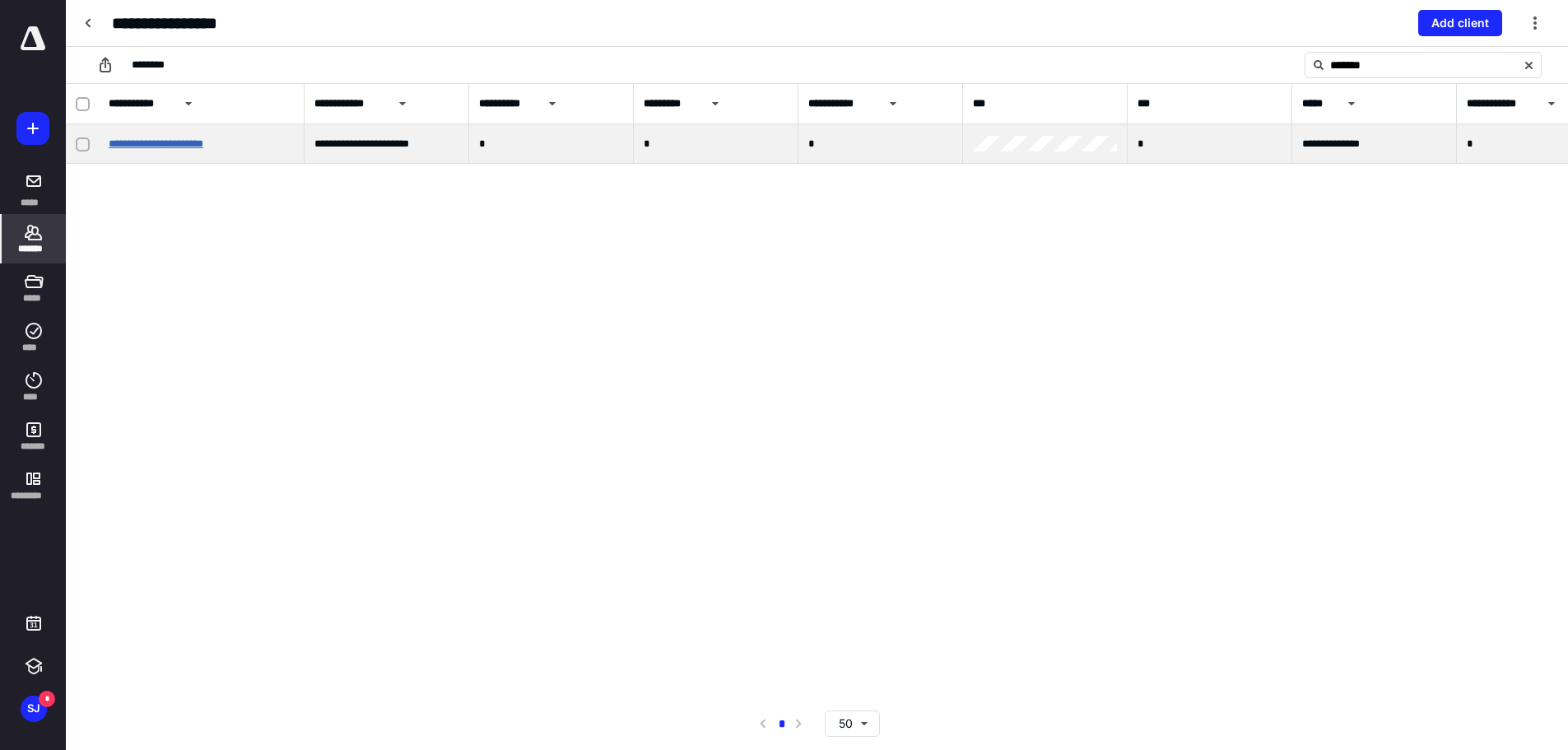 click on "**********" at bounding box center [156, 143] 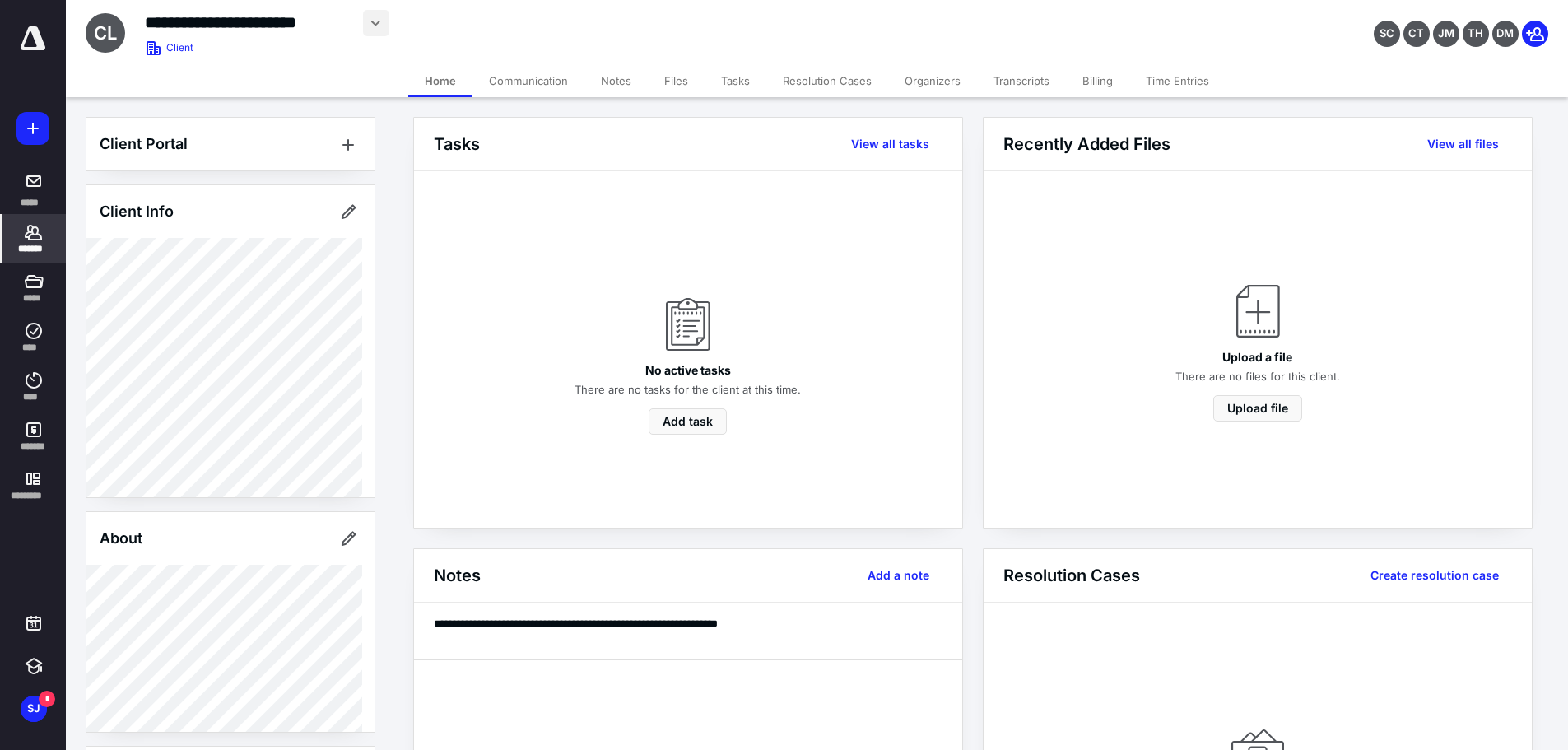 click at bounding box center [376, 23] 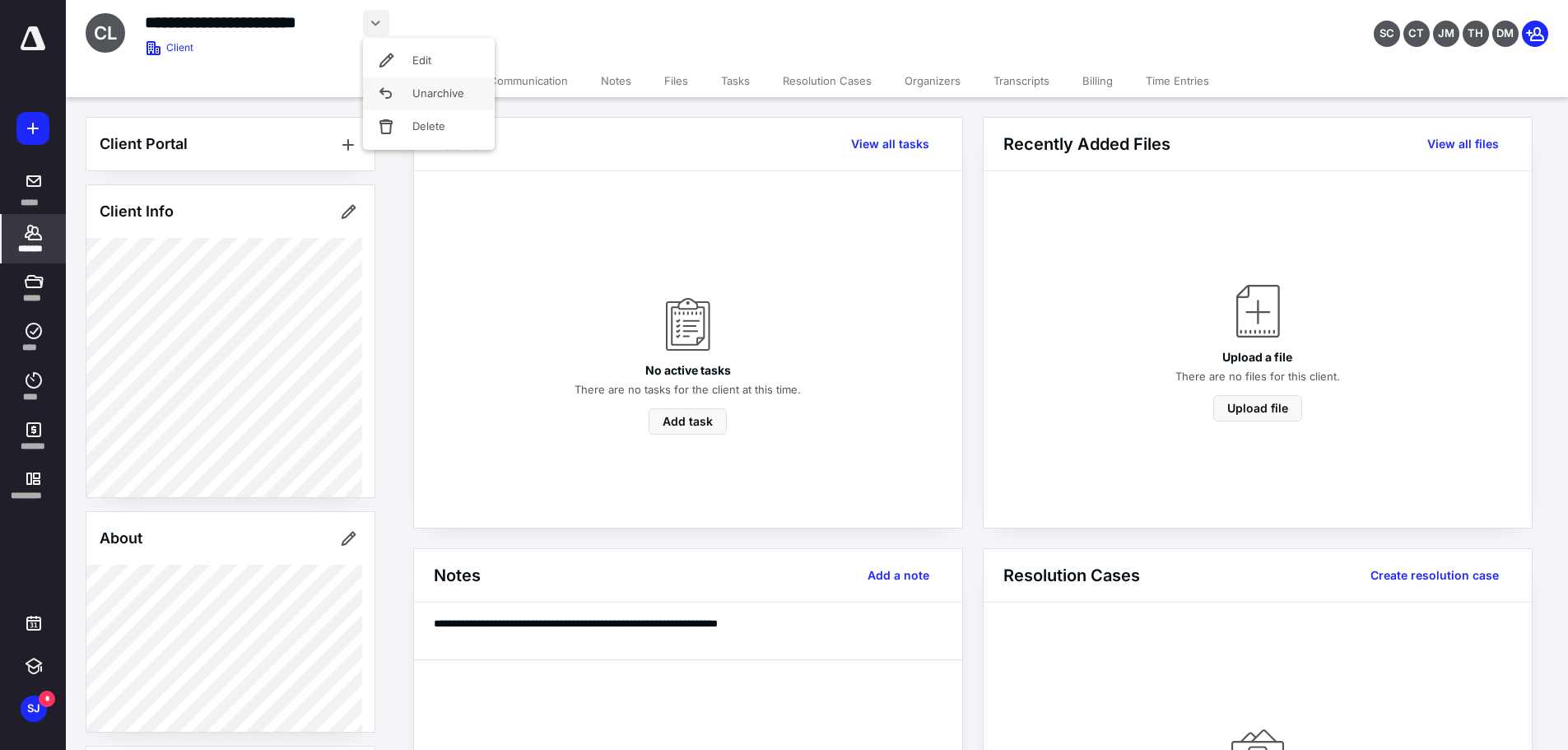click on "Unarchive" at bounding box center (429, 94) 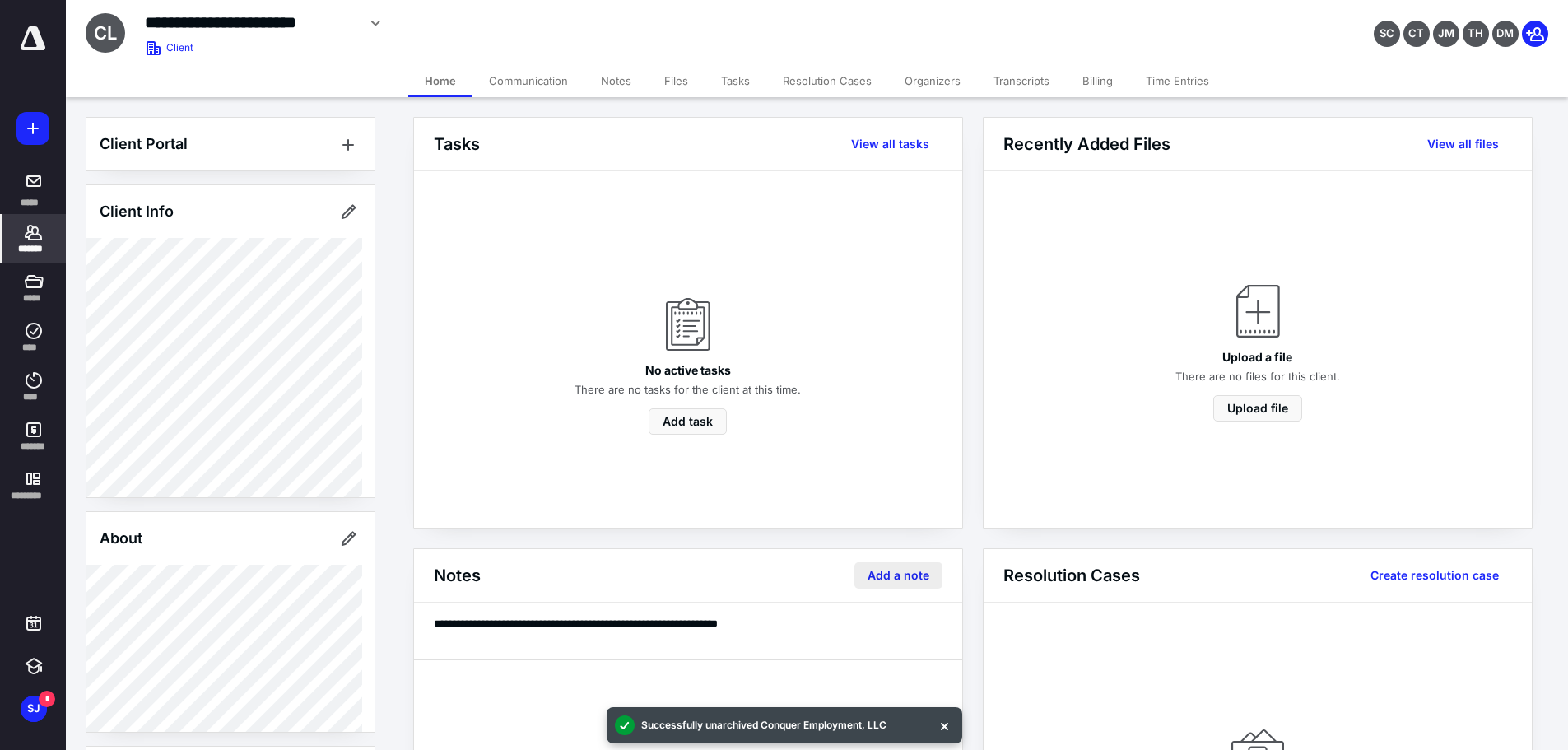 click on "Add a note" at bounding box center [898, 575] 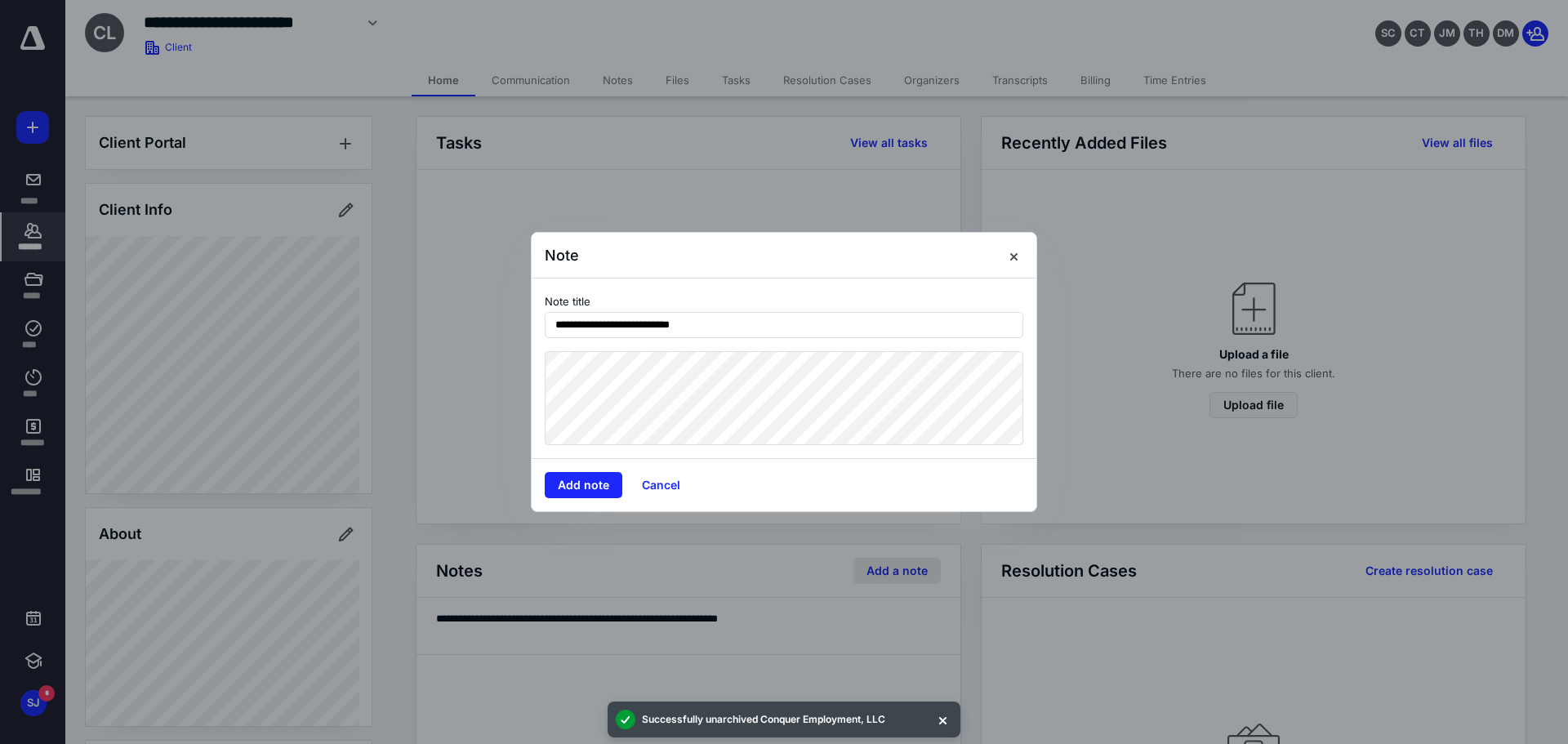 type on "**********" 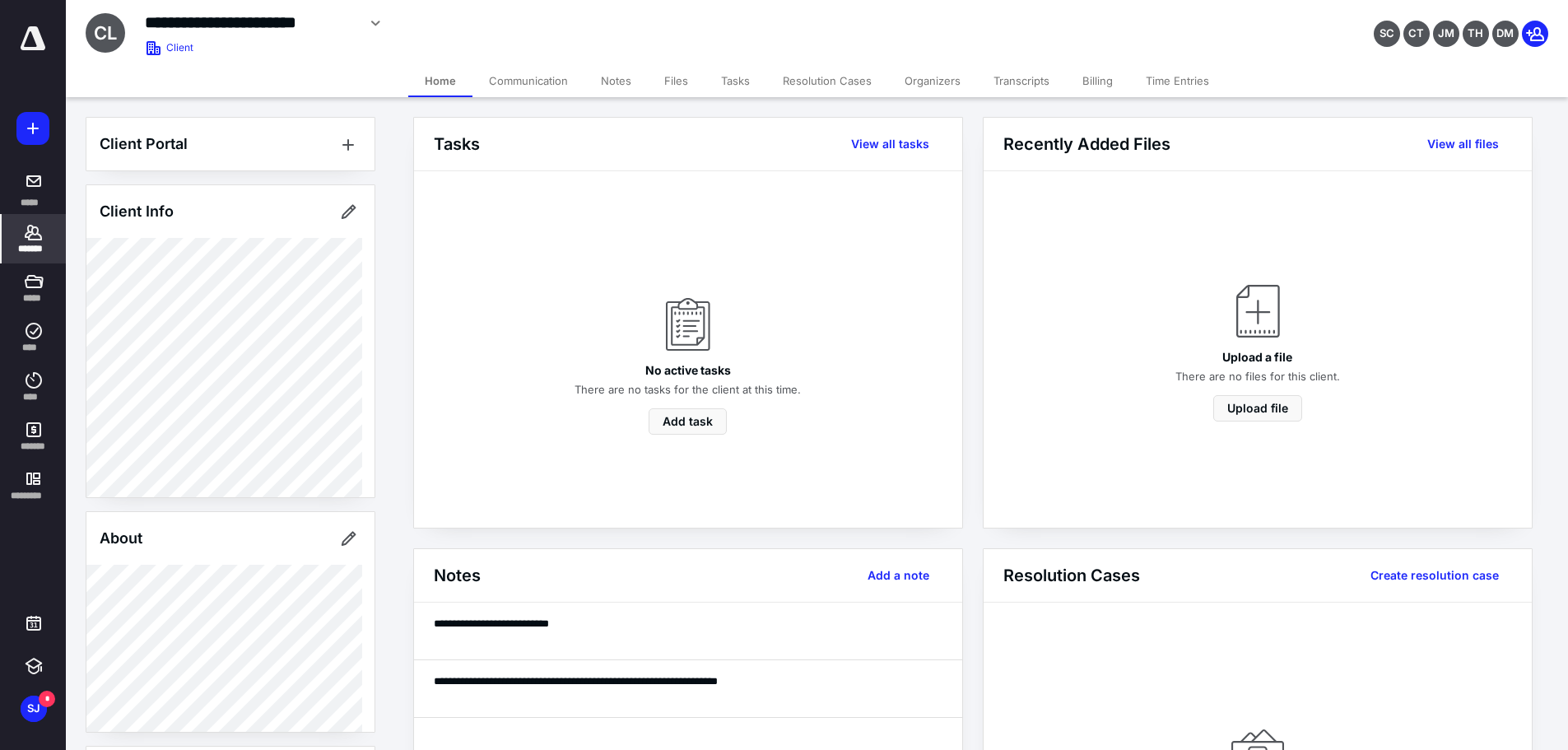 click on "*******" at bounding box center (34, 239) 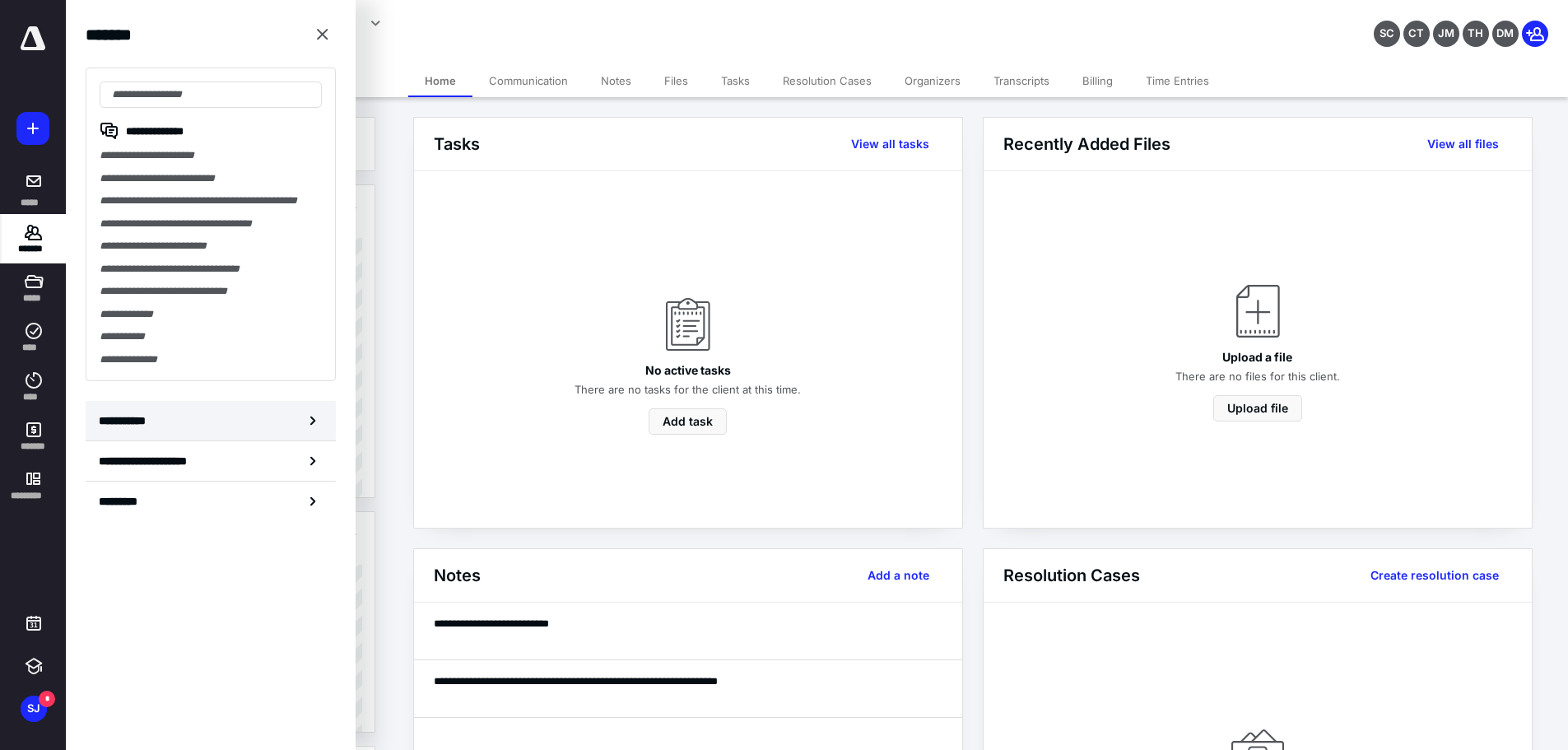 click on "**********" at bounding box center (211, 421) 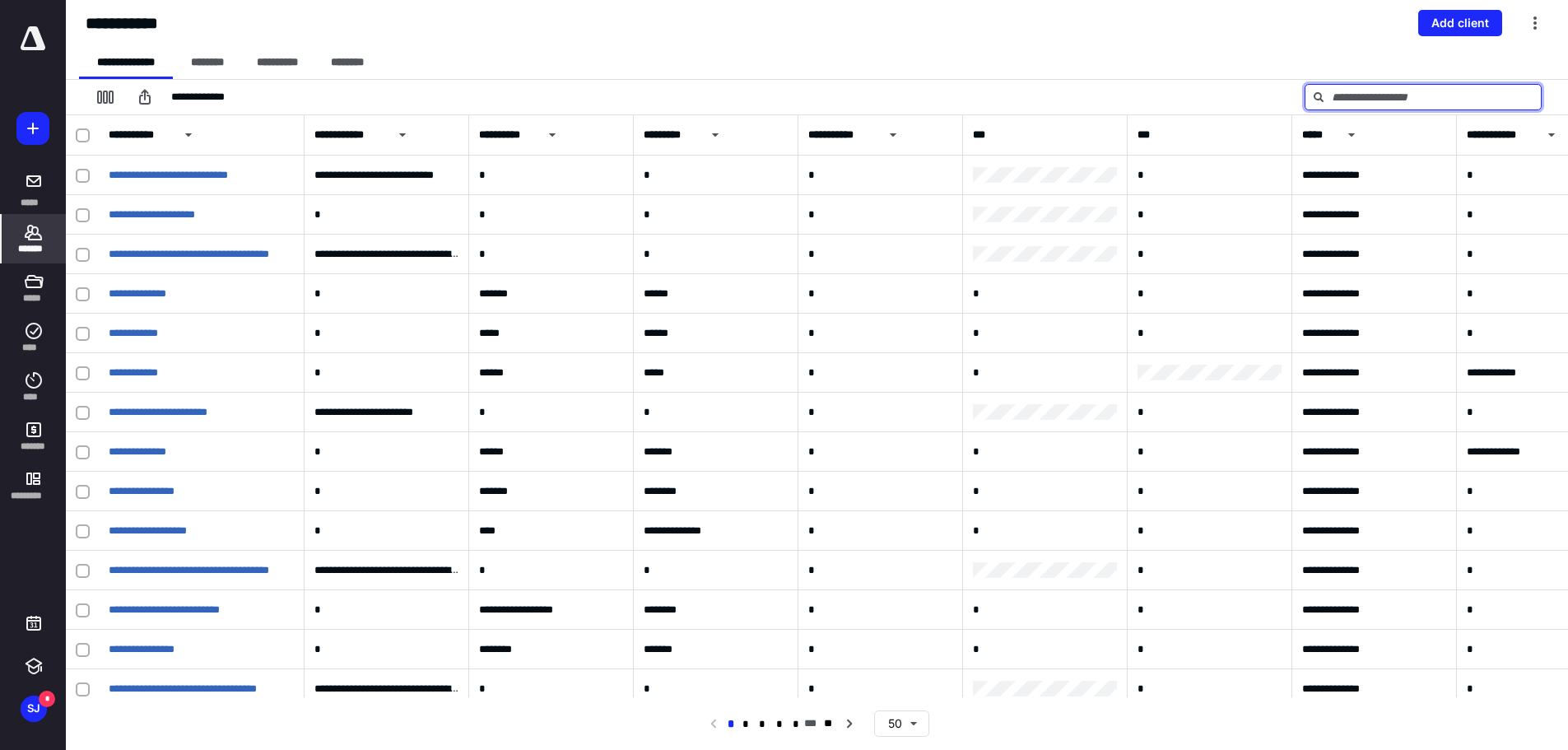 click at bounding box center [1423, 97] 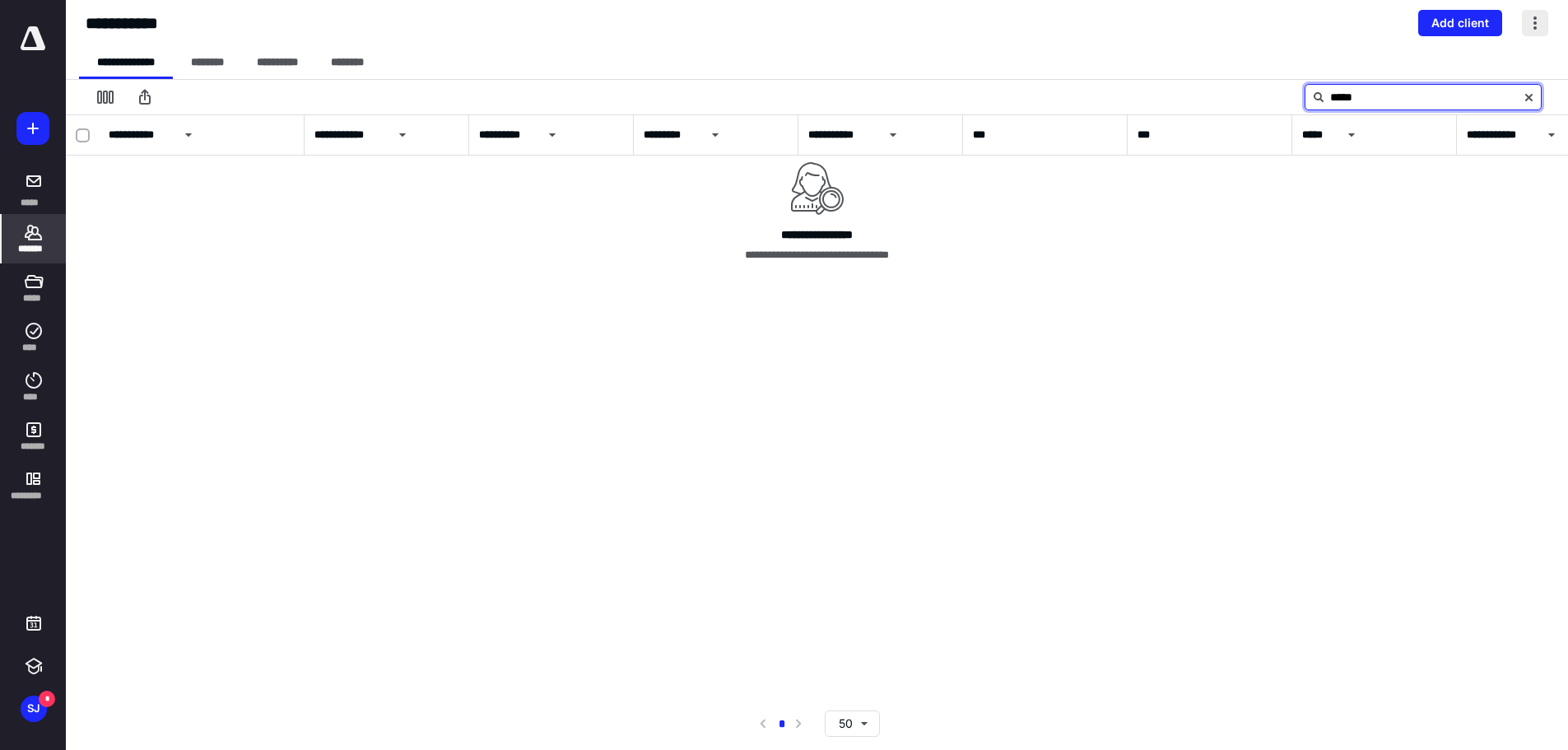 type on "*****" 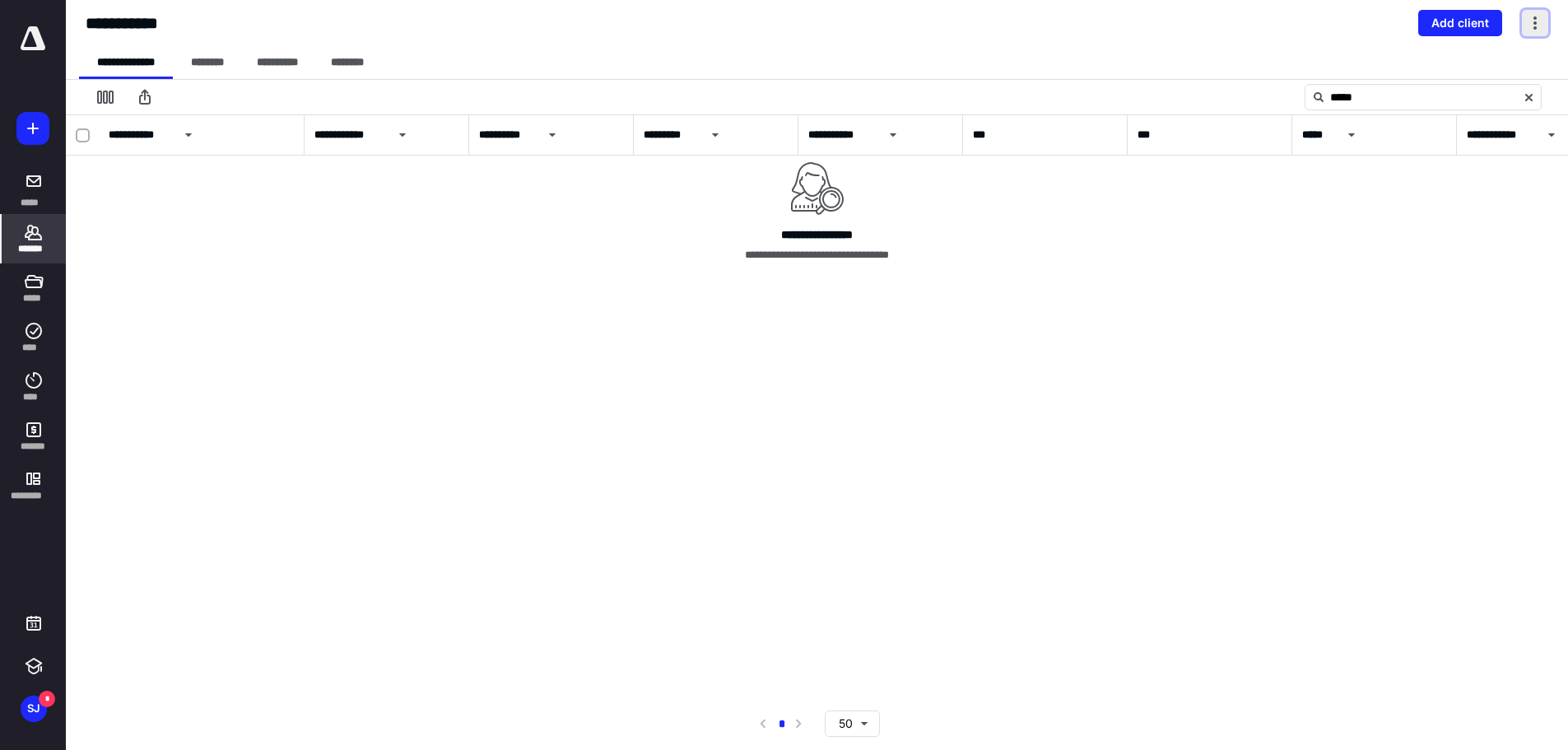 click at bounding box center [1535, 23] 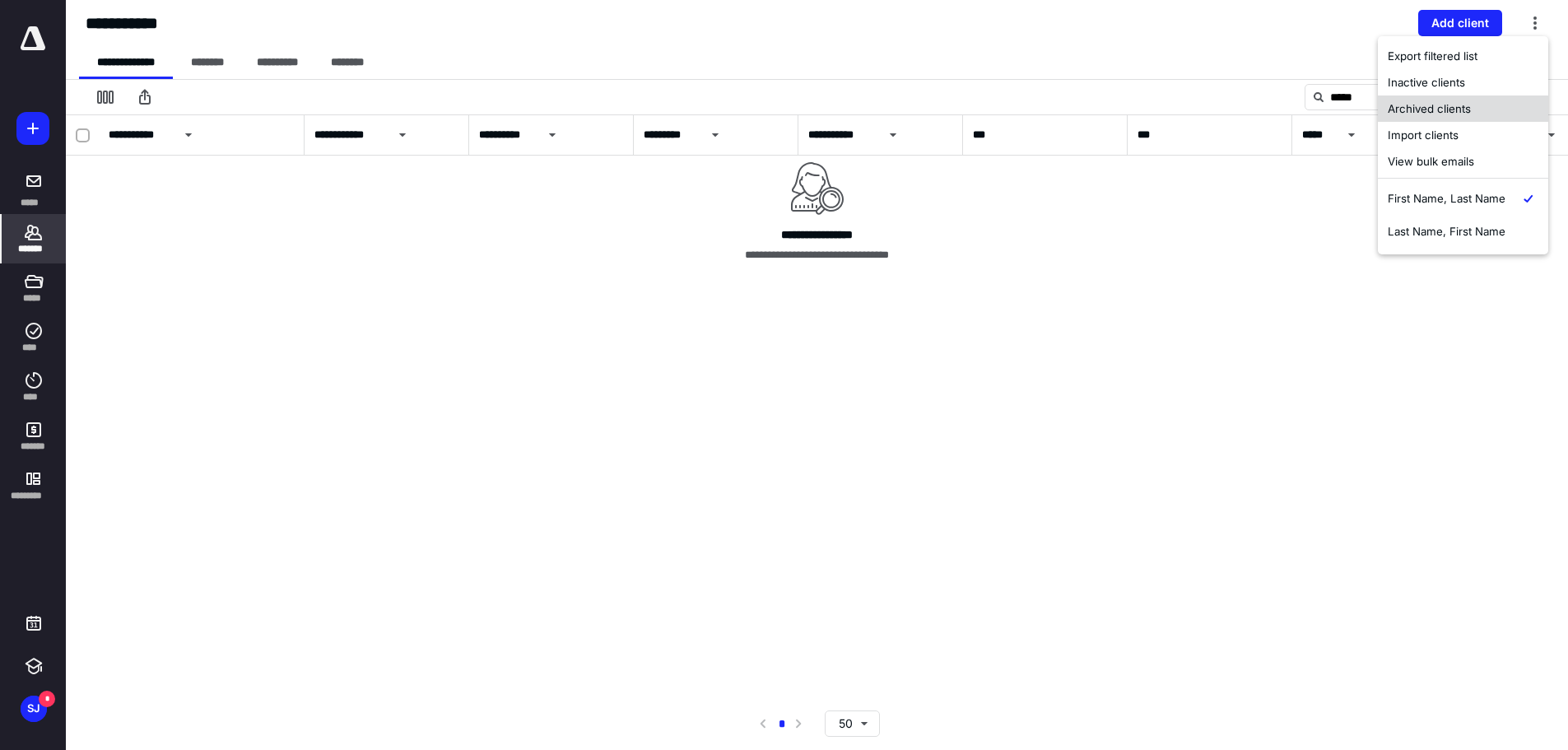 click on "Archived clients" at bounding box center [1463, 109] 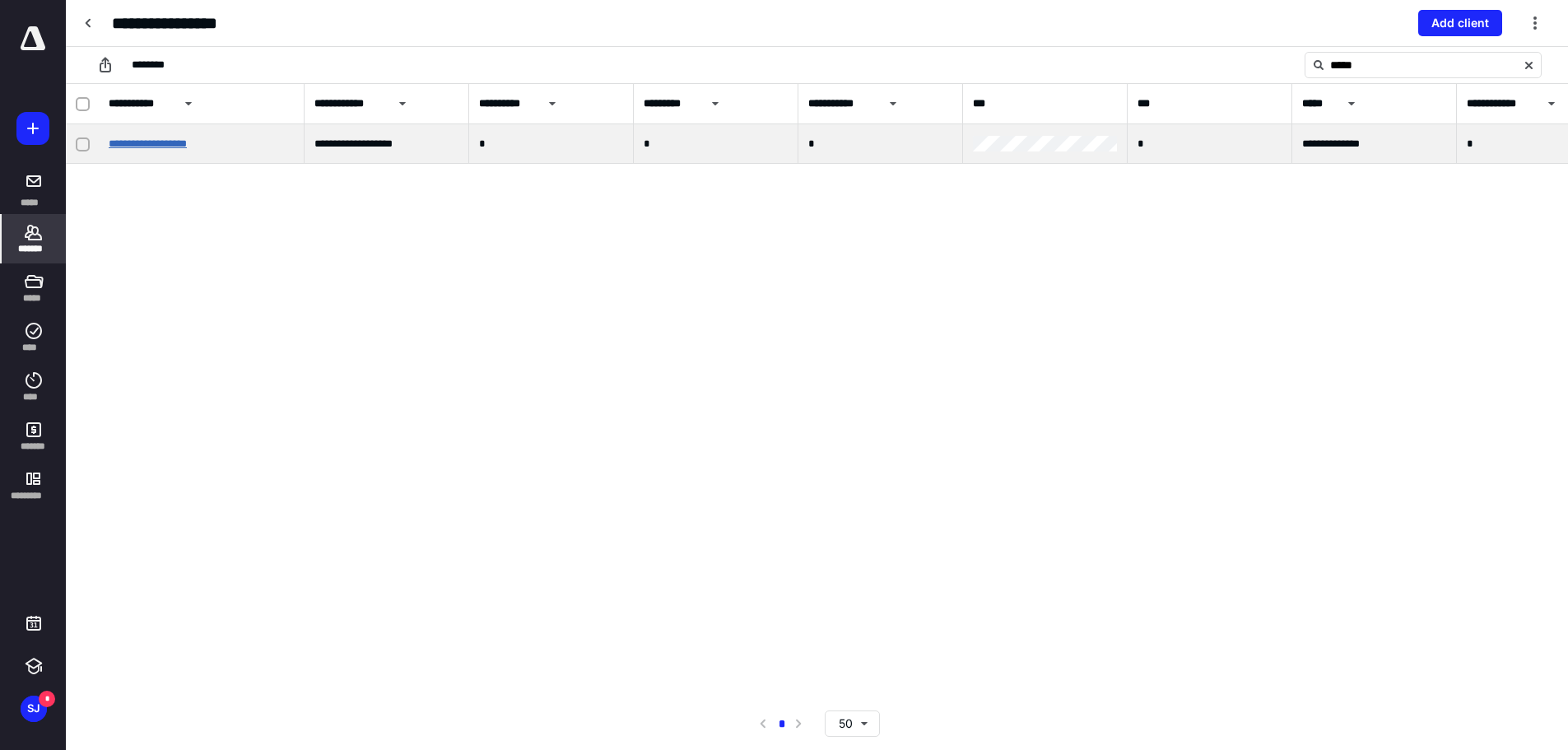 click on "**********" at bounding box center [147, 143] 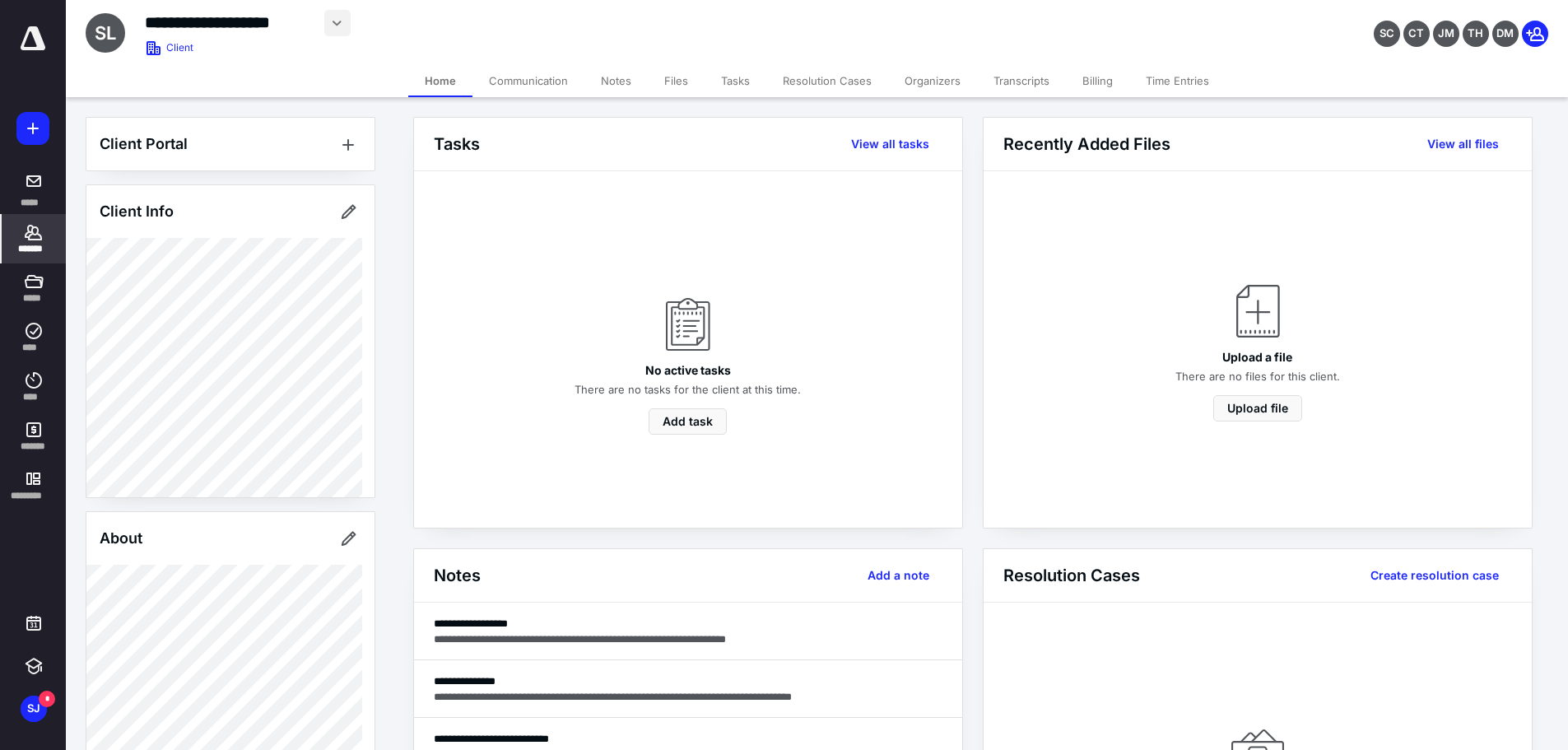 click at bounding box center (337, 23) 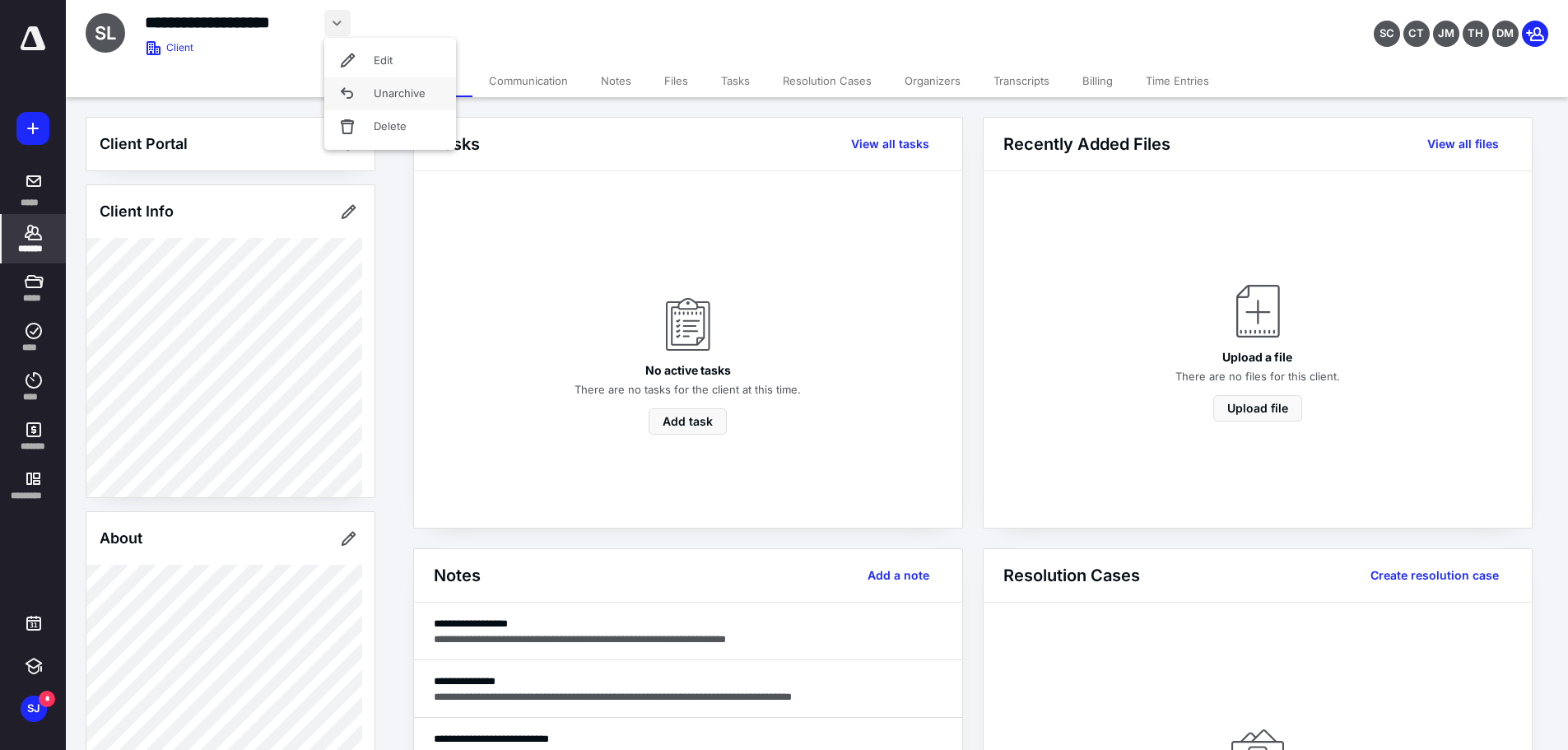 click on "Unarchive" at bounding box center (390, 94) 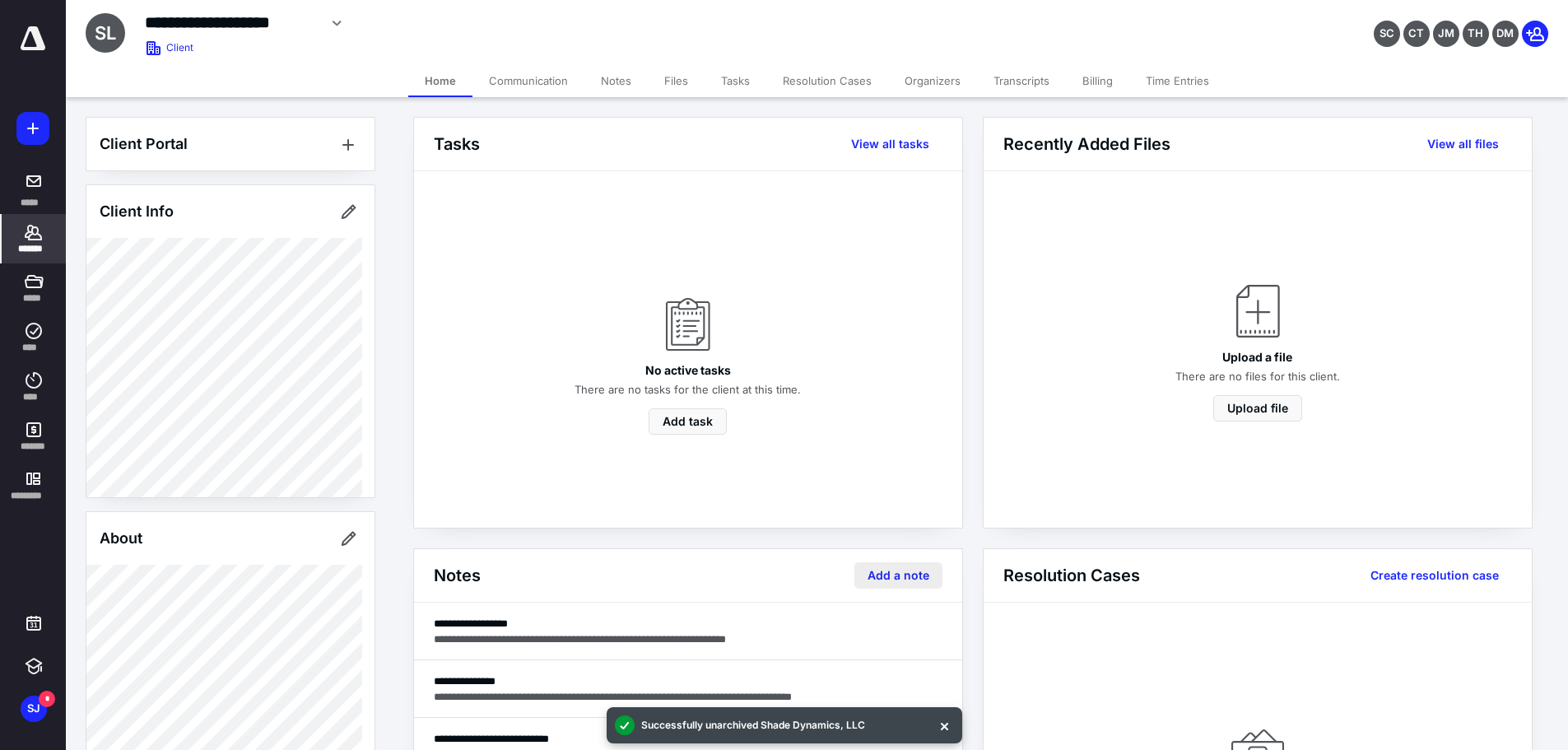 click on "Add a note" at bounding box center (898, 575) 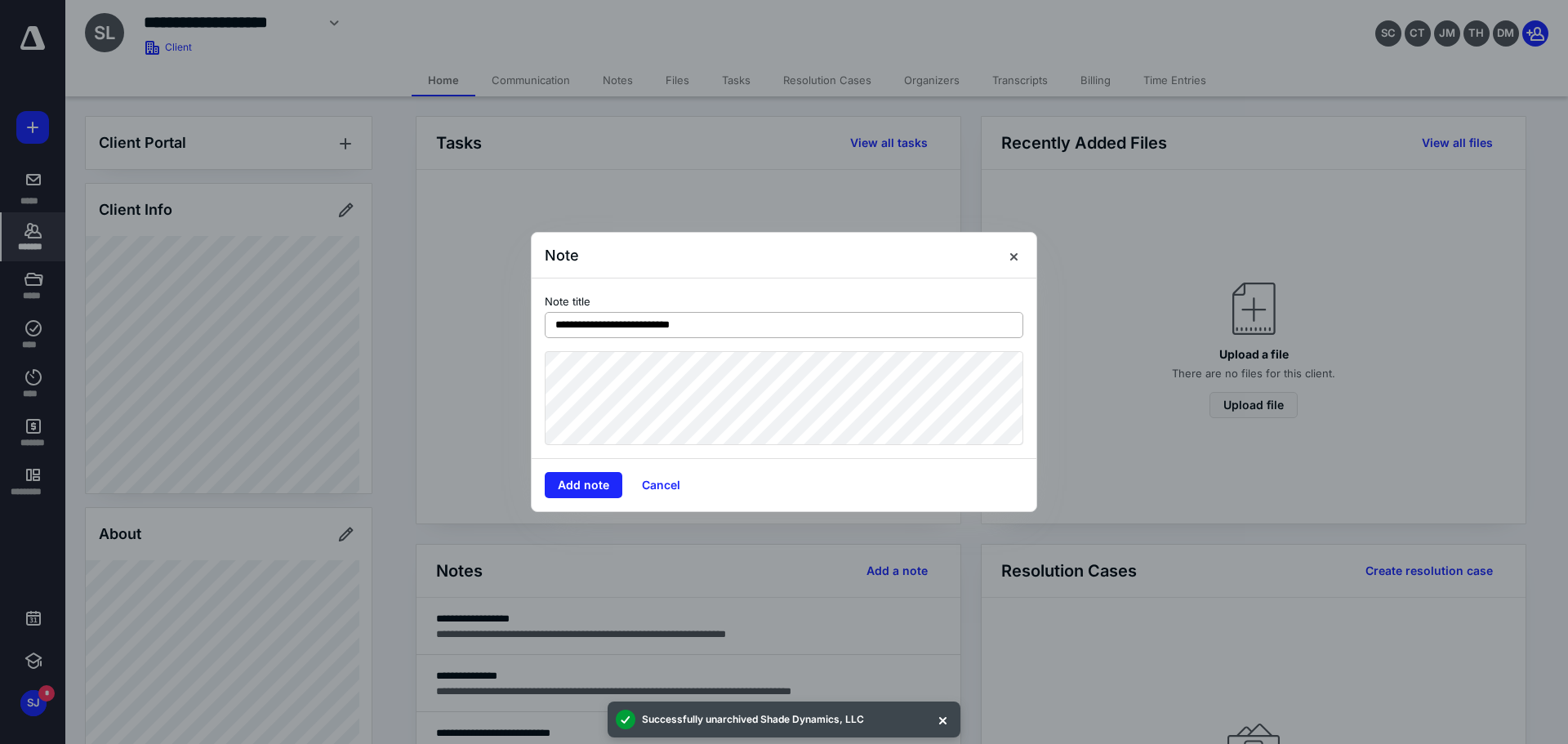 type on "**********" 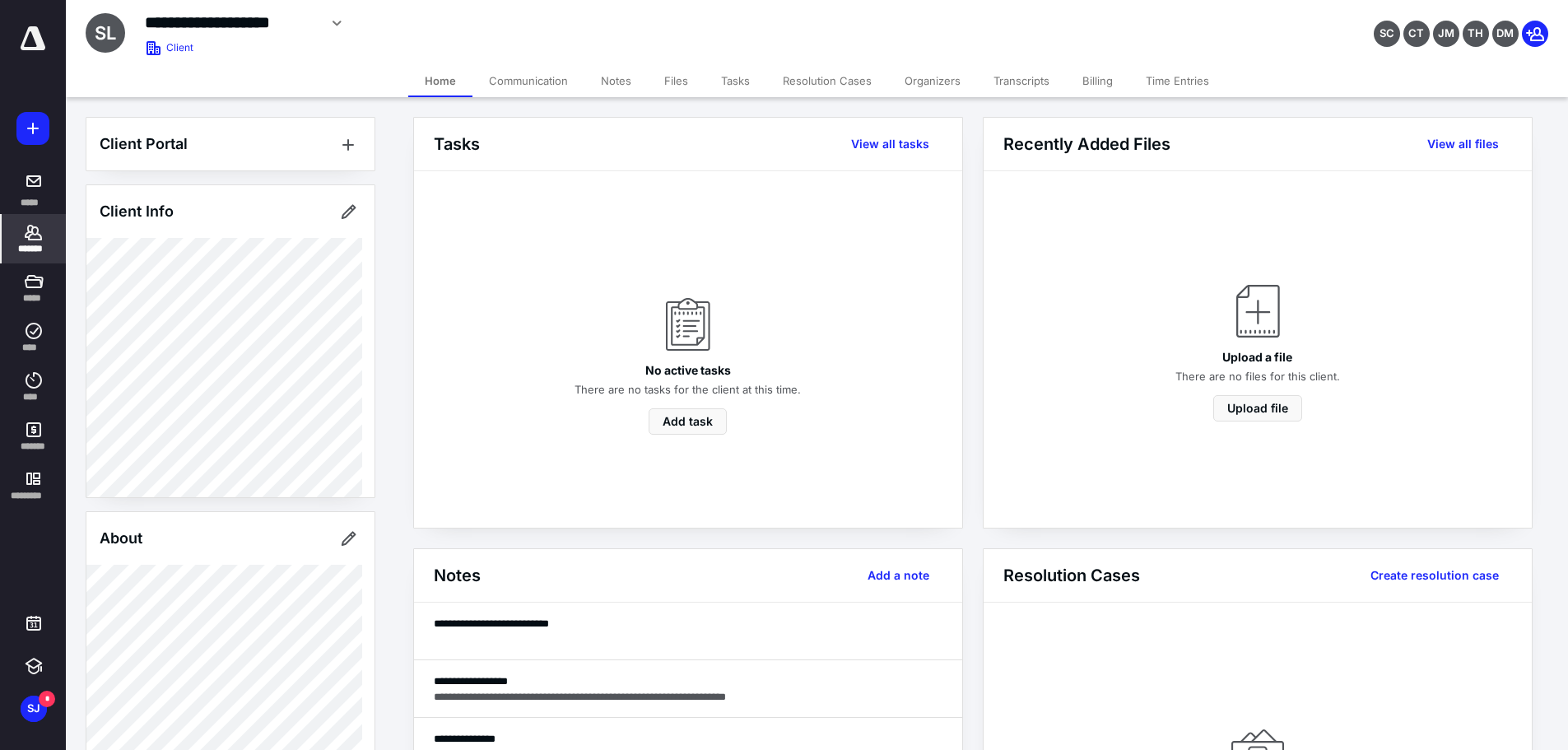 click 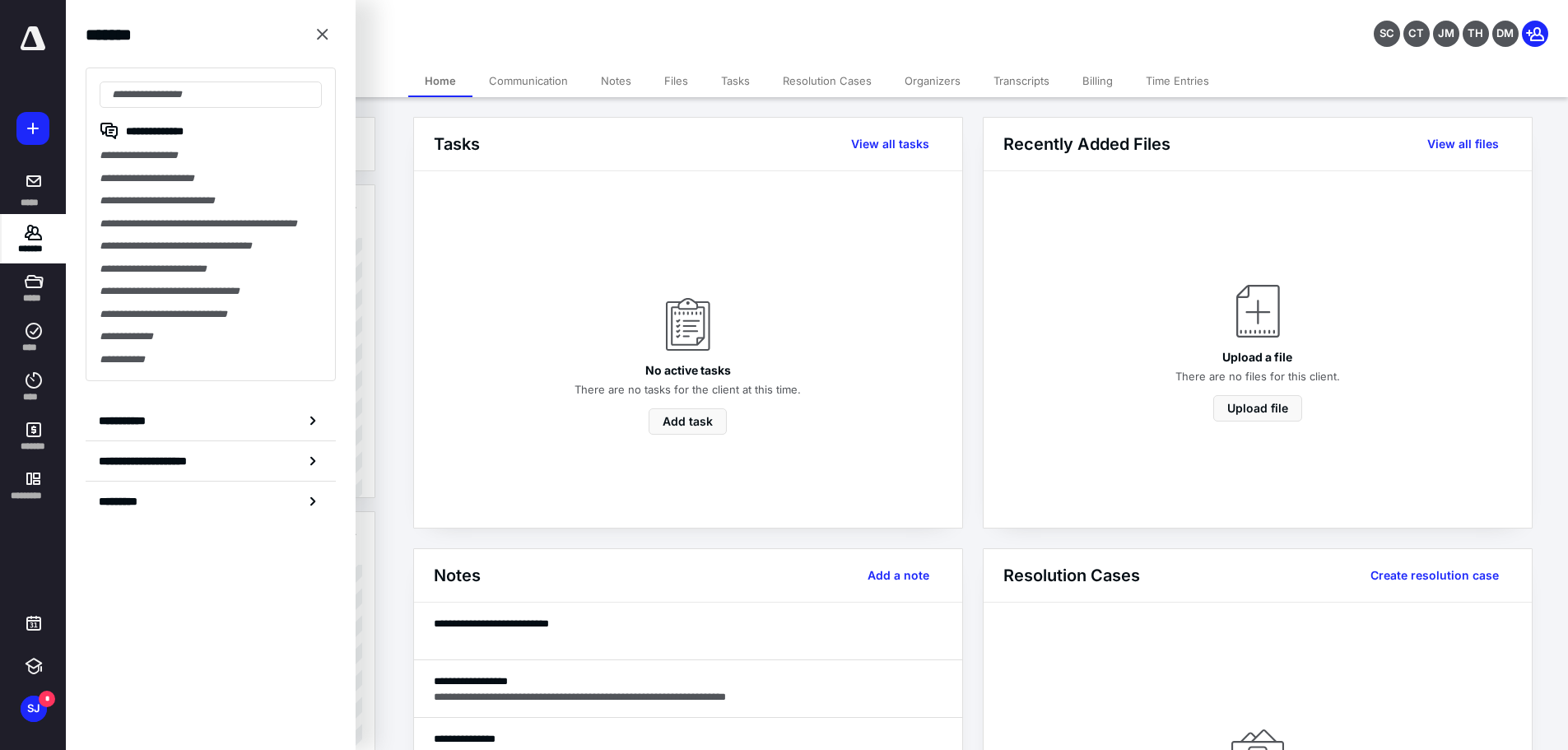 click on "**********" at bounding box center (211, 421) 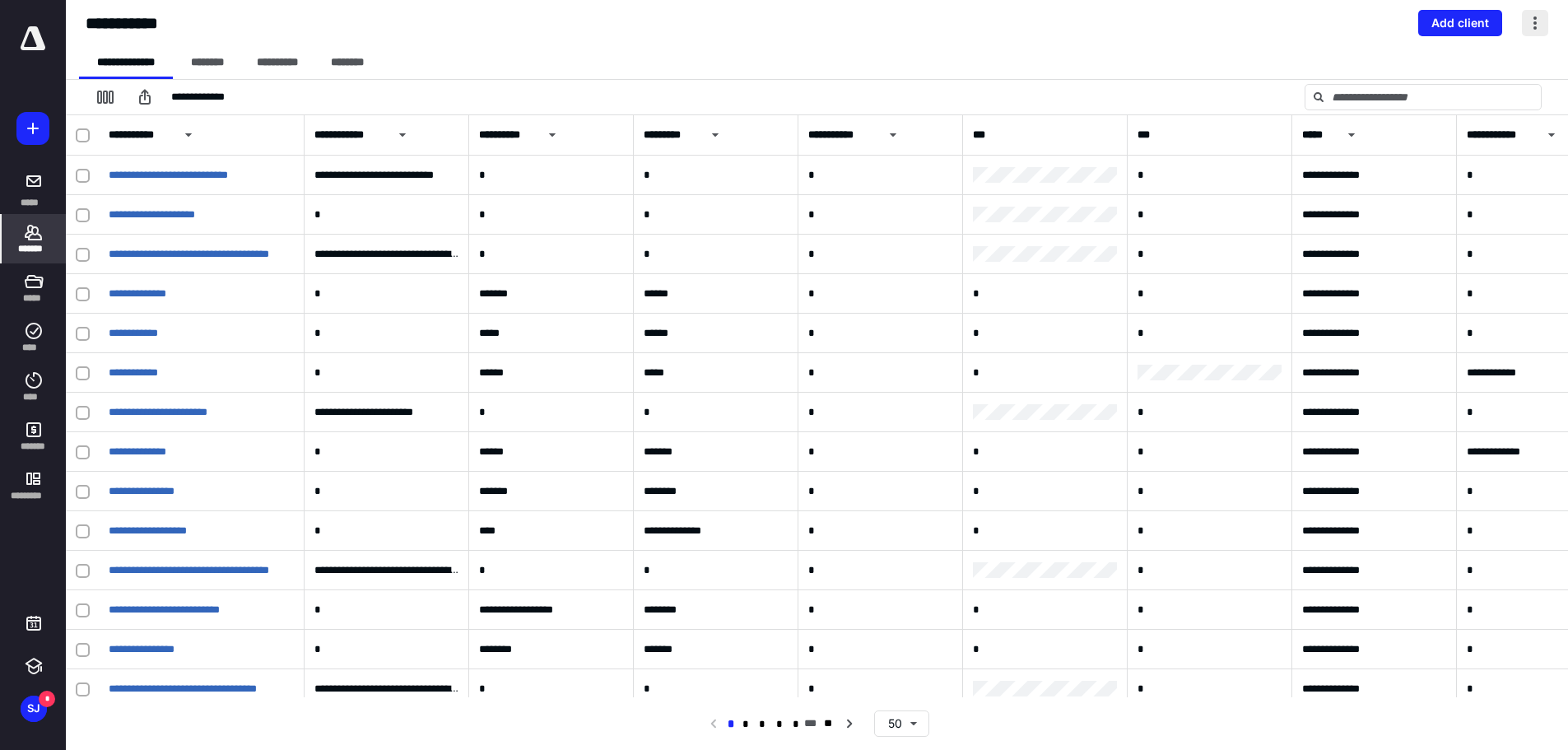 click at bounding box center [1535, 23] 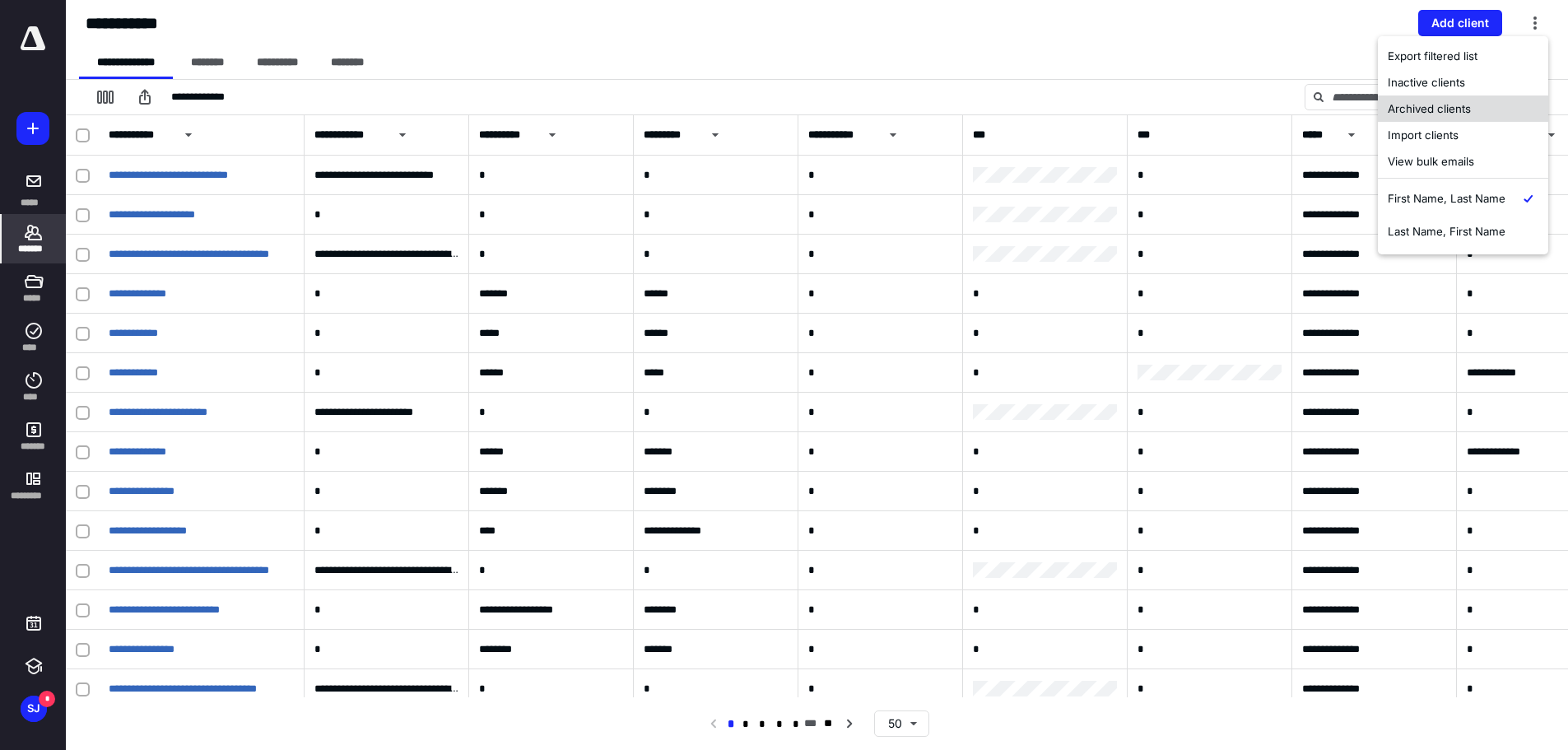 click on "Archived clients" at bounding box center [1463, 109] 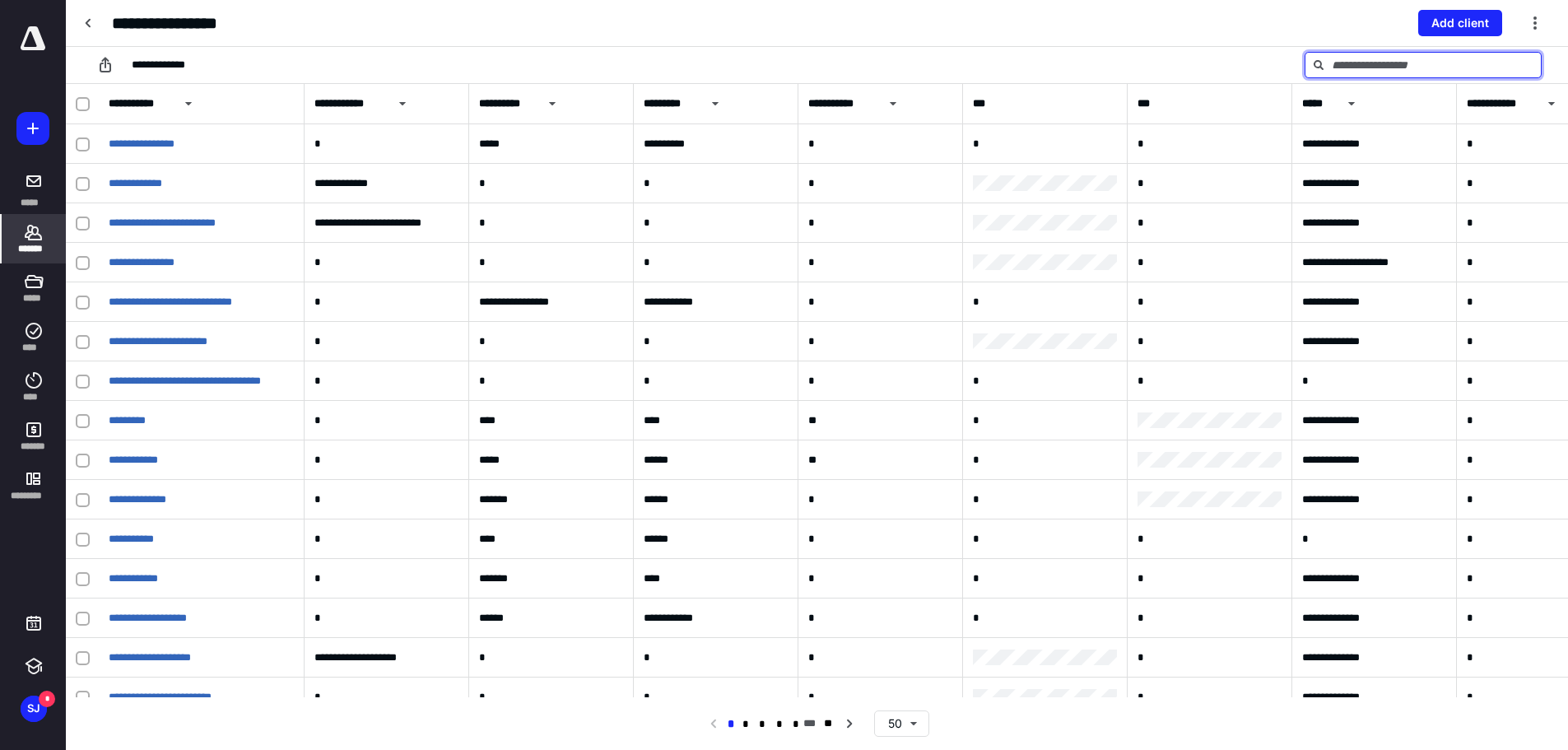 click at bounding box center [1423, 65] 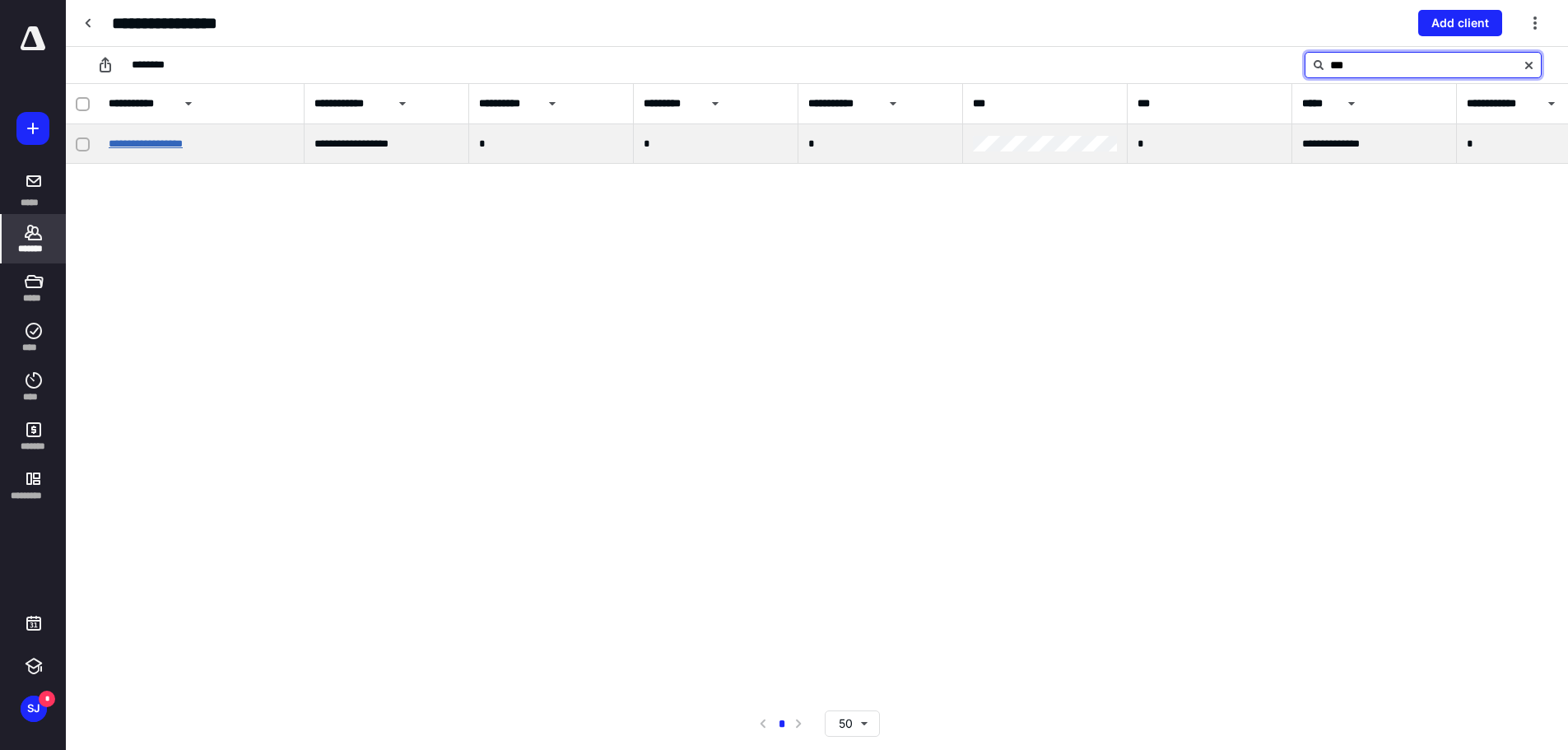 type on "***" 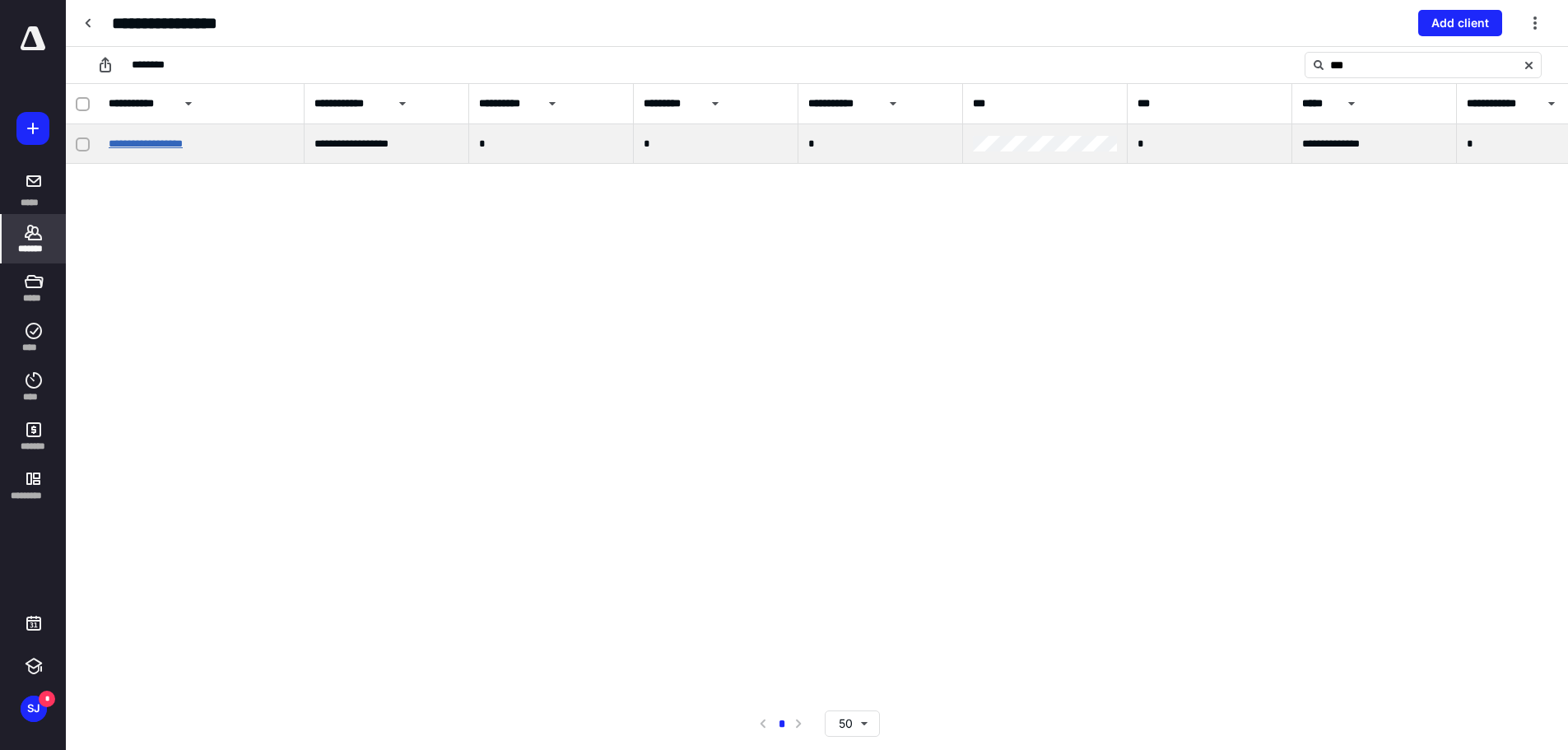 click on "**********" at bounding box center (146, 143) 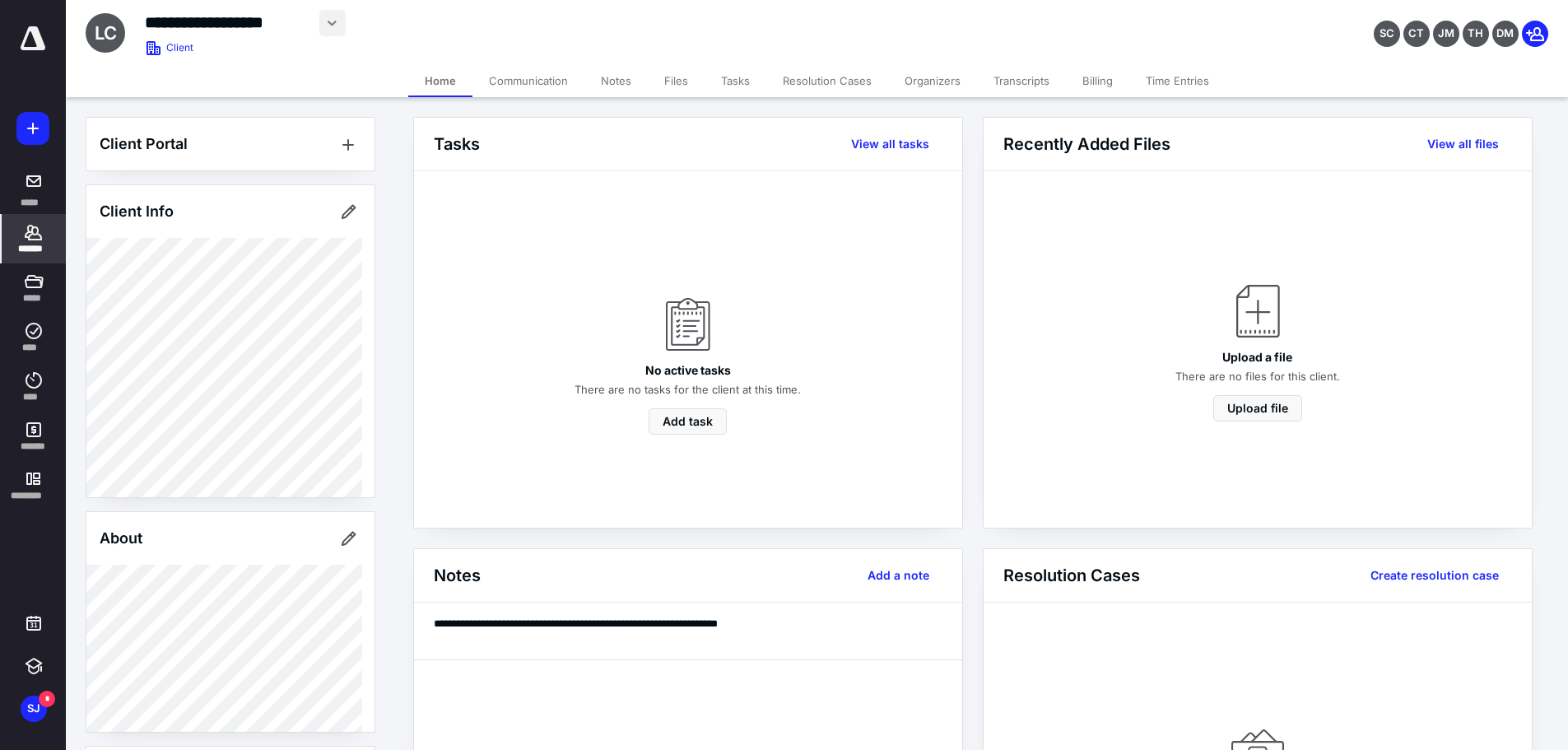 click at bounding box center [333, 23] 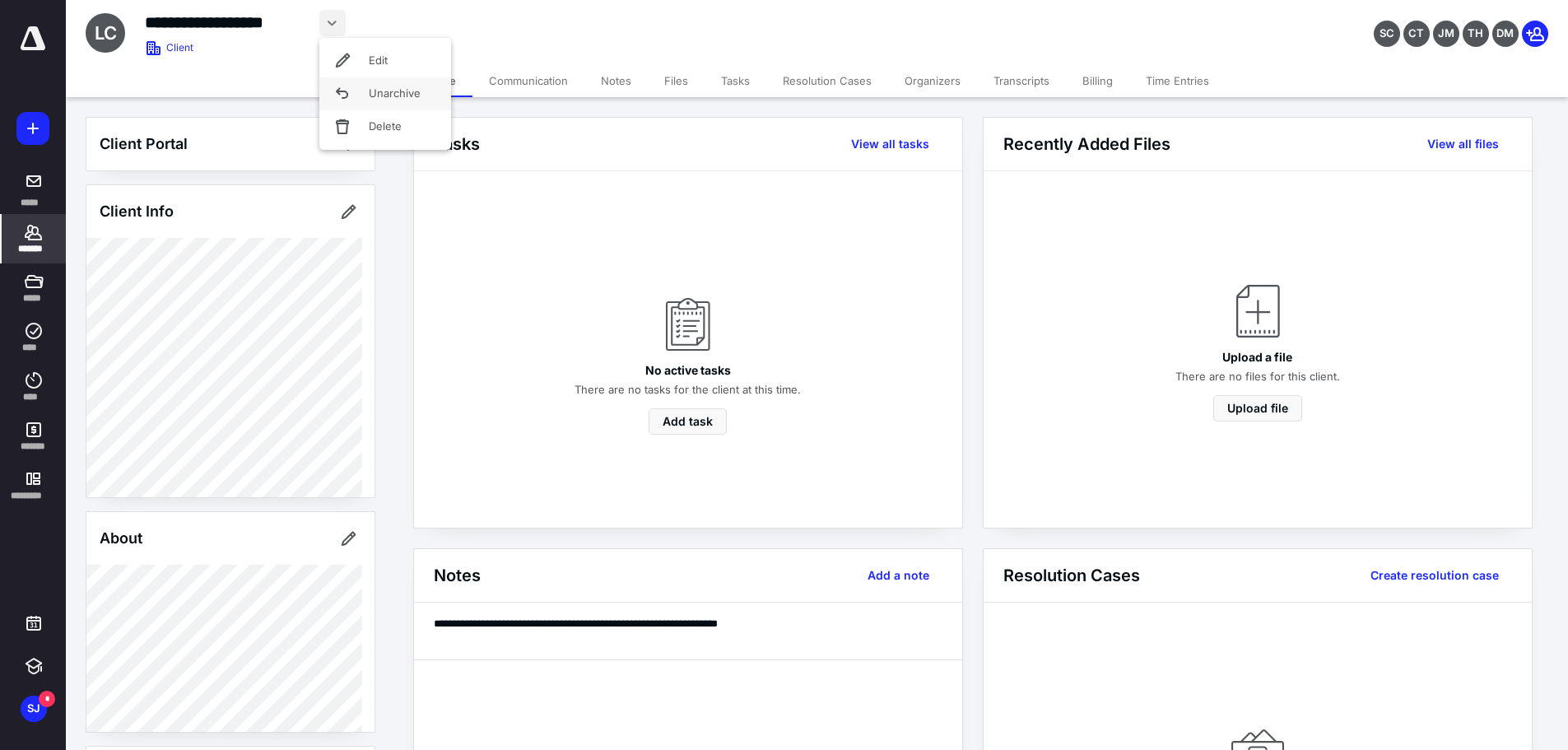 click on "Unarchive" at bounding box center [385, 94] 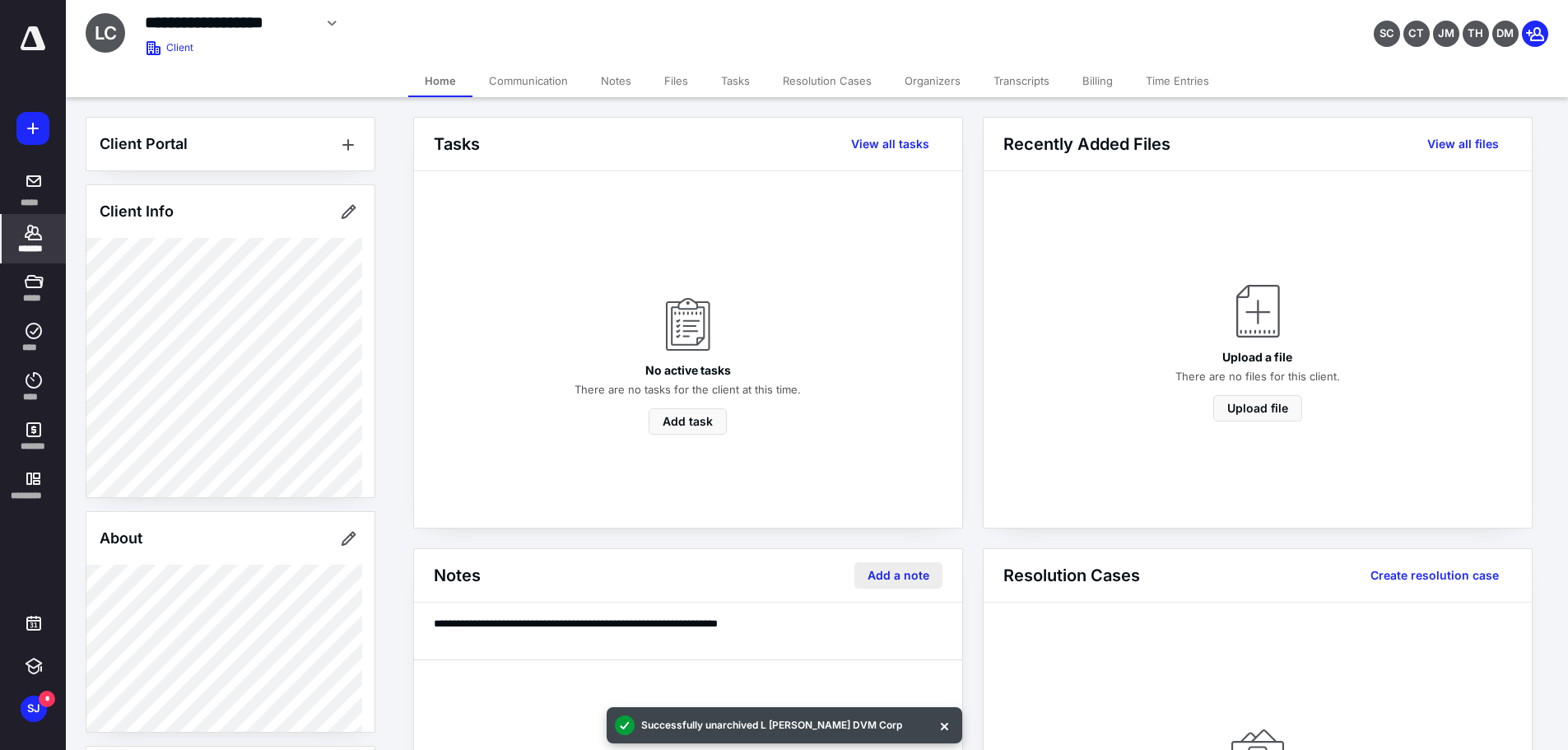 click on "Add a note" at bounding box center [898, 575] 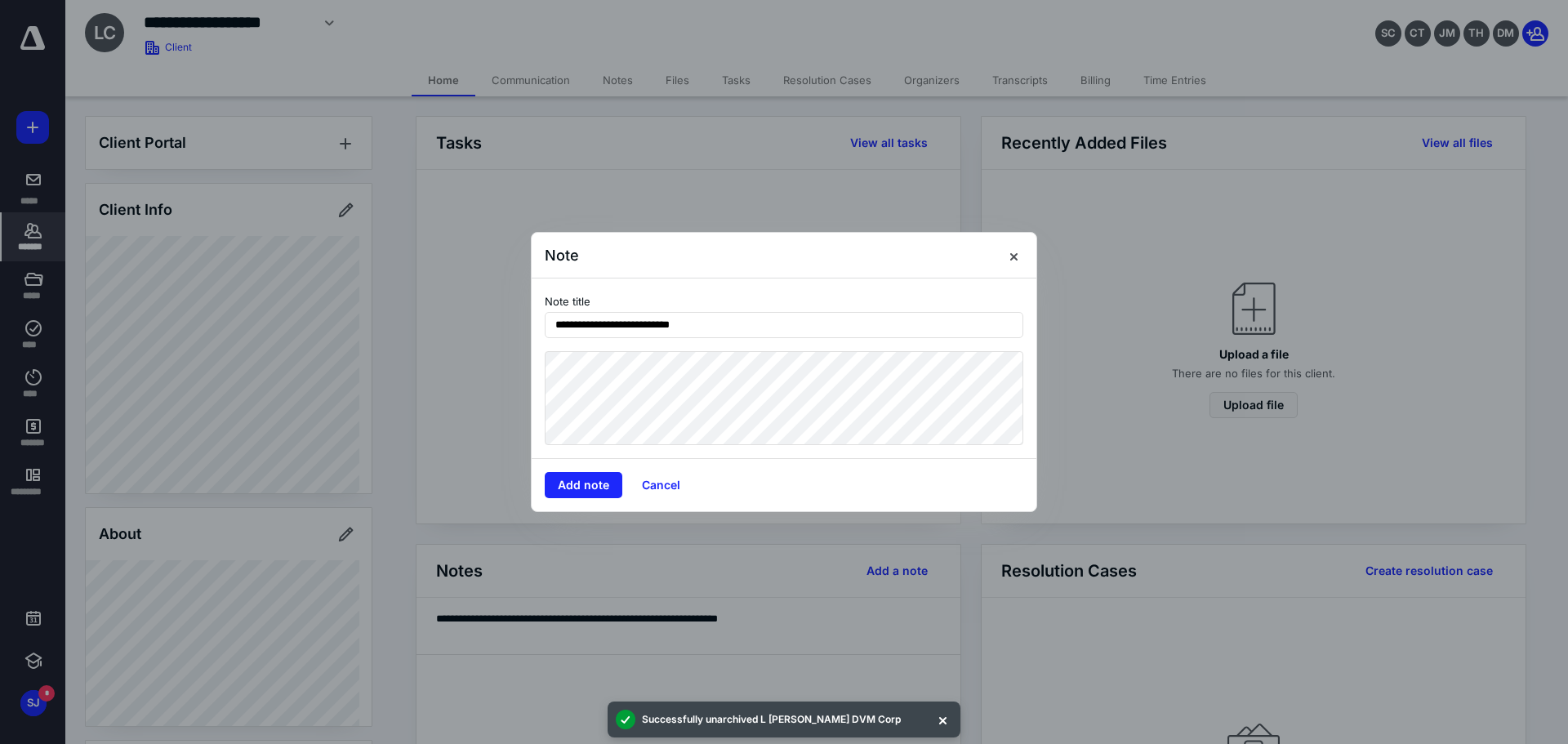 type on "**********" 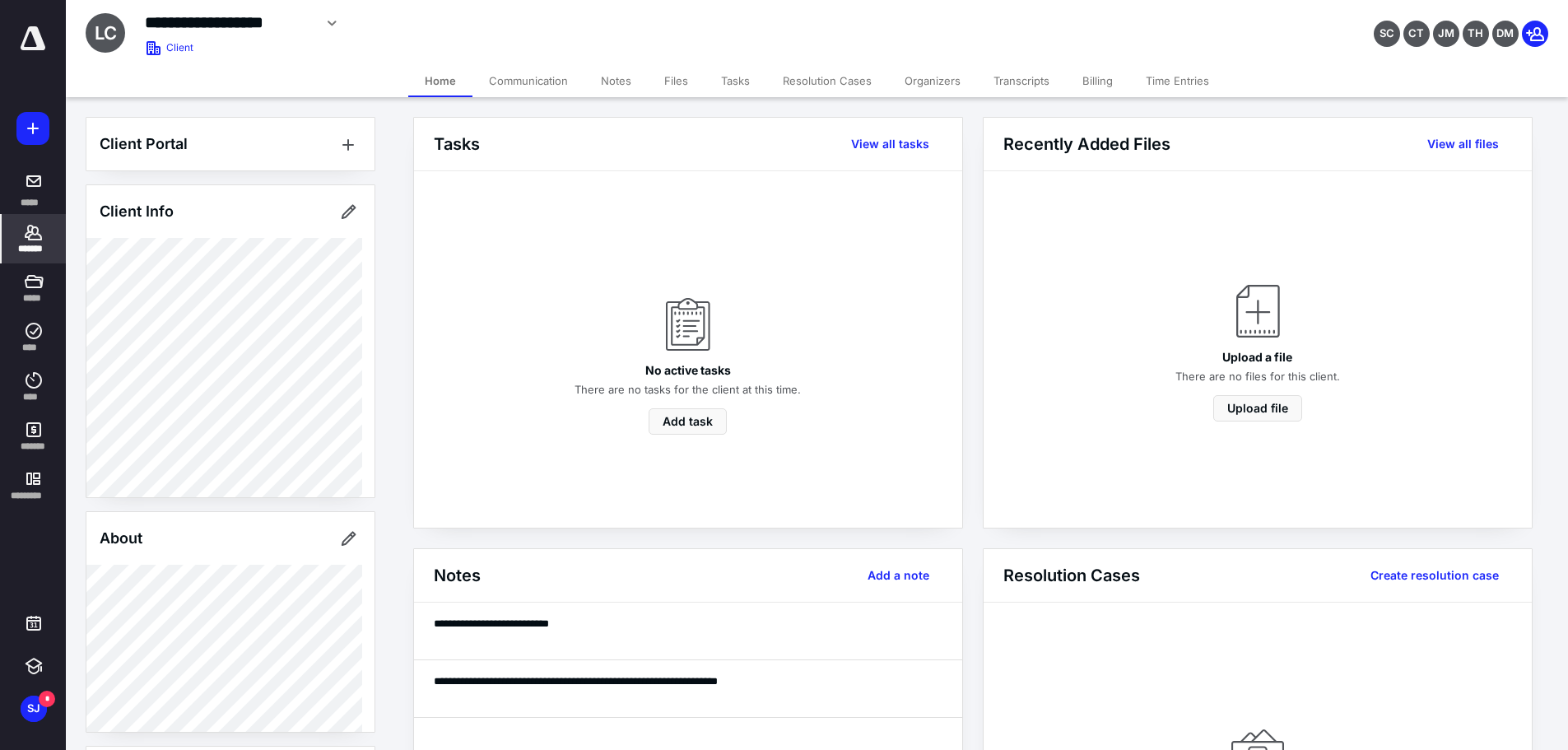 click on "*******" at bounding box center (34, 239) 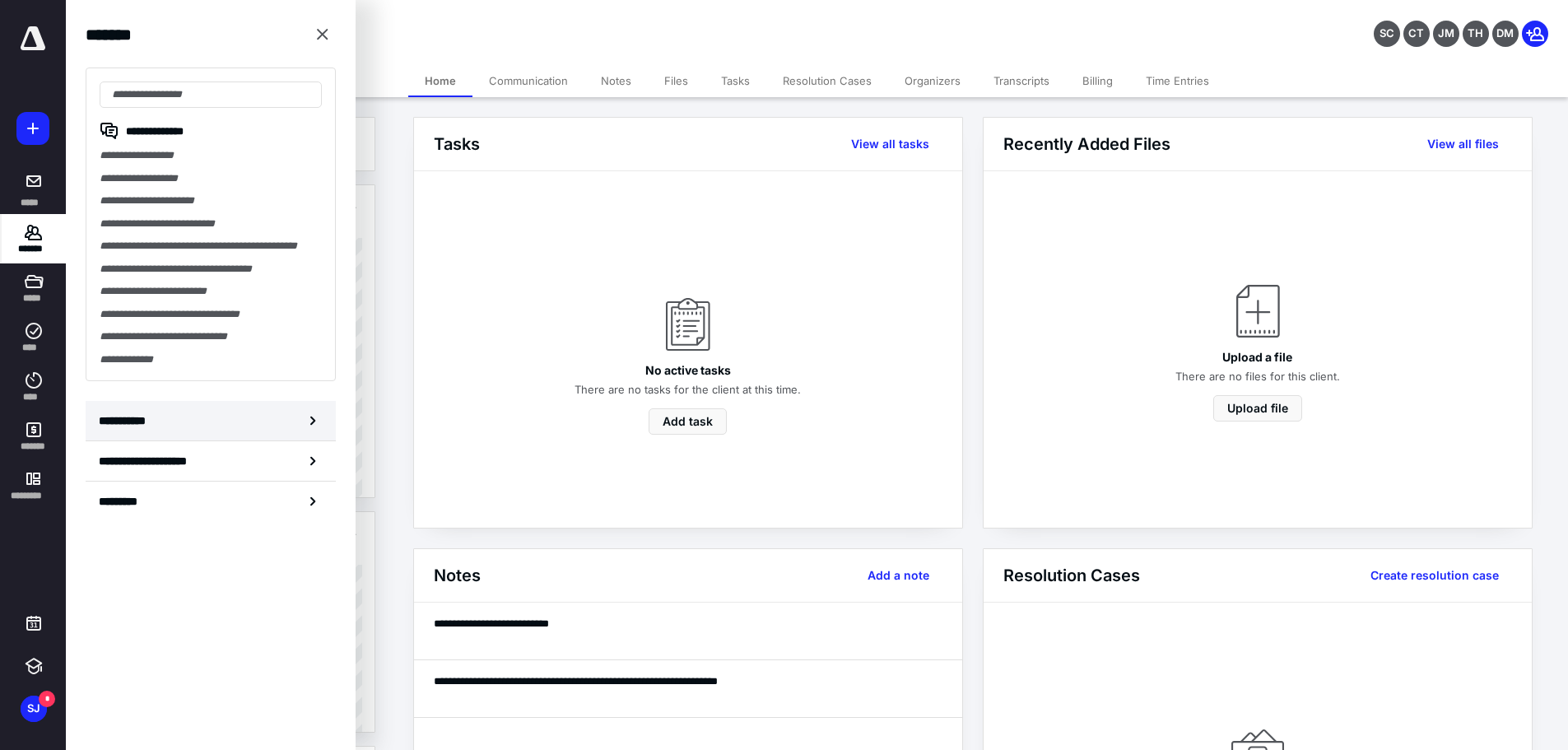 click on "**********" at bounding box center (211, 421) 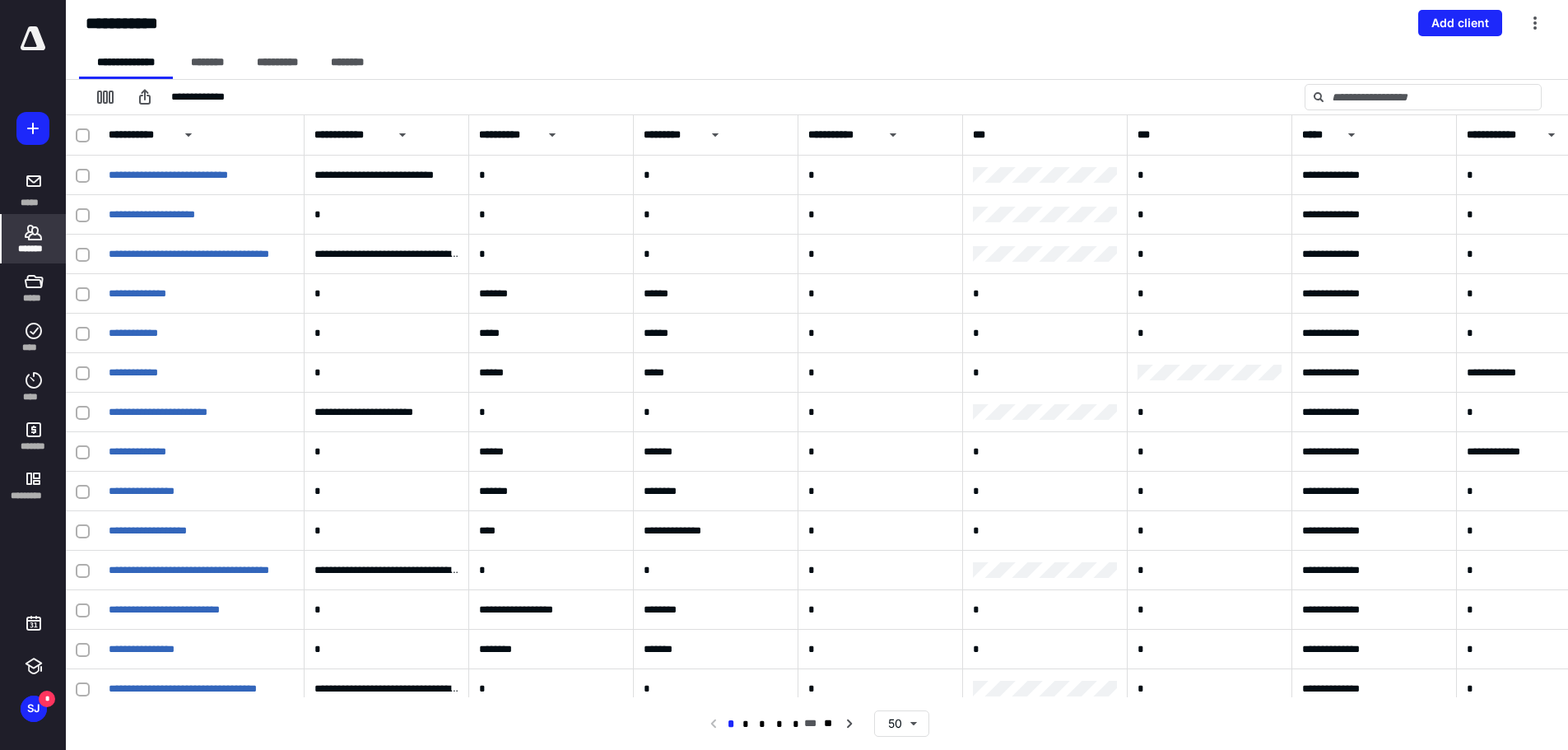 click on "**********" at bounding box center (817, 23) 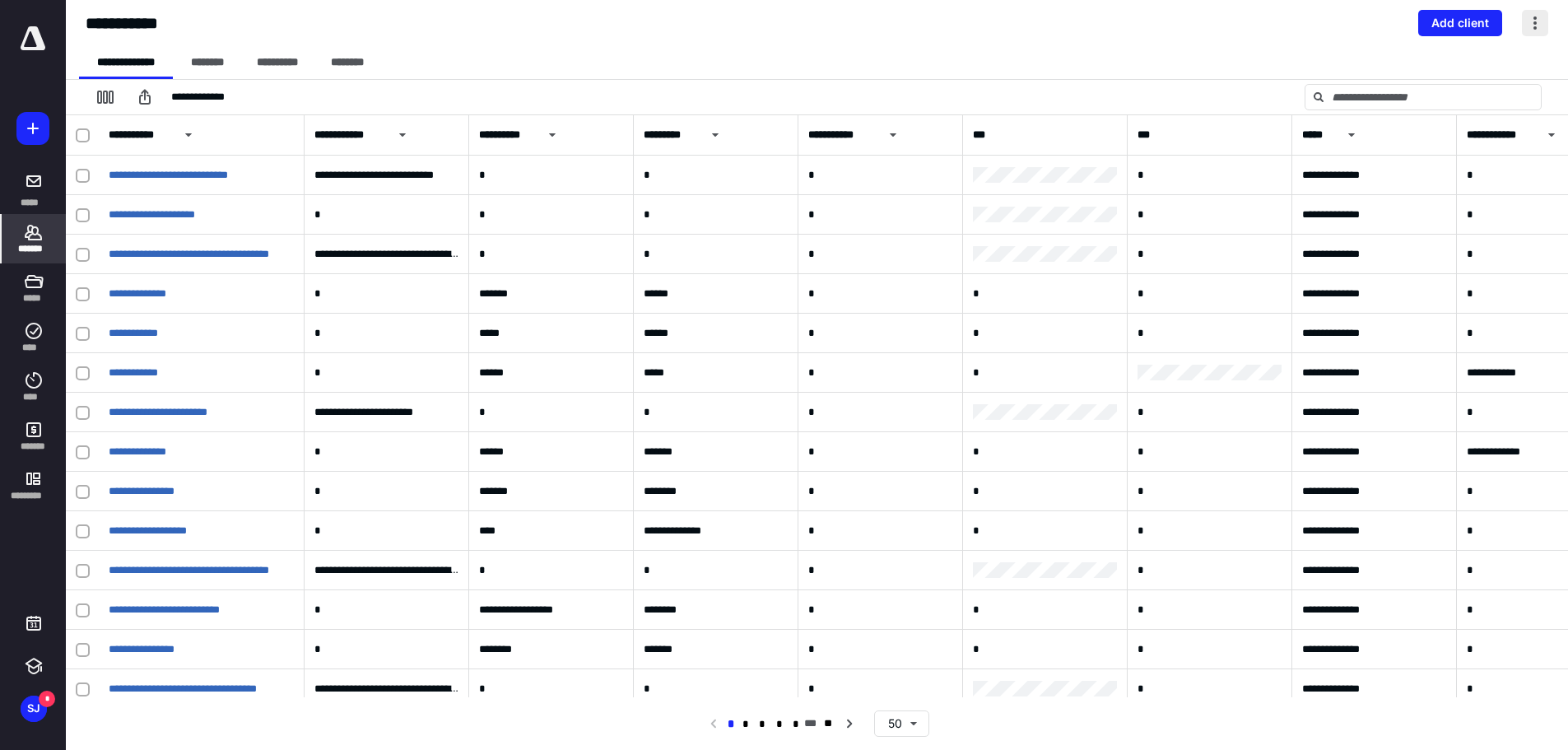 click at bounding box center (1535, 23) 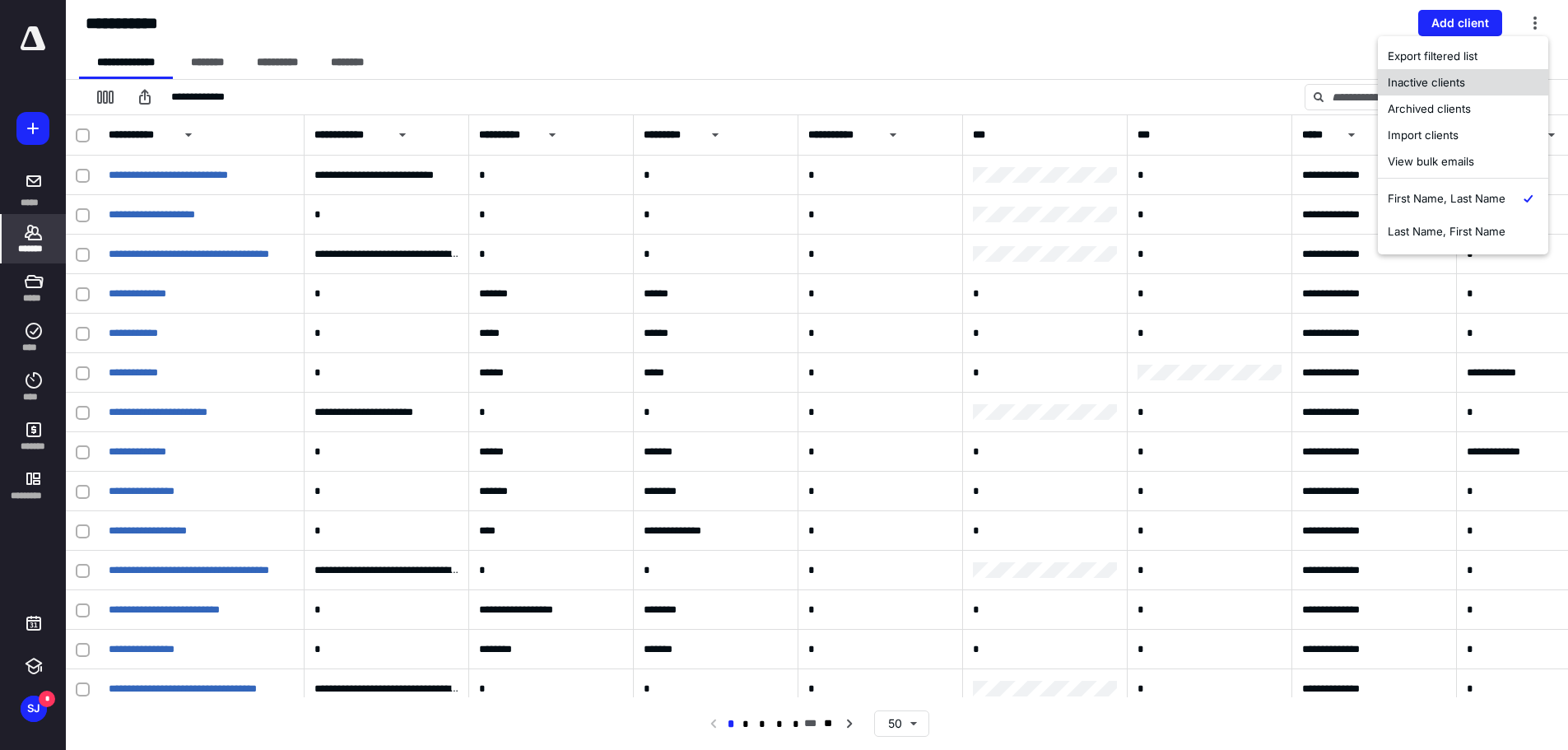 click on "Inactive clients" at bounding box center (1463, 82) 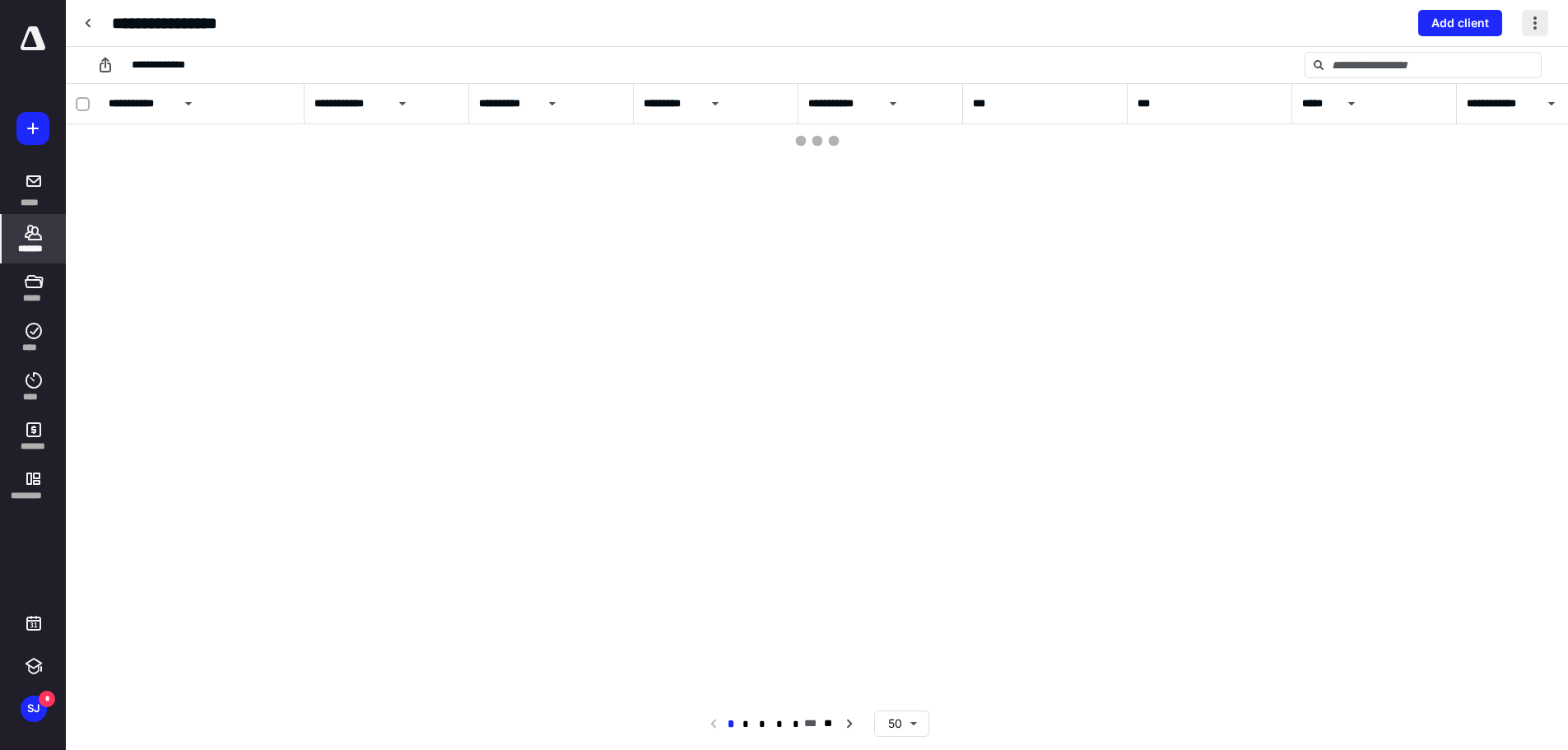 click at bounding box center [1535, 23] 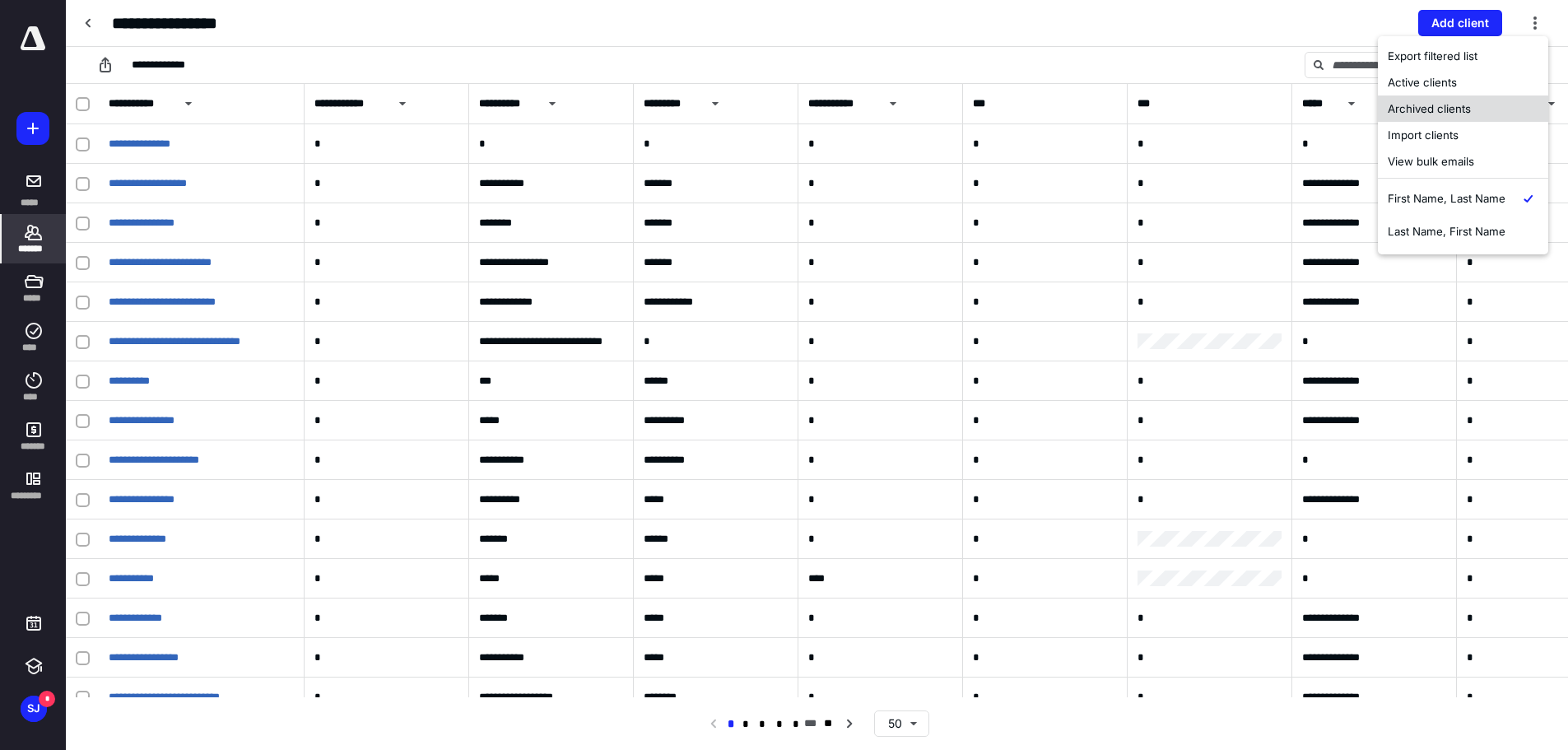 click on "Archived clients" at bounding box center [1463, 109] 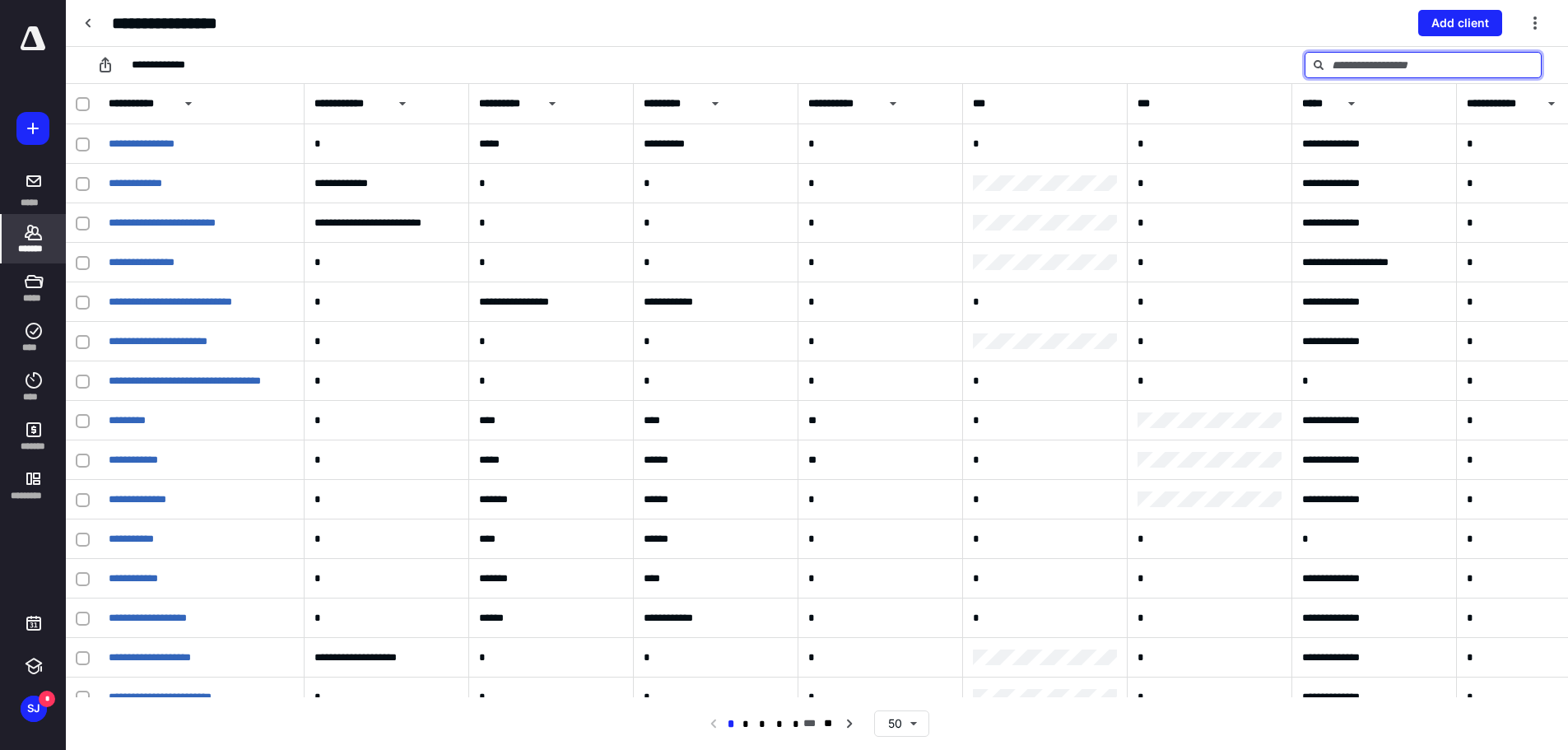 click at bounding box center (1423, 65) 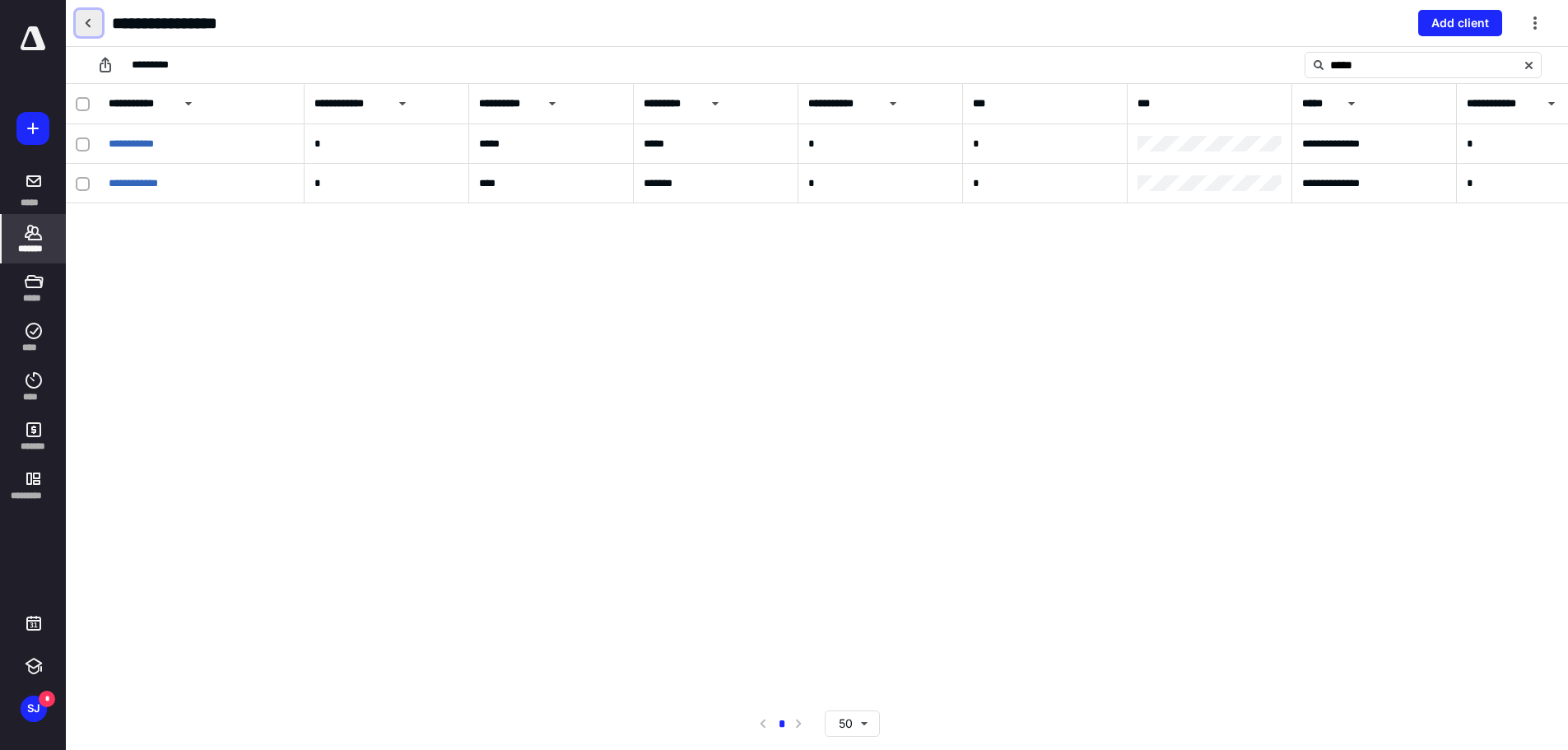 click at bounding box center (89, 23) 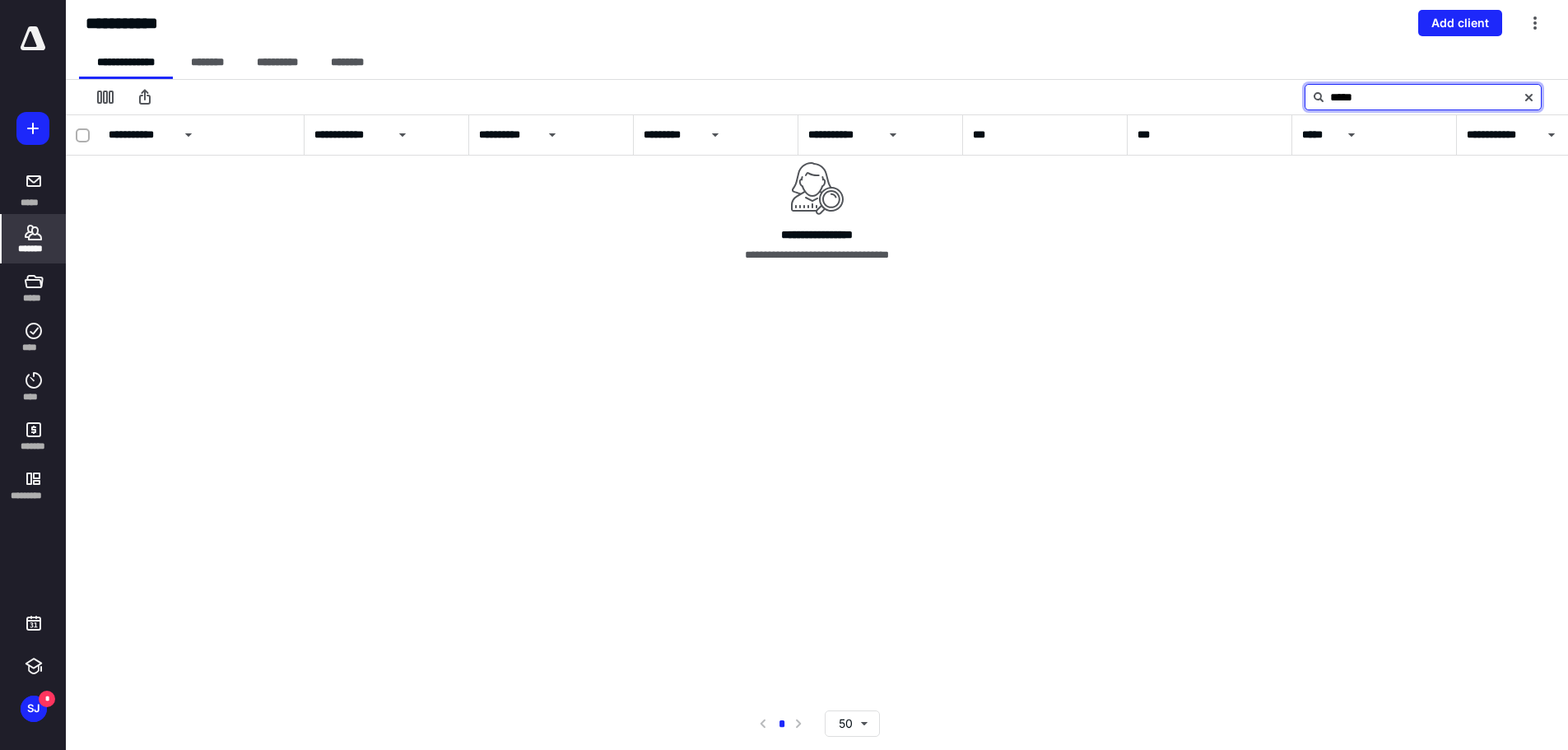 click on "*****" at bounding box center (1423, 97) 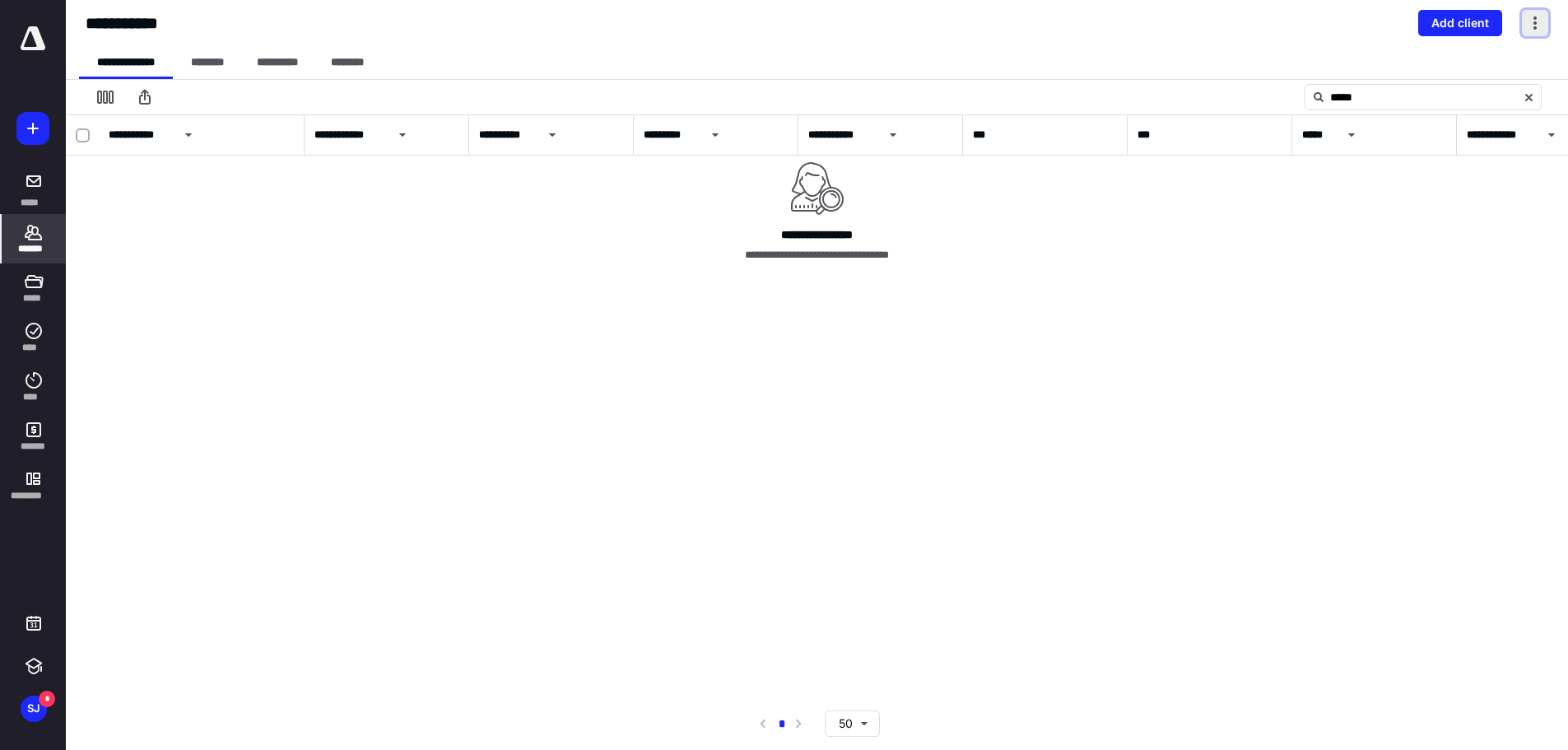 click at bounding box center (1535, 23) 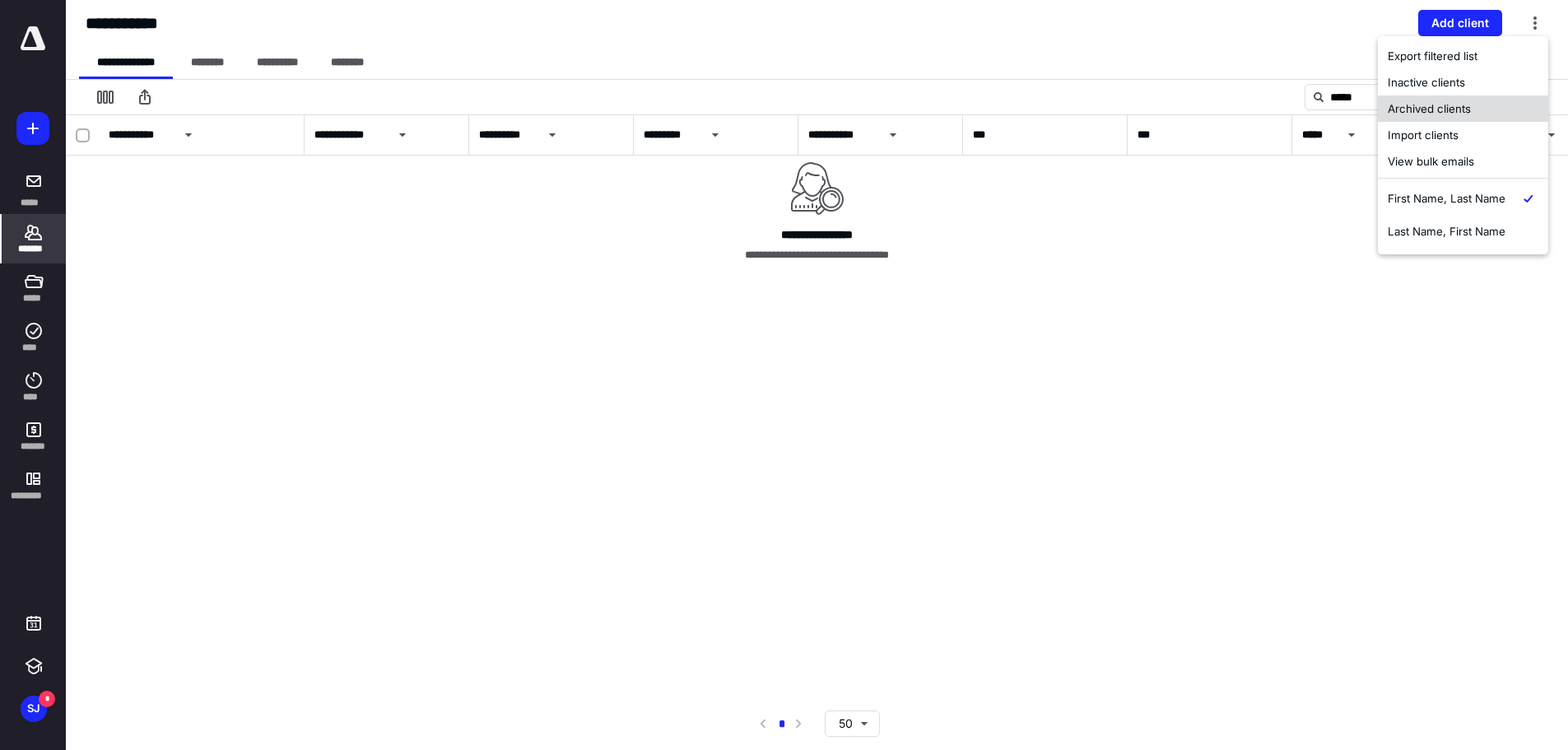 click on "Archived clients" at bounding box center [1463, 109] 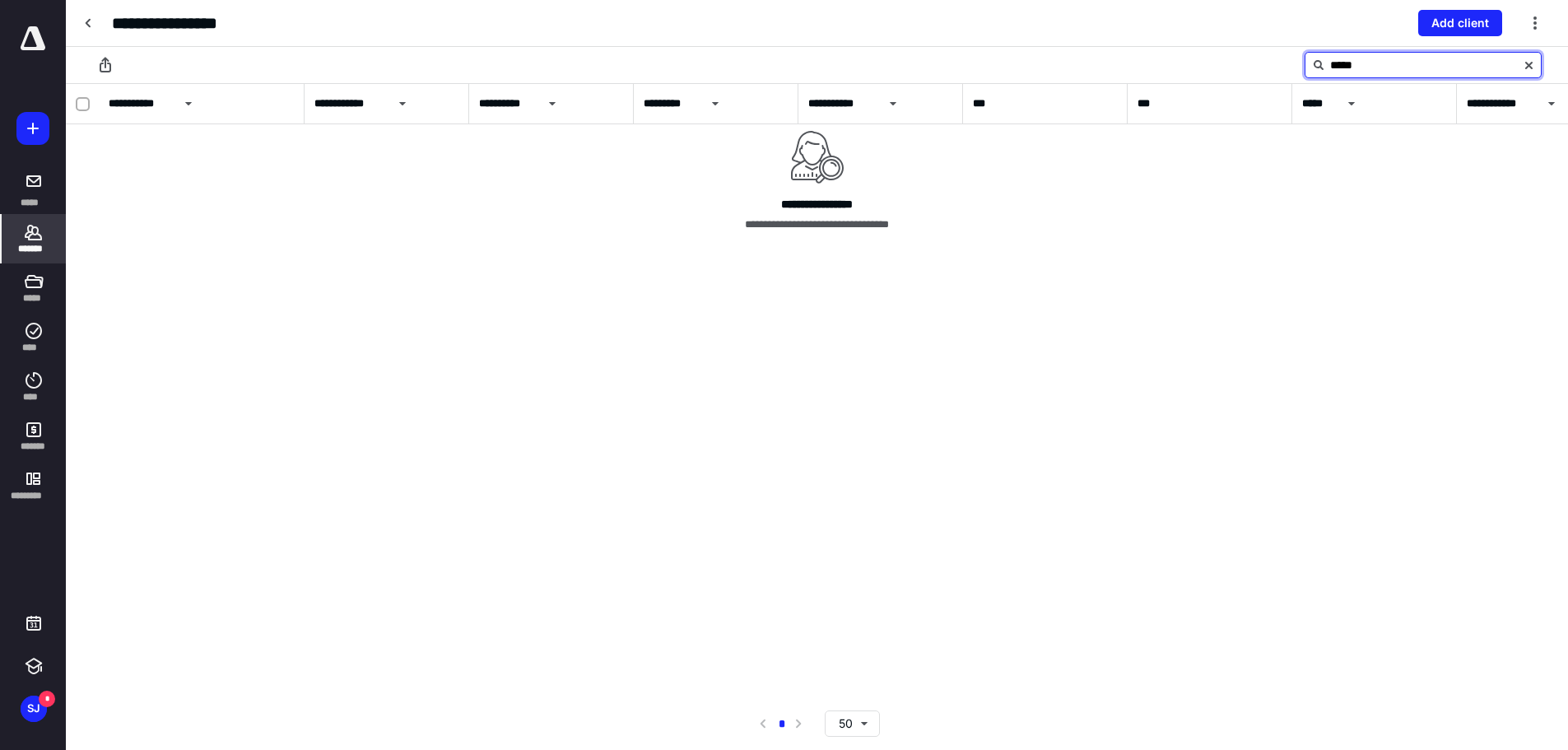 click on "*****" at bounding box center [1423, 65] 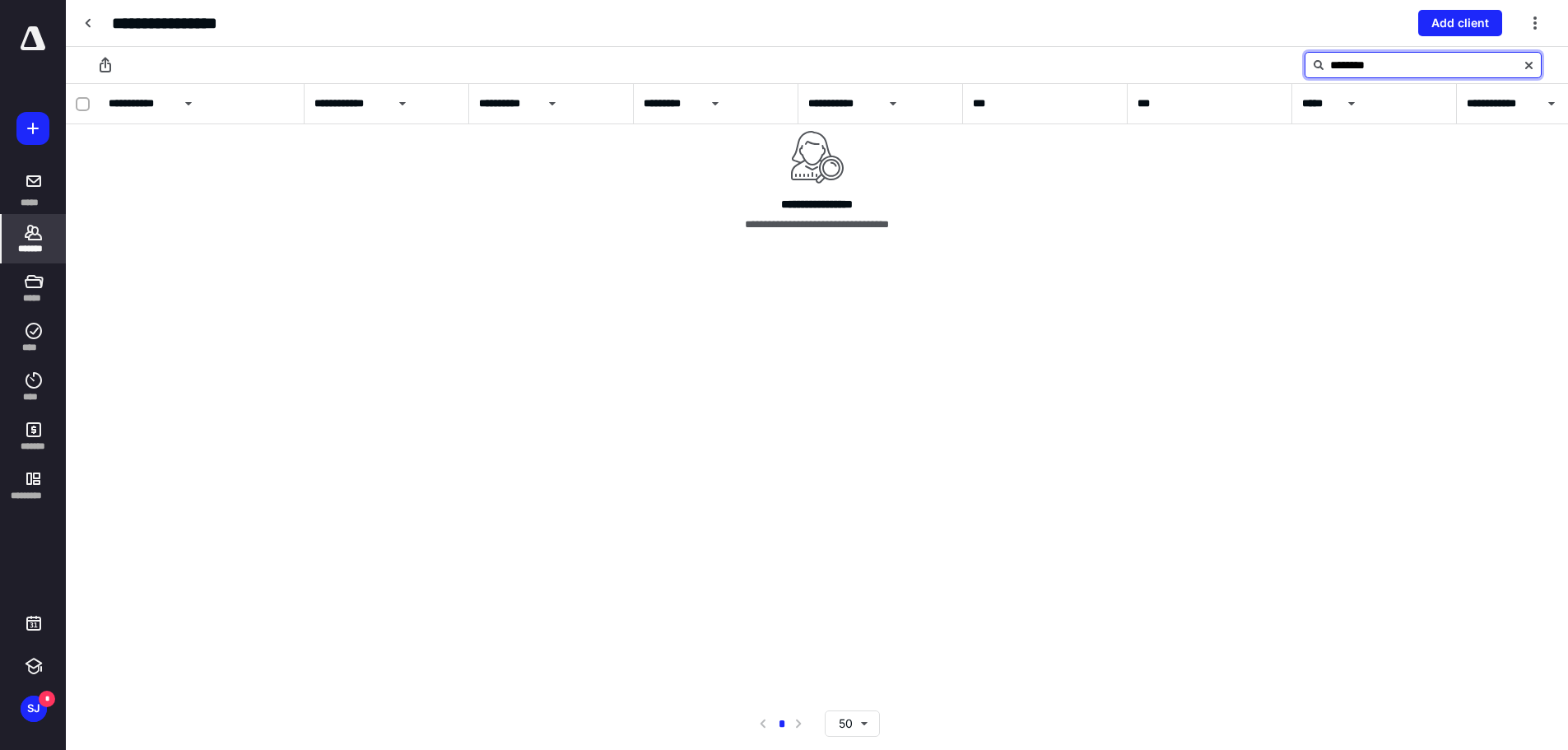 click on "********" at bounding box center [1423, 65] 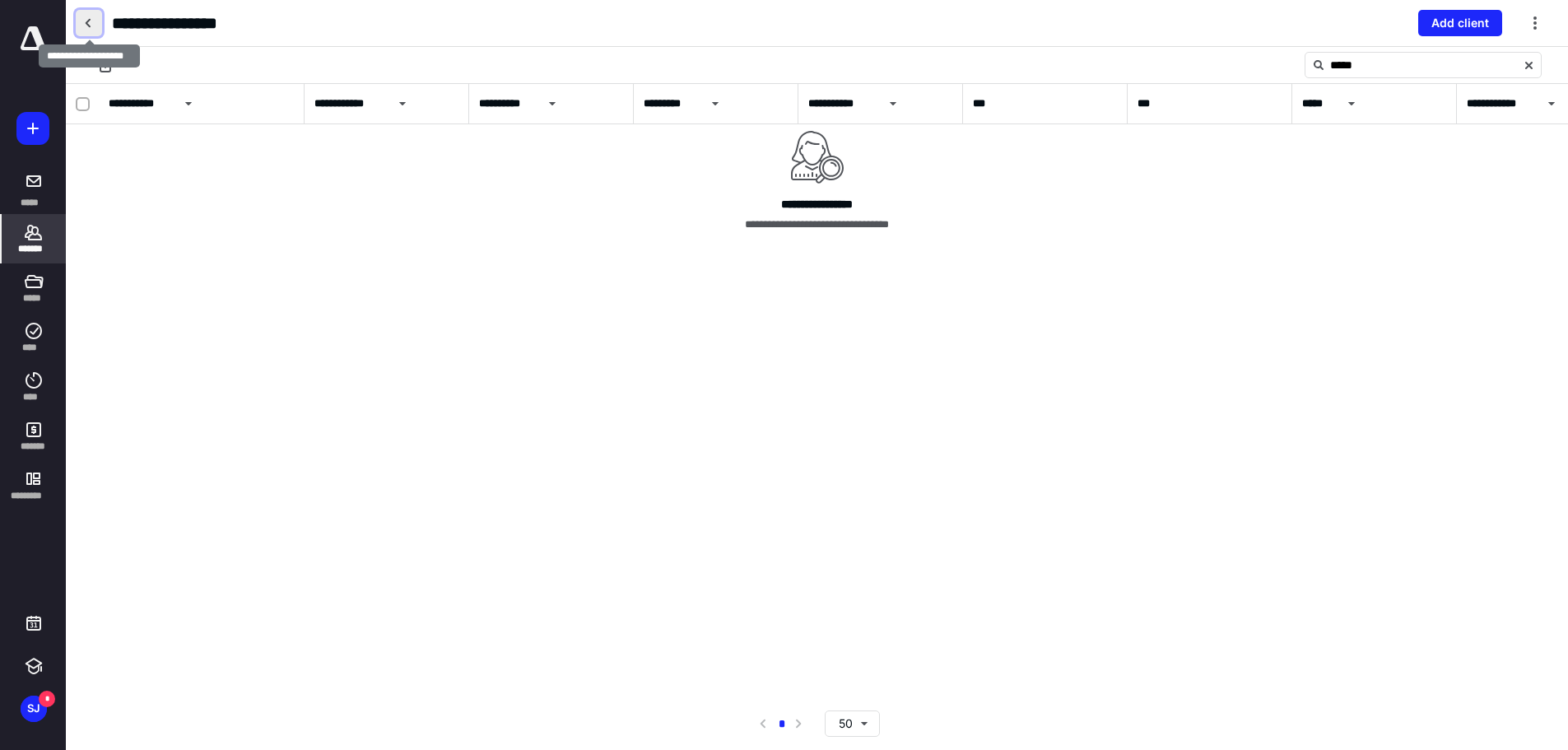 click at bounding box center [89, 23] 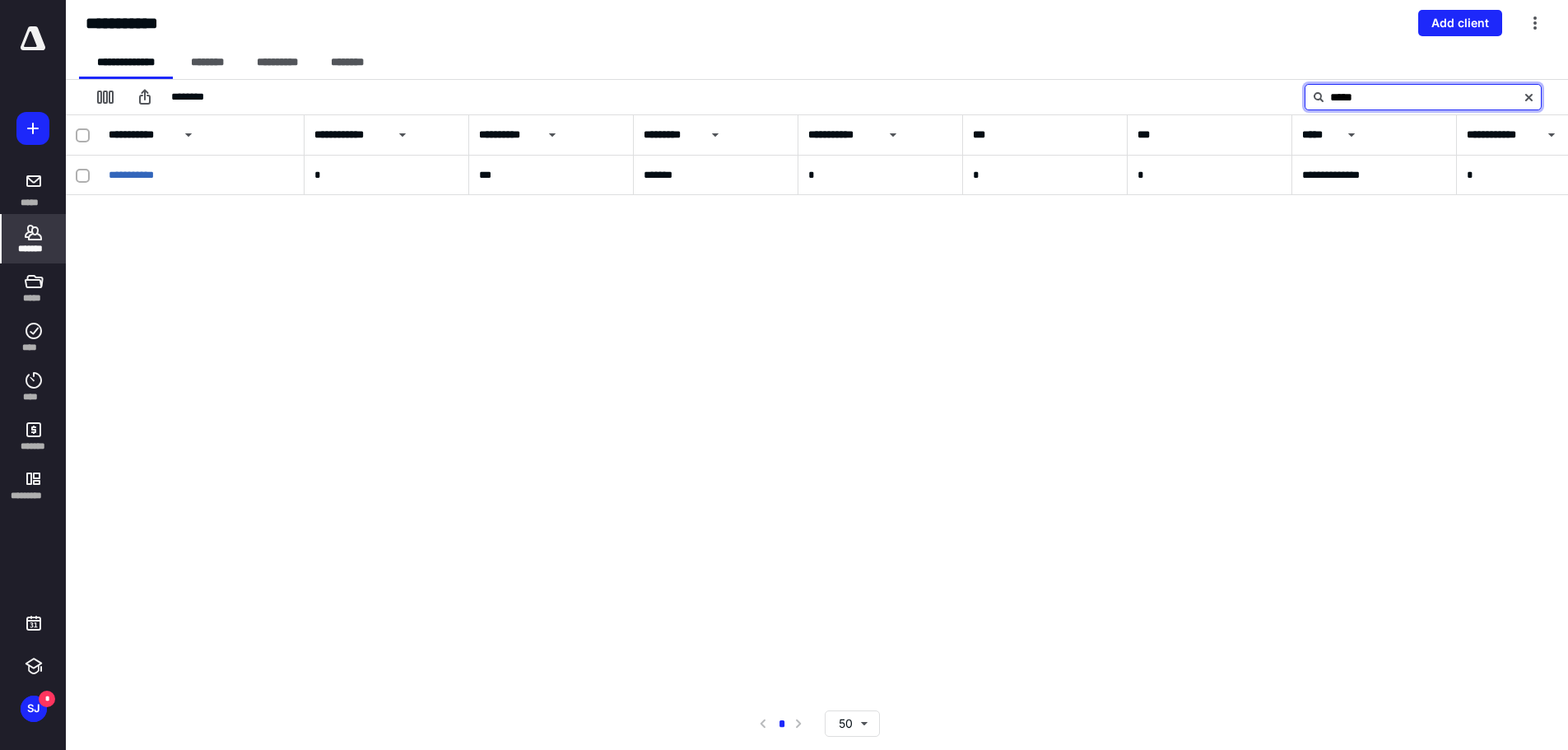click on "*****" at bounding box center (1423, 97) 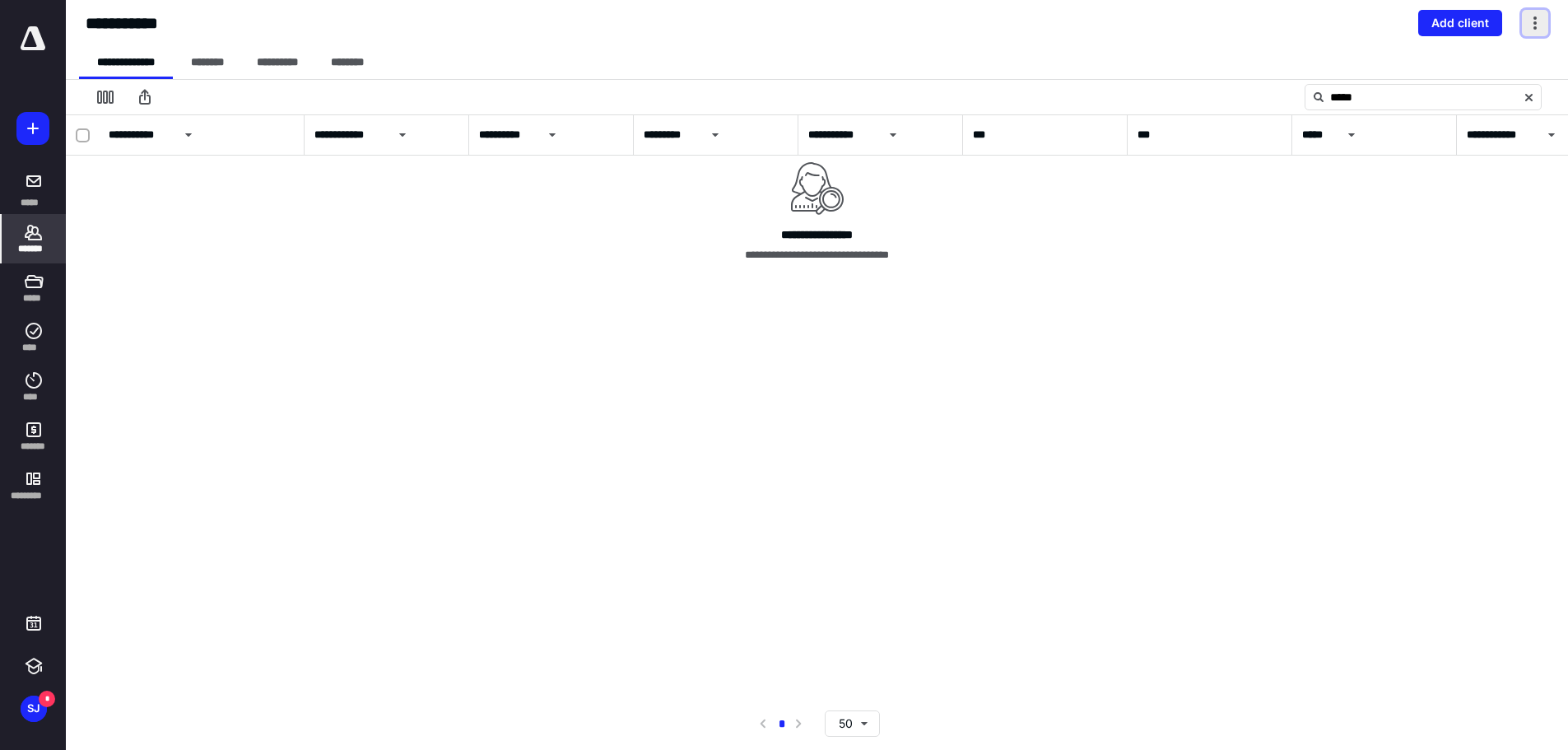 click at bounding box center [1535, 23] 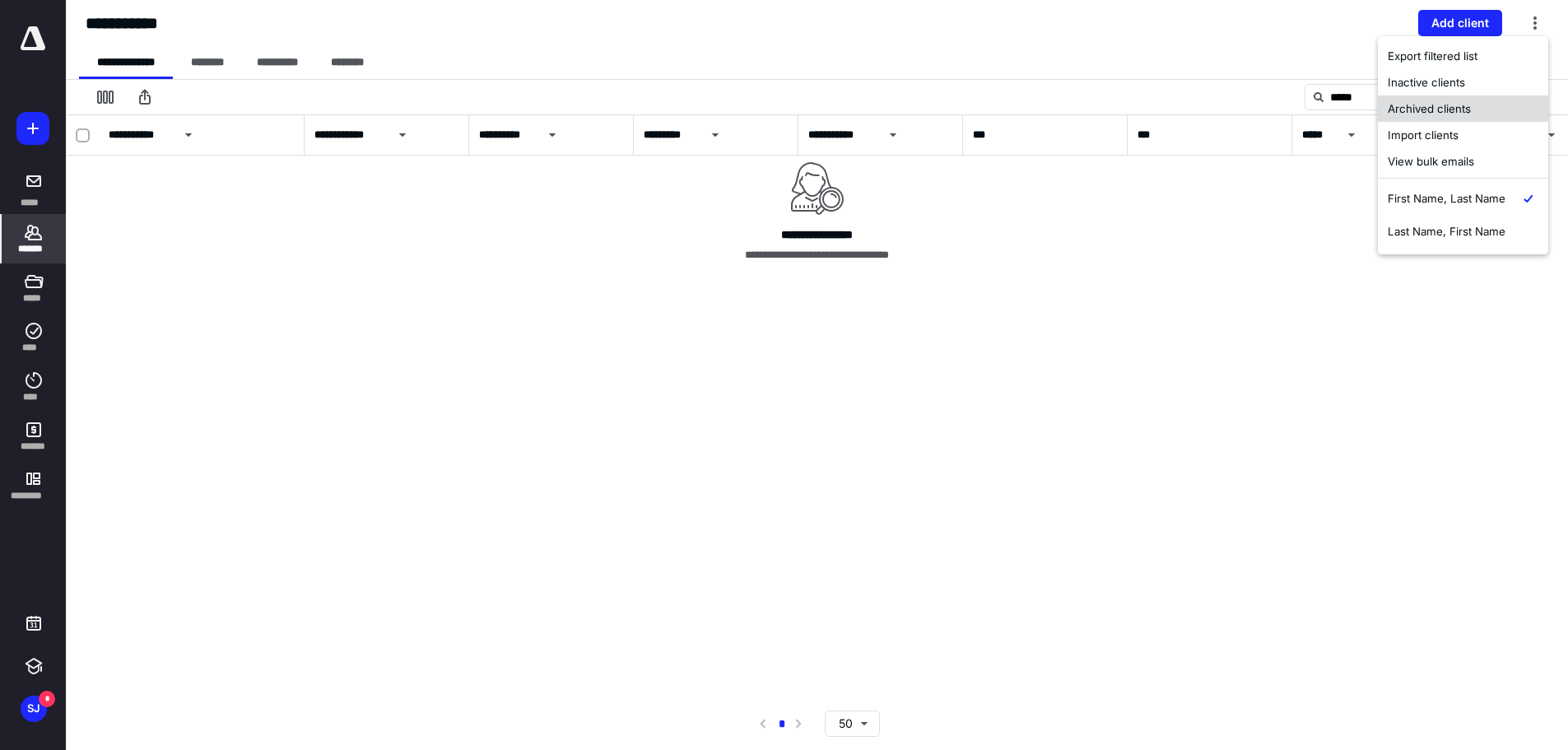 click on "Archived clients" at bounding box center (1463, 109) 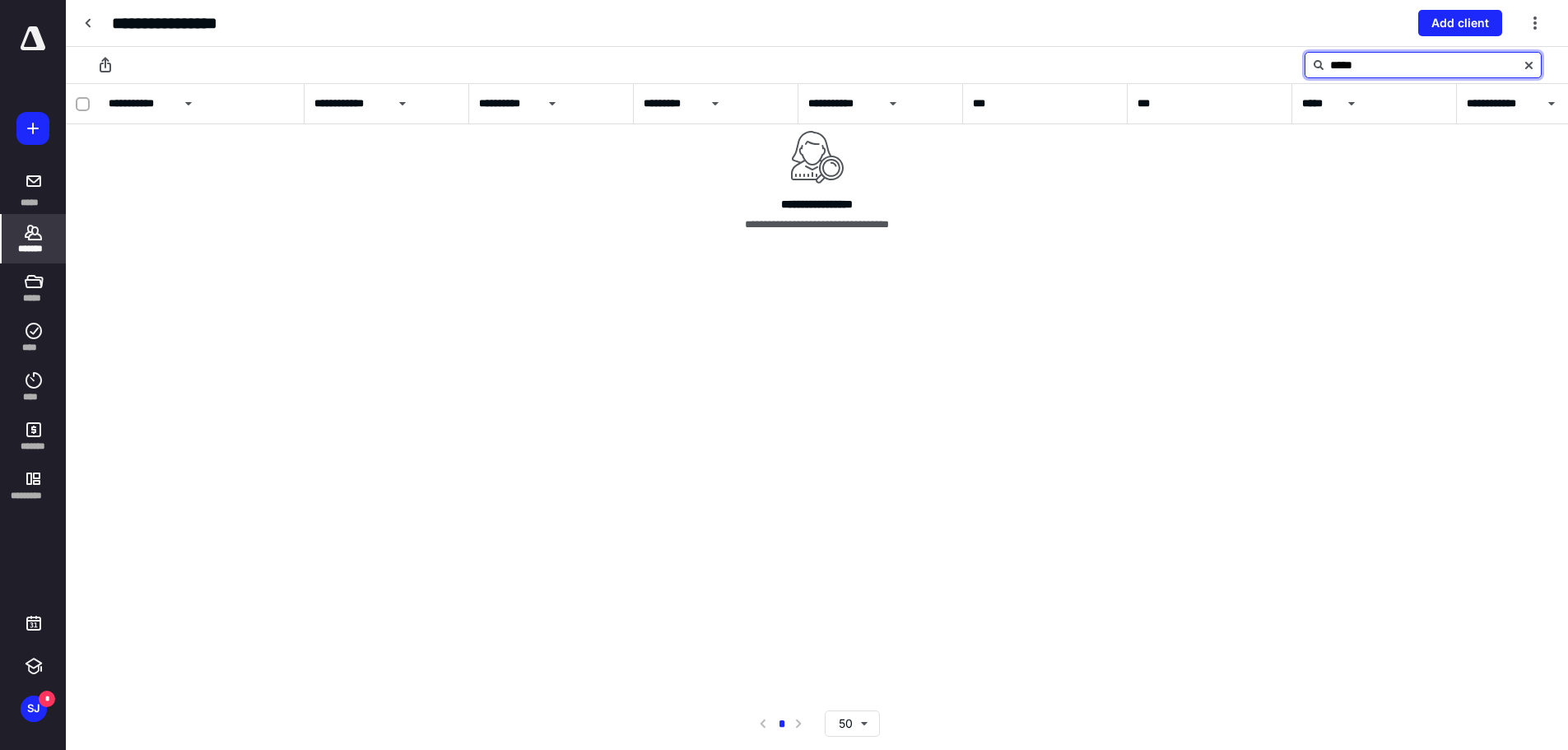 click on "*****" at bounding box center [1423, 65] 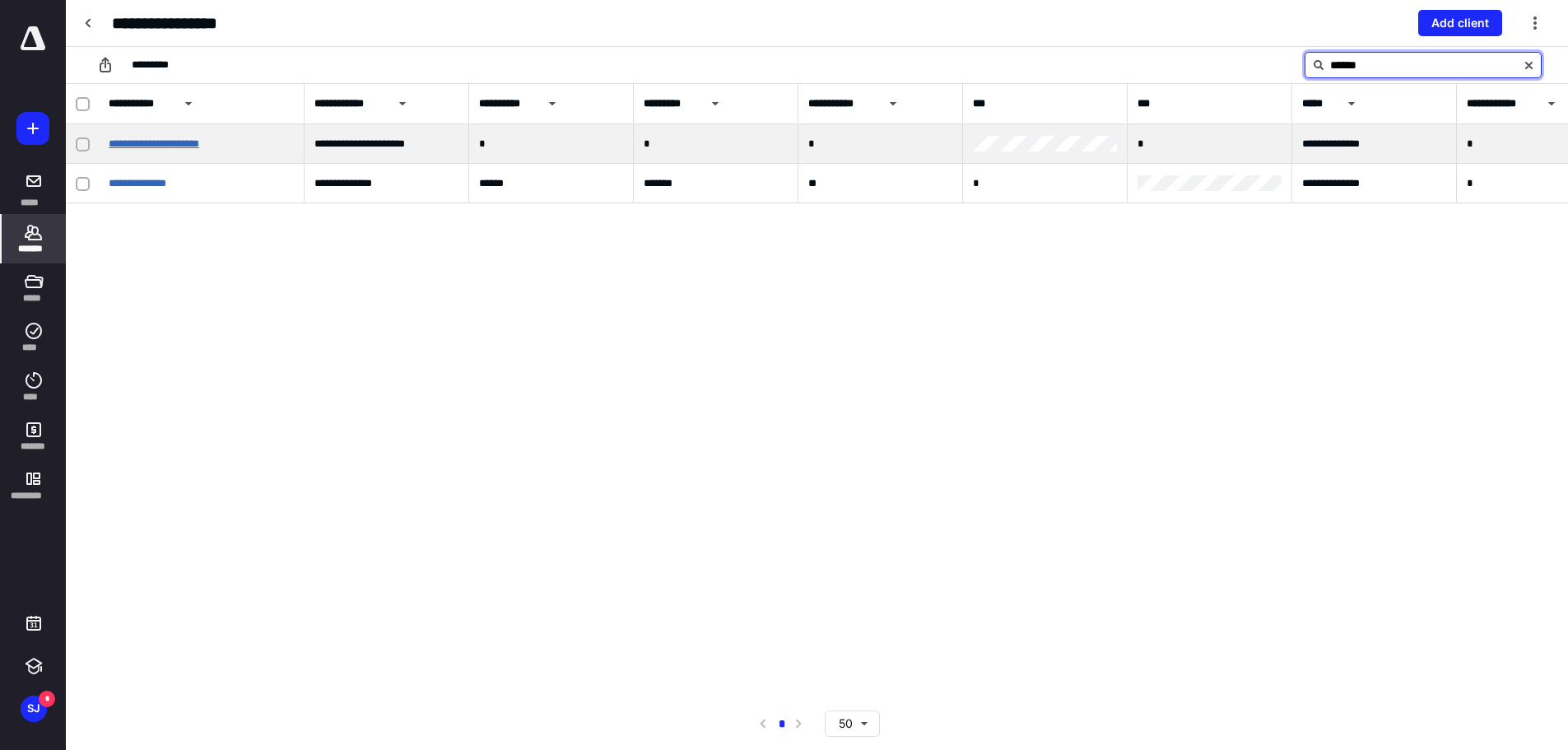 type on "******" 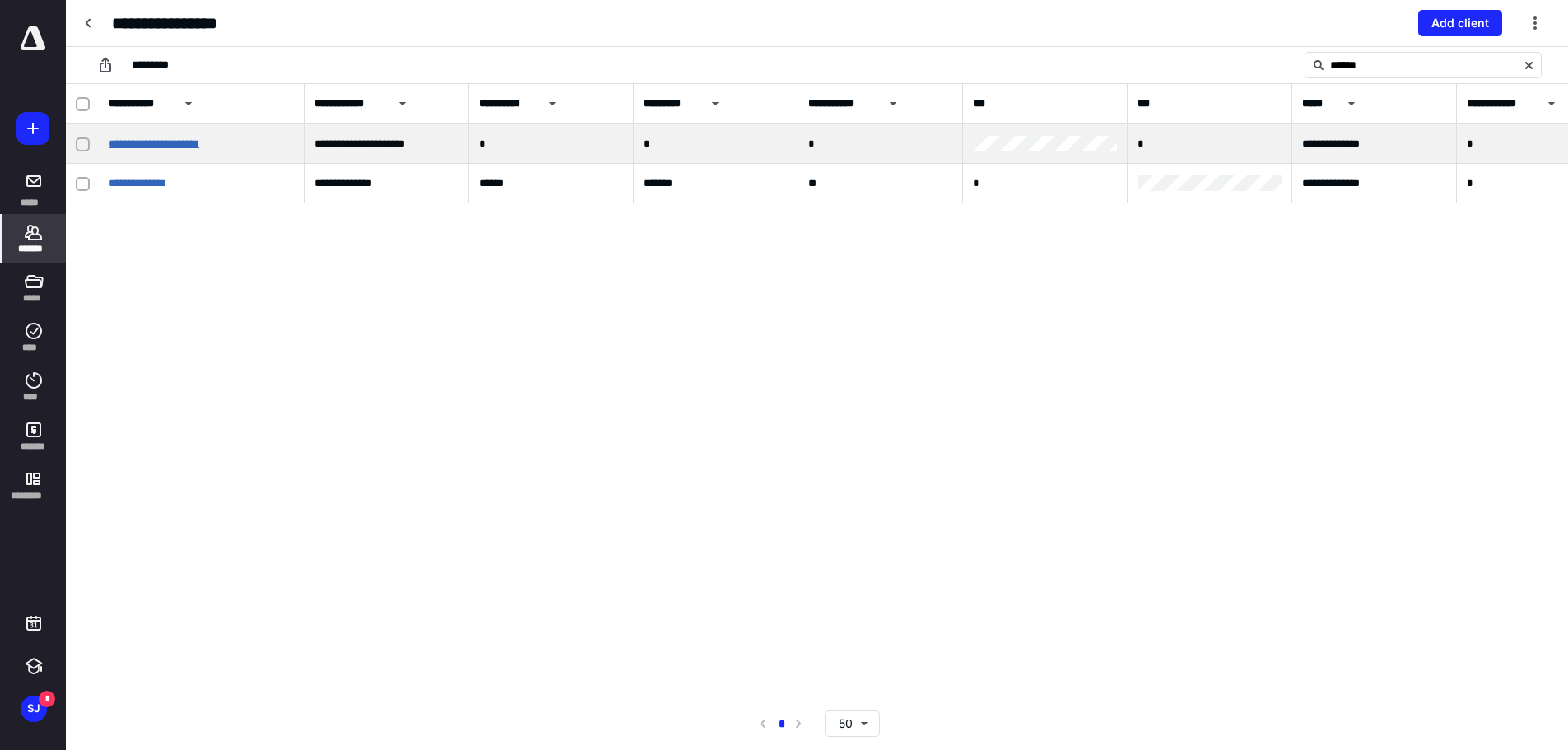 click on "**********" at bounding box center (154, 143) 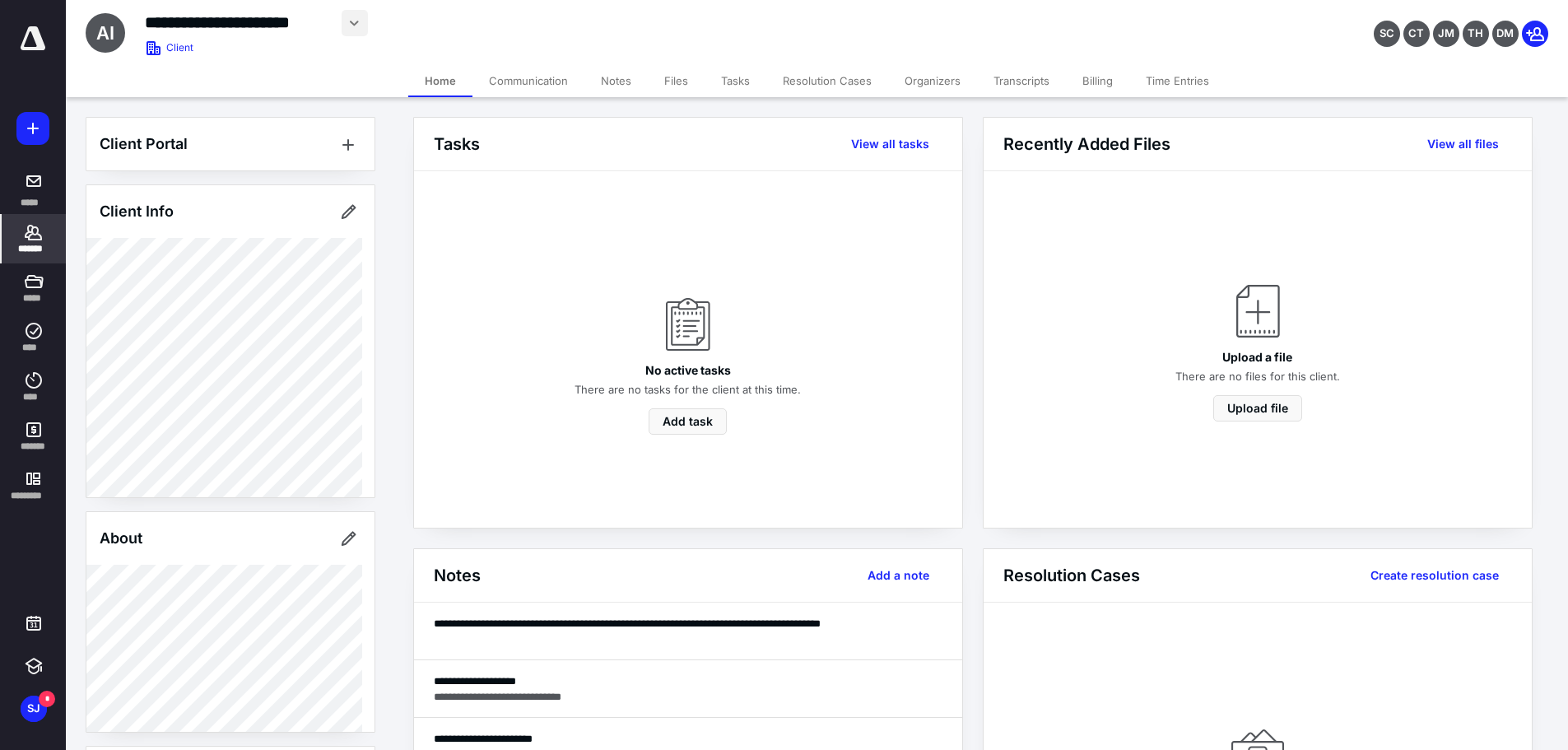 click at bounding box center (355, 23) 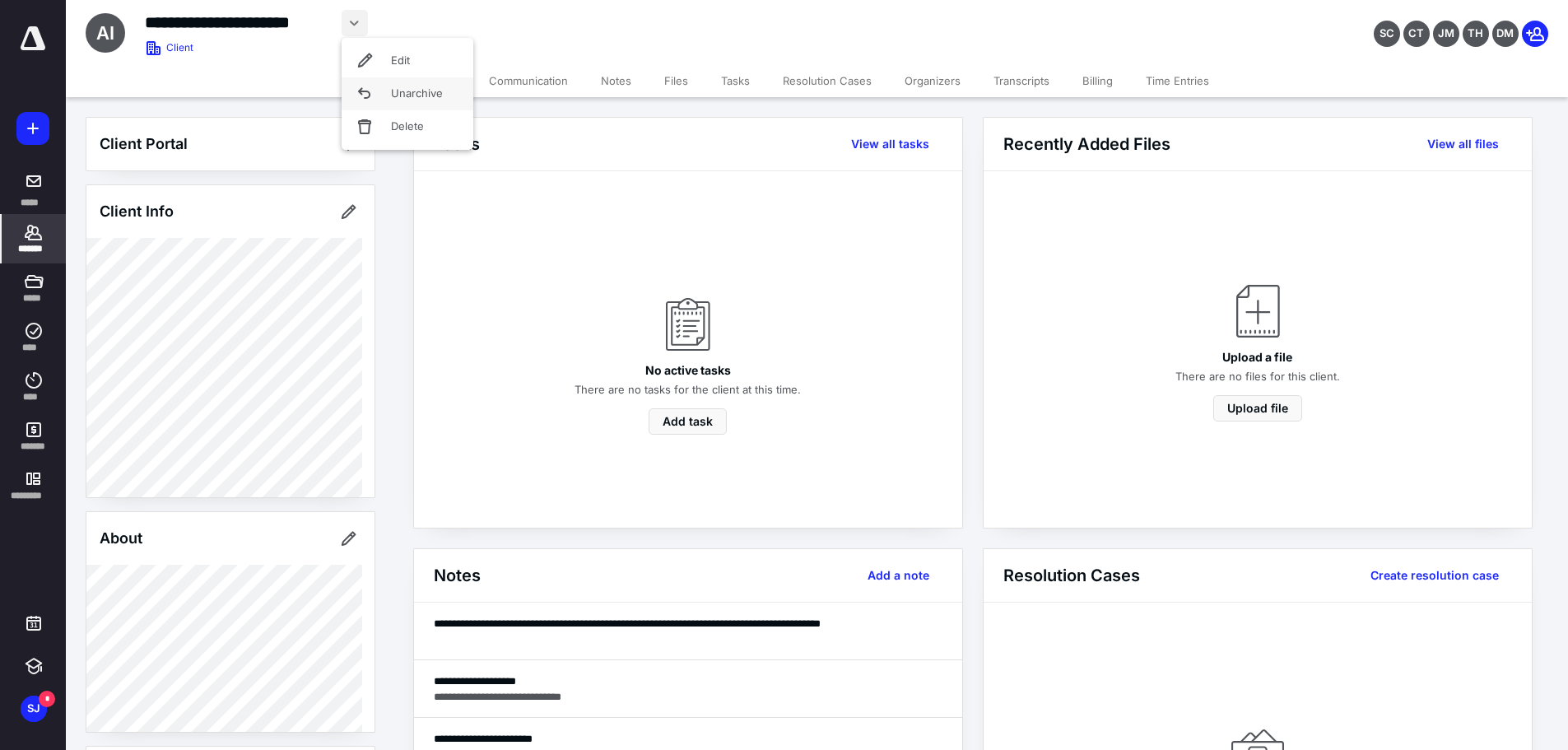 click on "Unarchive" at bounding box center (407, 94) 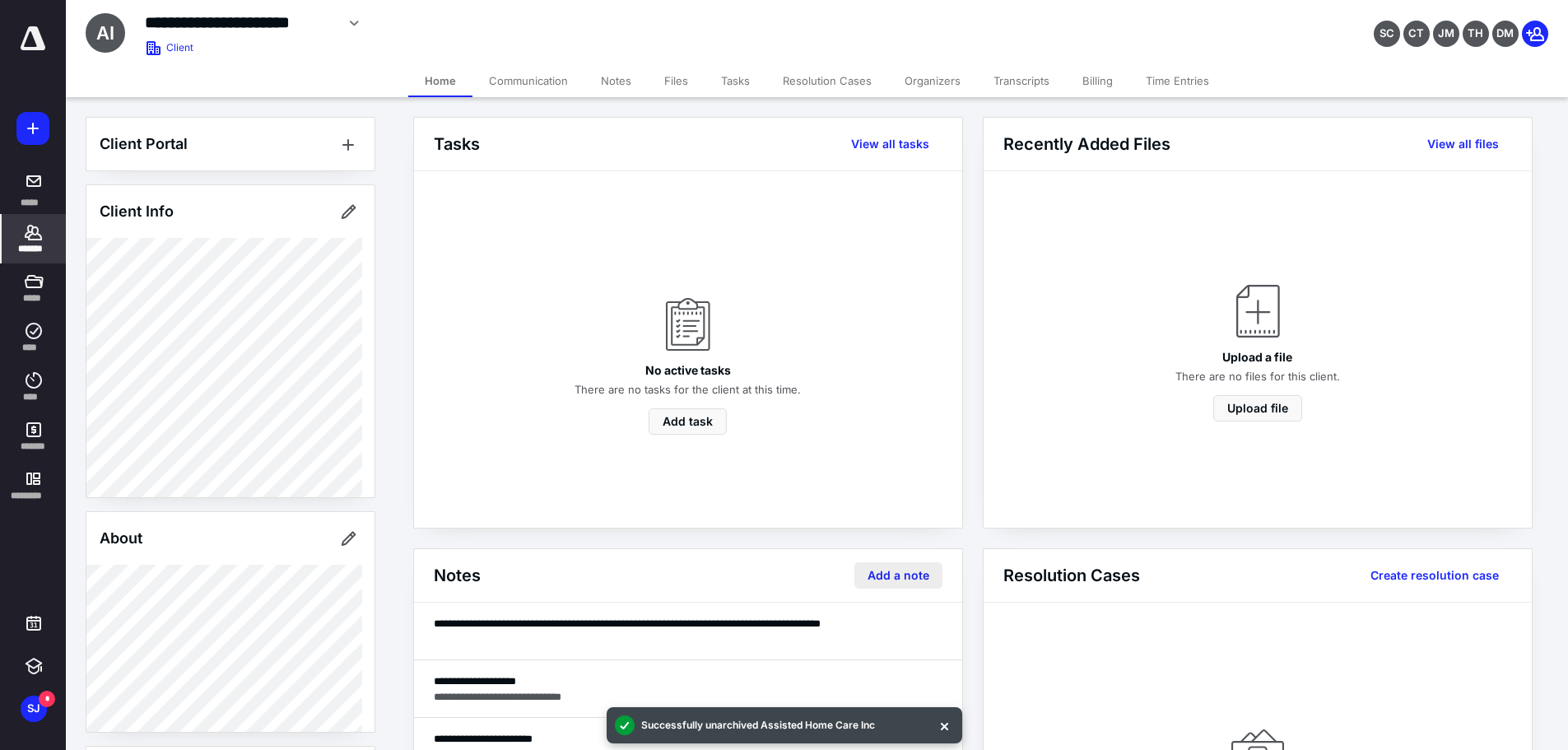 click on "Add a note" at bounding box center (898, 575) 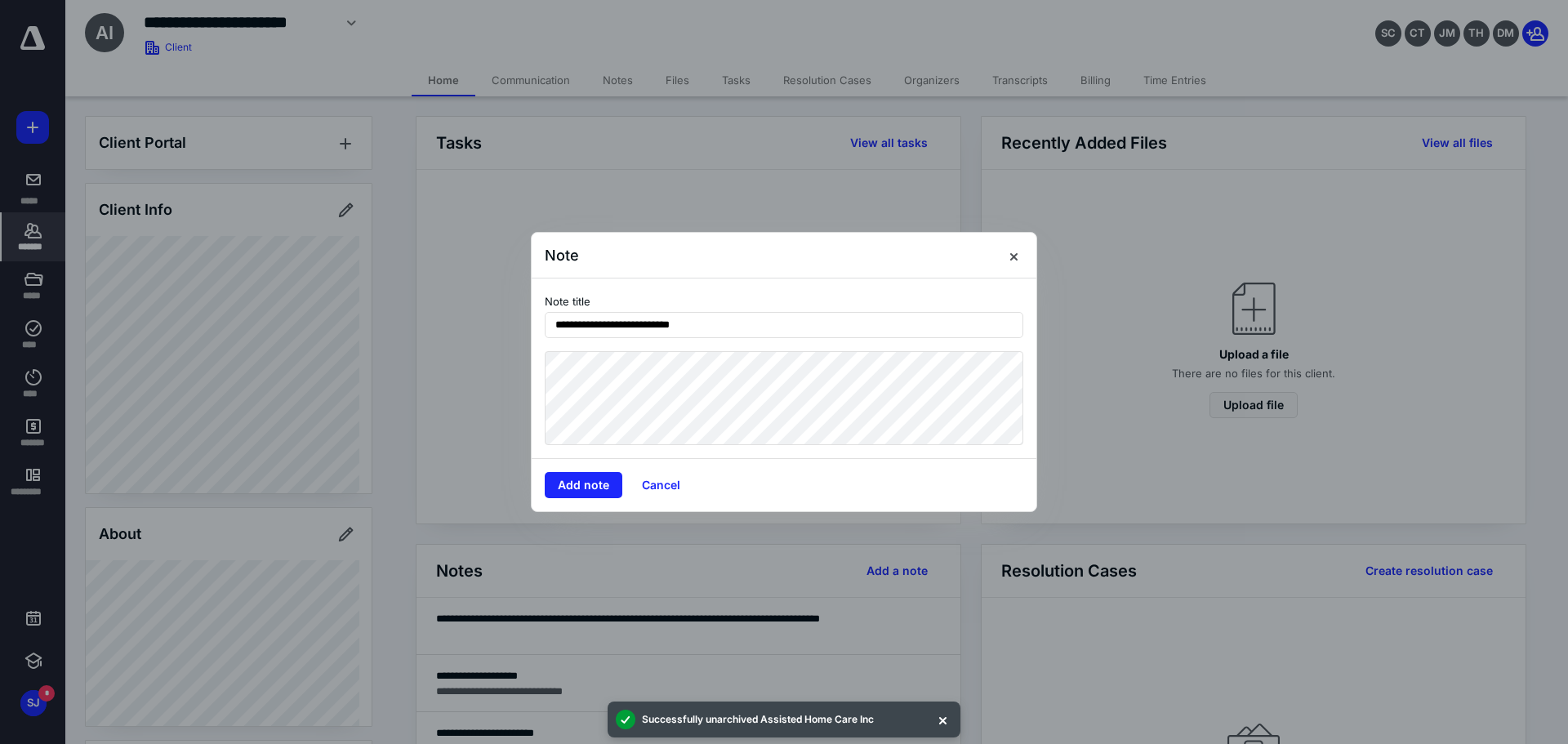 type on "**********" 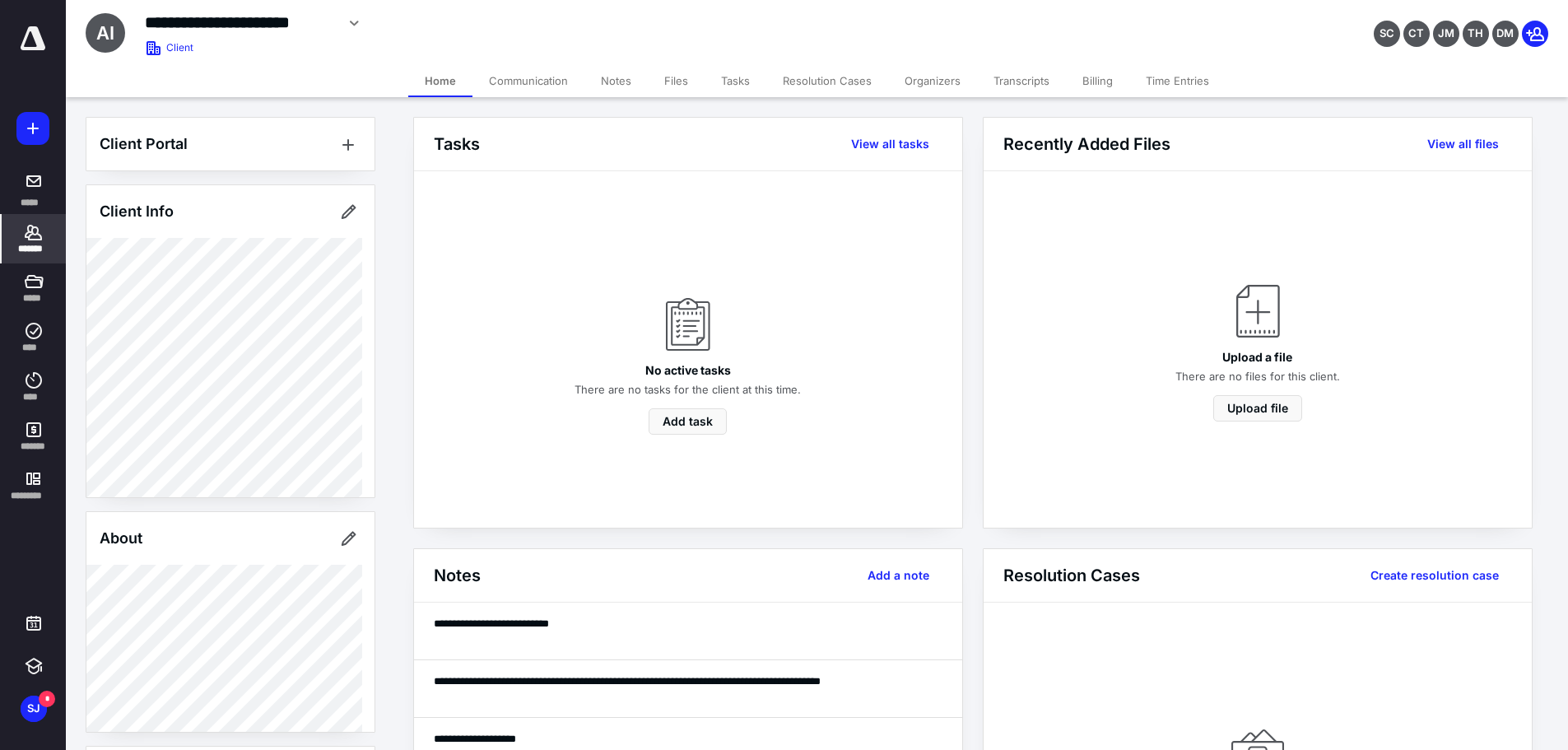 click 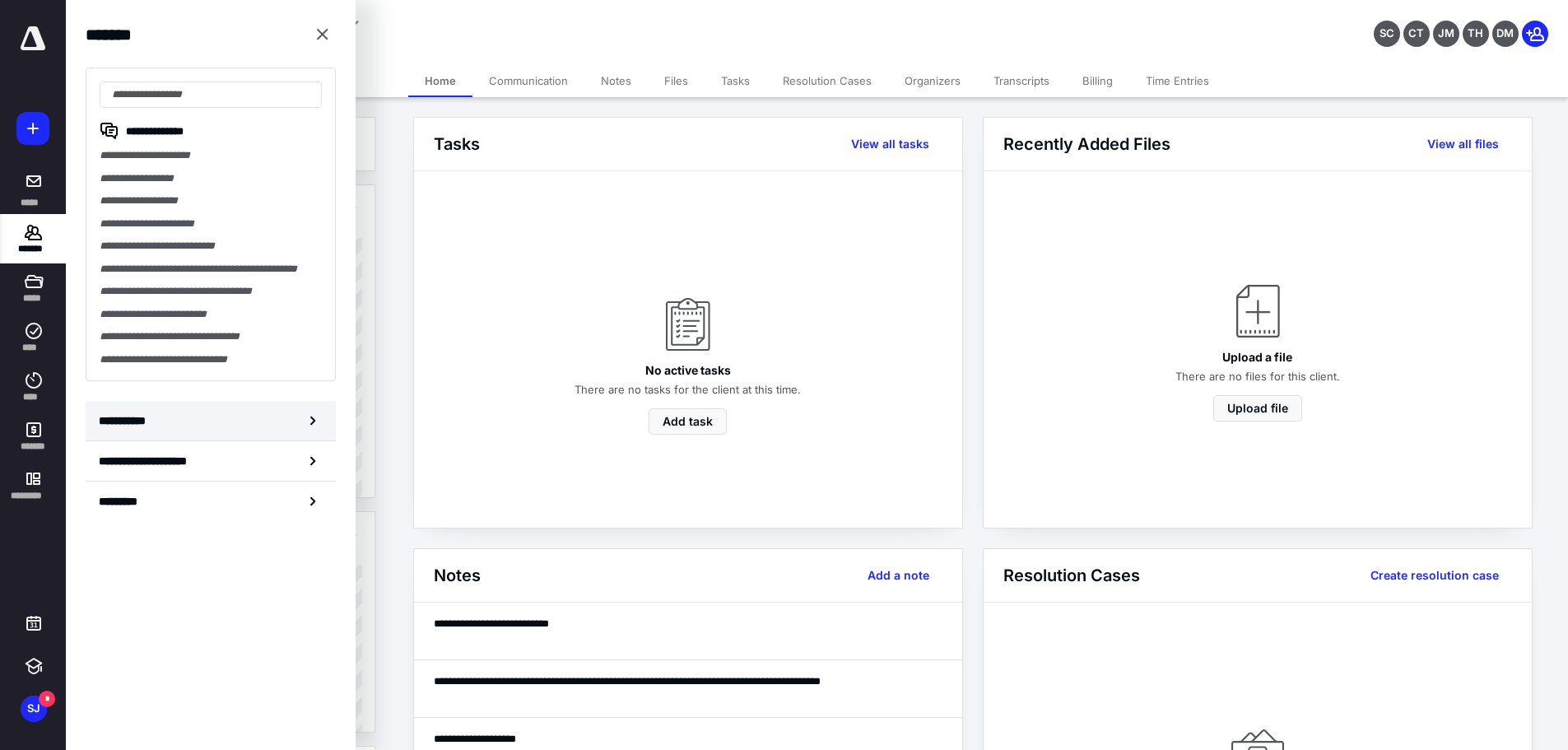 click on "**********" at bounding box center [211, 421] 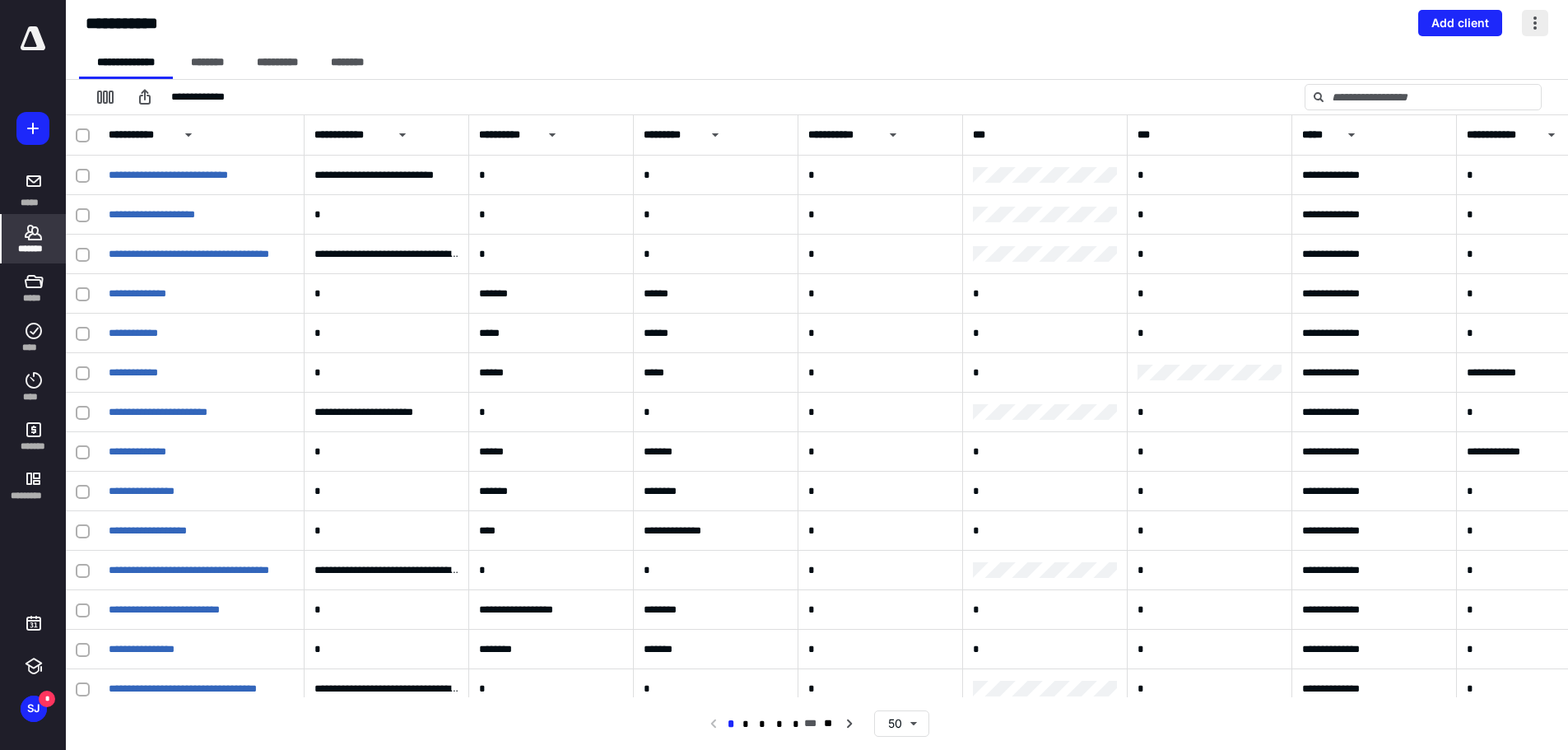 drag, startPoint x: 1538, startPoint y: 26, endPoint x: 1524, endPoint y: 34, distance: 16.124515 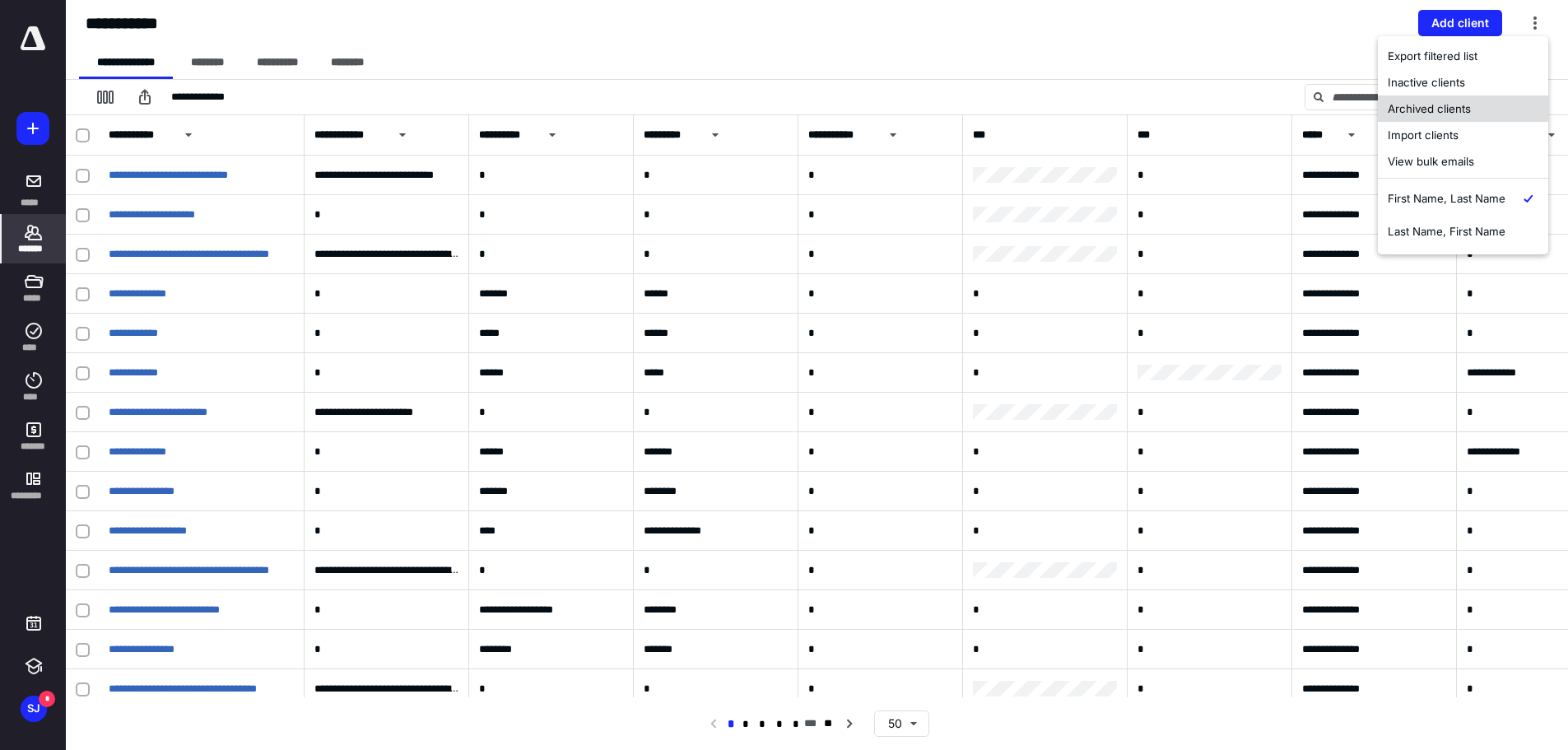click on "Archived clients" at bounding box center (1463, 109) 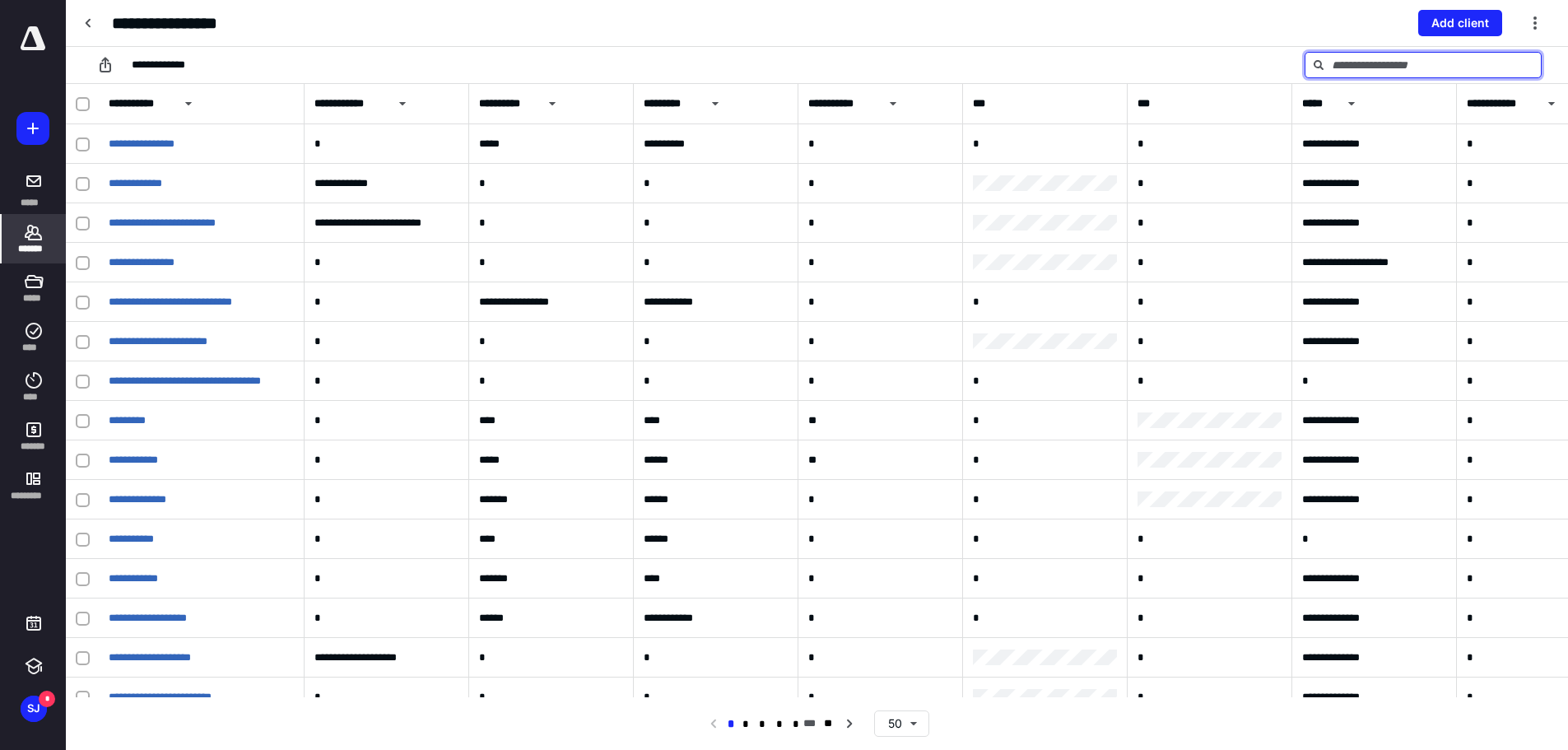 click at bounding box center [1423, 65] 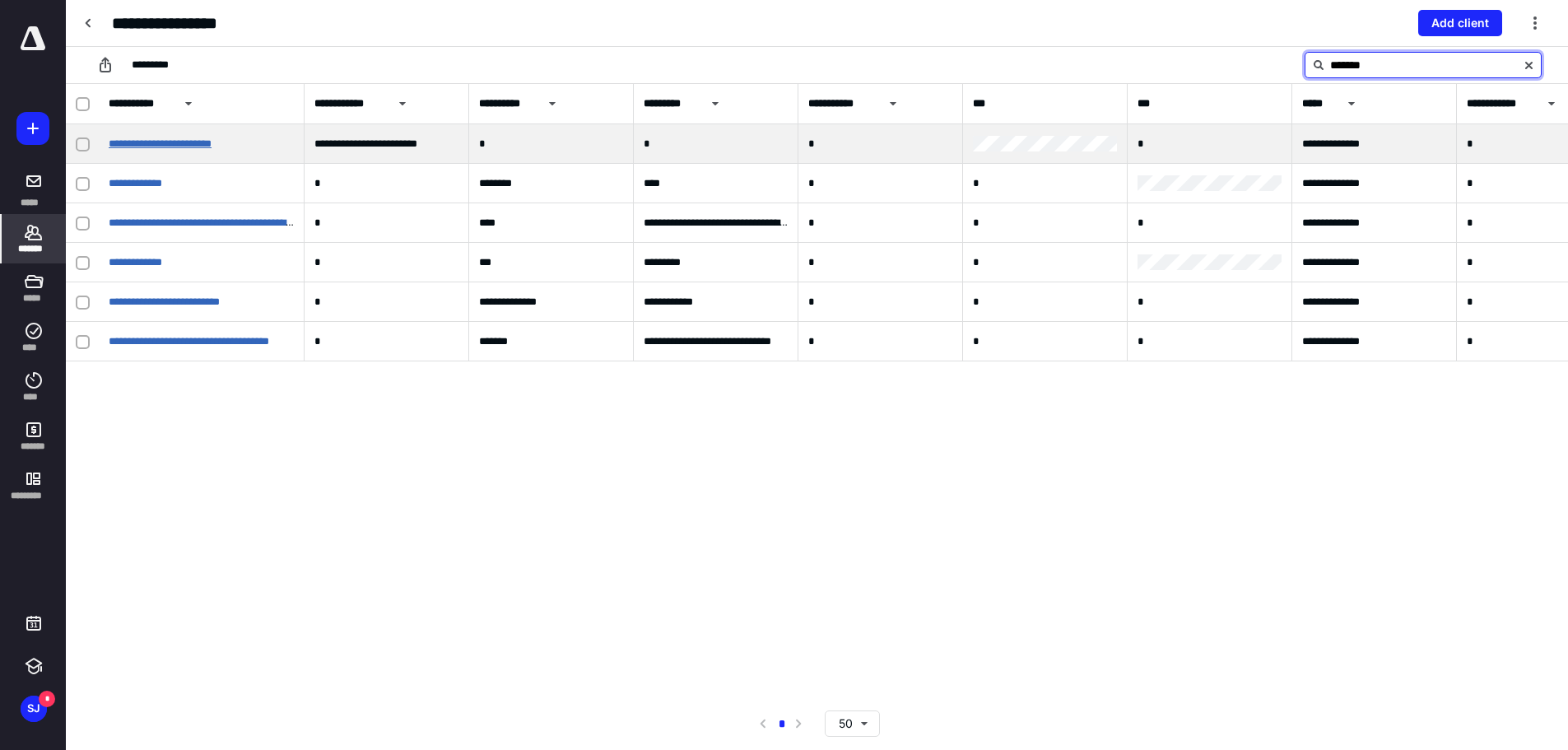 type on "*******" 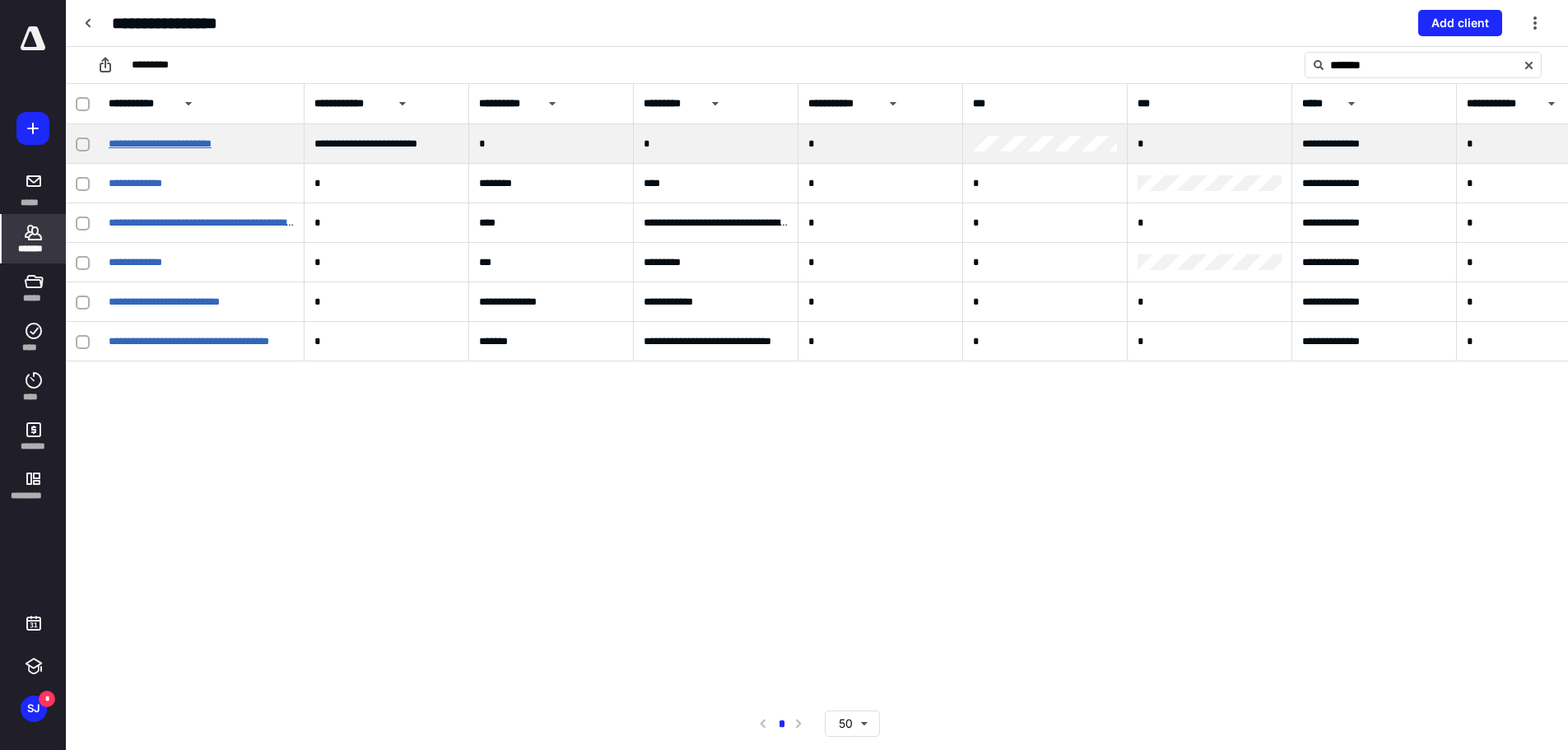 click on "**********" at bounding box center (160, 143) 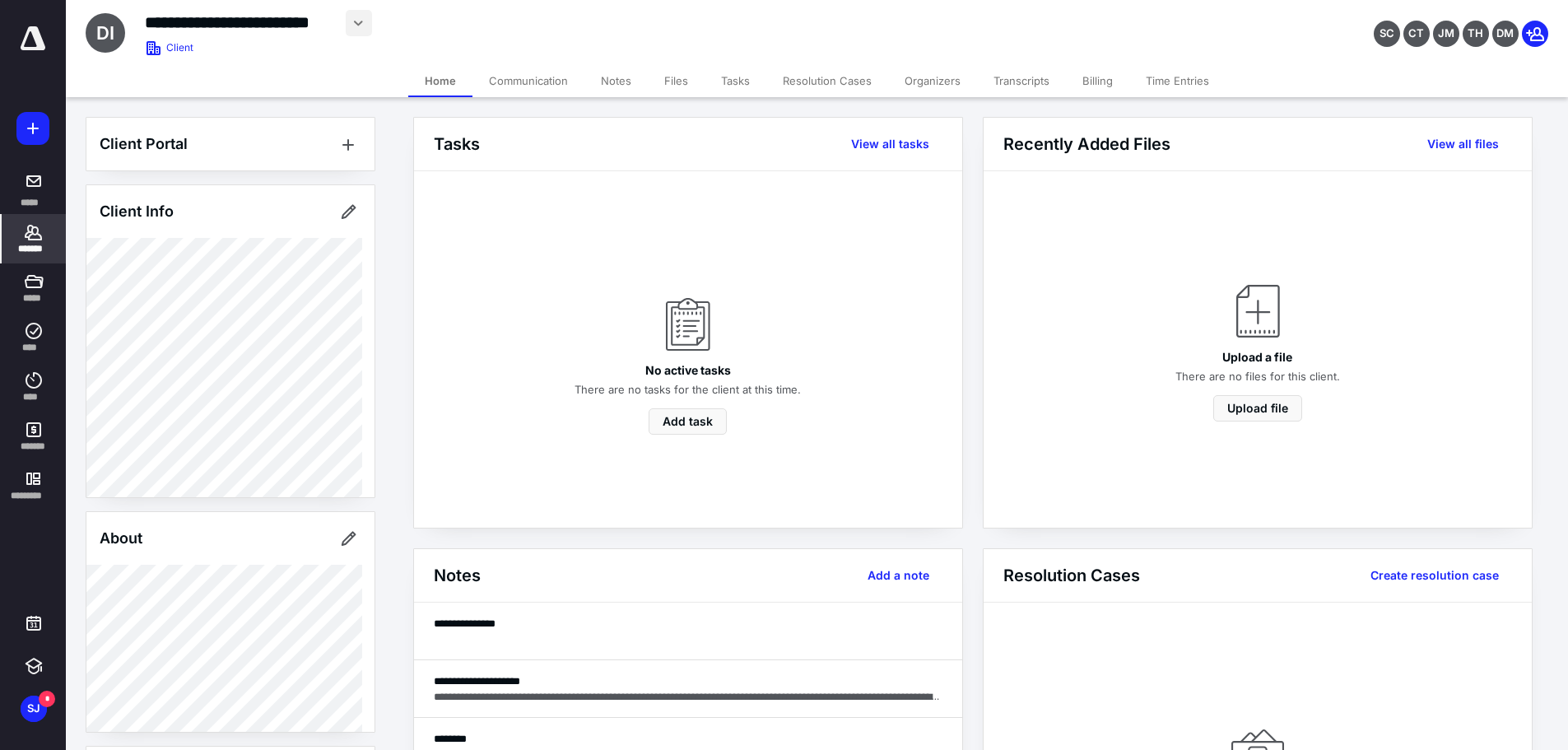 click at bounding box center [359, 23] 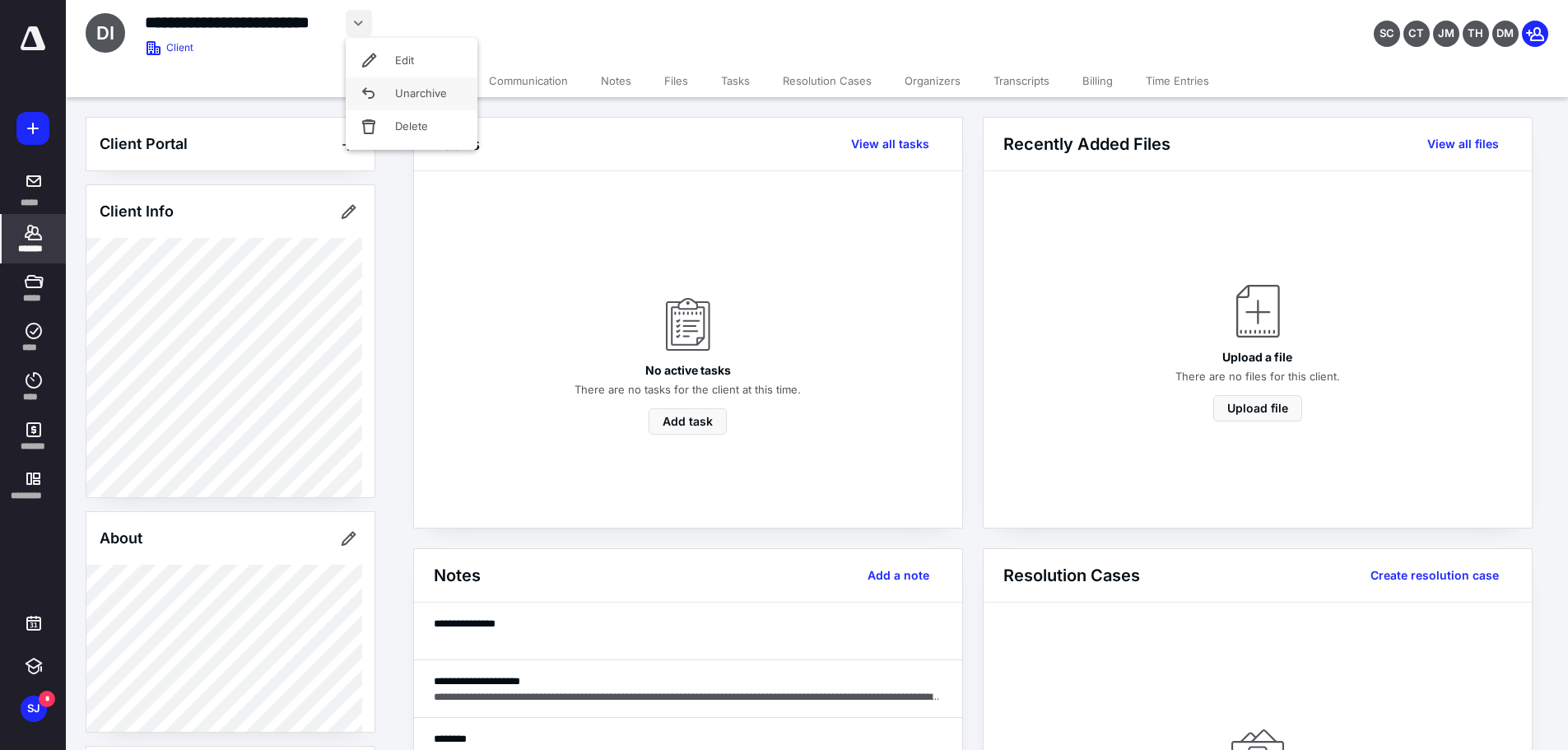 click on "Unarchive" at bounding box center (412, 94) 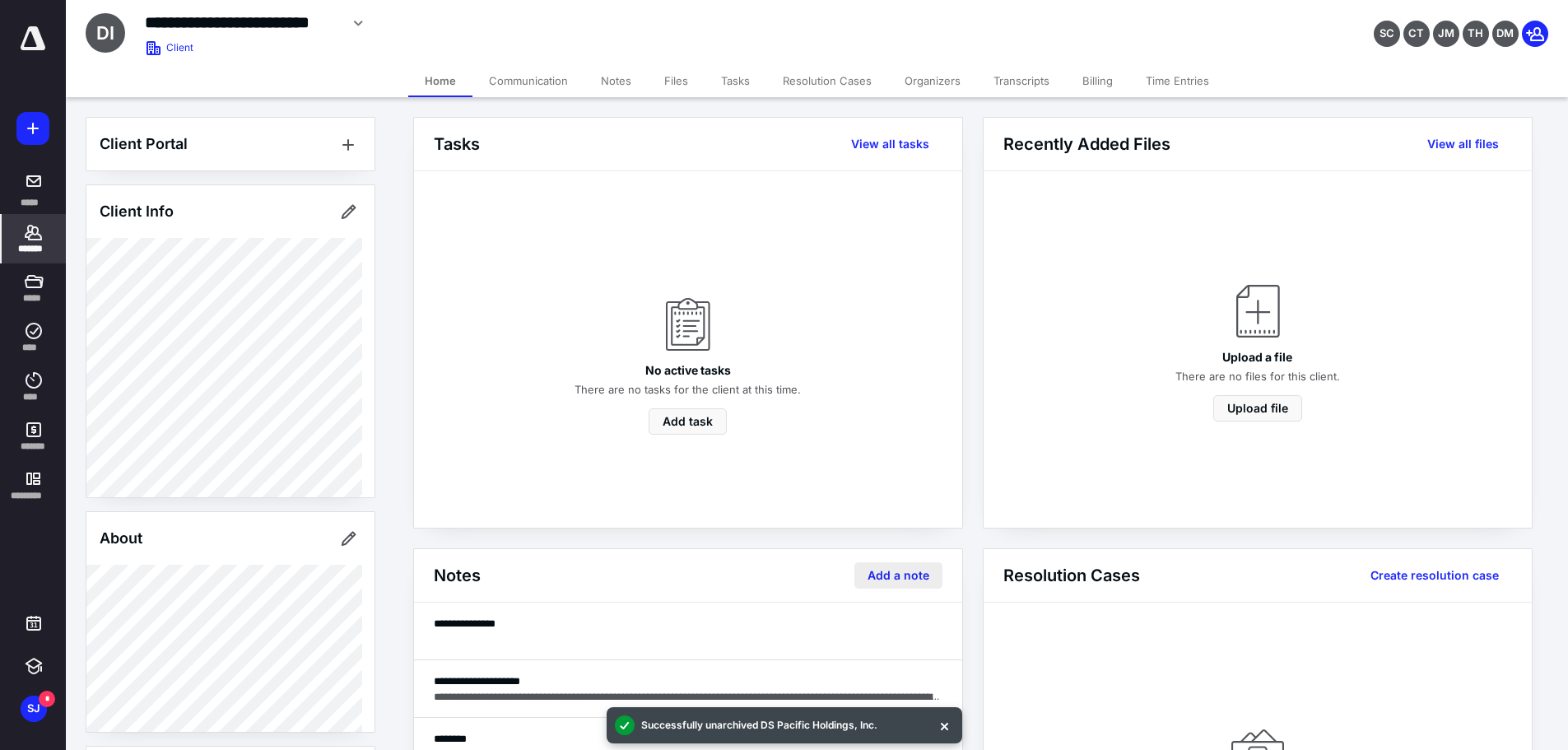 click on "Add a note" at bounding box center [898, 575] 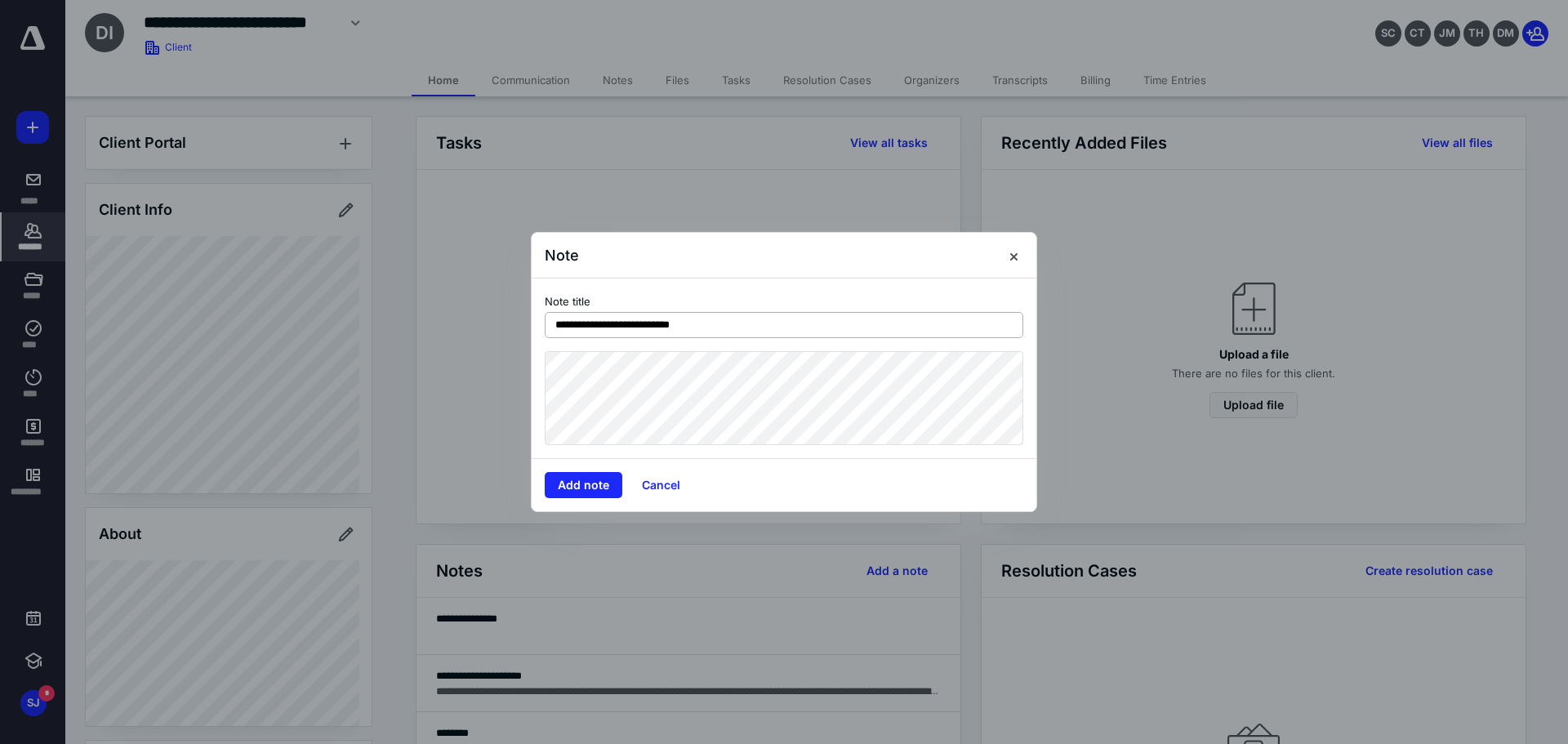 type on "**********" 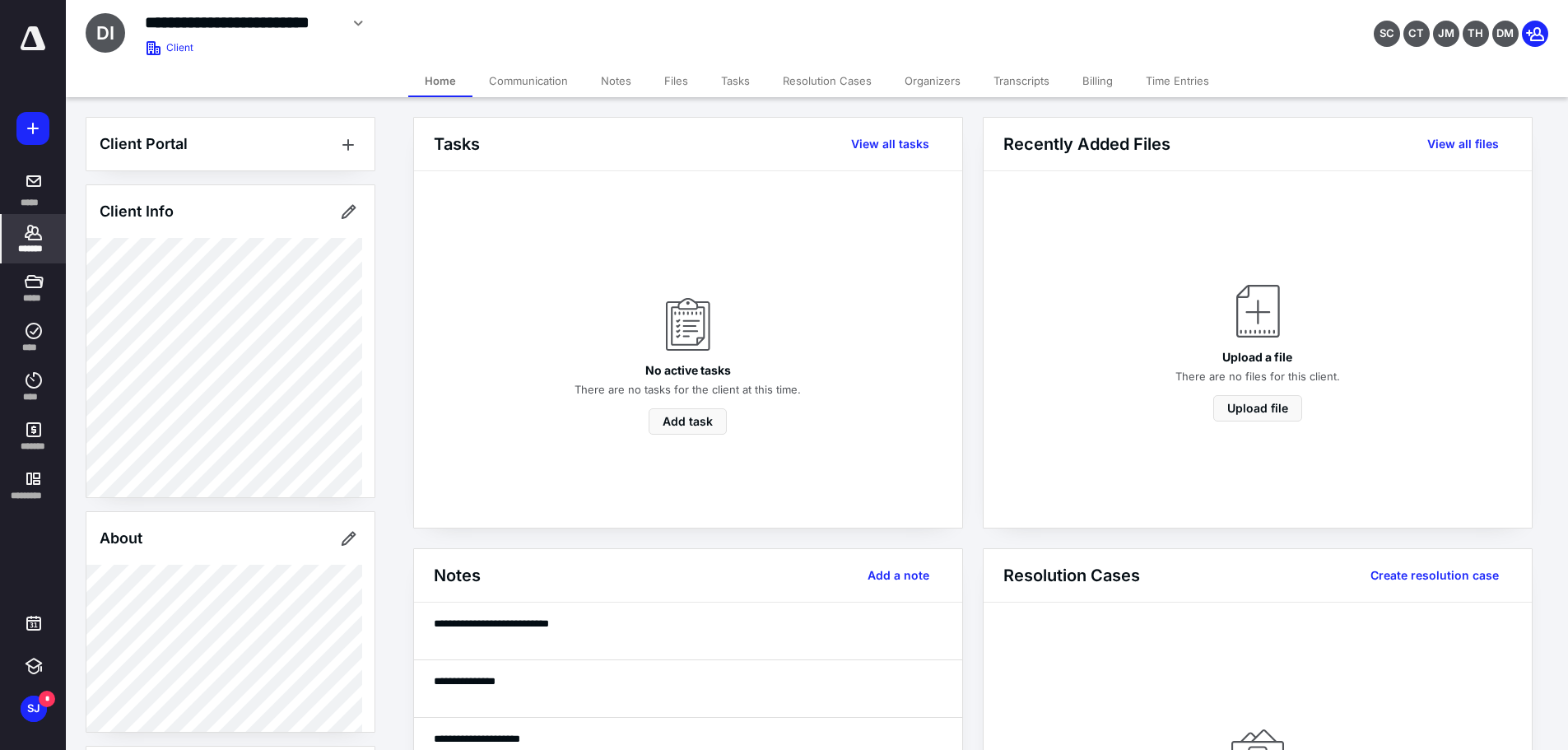 click on "*******" at bounding box center [34, 239] 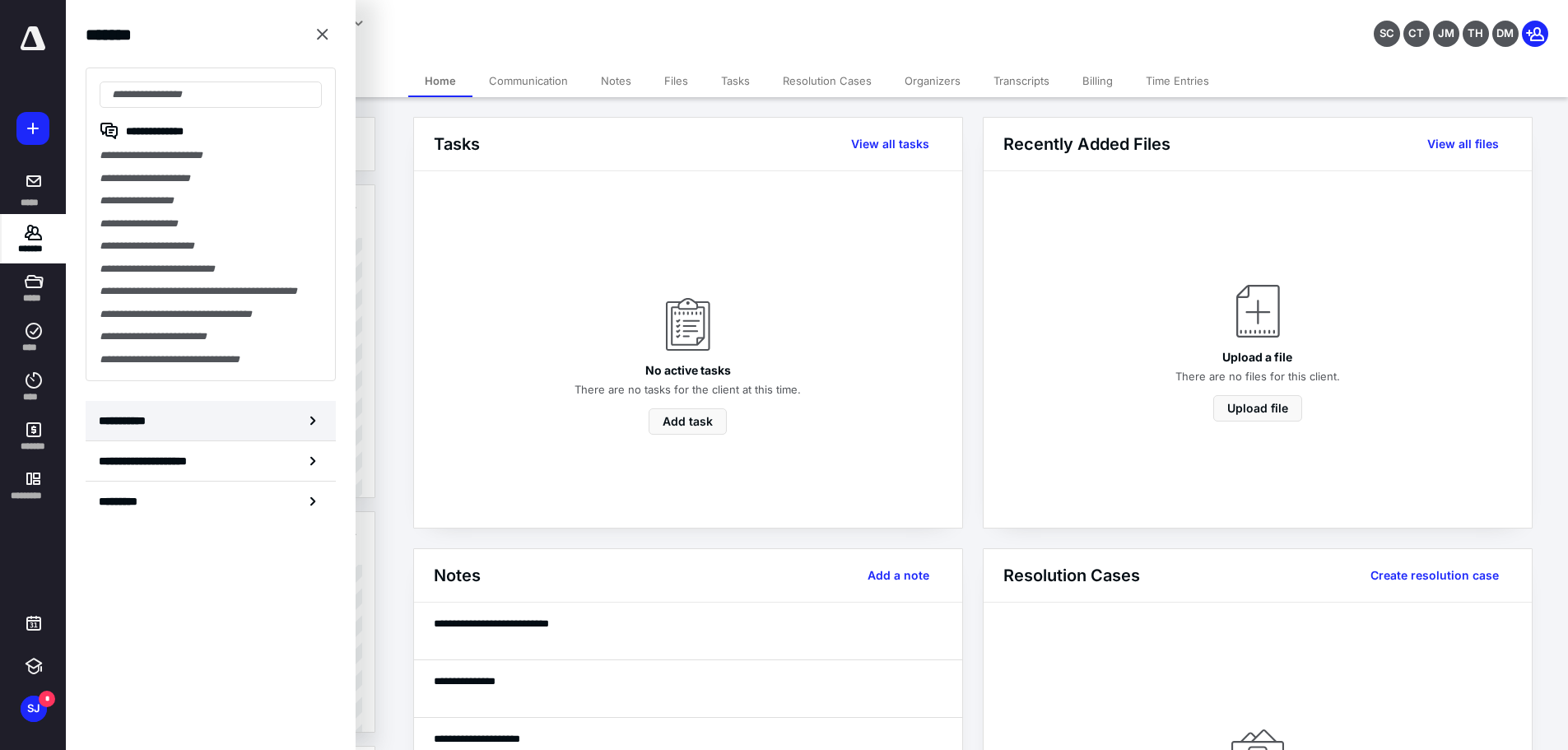 click 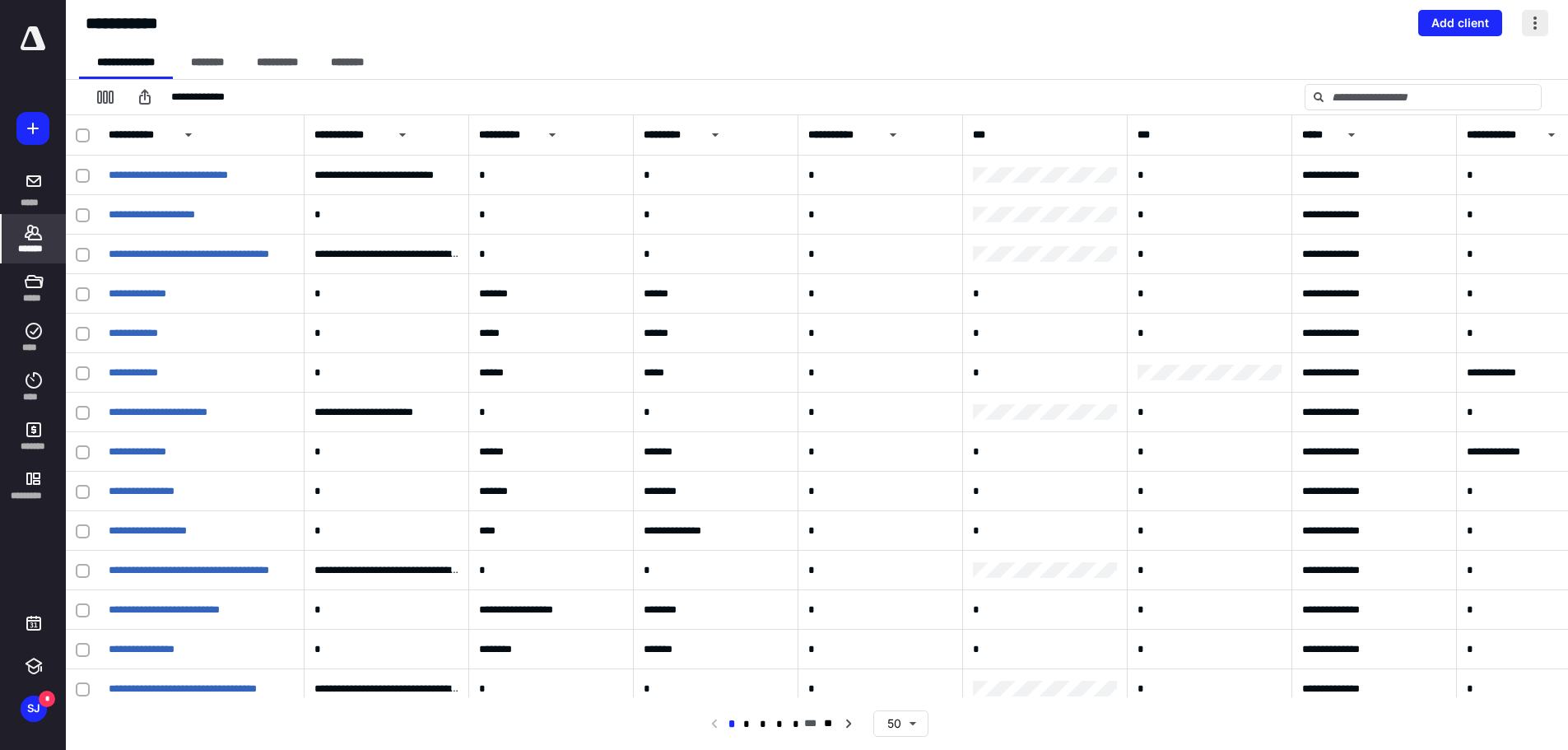 click at bounding box center [1535, 23] 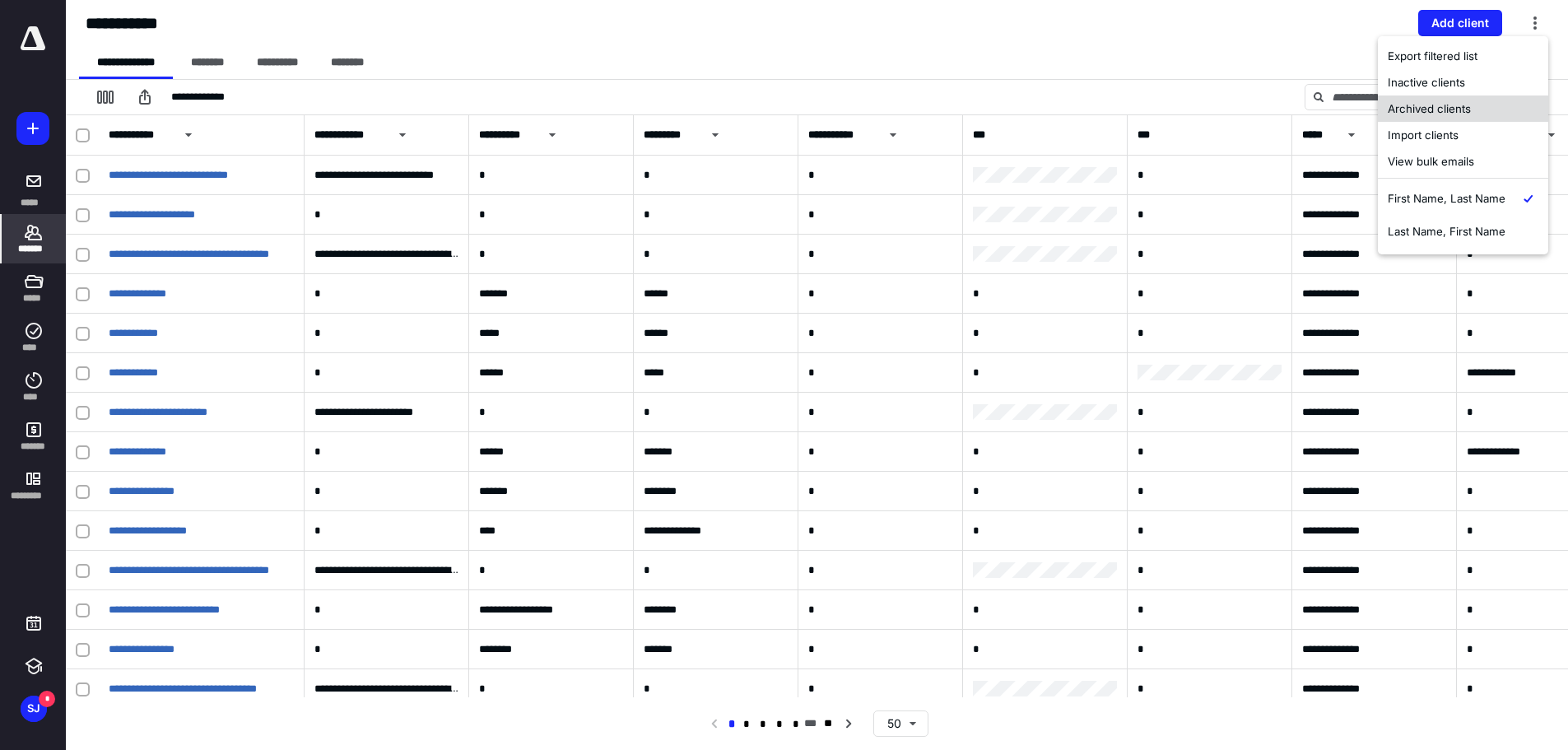 click on "Archived clients" at bounding box center (1463, 109) 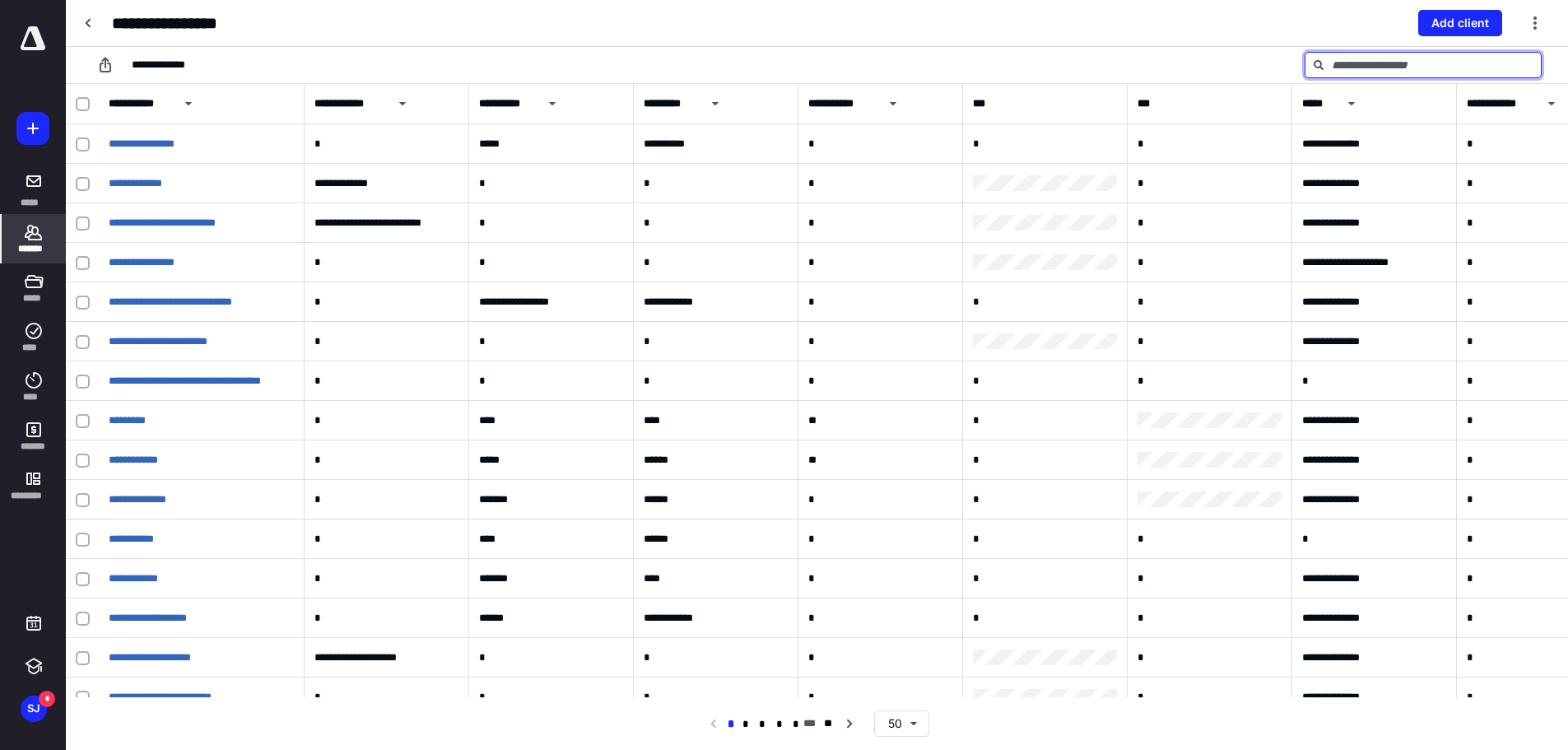 click at bounding box center [1423, 65] 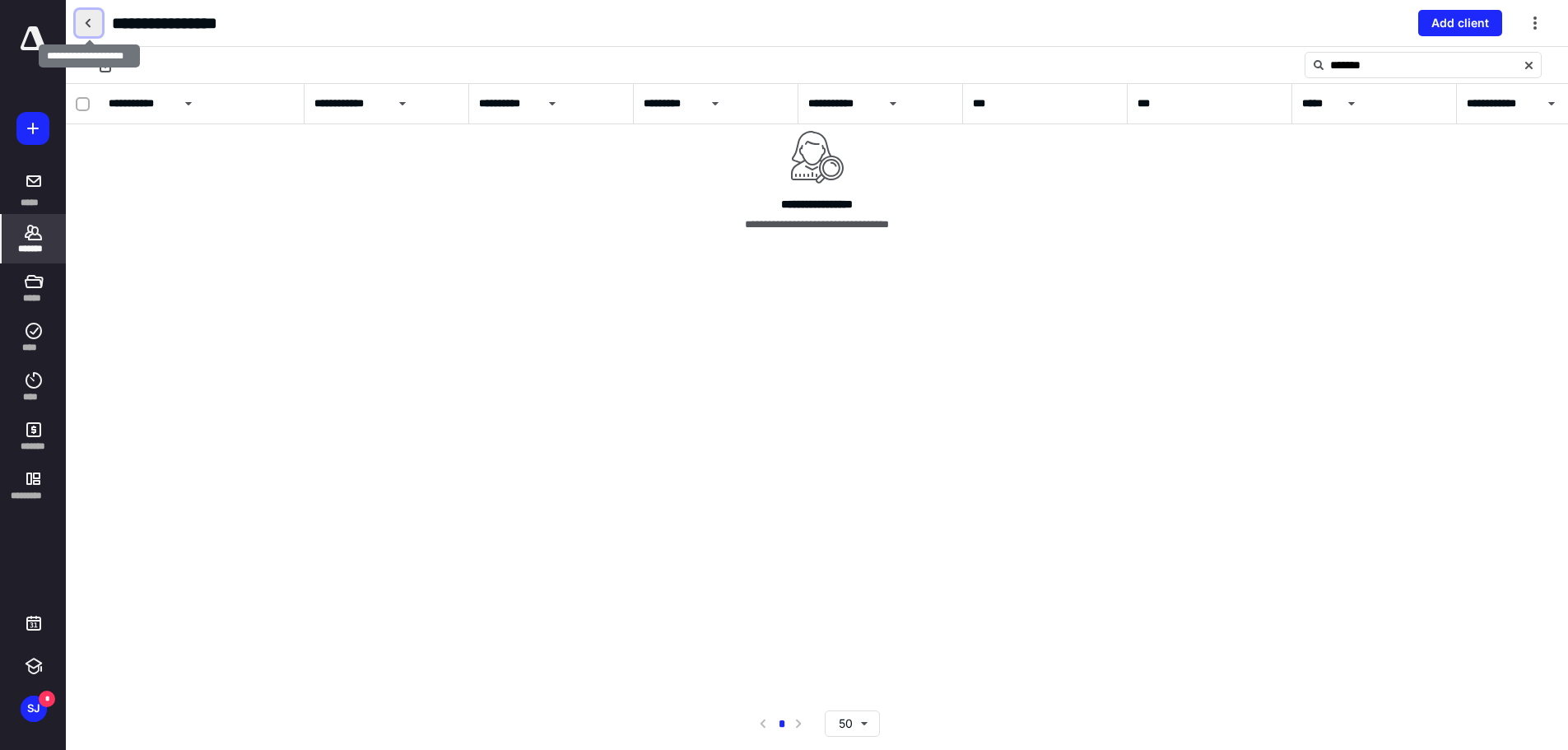 click at bounding box center (89, 23) 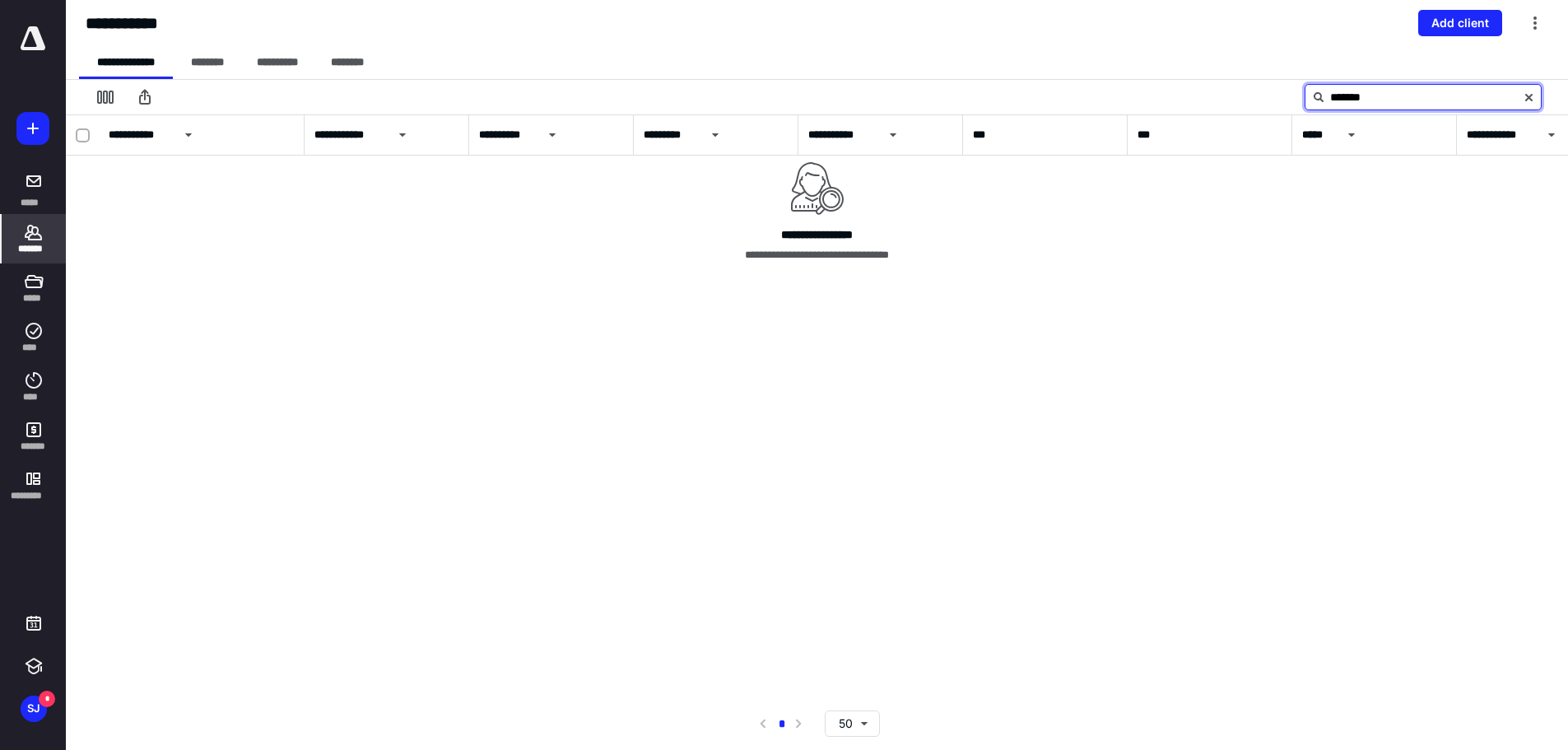 click on "*******" at bounding box center [1423, 97] 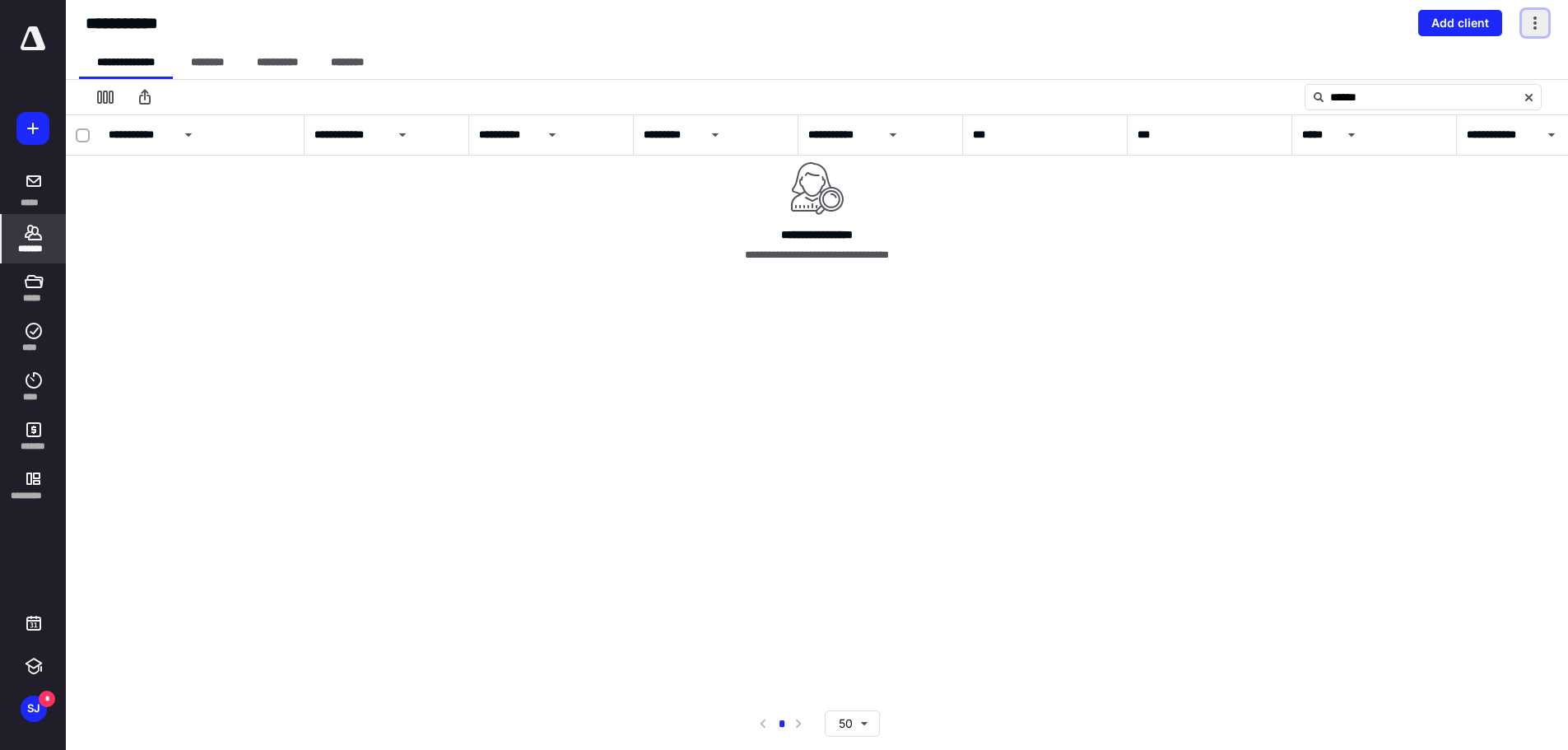 click at bounding box center (1535, 23) 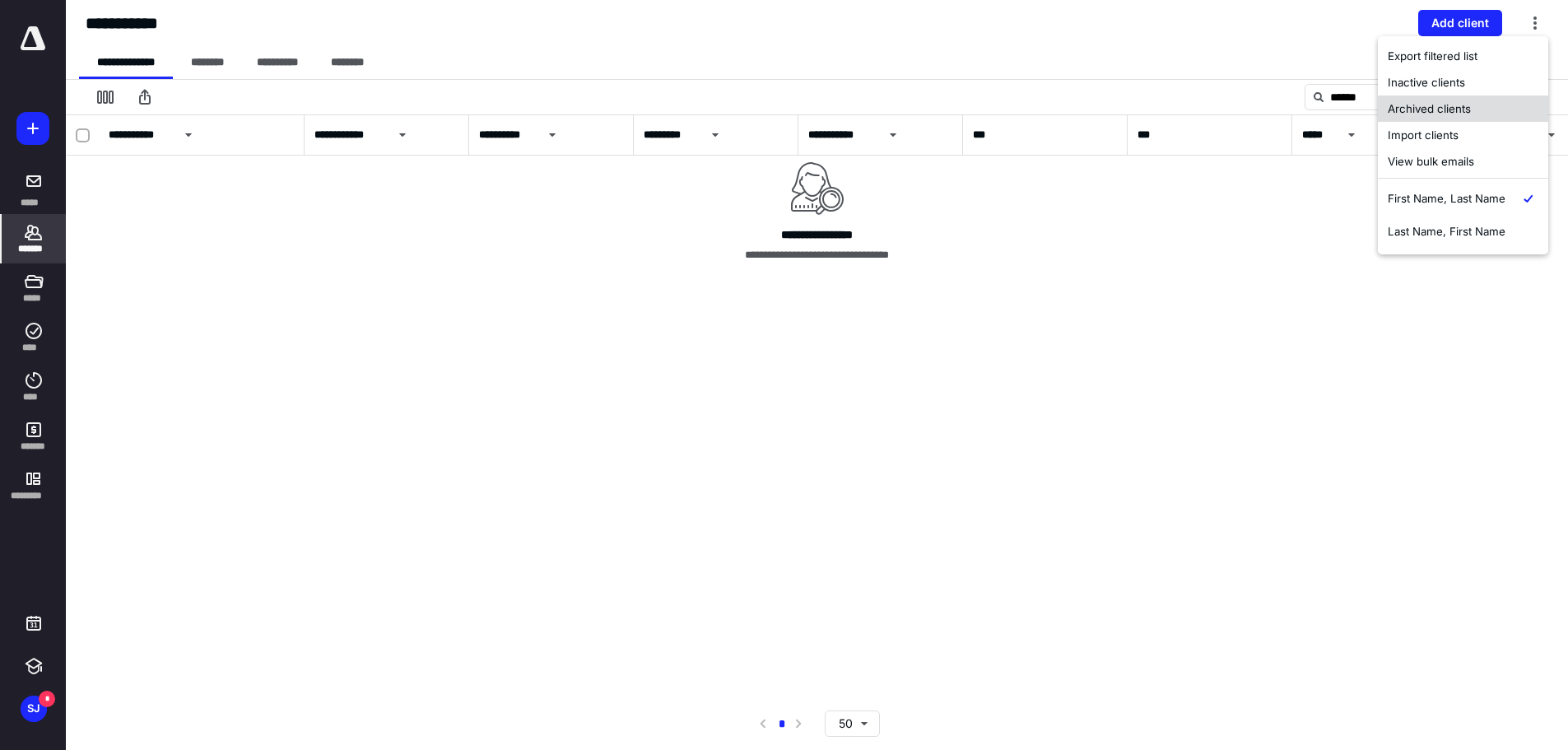 click on "Archived clients" at bounding box center (1463, 109) 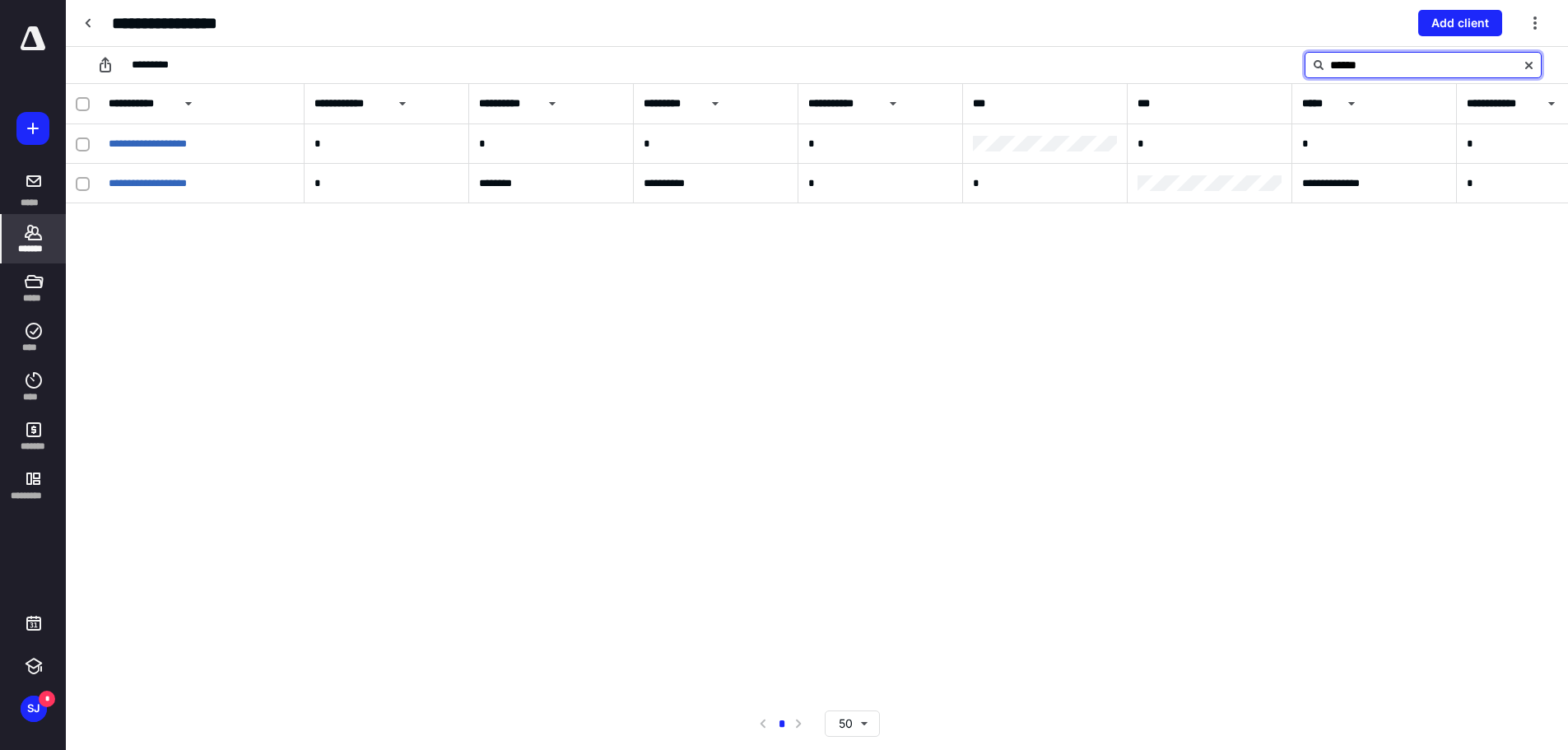click on "******" at bounding box center [1423, 65] 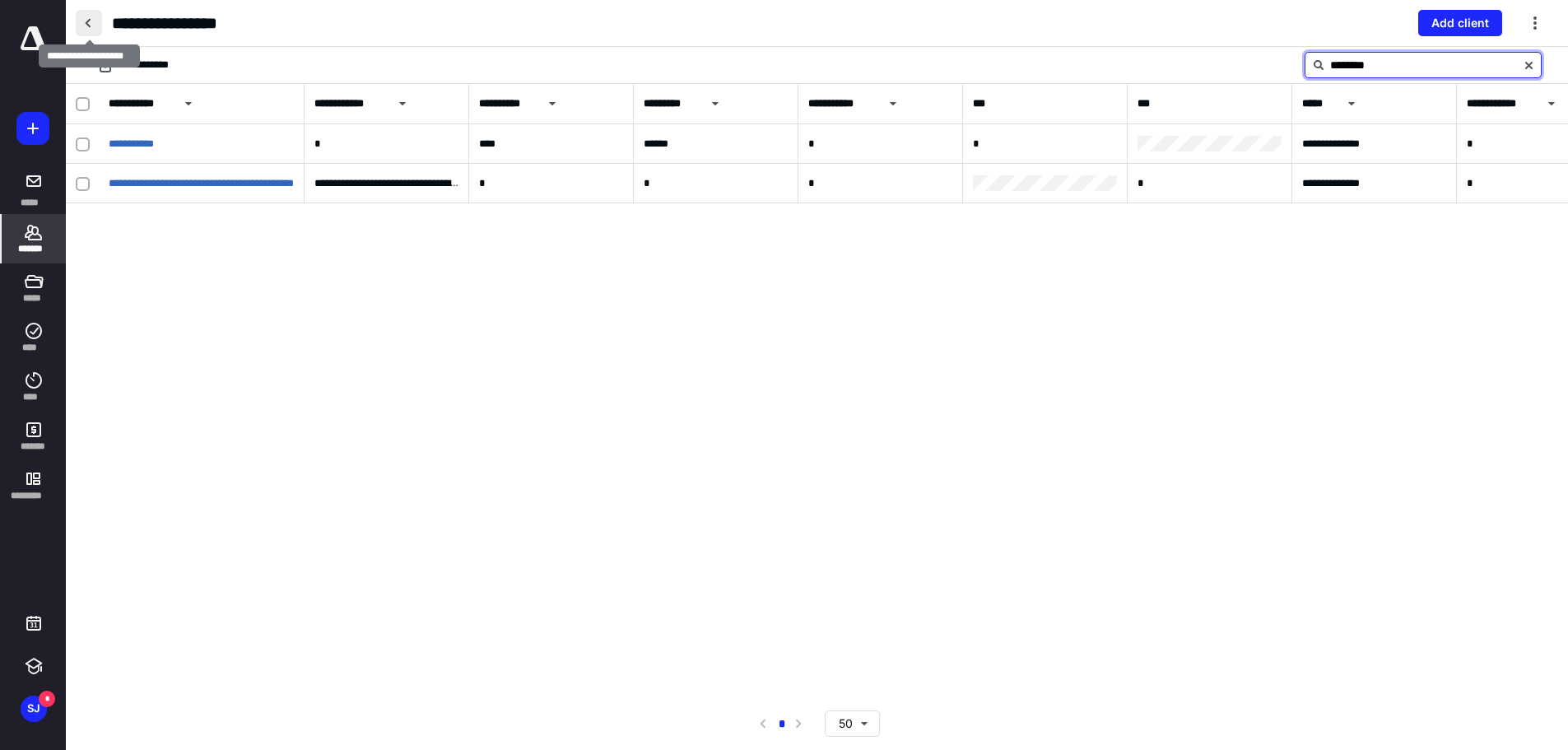 type on "********" 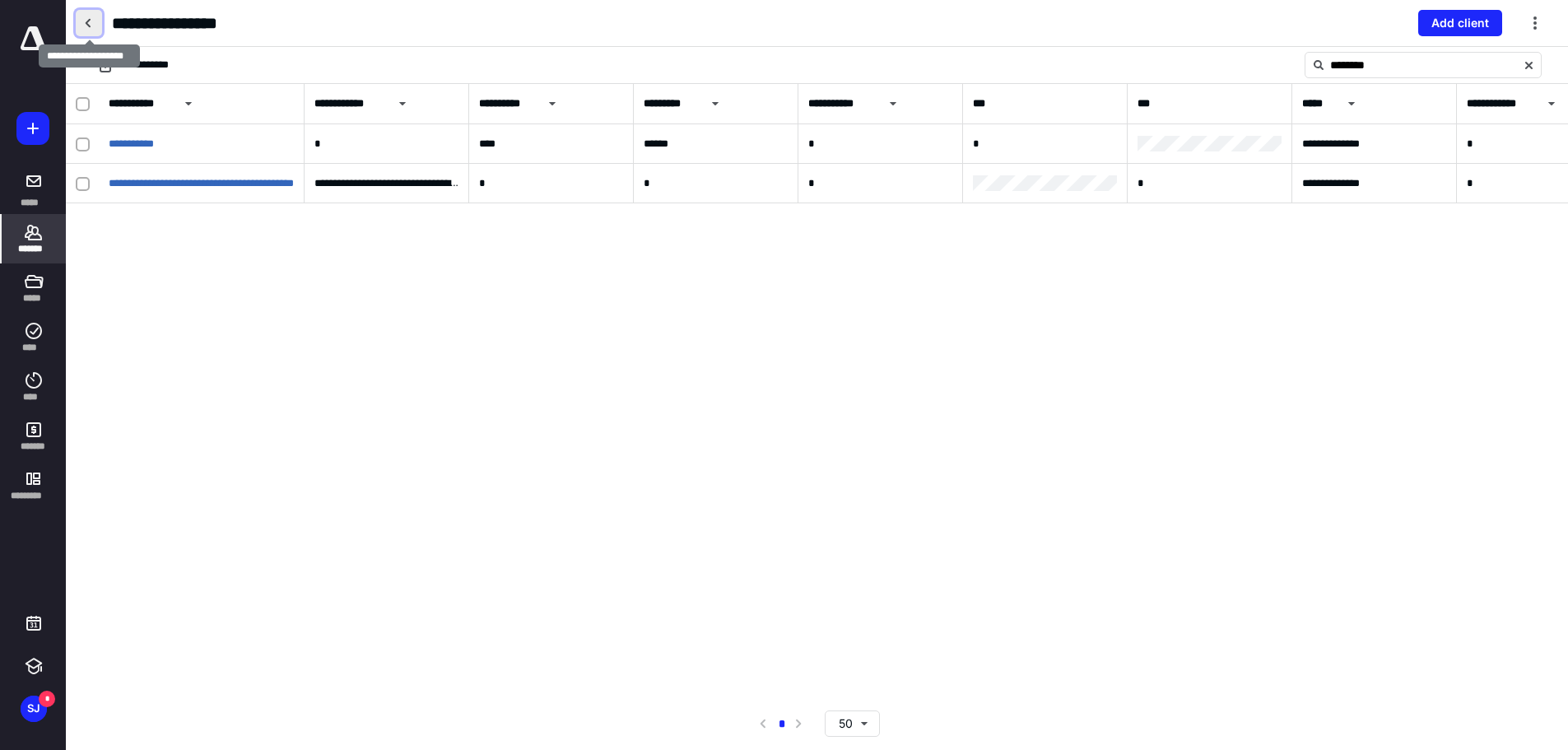 click at bounding box center [89, 23] 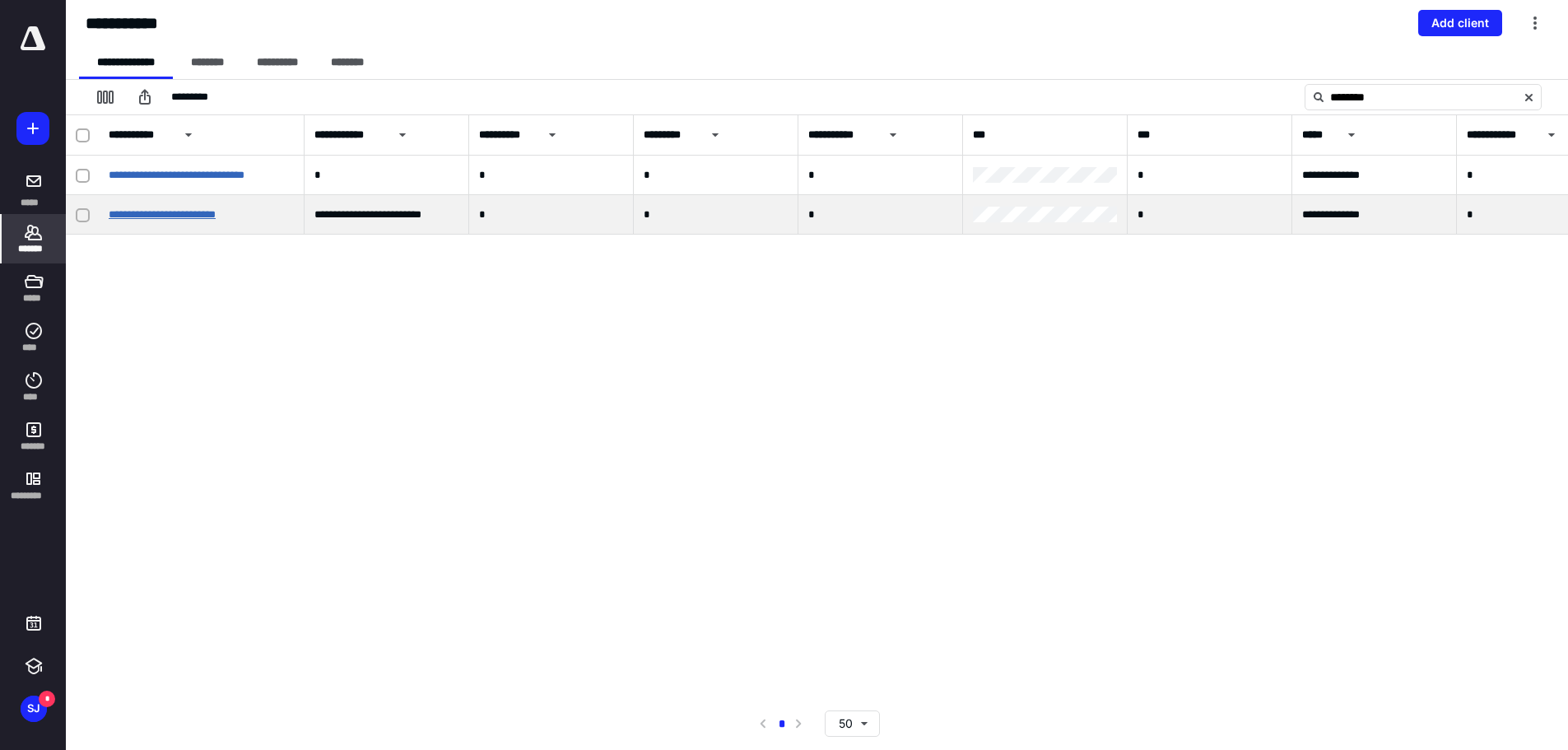 click on "**********" at bounding box center (162, 214) 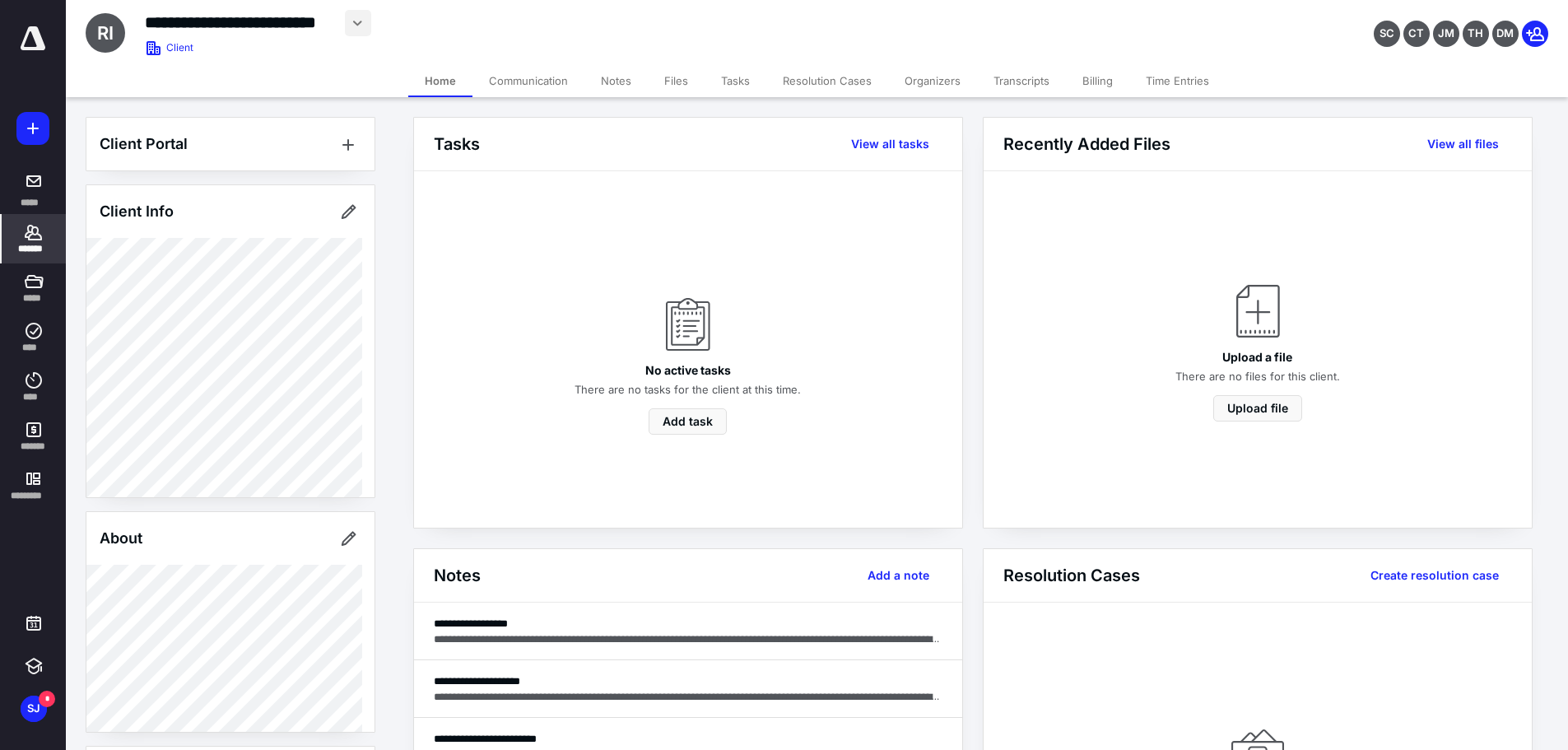 click at bounding box center [358, 23] 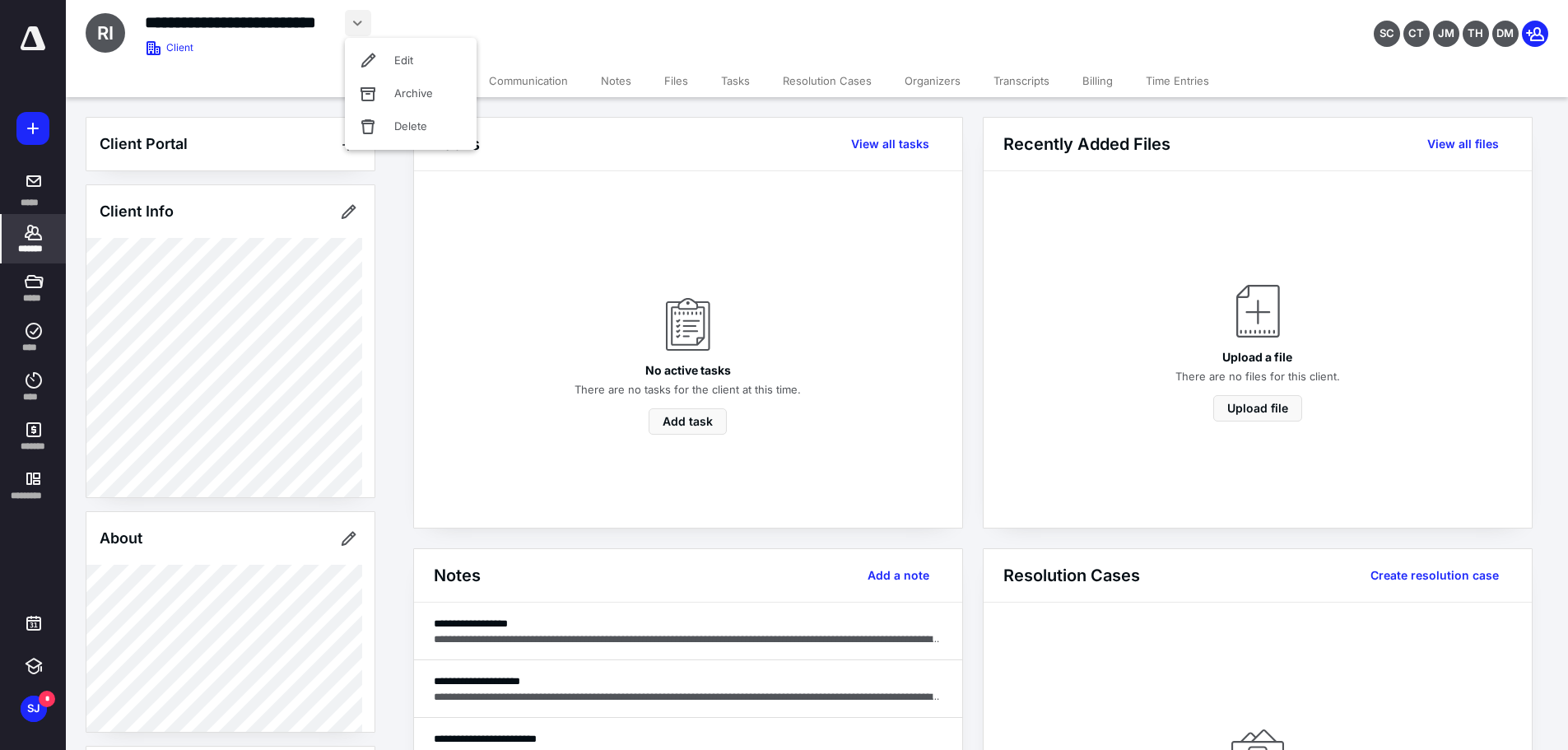click on "**********" at bounding box center (600, 23) 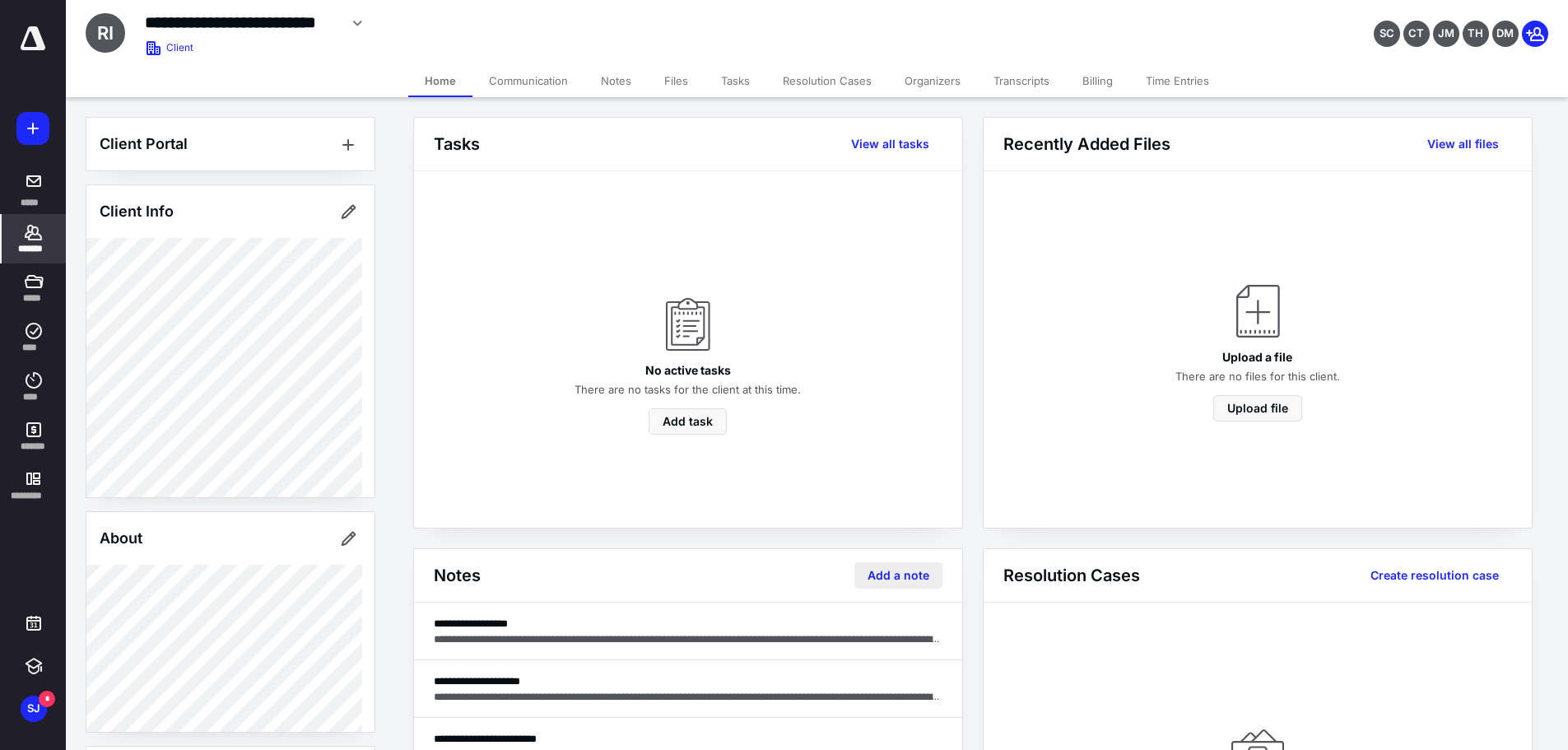 click on "Add a note" at bounding box center [898, 575] 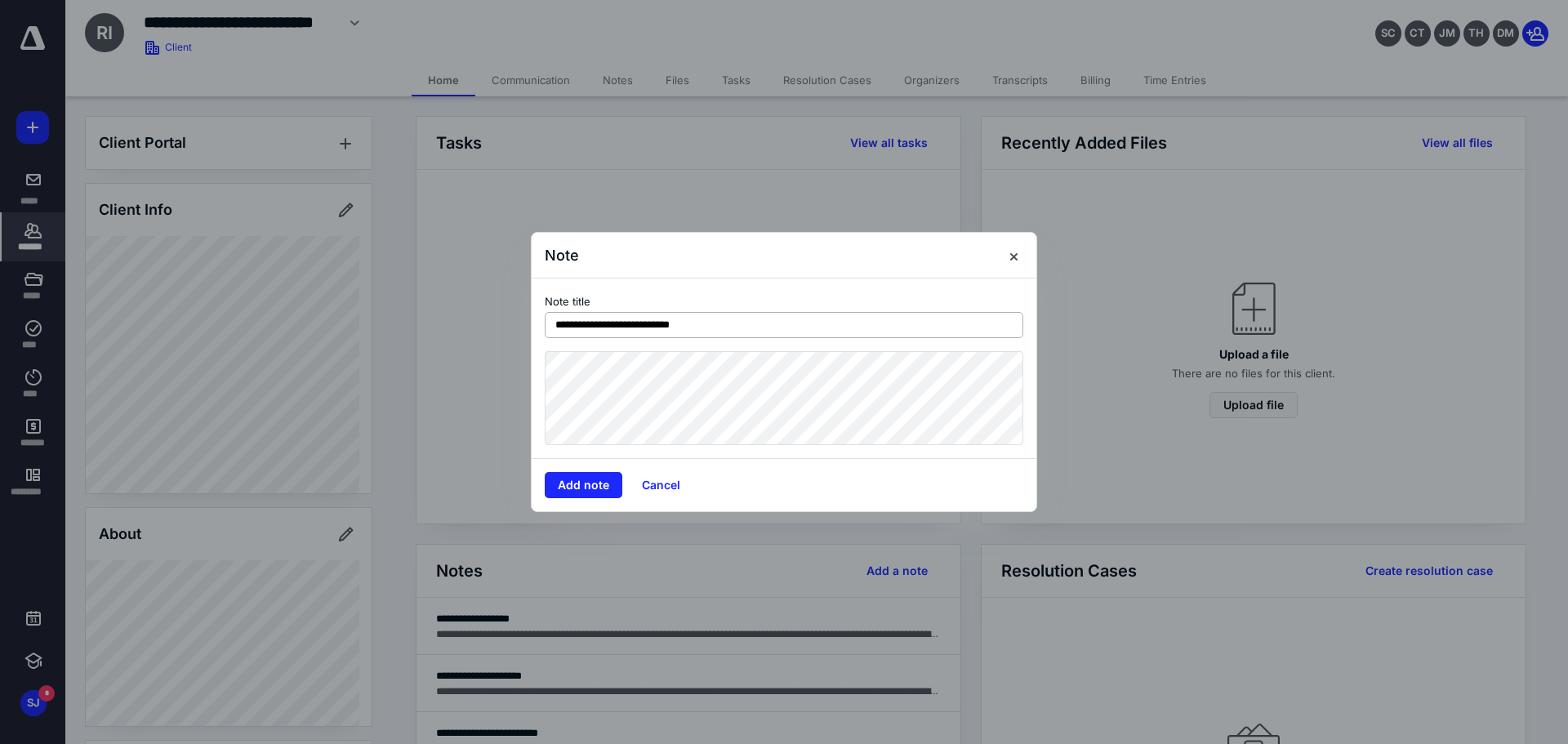 type on "**********" 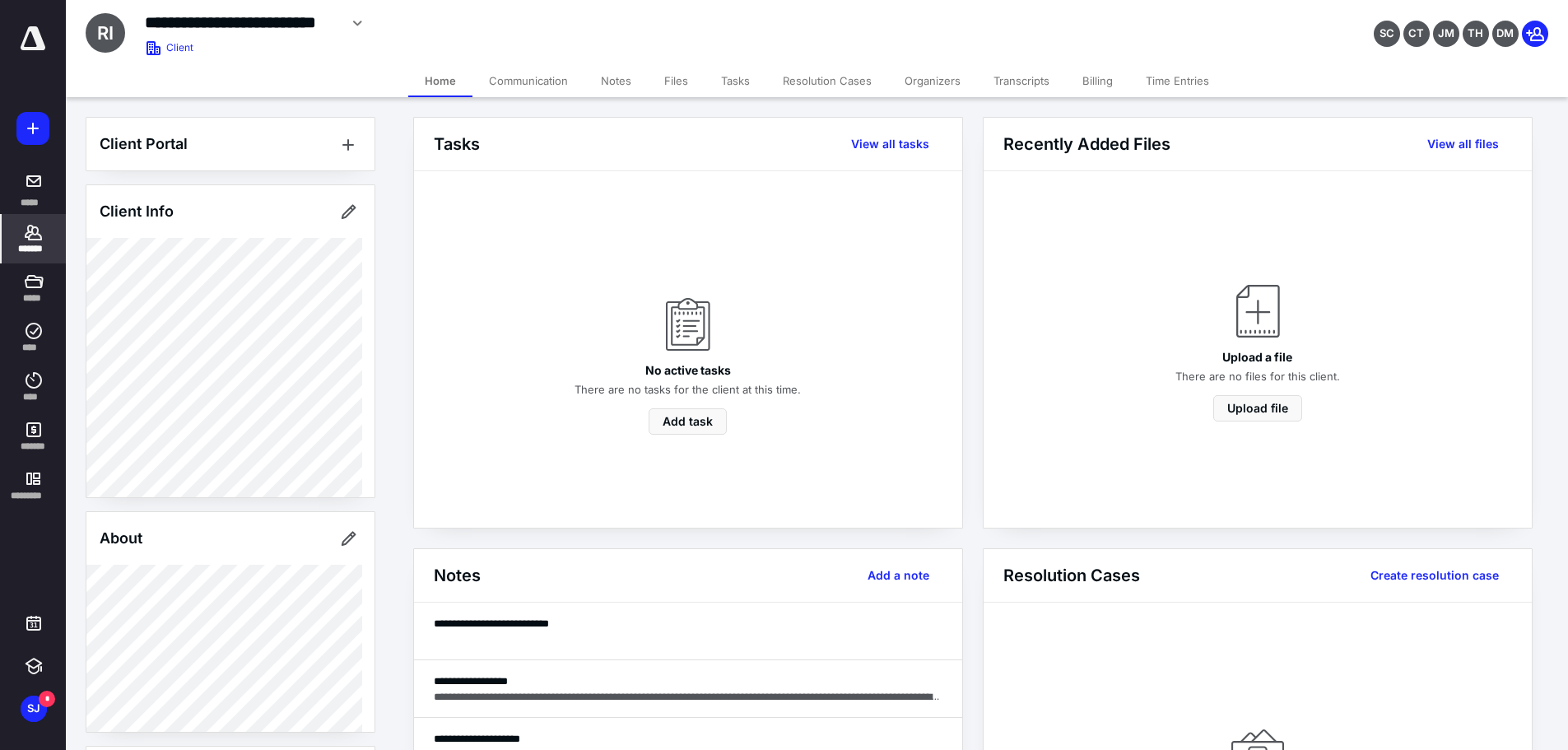 click on "*******" at bounding box center (34, 239) 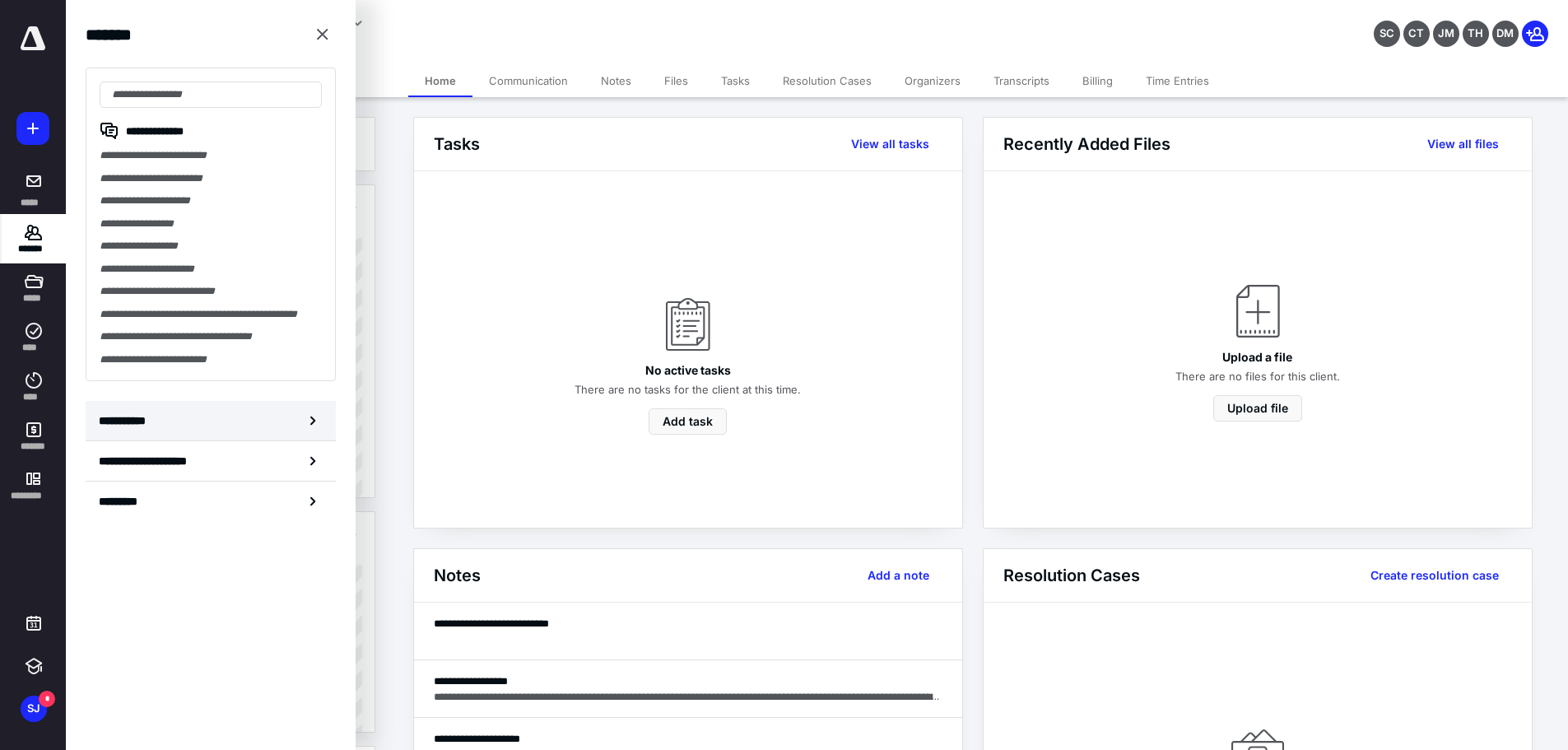 click on "**********" at bounding box center [211, 421] 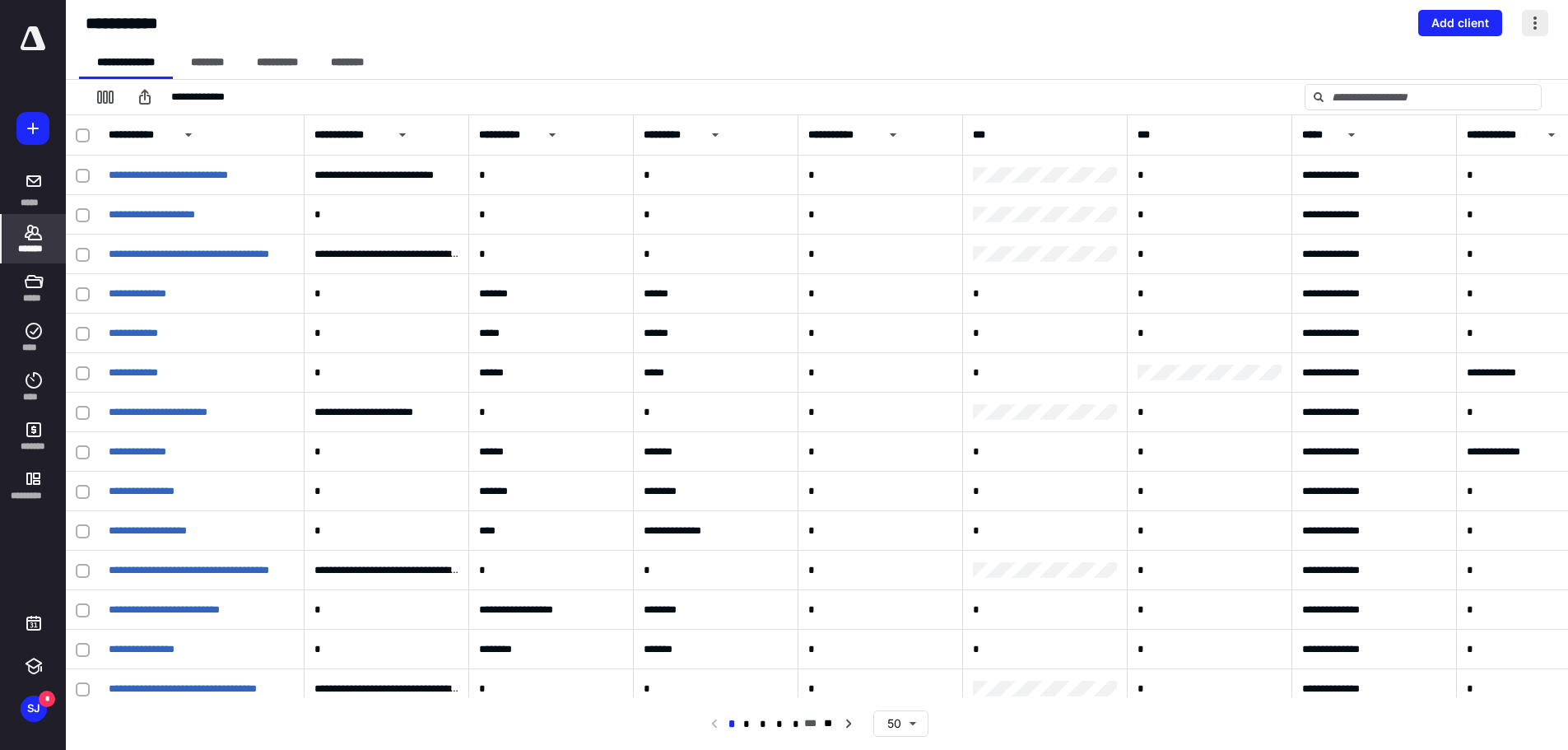 click at bounding box center [1535, 23] 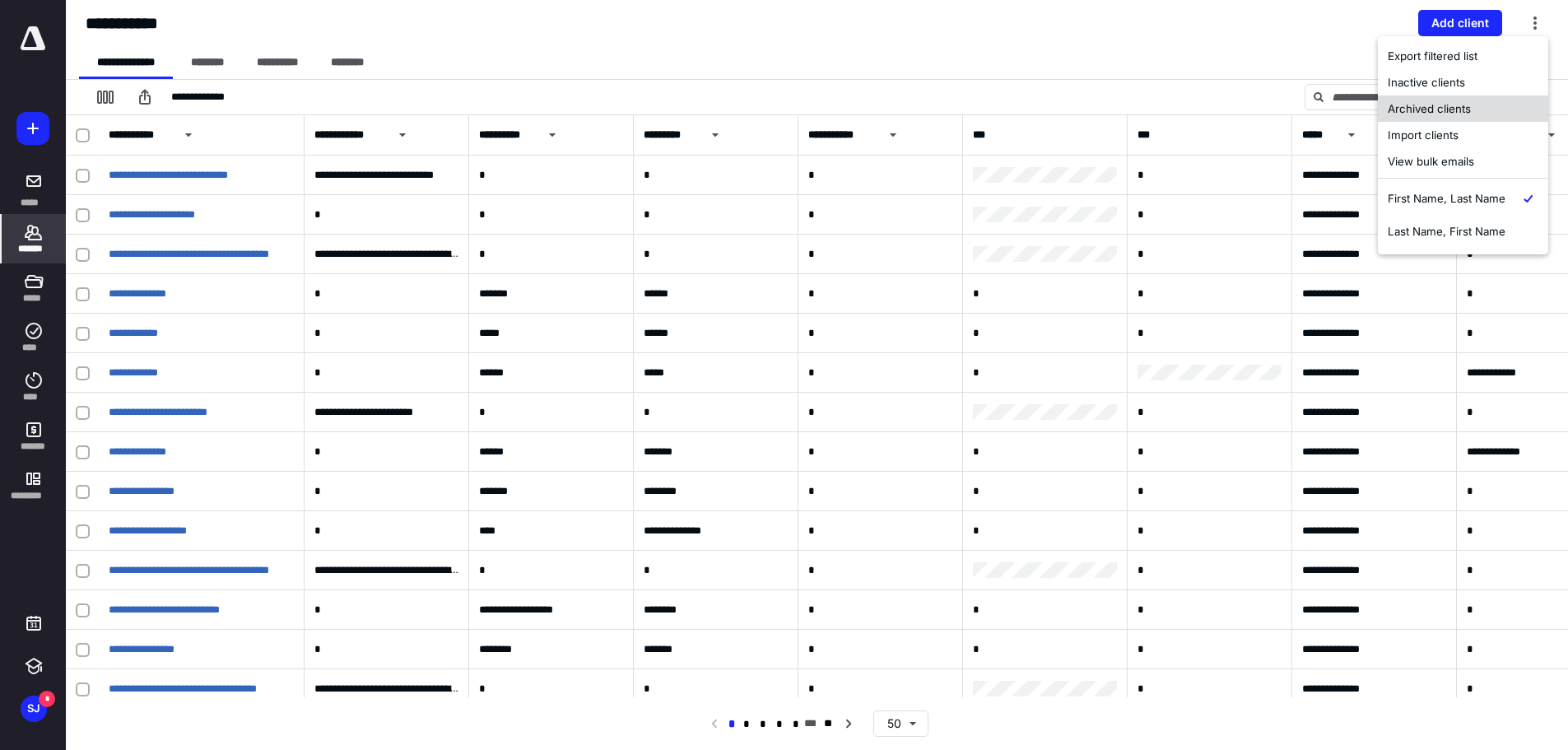 click on "Archived clients" at bounding box center [1463, 109] 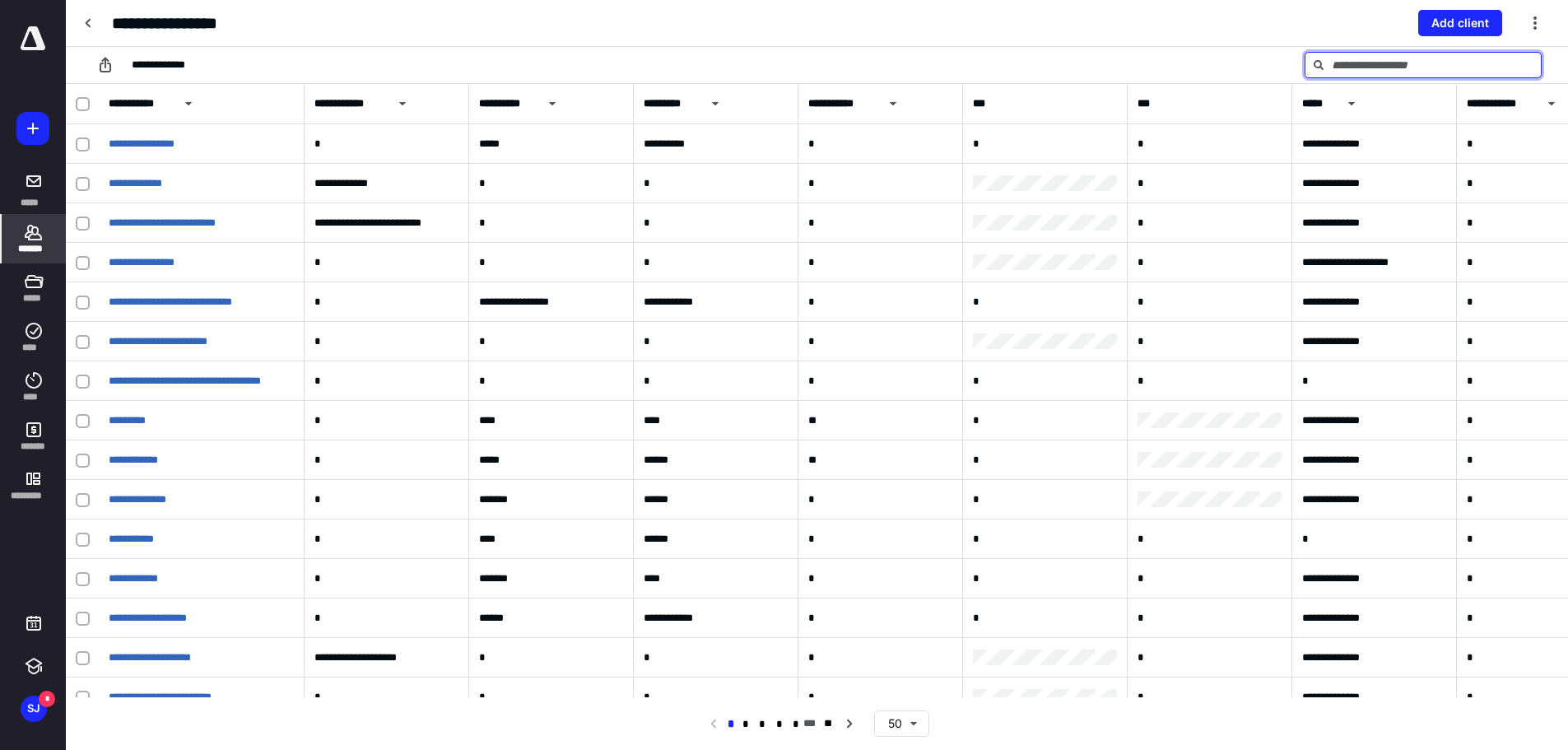 click at bounding box center (1423, 65) 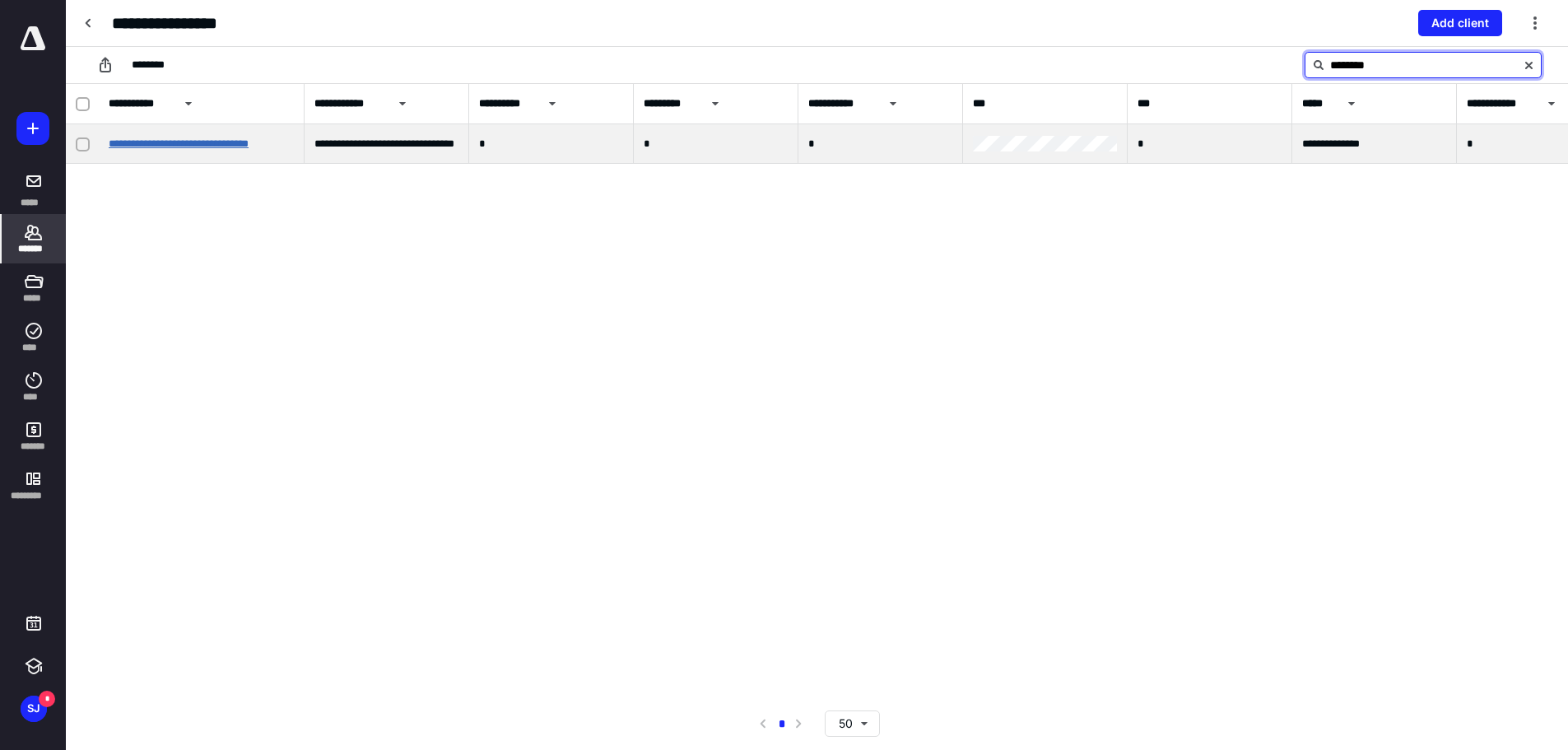 type on "********" 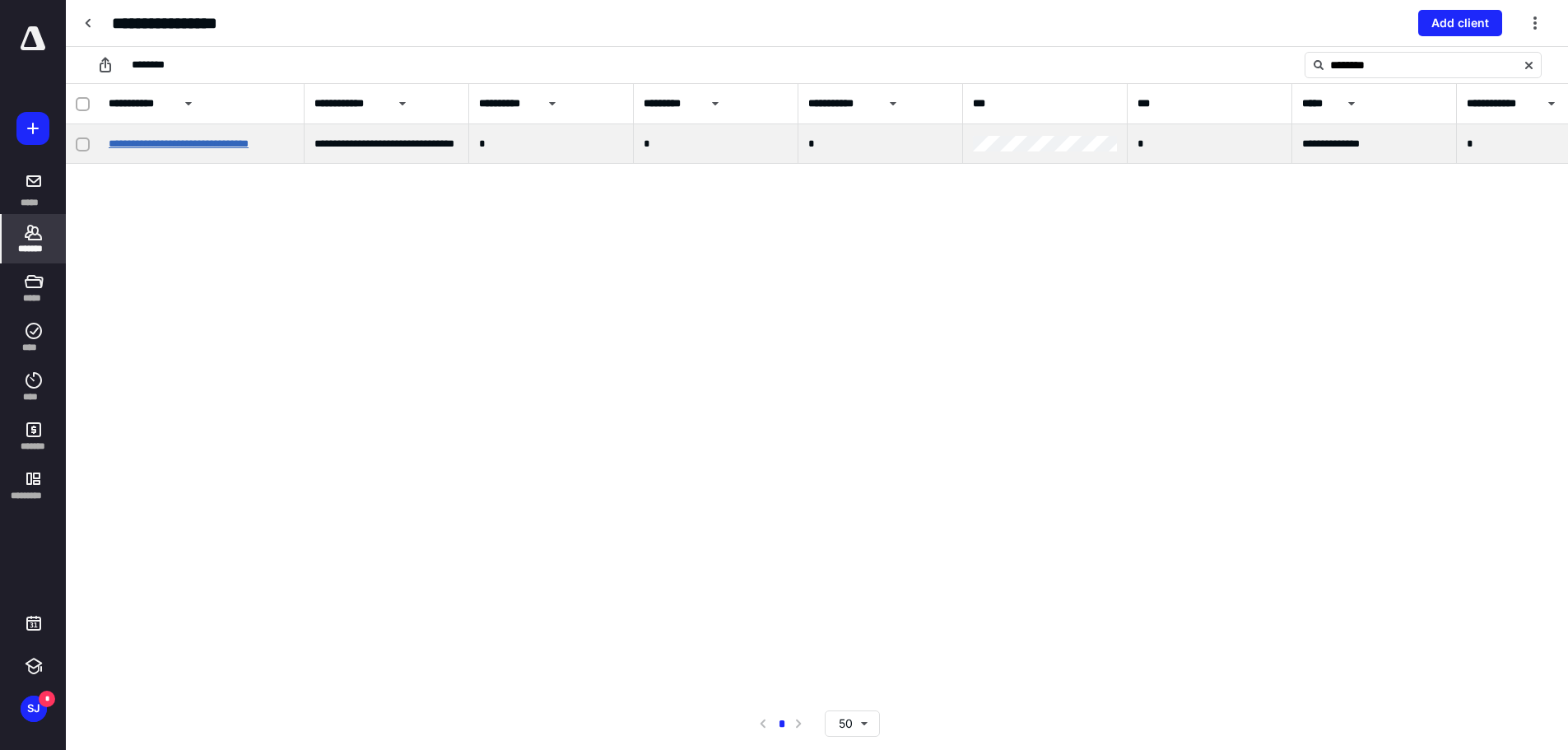 click on "**********" at bounding box center [179, 143] 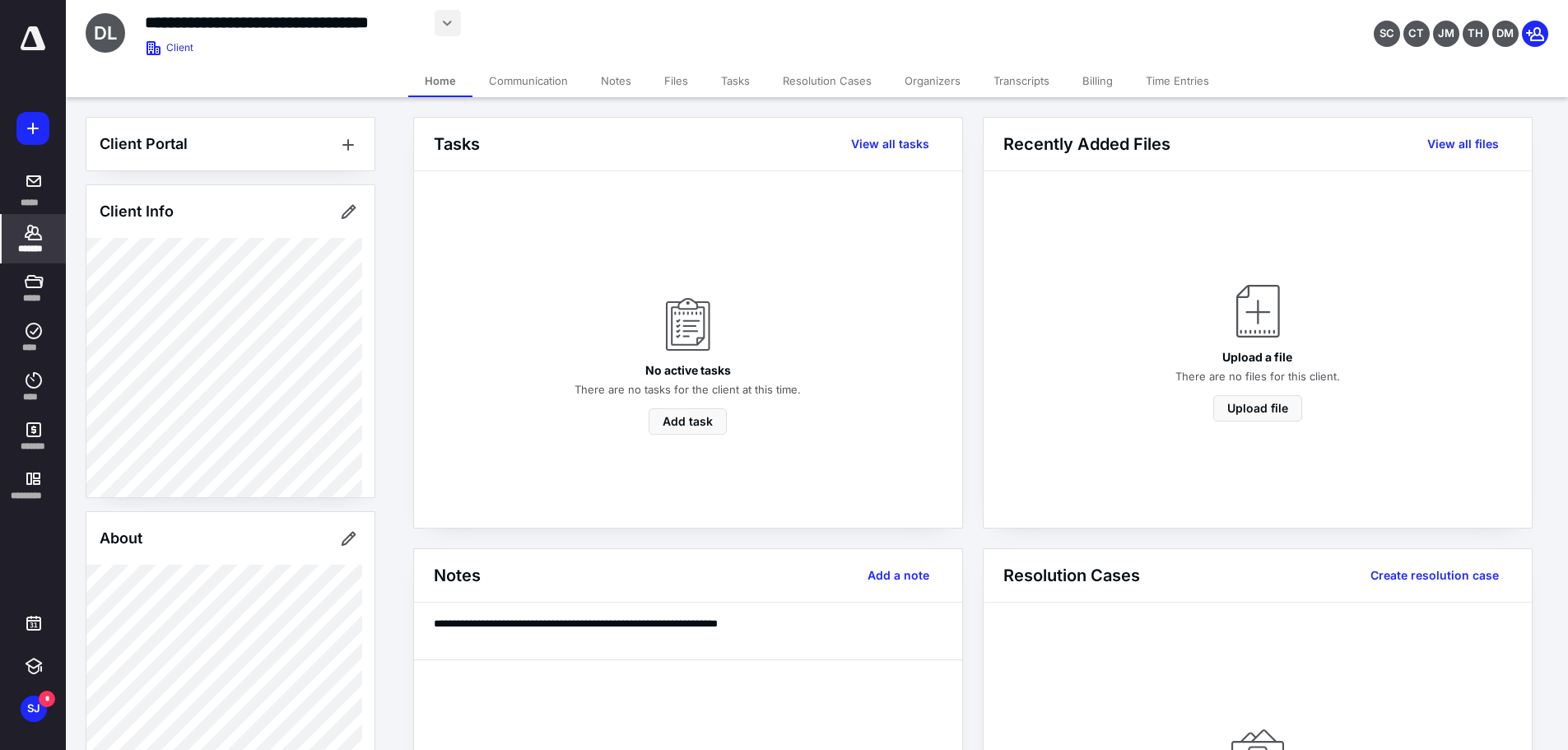 click at bounding box center (448, 23) 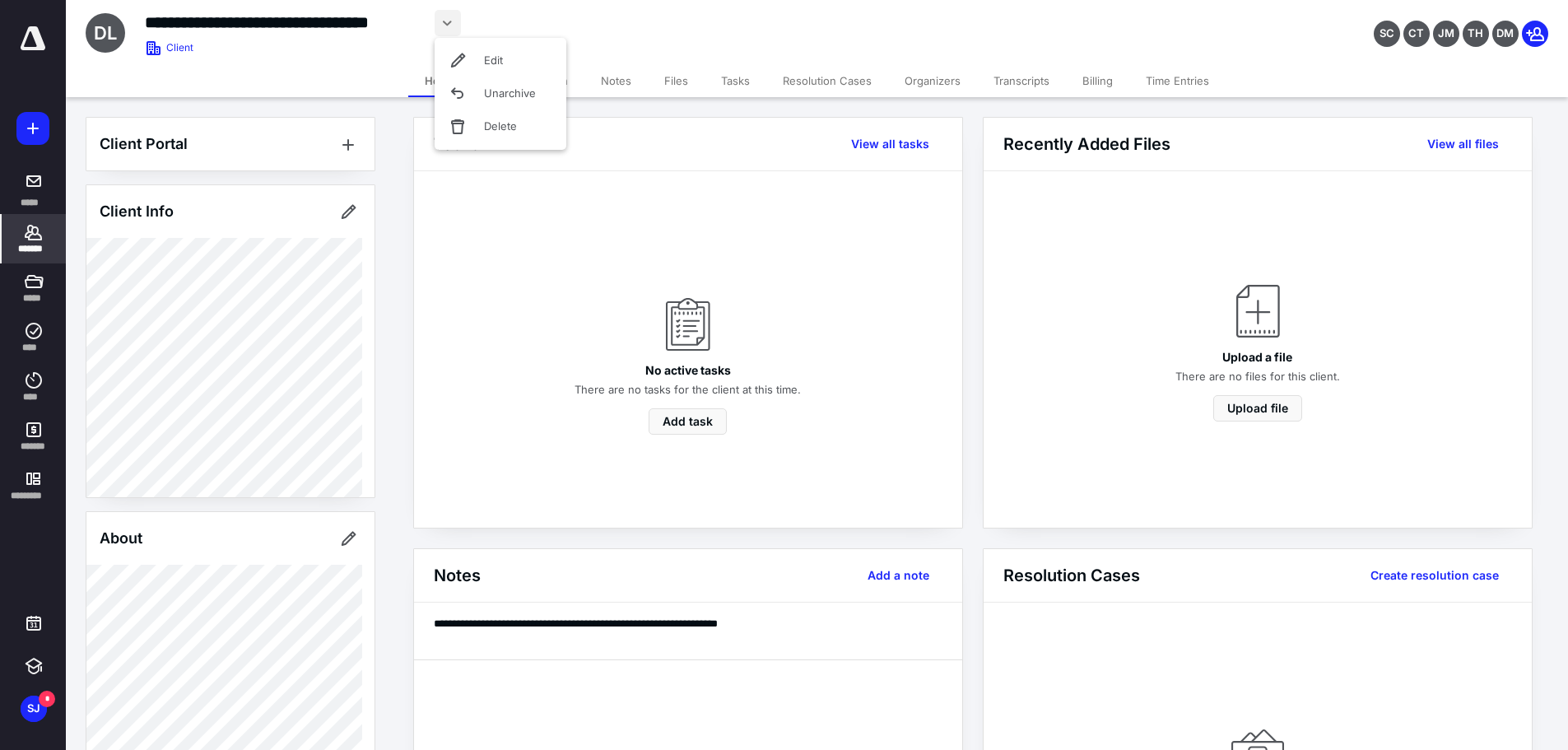 click 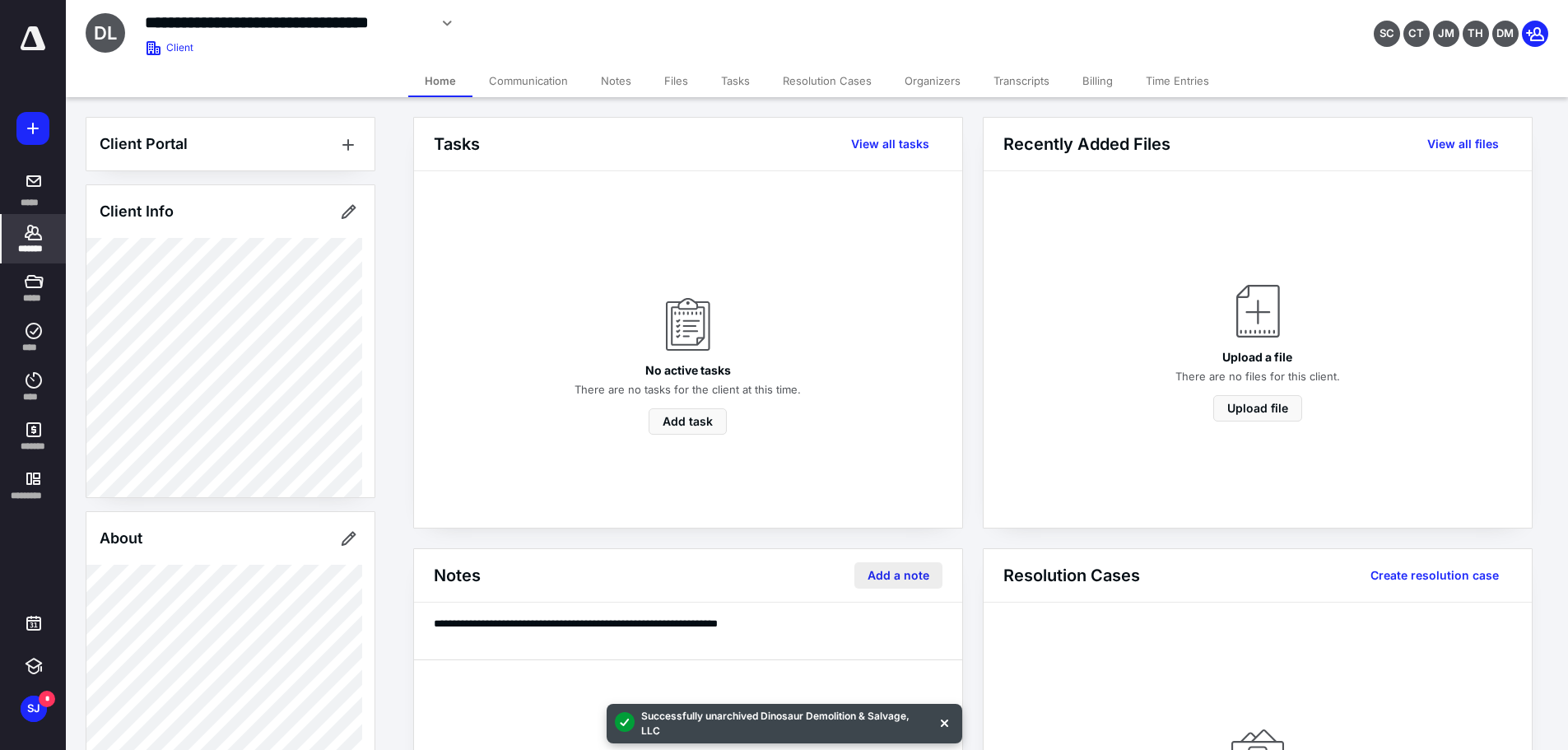 click on "Add a note" at bounding box center [898, 575] 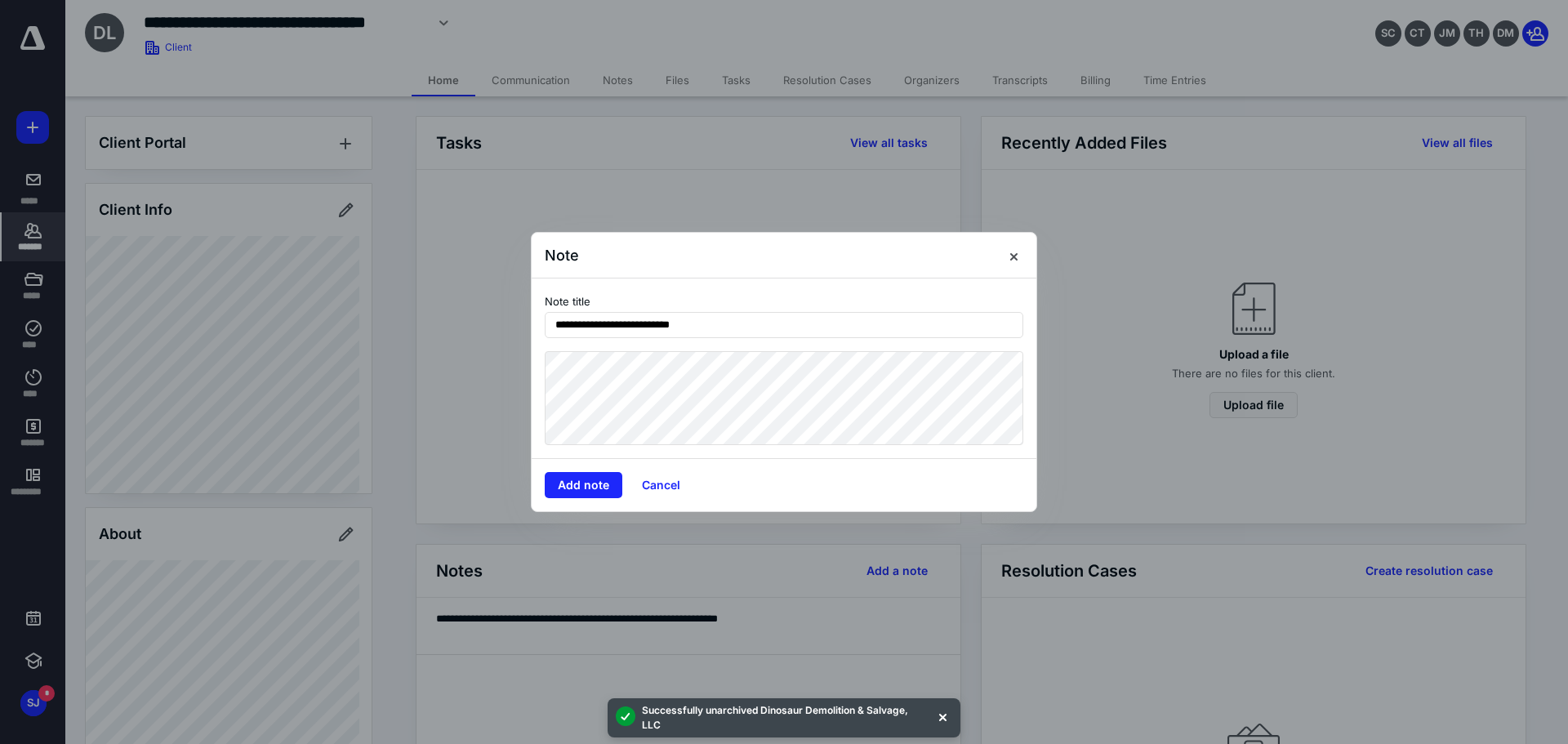 type on "**********" 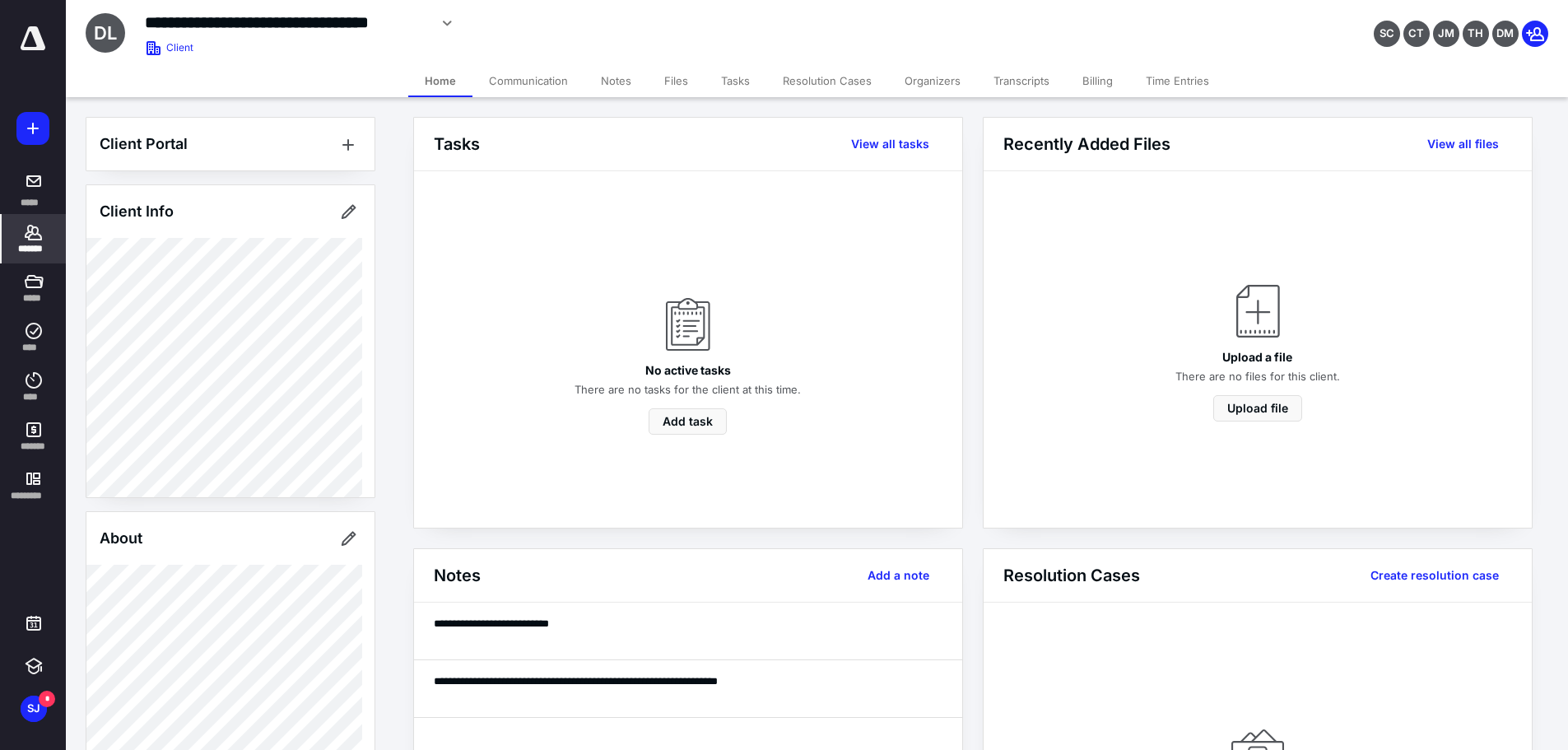 click on "*******" at bounding box center [34, 239] 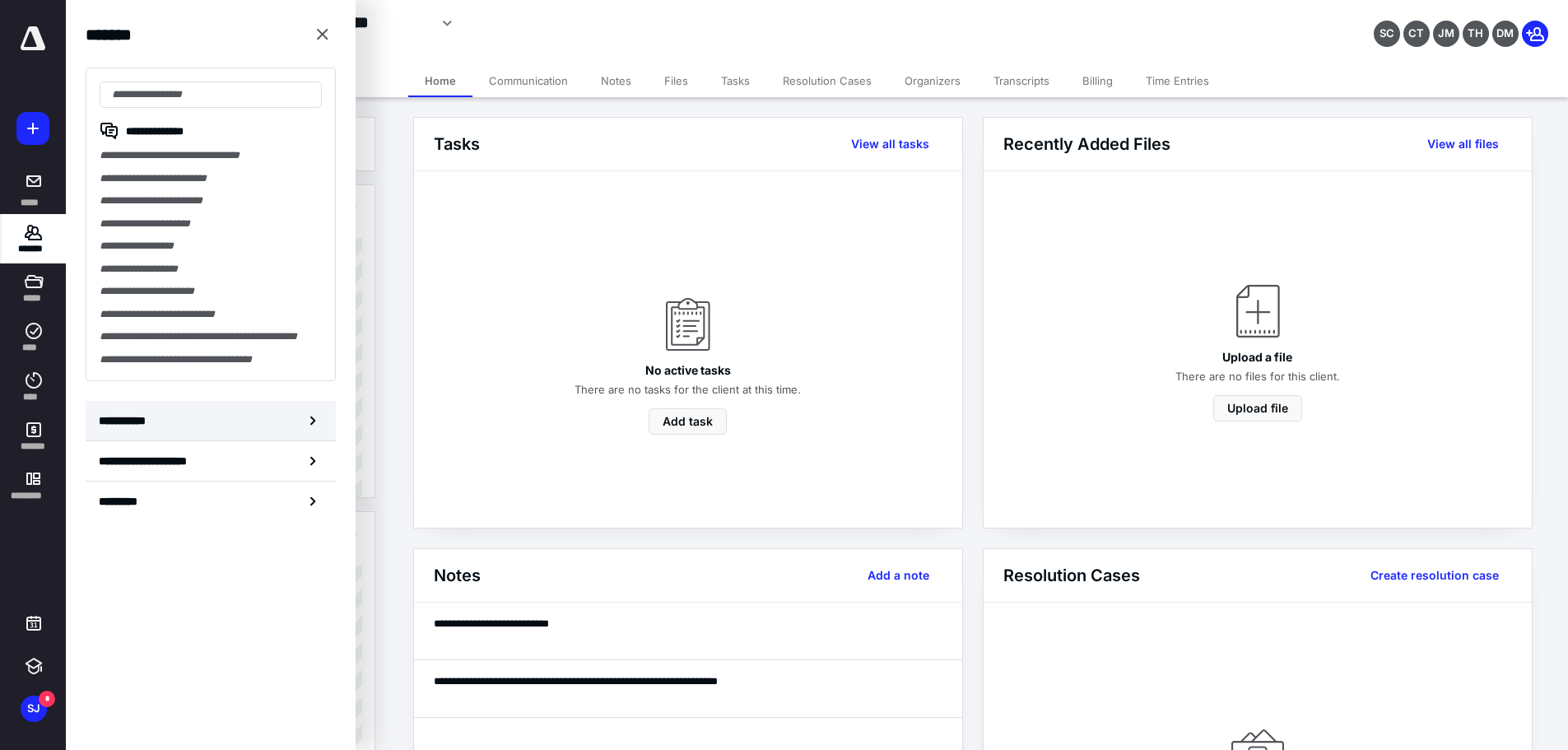 click on "**********" at bounding box center (211, 421) 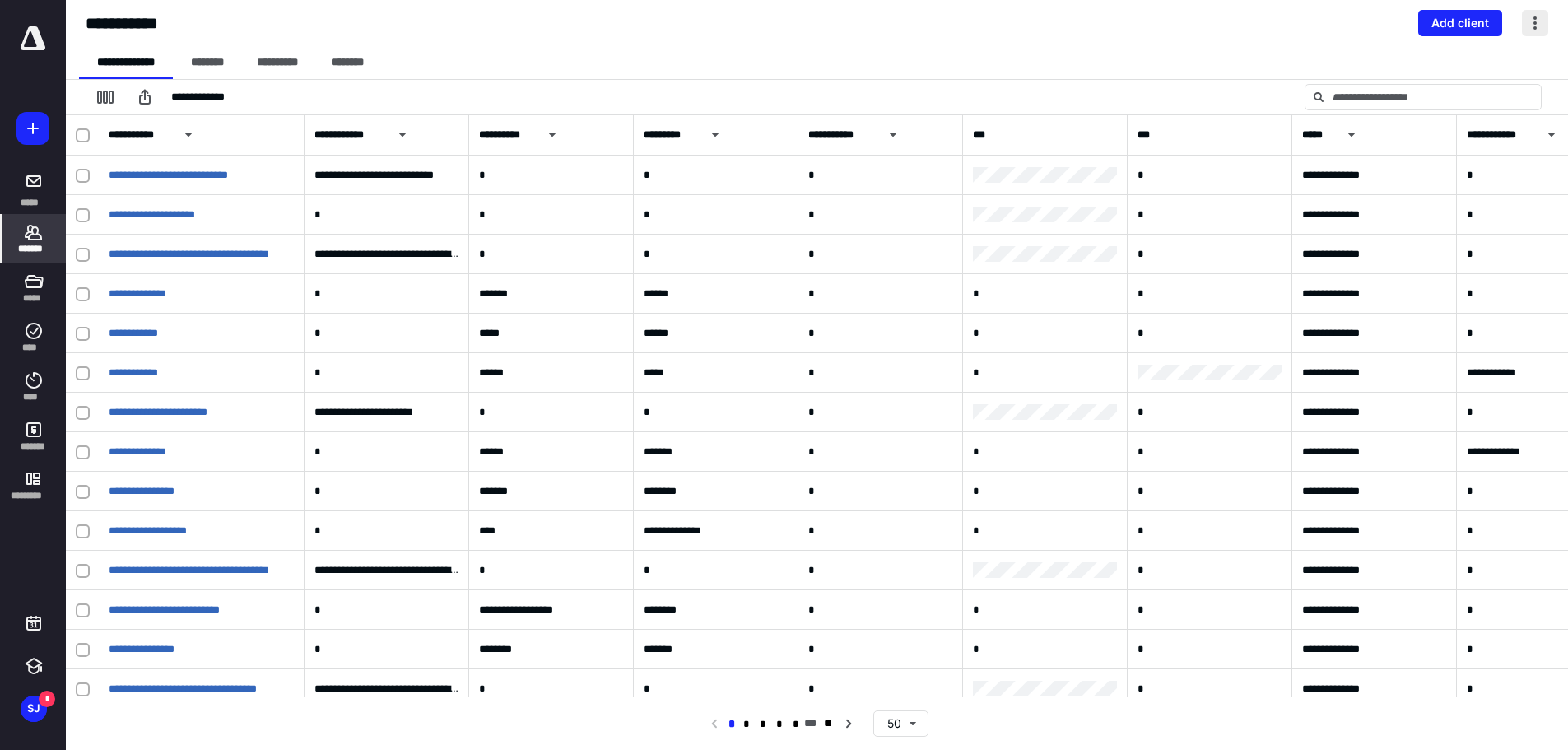 click at bounding box center [1535, 23] 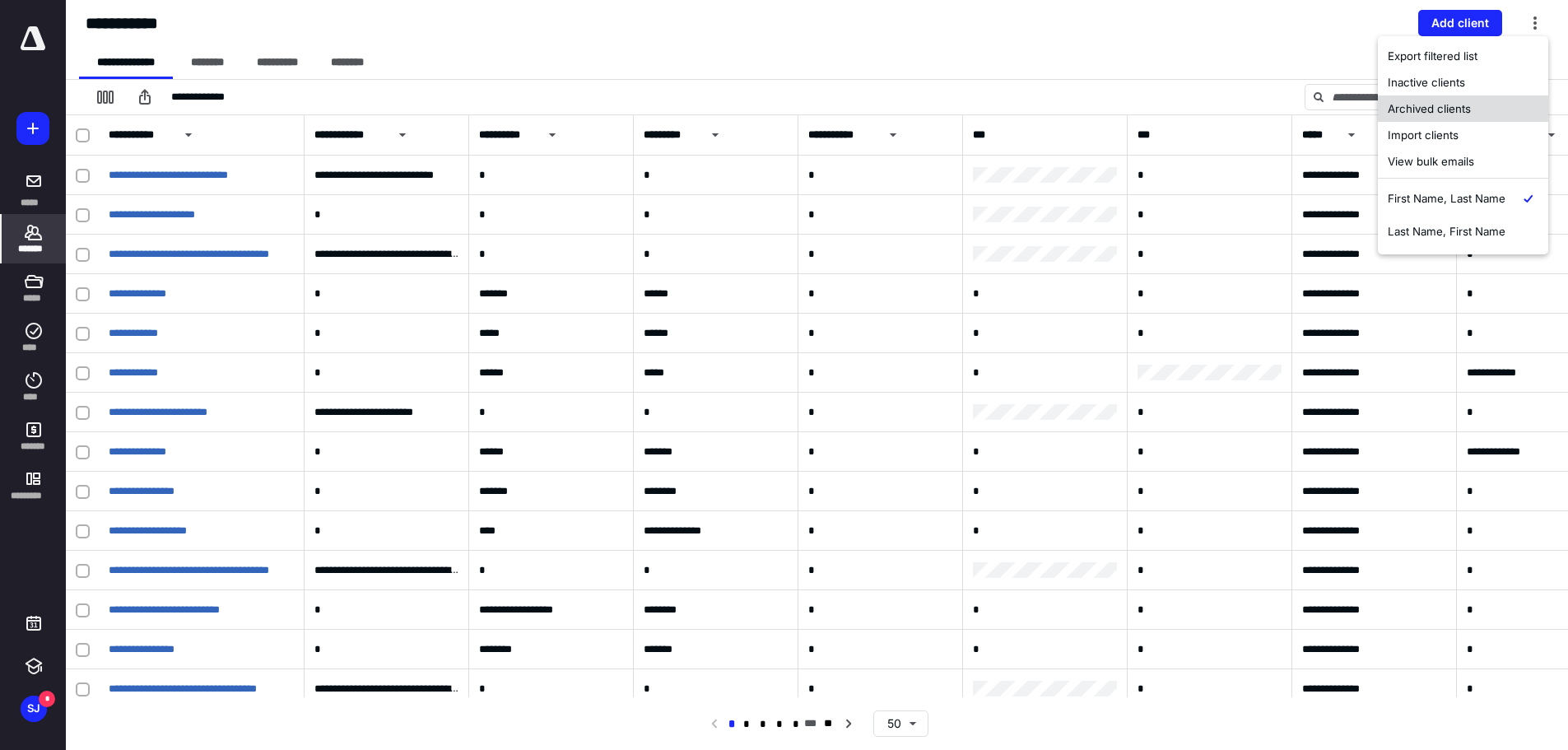 click on "Archived clients" at bounding box center [1463, 109] 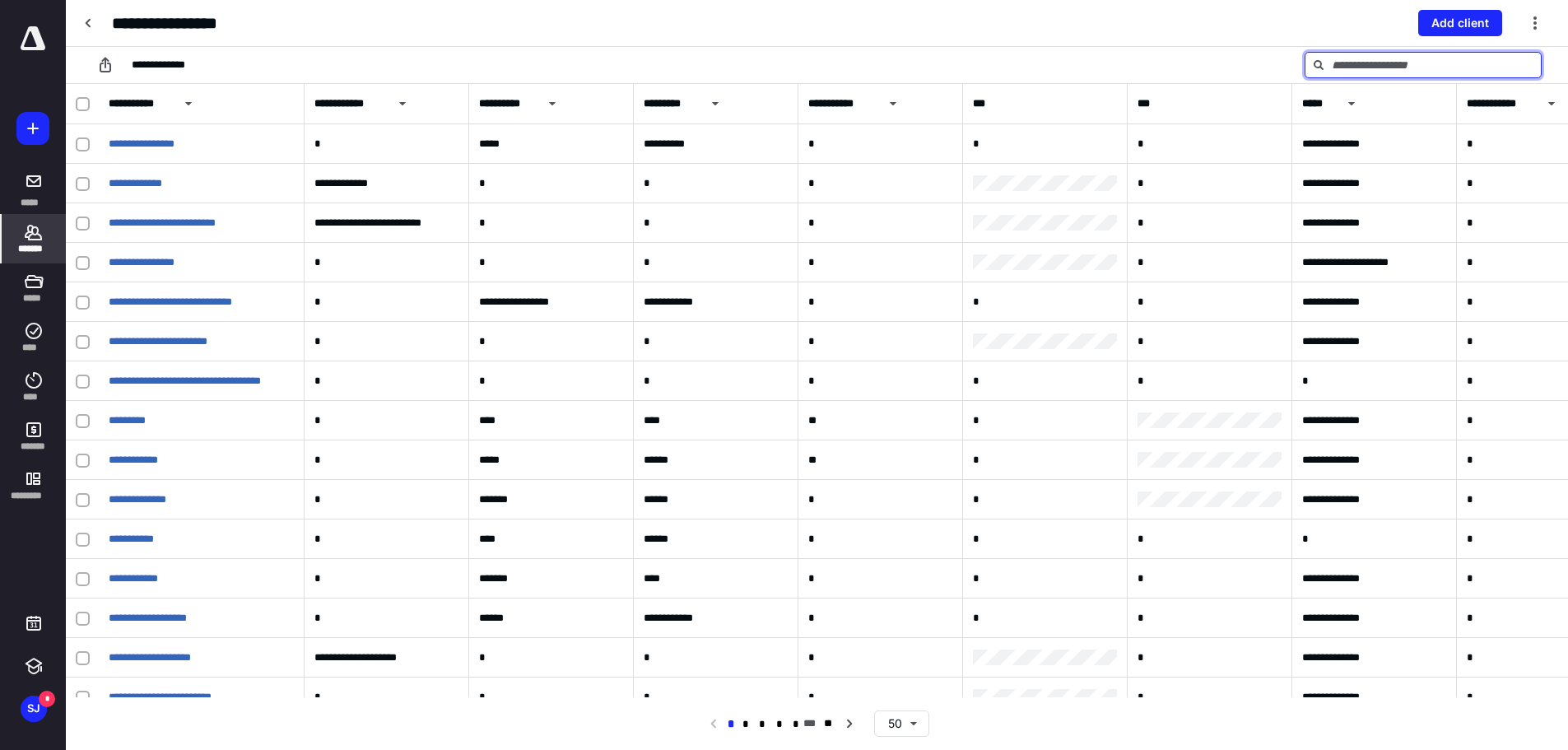 click at bounding box center [1423, 65] 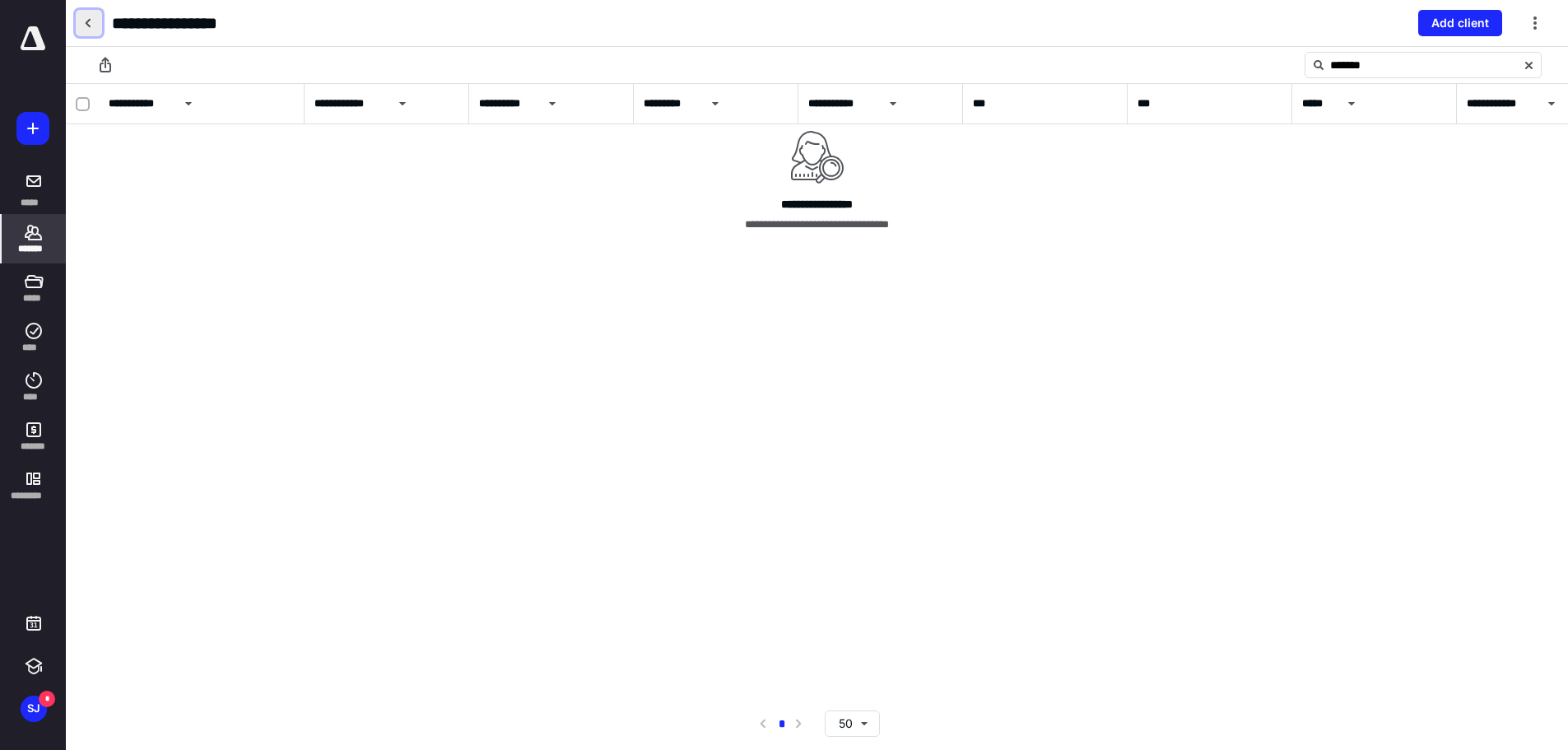 click at bounding box center (89, 23) 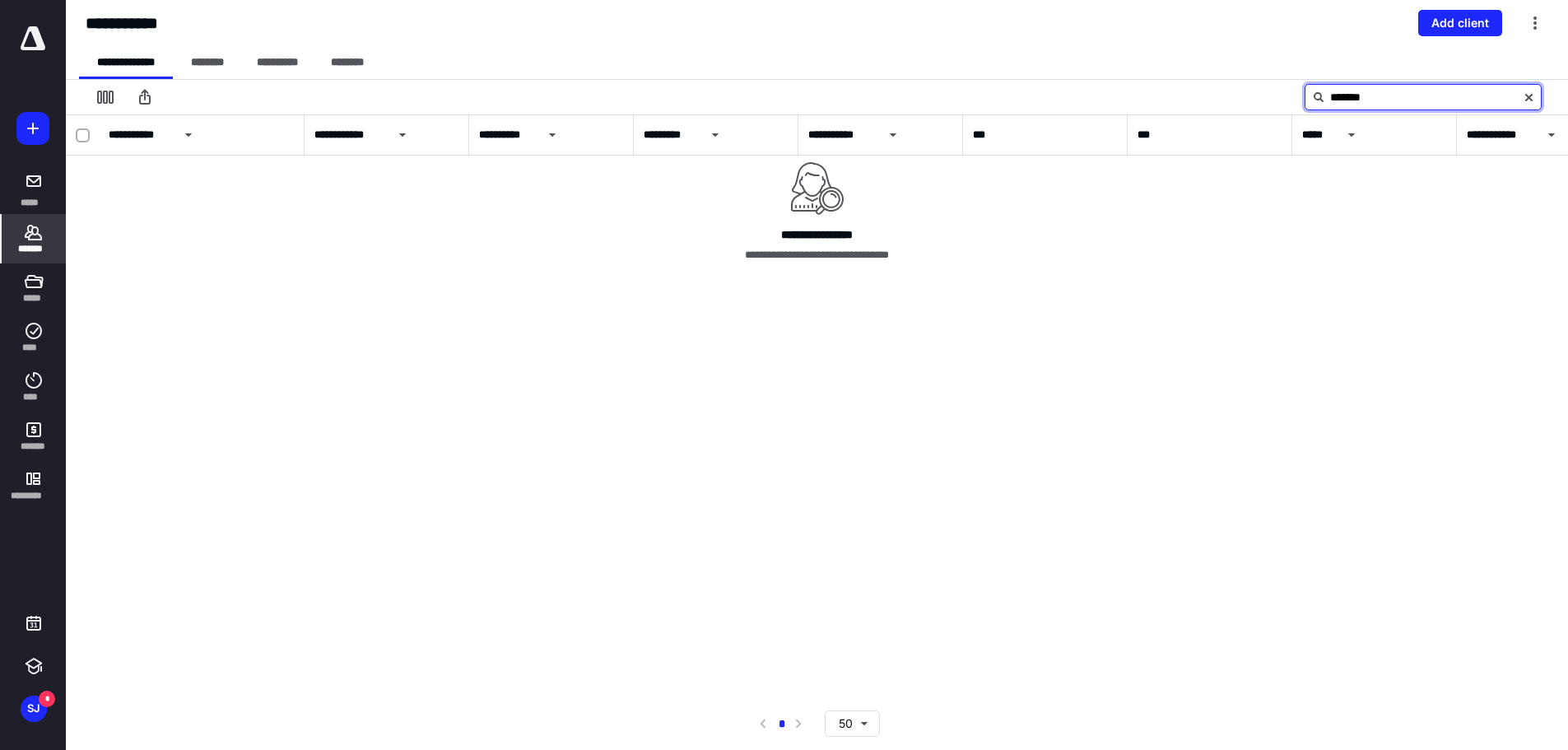 click on "*******" at bounding box center [1423, 97] 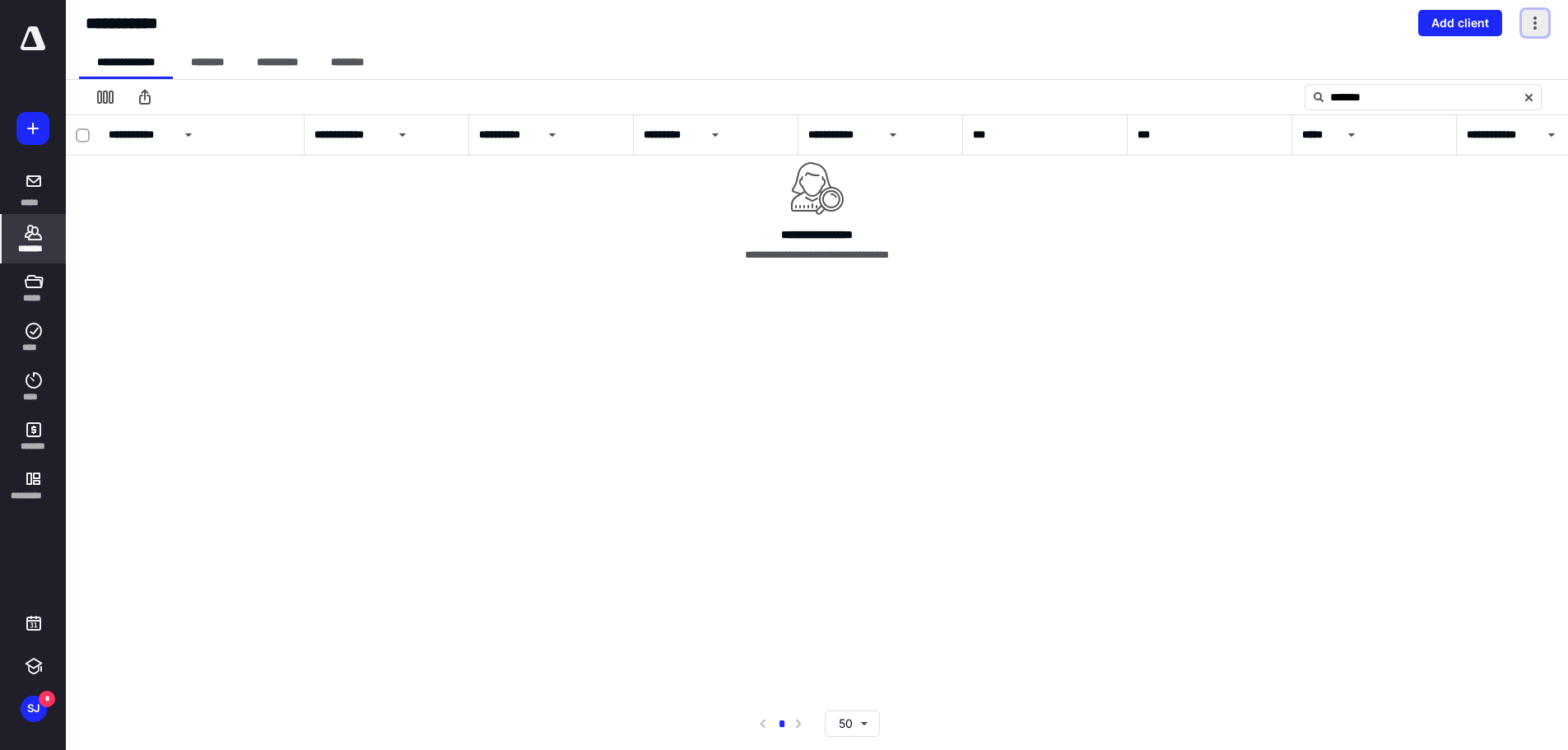 click at bounding box center (1535, 23) 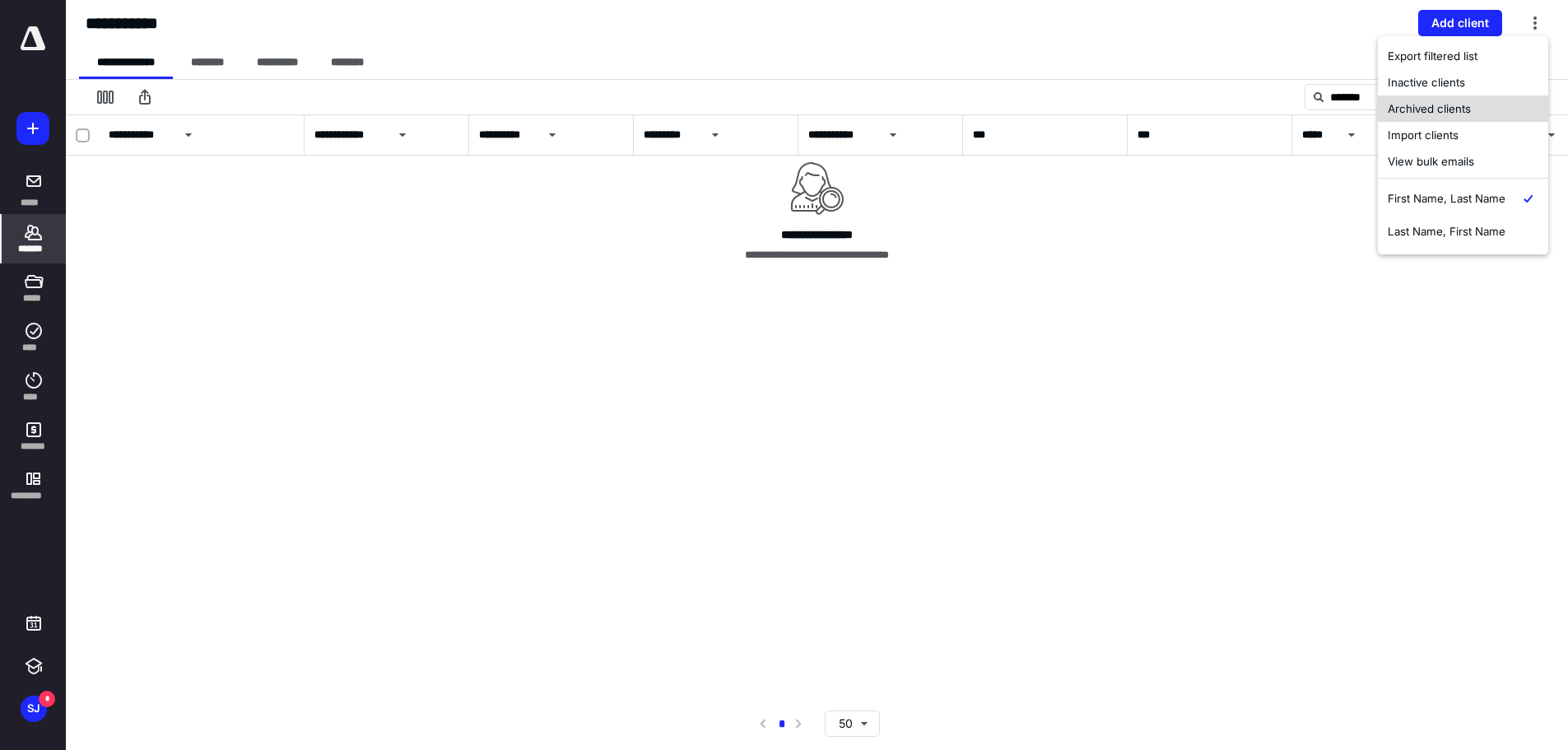click on "Archived clients" at bounding box center (1463, 109) 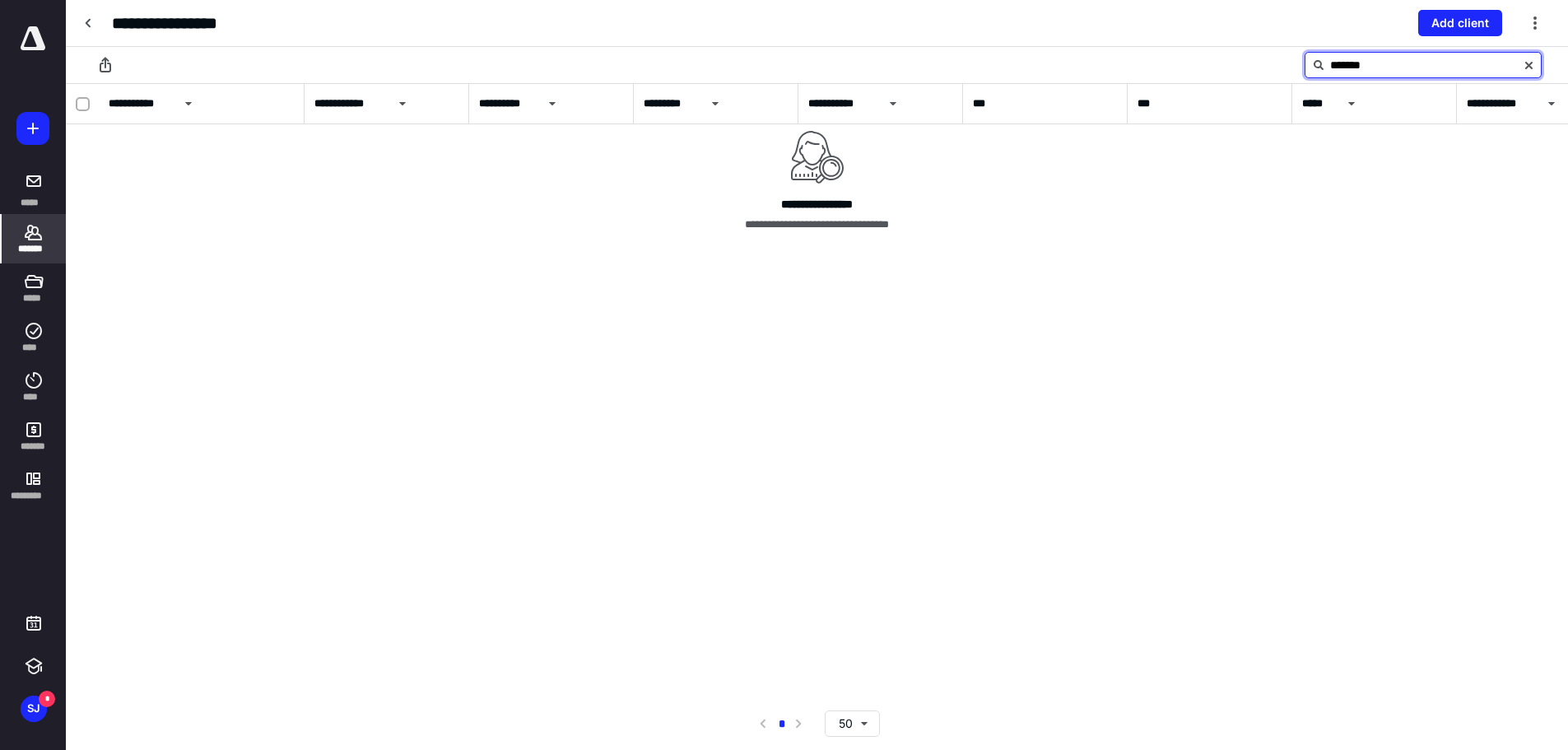 click on "*******" at bounding box center (1423, 65) 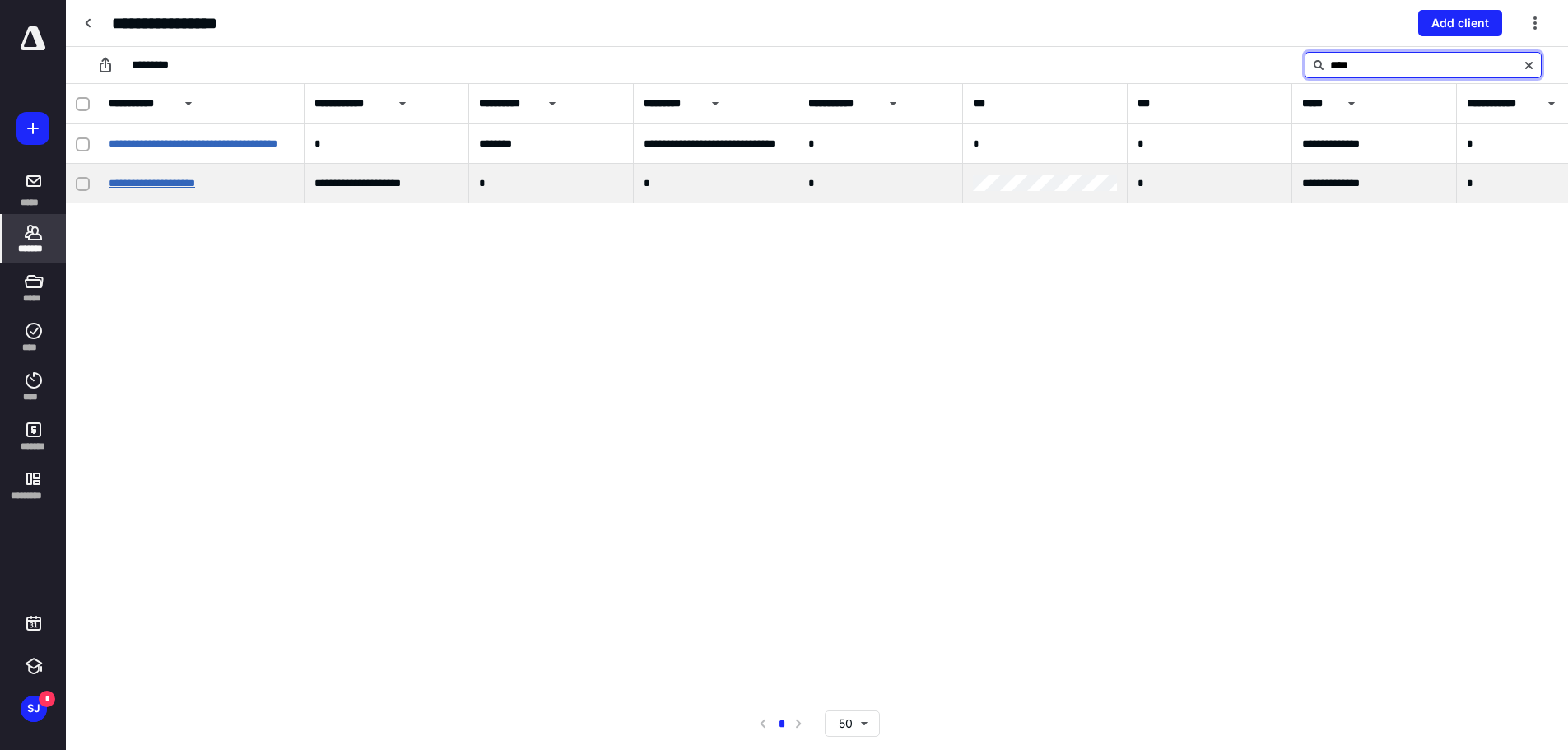 type on "****" 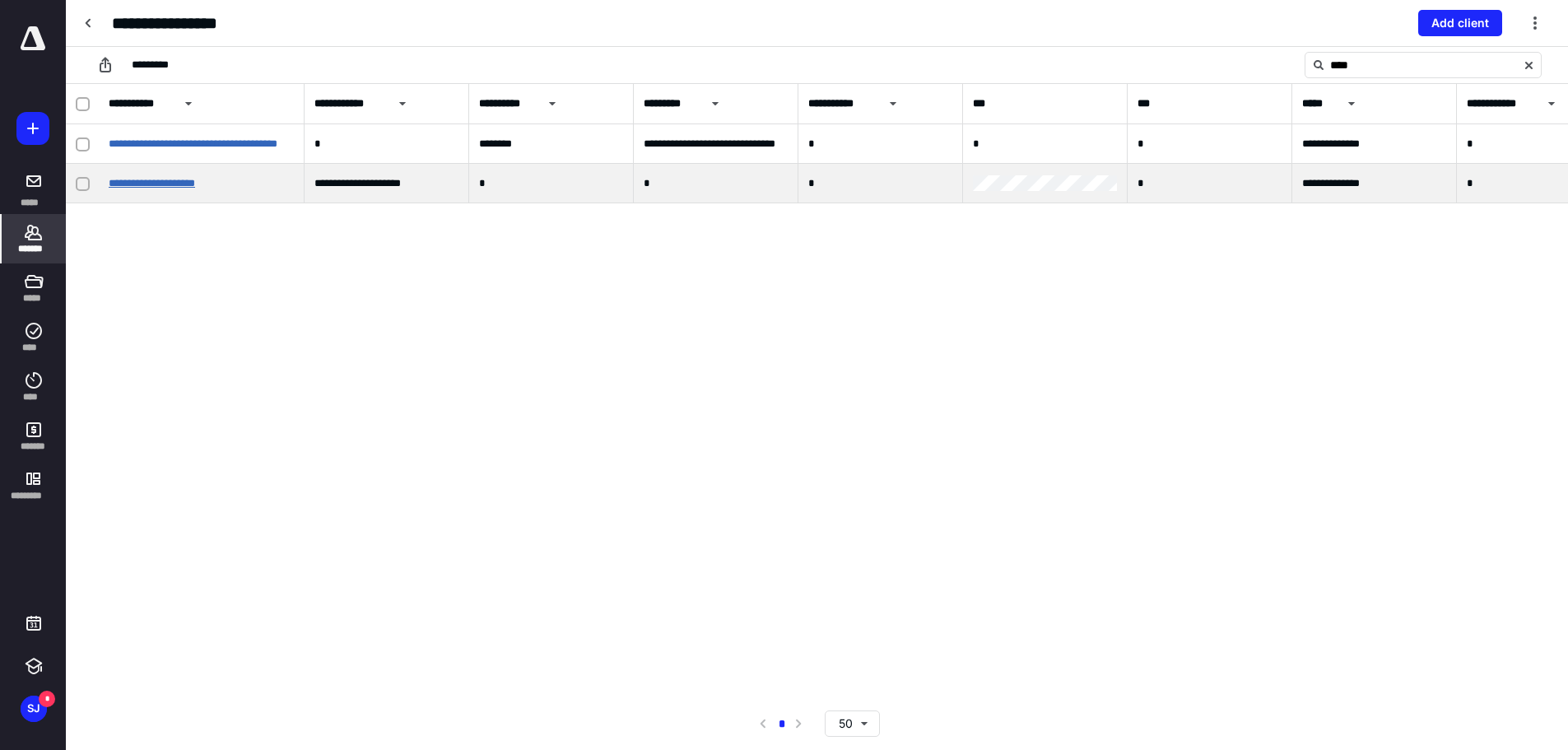 click on "**********" at bounding box center (151, 183) 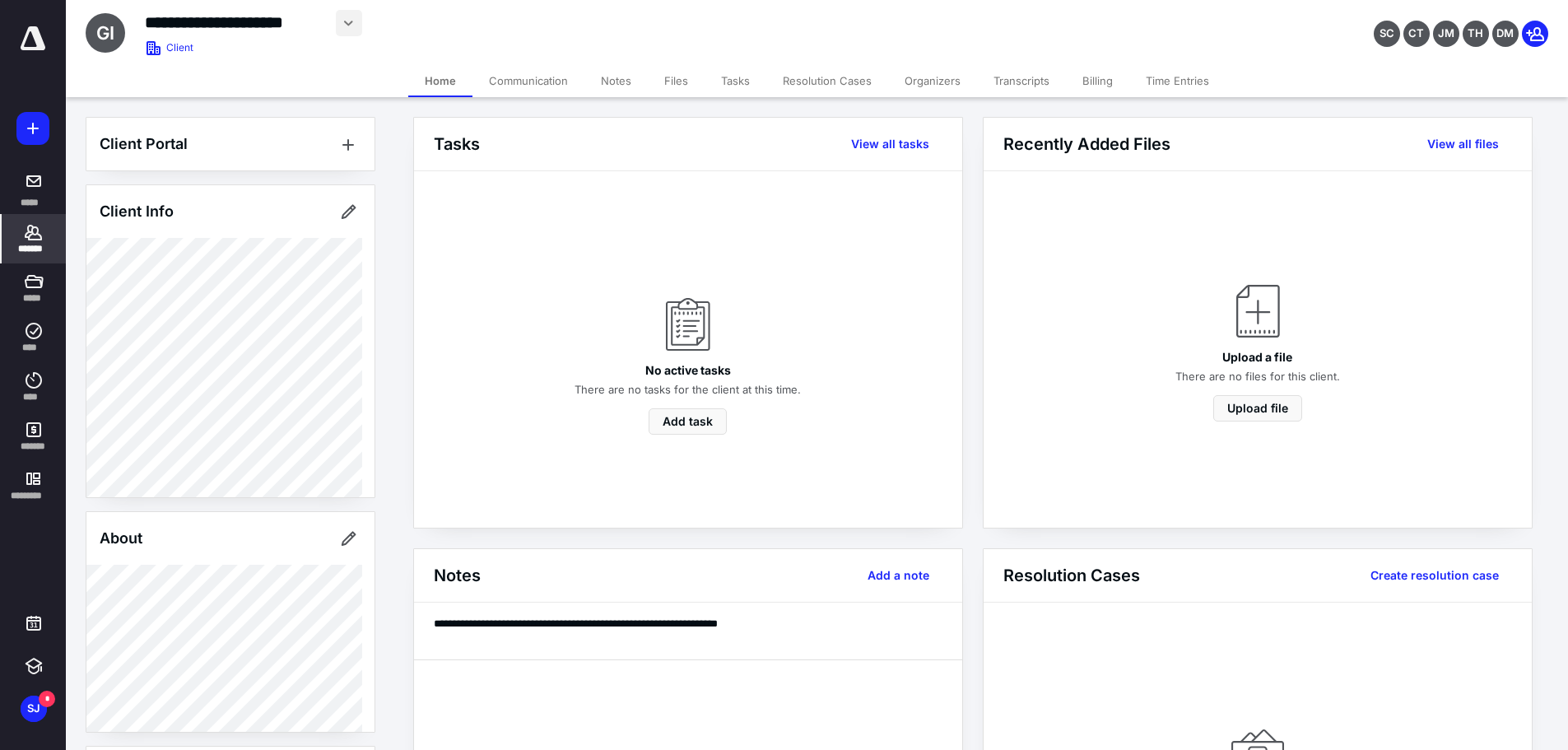 click at bounding box center (349, 23) 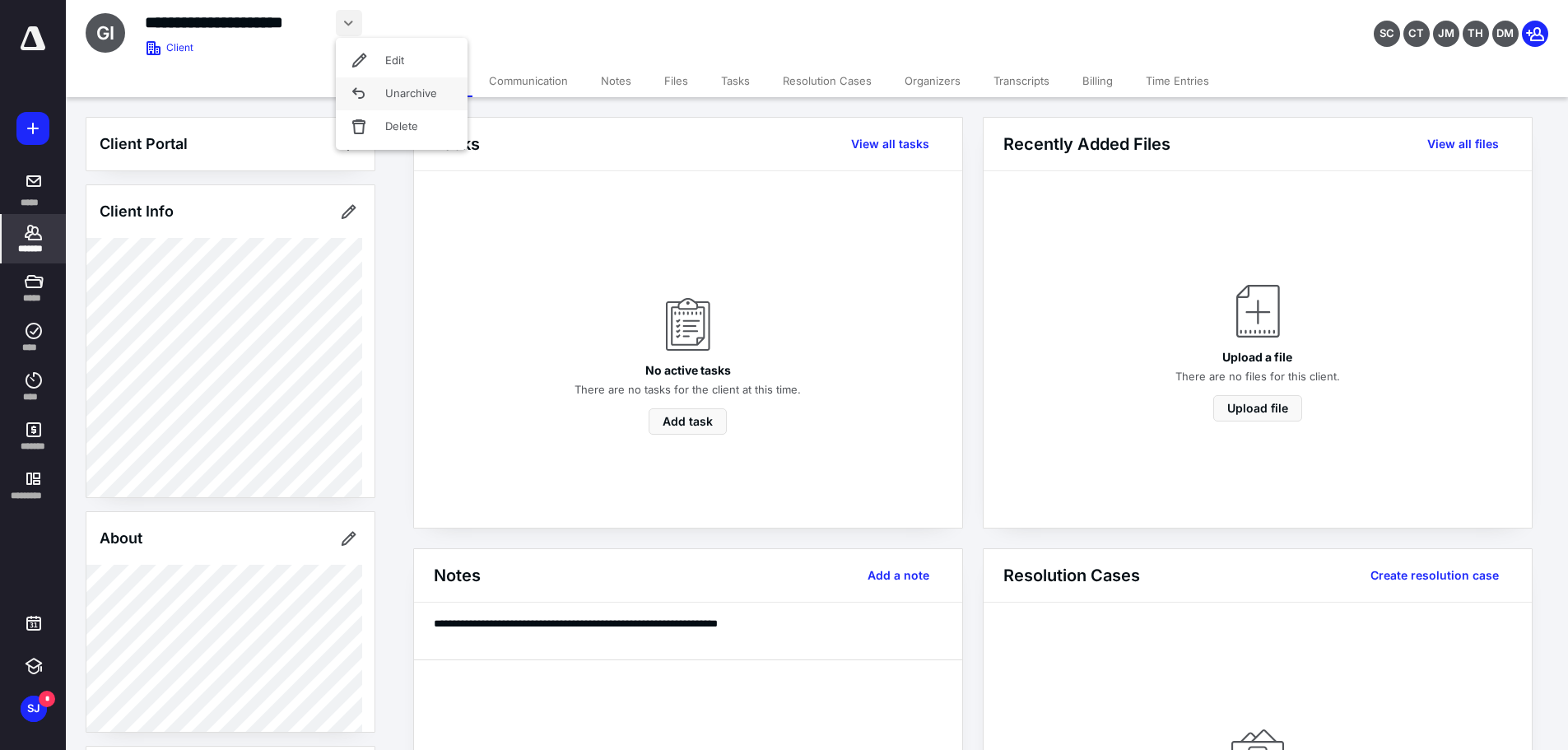 click on "Unarchive" at bounding box center [402, 94] 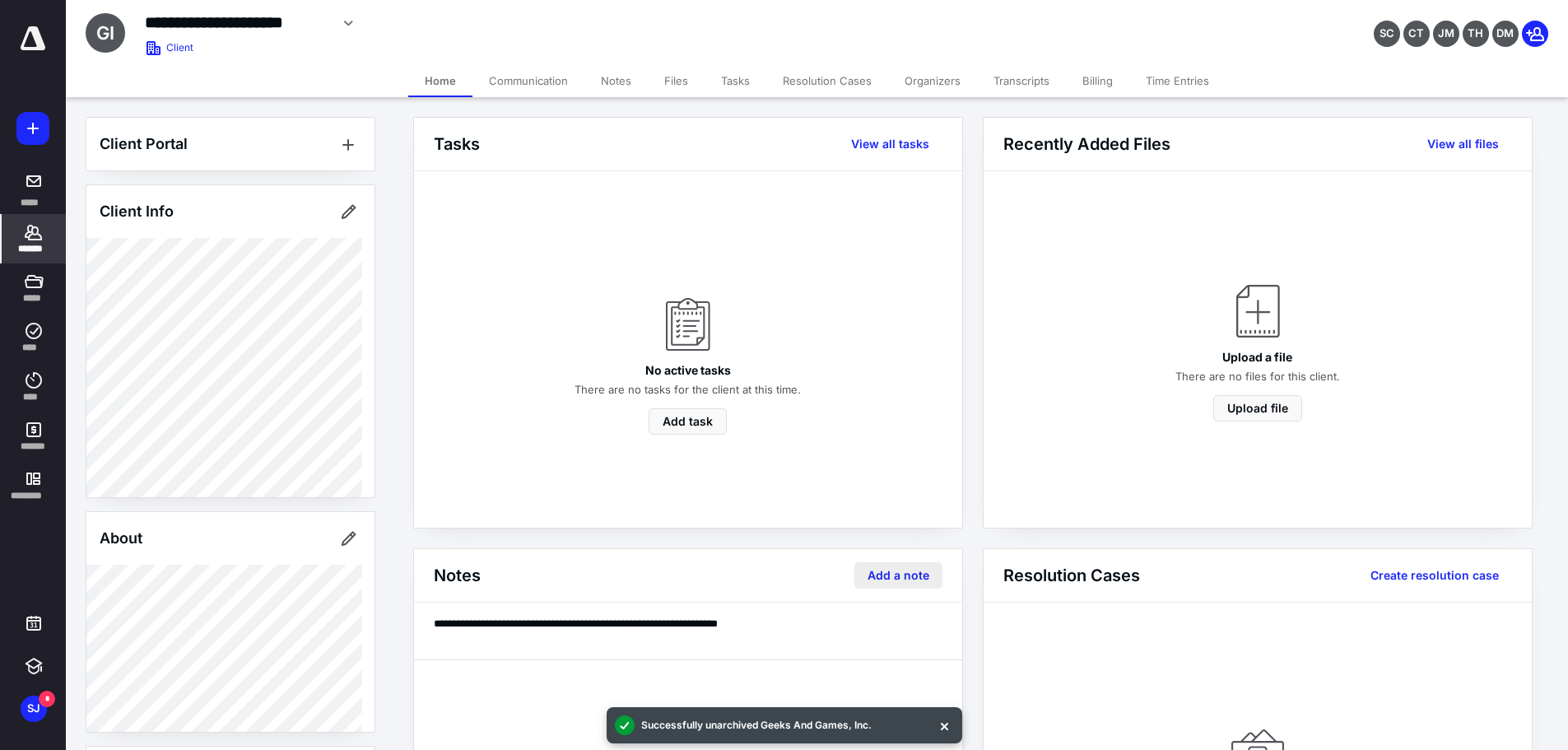 click on "Add a note" at bounding box center (898, 575) 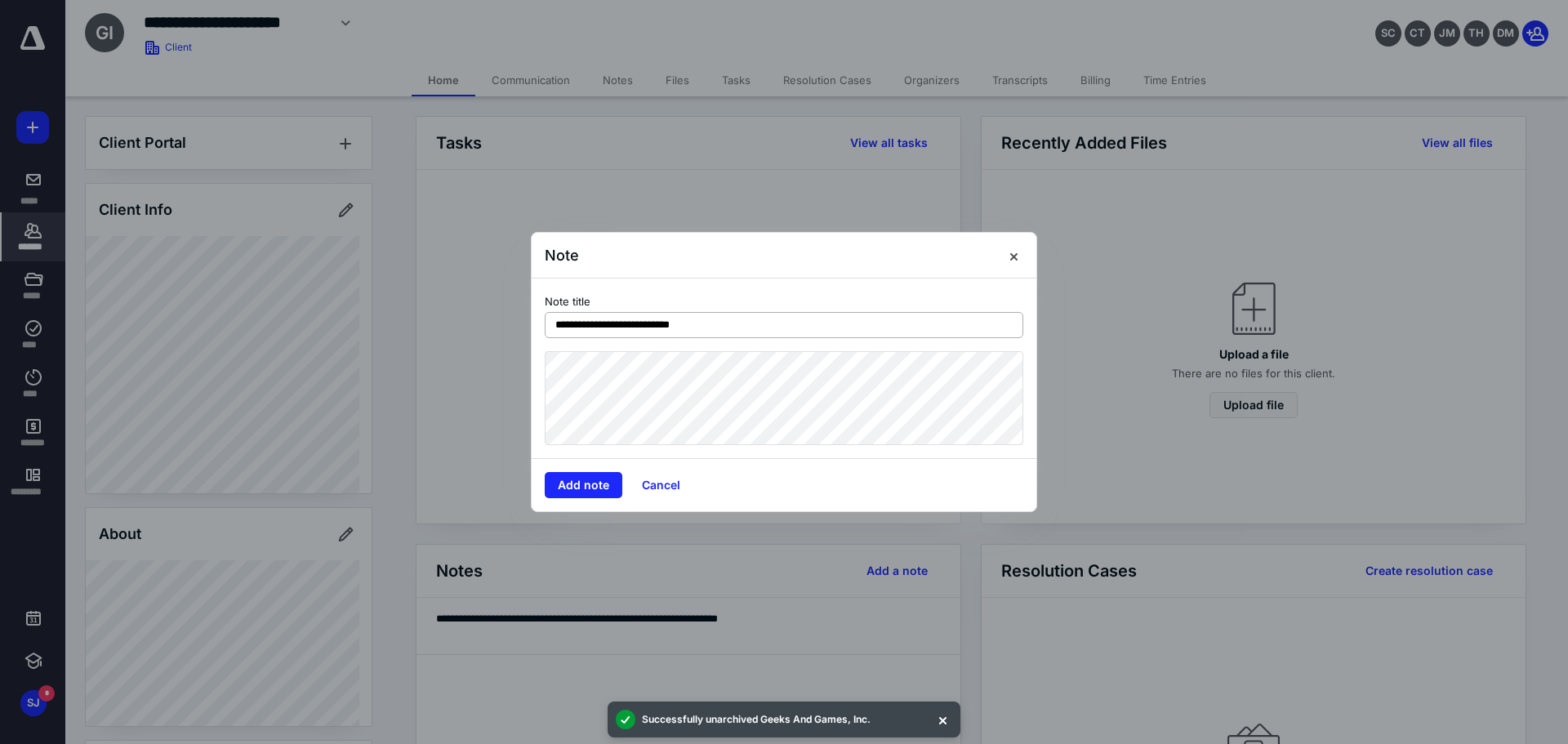 type on "**********" 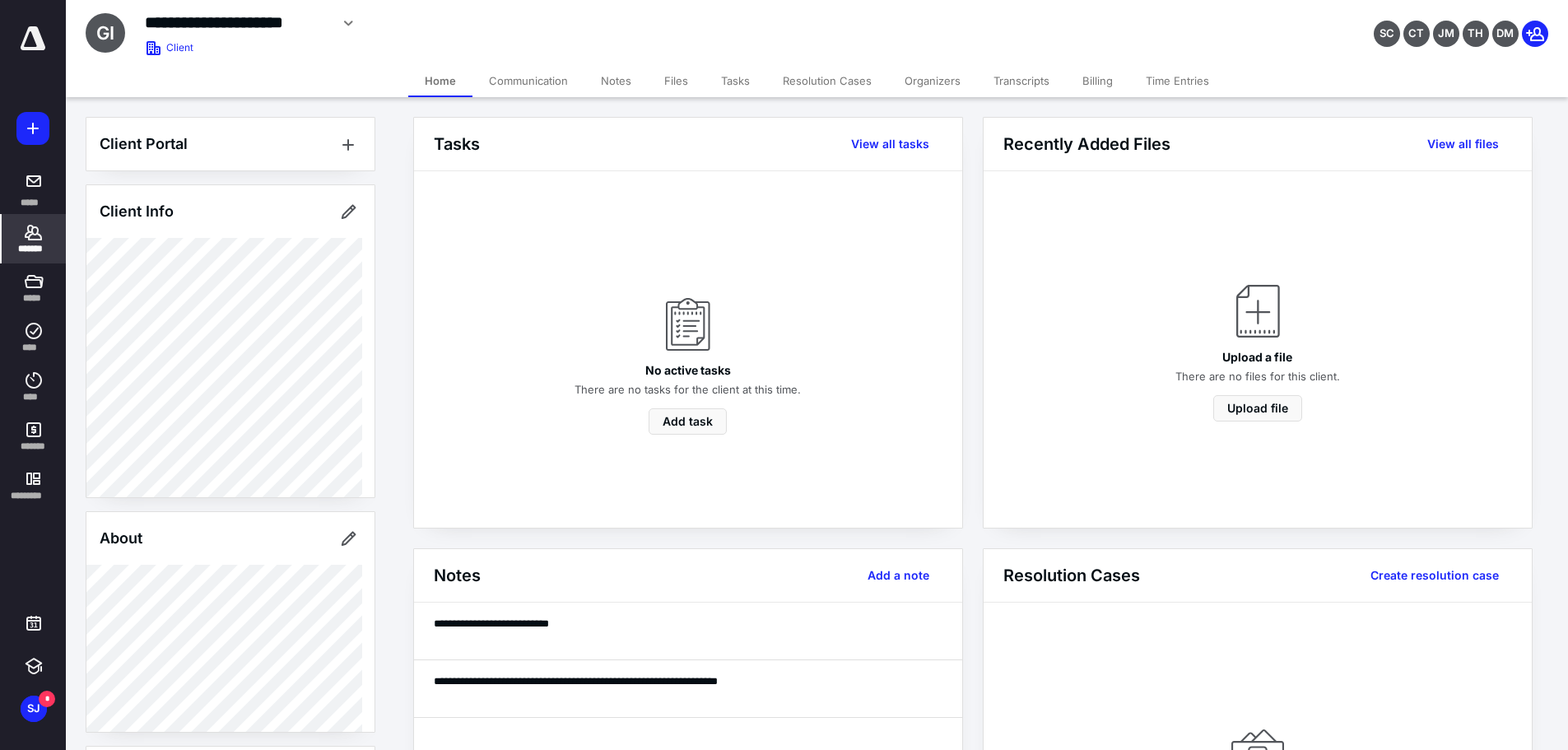 click 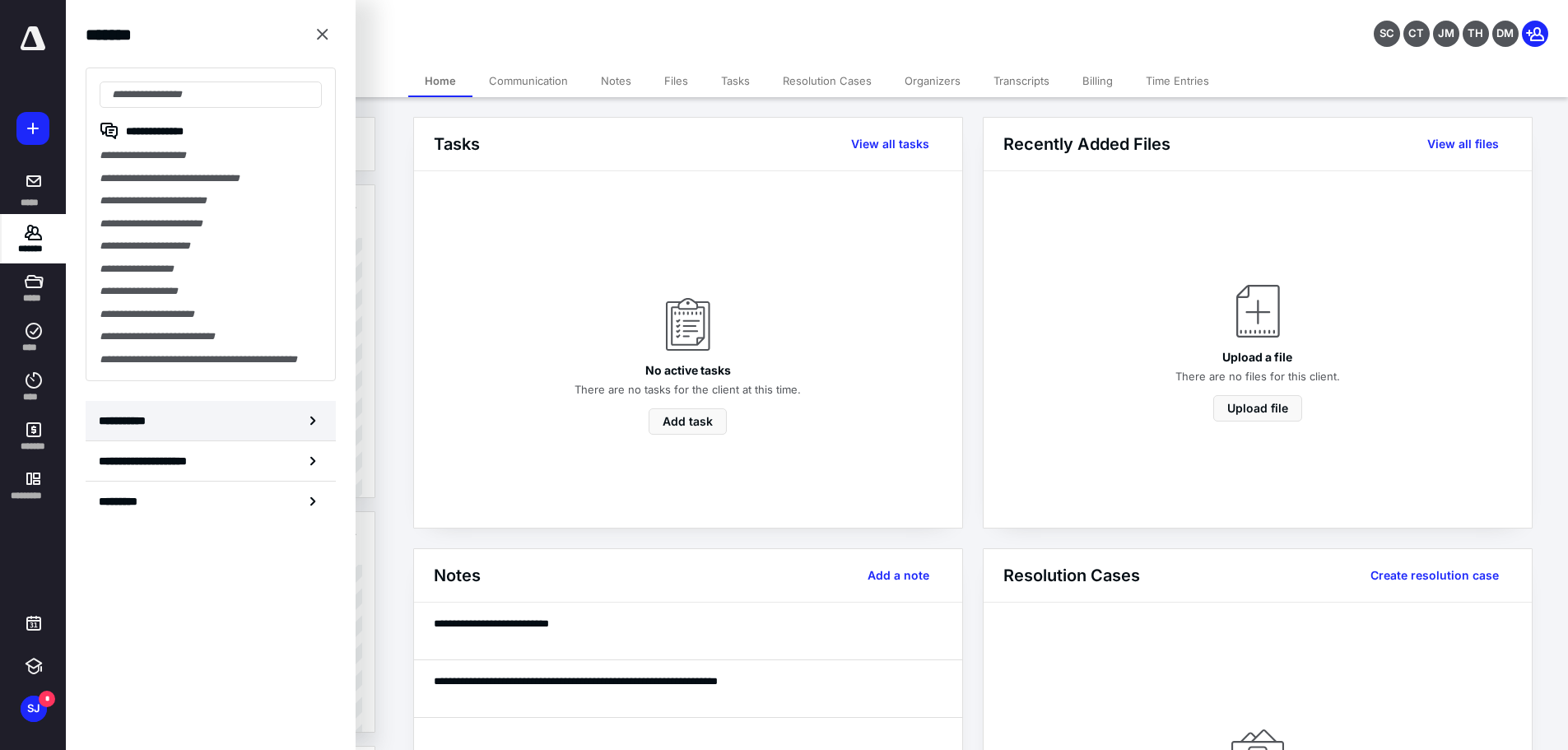 click on "**********" at bounding box center [211, 421] 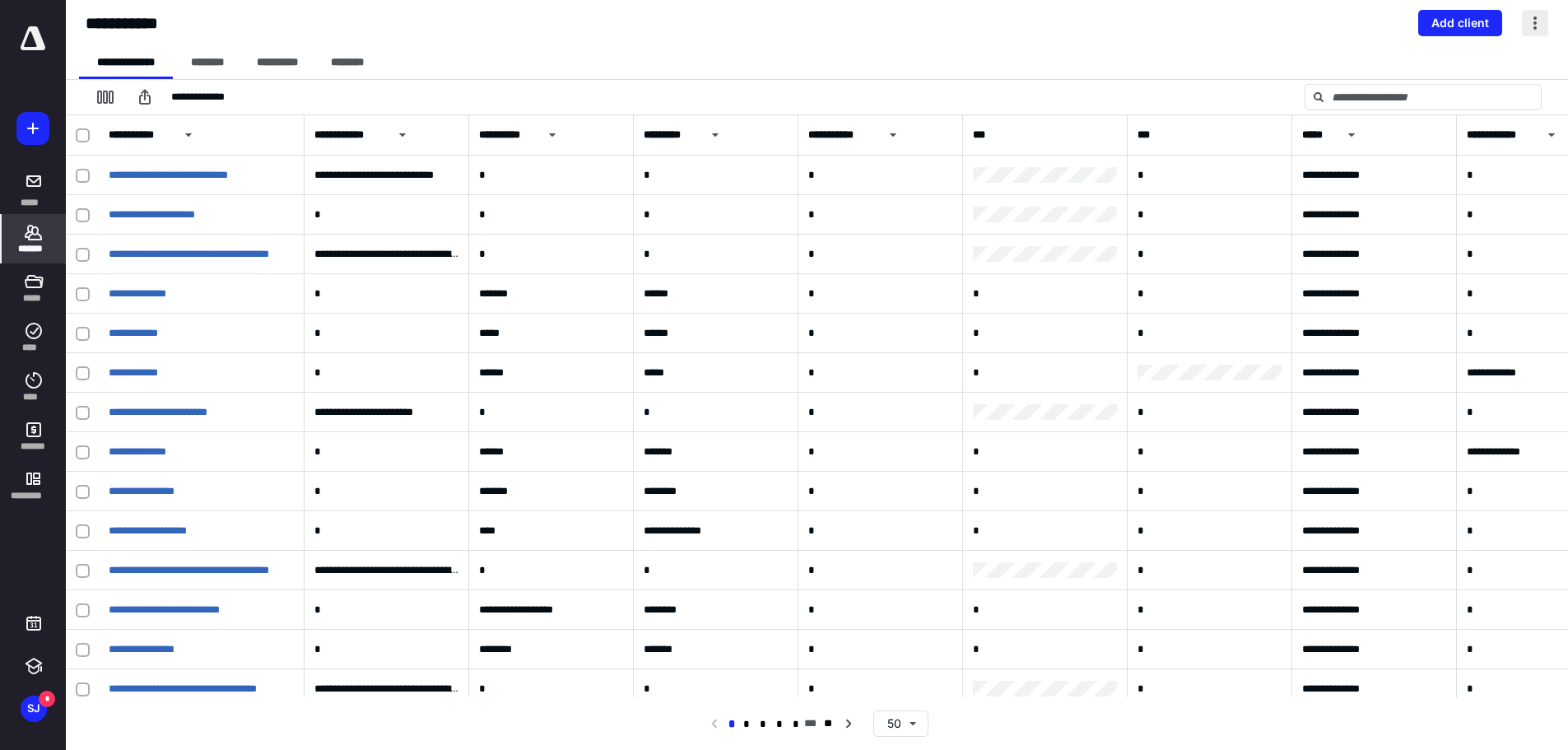 click at bounding box center (1535, 23) 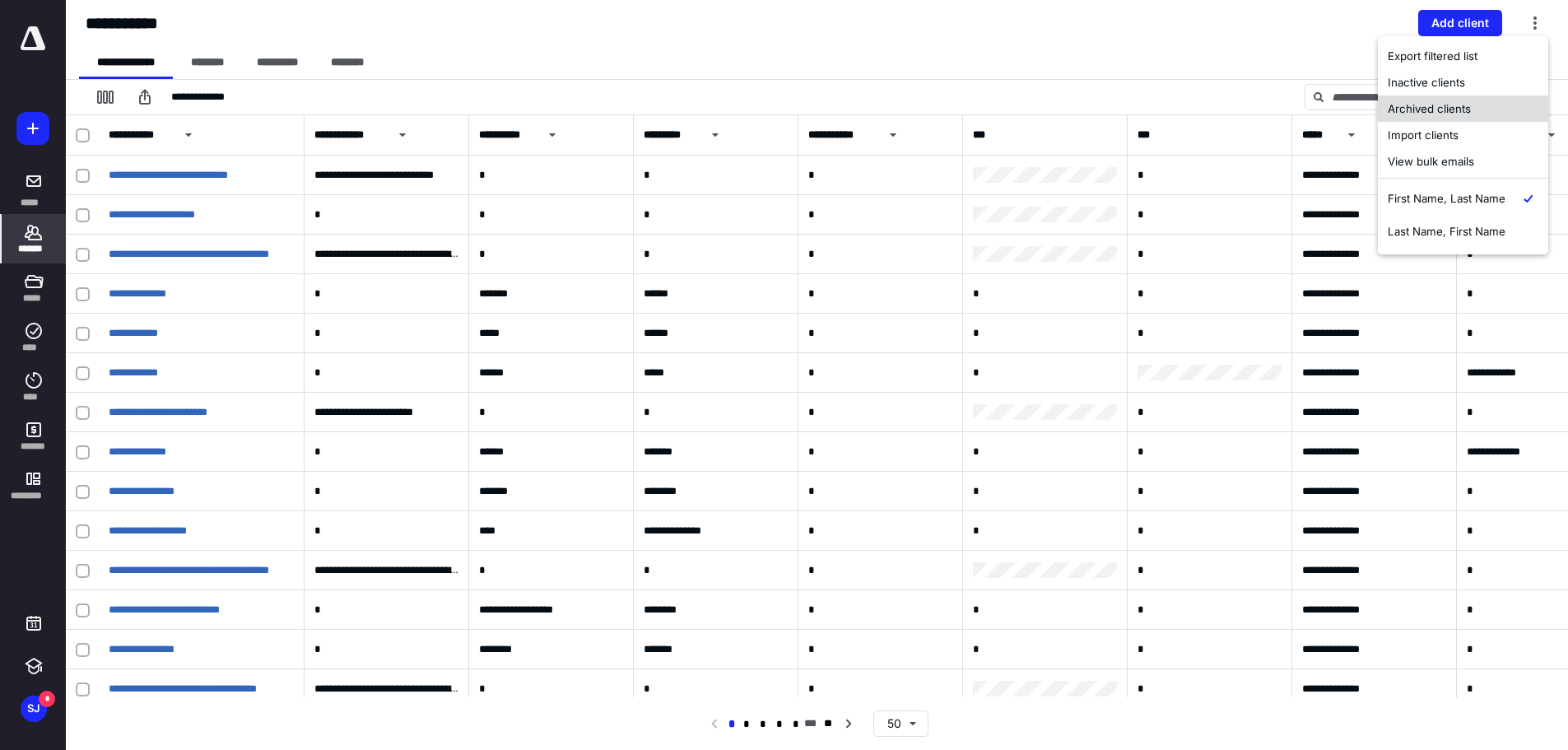click on "Archived clients" at bounding box center (1463, 109) 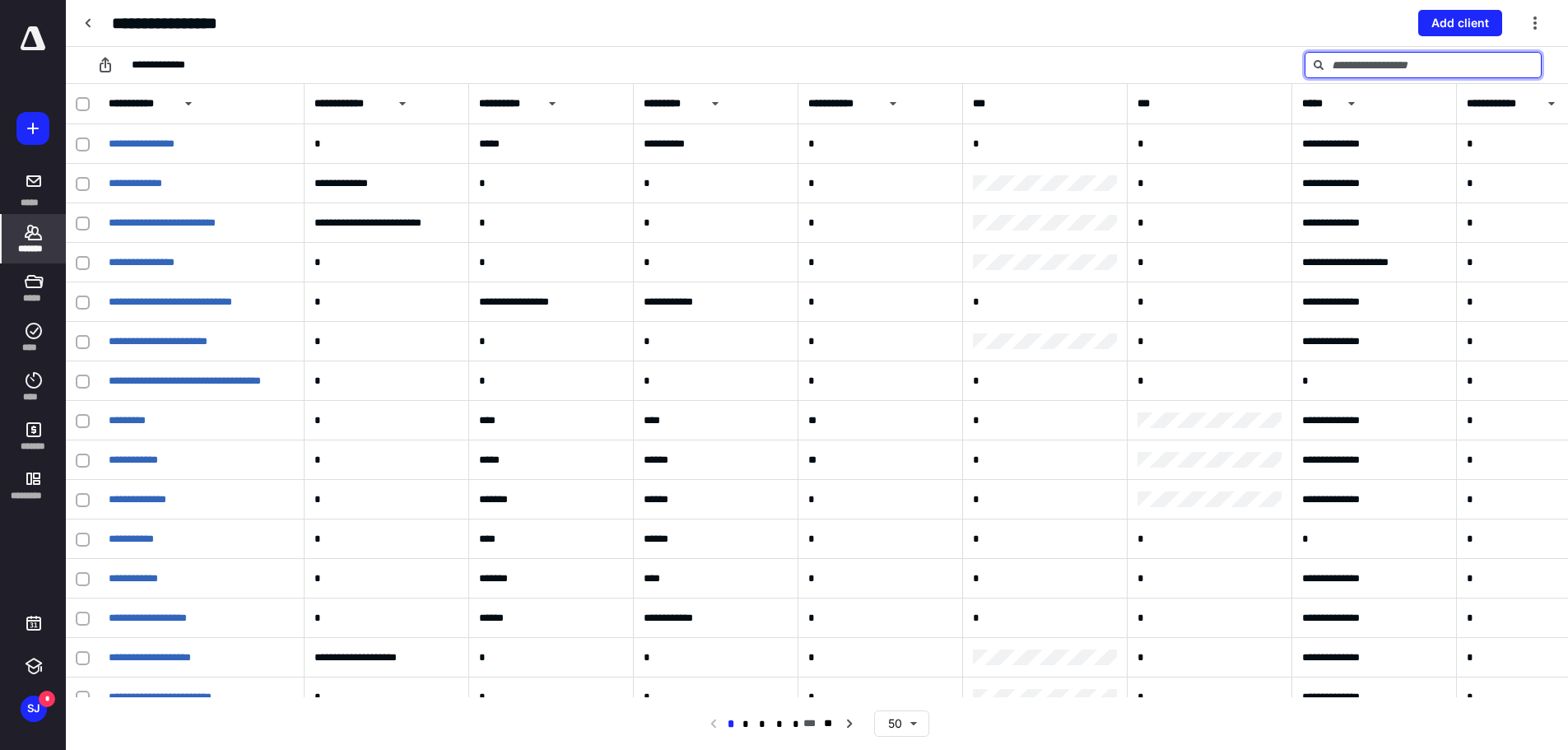 click at bounding box center [1423, 65] 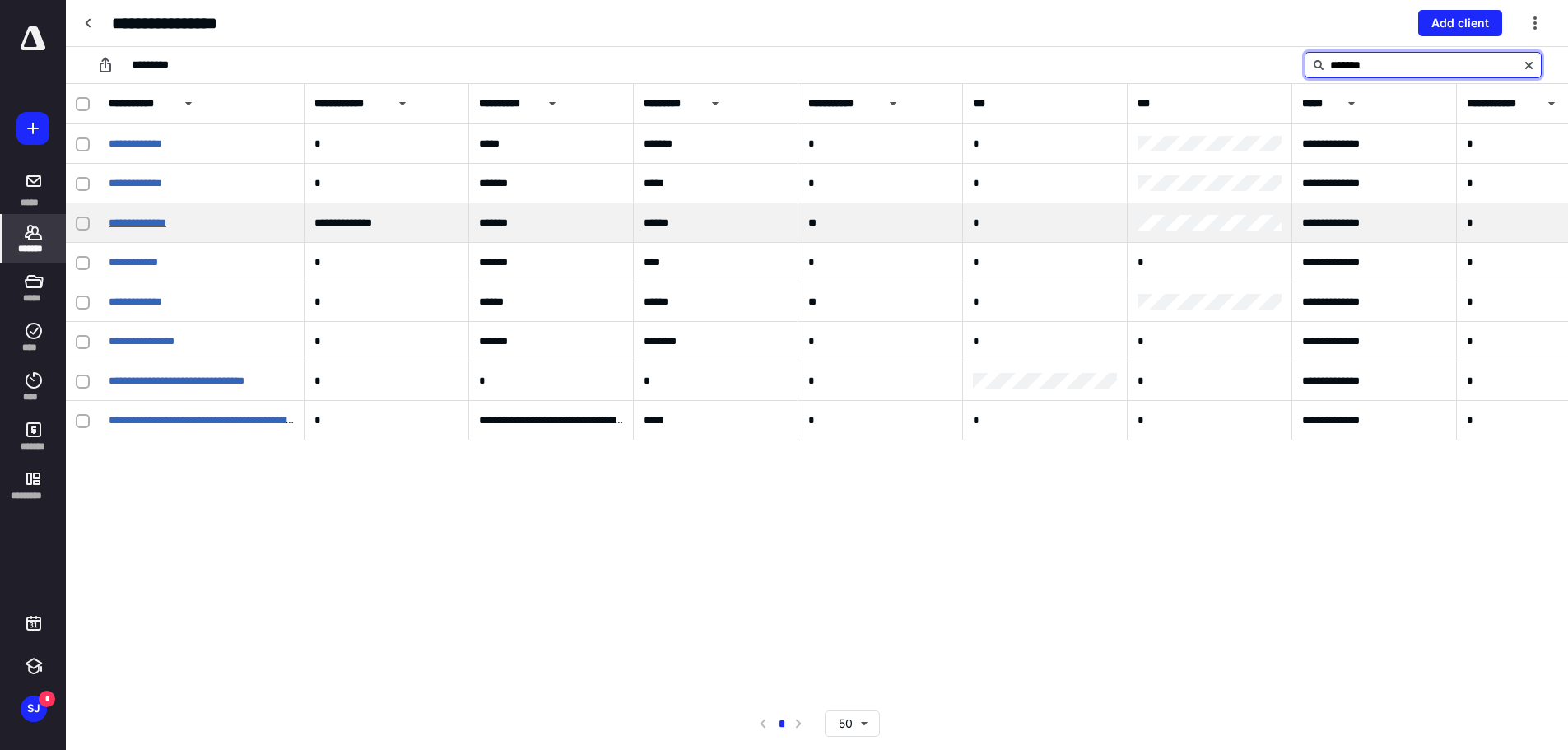 type on "*******" 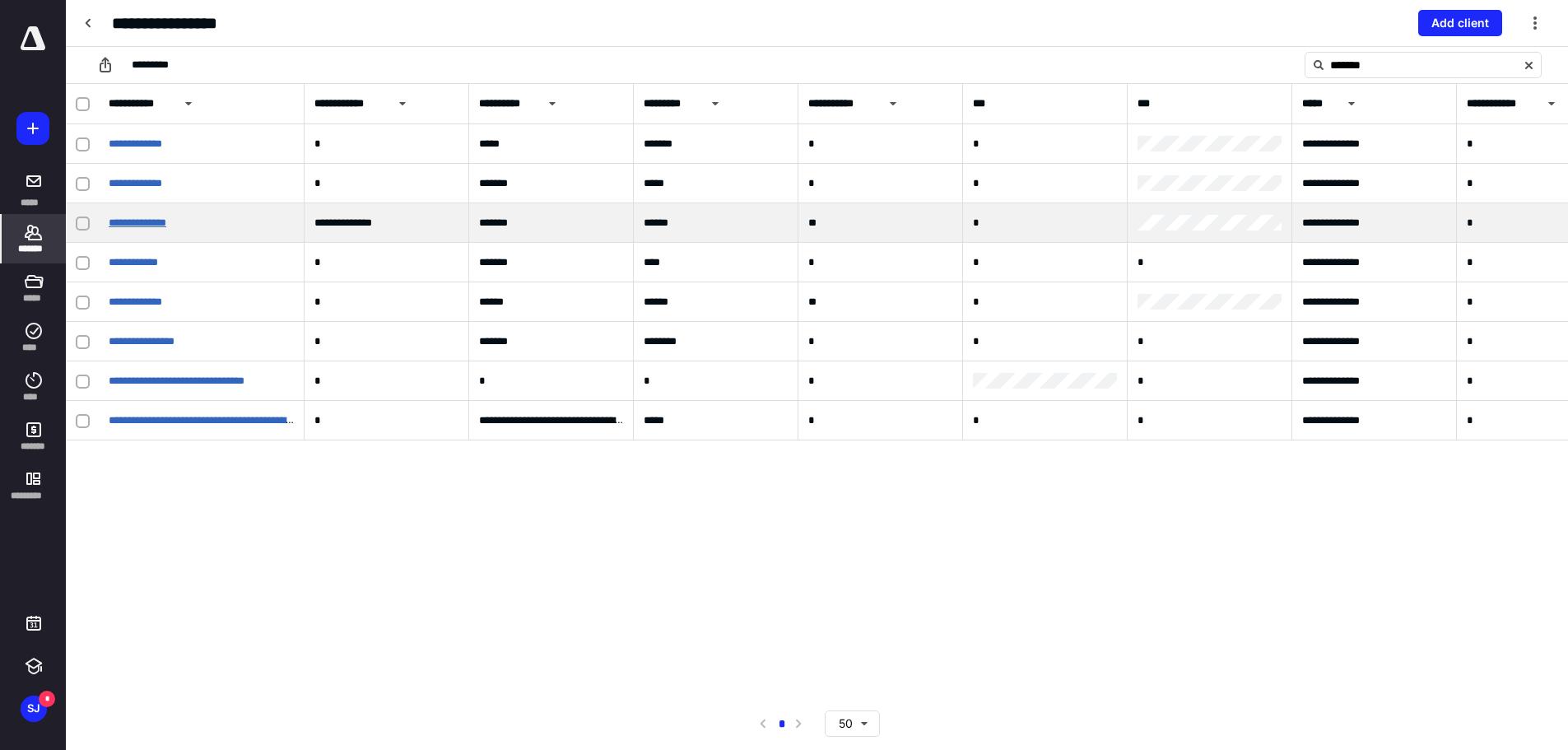 click on "**********" at bounding box center (137, 222) 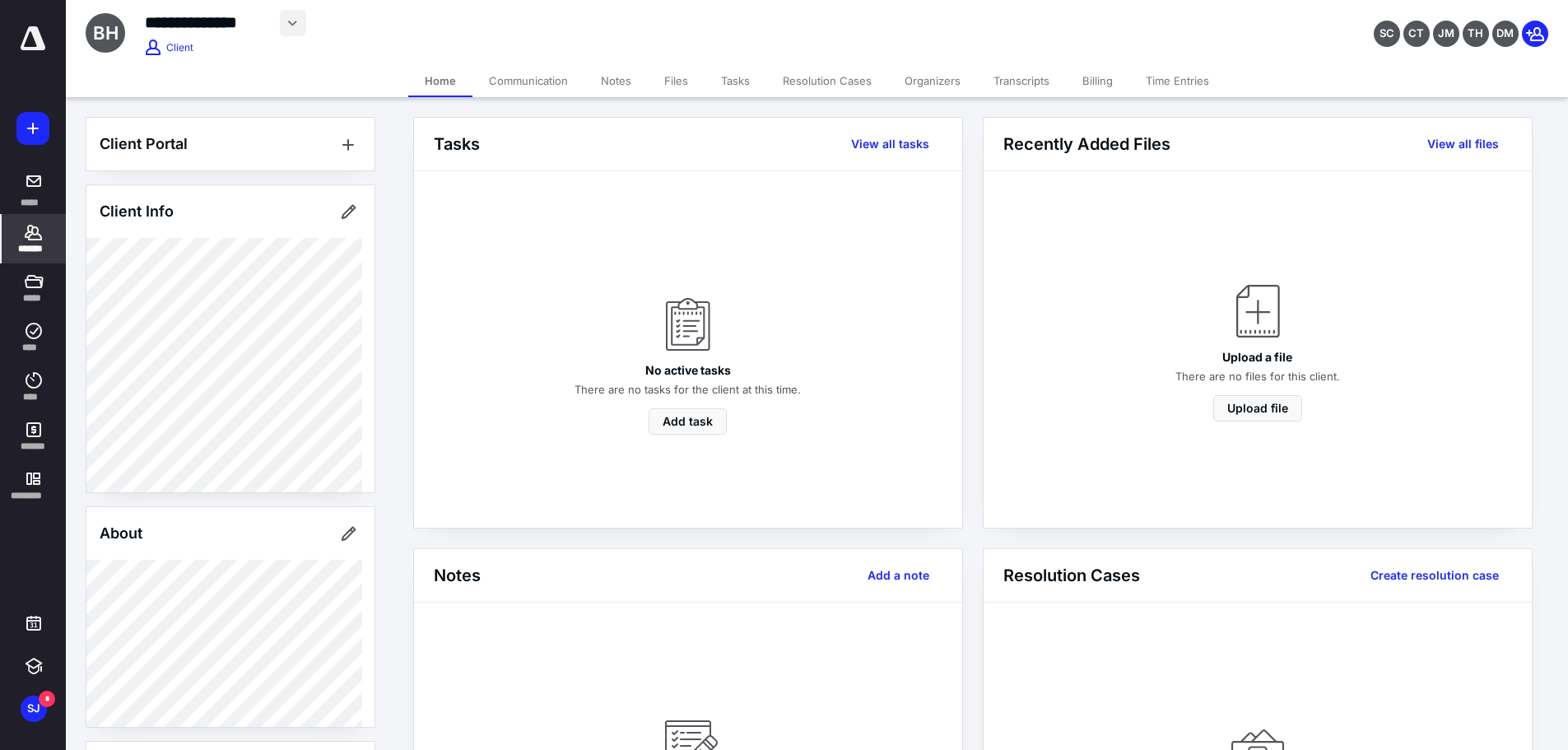 click at bounding box center (293, 23) 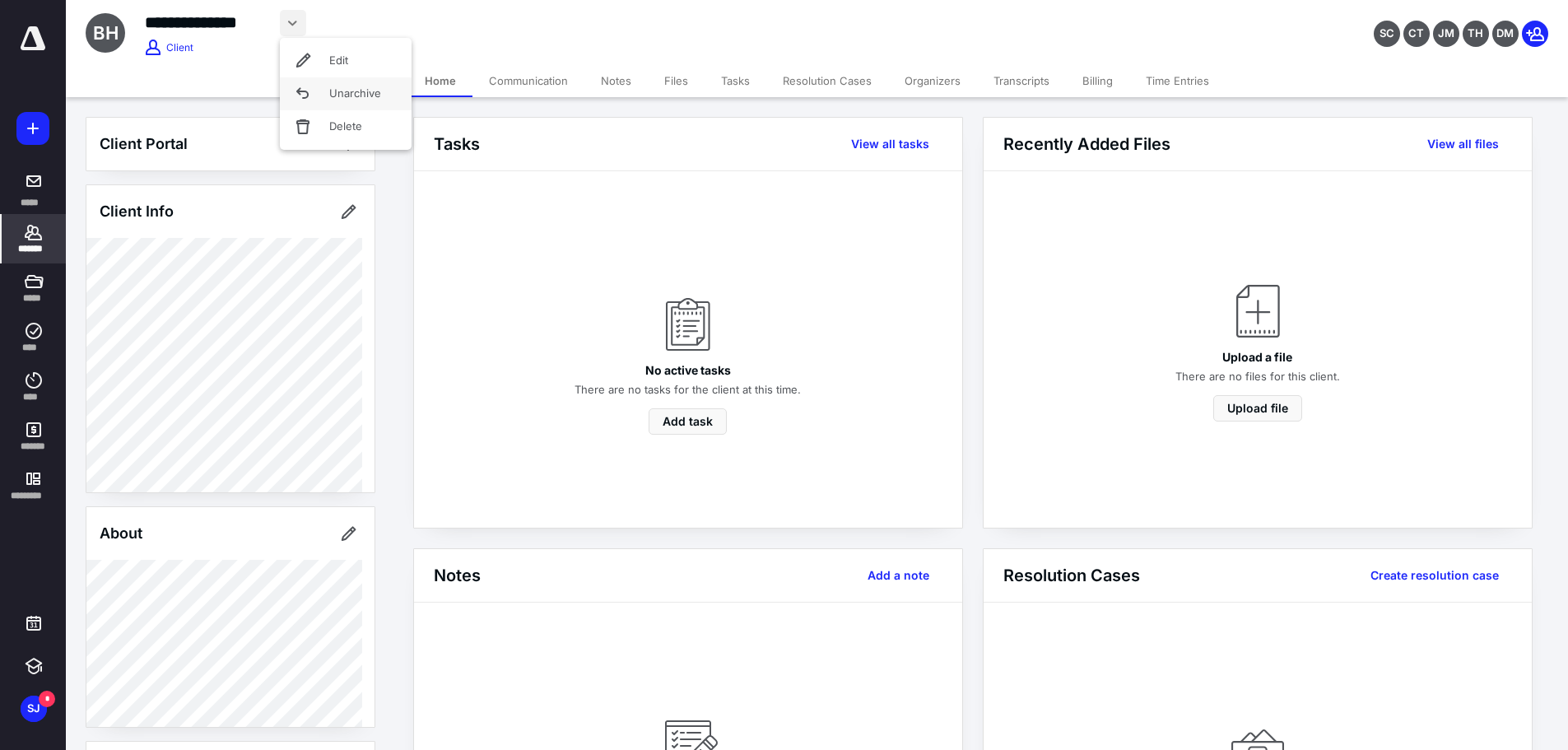 click on "Unarchive" at bounding box center (346, 94) 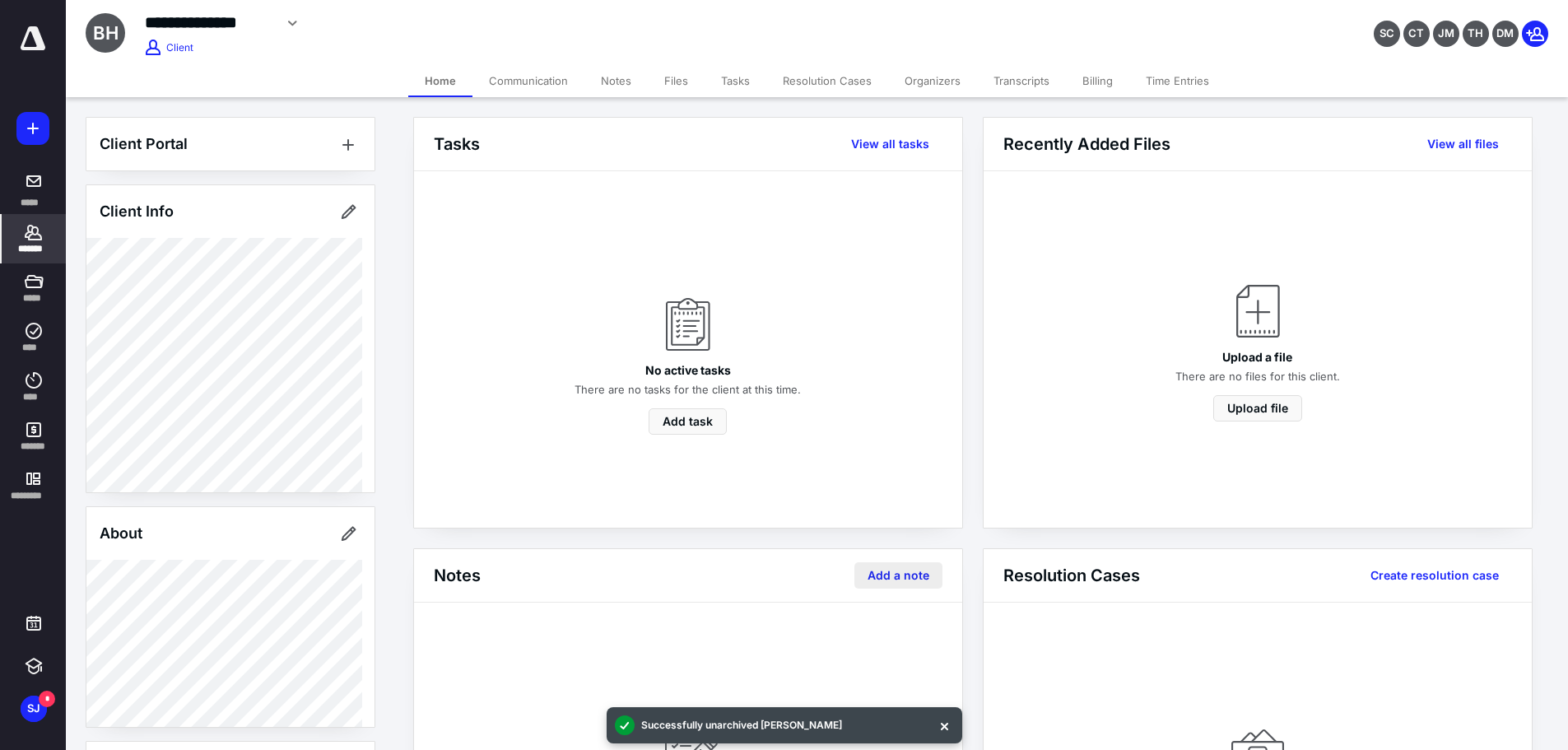 click on "Add a note" at bounding box center [898, 575] 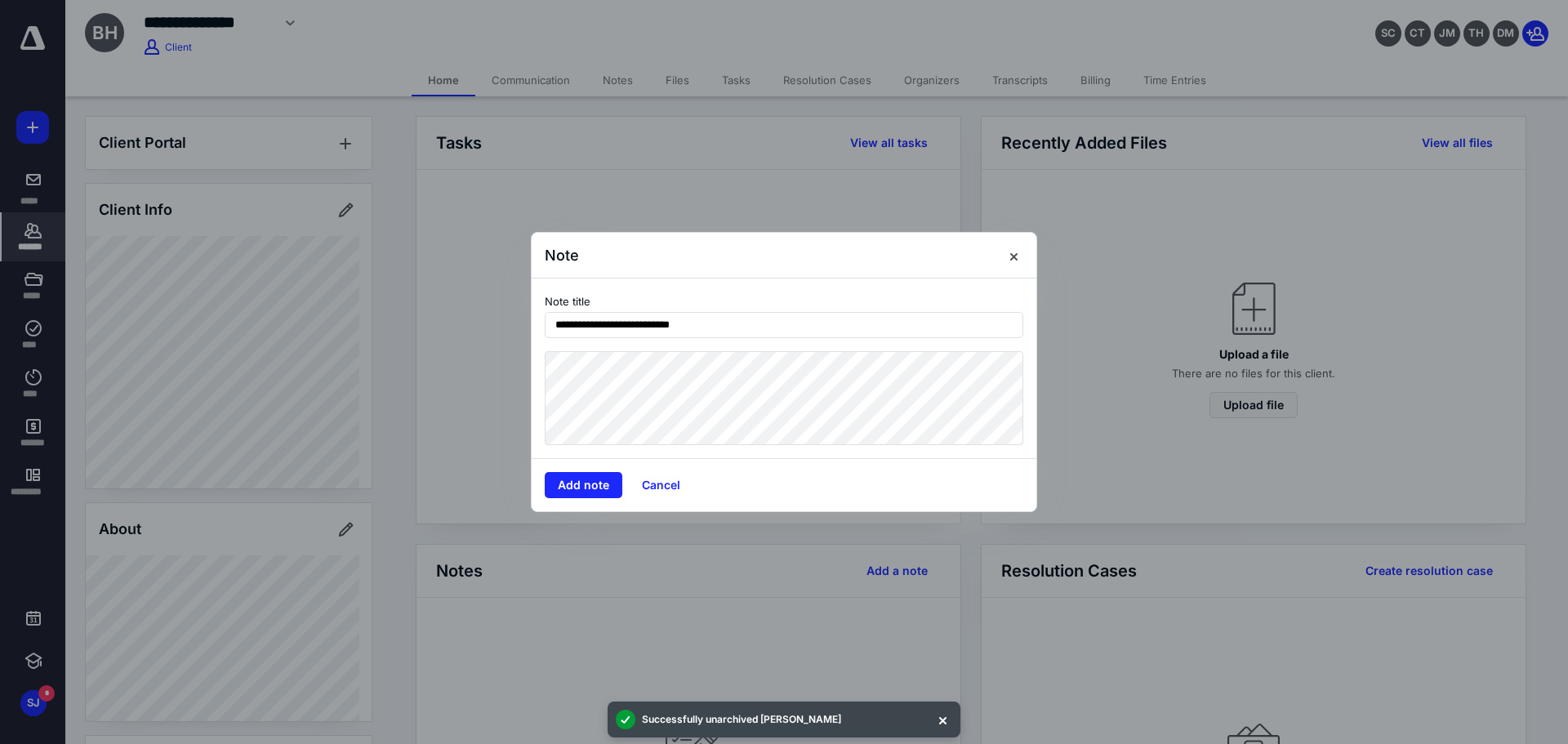 type on "**********" 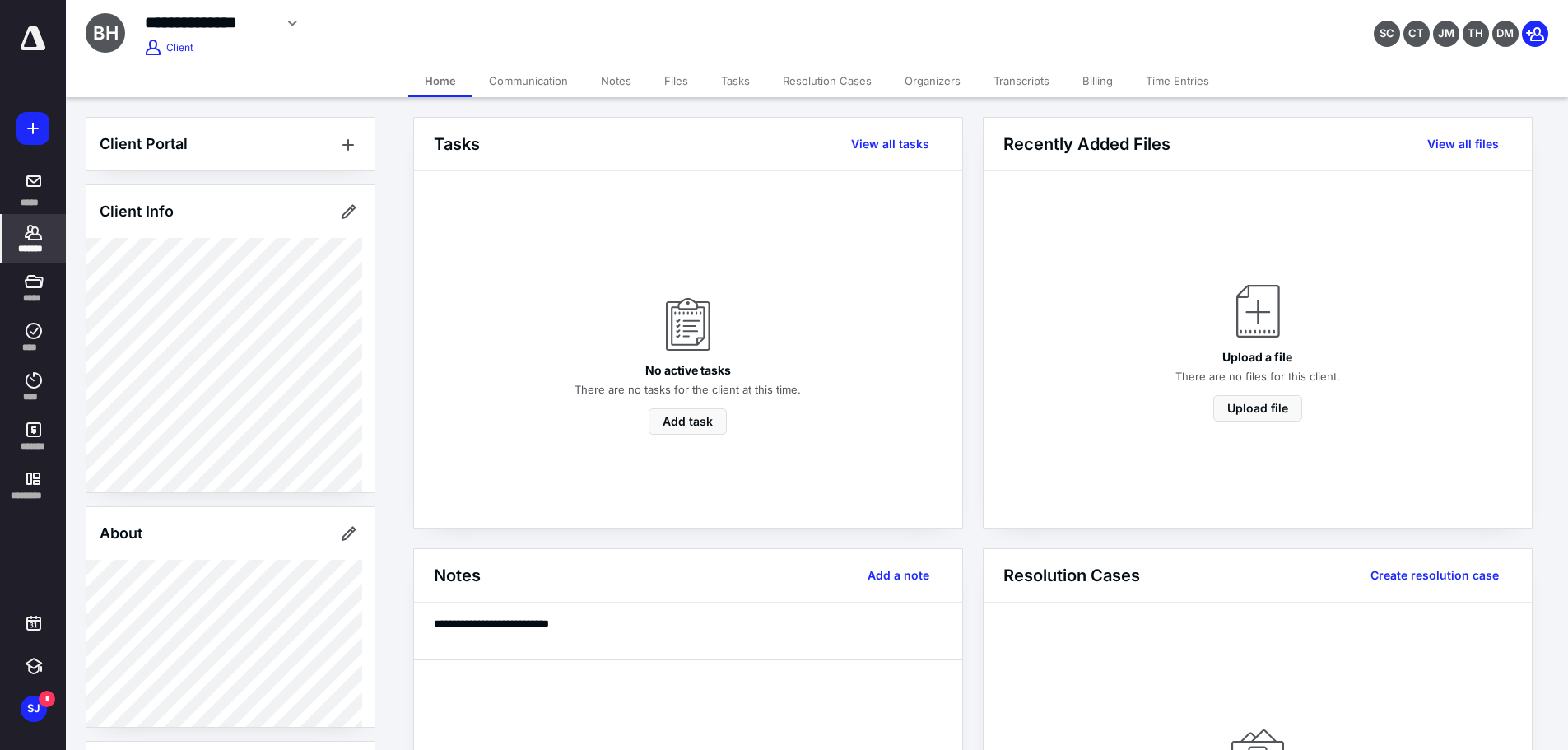 drag, startPoint x: 35, startPoint y: 242, endPoint x: 51, endPoint y: 249, distance: 17.464249 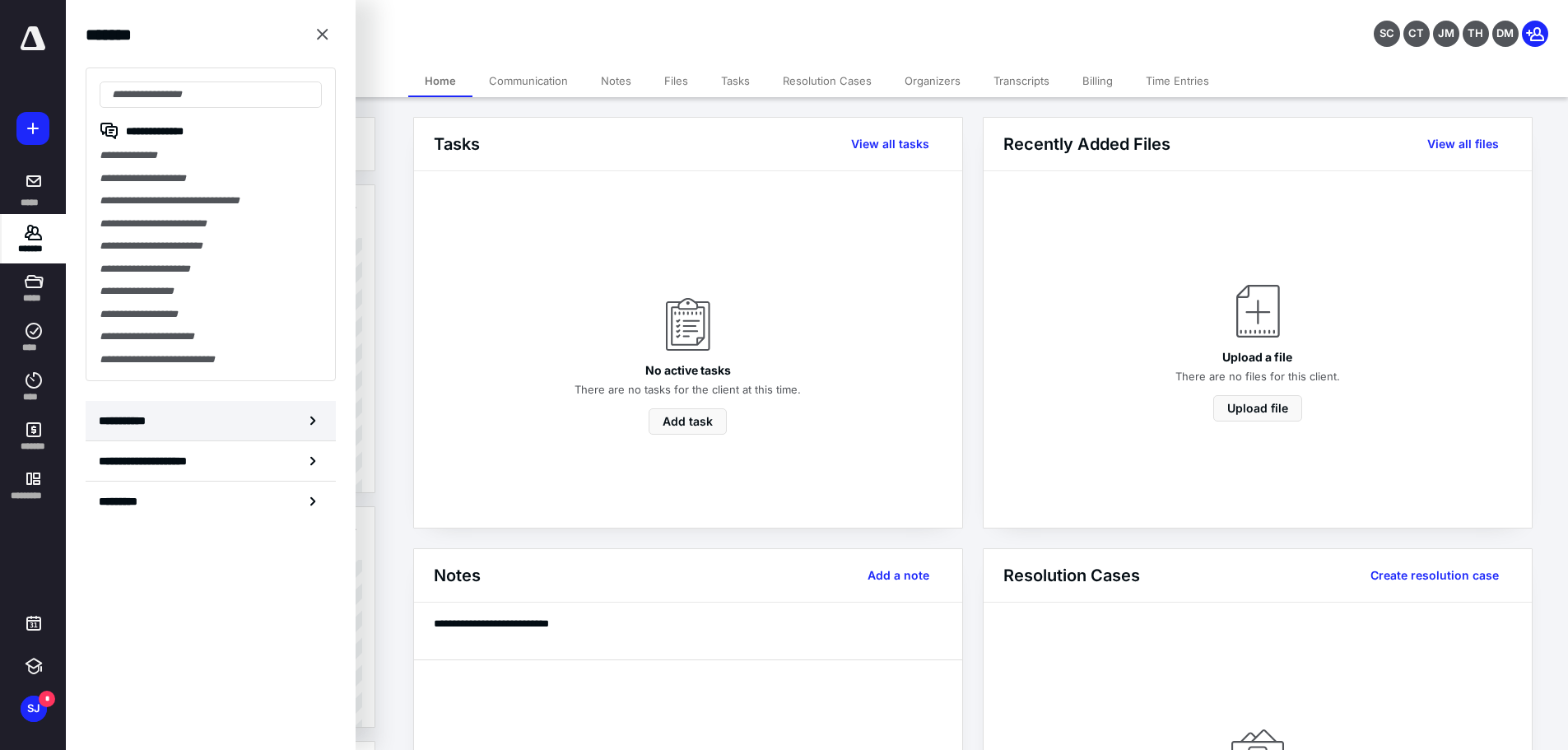 click on "**********" at bounding box center (211, 421) 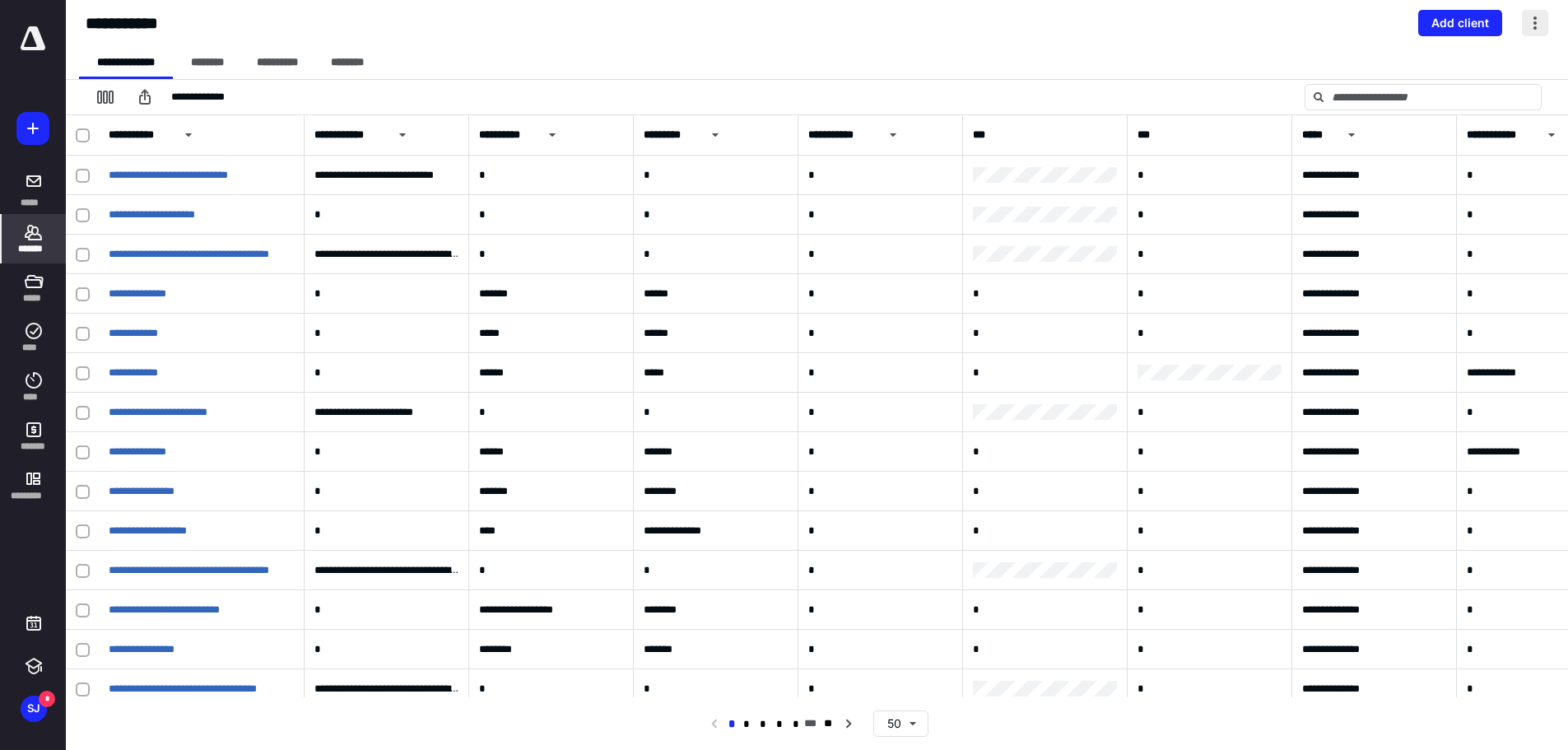 click at bounding box center (1535, 23) 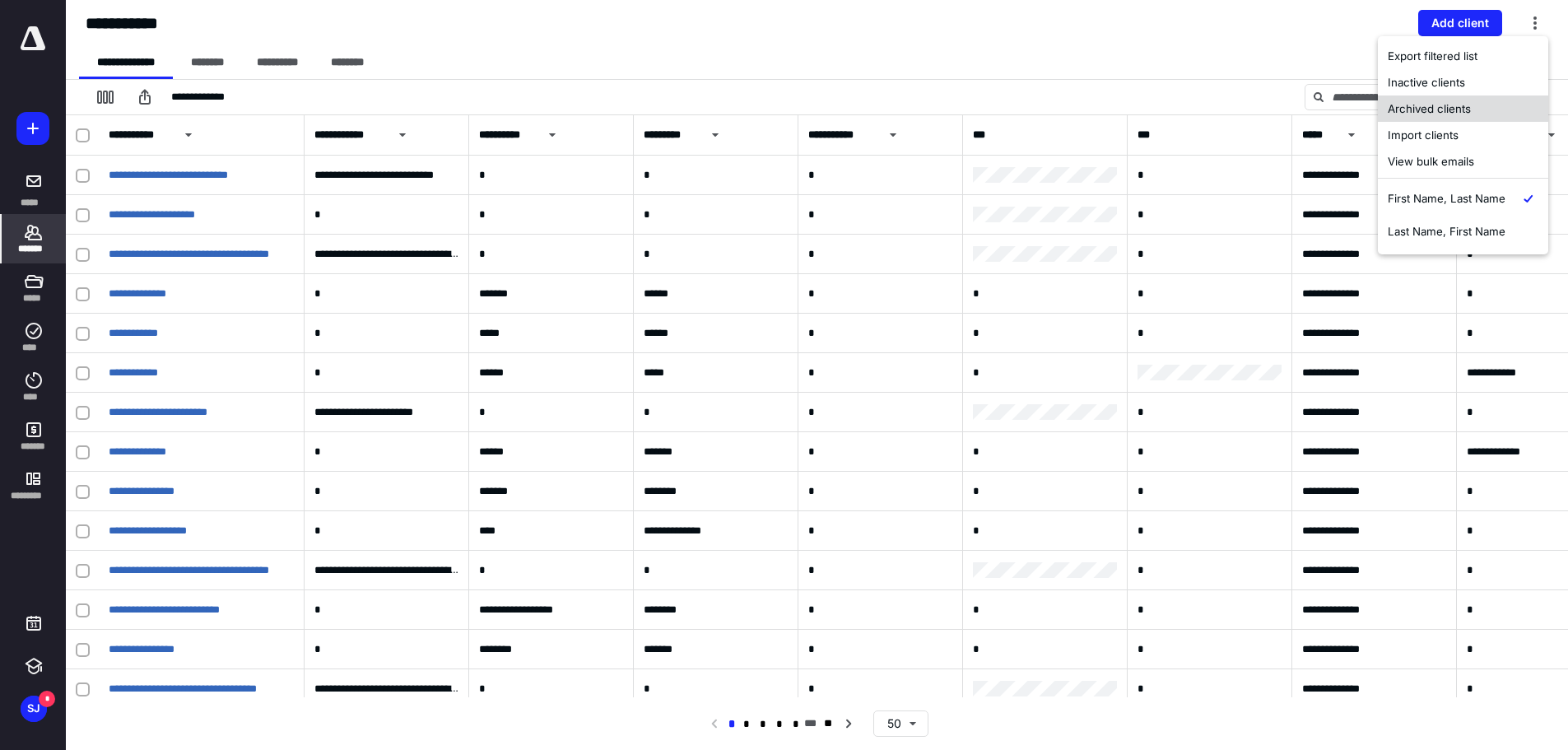 click on "Archived clients" at bounding box center (1463, 109) 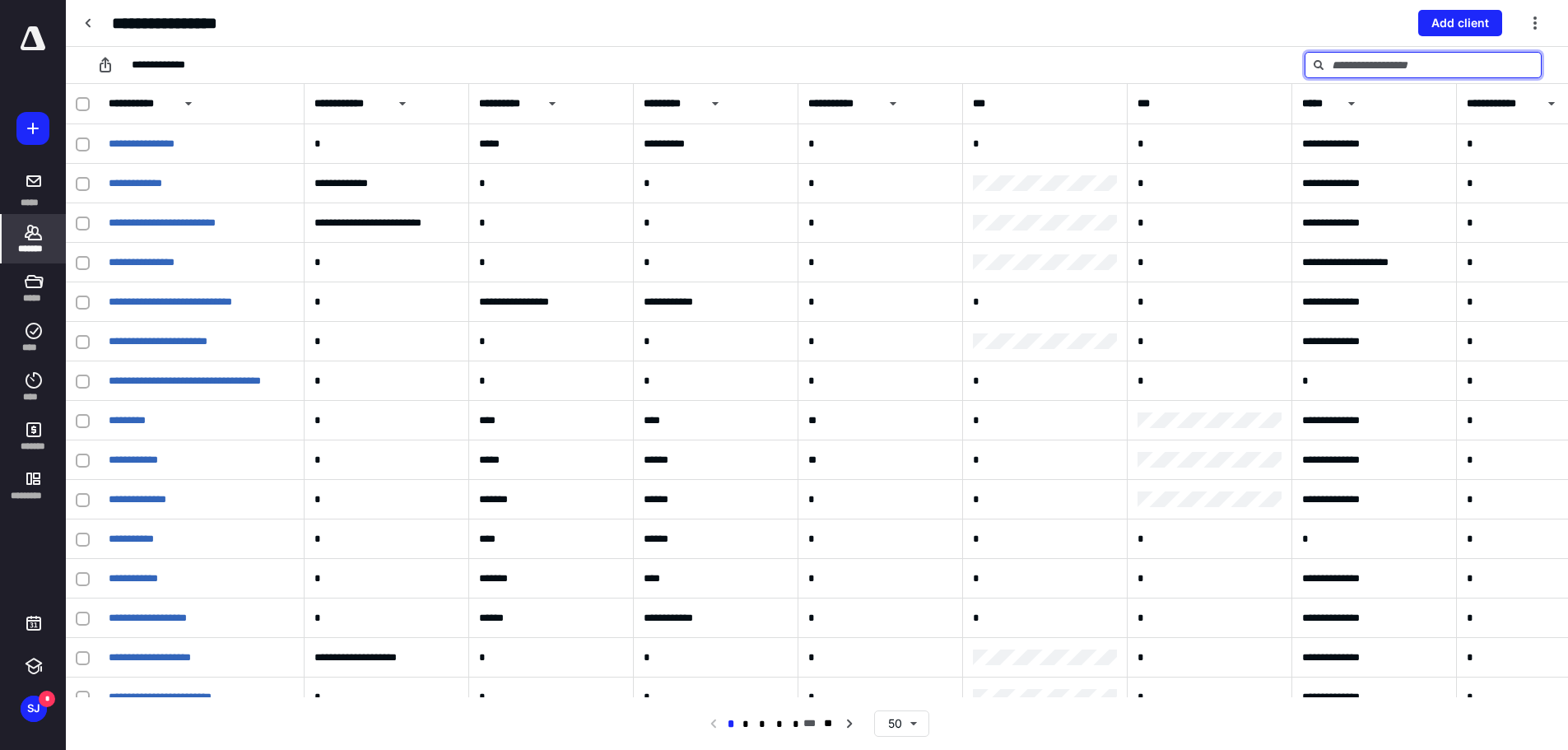 click at bounding box center (1423, 65) 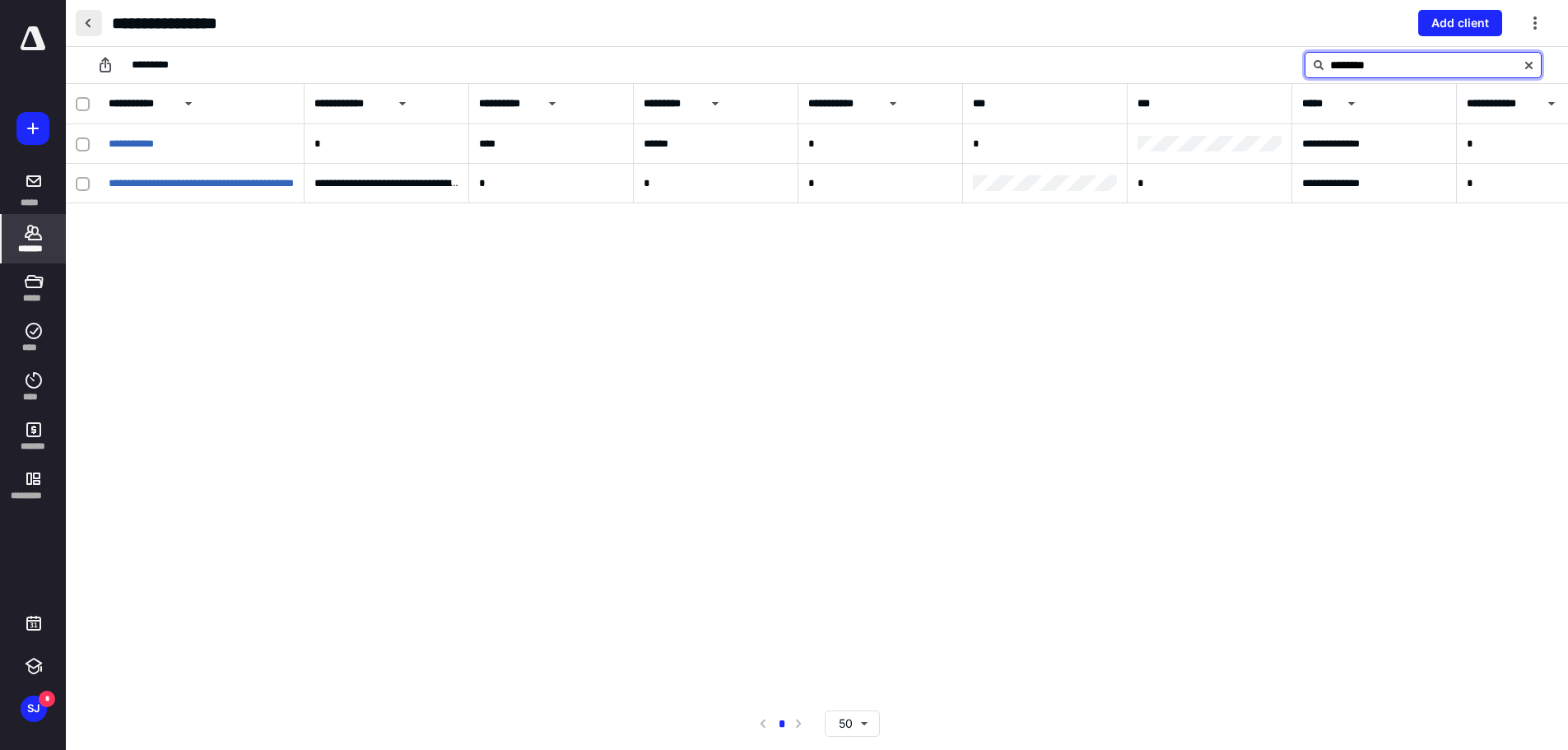 type on "********" 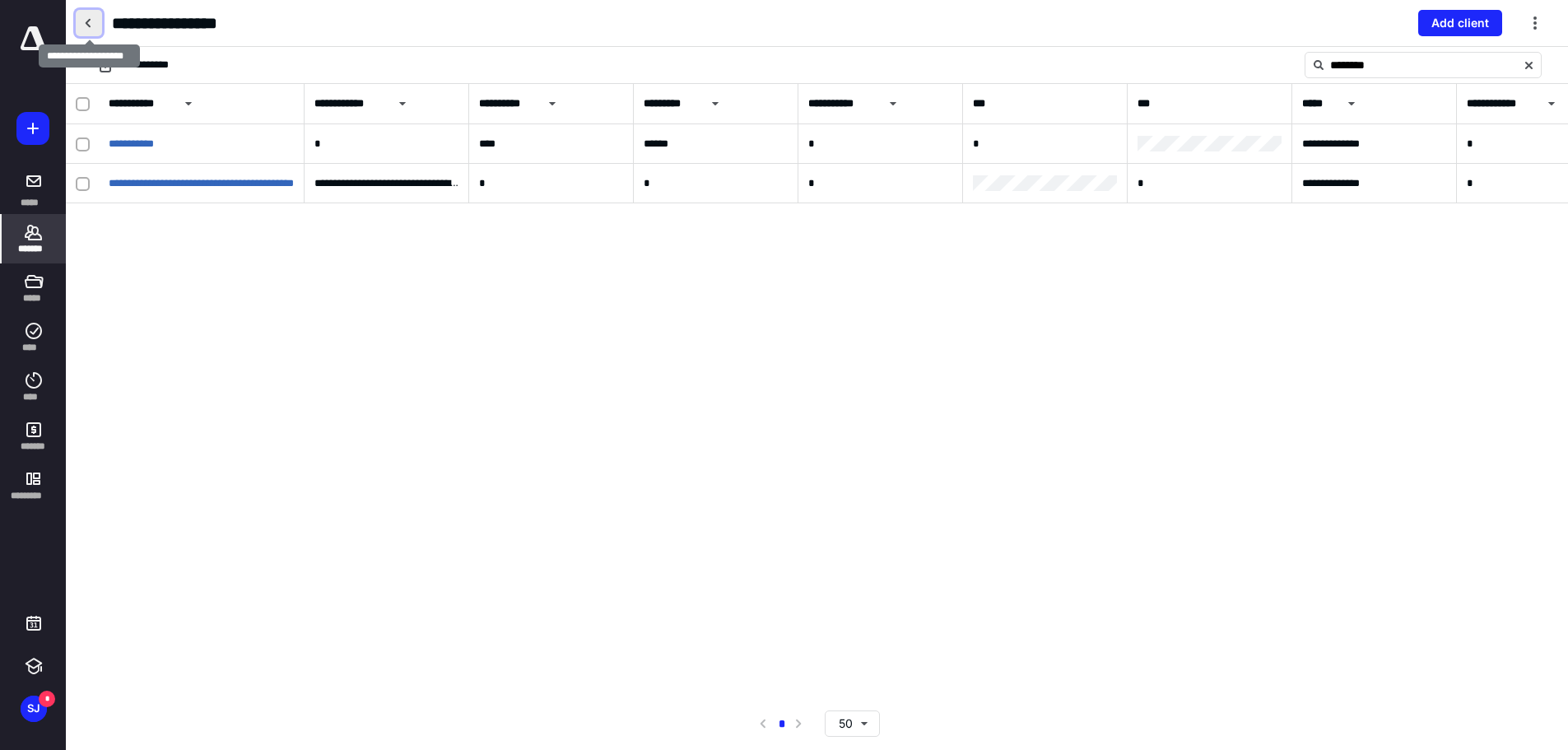 click at bounding box center [89, 23] 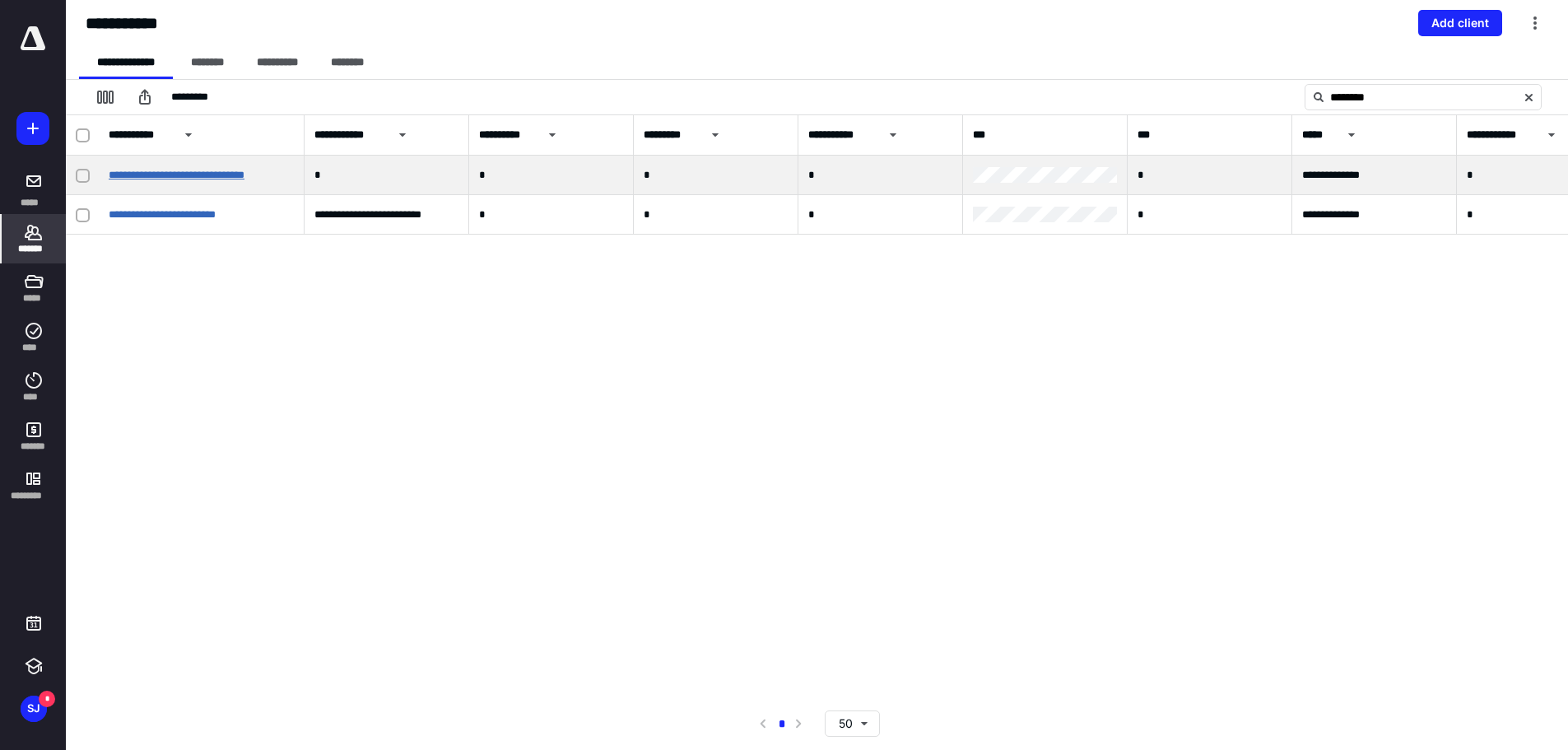 click on "**********" at bounding box center [176, 175] 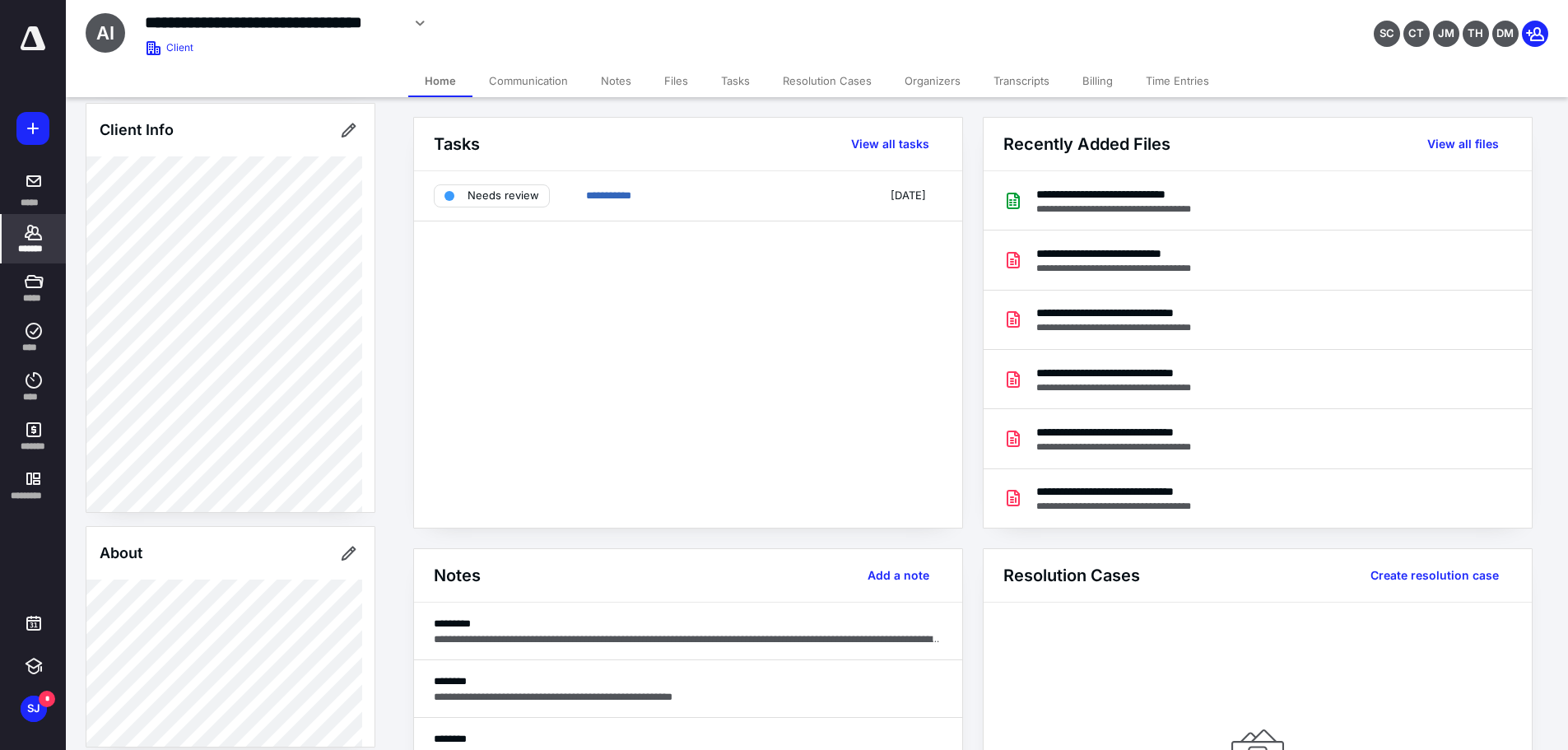 scroll, scrollTop: 0, scrollLeft: 0, axis: both 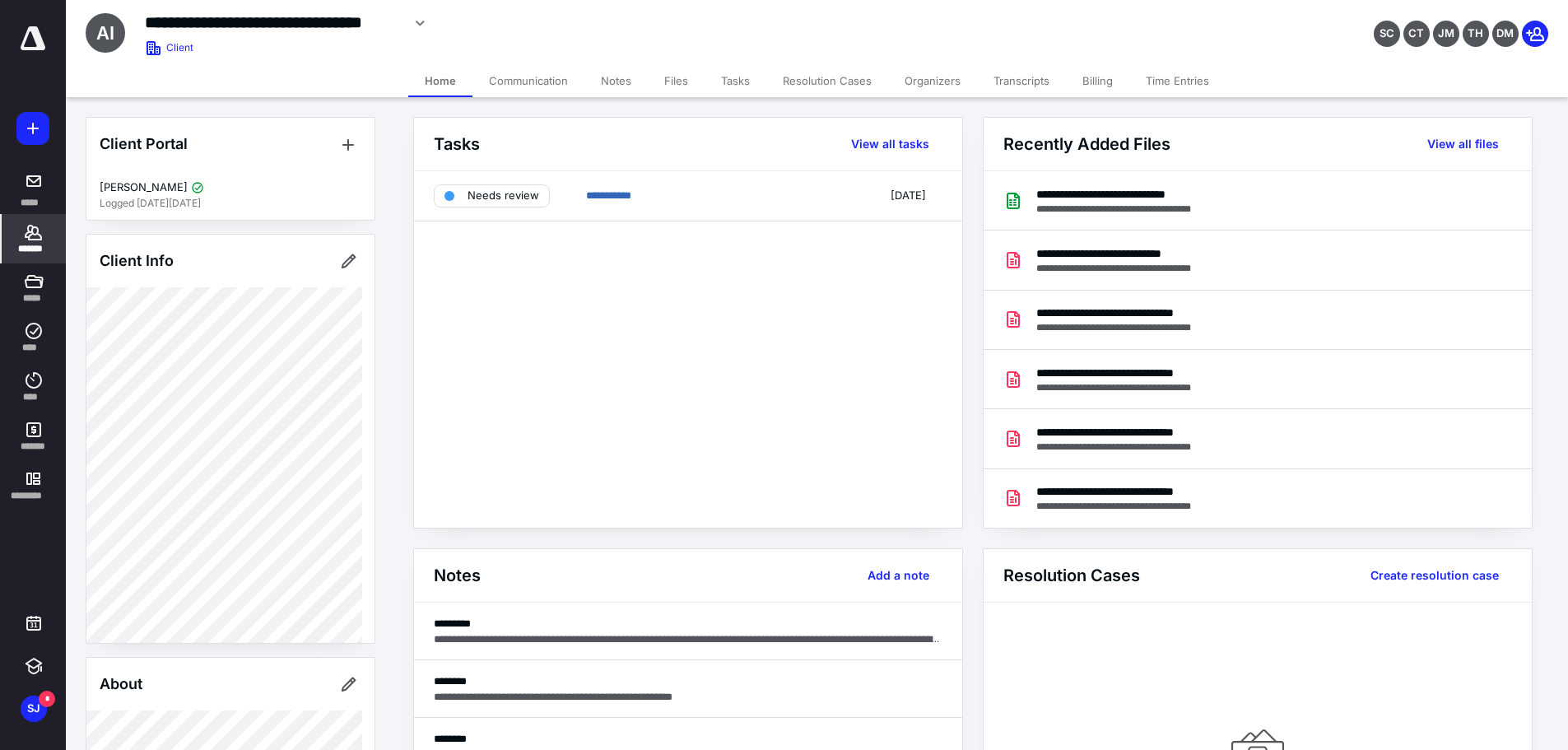 click on "Time Entries" at bounding box center (1177, 81) 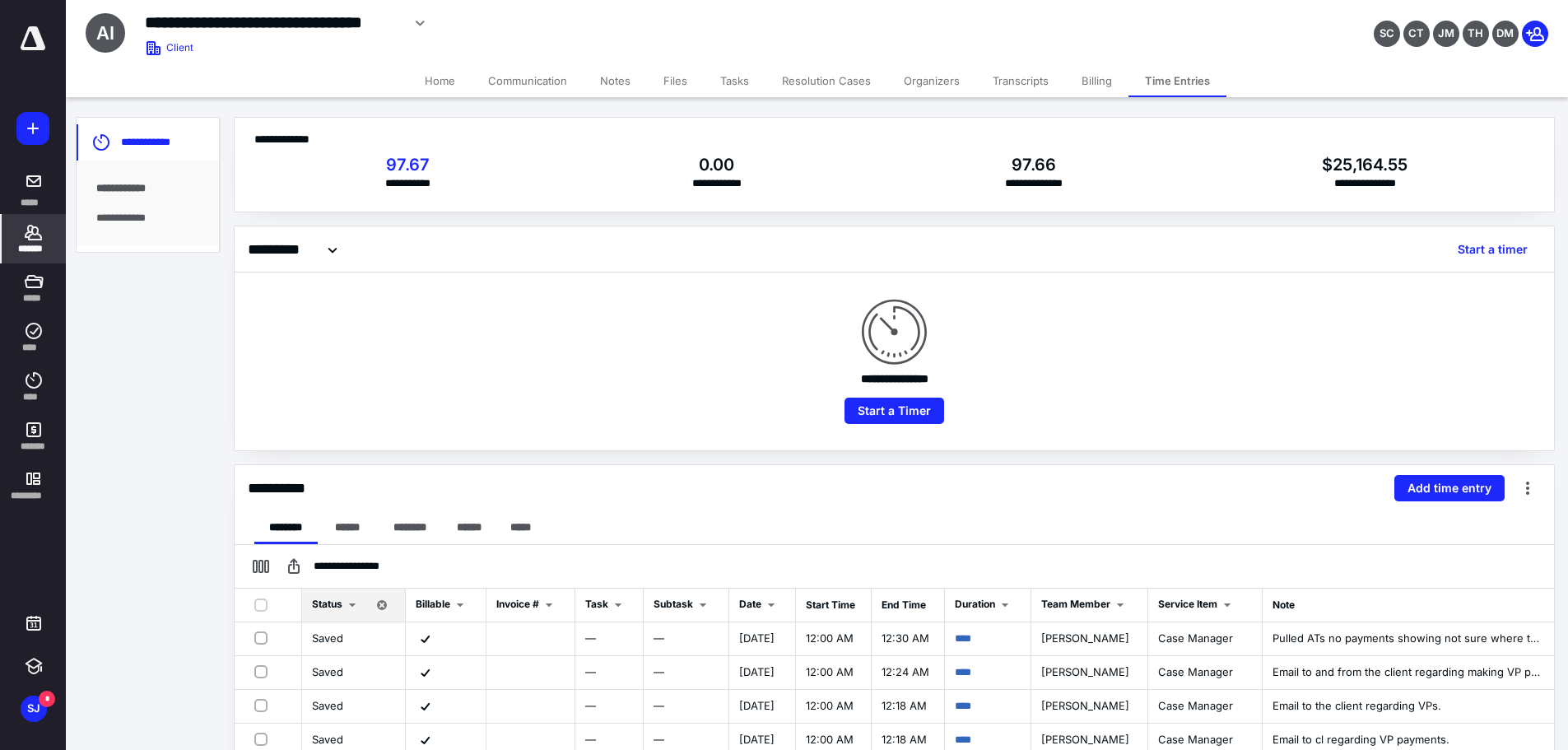 click on "*******" at bounding box center [34, 249] 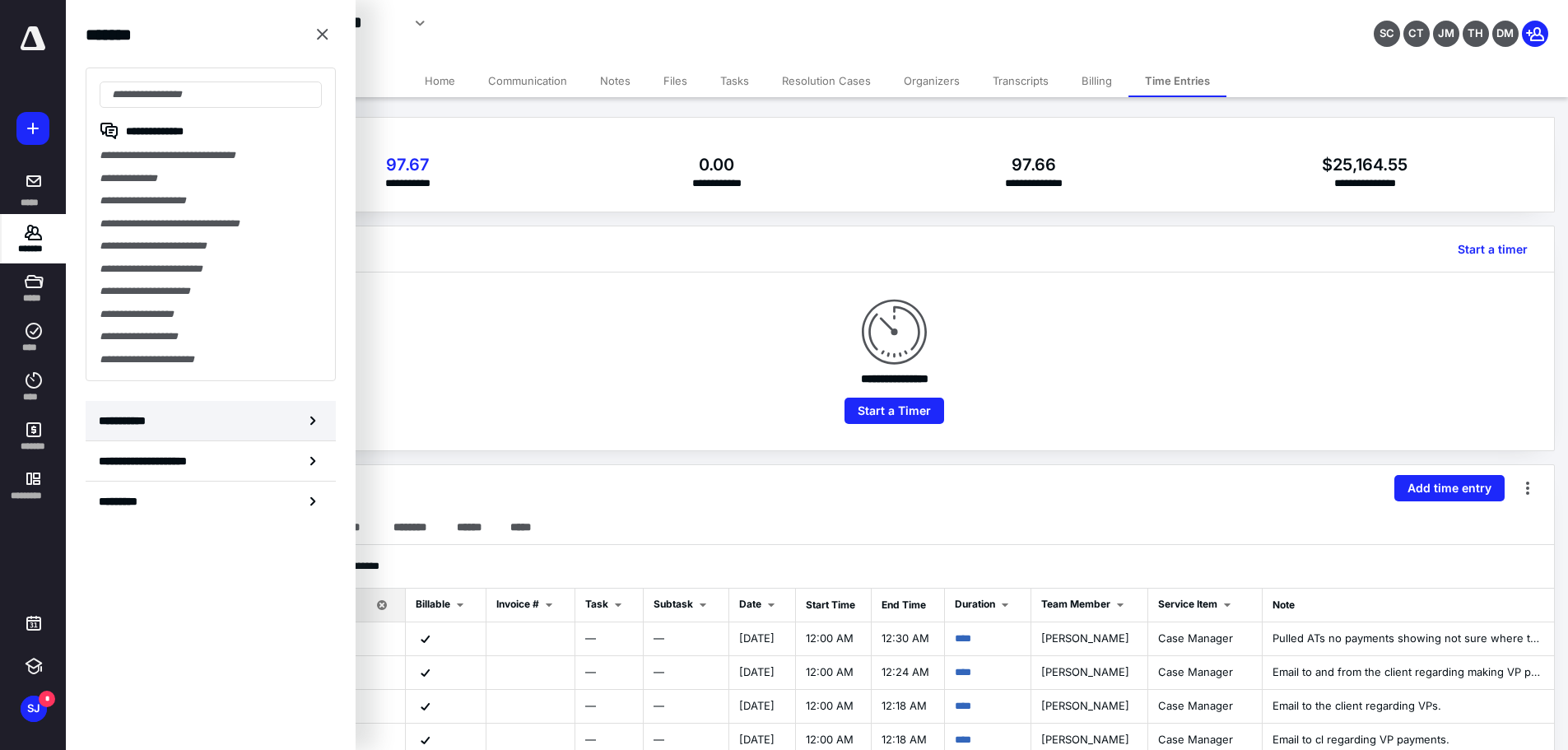 click on "**********" at bounding box center (211, 421) 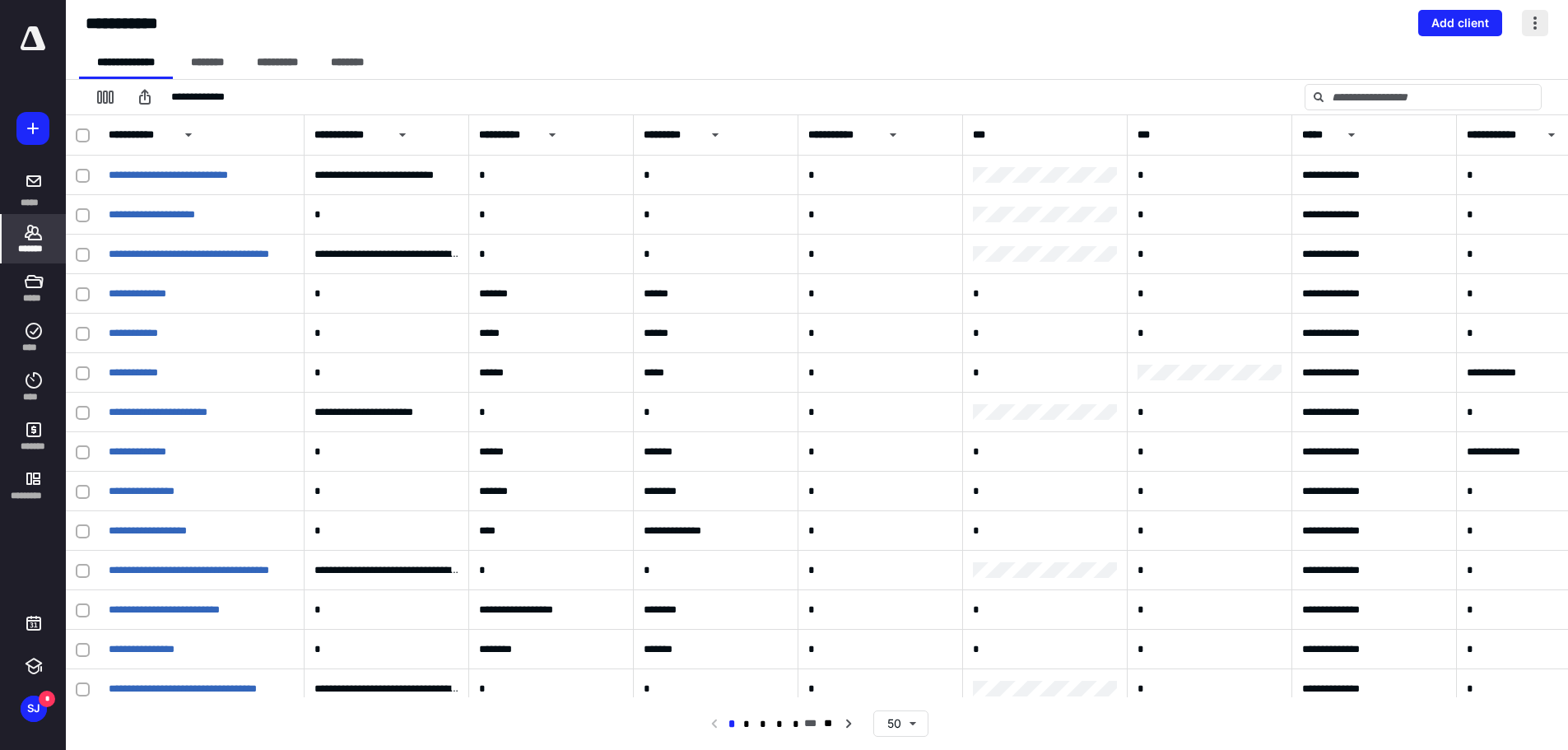 click at bounding box center [1535, 23] 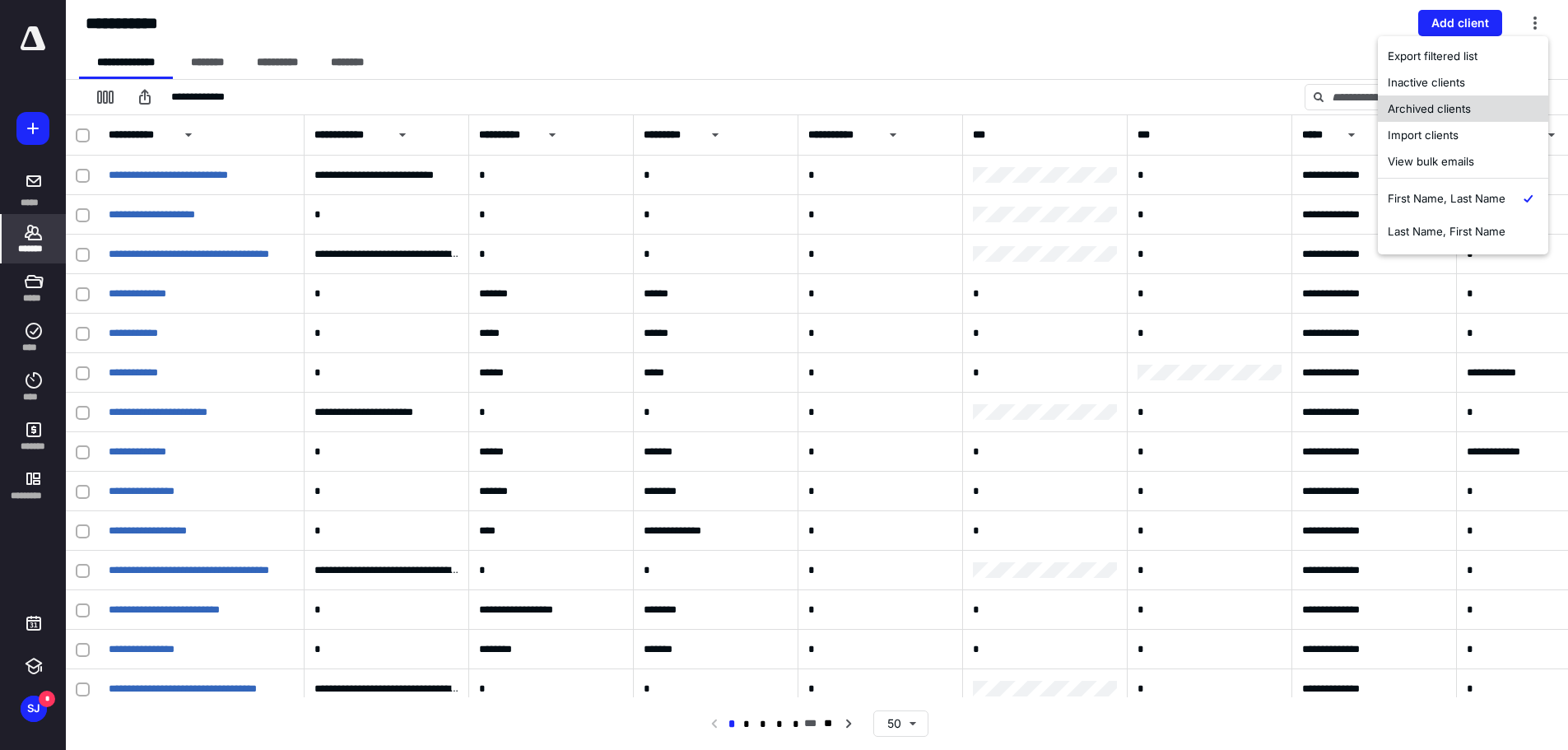 click on "Archived clients" at bounding box center [1463, 109] 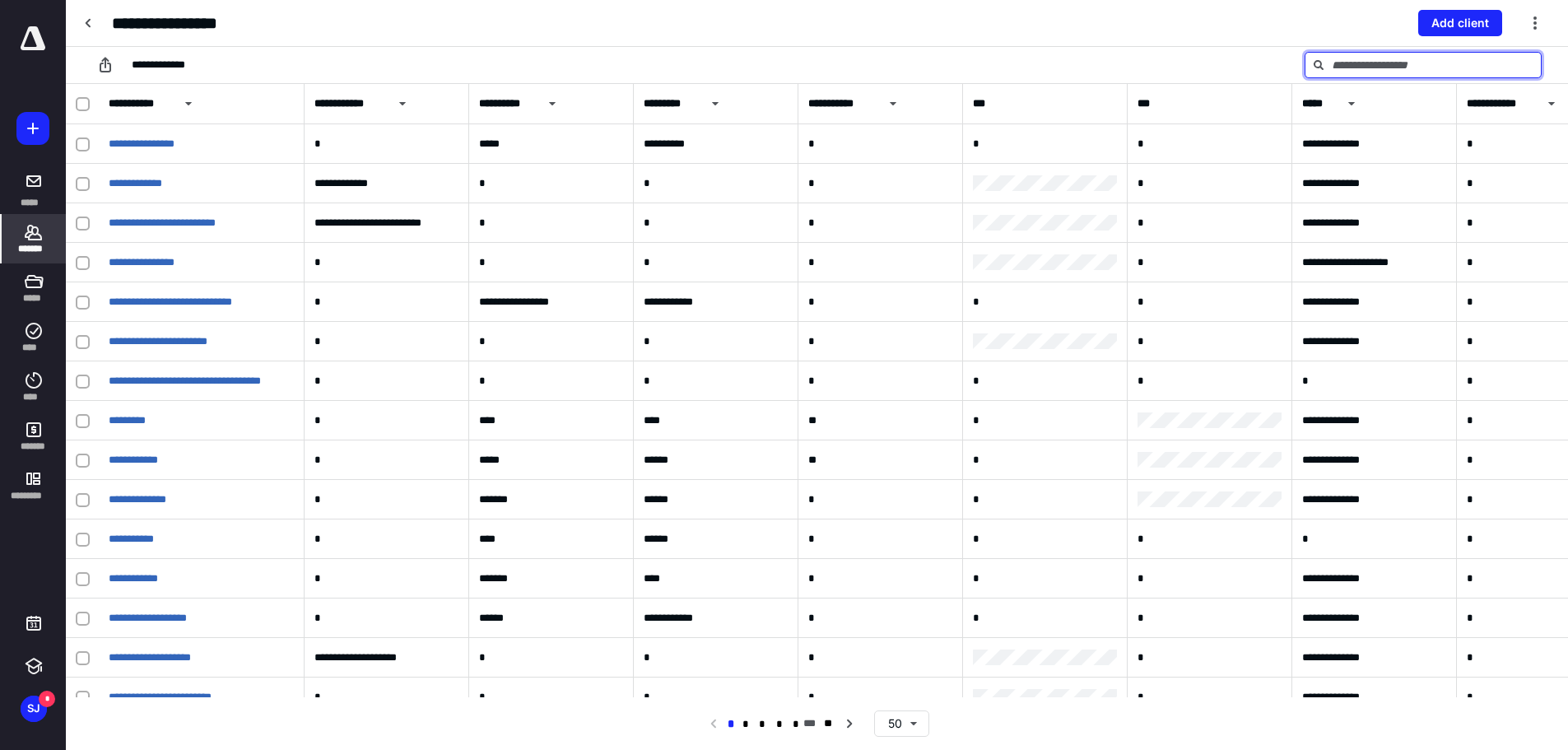 click at bounding box center [1423, 65] 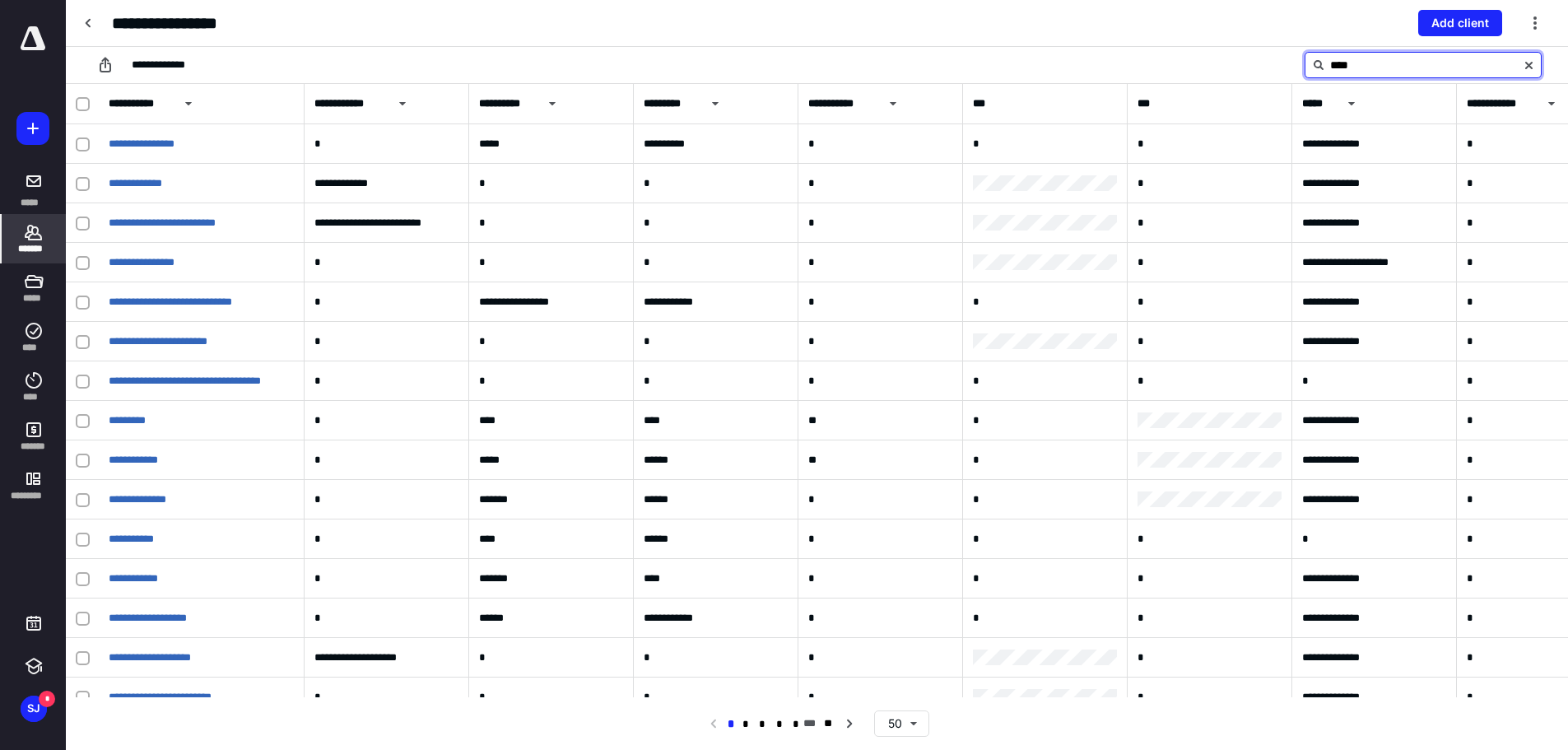 type on "*****" 